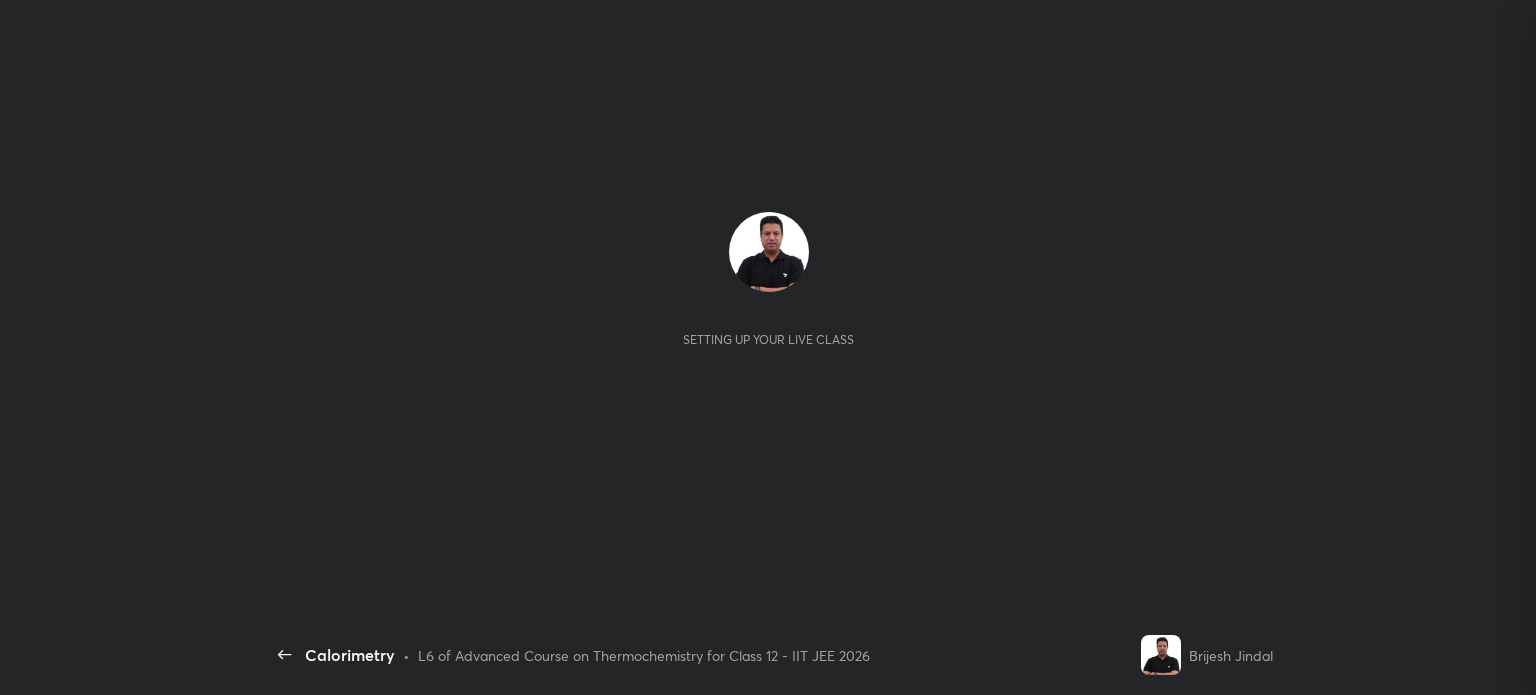 scroll, scrollTop: 0, scrollLeft: 0, axis: both 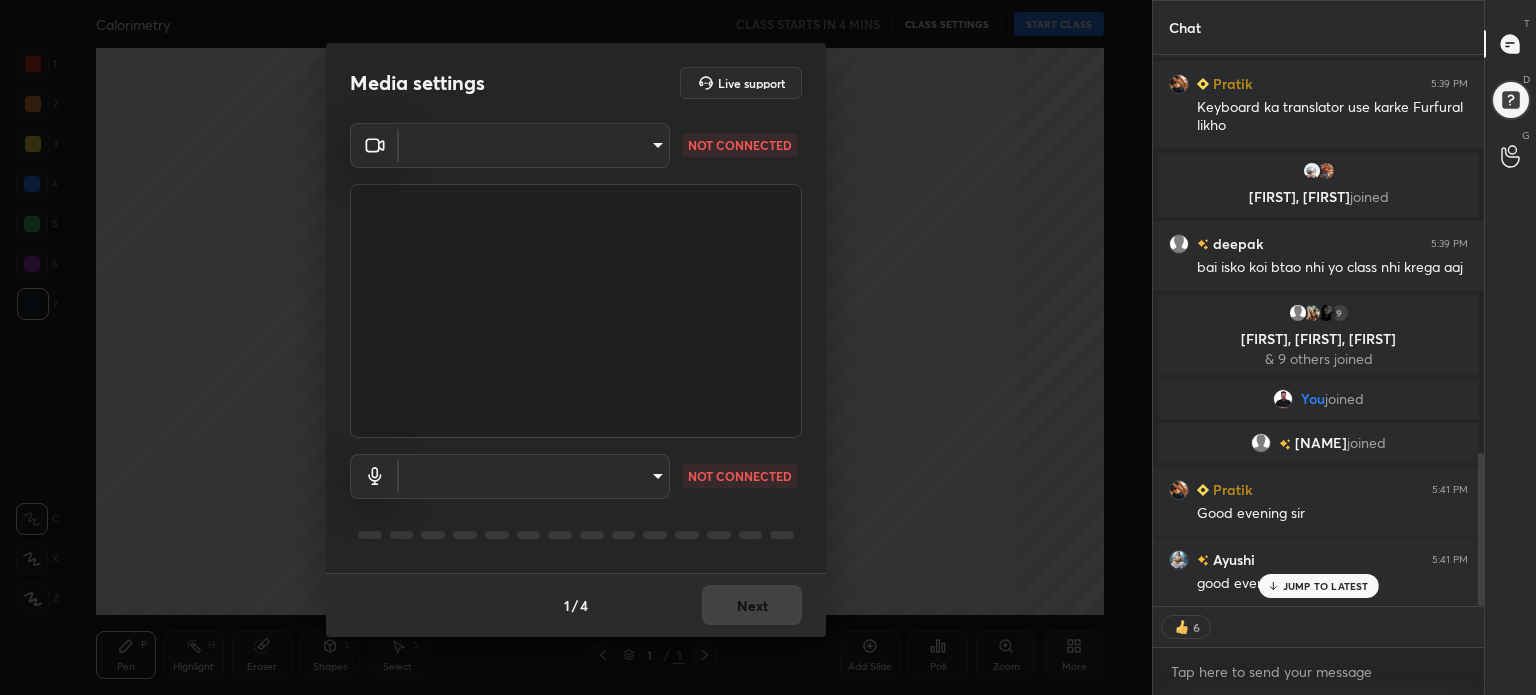 type on "x" 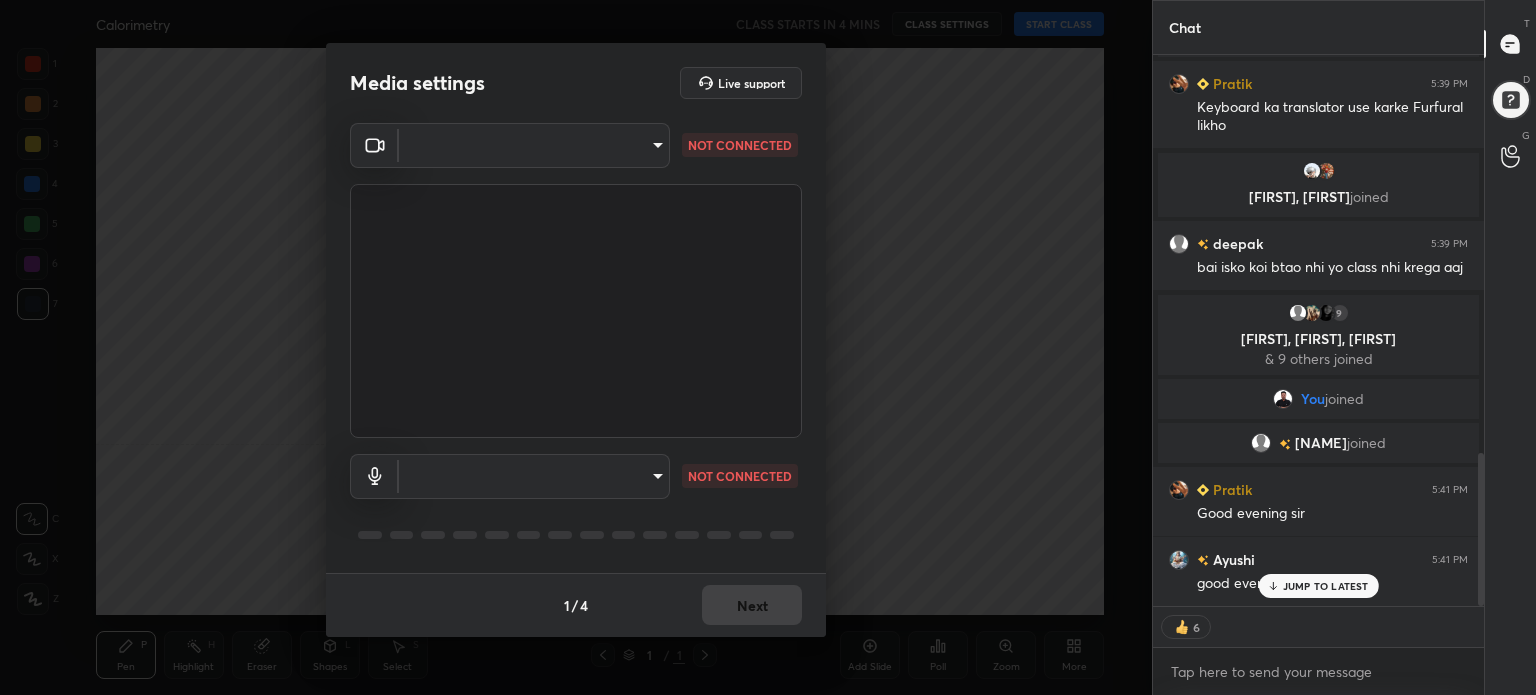 scroll, scrollTop: 5, scrollLeft: 6, axis: both 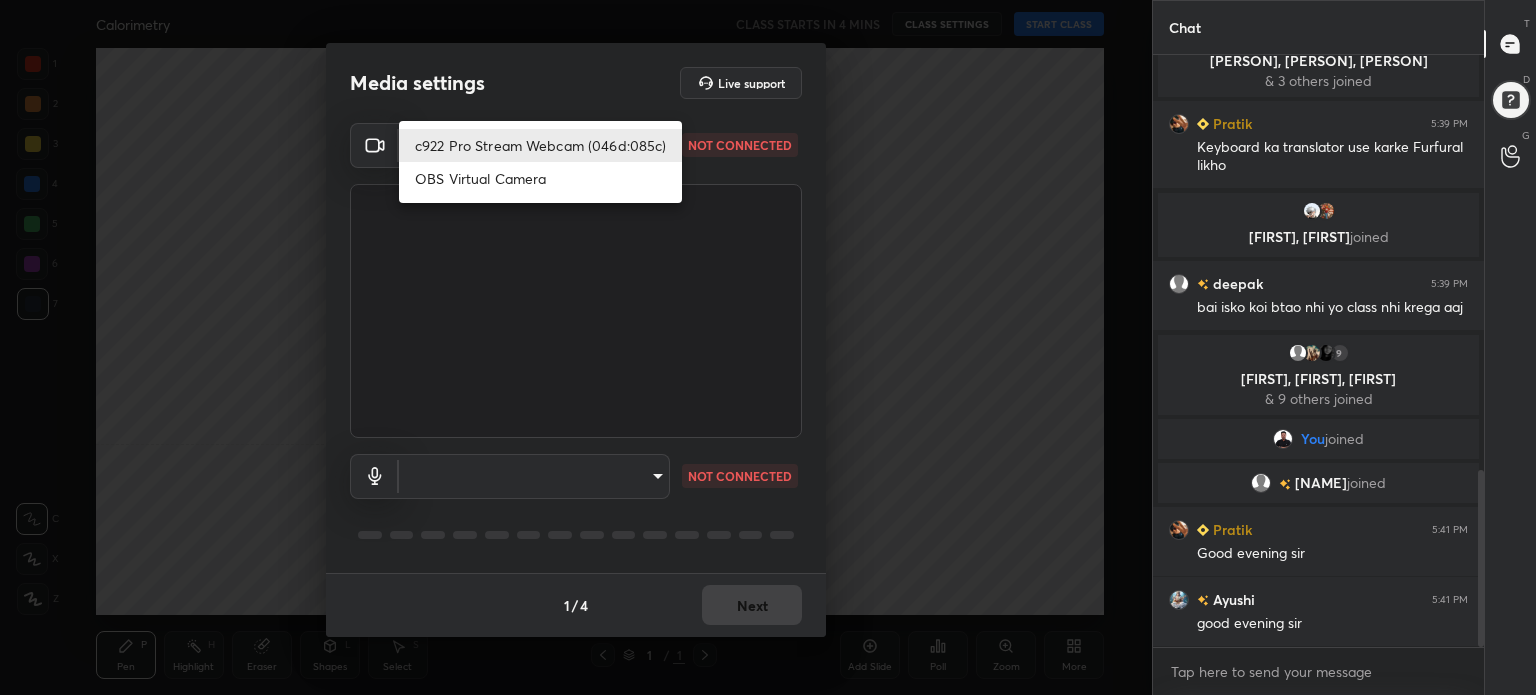 click on "1 2 3 4 5 6 7 C X Z C X Z E E Erase all   H H Calorimetry CLASS STARTS IN 4 MINS CLASS SETTINGS START CLASS Setting up your live class Back Calorimetry • L6 of Advanced Course on Thermochemistry for Class 12 - IIT JEE 2026 Brijesh Jindal Pen P Highlight H Eraser Shapes L Select S 1 / 1 Add Slide Poll Zoom More Chat [PERSON] 5:38 PM sahil biharian means [PERSON], [PERSON]  joined [PERSON] 5:38 PM Bihari girl [PERSON] 5:38 PM in our area [PERSON] 5:38 PM k [PERSON] 5:38 PM Wo OC me फरफ़्यूरल hota hai ya फूरफूरल xdd [PERSON] 5:38 PM ooo [PERSON]  joined [PERSON] 5:38 PM Furfuri nagar hota [PERSON] 5:38 PM Wahh [PERSON], [PERSON], [PERSON] &  3 others  joined [PERSON] 5:39 PM Keyboard ka translator use karke Furfural likho [PERSON], [PERSON]  joined [PERSON] 5:39 PM bai isko koi btao nhi yo class nhi krega aaj 9 [PERSON]..., [PERSON], [PERSON] &  9 others  joined You  joined [PERSON]  joined [PERSON] 5:41 PM Good evening sir [PERSON] 5:41 PM good evening sir JUMP TO LATEST Enable hand raising Enable x   Enable" at bounding box center [768, 347] 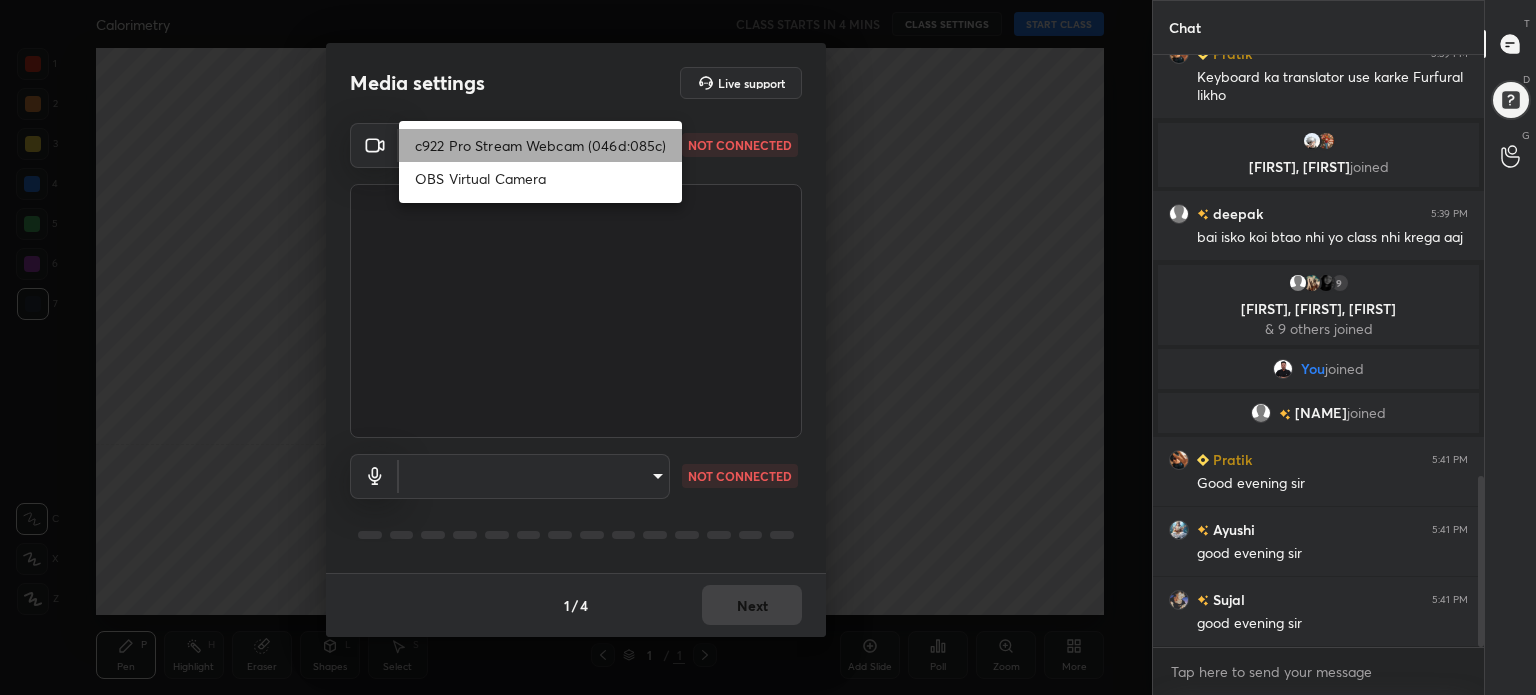 click on "c922 Pro Stream Webcam (046d:085c)" at bounding box center (540, 145) 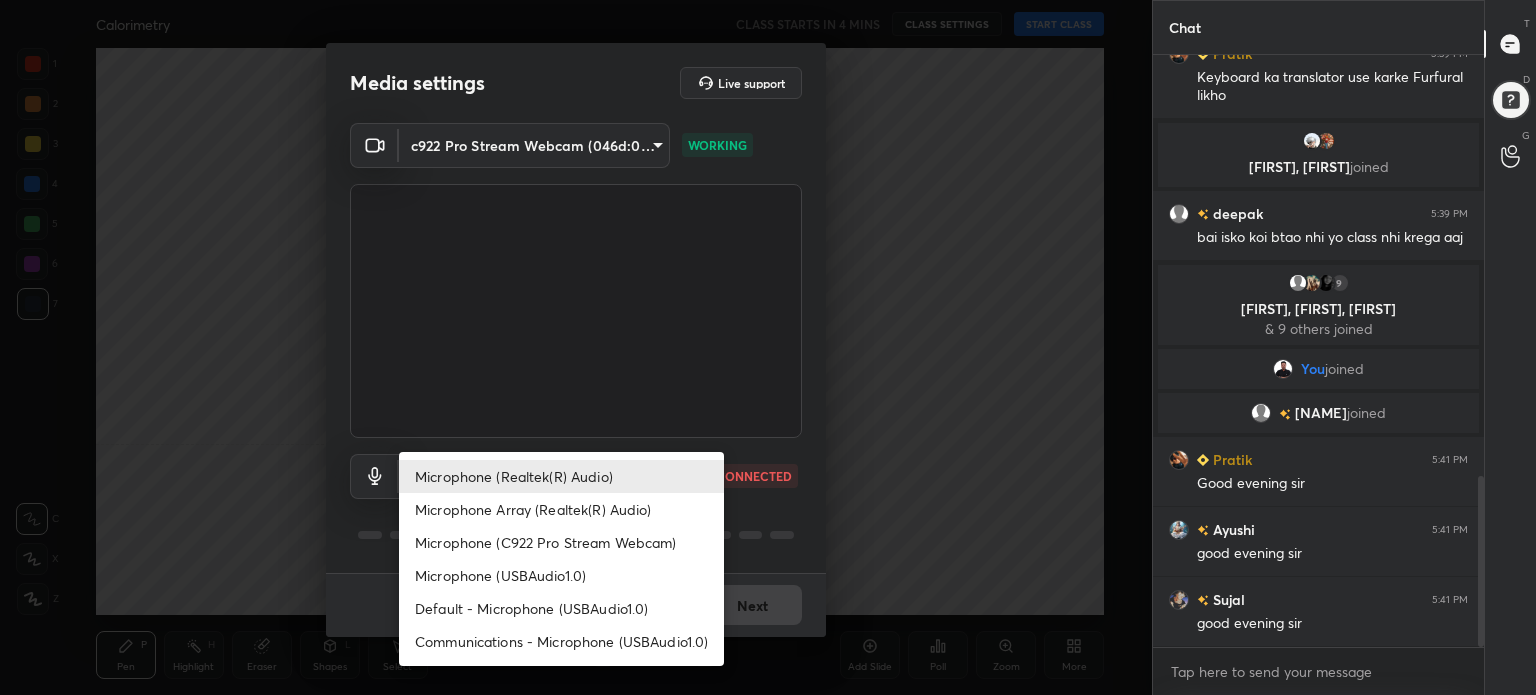 click on "1 2 3 4 5 6 7 C X Z C X Z E E Erase all H H Calorimetry CLASS STARTS IN 4 MINS CLASS SETTINGS START CLASS Setting up your live class Back Calorimetry • L6 of Advanced Course on Thermochemistry for Class 12 - IIT JEE 2026 Brijesh Jindal Pen P Highlight H Eraser Shapes L Select S 1 / 1 Add Slide Poll Zoom More Chat 3 [FIRST], [FIRST], [FIRST]  joined [FIRST] 5:39 PM Keyboard ka translator use karke Furfural likho [FIRST], [FIRST]  joined [FIRST] 5:39 PM bai isko koi btao nhi yo class nhi krega aaj 9 [FIRST]..., [FIRST], [FIRST]  joined You  joined [FIRST]  joined [FIRST] 5:41 PM Good evening sir [FIRST] 5:41 PM good evening sir [FIRST] 5:41 PM good evening sir JUMP TO LATEST Enable hand raising Enable raise hand to speak to learners. Once enabled, chat will be turned off temporarily. Enable x   introducing Raise a hand with a doubt Now learners can raise their hand along with a doubt  How it works? Doubts asked by learners will show up here Raise hand disabled Enable Can't raise hand T D" at bounding box center (768, 347) 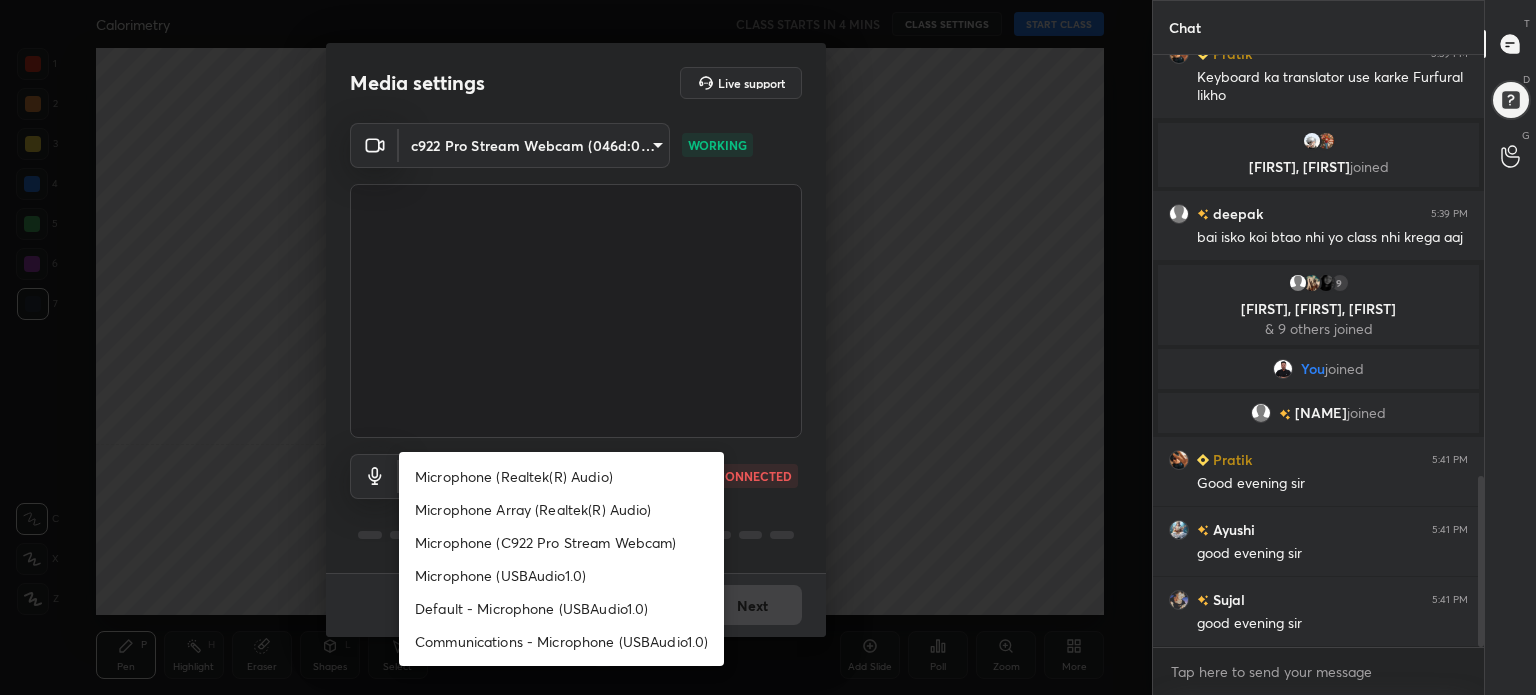 click on "Microphone (Realtek(R) Audio)" at bounding box center [561, 476] 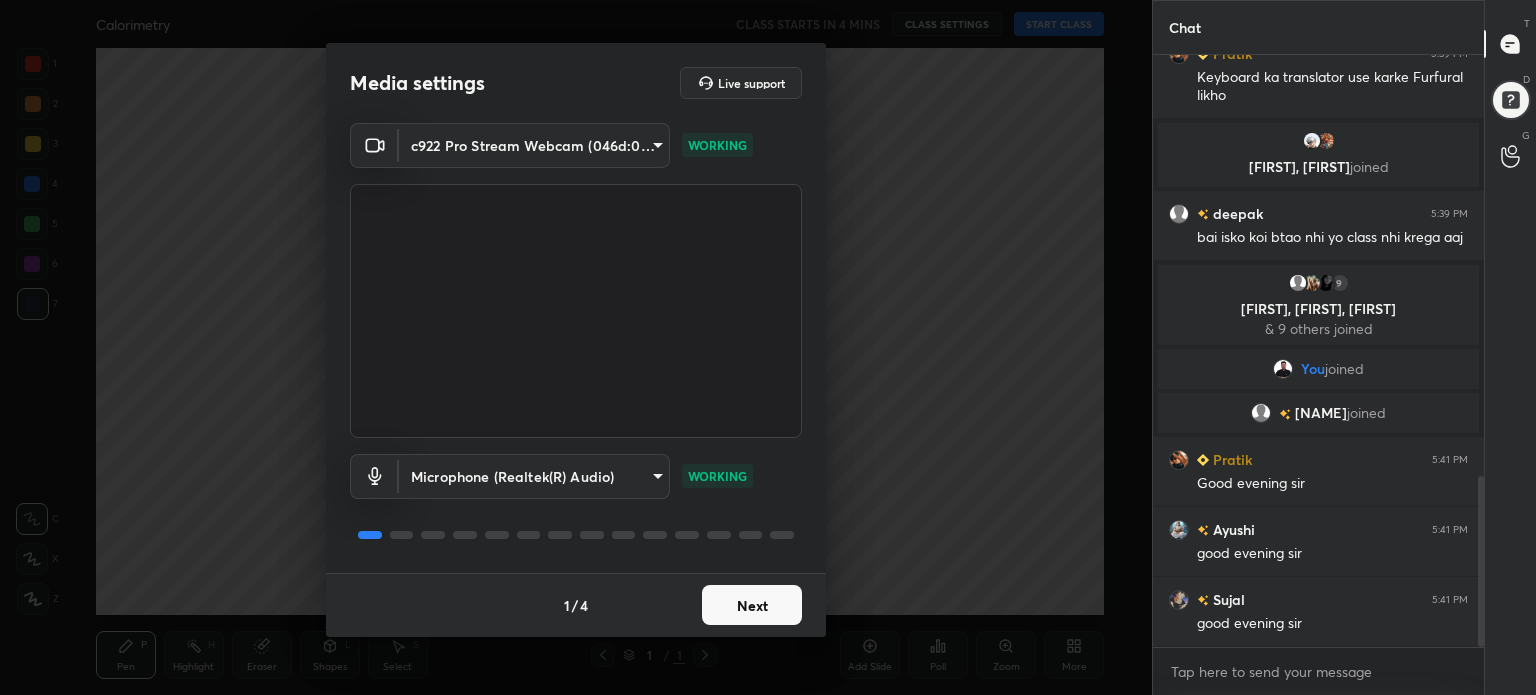 click on "Next" at bounding box center [752, 605] 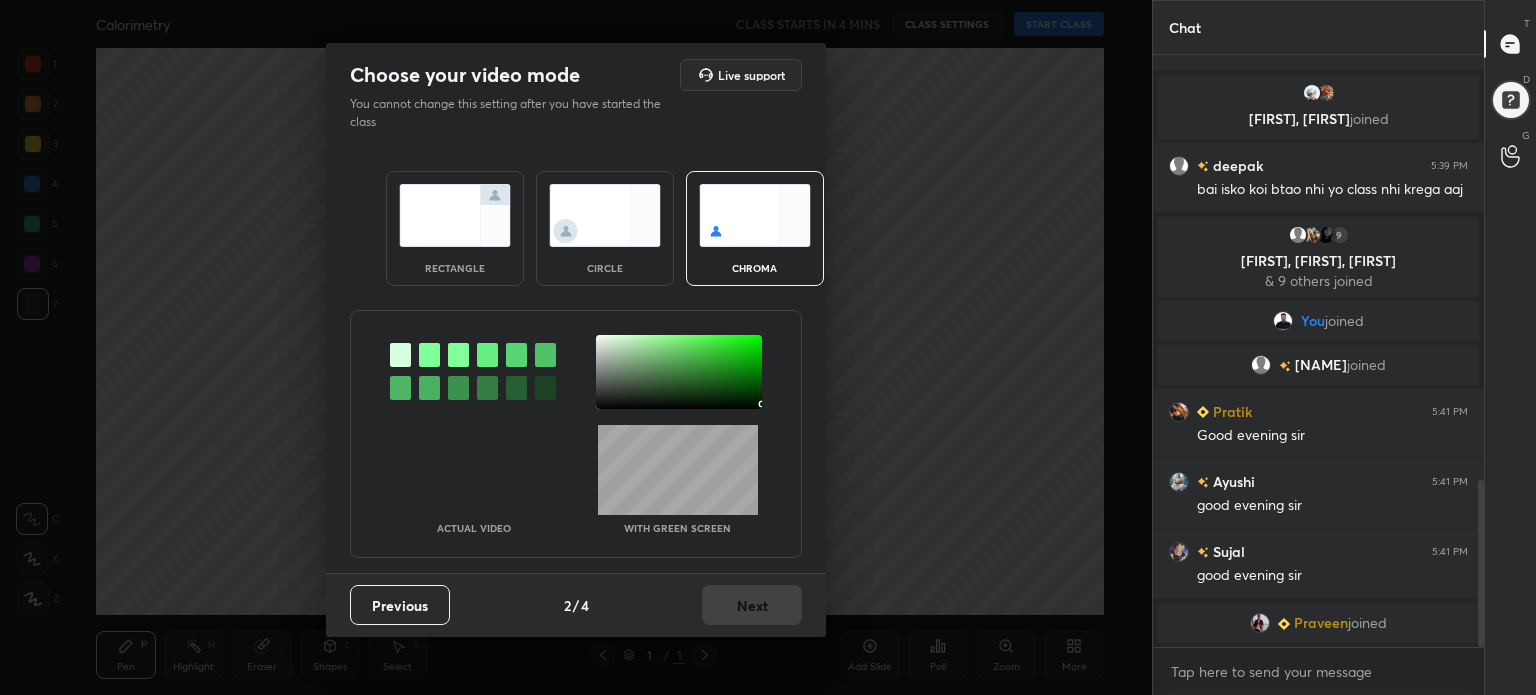 click at bounding box center (679, 372) 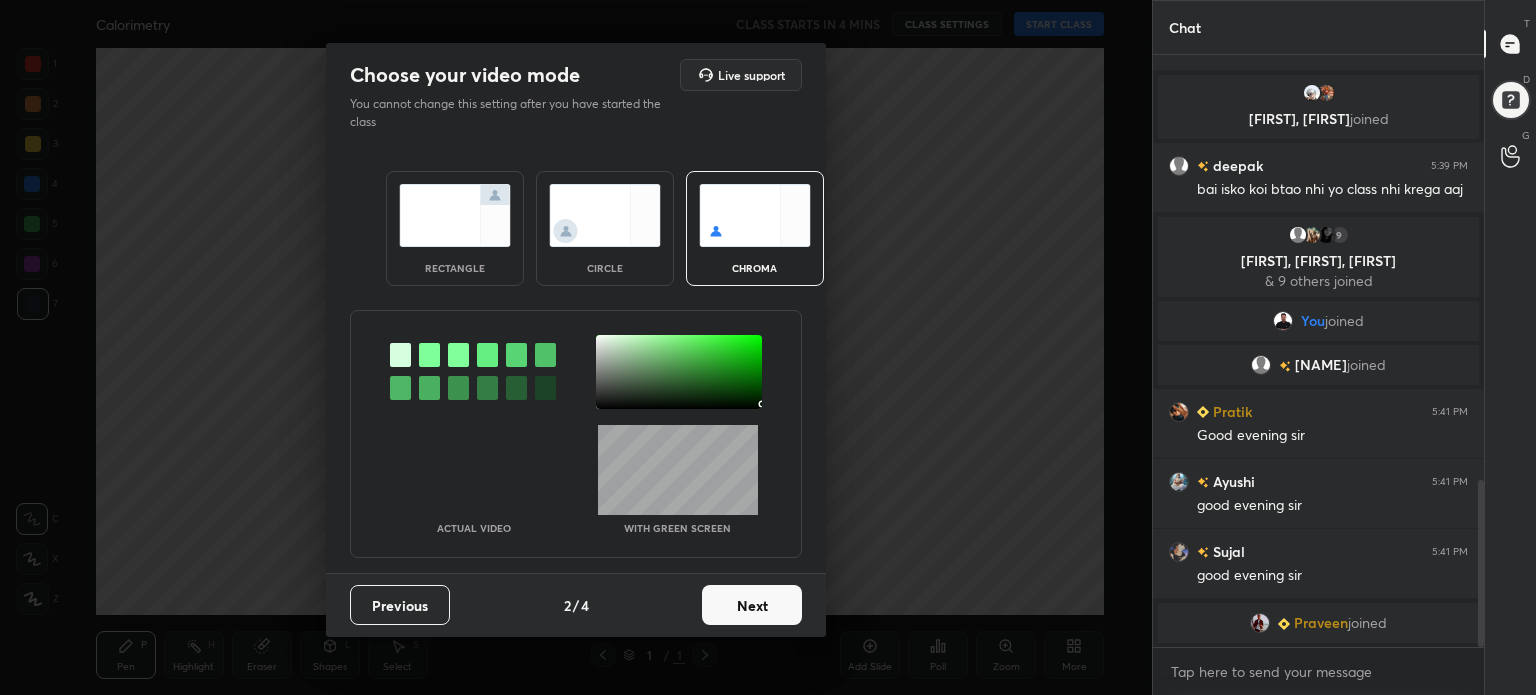 click on "Next" at bounding box center [752, 605] 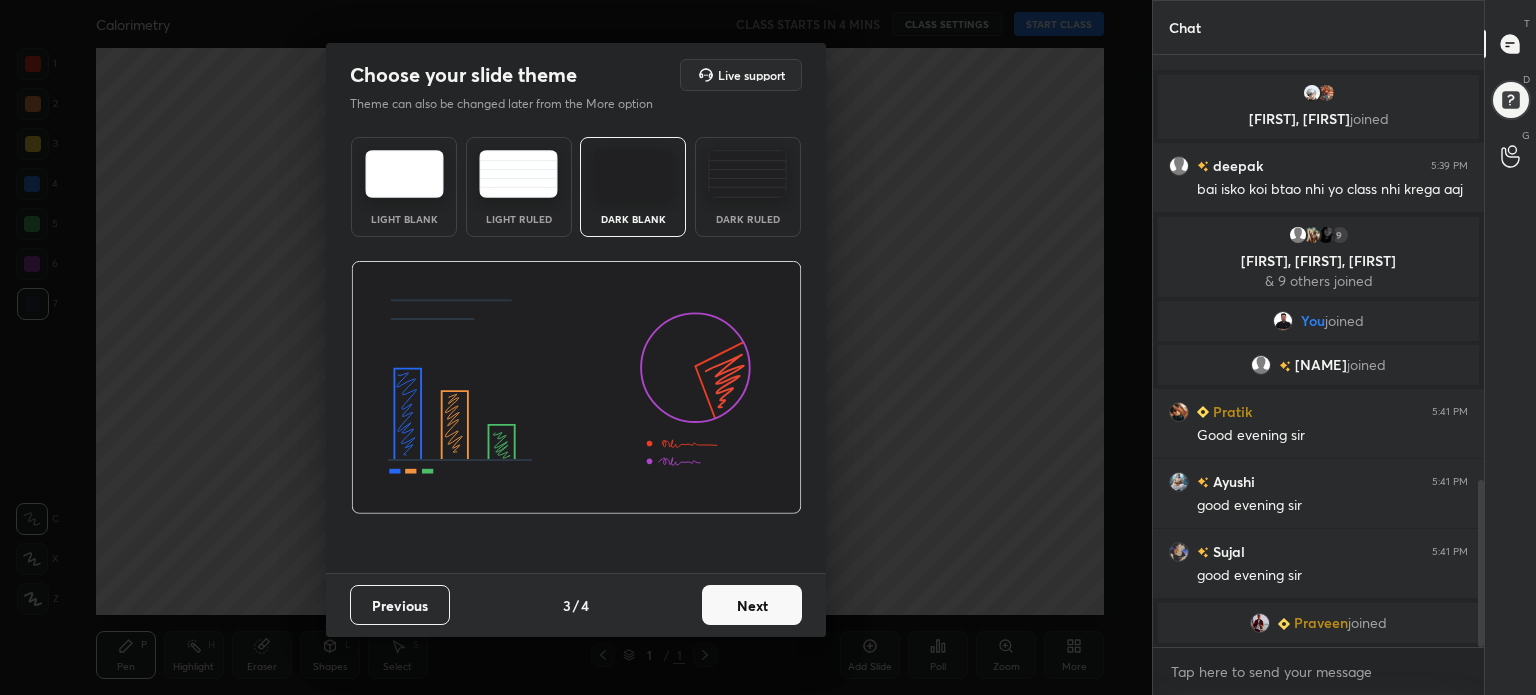 click on "Next" at bounding box center [752, 605] 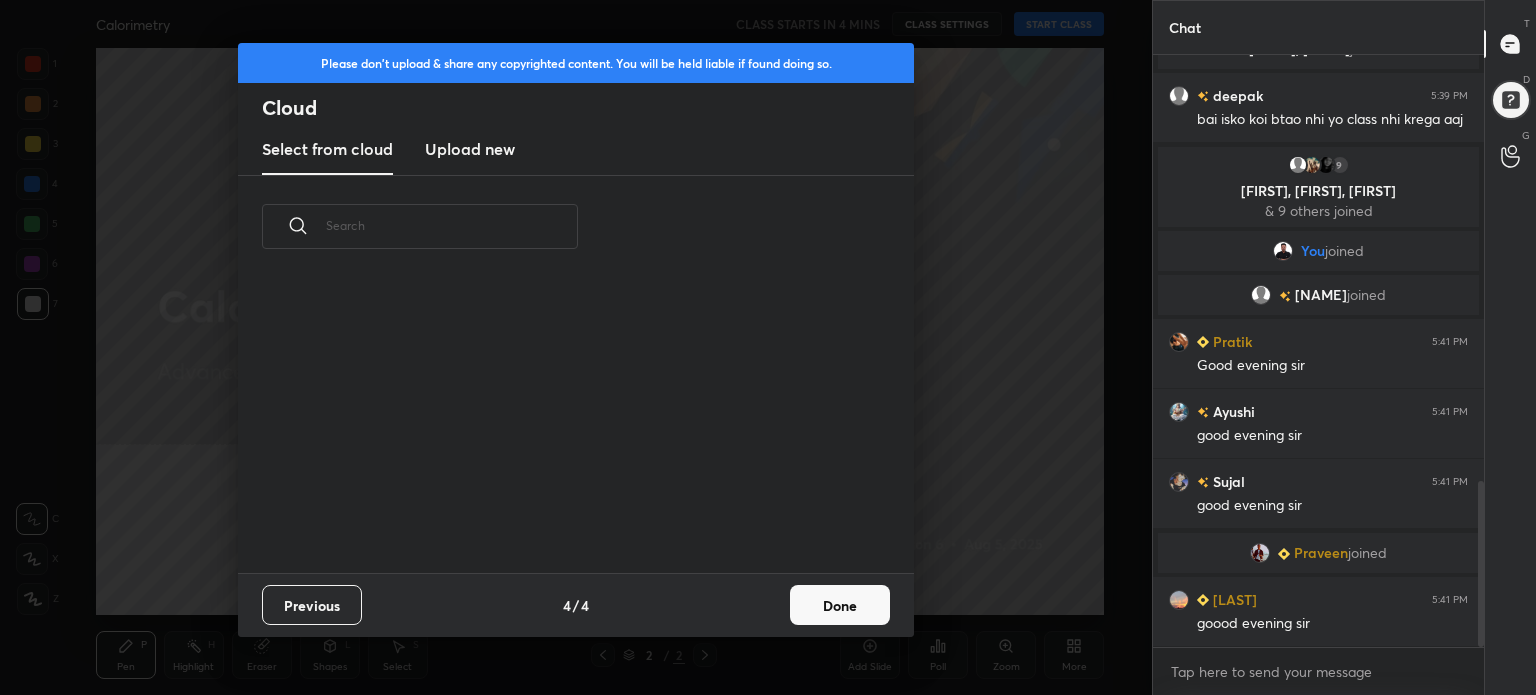 click on "Upload new" at bounding box center (470, 149) 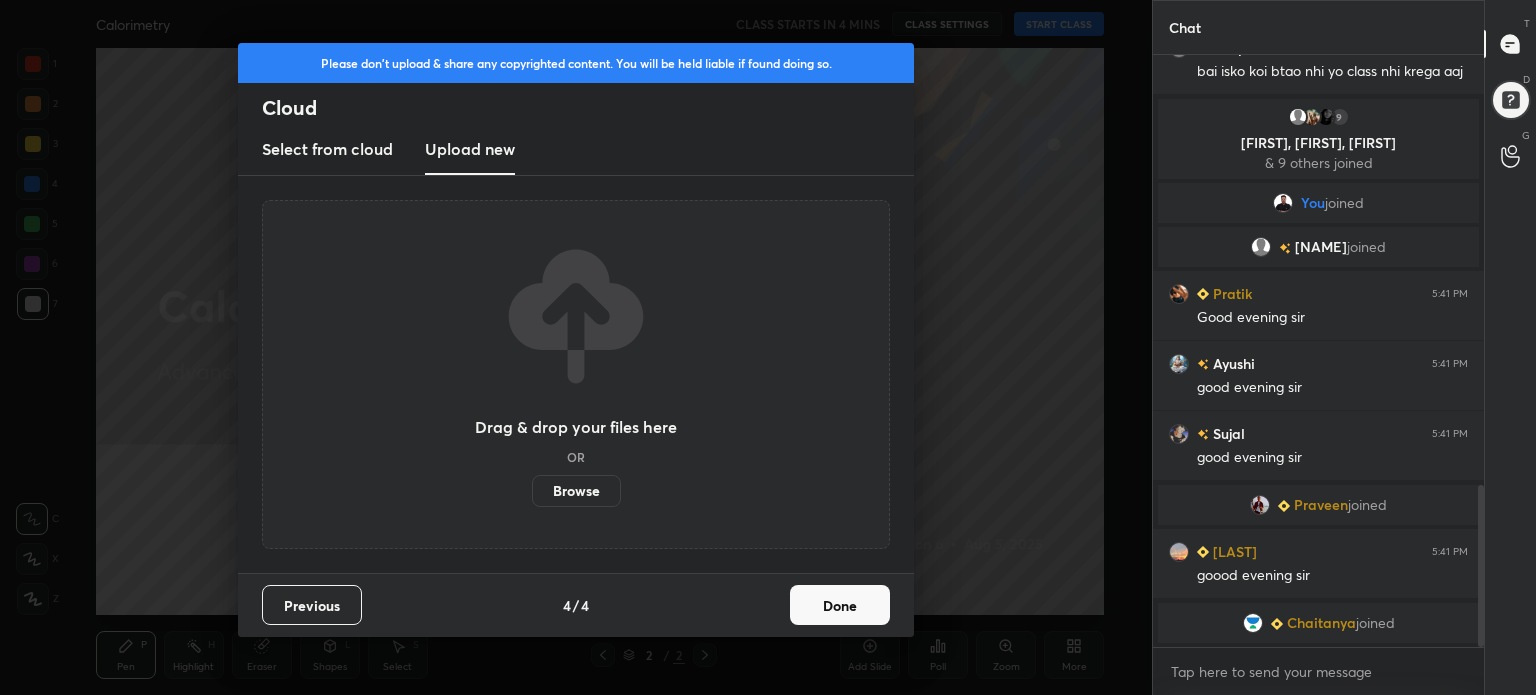 click on "Browse" at bounding box center (576, 491) 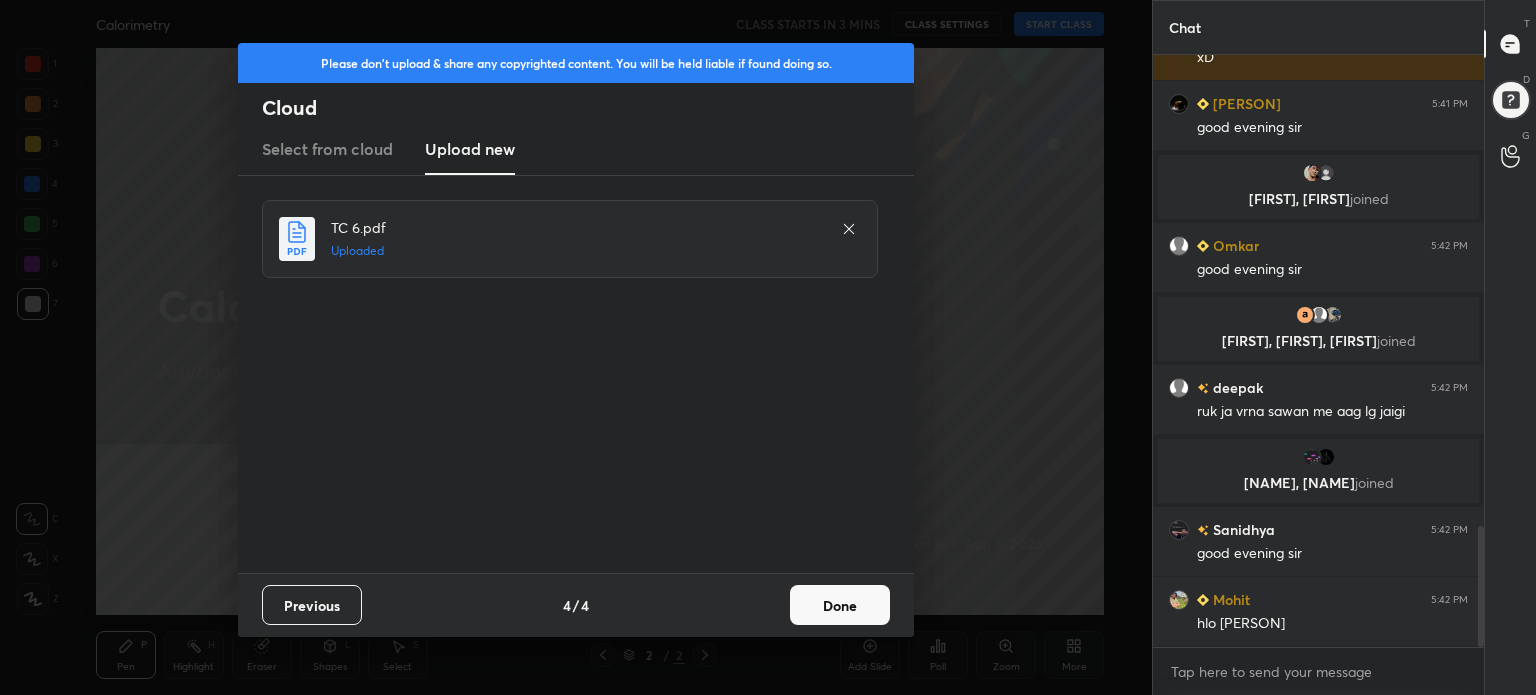 scroll, scrollTop: 2364, scrollLeft: 0, axis: vertical 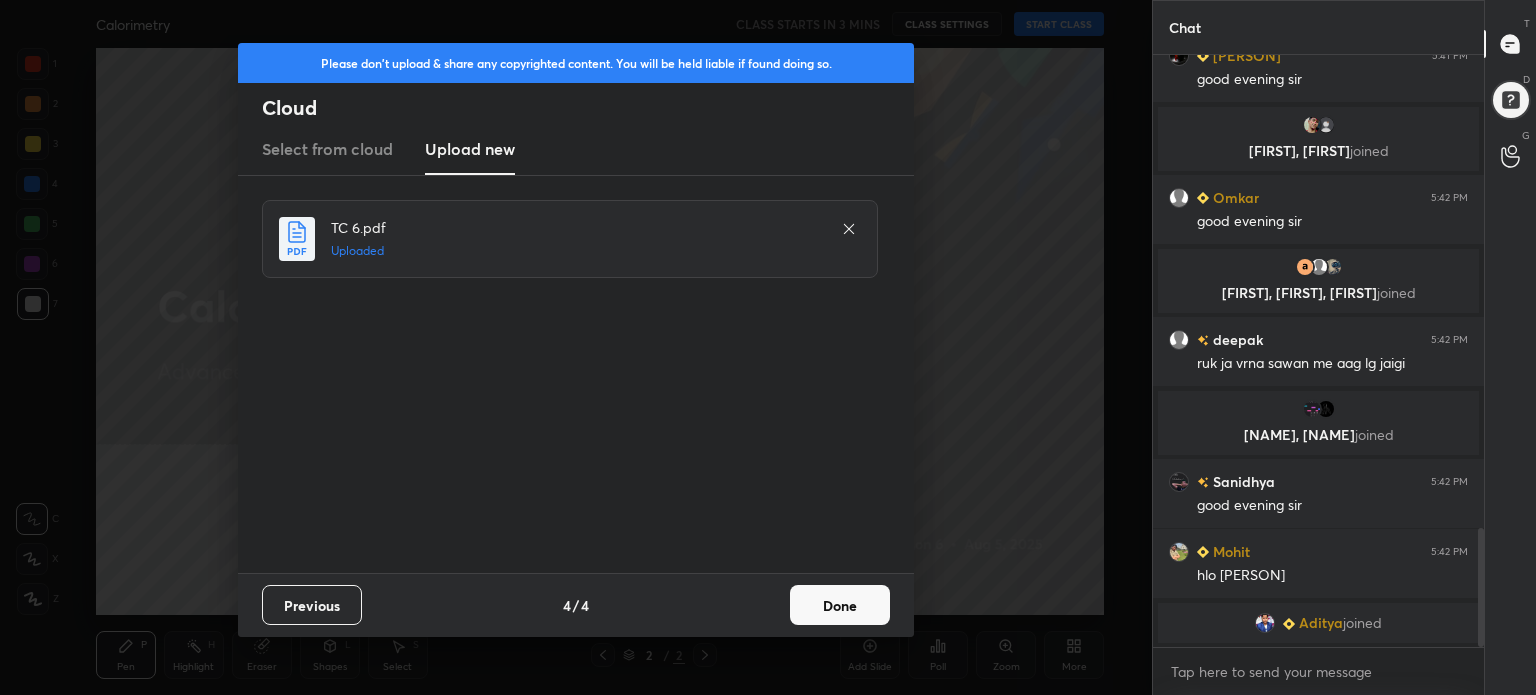 click on "Done" at bounding box center [840, 605] 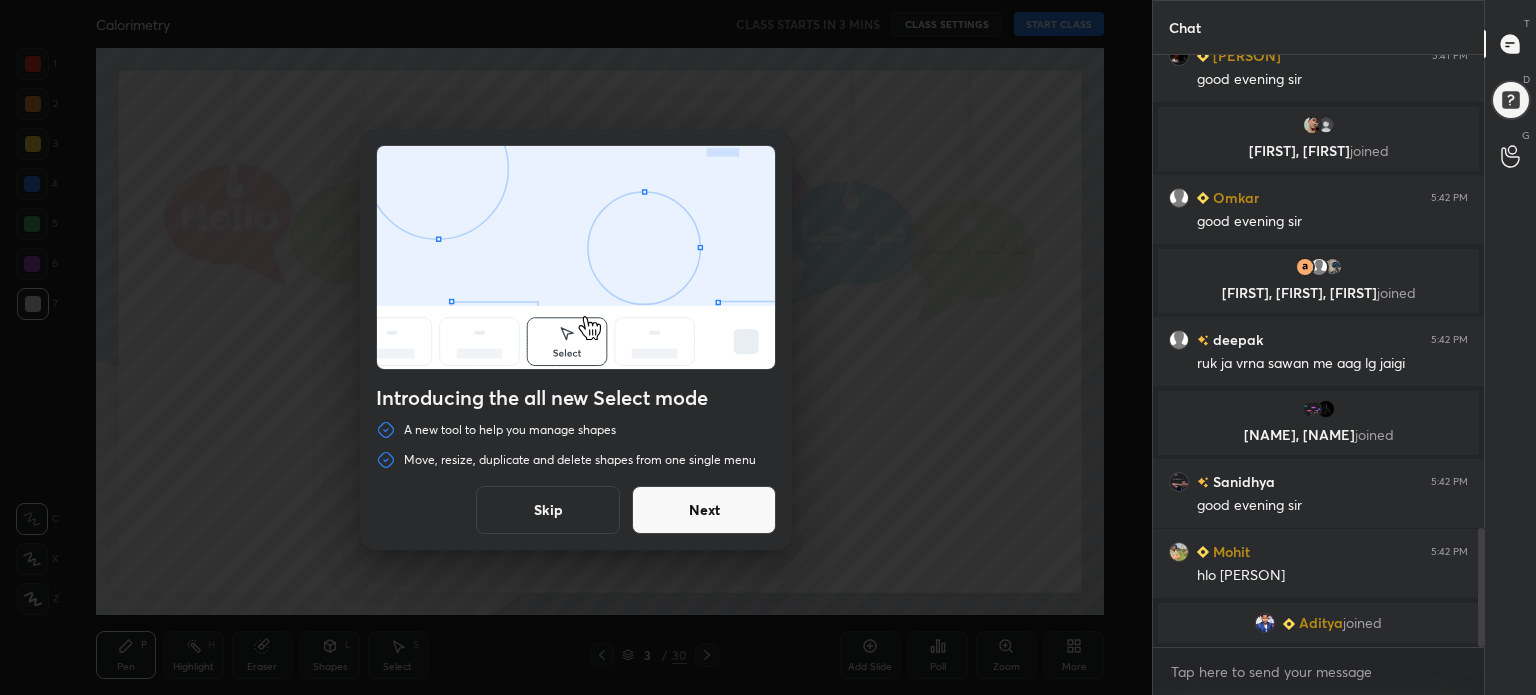 click on "Skip" at bounding box center [548, 510] 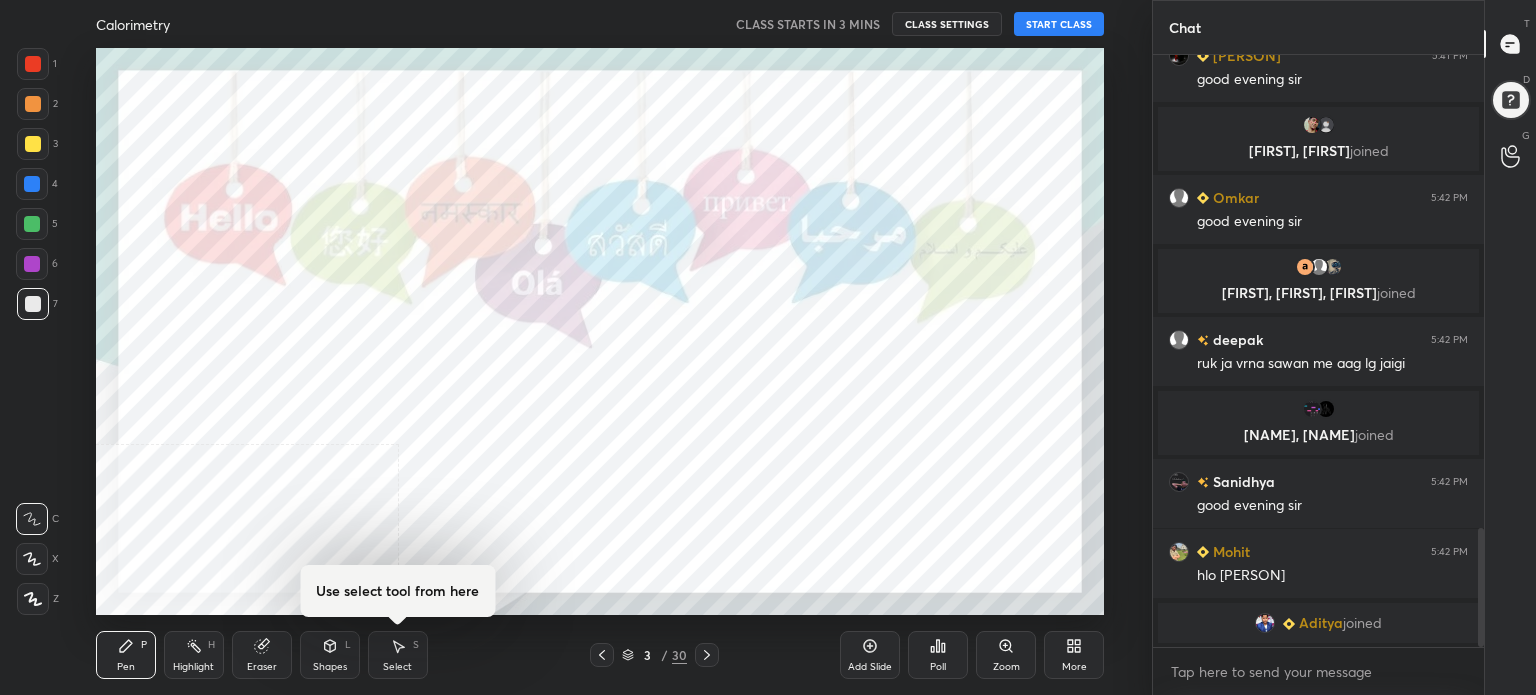 scroll, scrollTop: 2396, scrollLeft: 0, axis: vertical 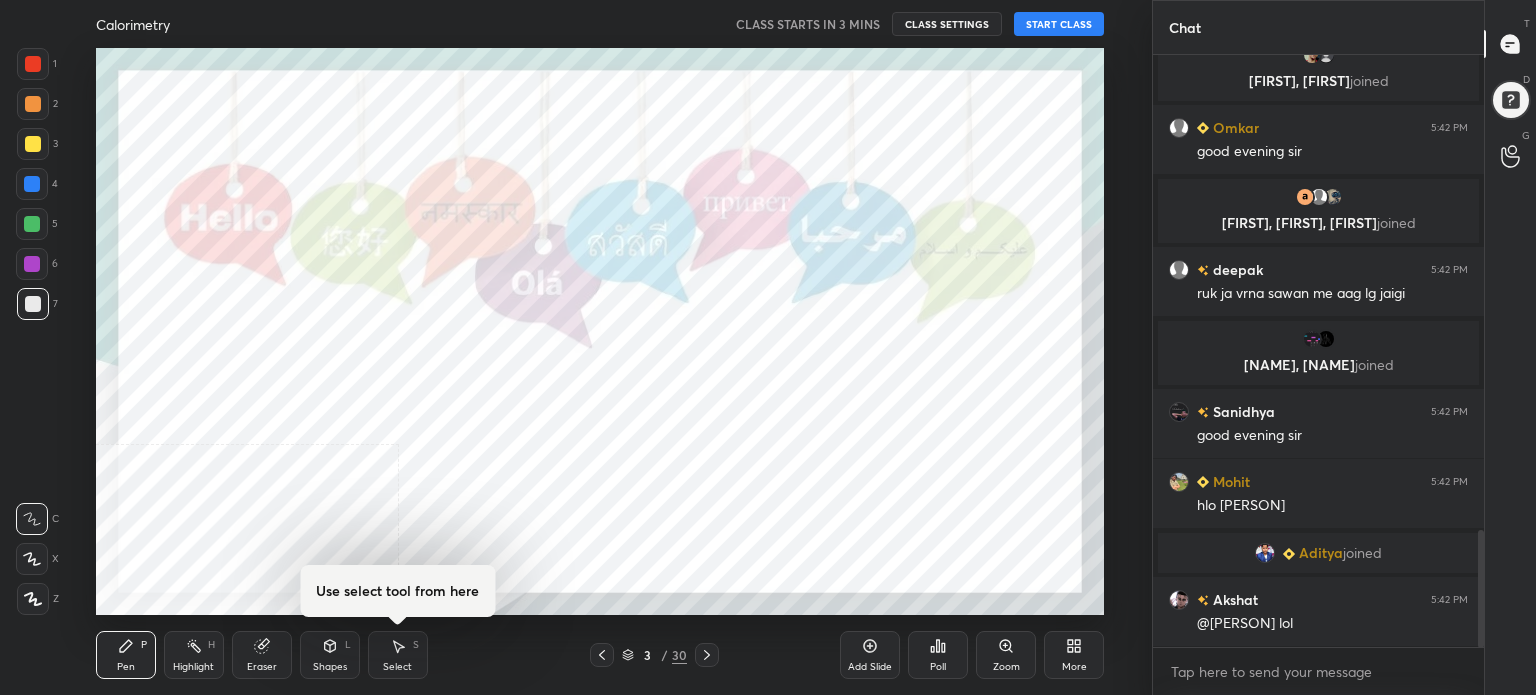 click at bounding box center [33, 144] 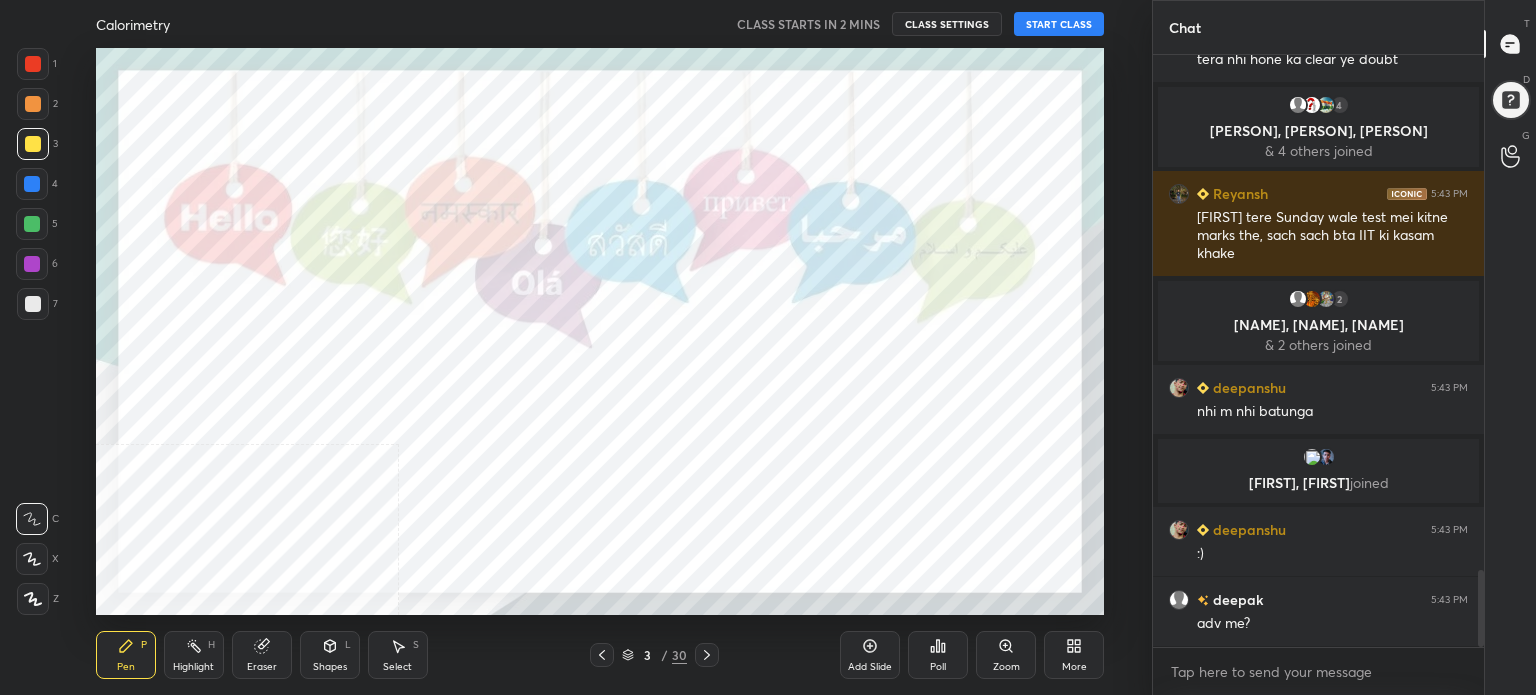 scroll, scrollTop: 3980, scrollLeft: 0, axis: vertical 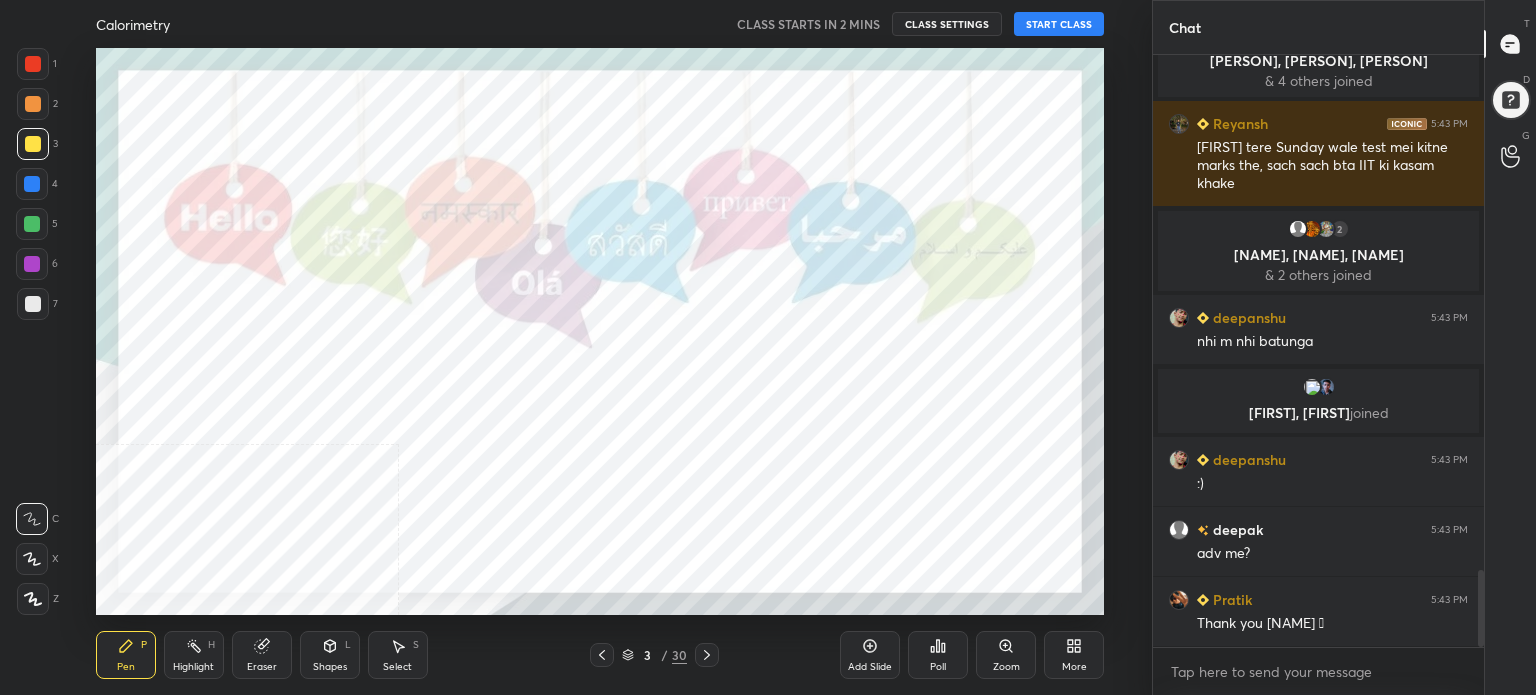 click on "More" at bounding box center (1074, 667) 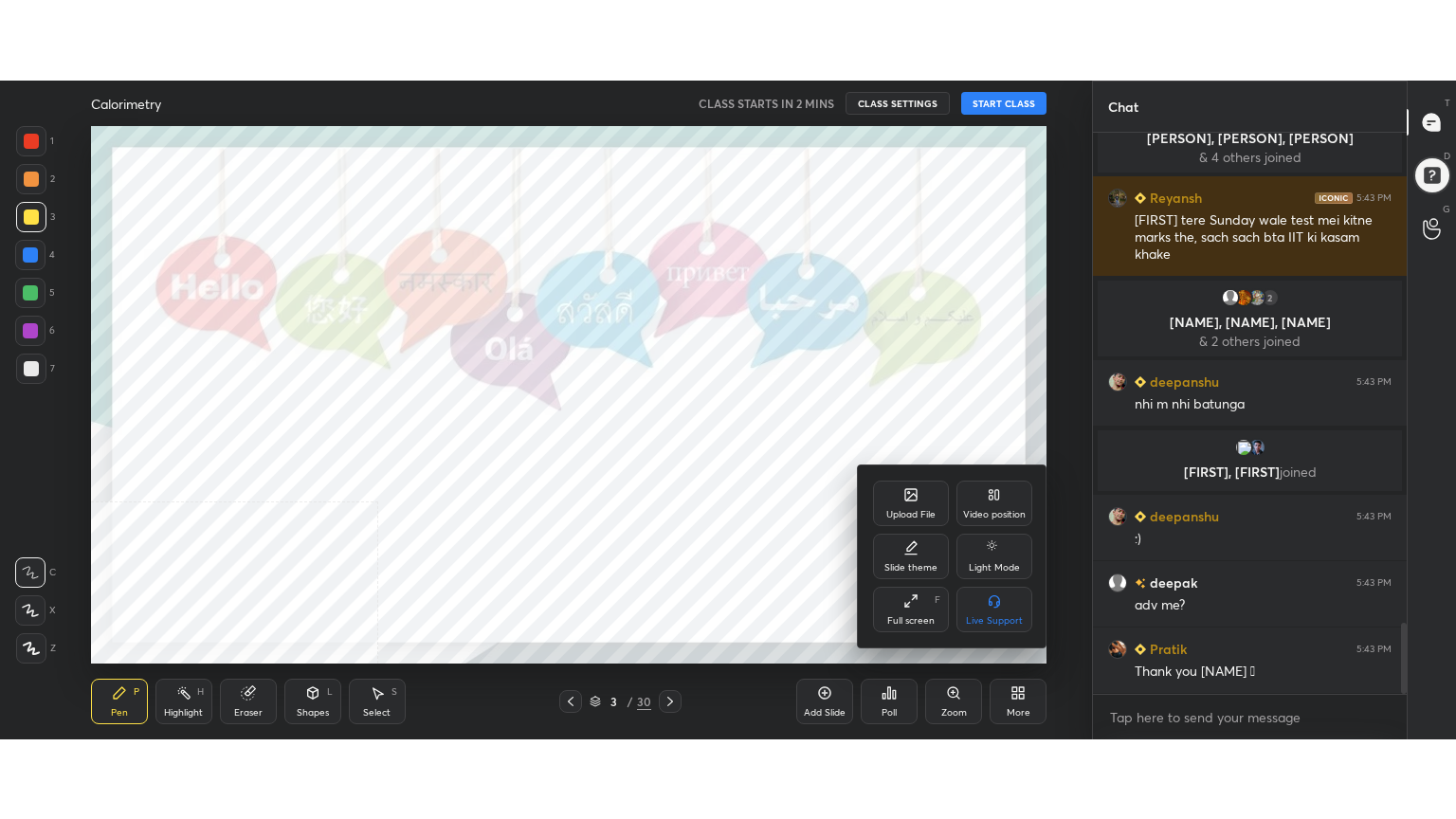 scroll, scrollTop: 3839, scrollLeft: 0, axis: vertical 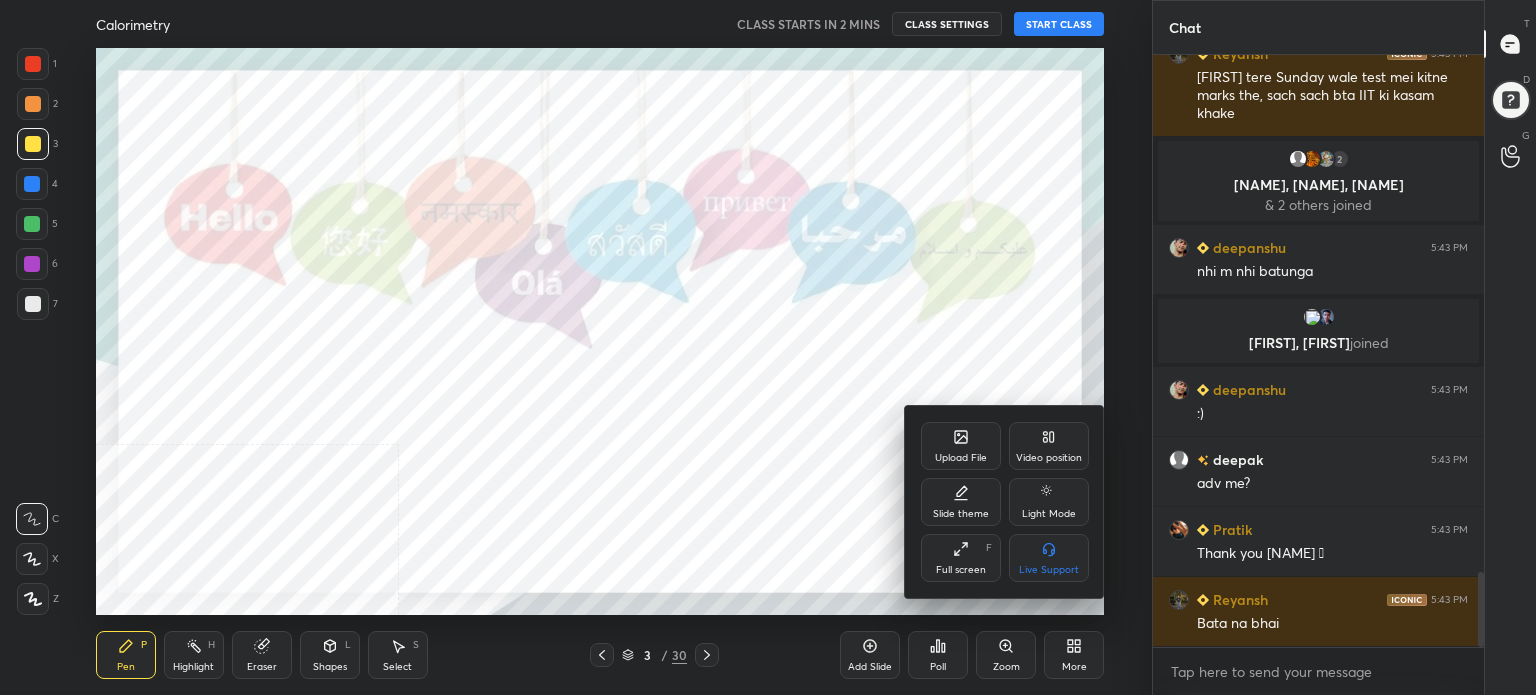 click on "Full screen F" at bounding box center [961, 558] 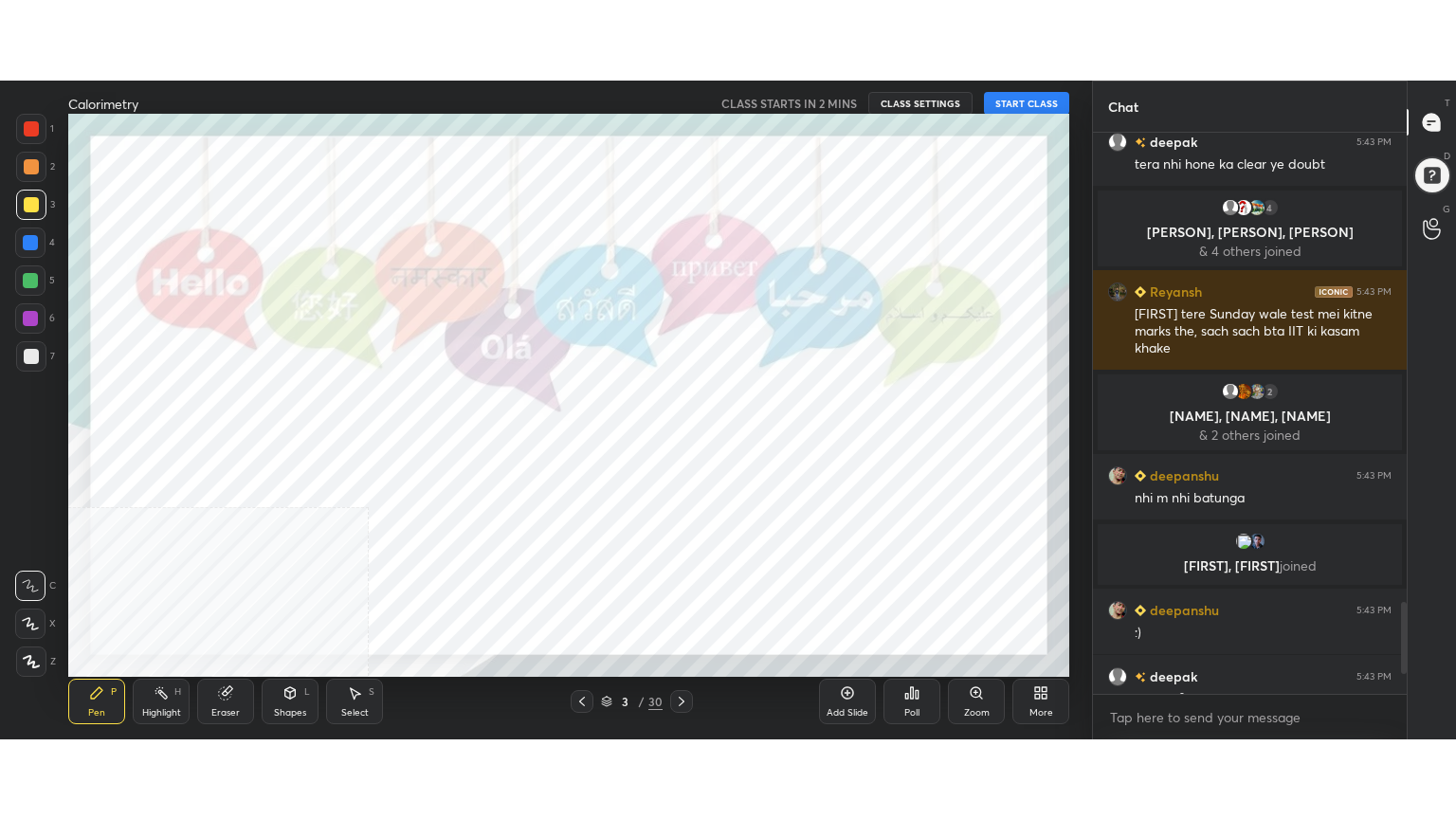 scroll, scrollTop: 94094, scrollLeft: 93776, axis: both 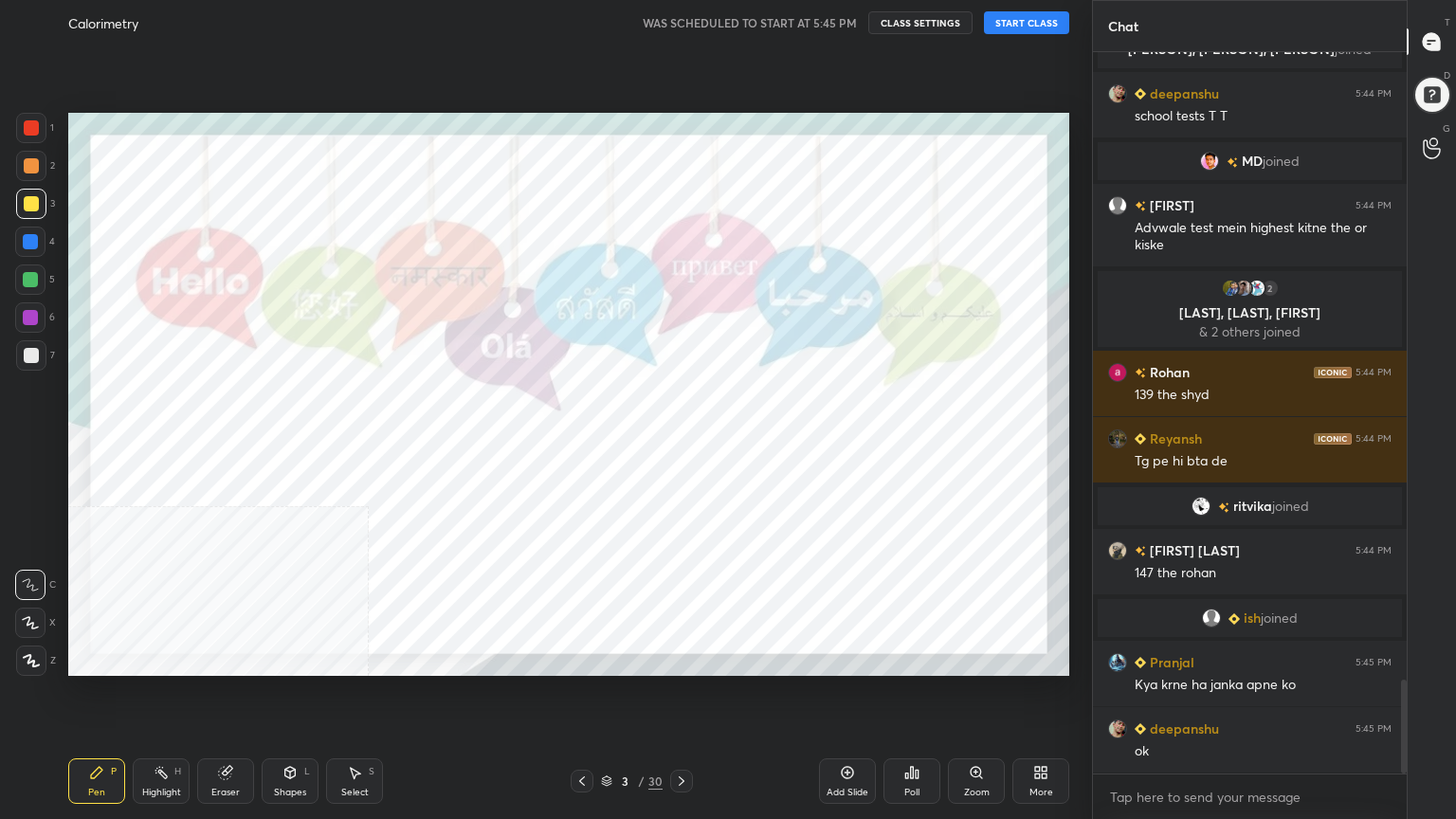 click on "START CLASS" at bounding box center [1027, 23] 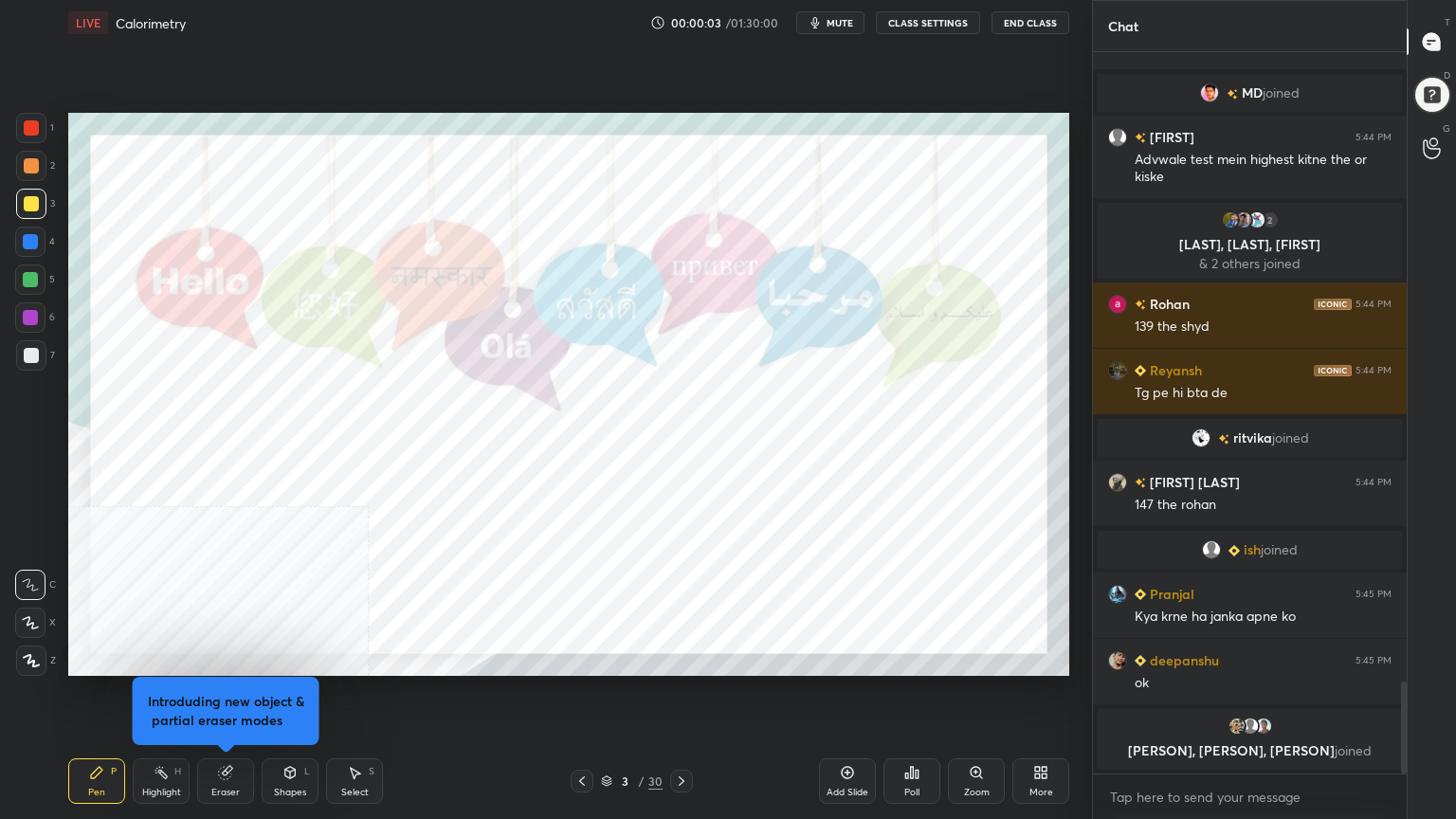 scroll, scrollTop: 4747, scrollLeft: 0, axis: vertical 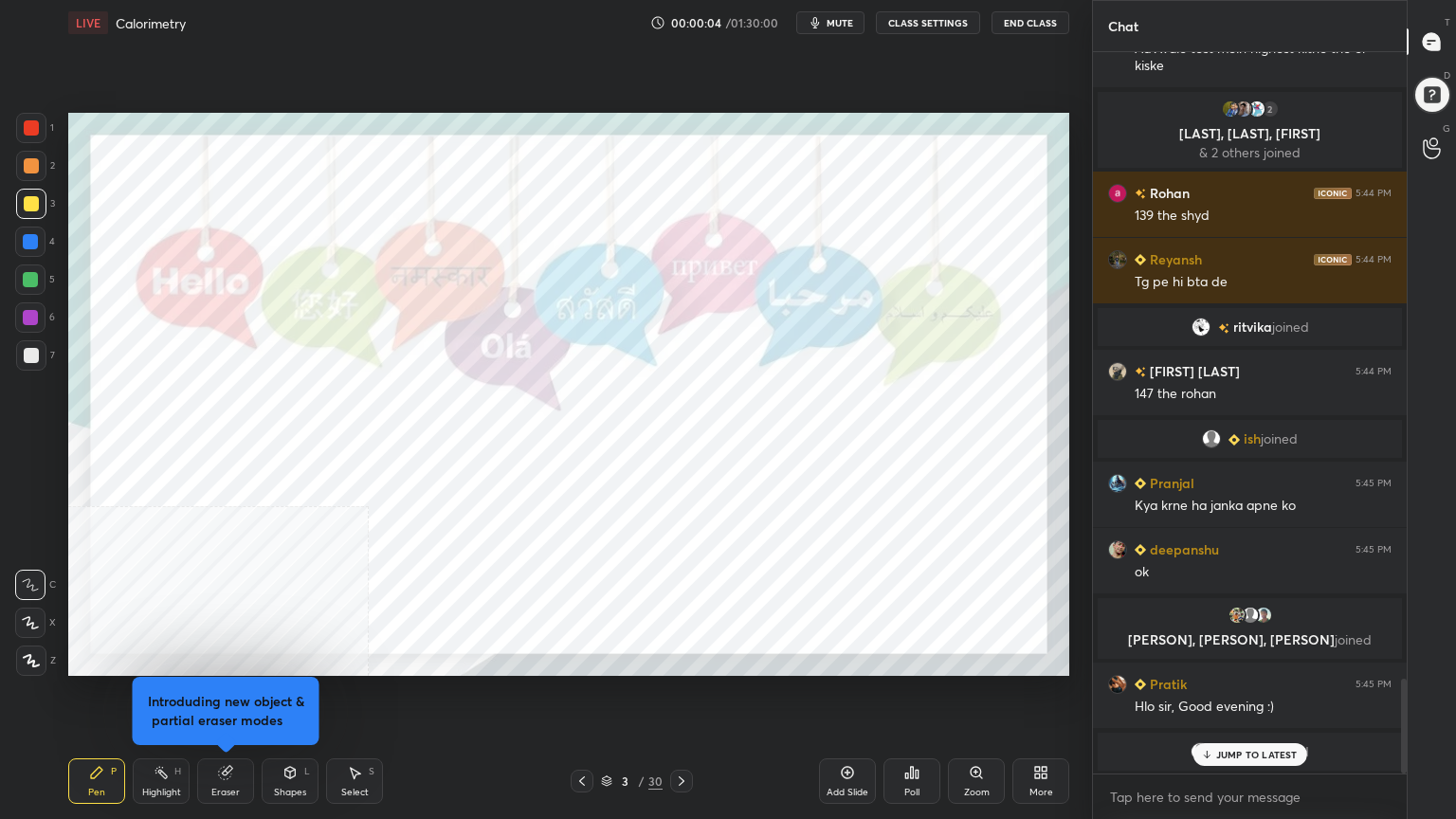 click on "LIVE Calorimetry 00:00:04 /  01:30:00 mute CLASS SETTINGS End Class" at bounding box center [569, 23] 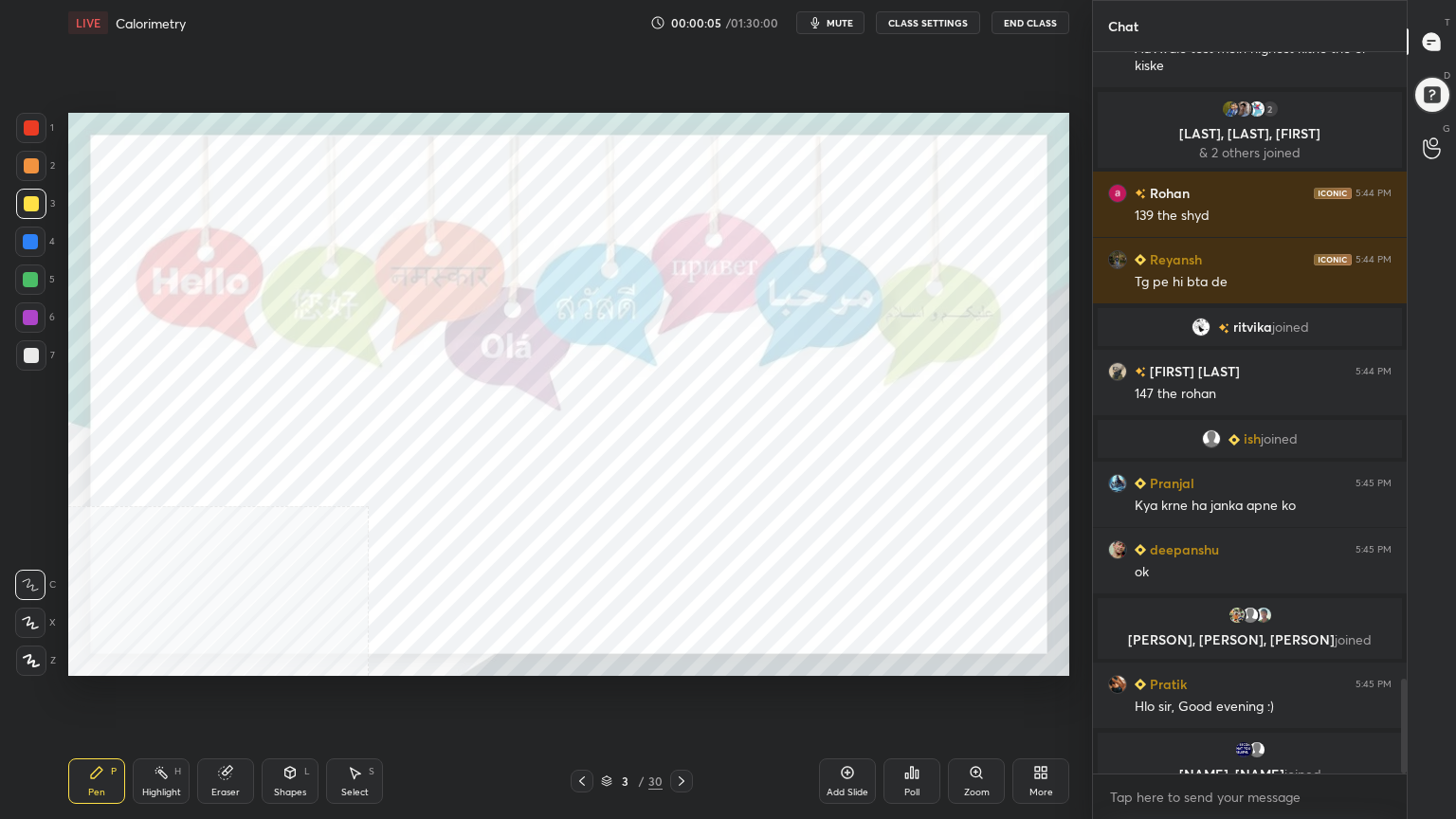 click on "CLASS SETTINGS" at bounding box center [928, 23] 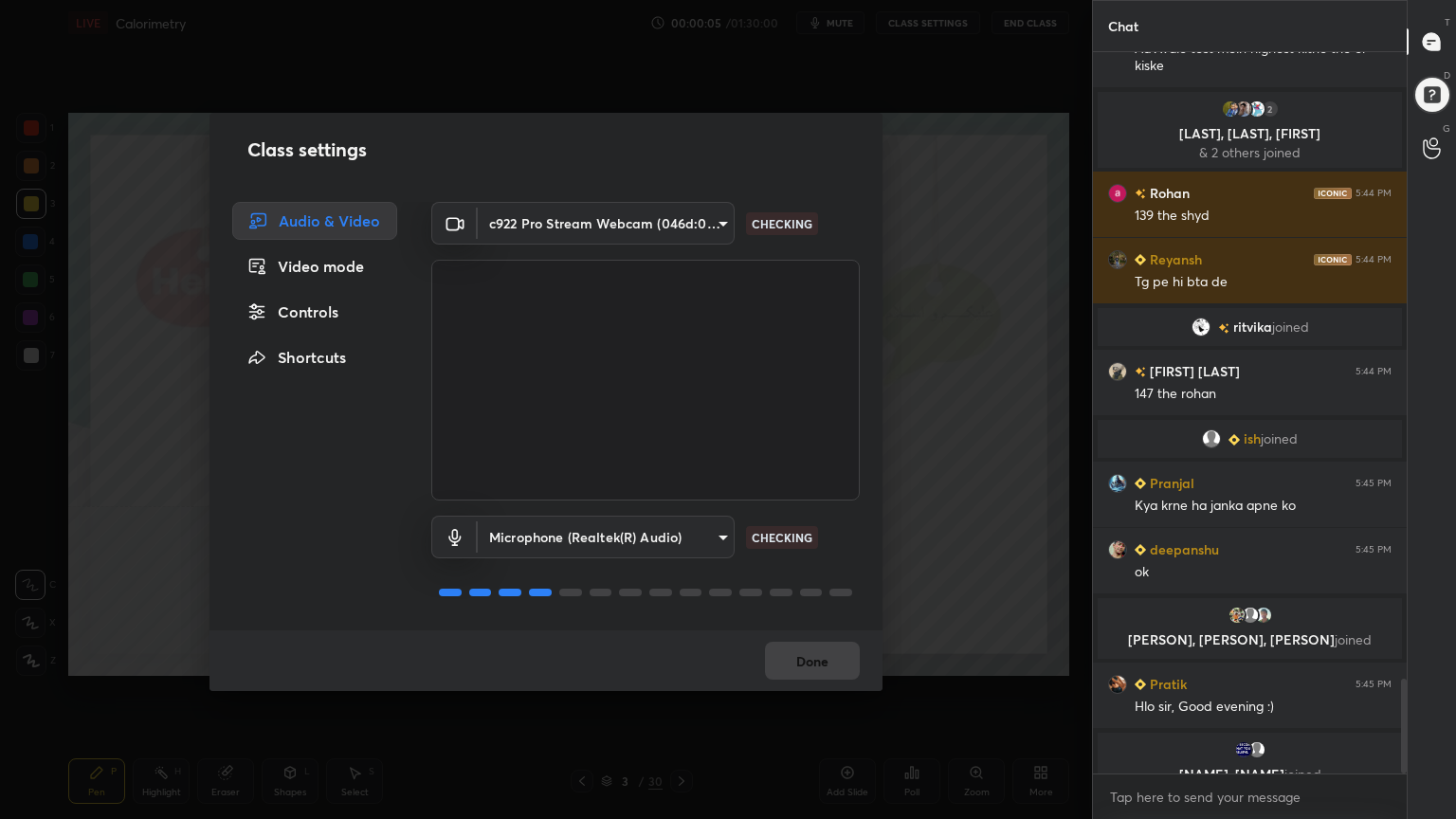 click on "Video mode" at bounding box center (315, 266) 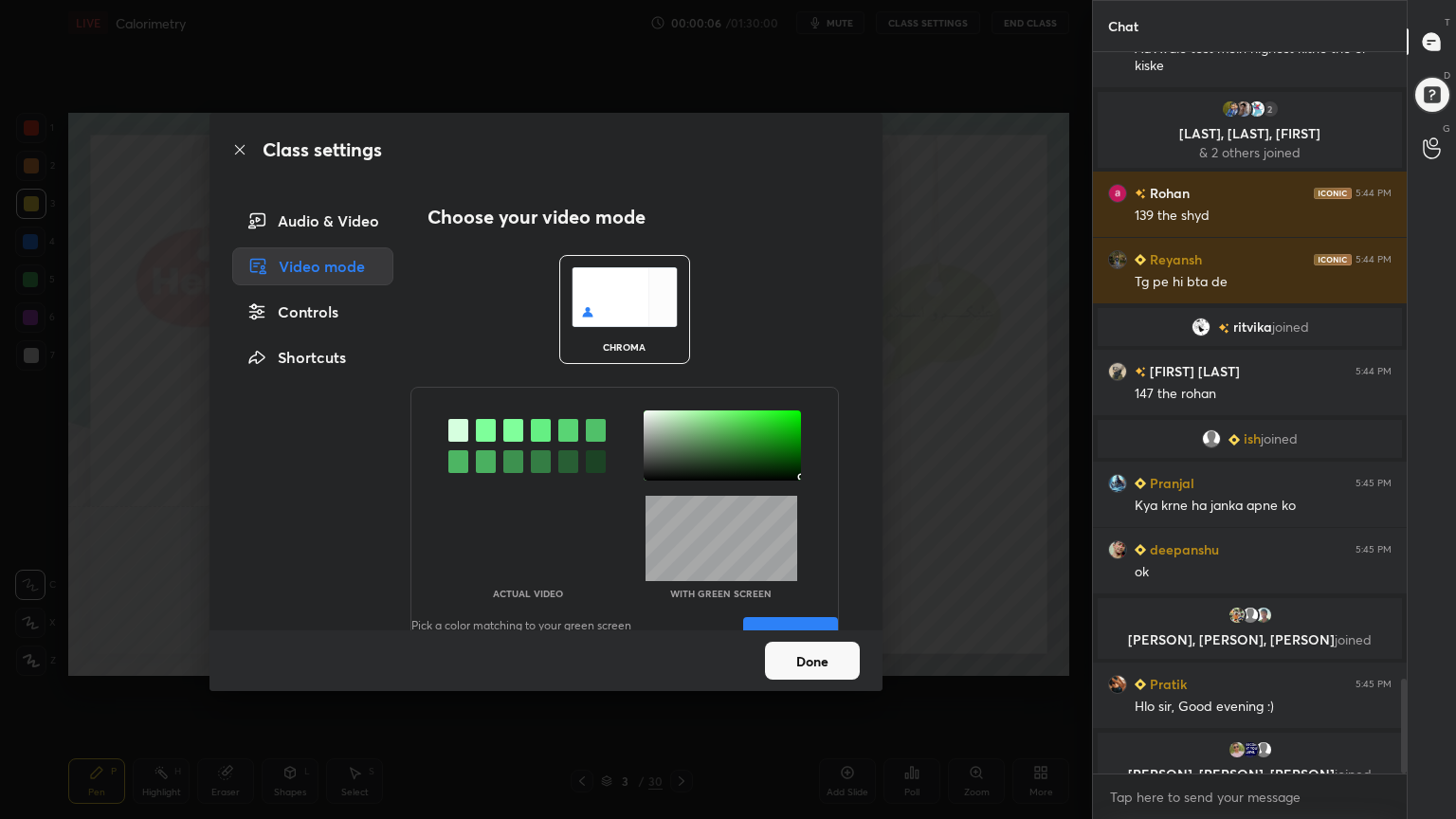 click on "Audio & Video Video mode Controls Shortcuts" at bounding box center (307, 416) 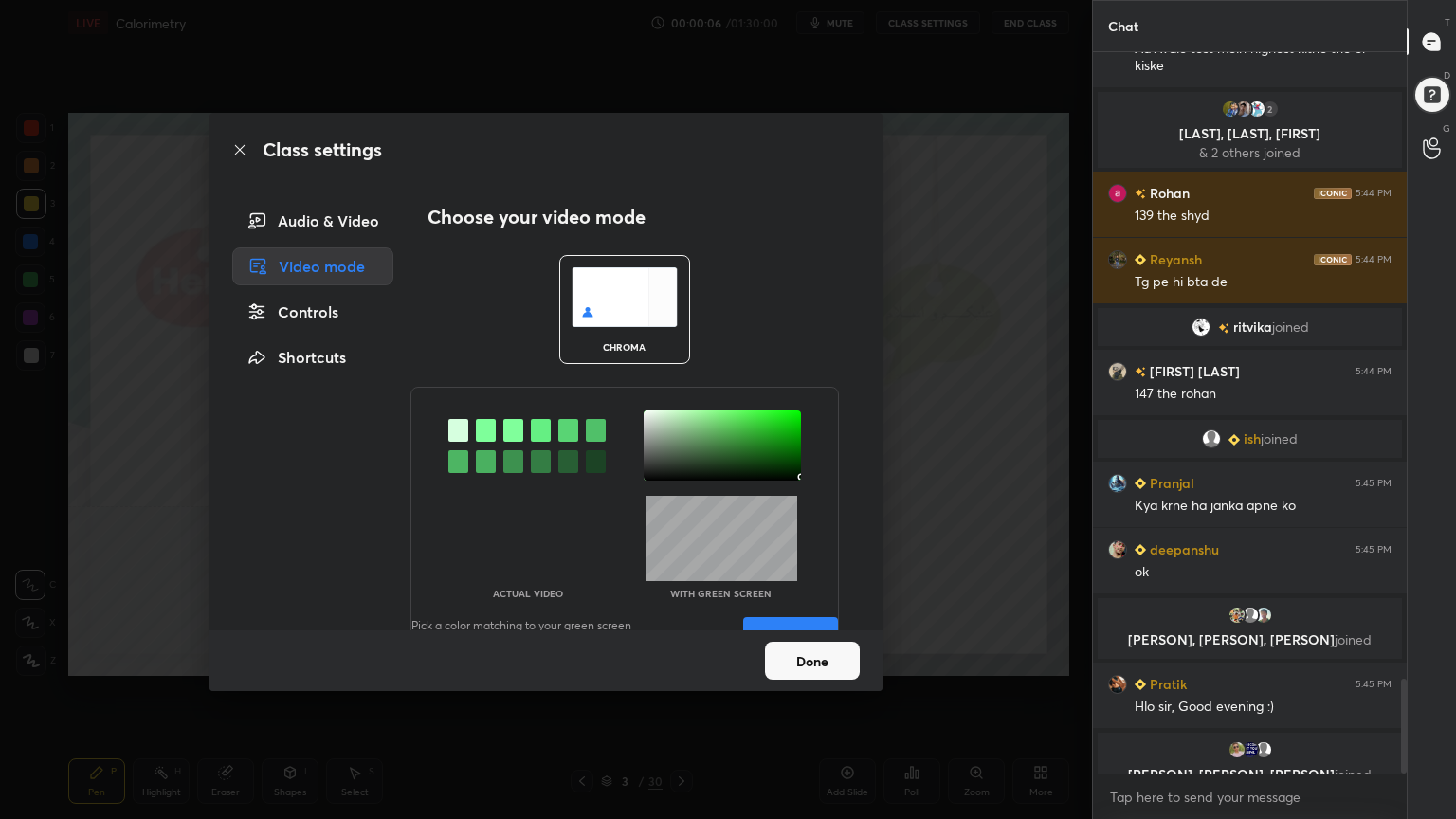 click on "Controls" at bounding box center (313, 312) 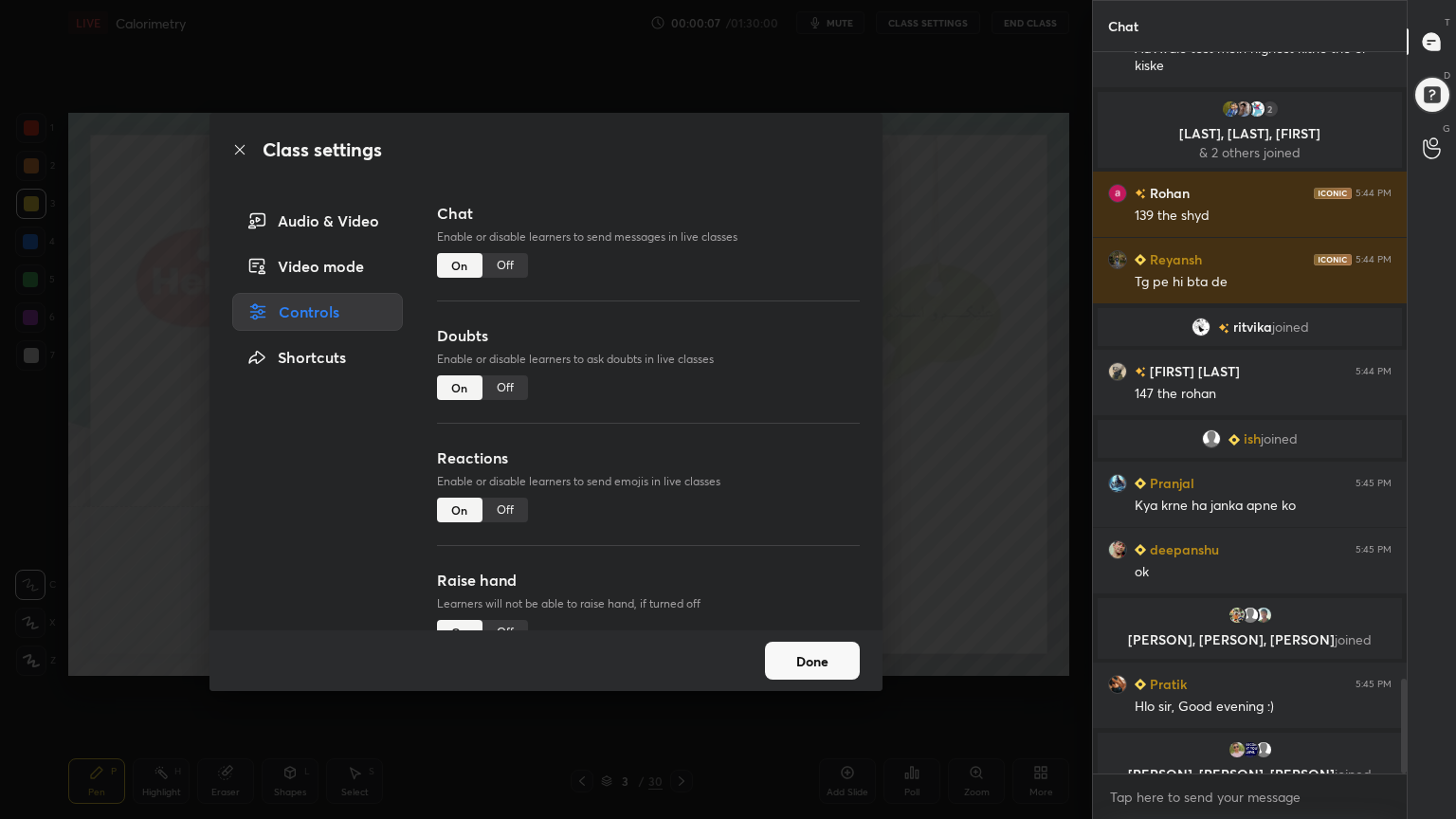 scroll, scrollTop: 4814, scrollLeft: 0, axis: vertical 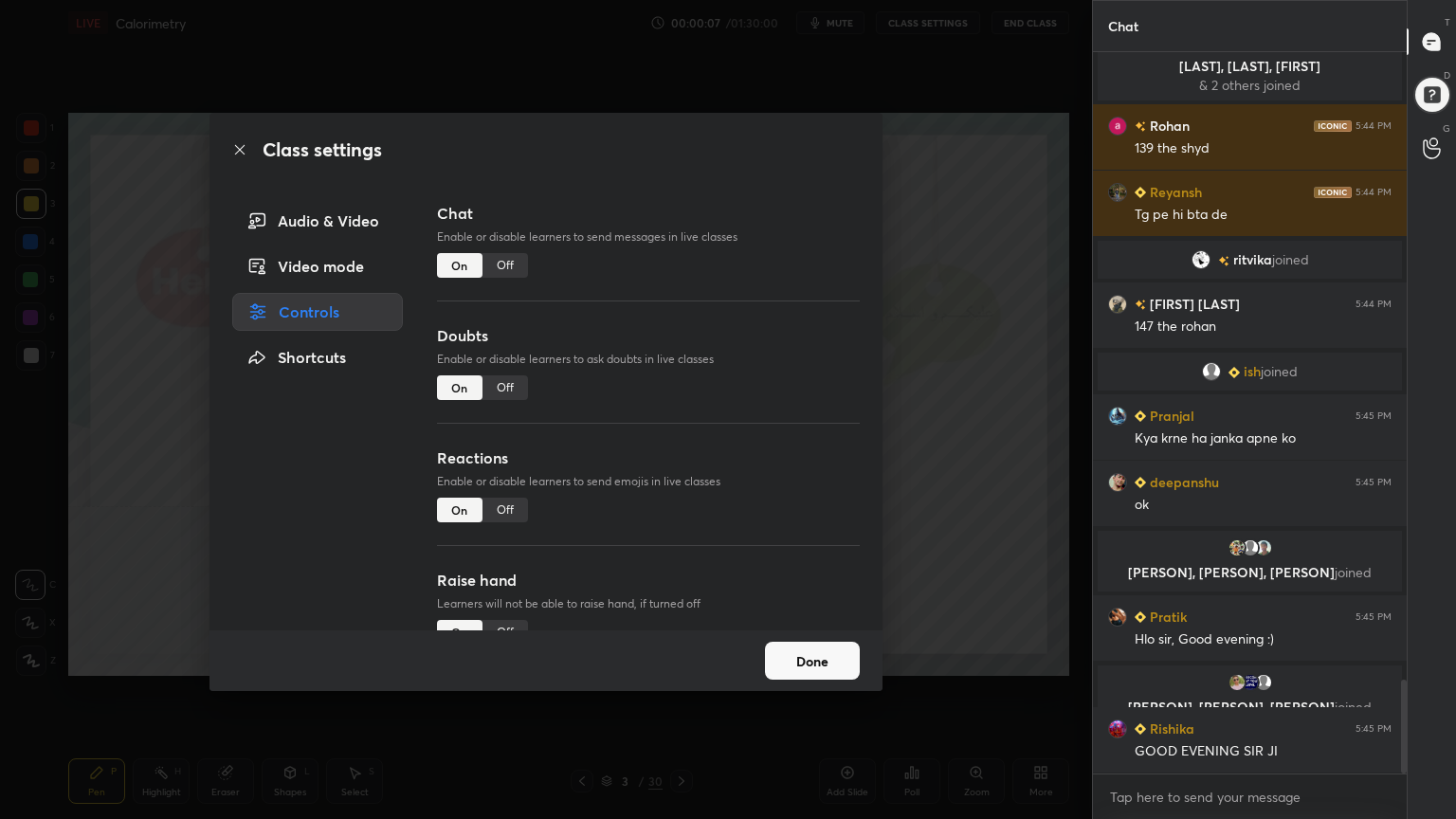 click on "Off" at bounding box center [505, 388] 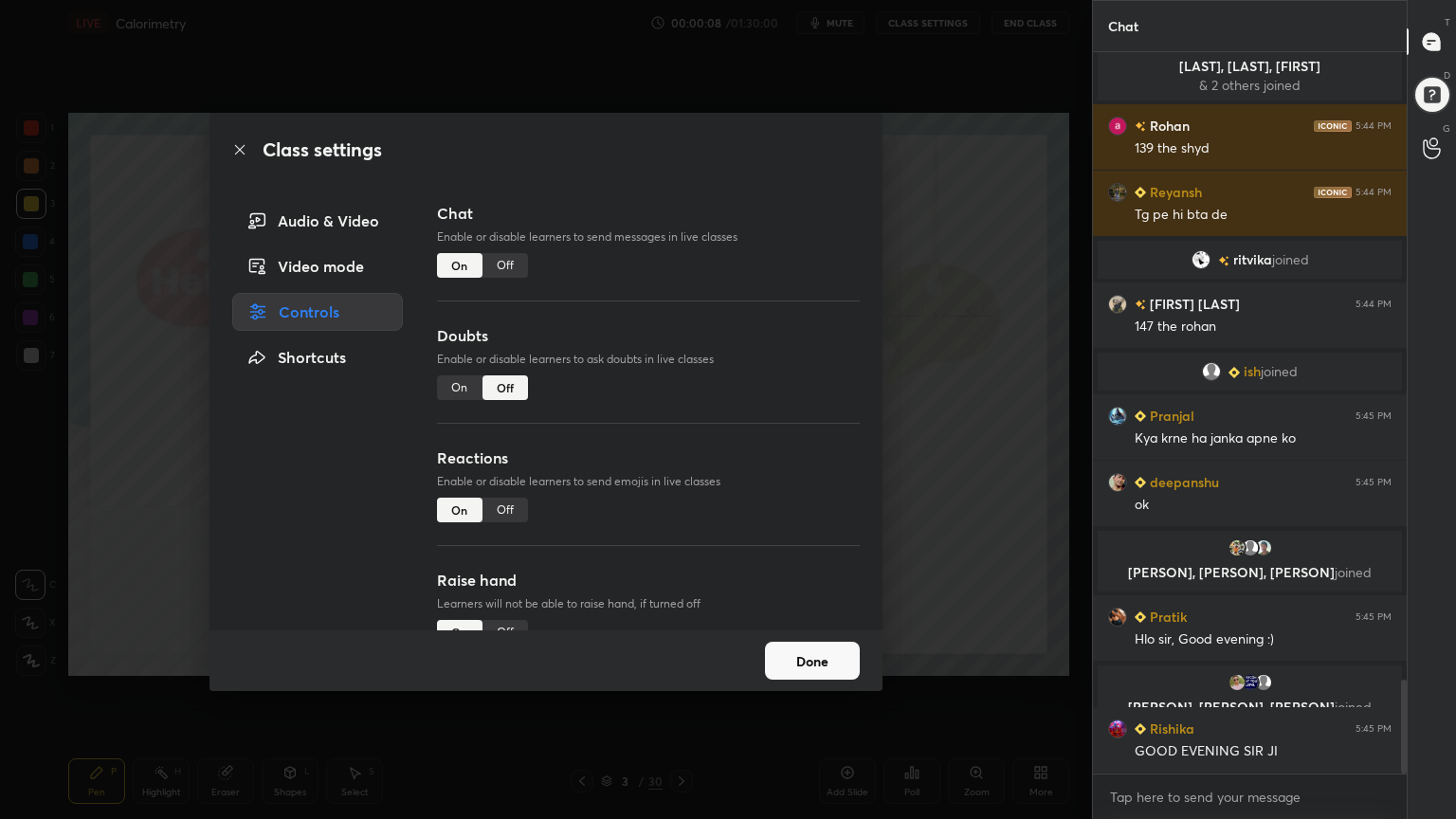 click on "Off" at bounding box center [505, 510] 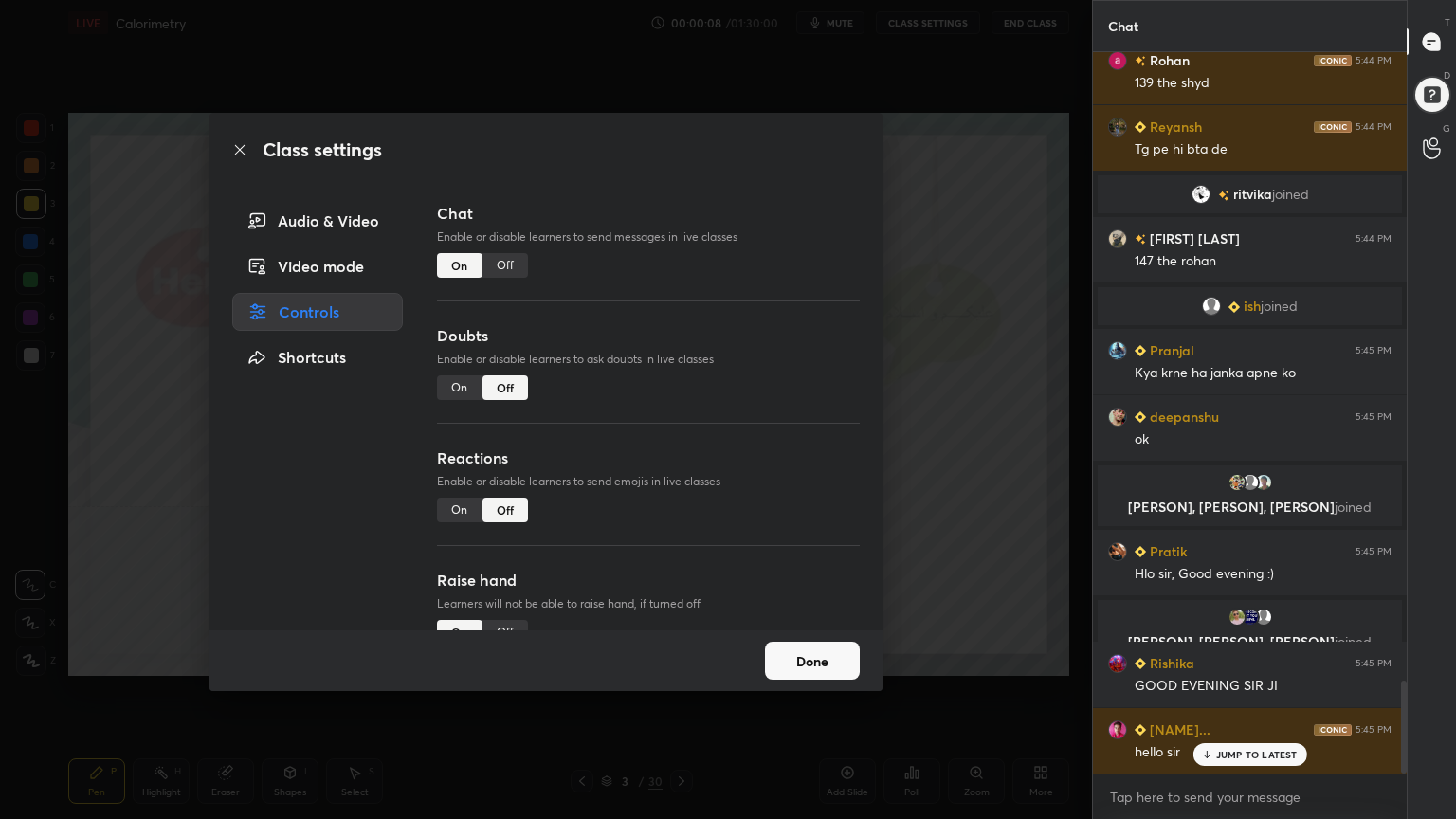 click on "Off" at bounding box center [505, 632] 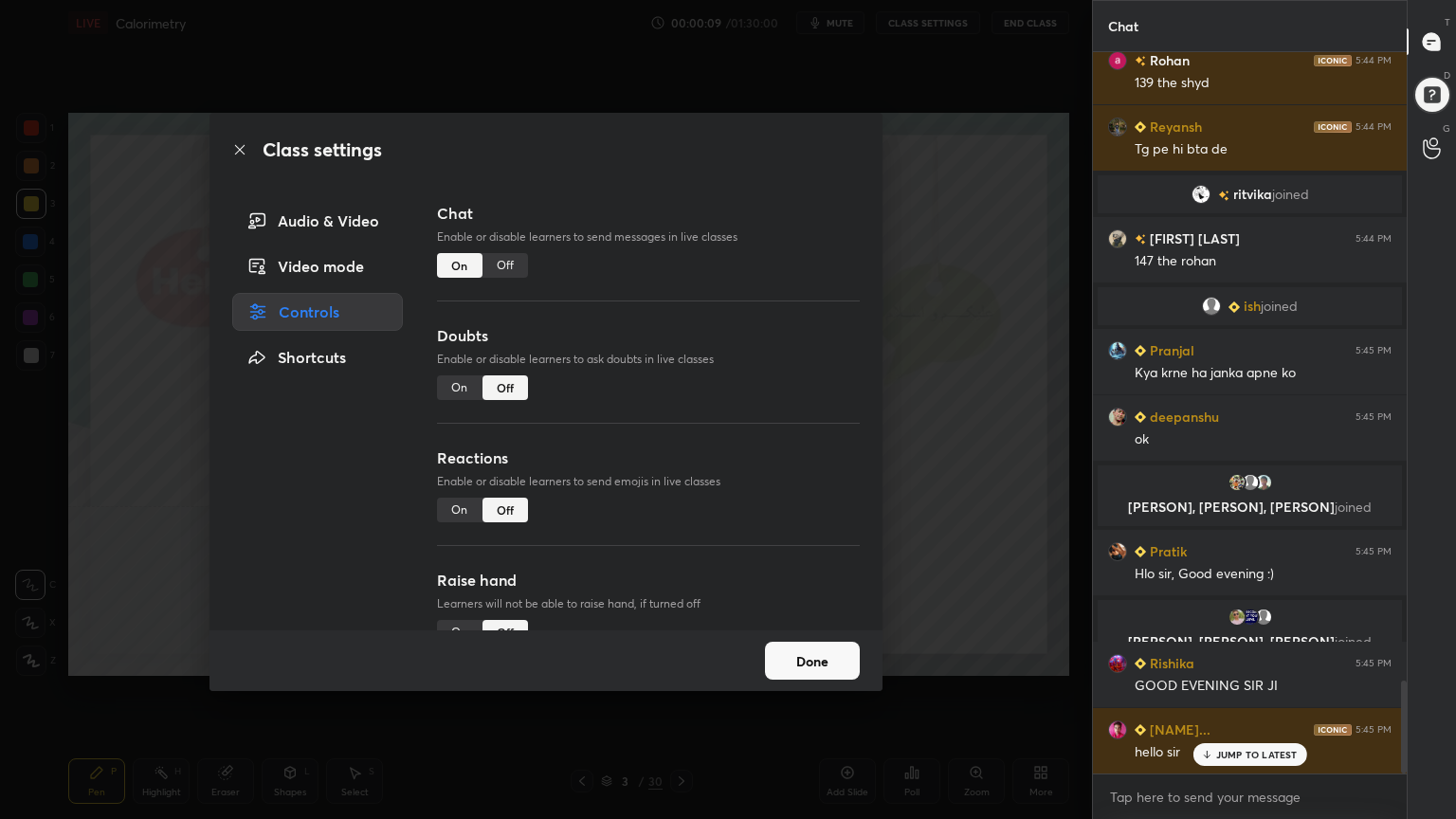 scroll, scrollTop: 4947, scrollLeft: 0, axis: vertical 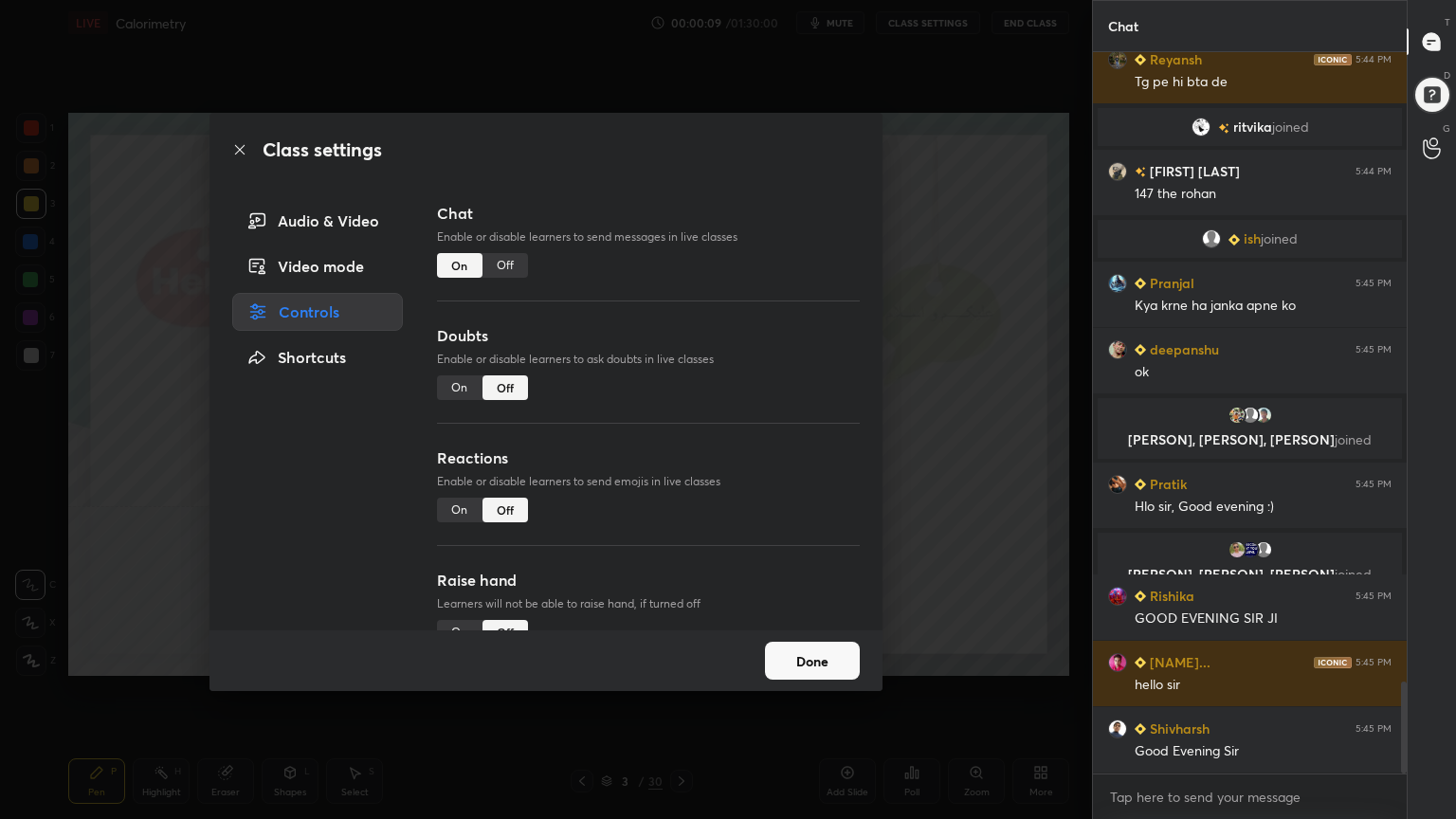 click on "Done" at bounding box center [812, 661] 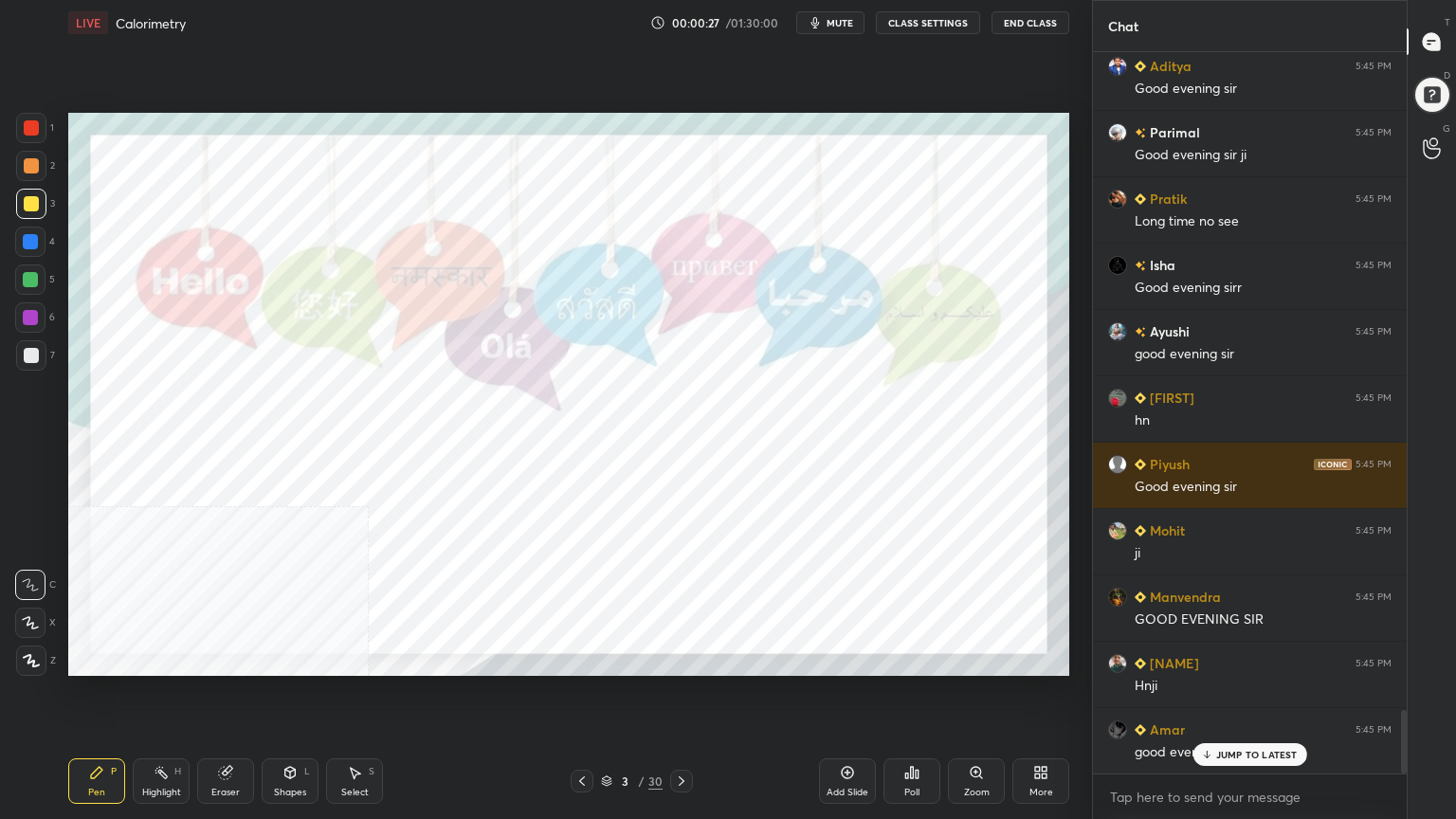 scroll, scrollTop: 7567, scrollLeft: 0, axis: vertical 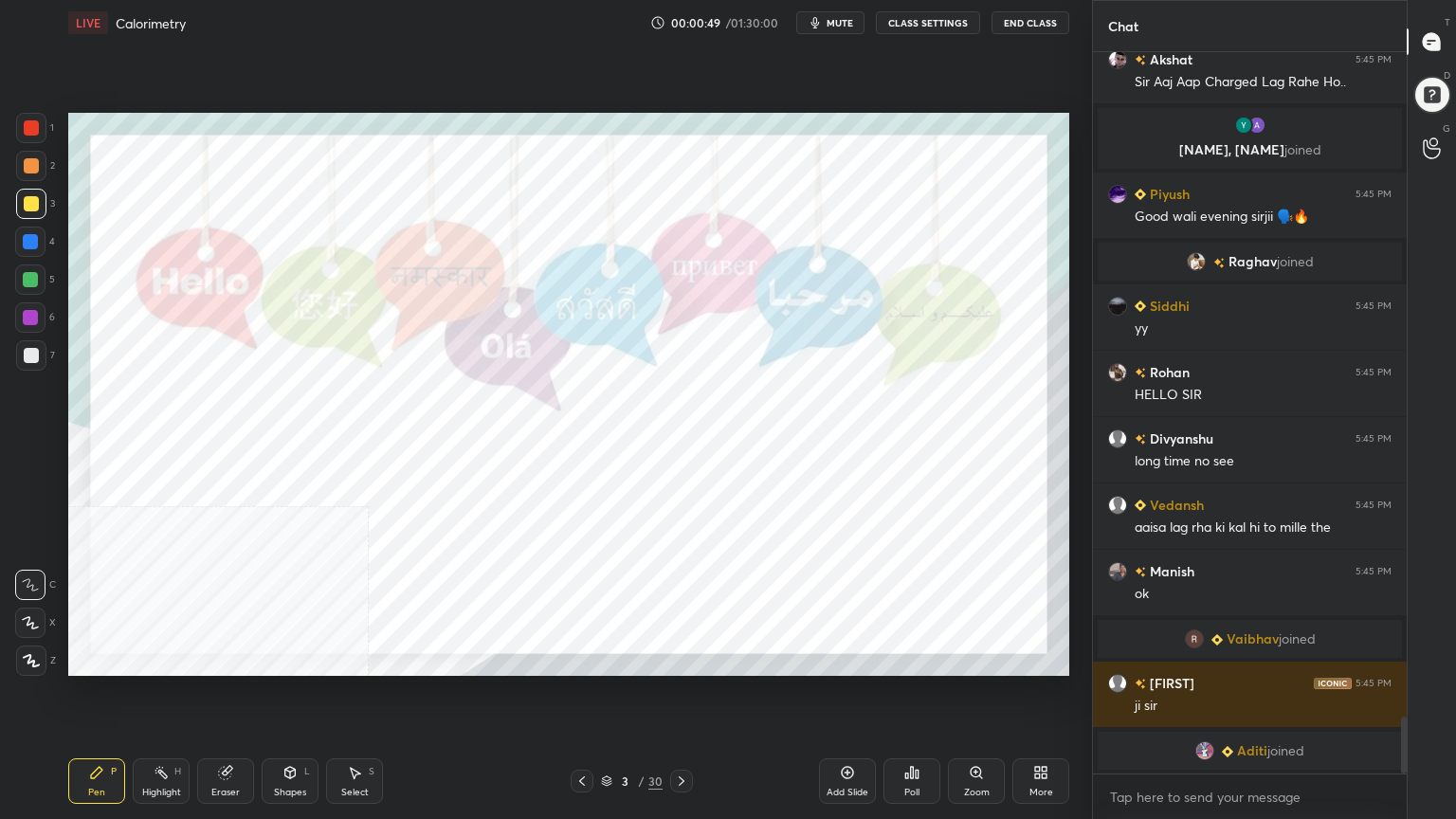 click on "CLASS SETTINGS" at bounding box center (928, 23) 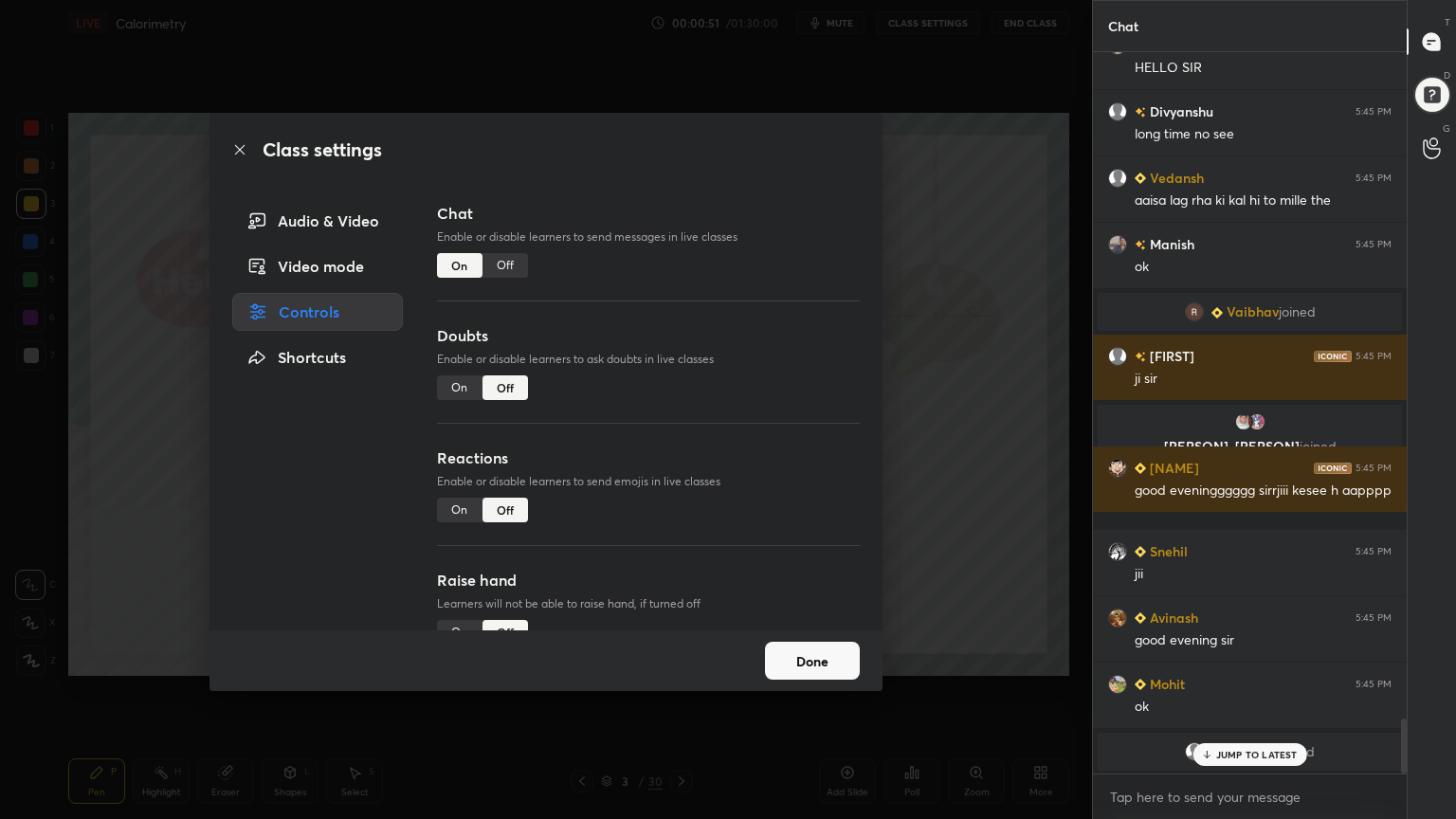 click on "Done" at bounding box center [812, 661] 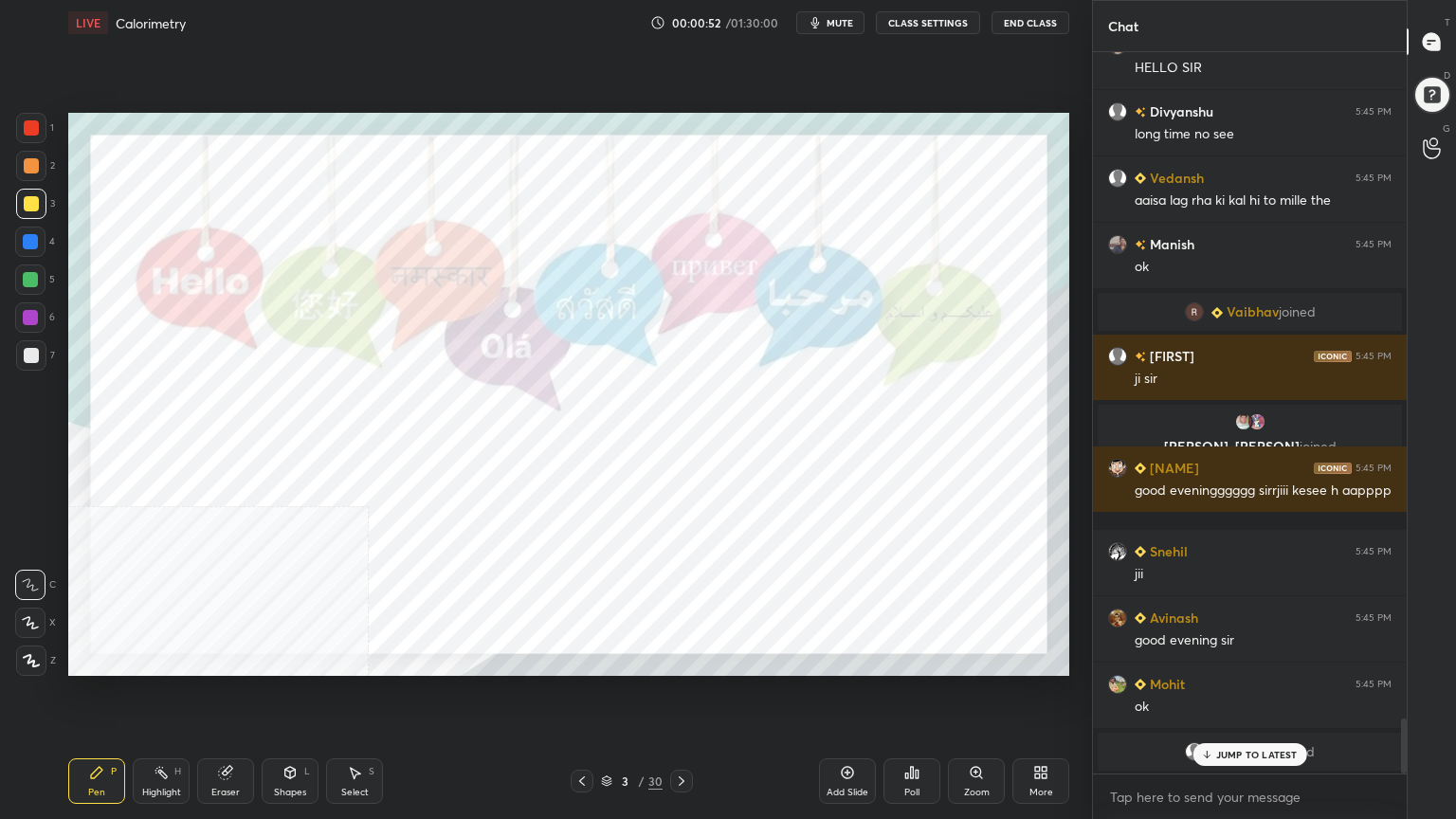 click on "JUMP TO LATEST" at bounding box center (1257, 755) 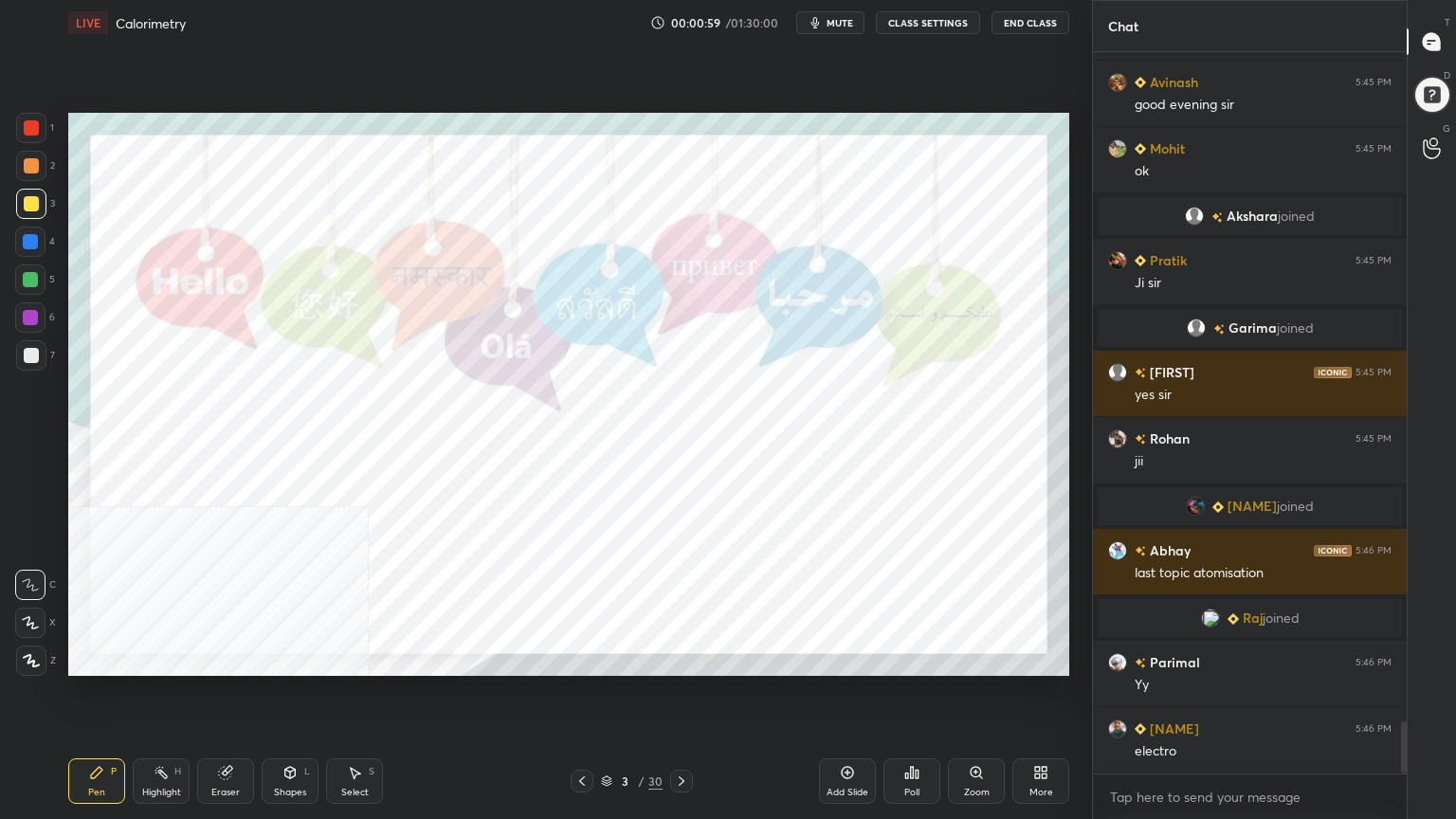 drag, startPoint x: 689, startPoint y: 779, endPoint x: 669, endPoint y: 752, distance: 33.600595 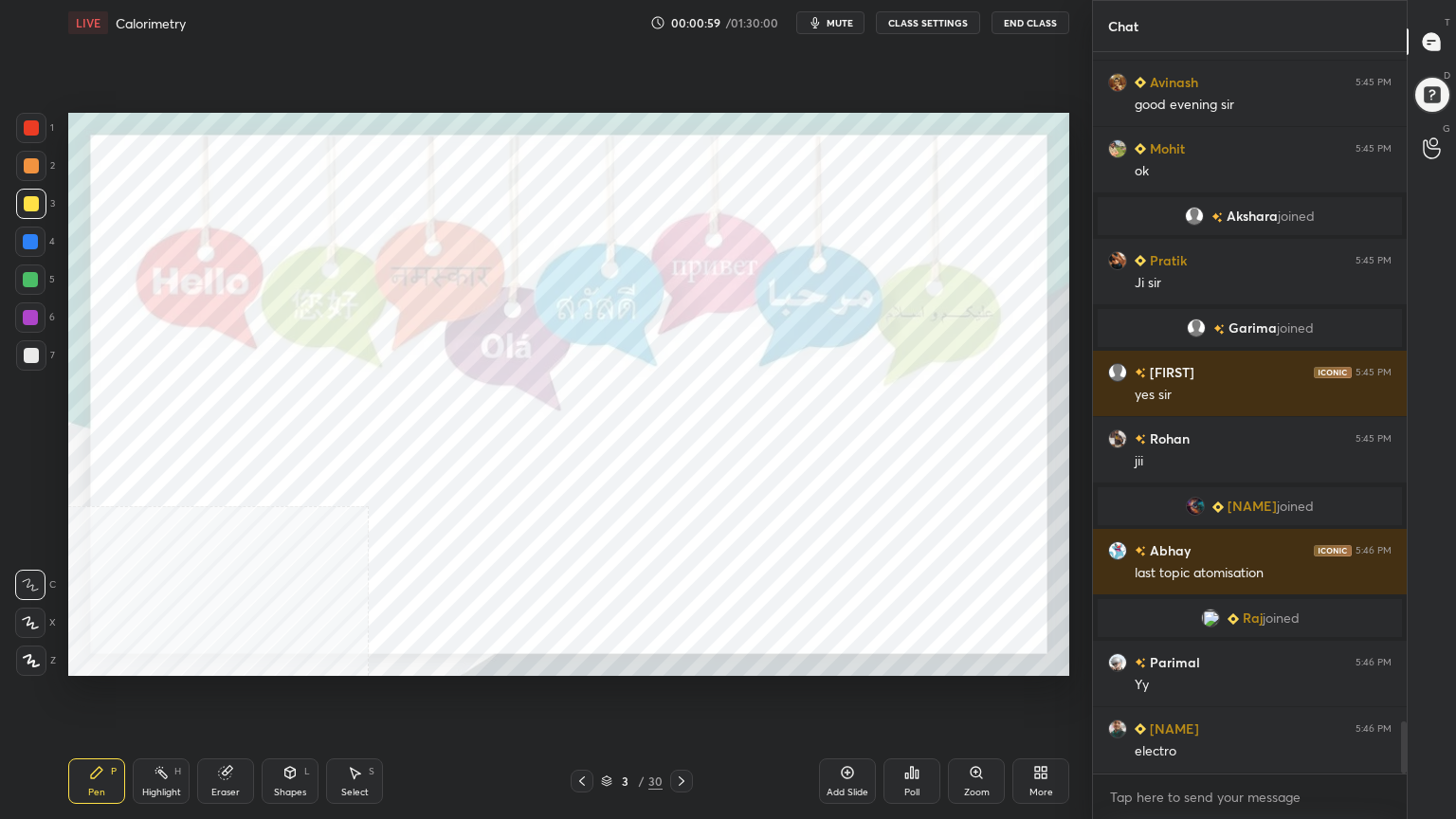 click at bounding box center (682, 781) 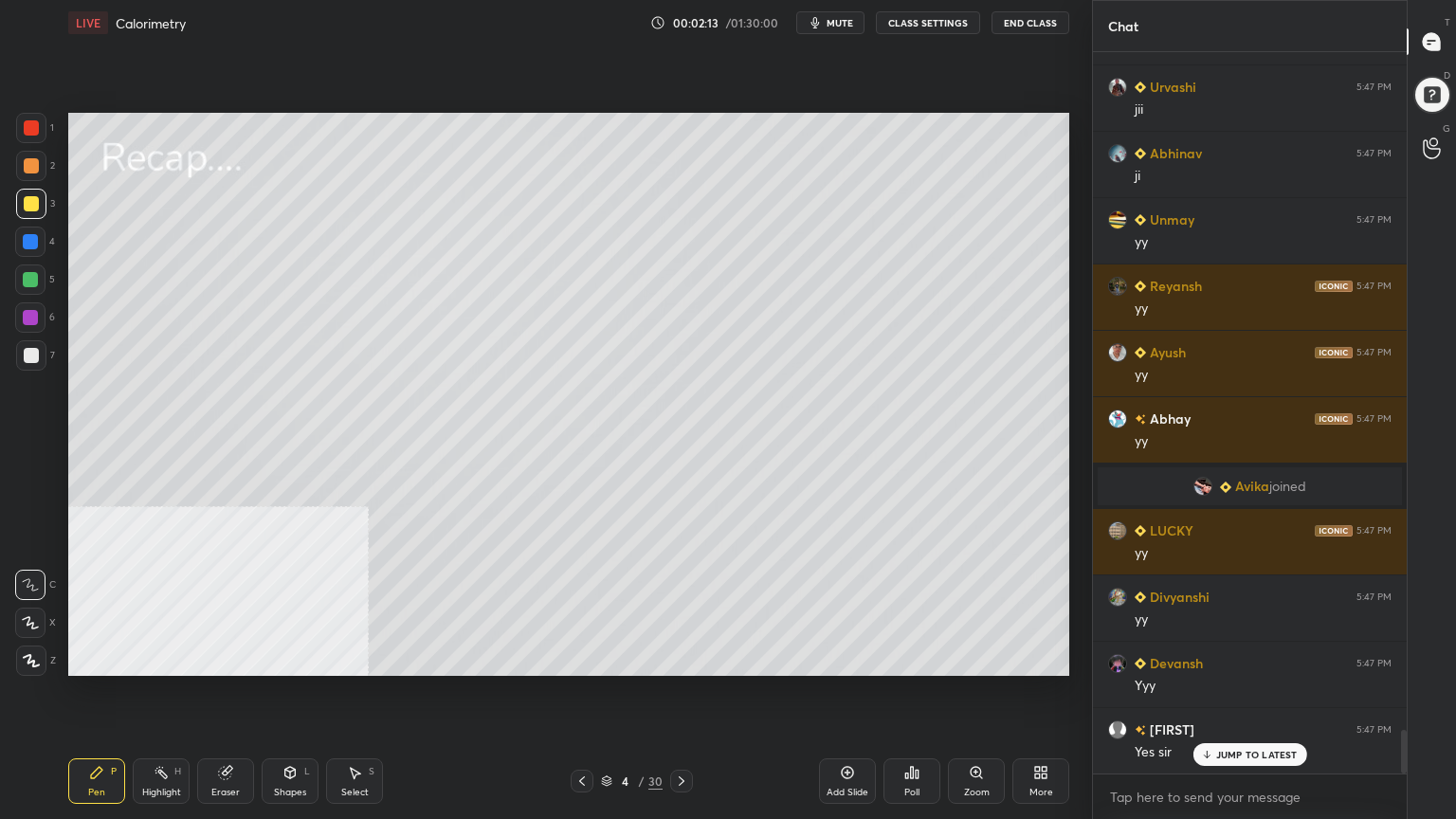 scroll, scrollTop: 11201, scrollLeft: 0, axis: vertical 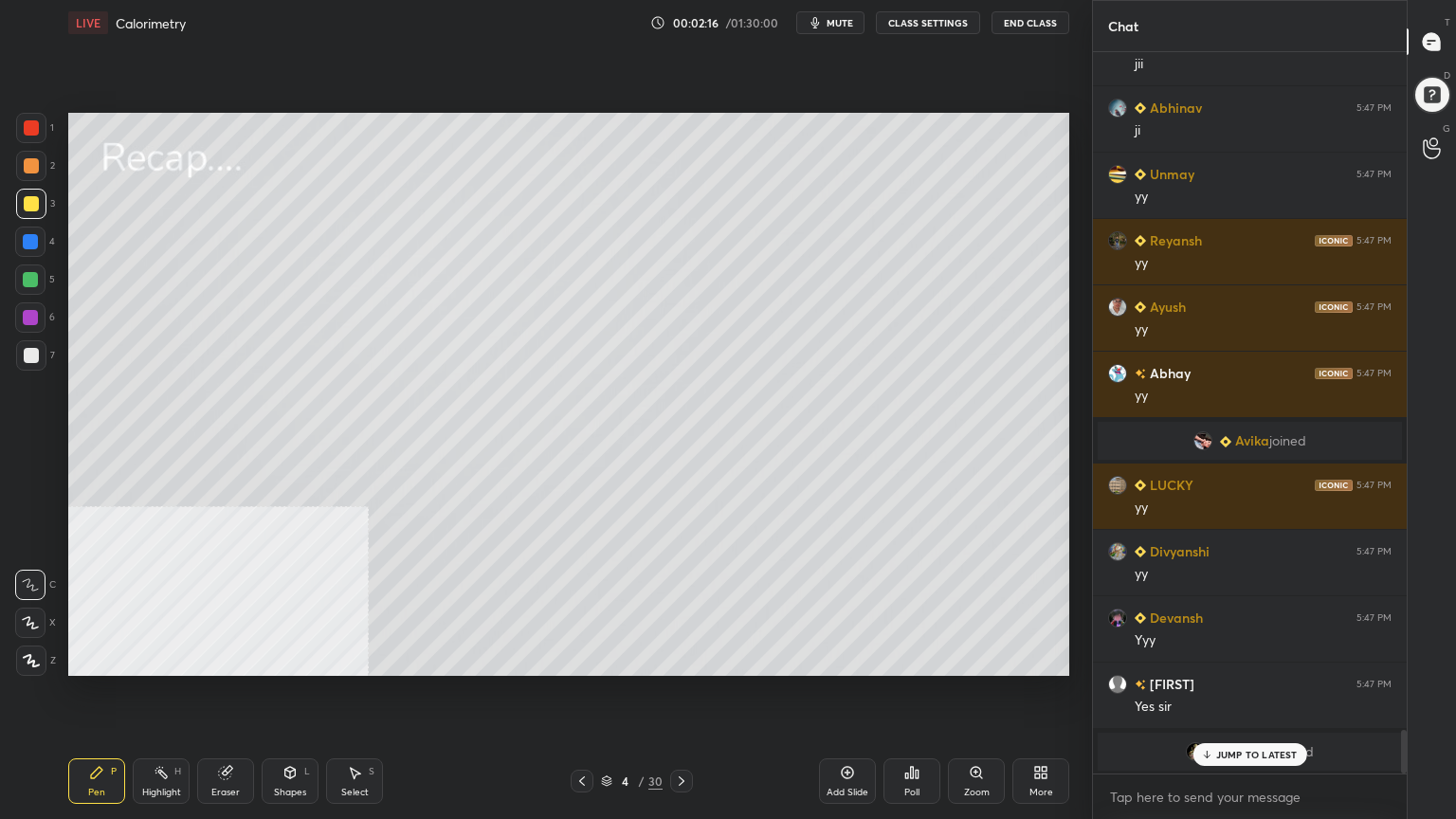 click at bounding box center (682, 781) 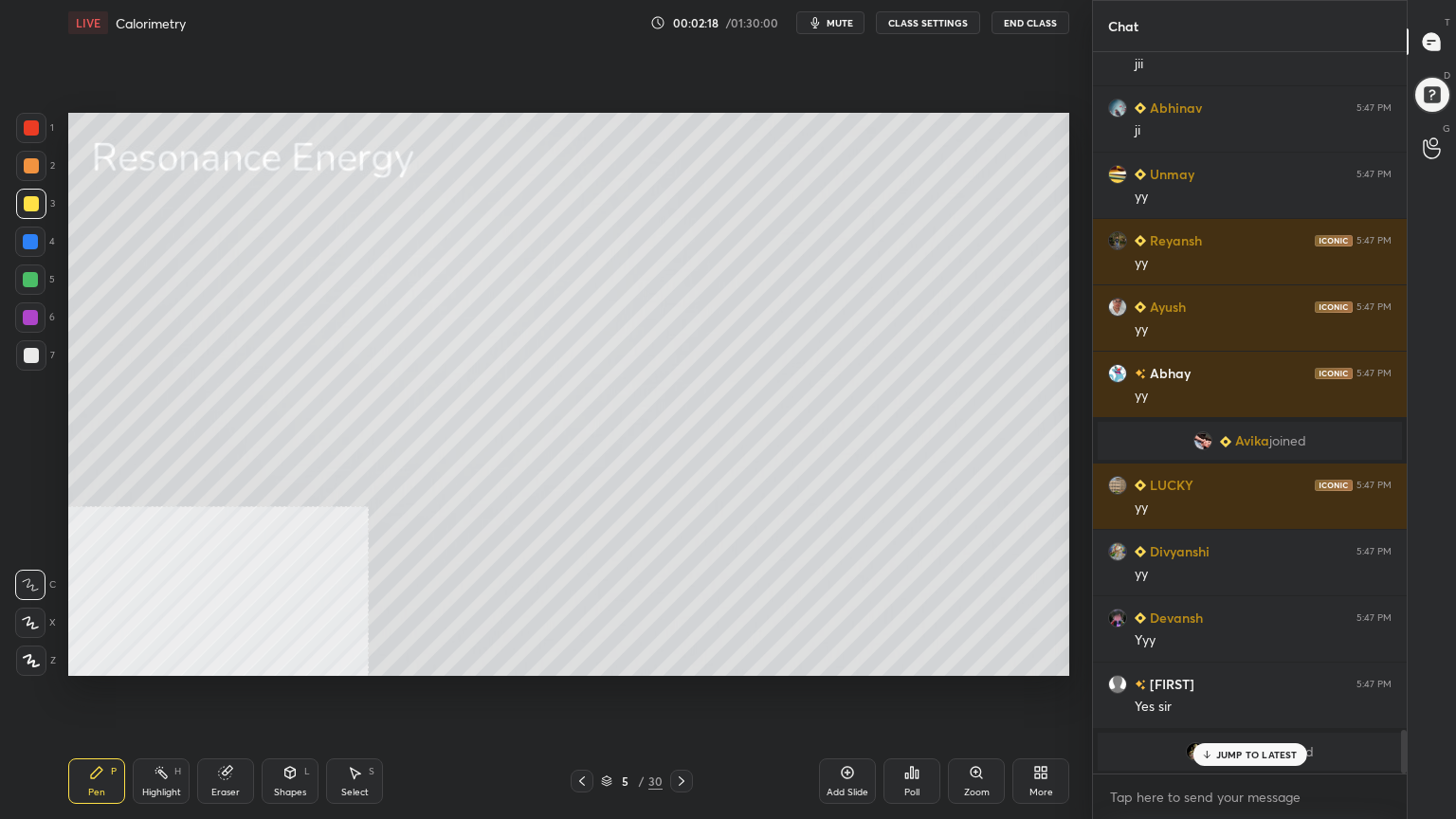 drag, startPoint x: 30, startPoint y: 356, endPoint x: 66, endPoint y: 338, distance: 40.24922 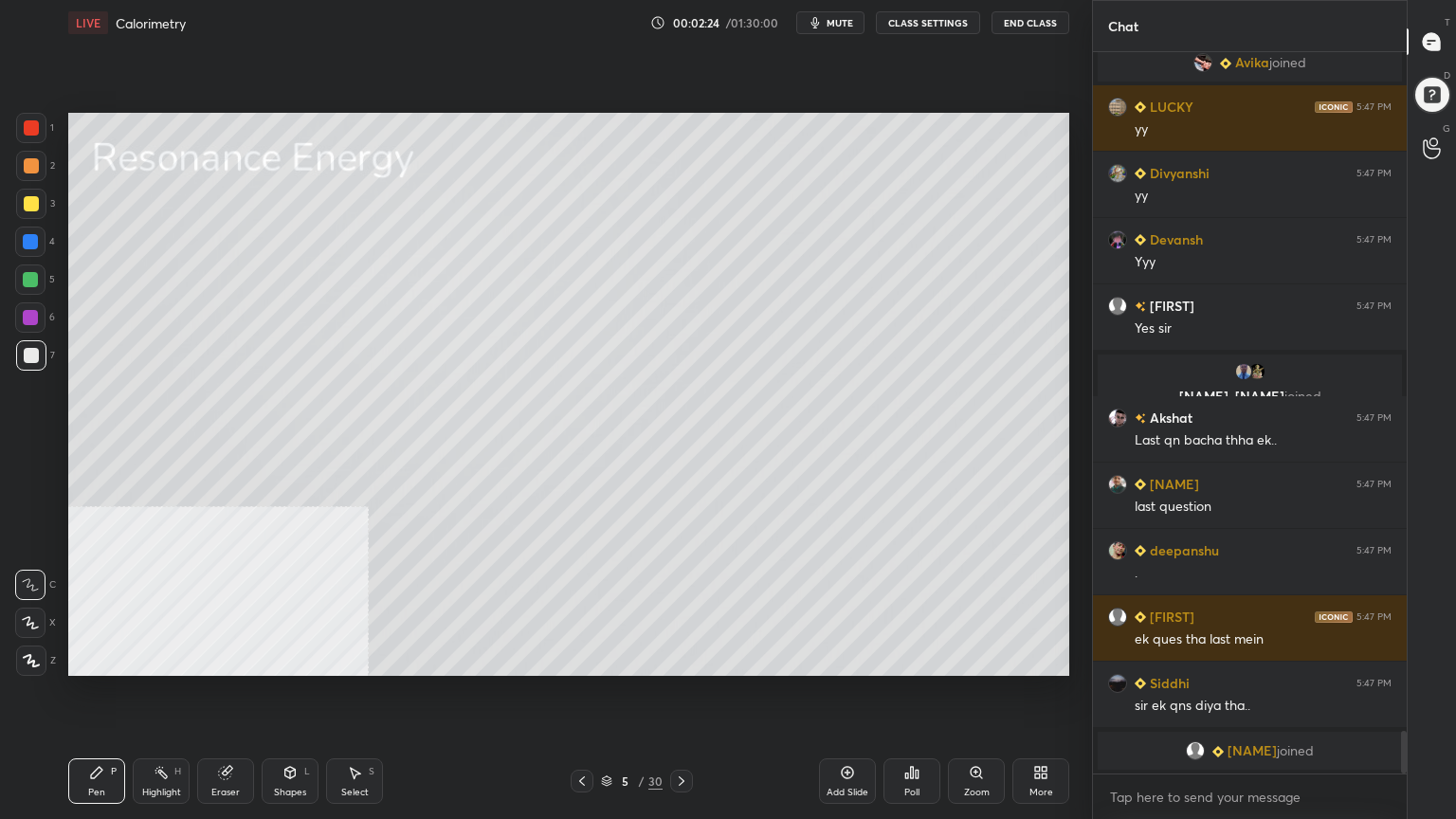 scroll, scrollTop: 11644, scrollLeft: 0, axis: vertical 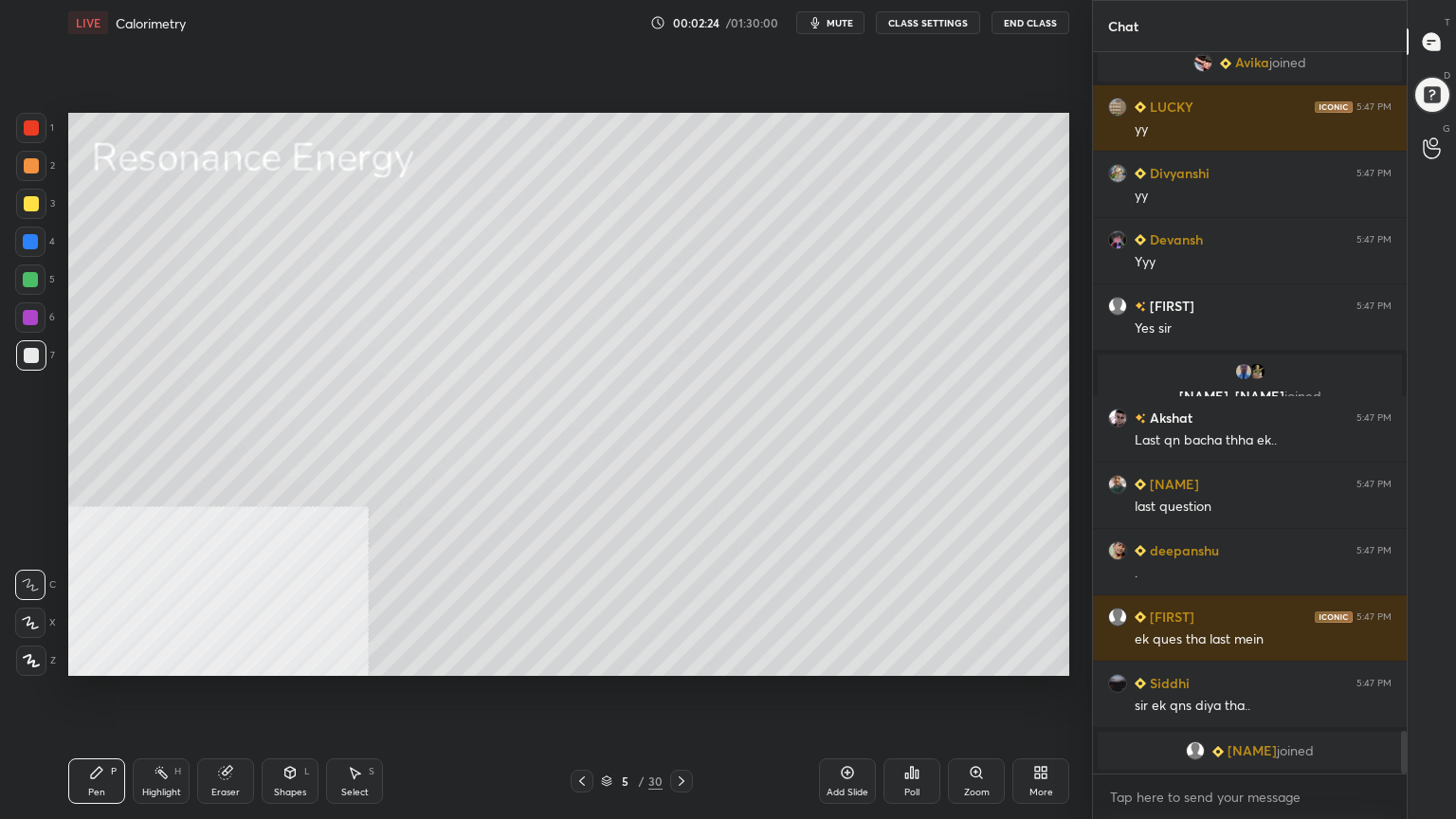 click on "Shapes" at bounding box center (290, 792) 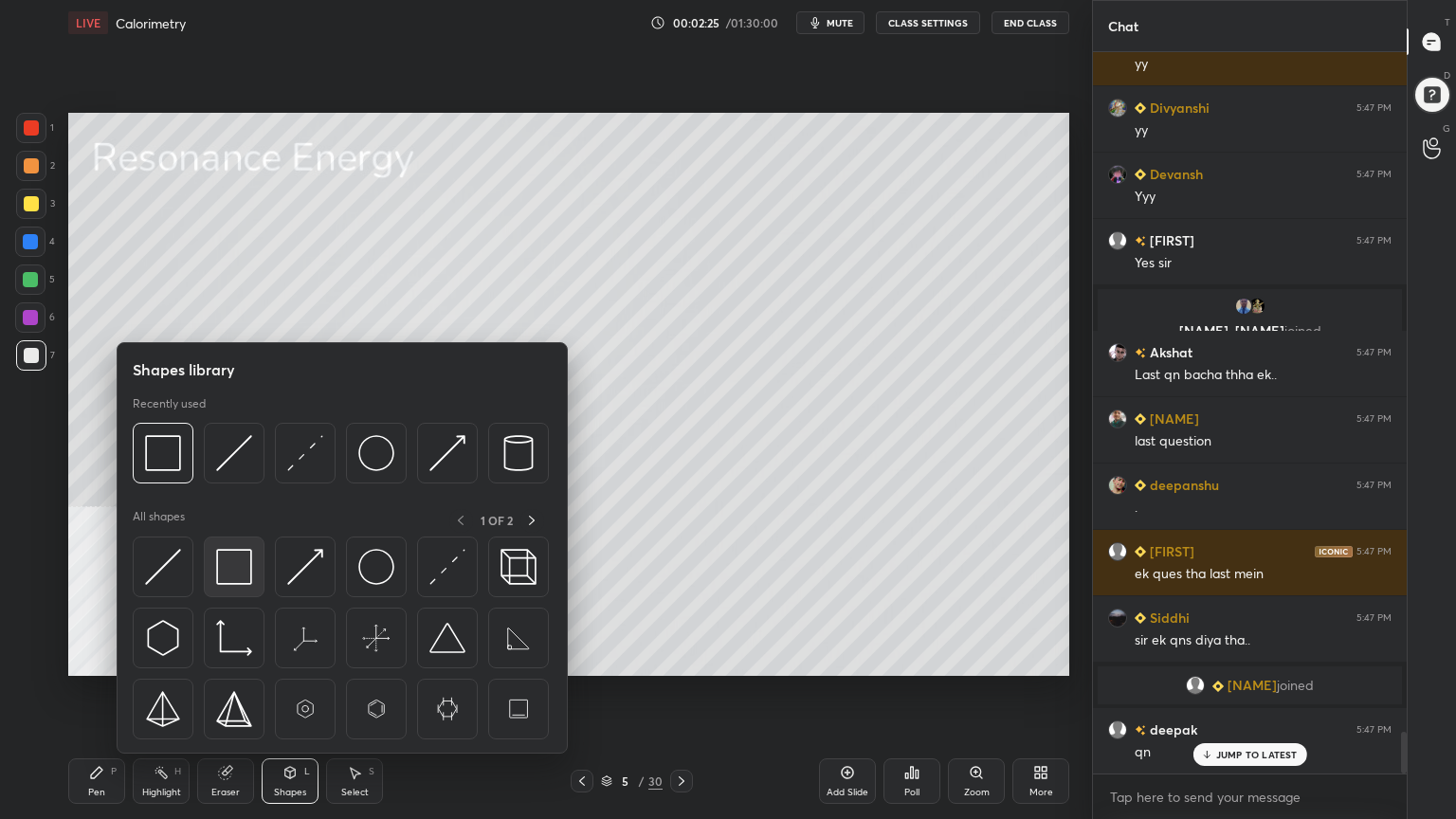 scroll, scrollTop: 11780, scrollLeft: 0, axis: vertical 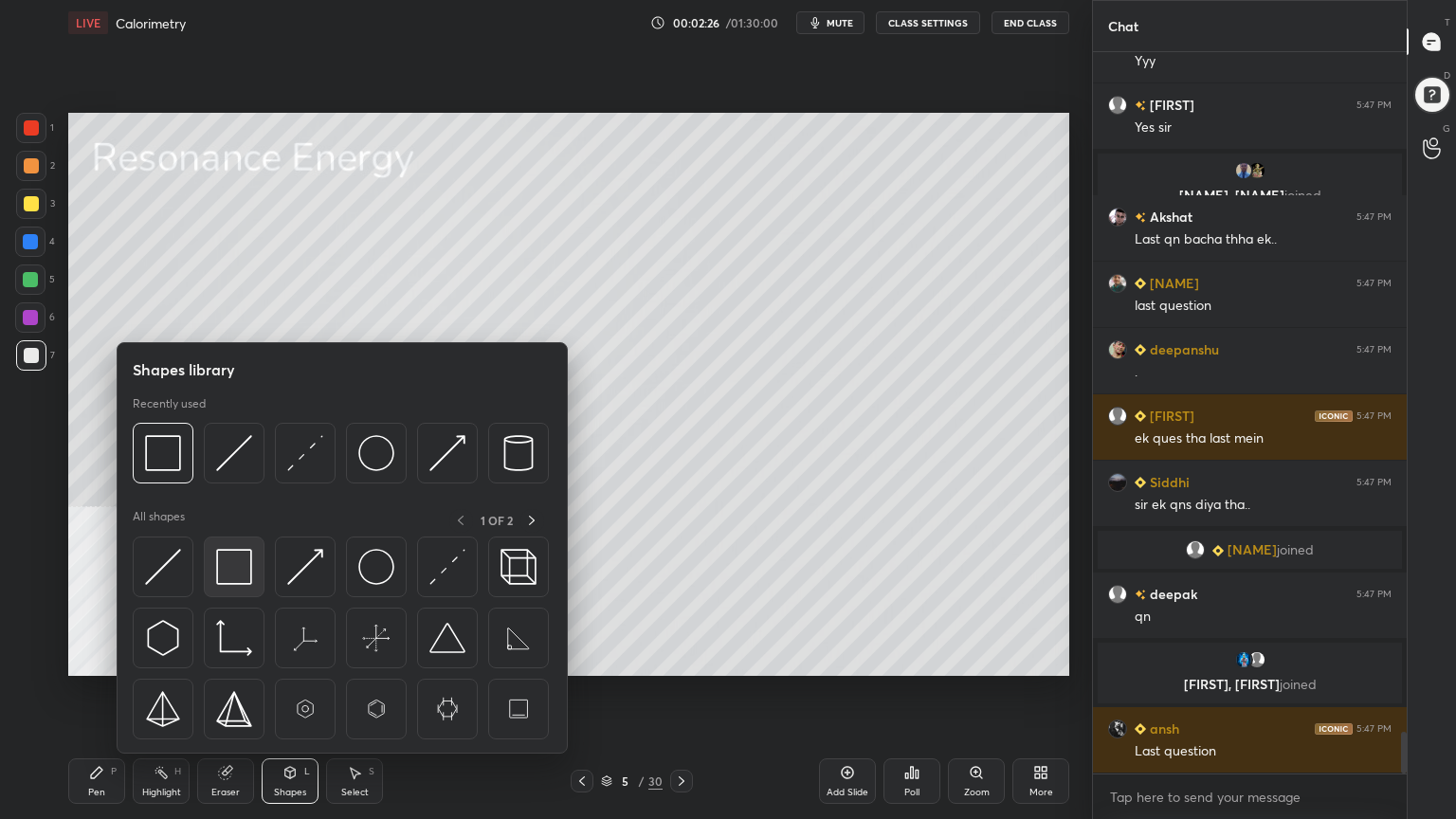 click at bounding box center [234, 567] 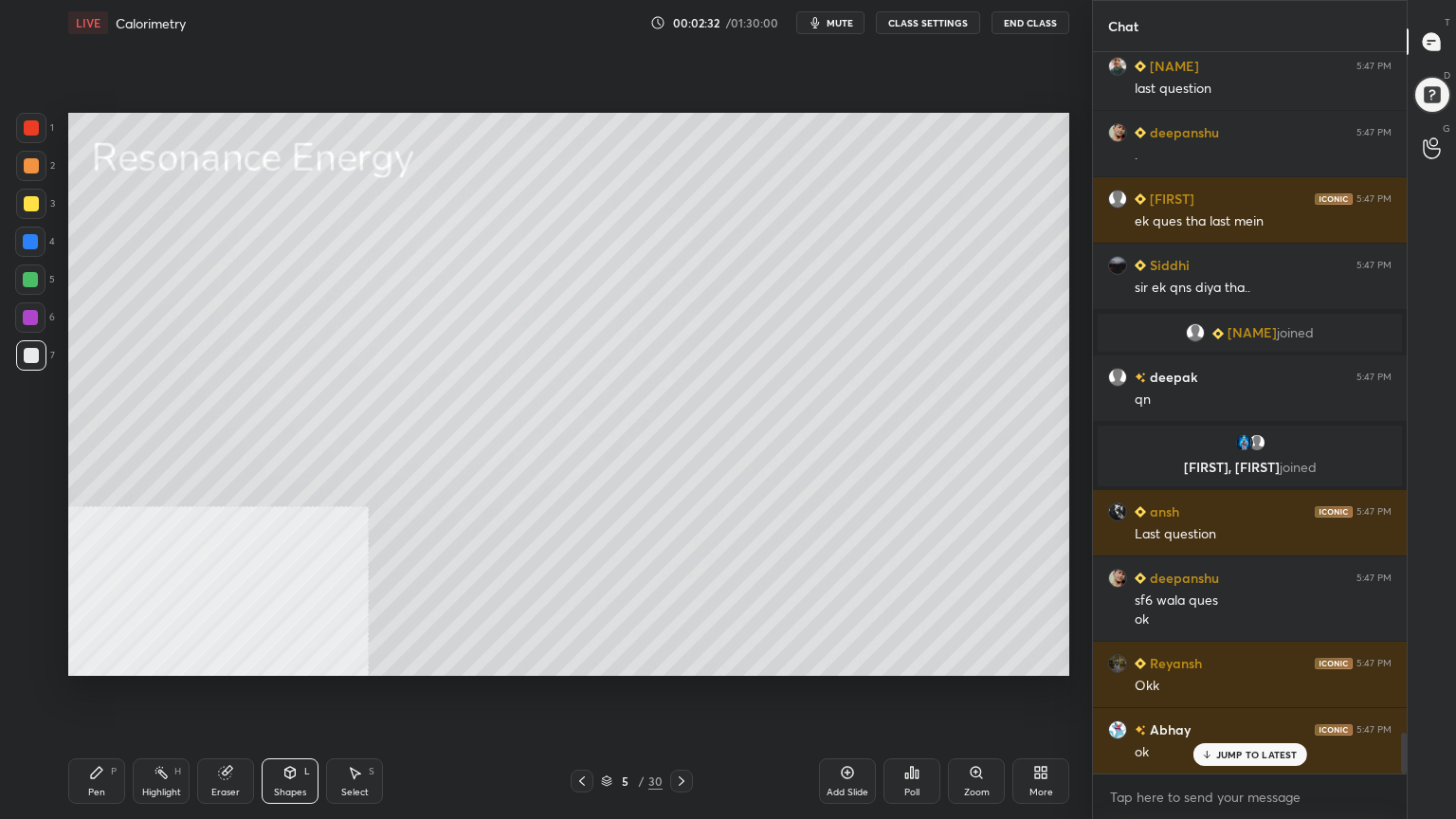 scroll, scrollTop: 12064, scrollLeft: 0, axis: vertical 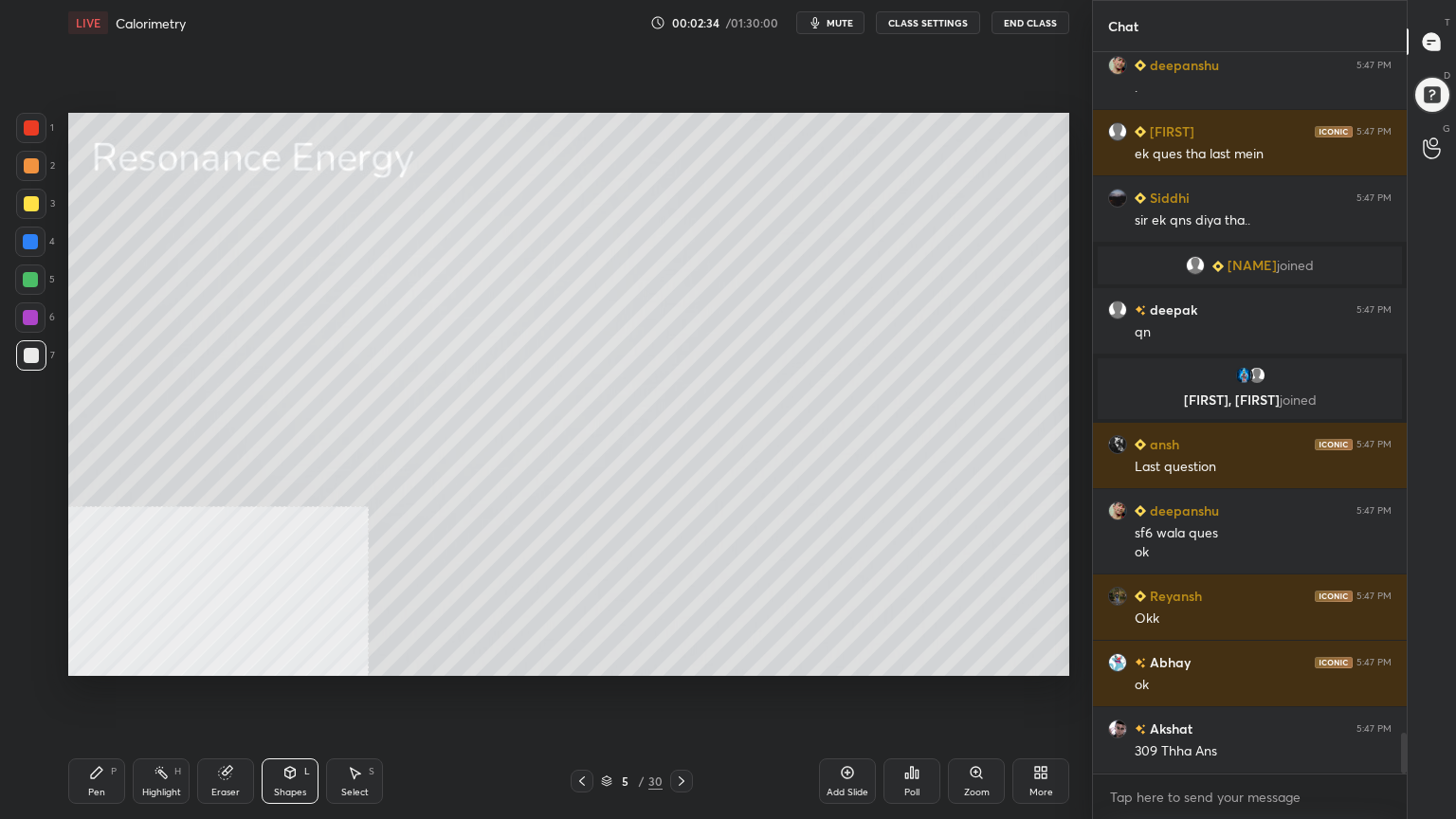 click on "Pen" at bounding box center (97, 792) 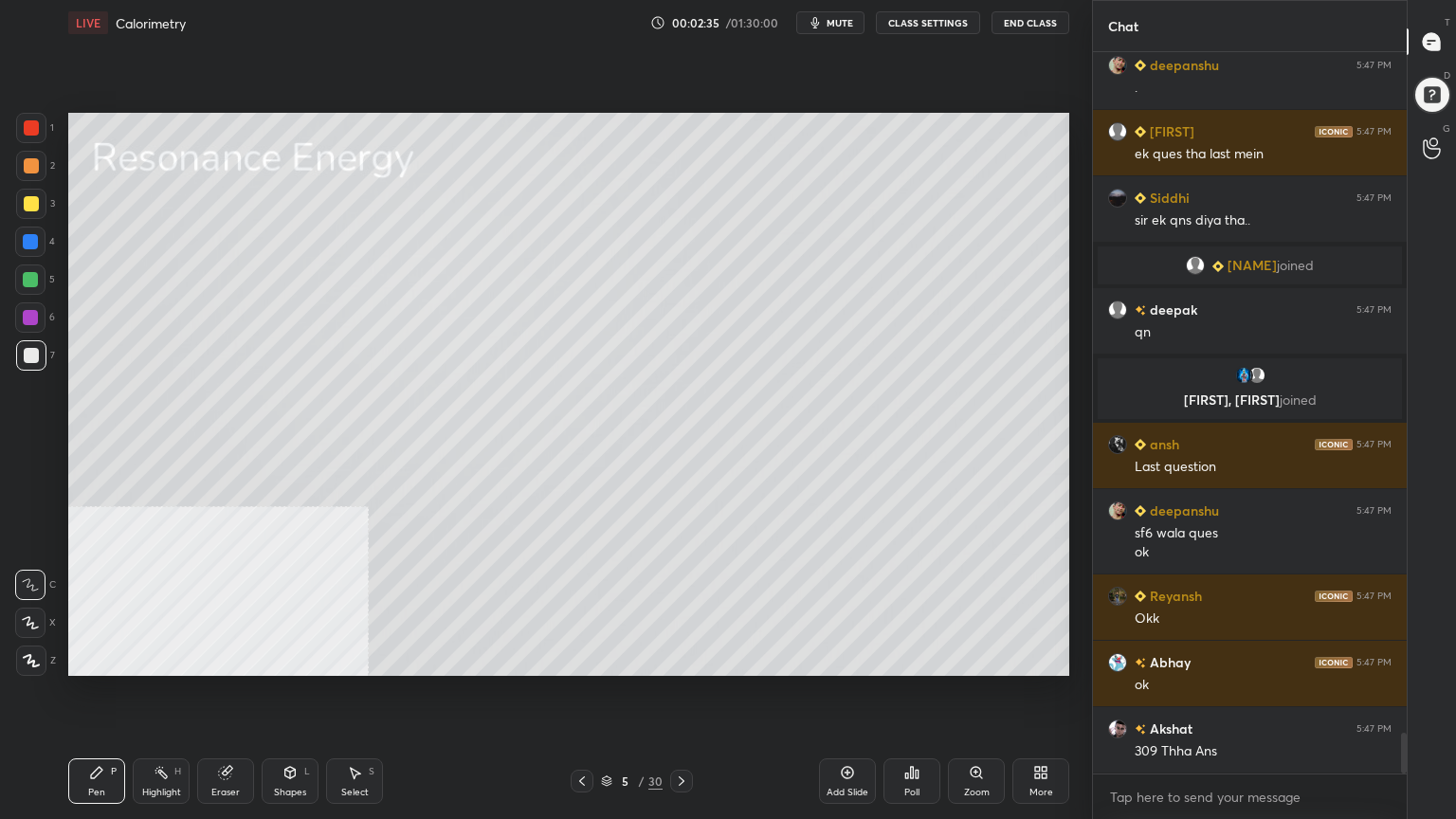 click at bounding box center (31, 204) 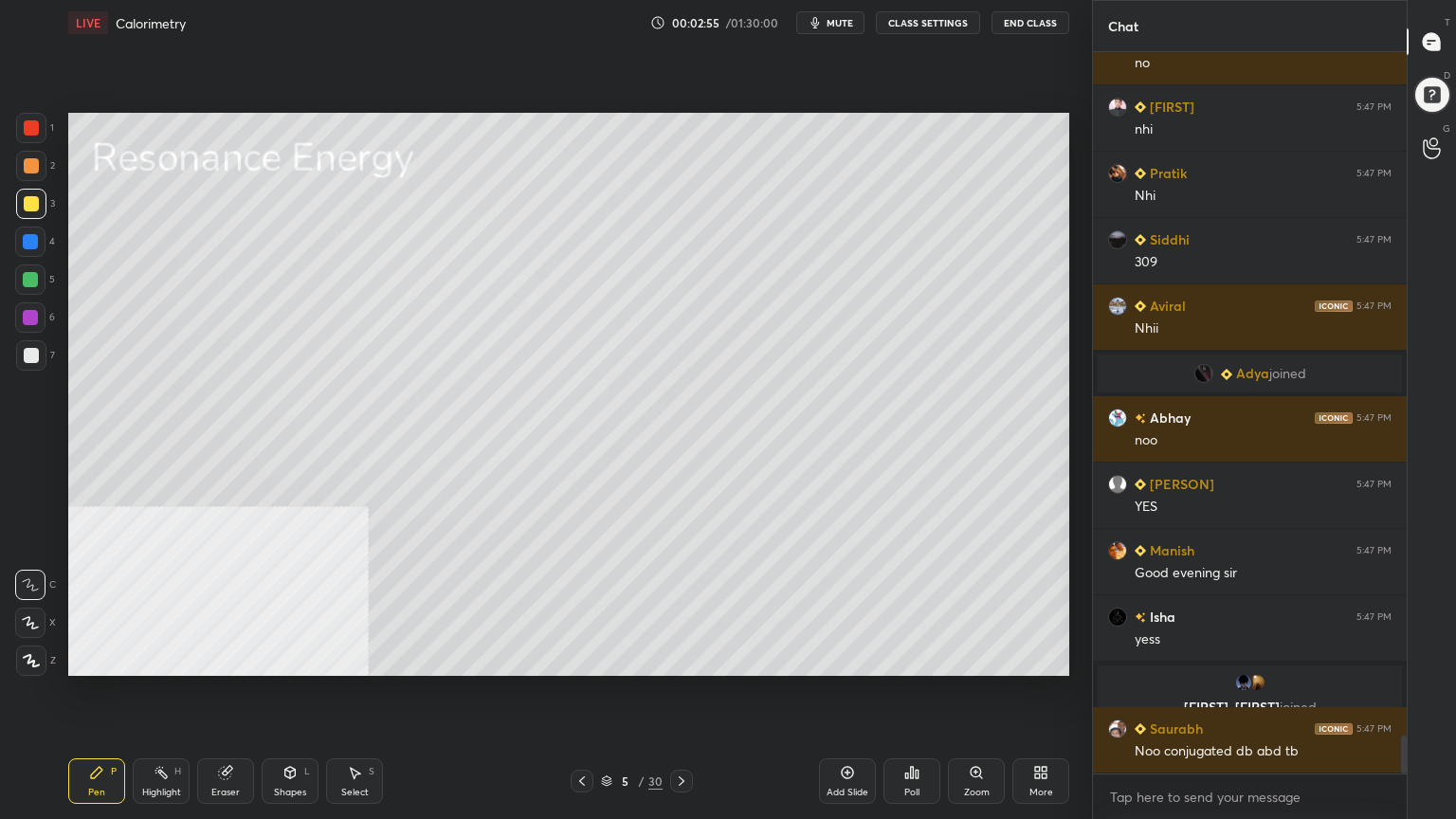 scroll, scrollTop: 13233, scrollLeft: 0, axis: vertical 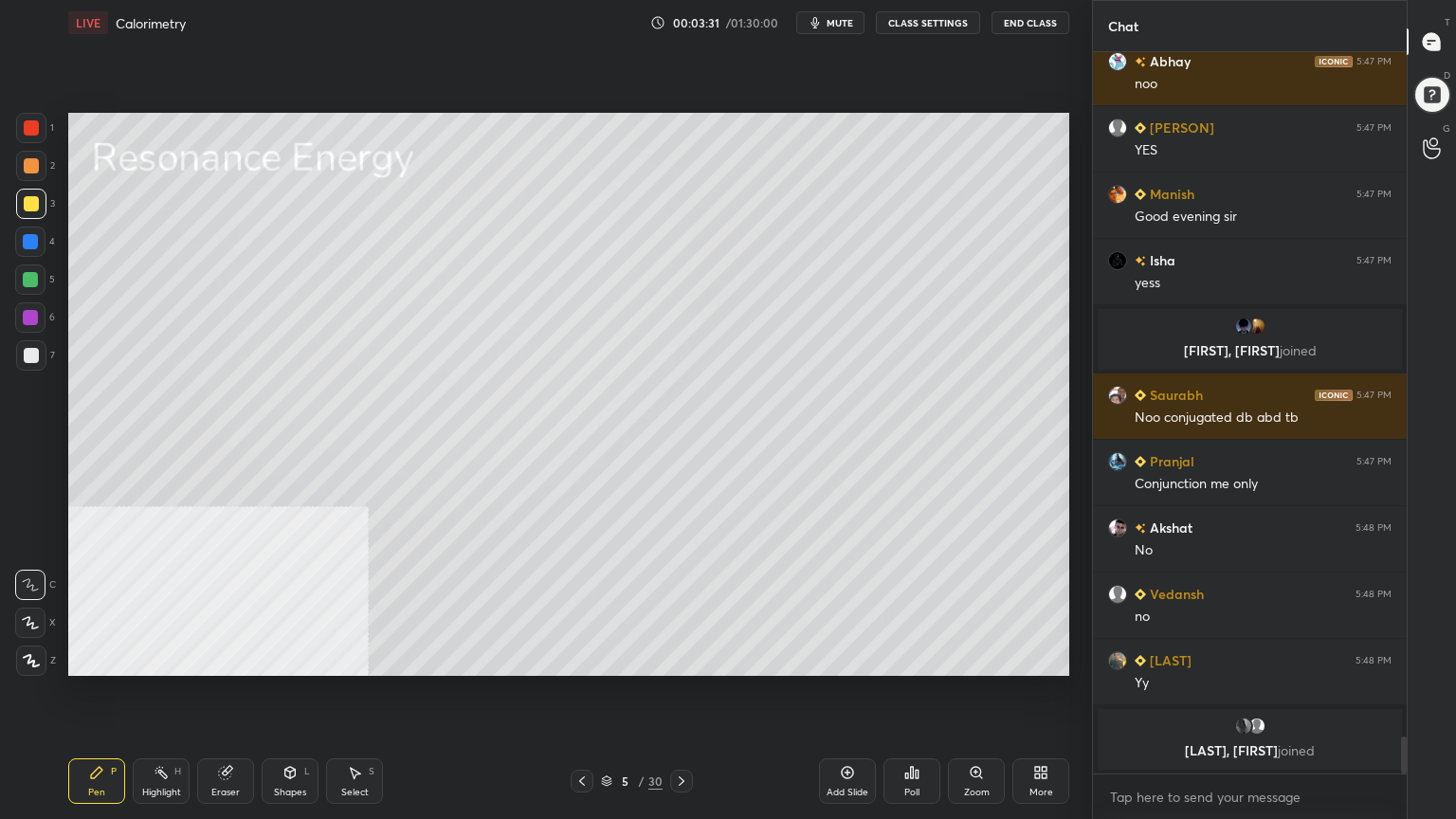 click on "Setting up your live class Poll for   secs No correct answer Start poll" at bounding box center (569, 394) 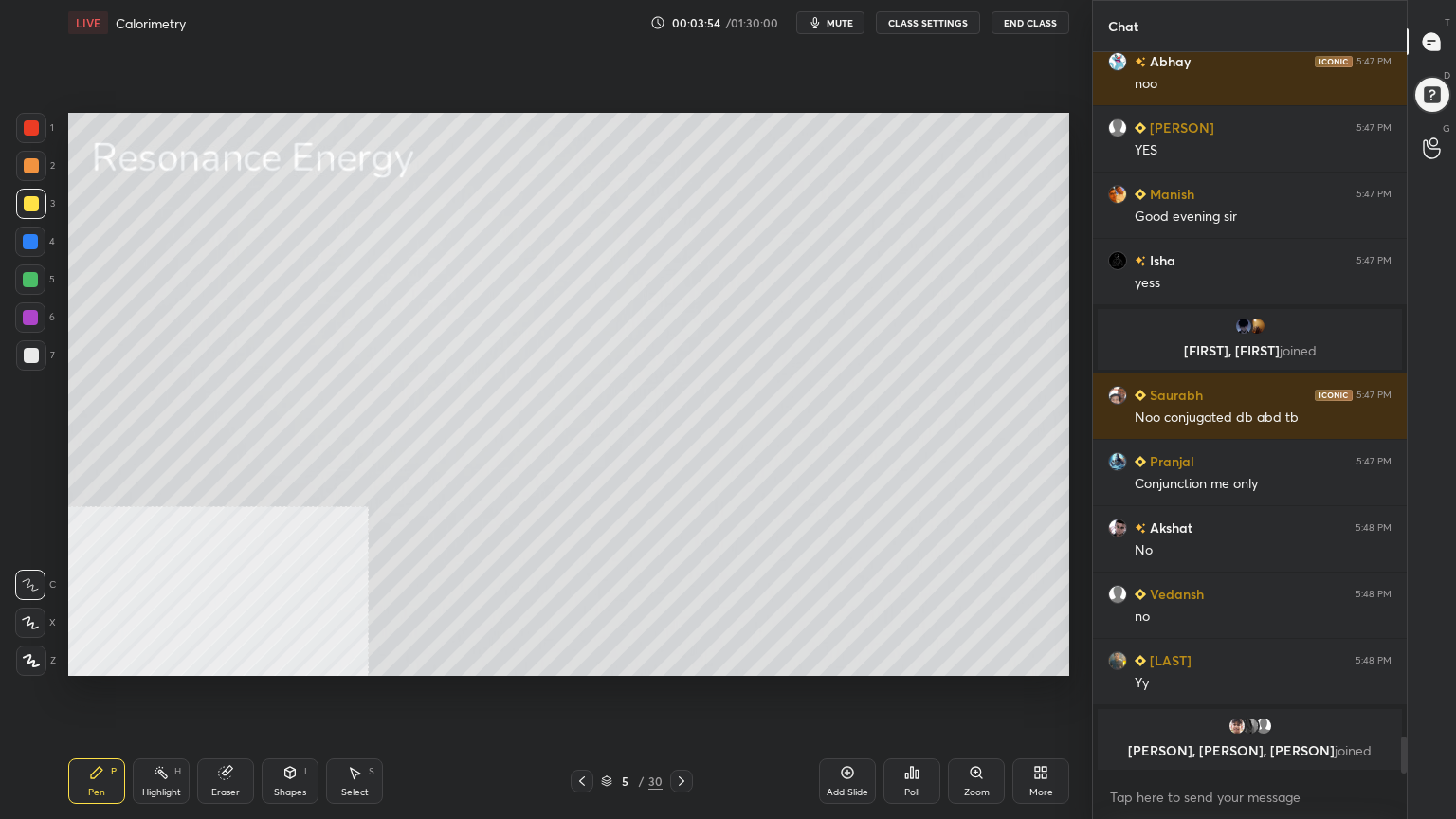click on "Select S" at bounding box center (355, 781) 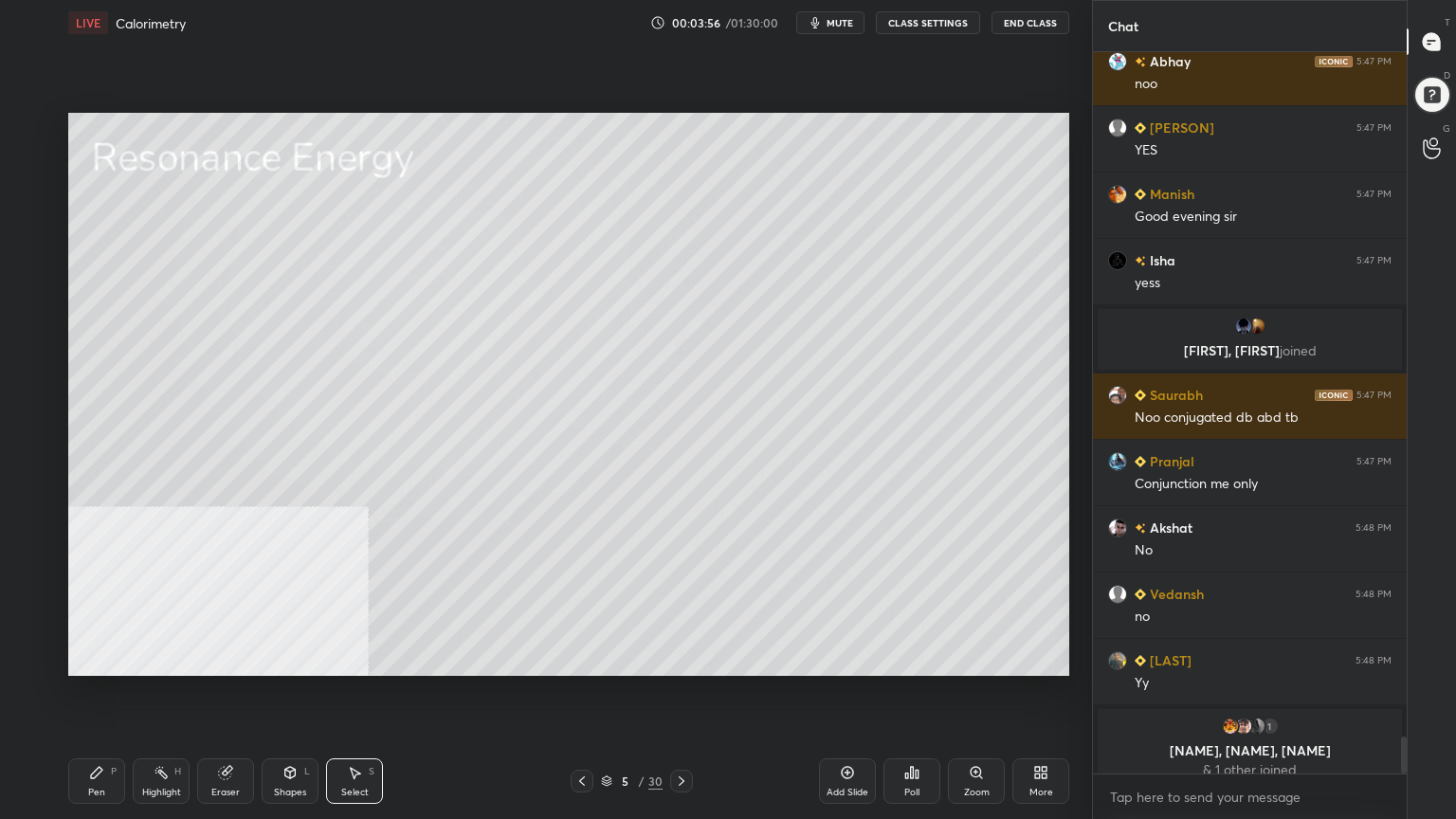 scroll, scrollTop: 13539, scrollLeft: 0, axis: vertical 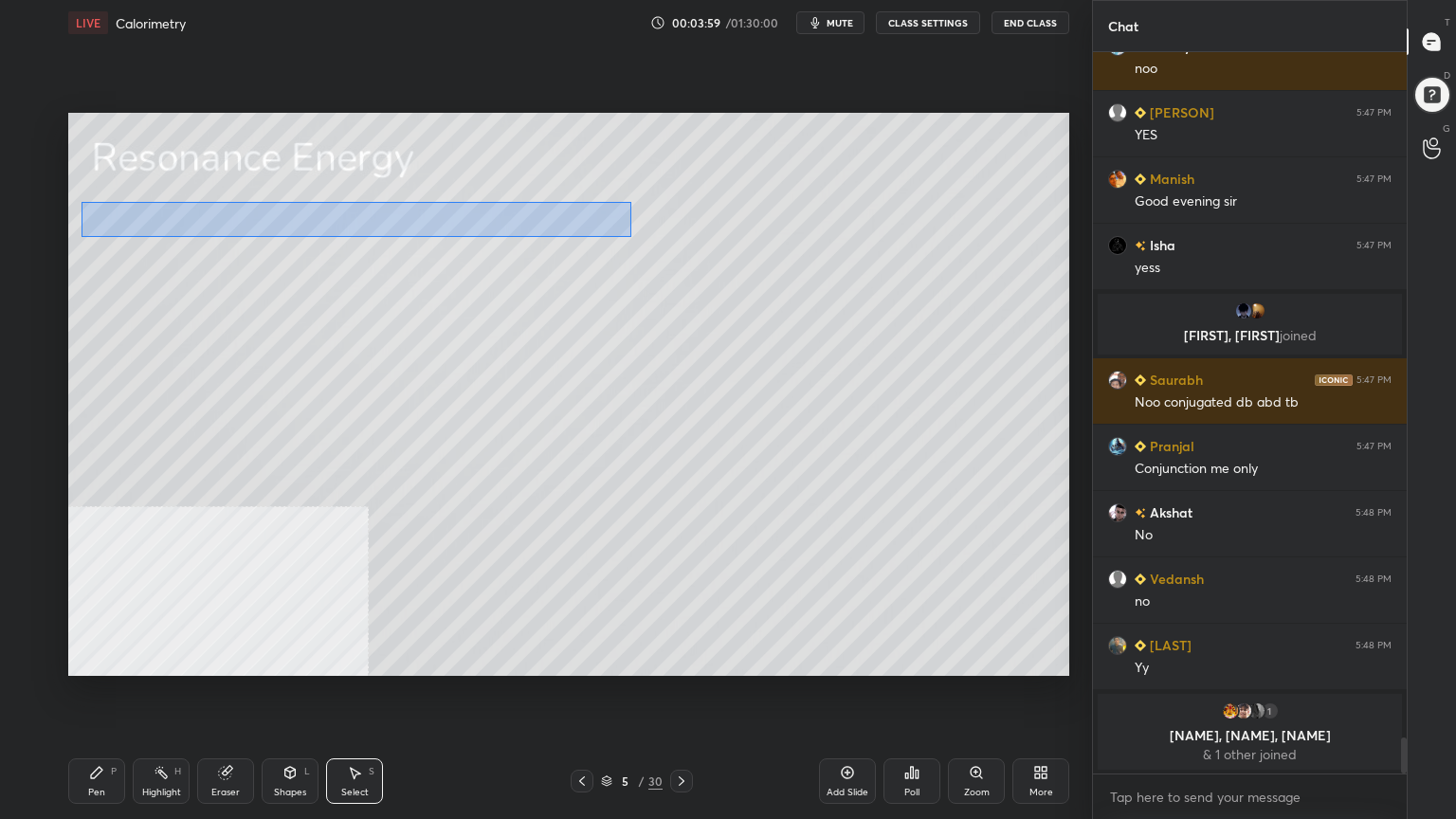 drag, startPoint x: 80, startPoint y: 201, endPoint x: 631, endPoint y: 239, distance: 552.3088 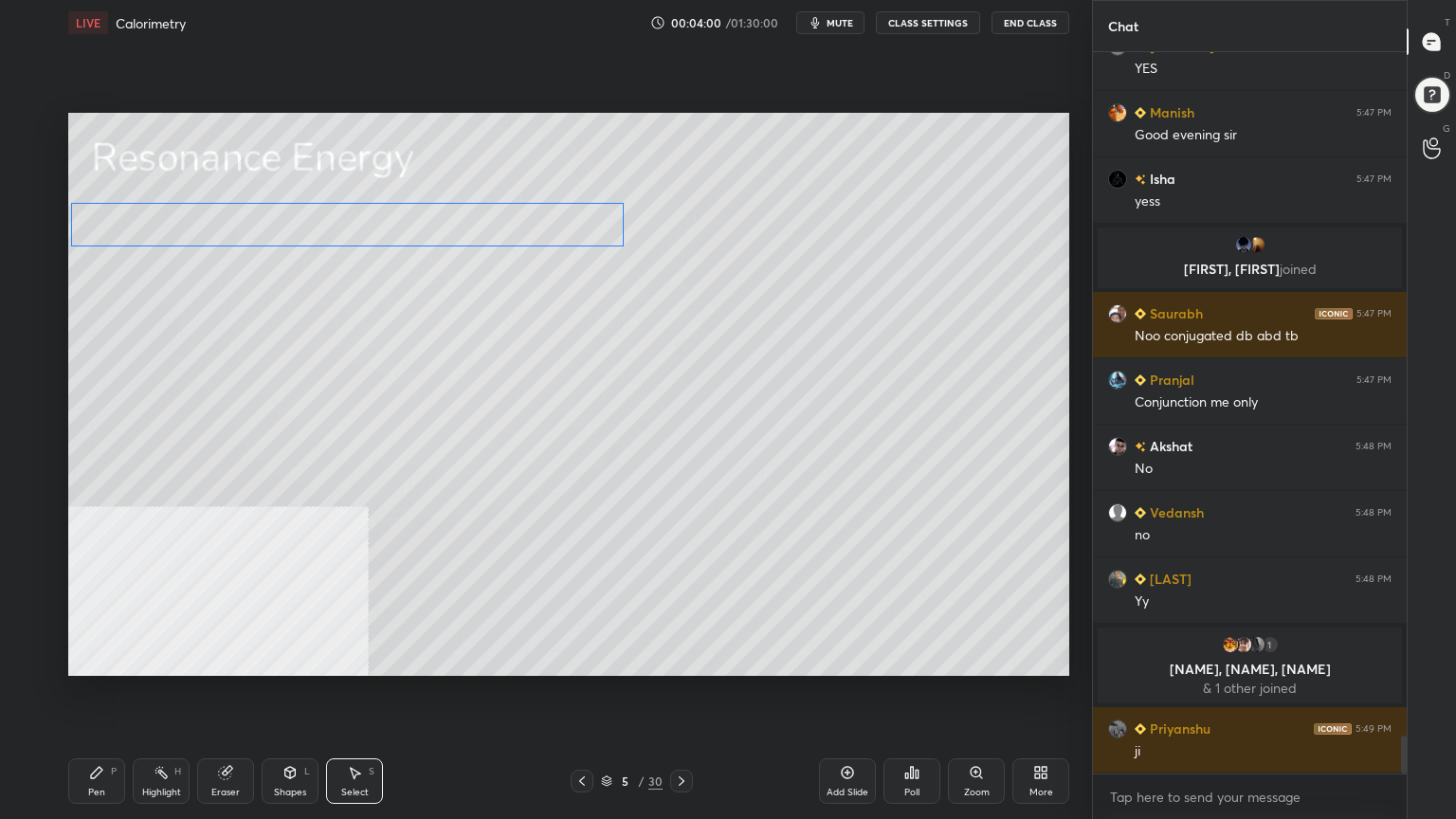 scroll, scrollTop: 13095, scrollLeft: 0, axis: vertical 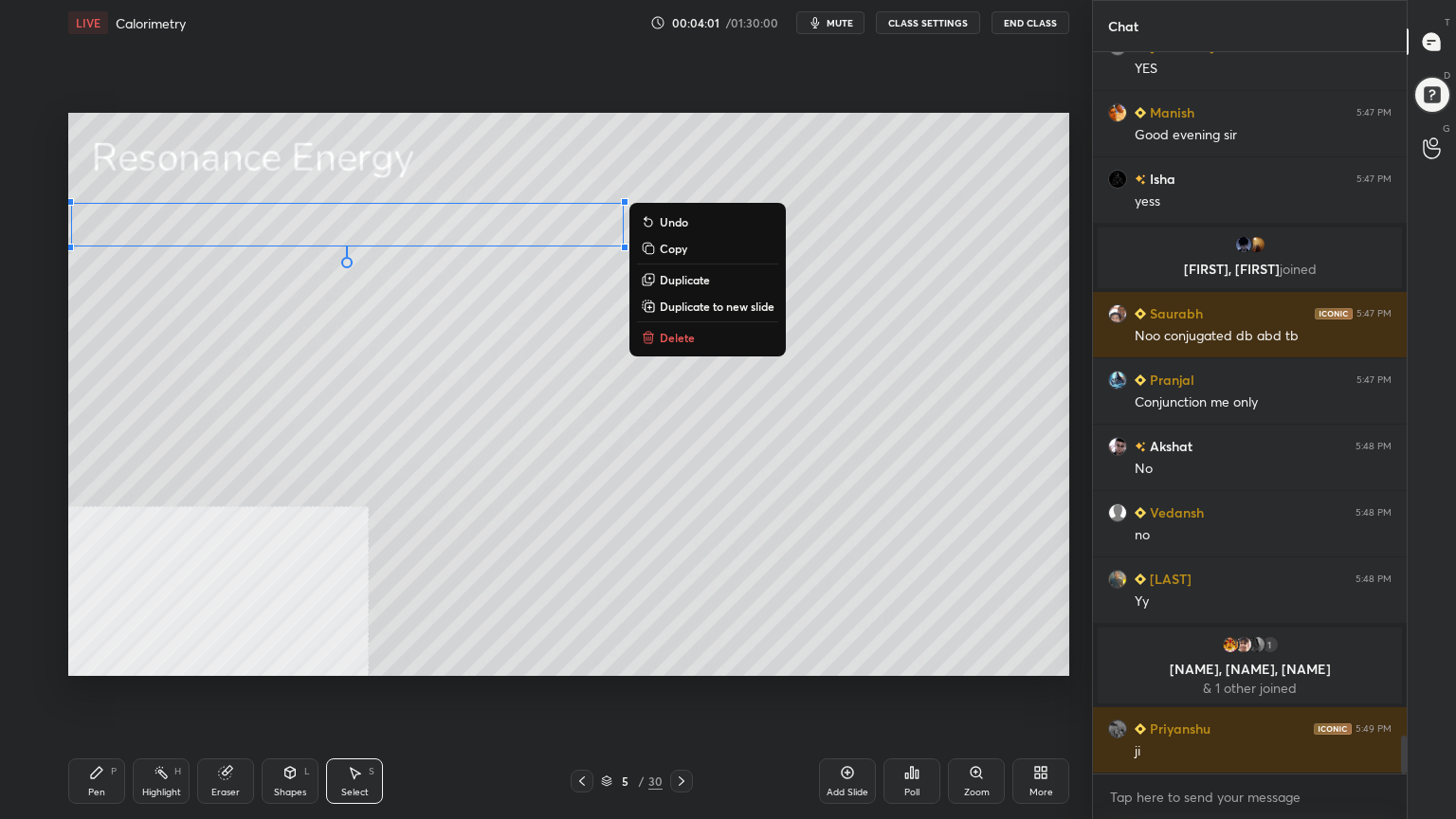 click on "0 ° Undo Copy Duplicate Duplicate to new slide Delete" at bounding box center [569, 394] 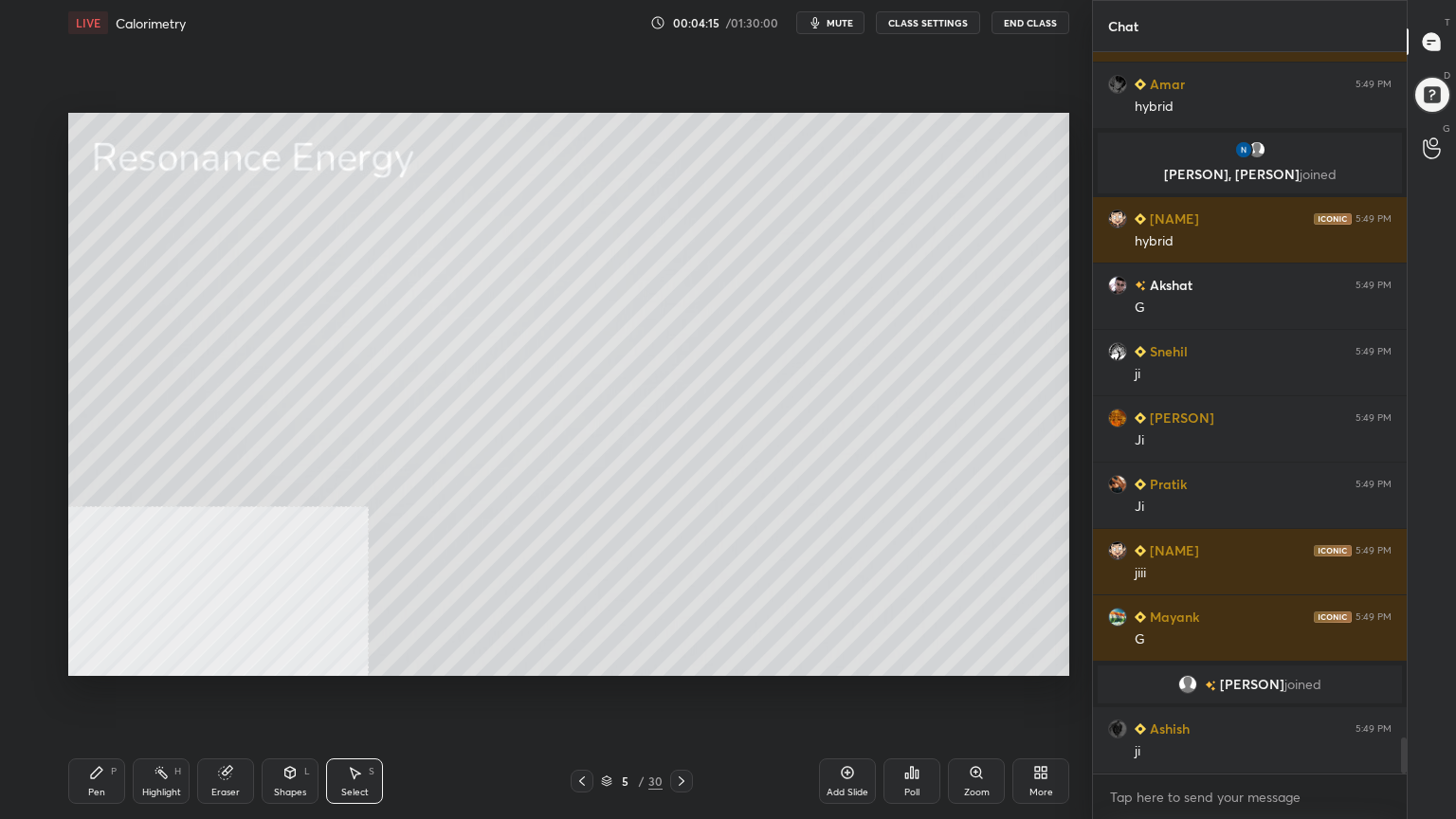 scroll, scrollTop: 13600, scrollLeft: 0, axis: vertical 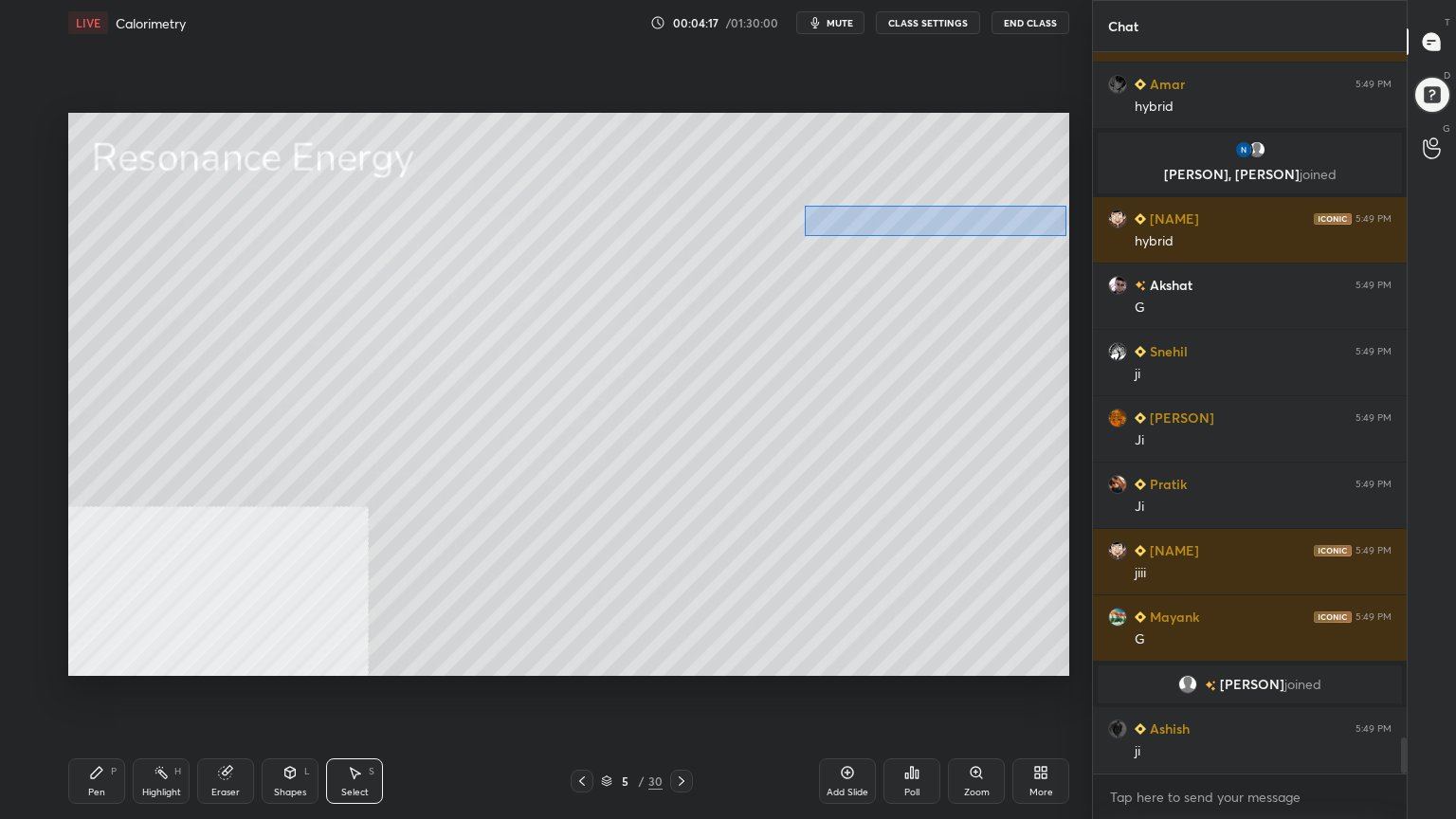 drag, startPoint x: 804, startPoint y: 205, endPoint x: 1065, endPoint y: 235, distance: 262.71848 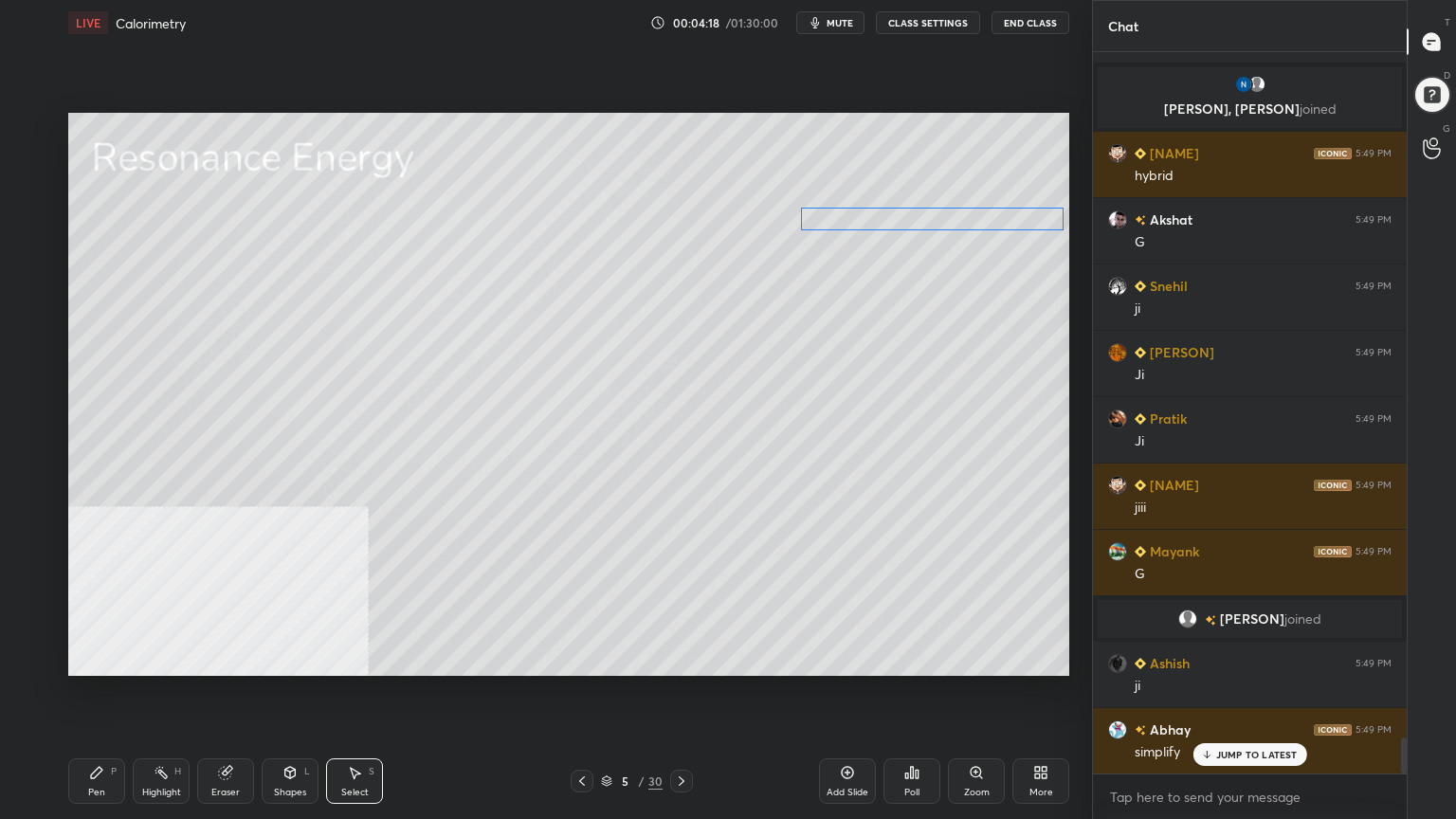 click on "0 ° Undo Copy Duplicate Duplicate to new slide Delete" at bounding box center [569, 394] 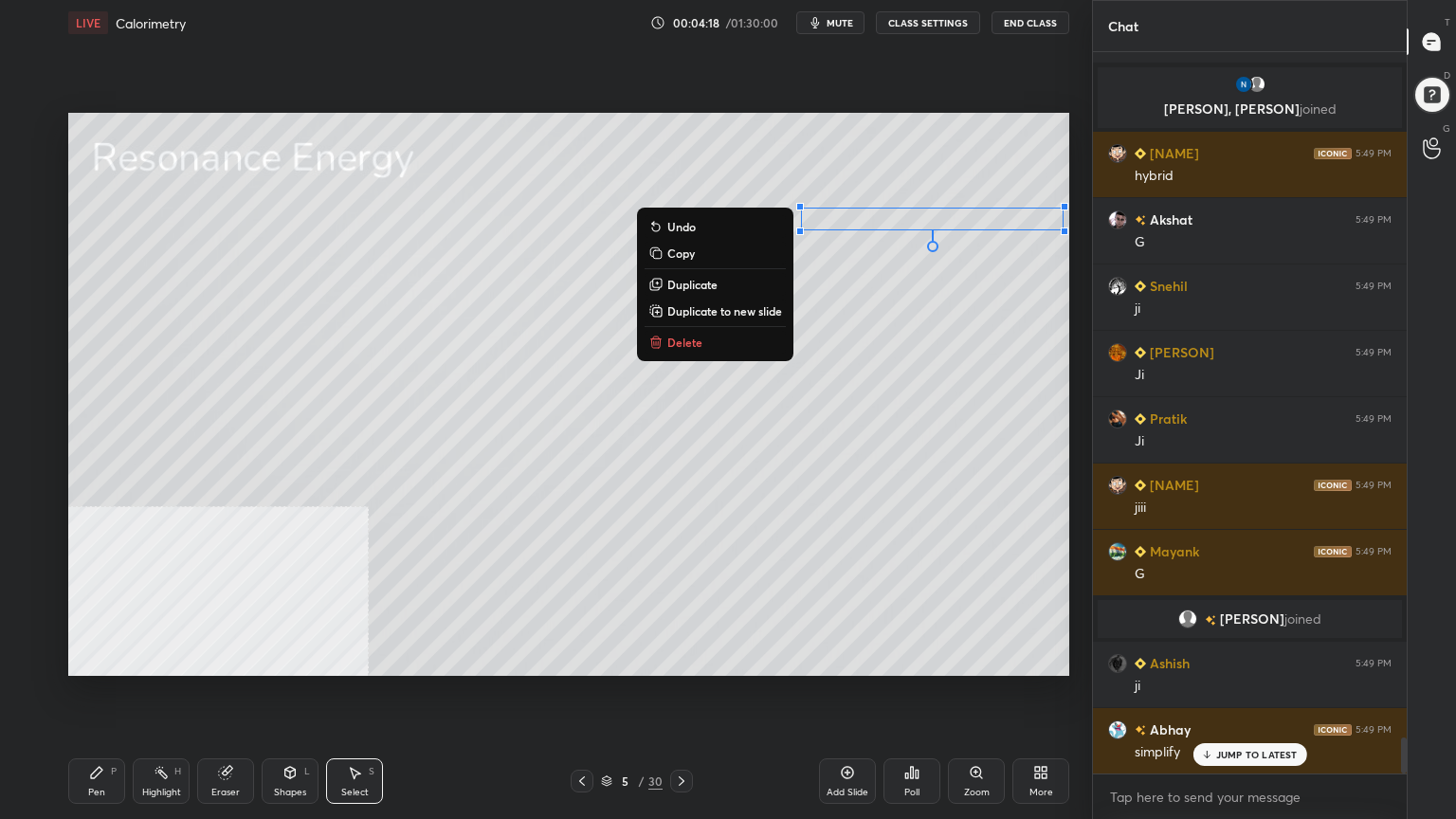 click on "0 ° Undo Copy Duplicate Duplicate to new slide Delete" at bounding box center (569, 394) 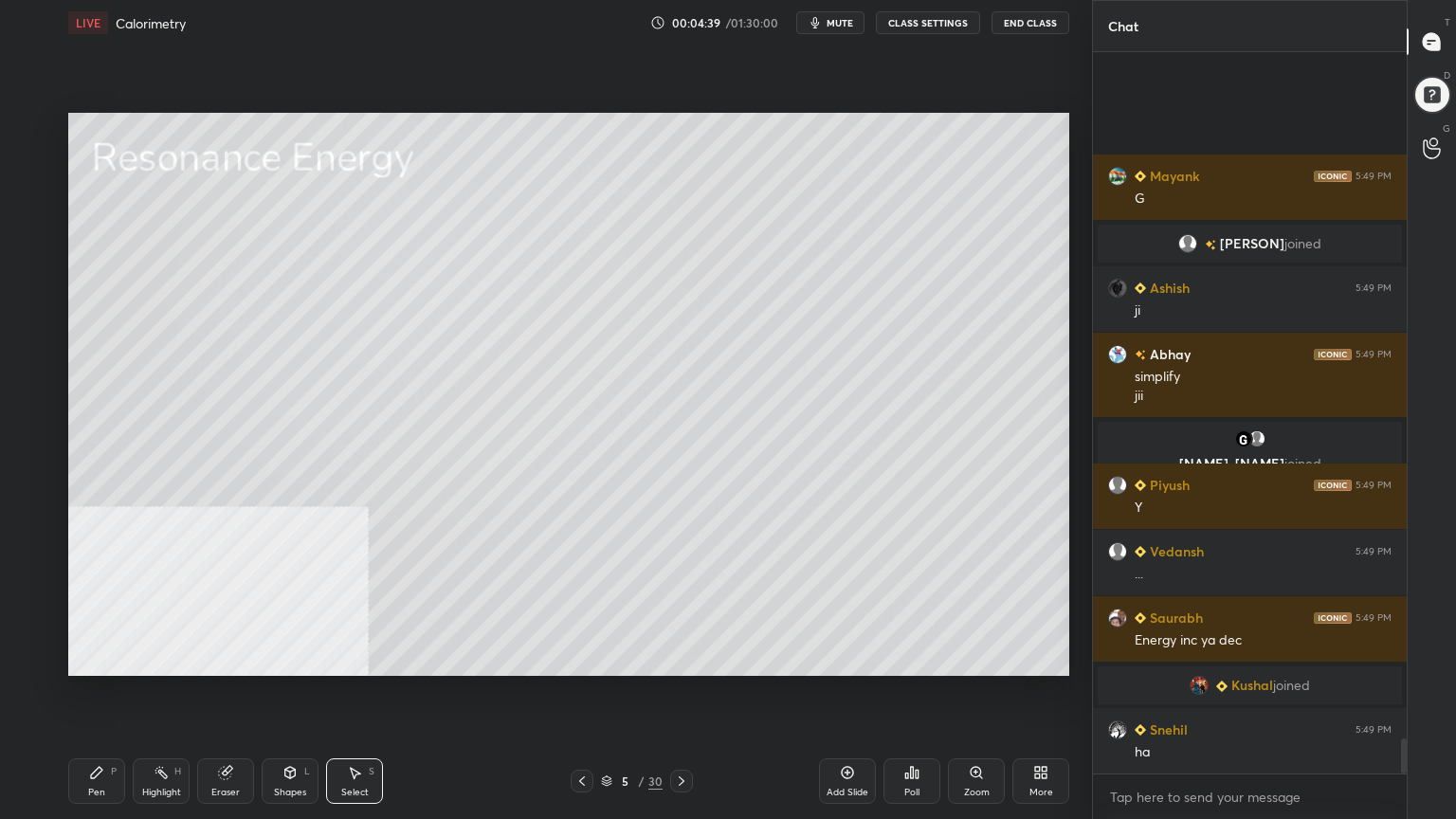 scroll, scrollTop: 14241, scrollLeft: 0, axis: vertical 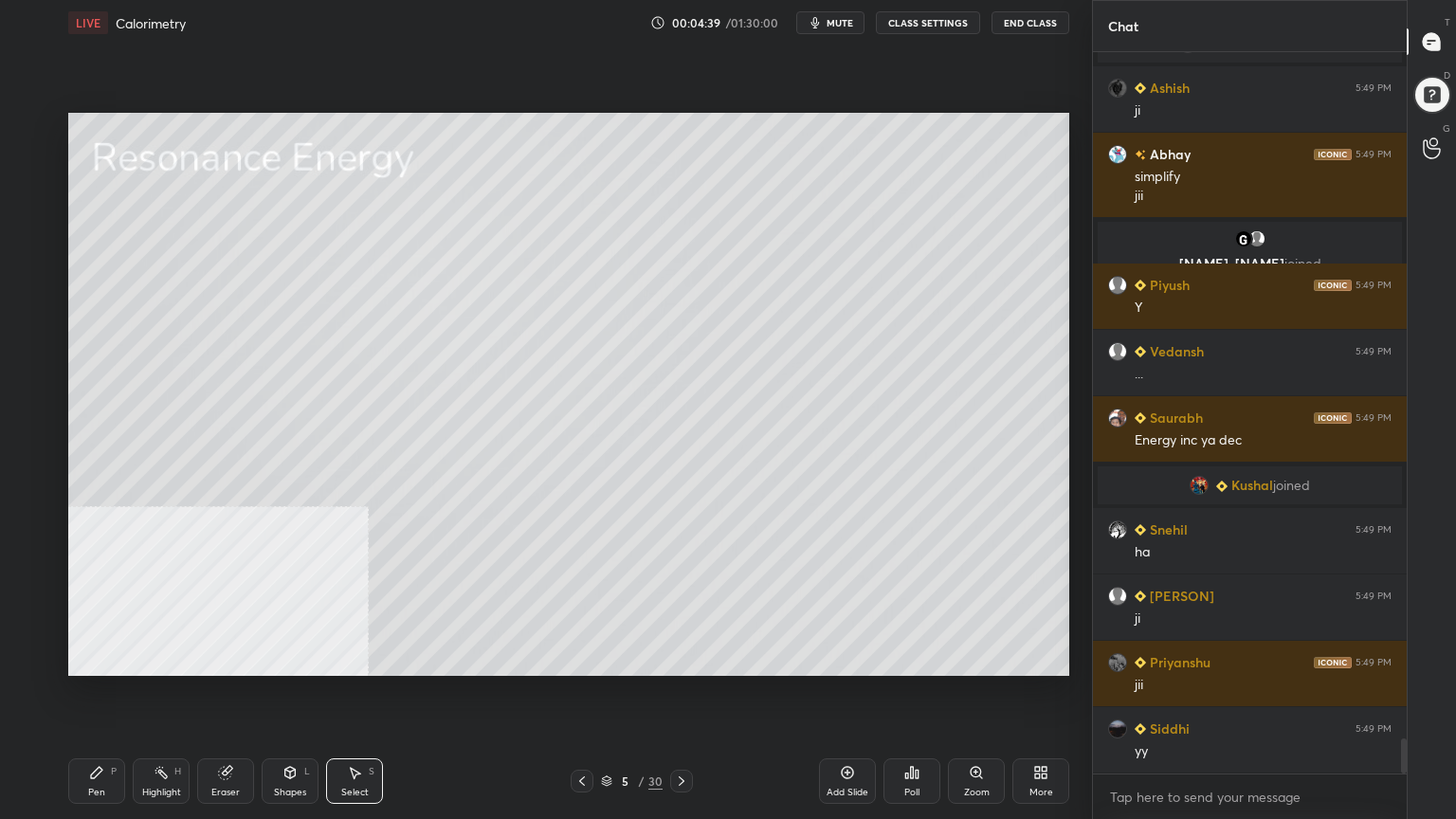 click on "Pen P" at bounding box center [97, 781] 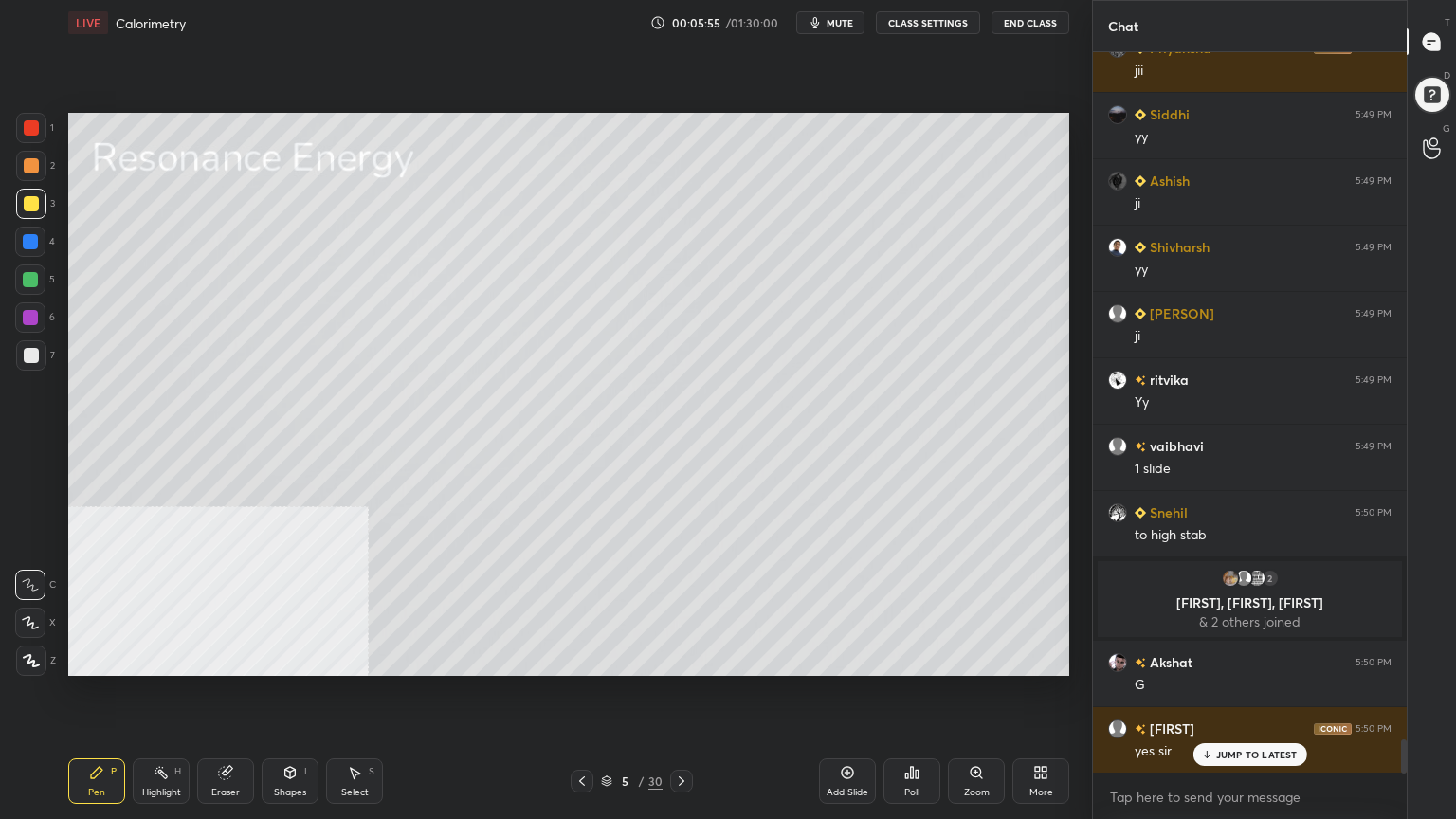 scroll, scrollTop: 14564, scrollLeft: 0, axis: vertical 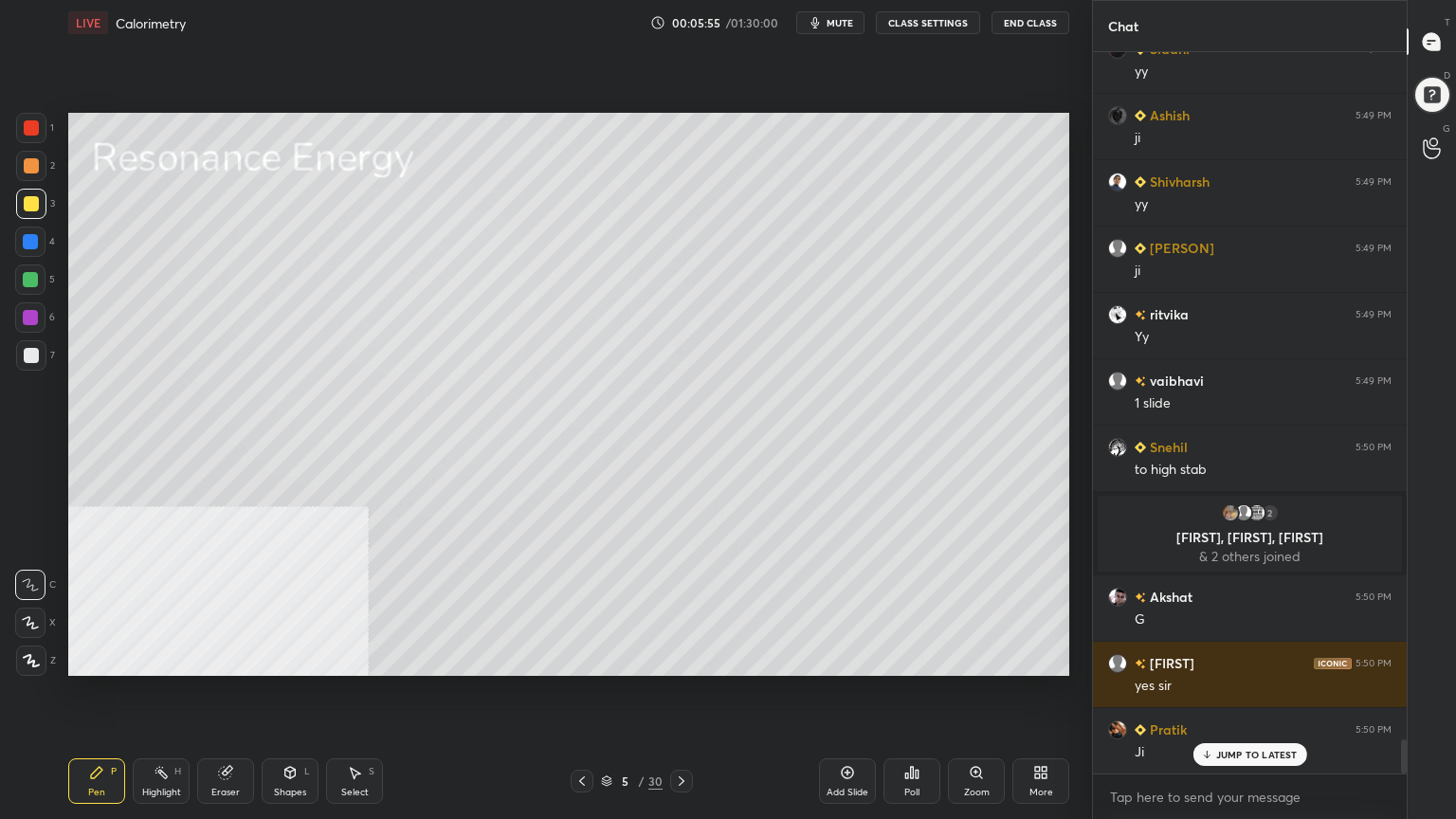 click on "Shapes L" at bounding box center [290, 781] 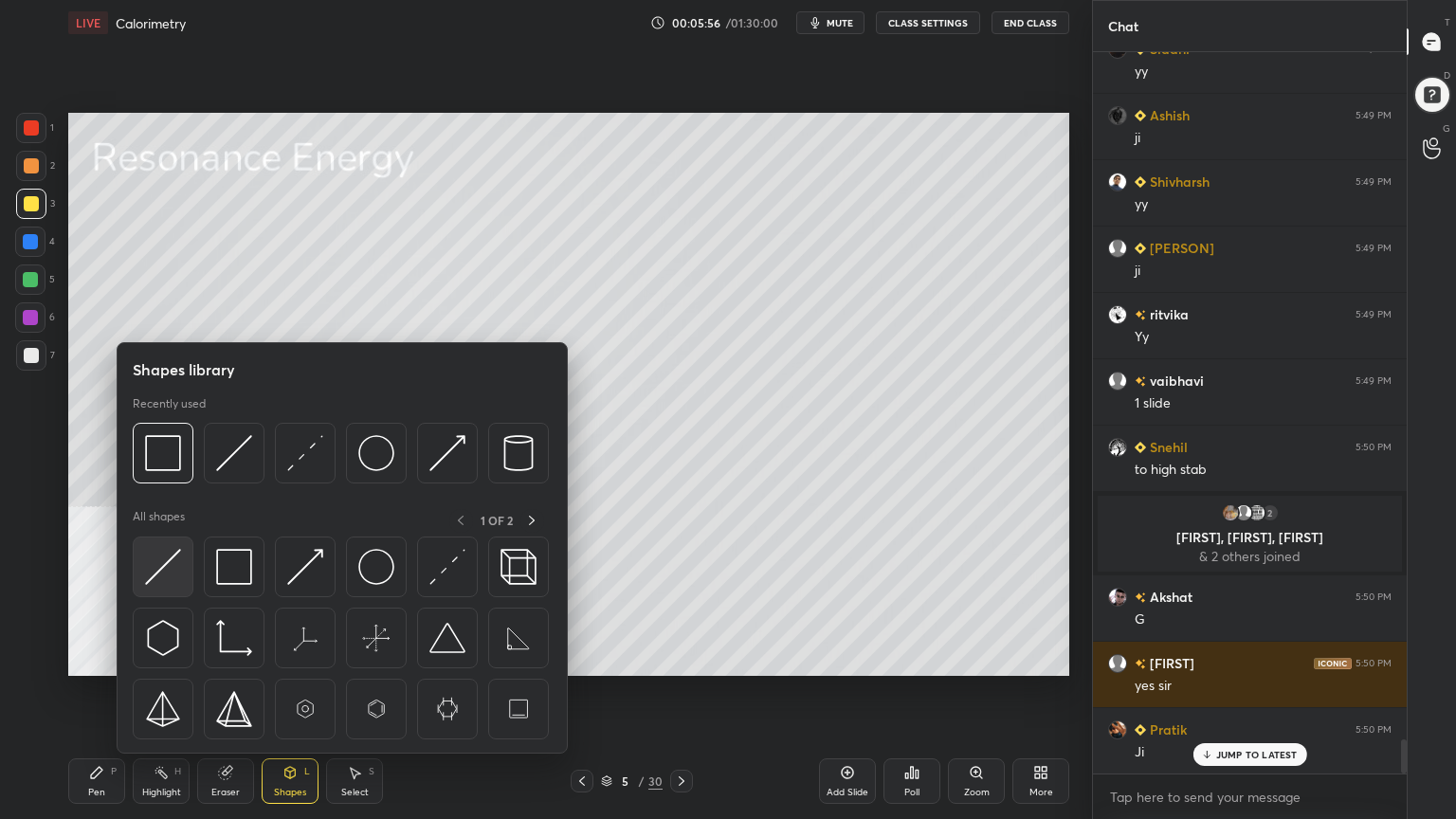 click at bounding box center (163, 567) 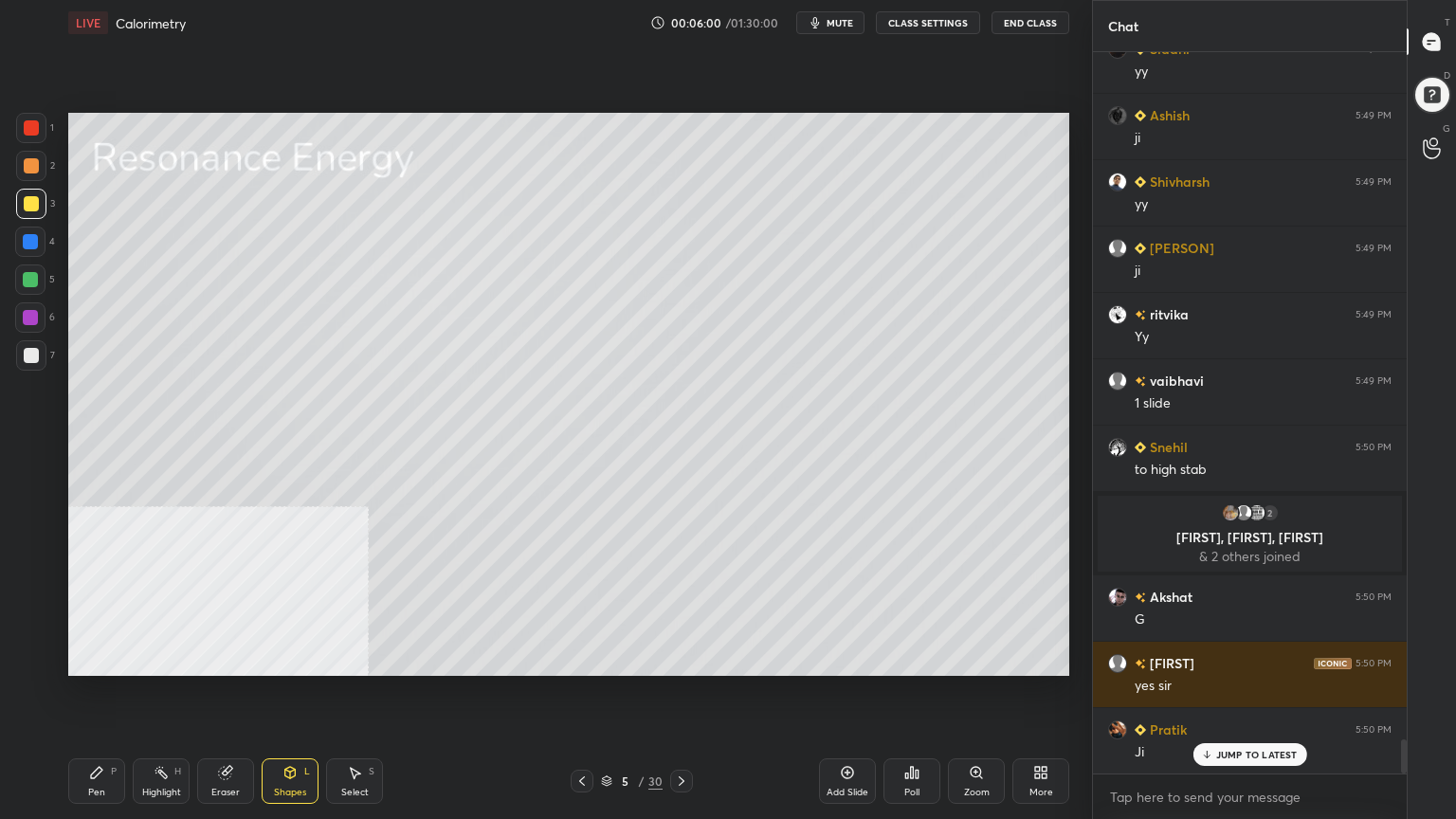 scroll, scrollTop: 14609, scrollLeft: 0, axis: vertical 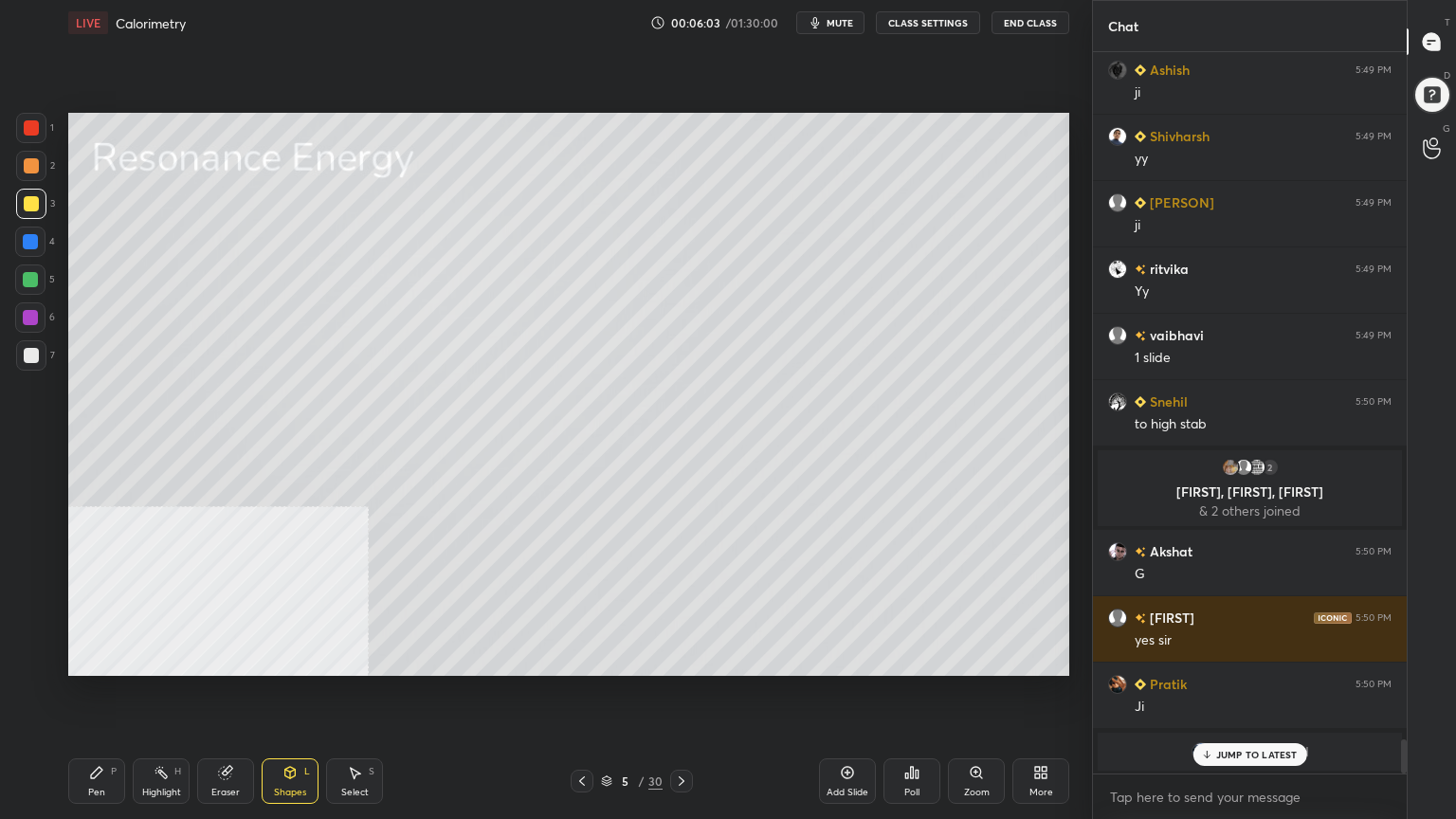 click on "Pen P" at bounding box center [97, 781] 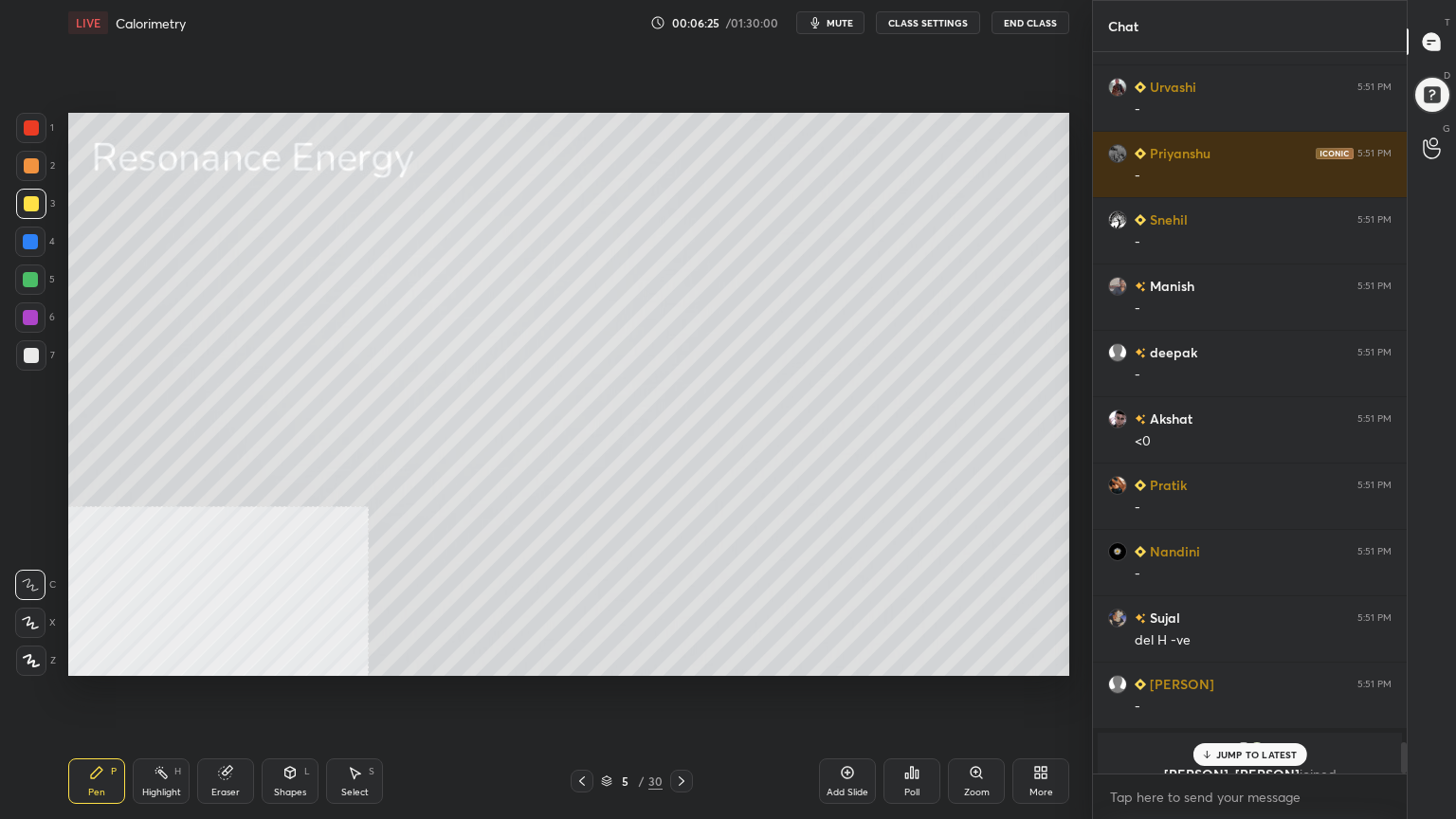 scroll, scrollTop: 15872, scrollLeft: 0, axis: vertical 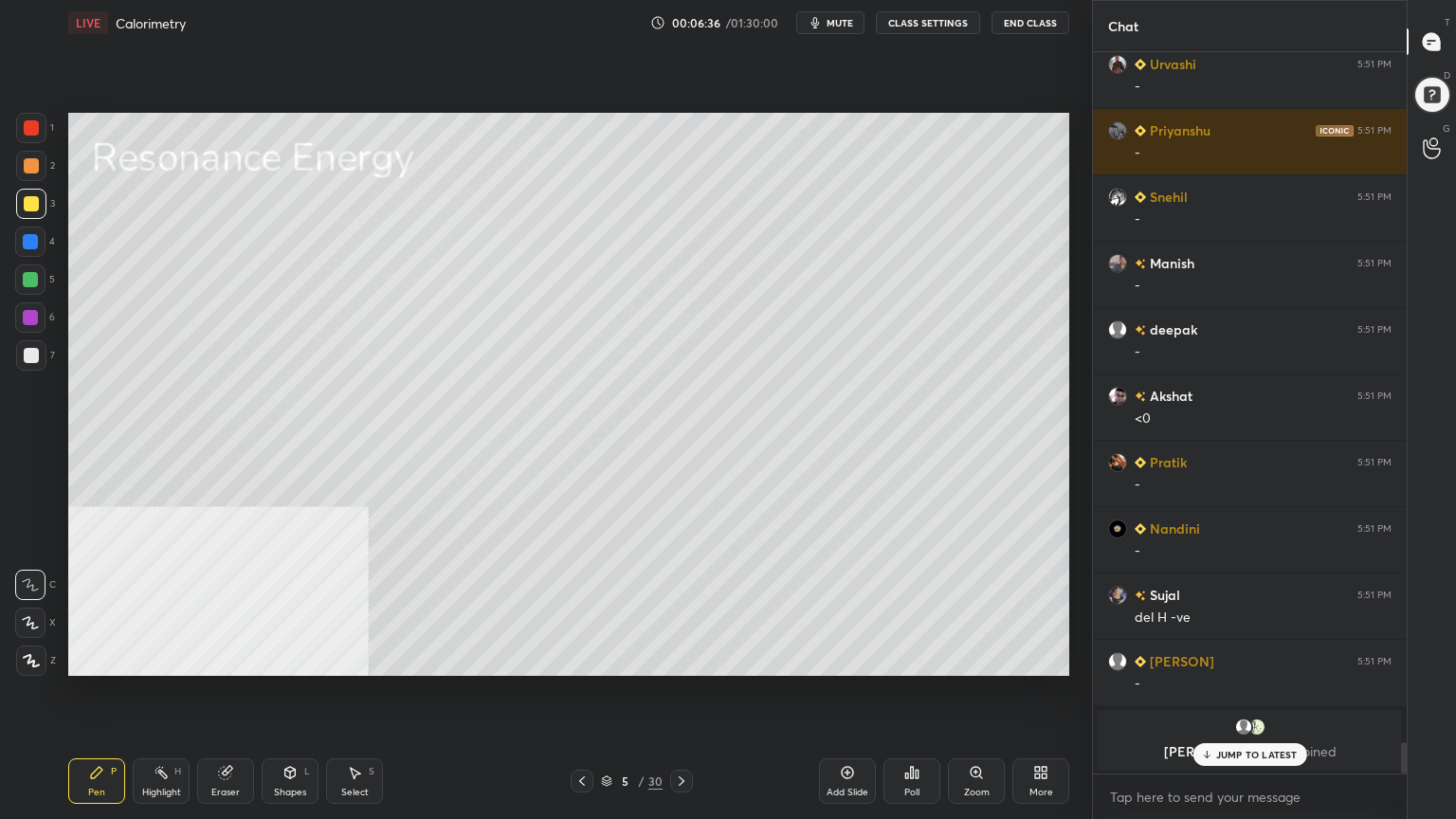 drag, startPoint x: 362, startPoint y: 786, endPoint x: 365, endPoint y: 764, distance: 22.203603 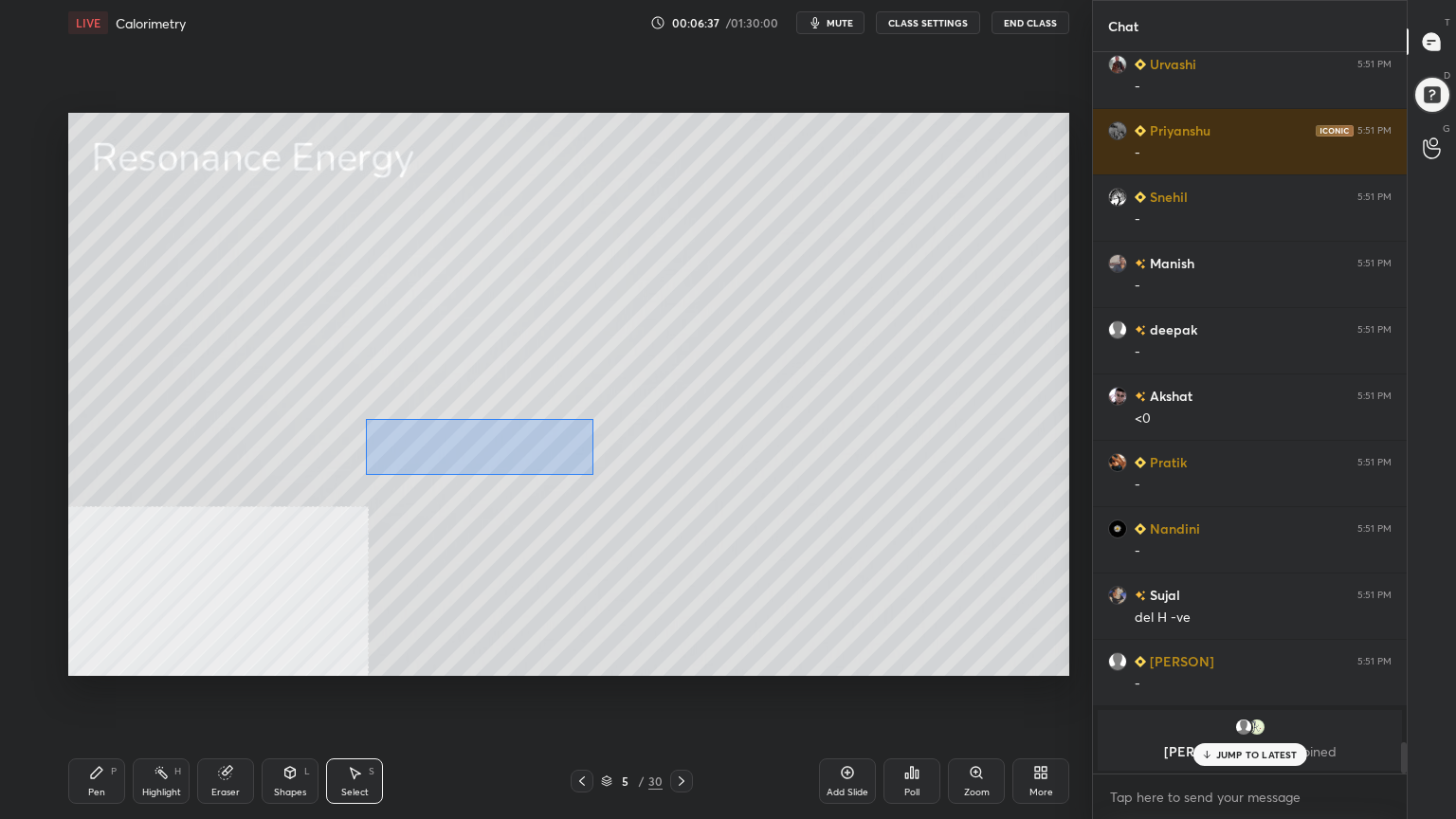 drag, startPoint x: 365, startPoint y: 419, endPoint x: 584, endPoint y: 468, distance: 224.41479 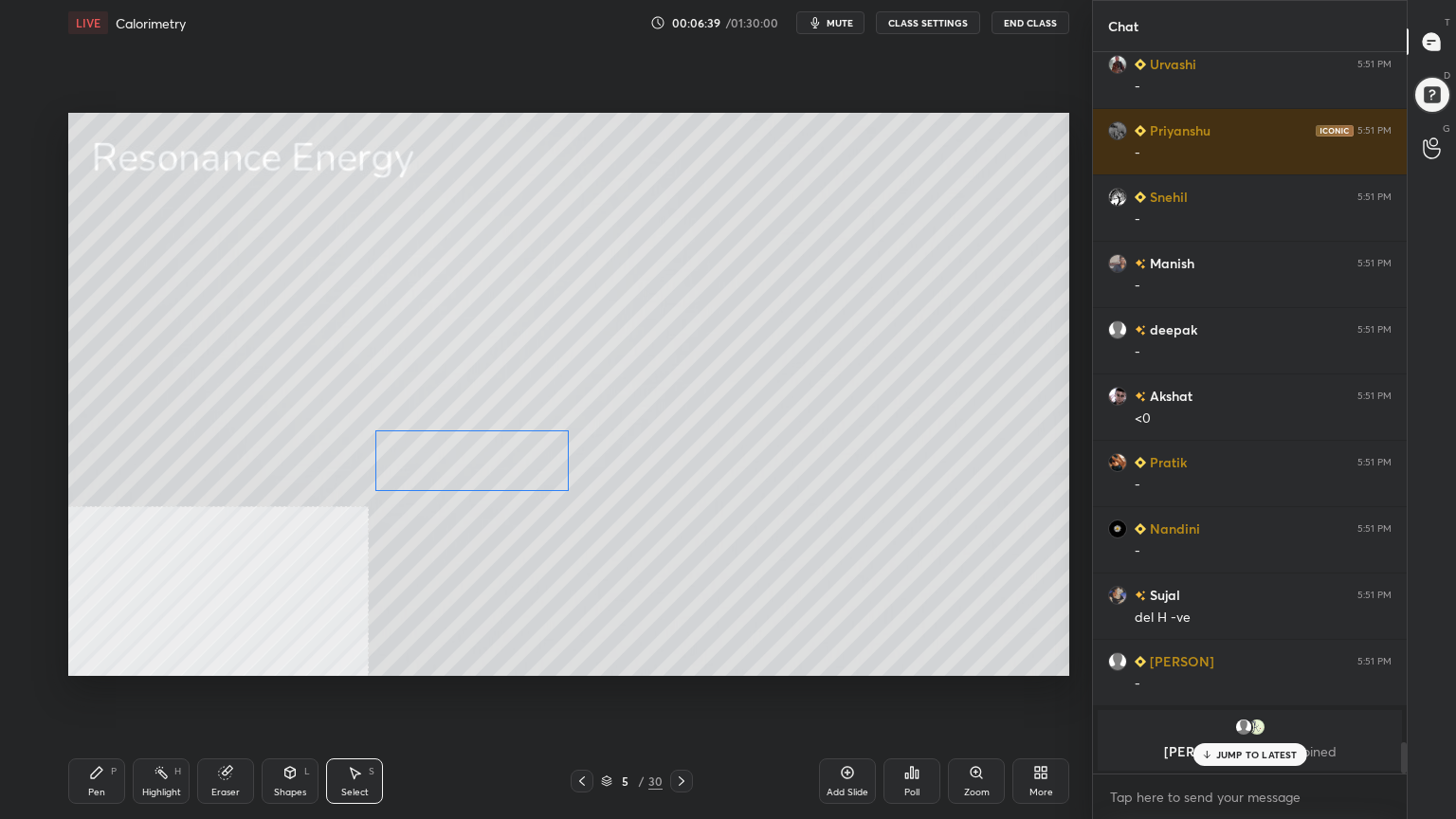 drag, startPoint x: 509, startPoint y: 464, endPoint x: 511, endPoint y: 486, distance: 22.090722 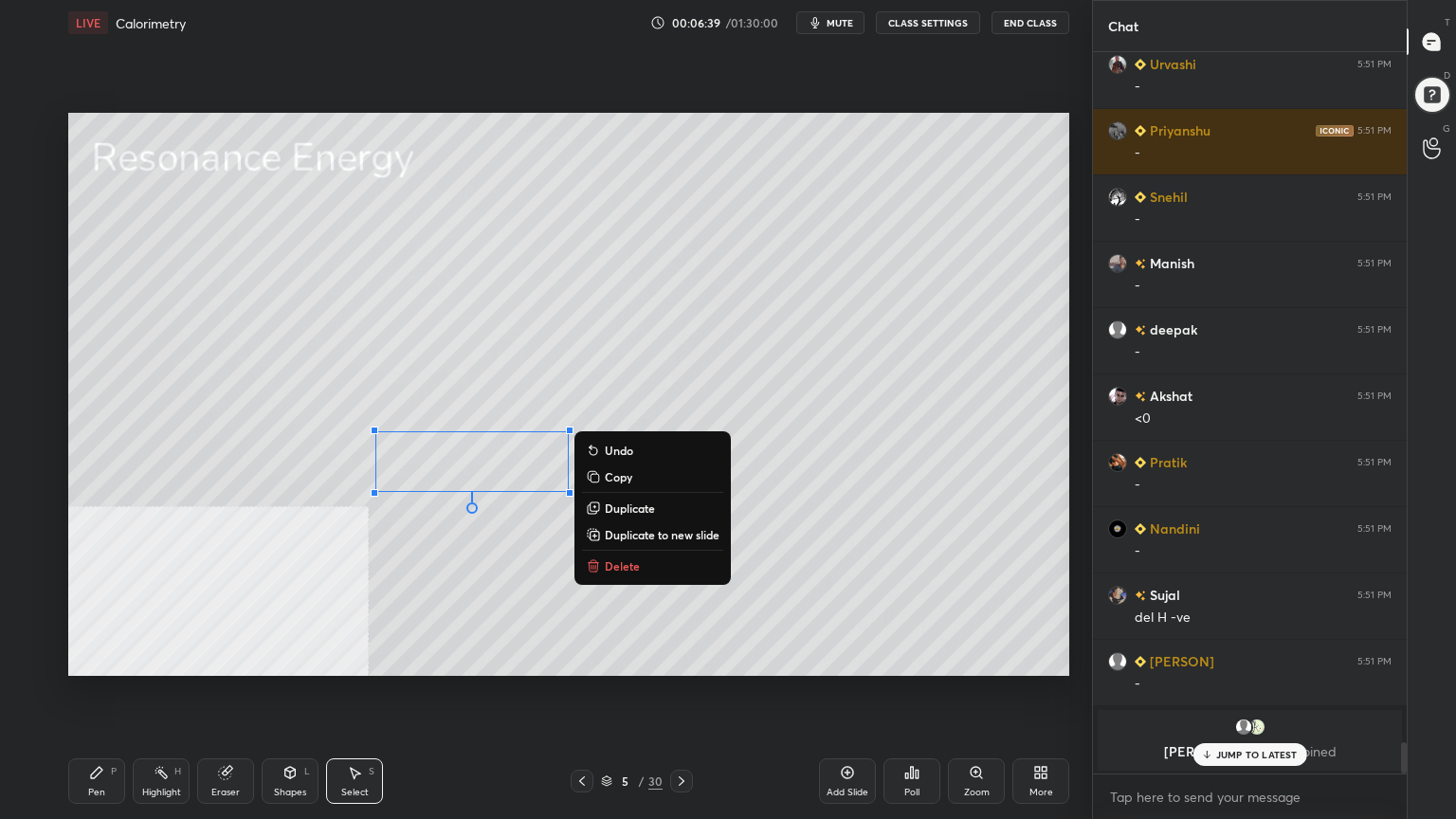 click on "0 ° Undo Copy Duplicate Duplicate to new slide Delete" at bounding box center (569, 394) 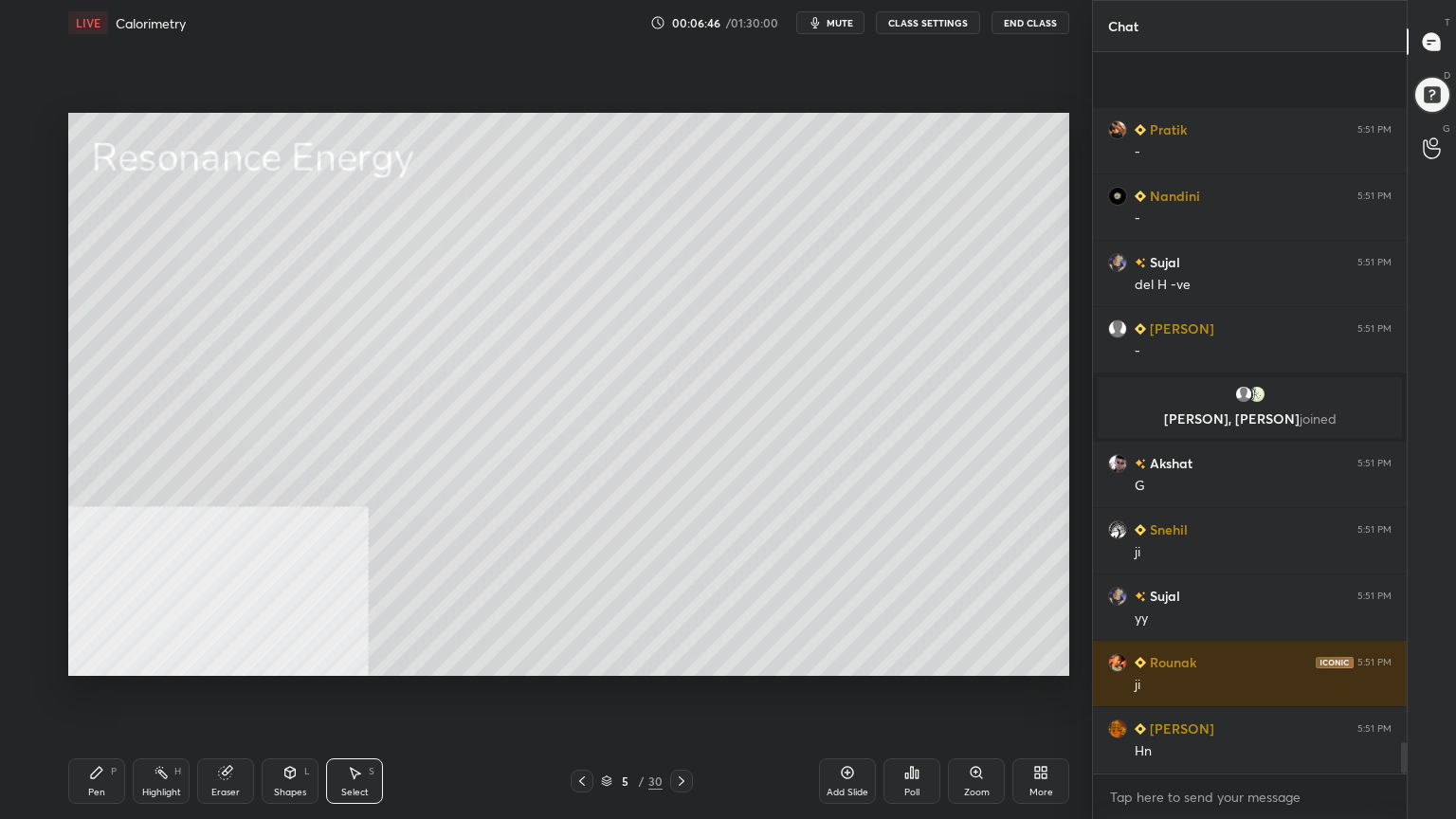 scroll, scrollTop: 15905, scrollLeft: 0, axis: vertical 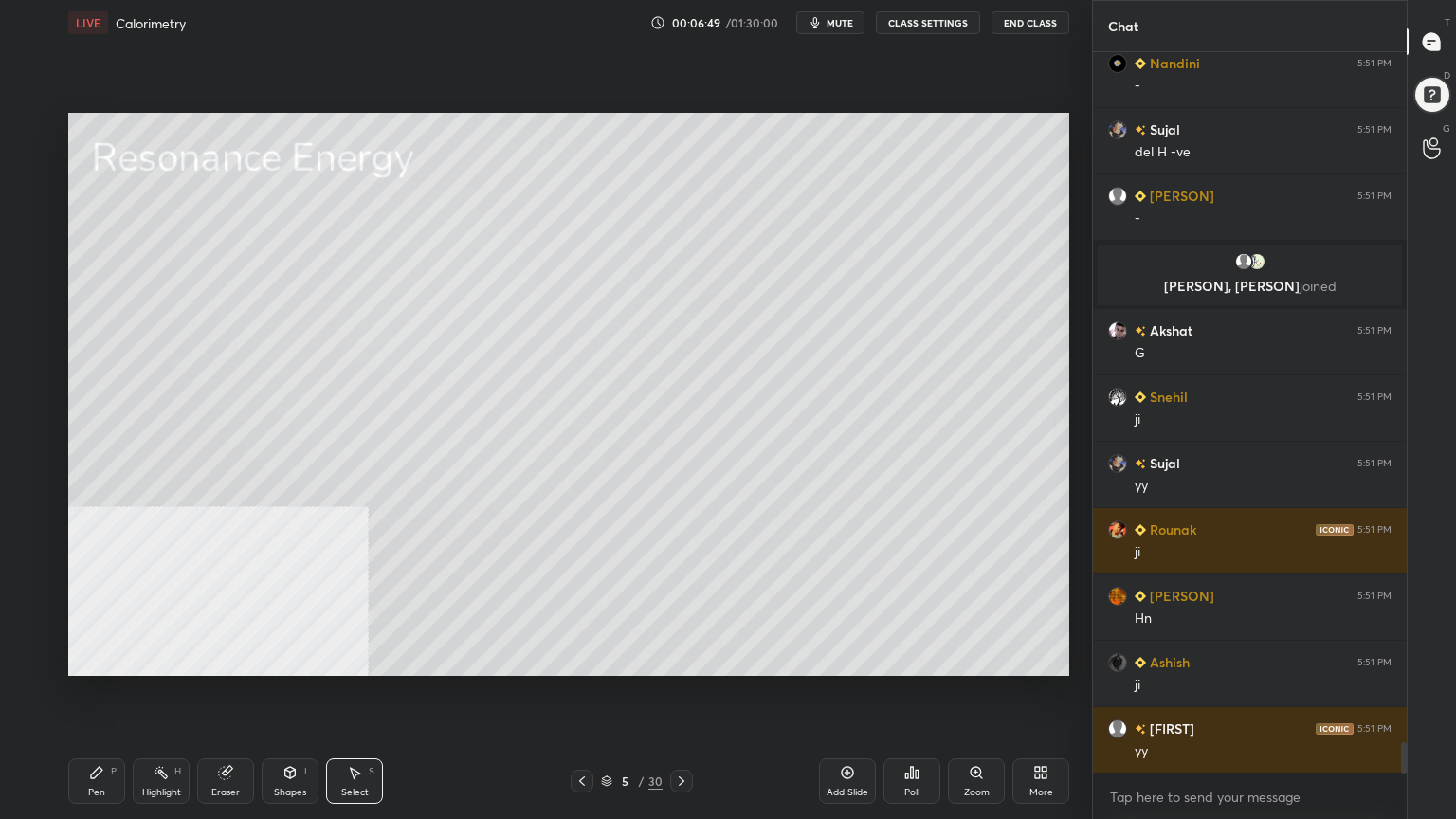 drag, startPoint x: 92, startPoint y: 783, endPoint x: 97, endPoint y: 761, distance: 22.561028 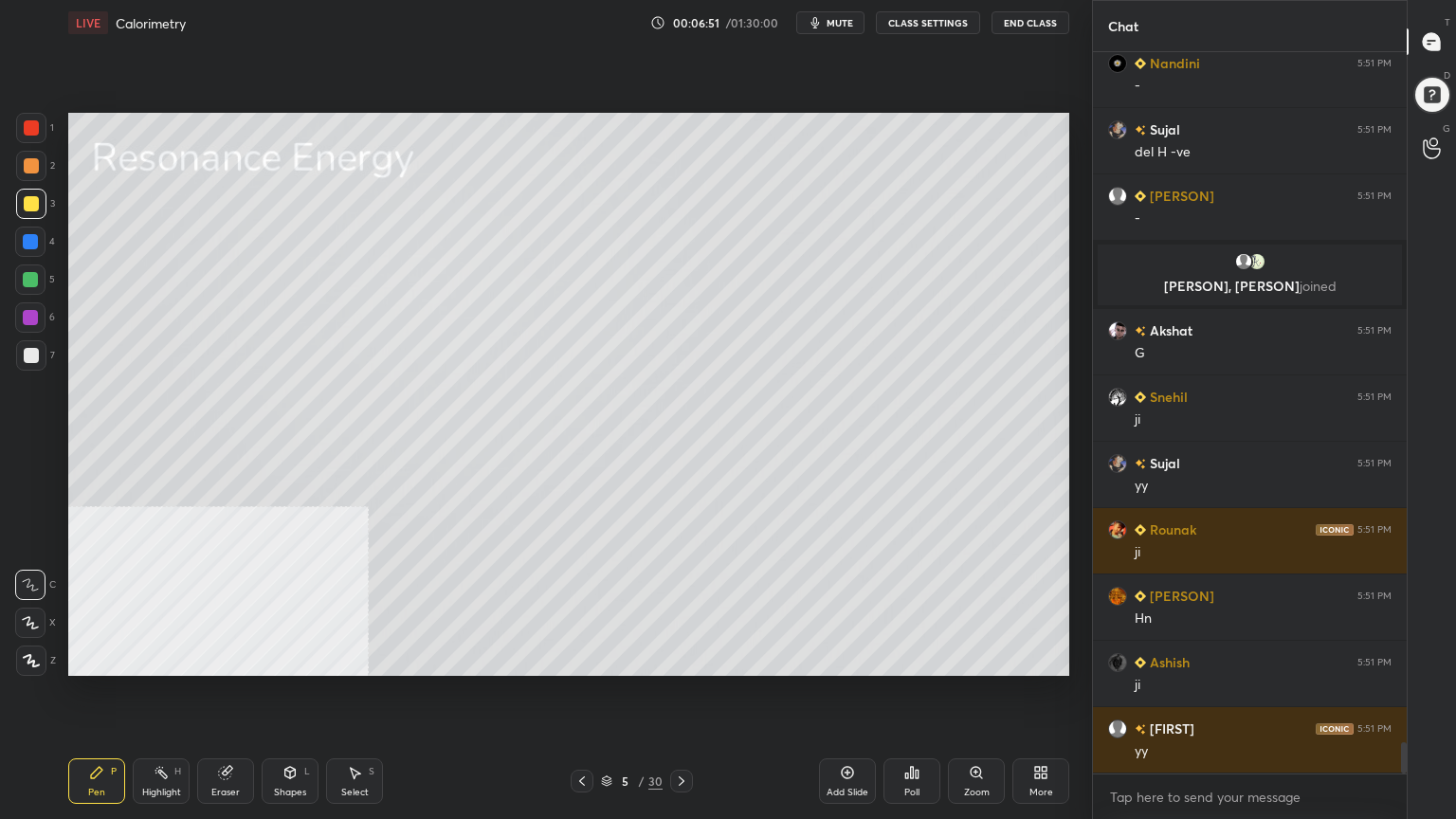 drag, startPoint x: 31, startPoint y: 168, endPoint x: 64, endPoint y: 195, distance: 42.638011 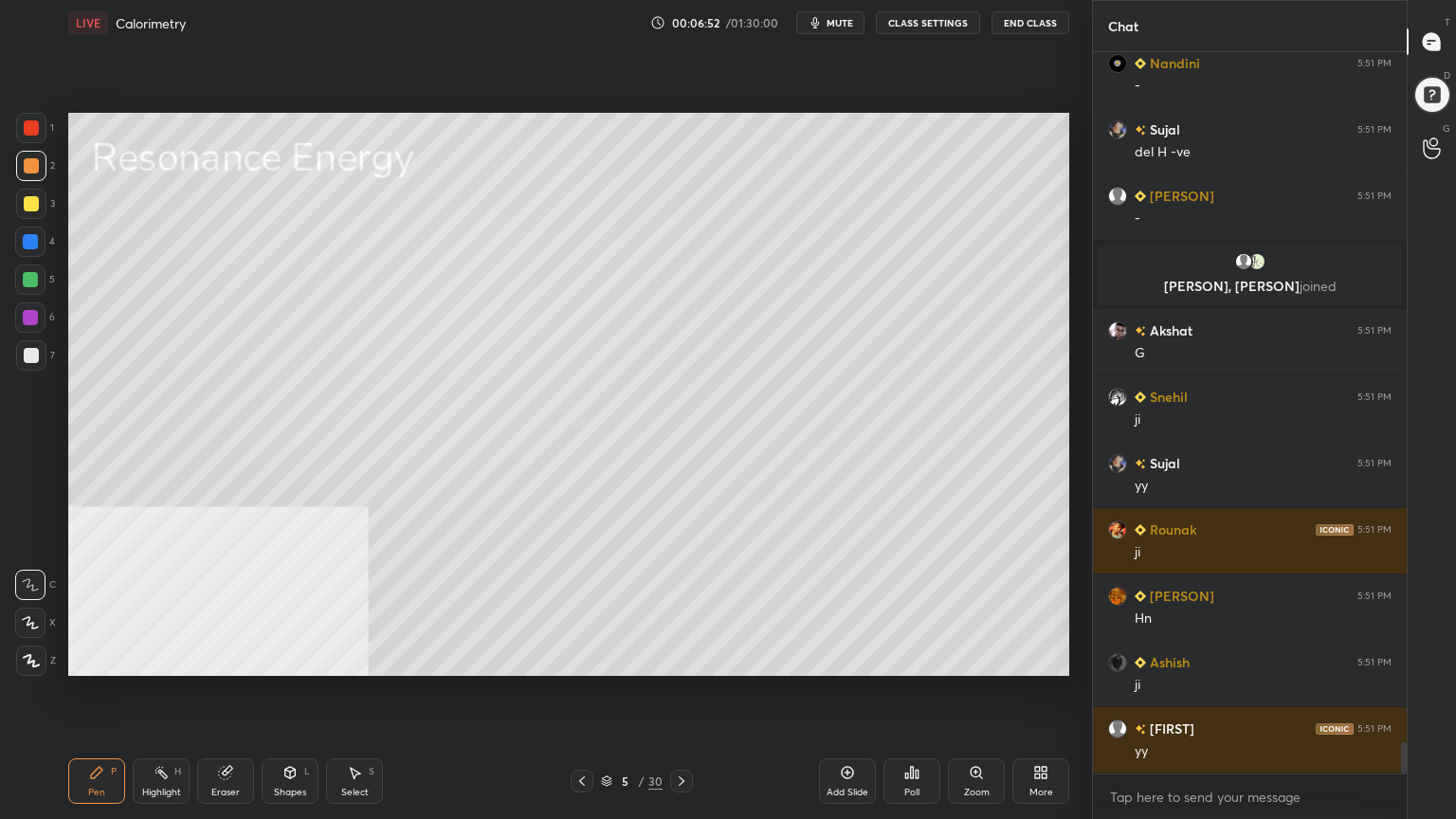 scroll, scrollTop: 15970, scrollLeft: 0, axis: vertical 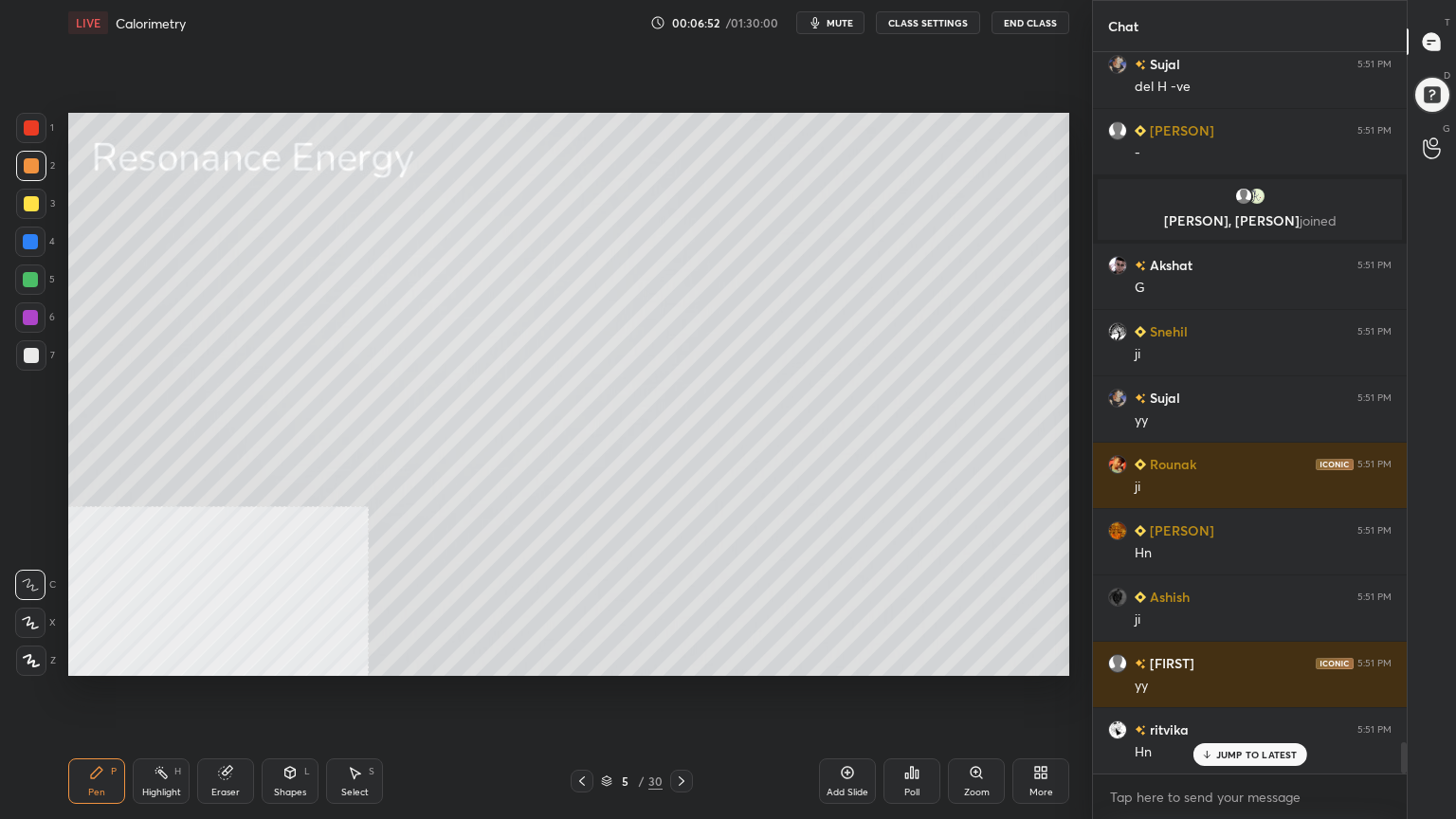 drag, startPoint x: 682, startPoint y: 786, endPoint x: 640, endPoint y: 689, distance: 105.70241 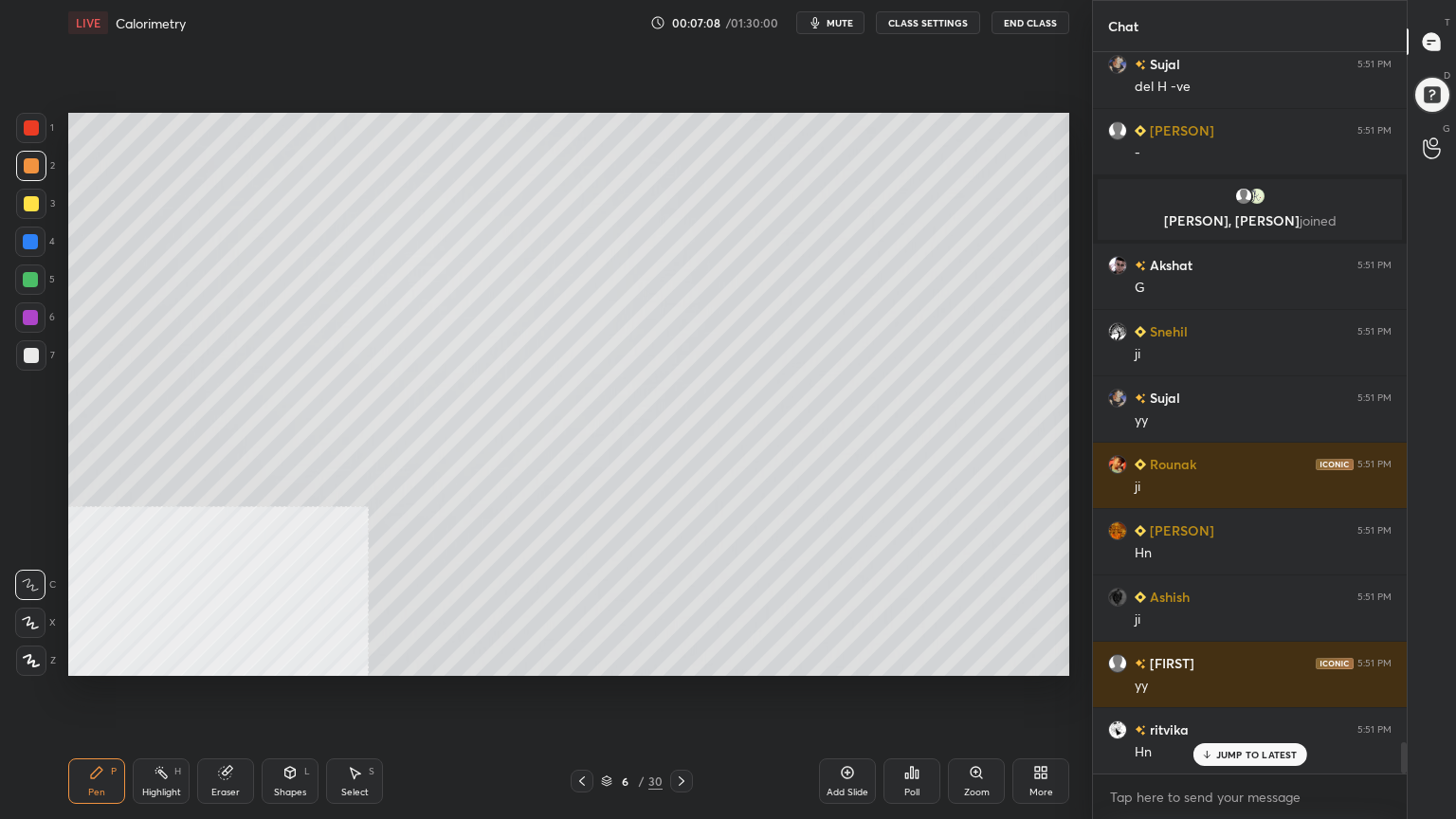drag, startPoint x: 38, startPoint y: 281, endPoint x: 61, endPoint y: 275, distance: 23.769729 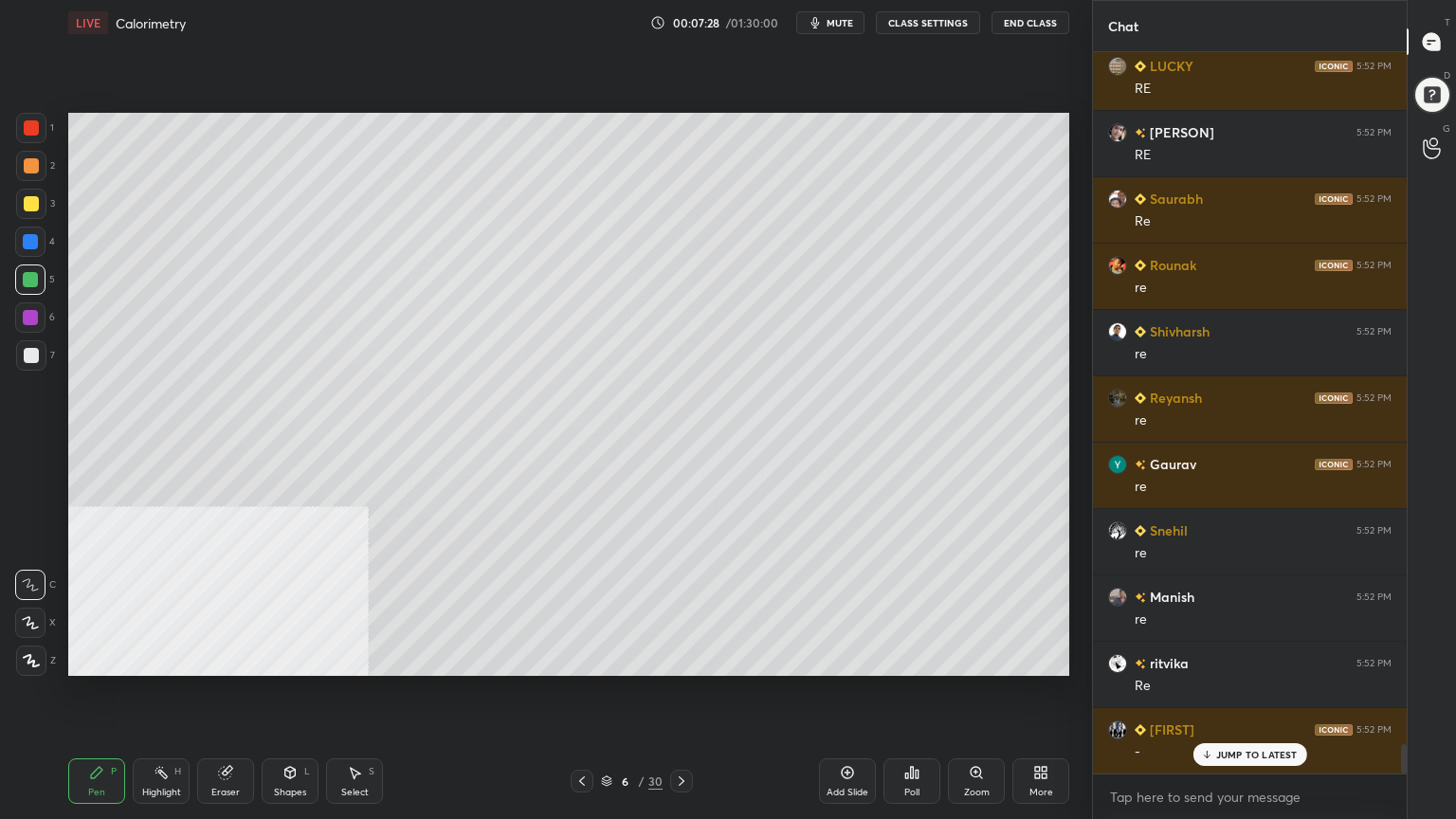 scroll, scrollTop: 17298, scrollLeft: 0, axis: vertical 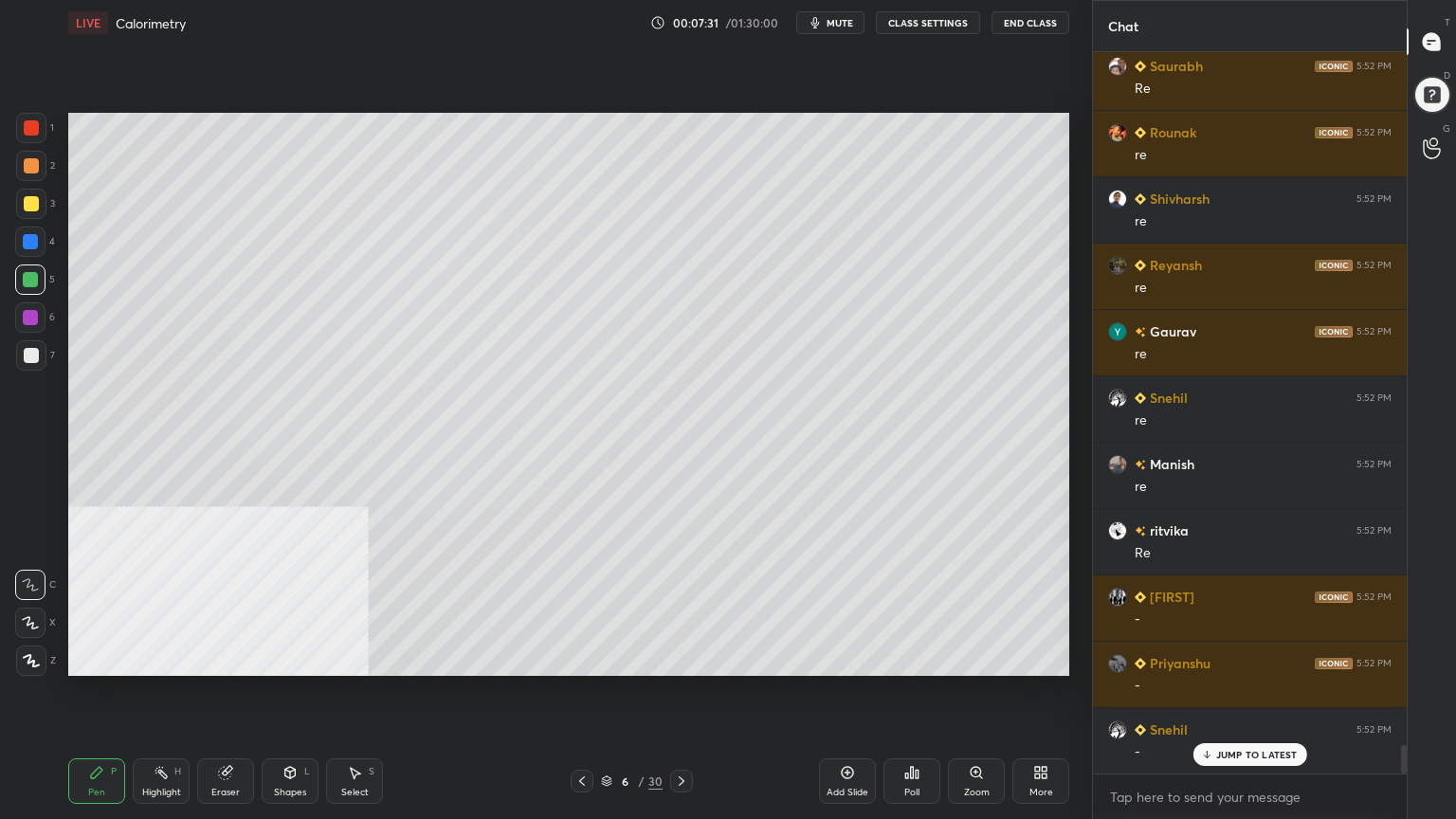 click 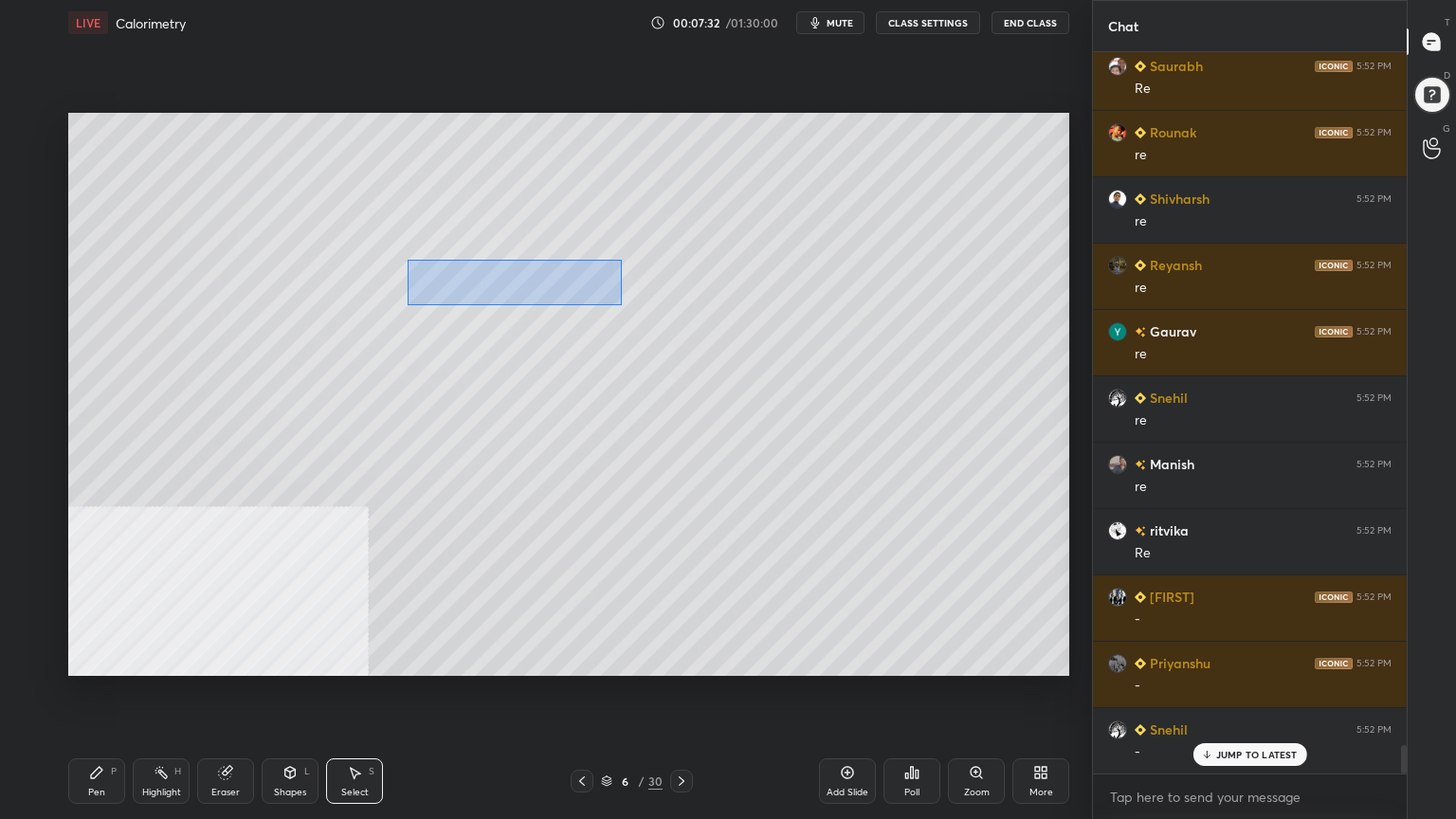 drag, startPoint x: 488, startPoint y: 273, endPoint x: 645, endPoint y: 318, distance: 163.3218 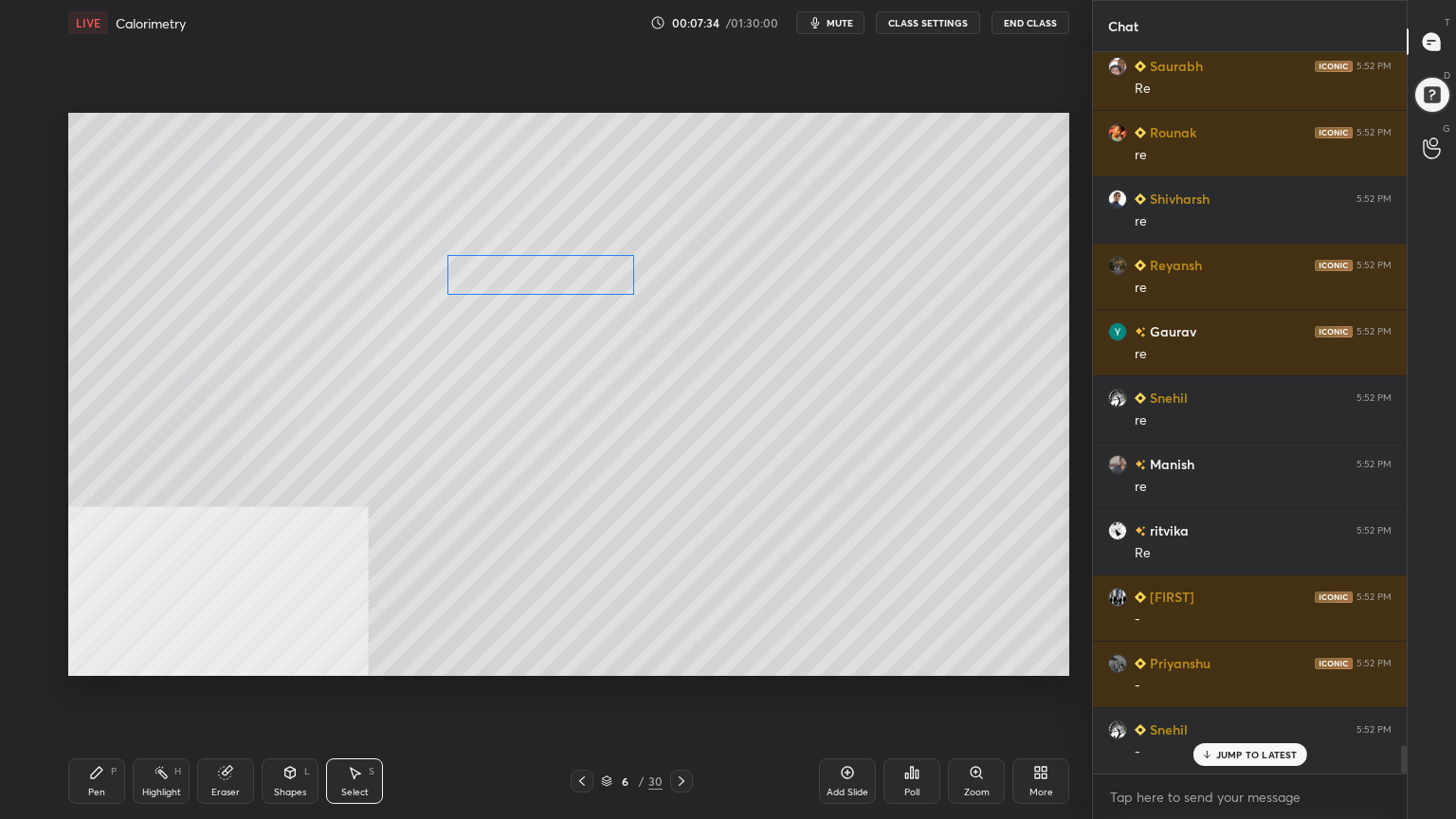 drag, startPoint x: 595, startPoint y: 295, endPoint x: 619, endPoint y: 288, distance: 25 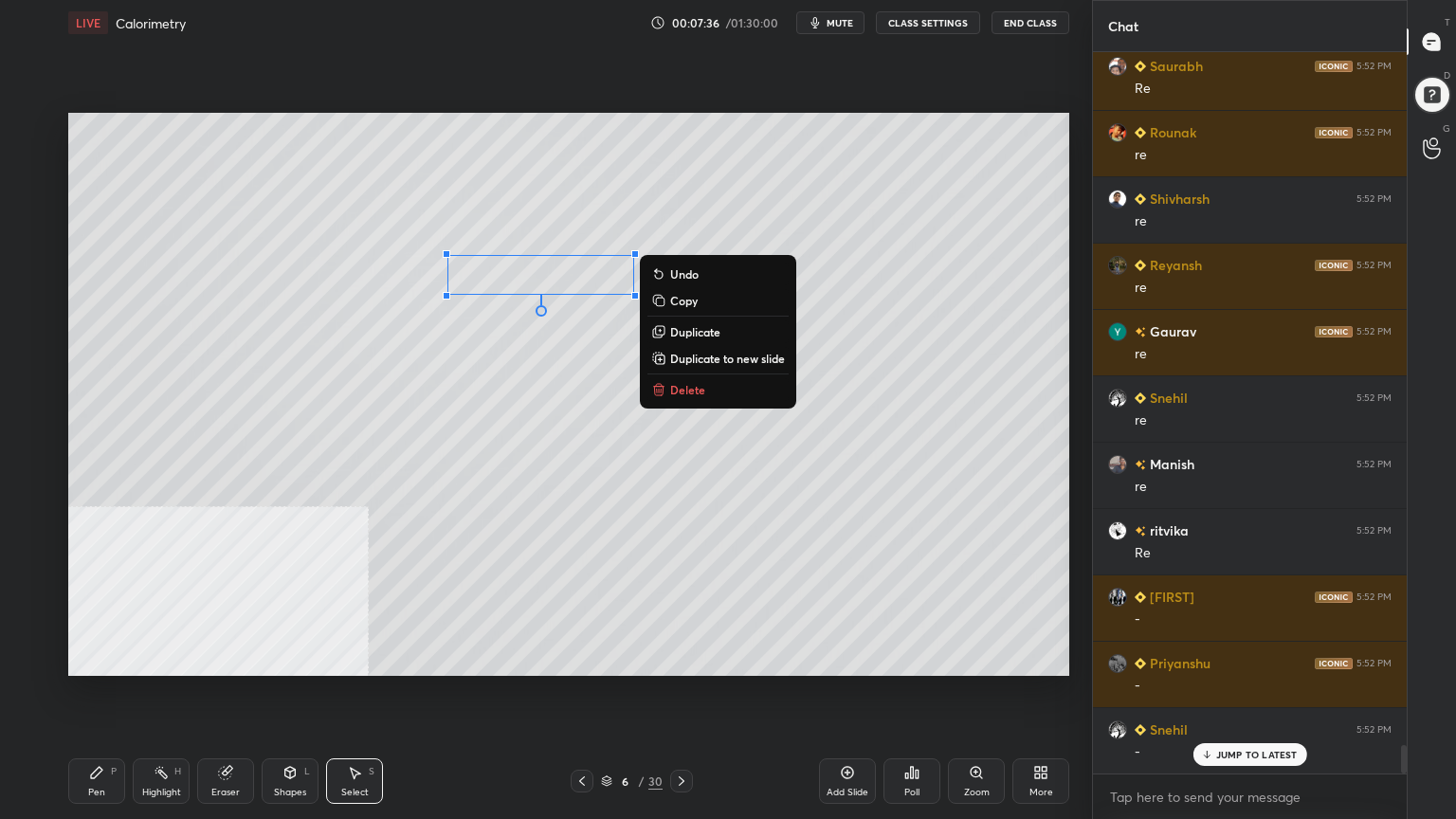 click on "Pen" at bounding box center (97, 792) 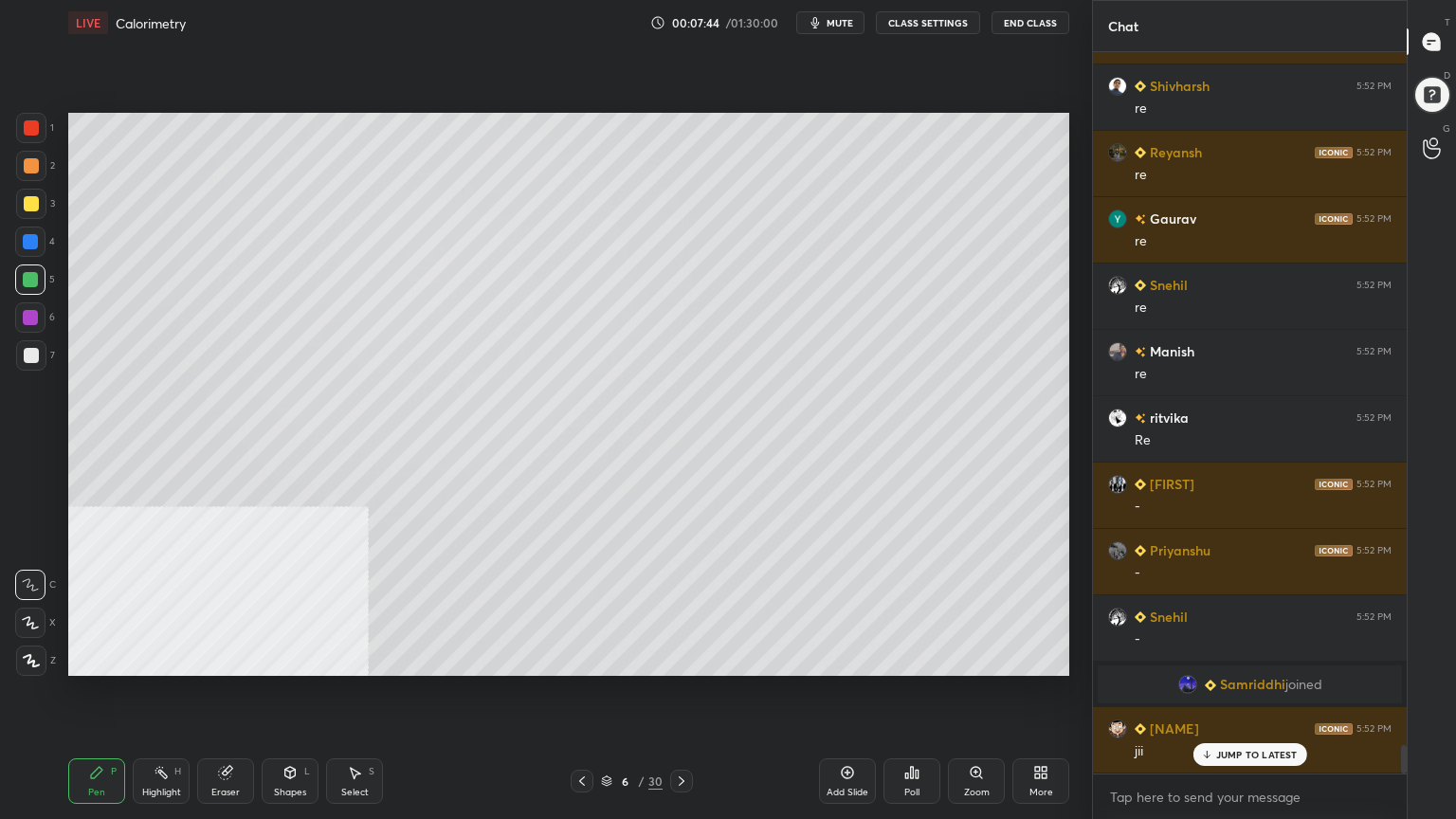 scroll, scrollTop: 17476, scrollLeft: 0, axis: vertical 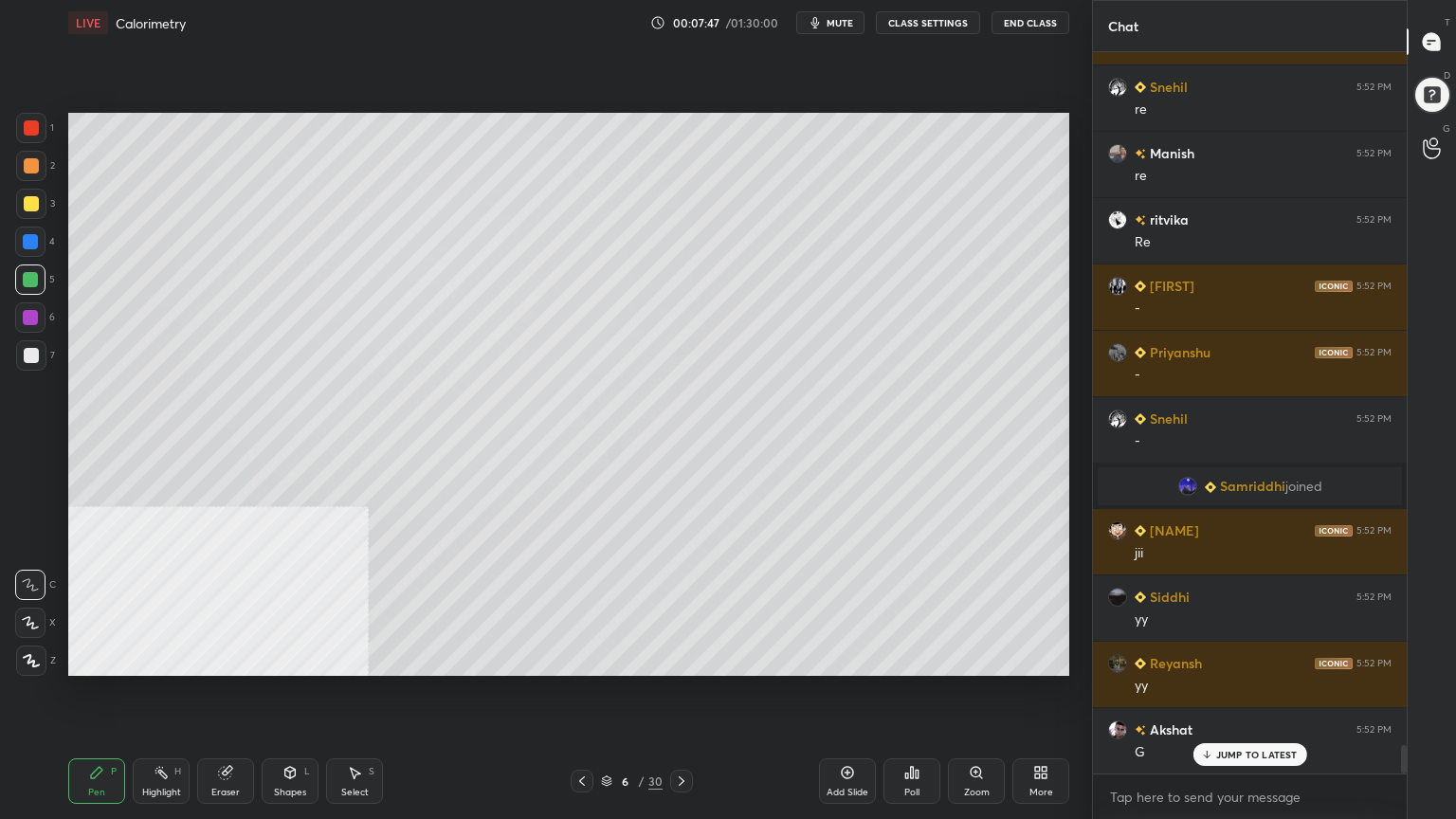 drag, startPoint x: 30, startPoint y: 162, endPoint x: 67, endPoint y: 223, distance: 71.34424 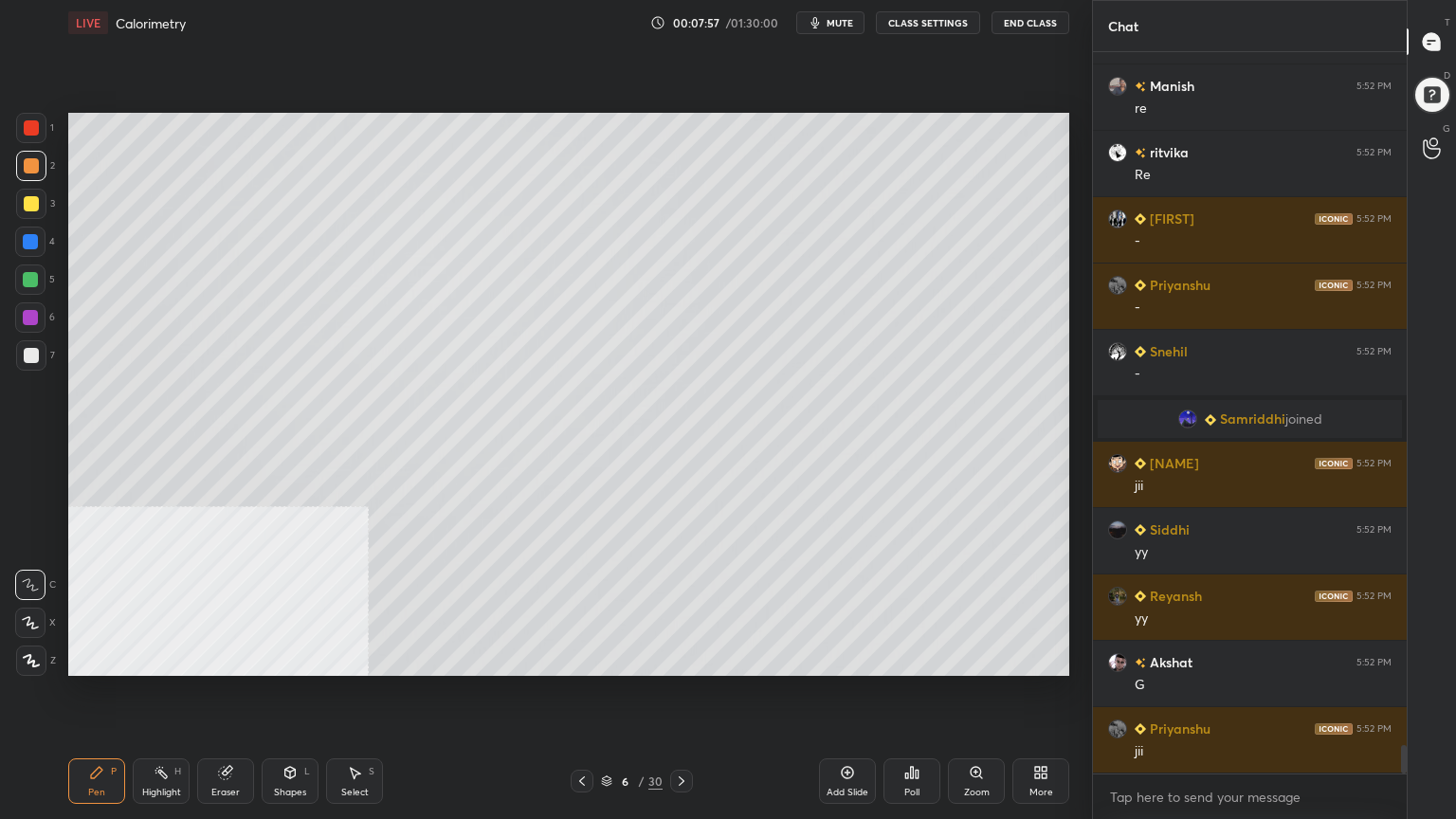 click at bounding box center (30, 280) 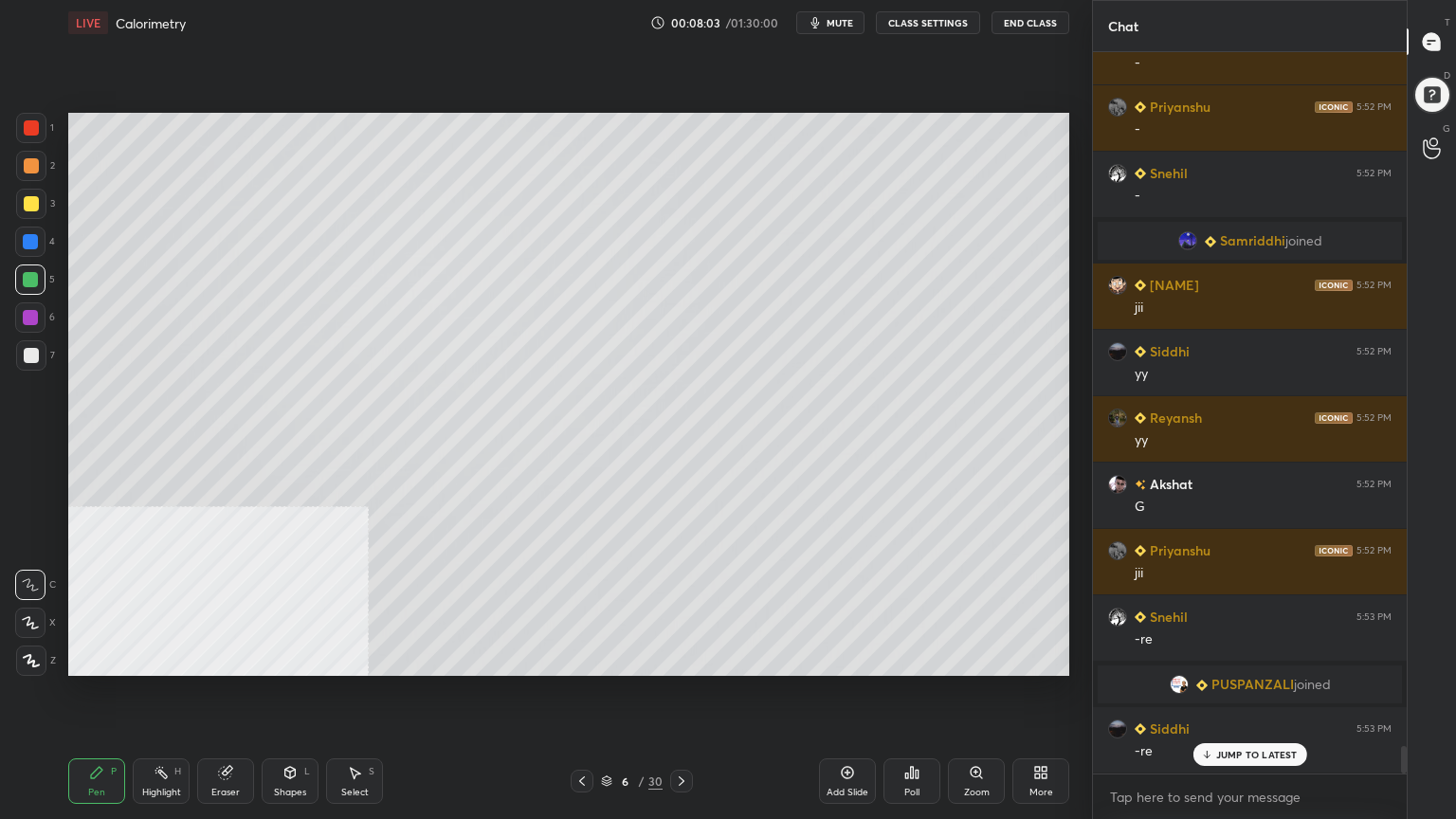 scroll, scrollTop: 17919, scrollLeft: 0, axis: vertical 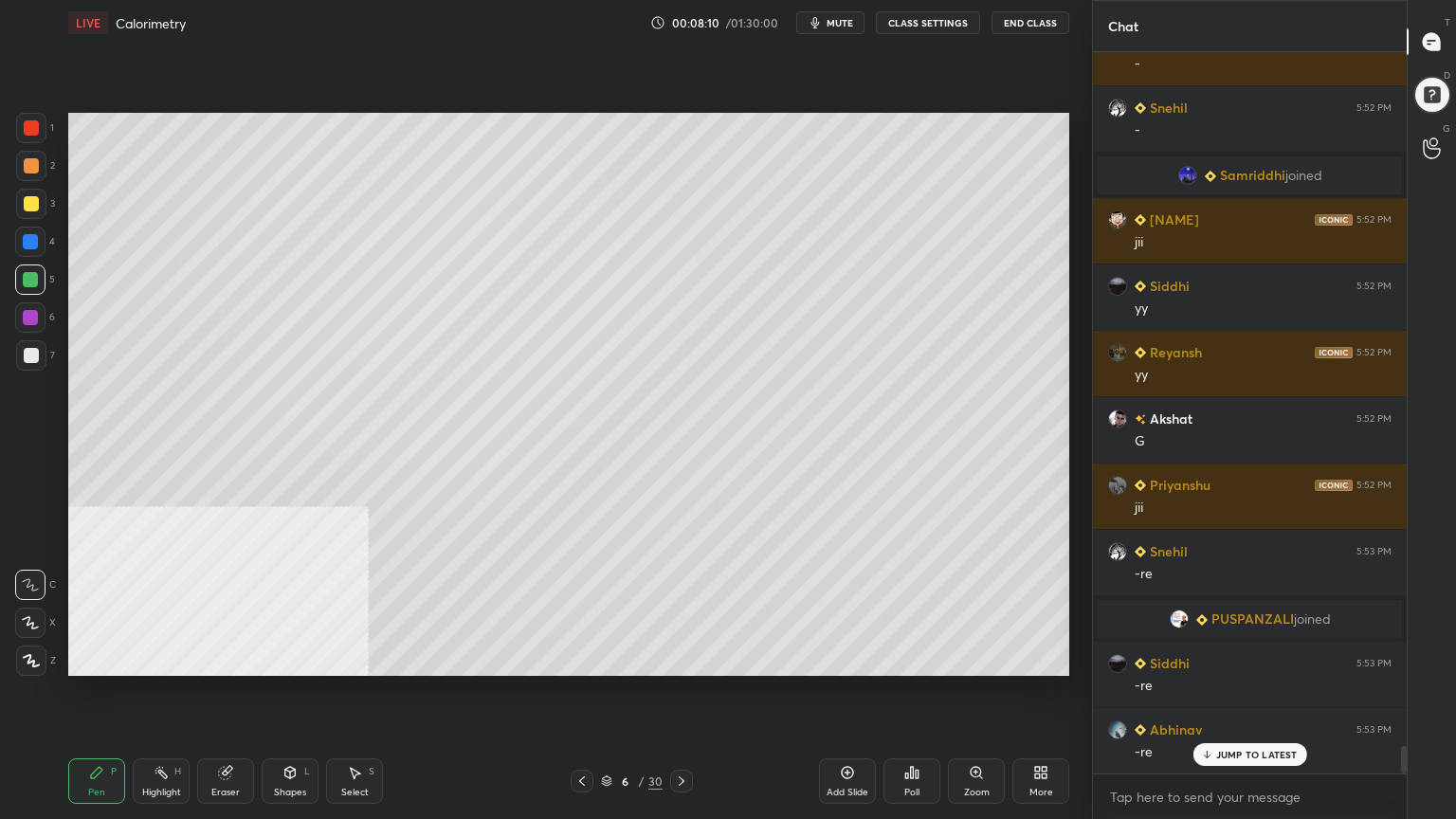 click on "Select S" at bounding box center (355, 781) 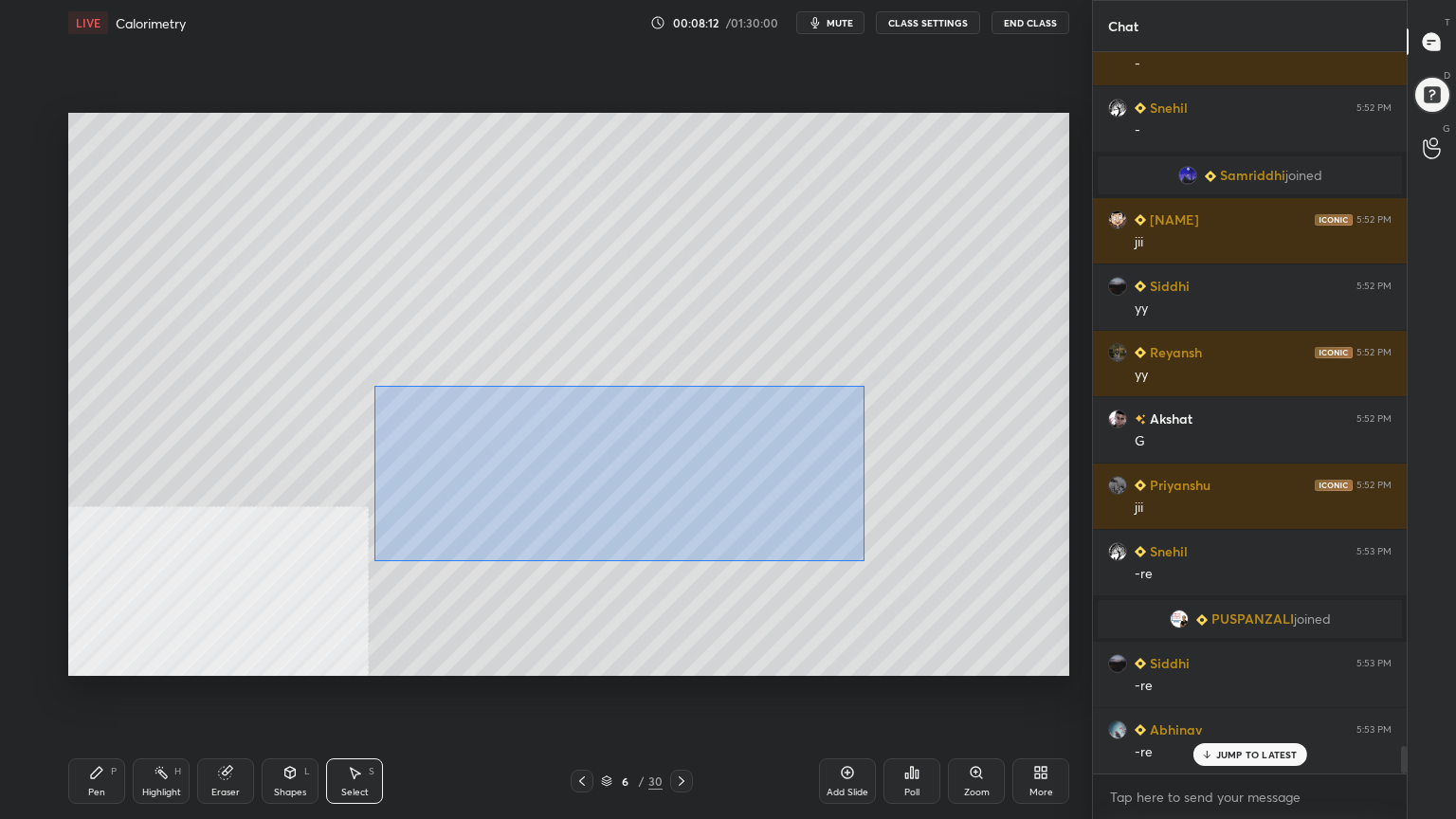 drag, startPoint x: 393, startPoint y: 399, endPoint x: 796, endPoint y: 516, distance: 419.64032 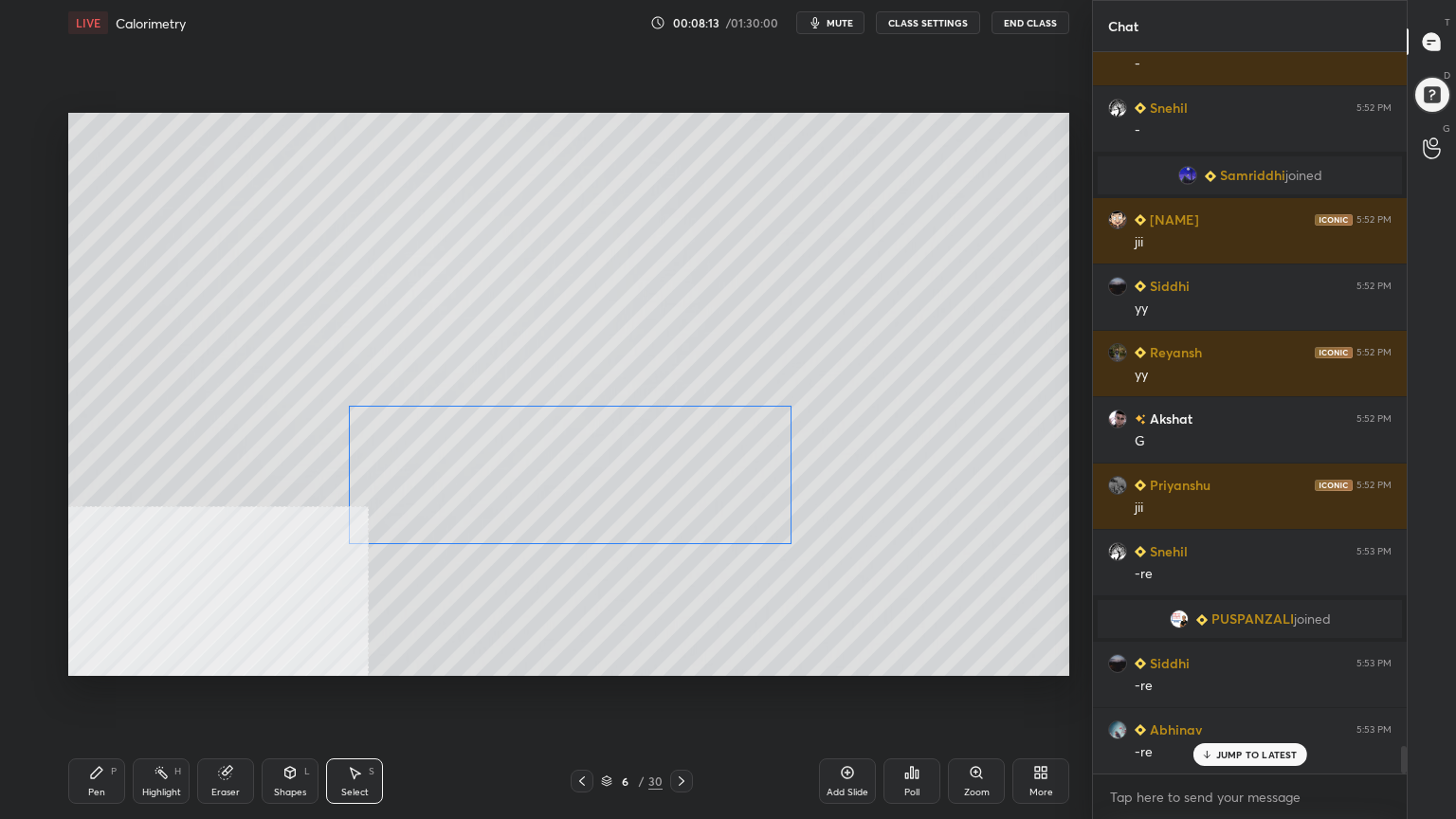 drag, startPoint x: 684, startPoint y: 485, endPoint x: 652, endPoint y: 490, distance: 32.38827 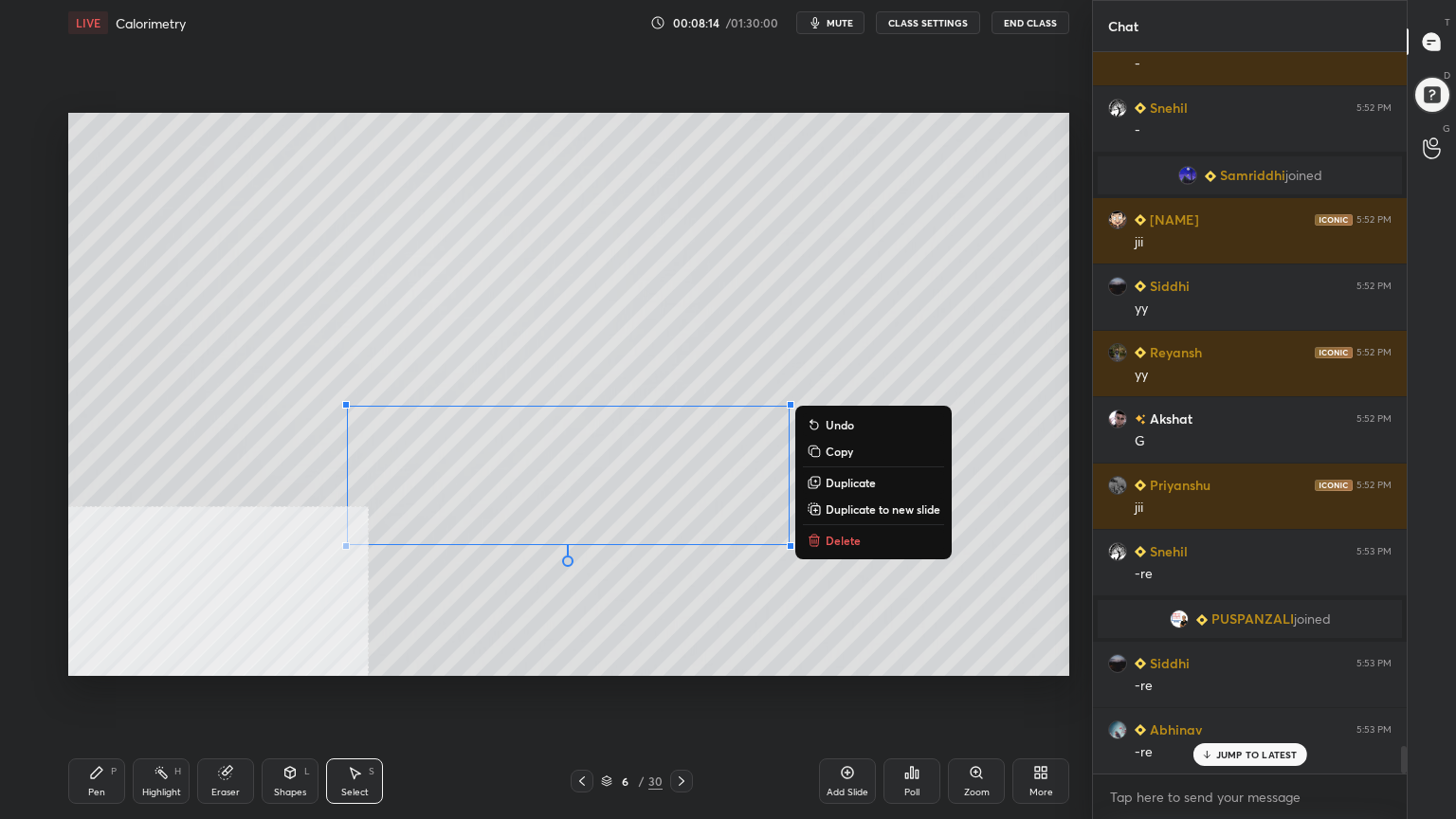 drag, startPoint x: 679, startPoint y: 602, endPoint x: 675, endPoint y: 590, distance: 12.649111 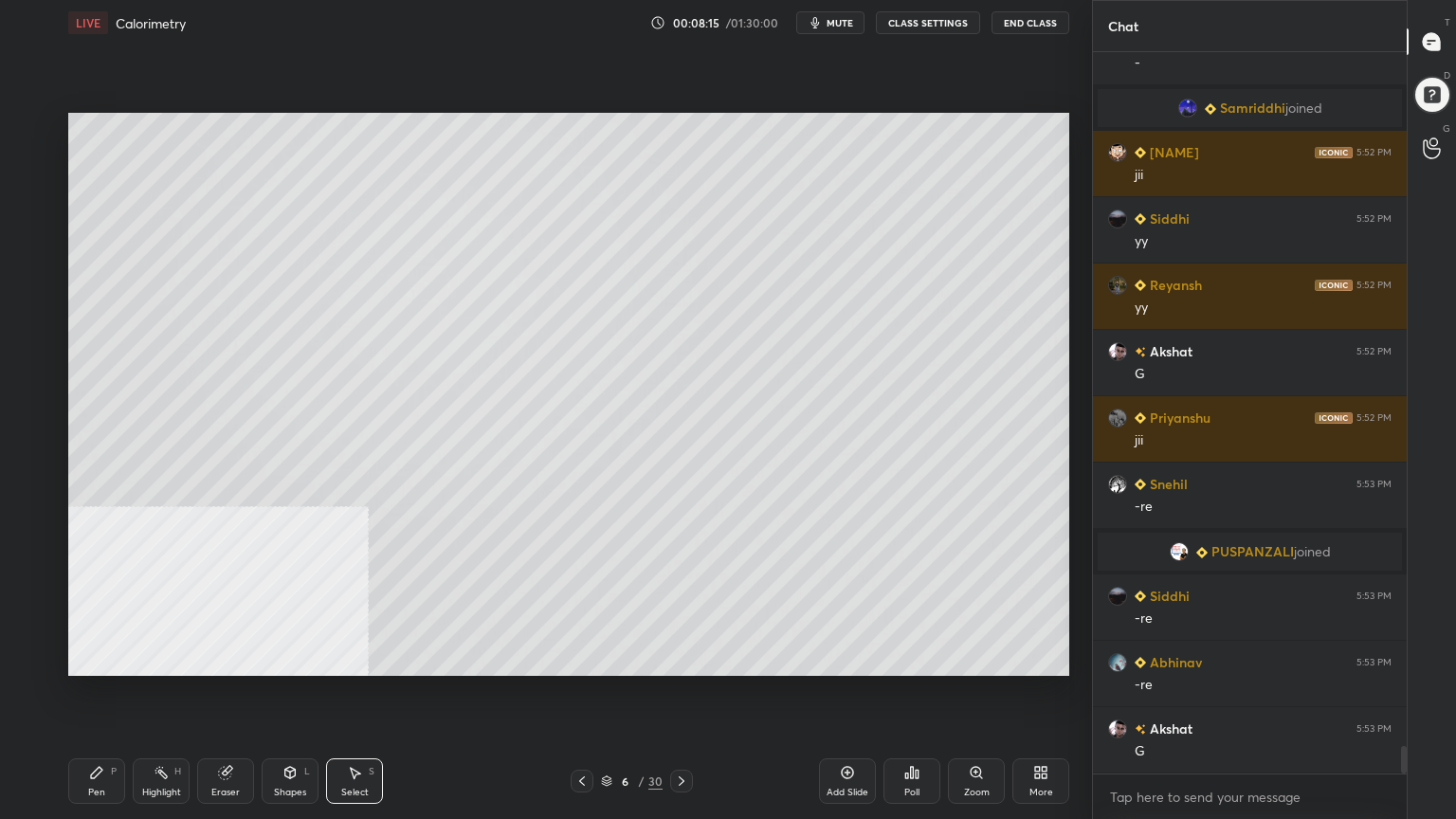 drag, startPoint x: 93, startPoint y: 804, endPoint x: 106, endPoint y: 786, distance: 22.203603 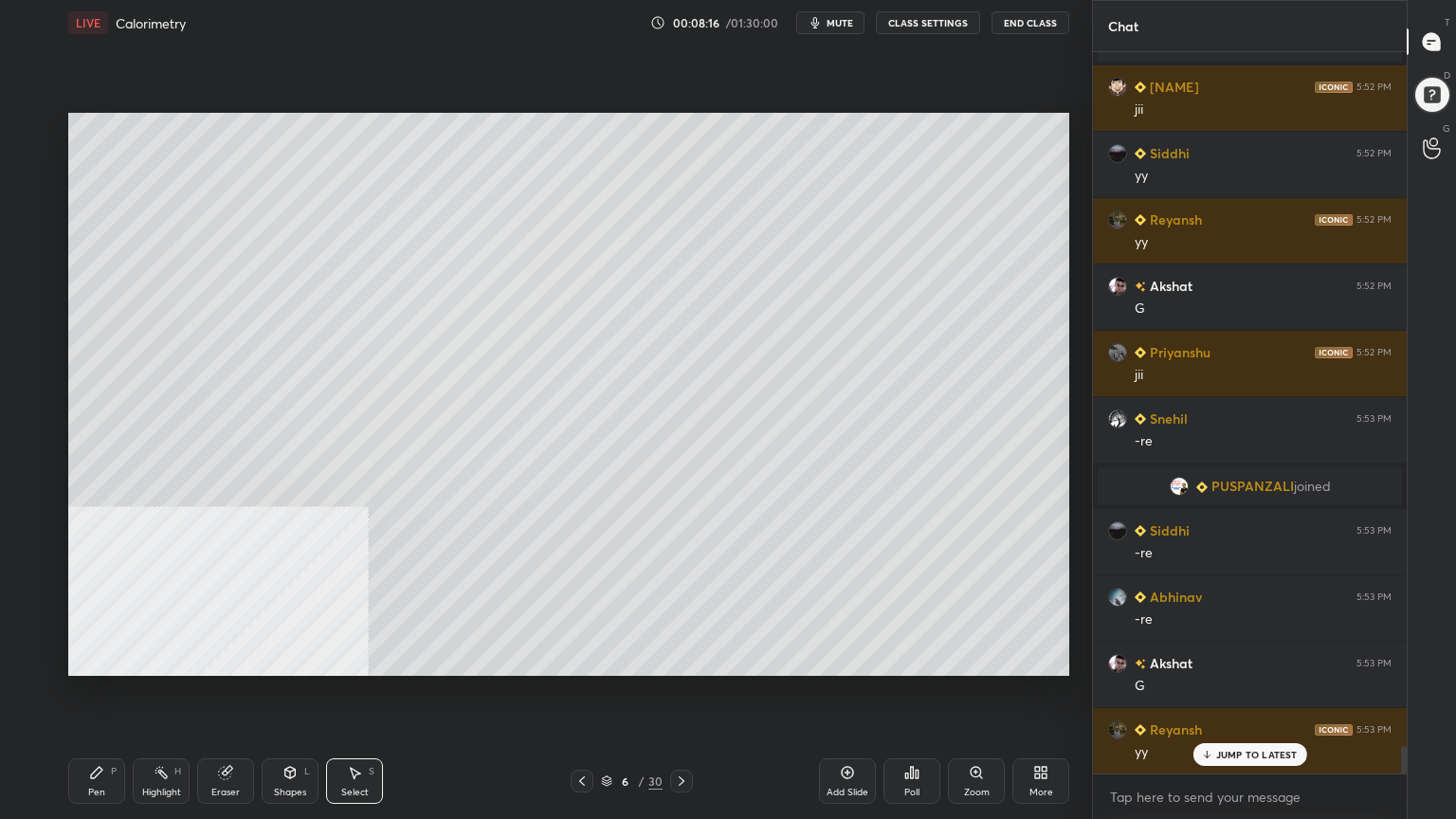 scroll, scrollTop: 18119, scrollLeft: 0, axis: vertical 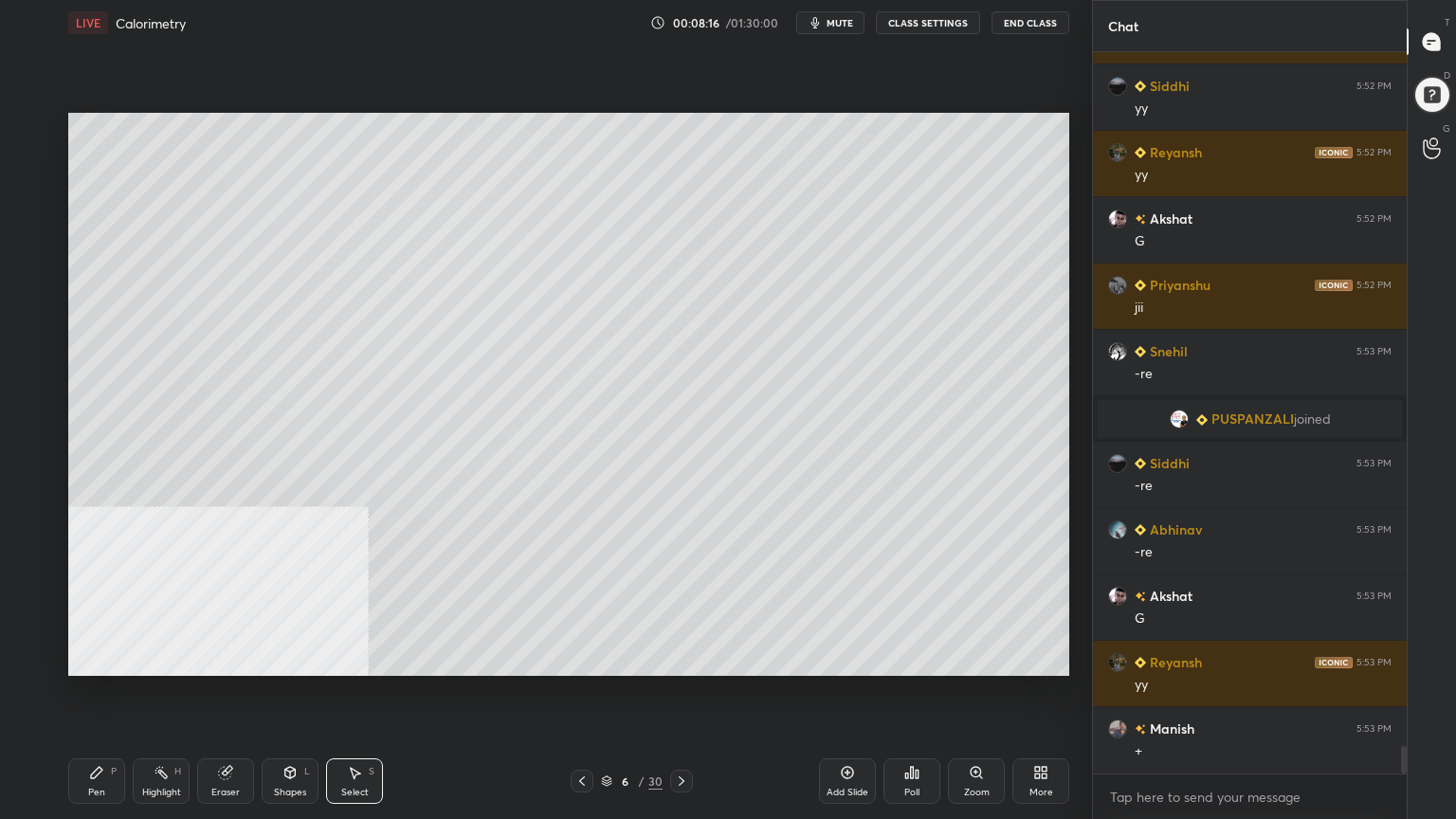 drag, startPoint x: 110, startPoint y: 789, endPoint x: 121, endPoint y: 777, distance: 16.278821 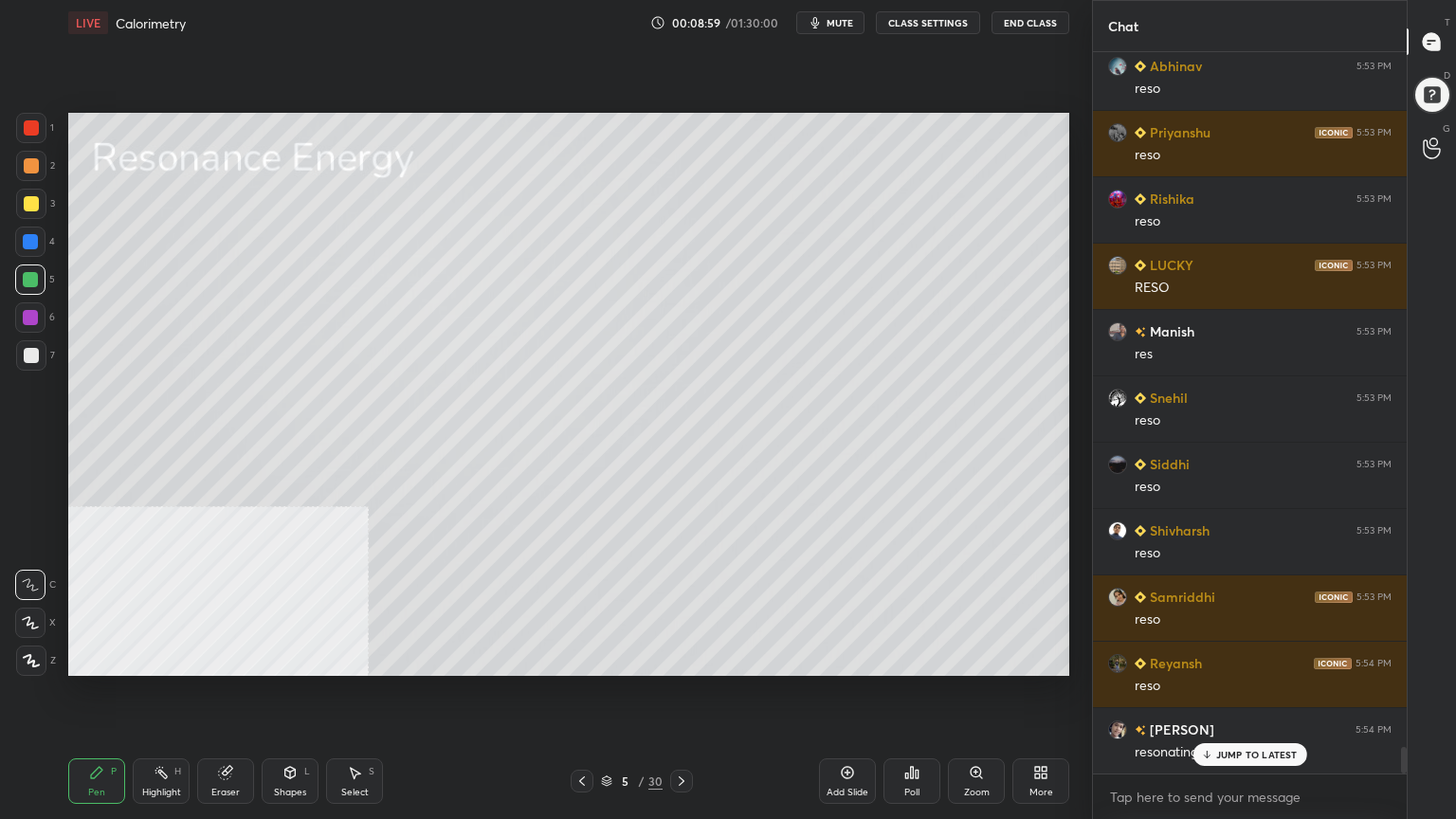 scroll, scrollTop: 18938, scrollLeft: 0, axis: vertical 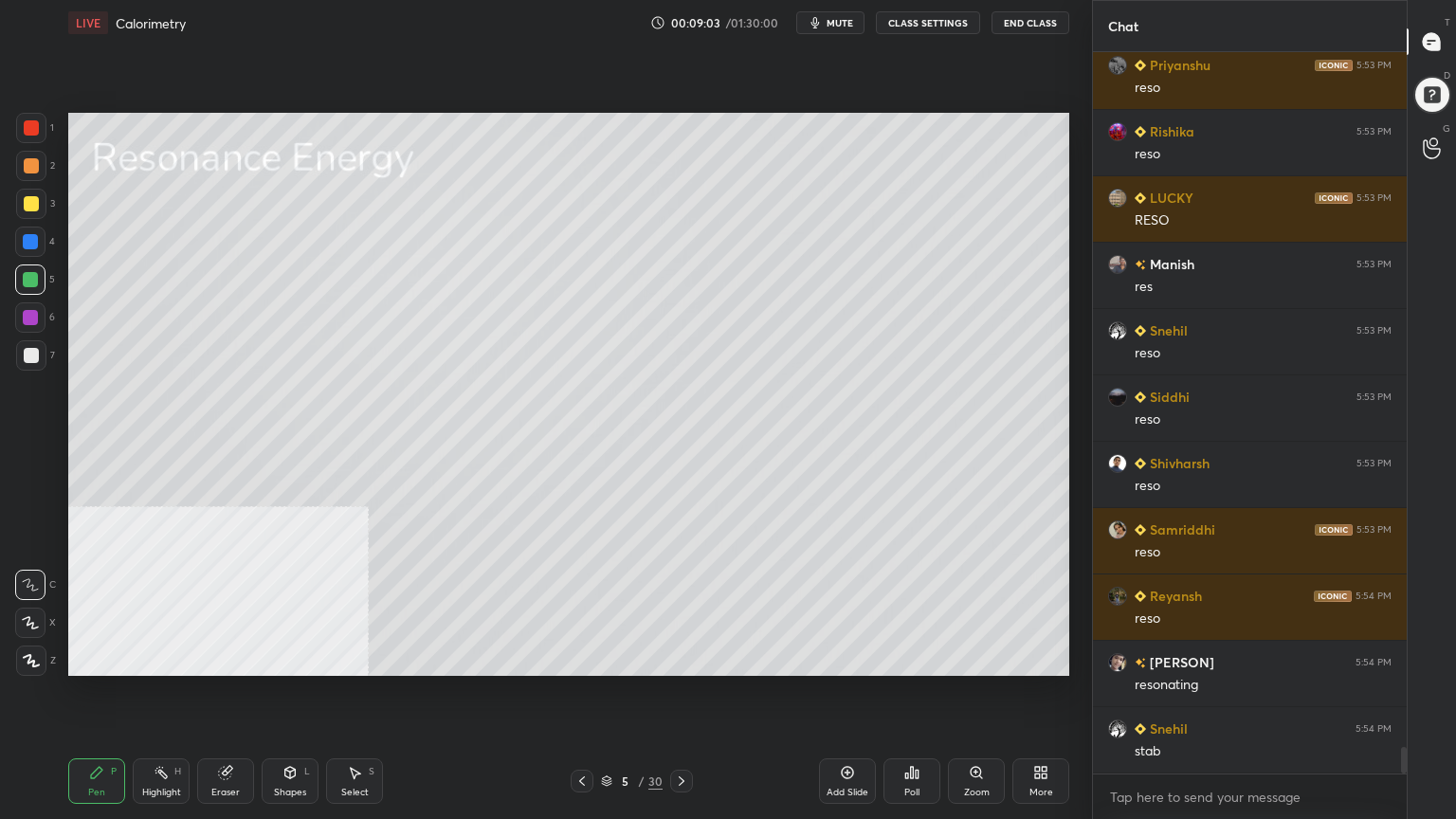click 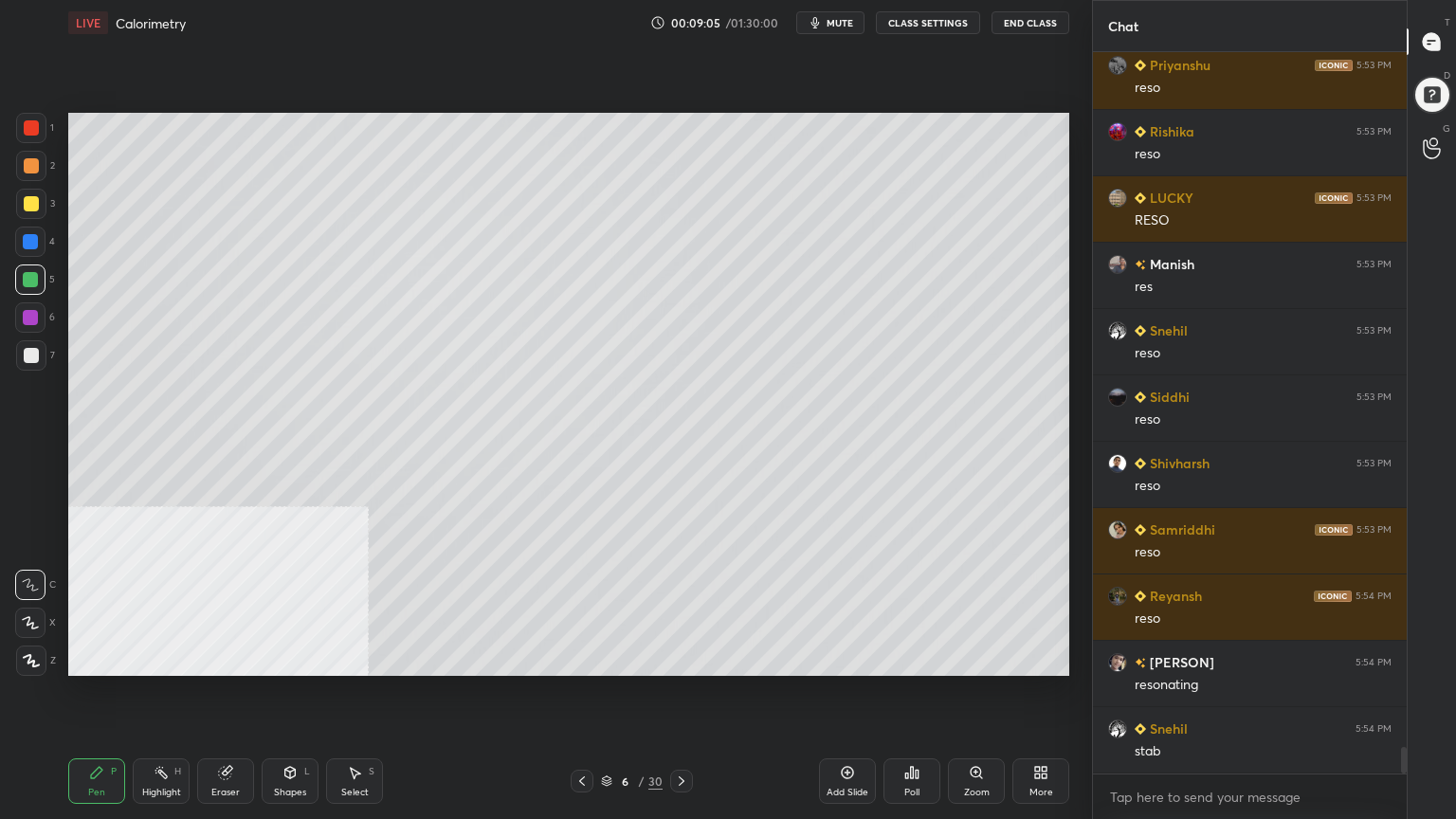 click 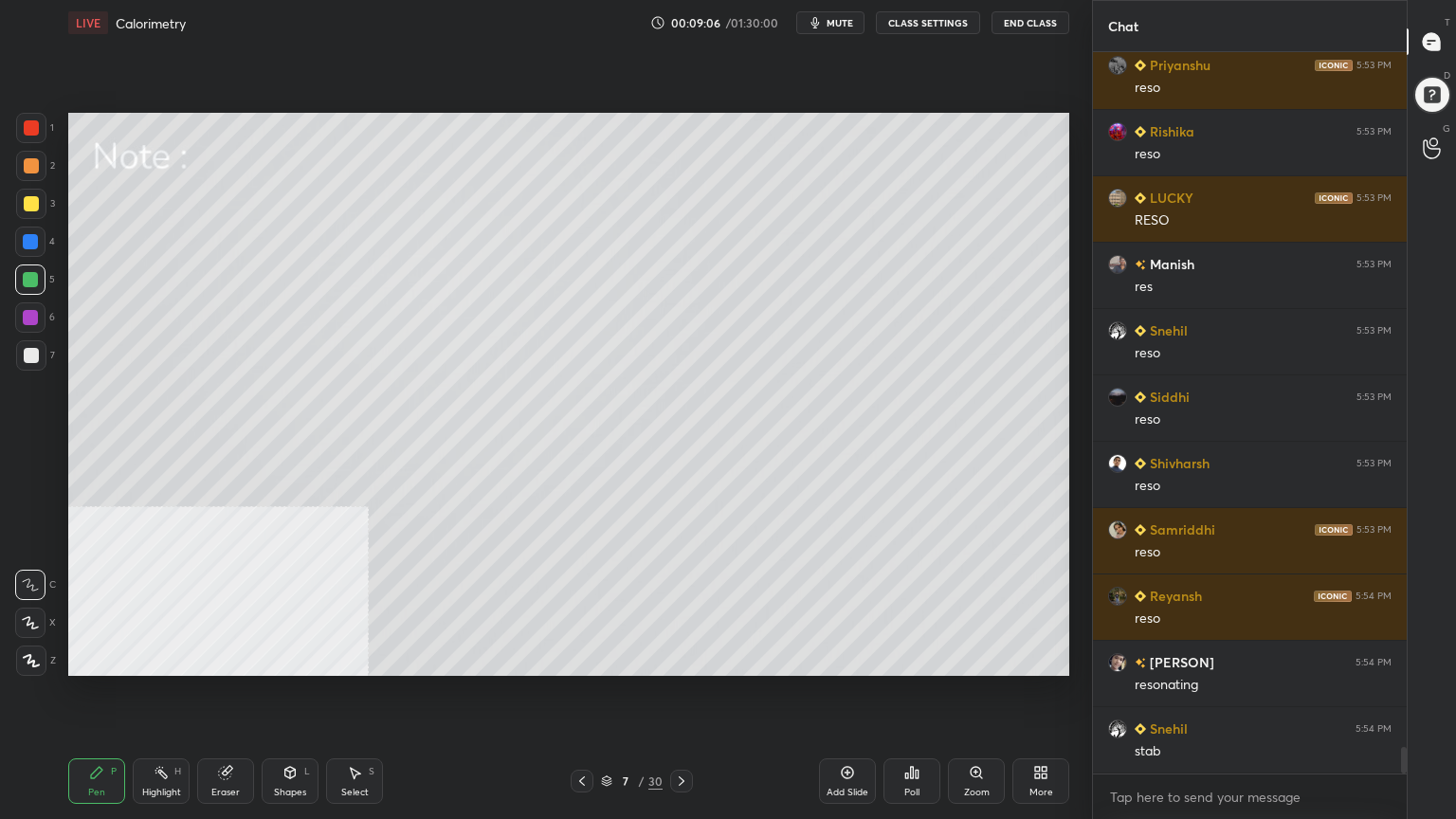 click at bounding box center (31, 204) 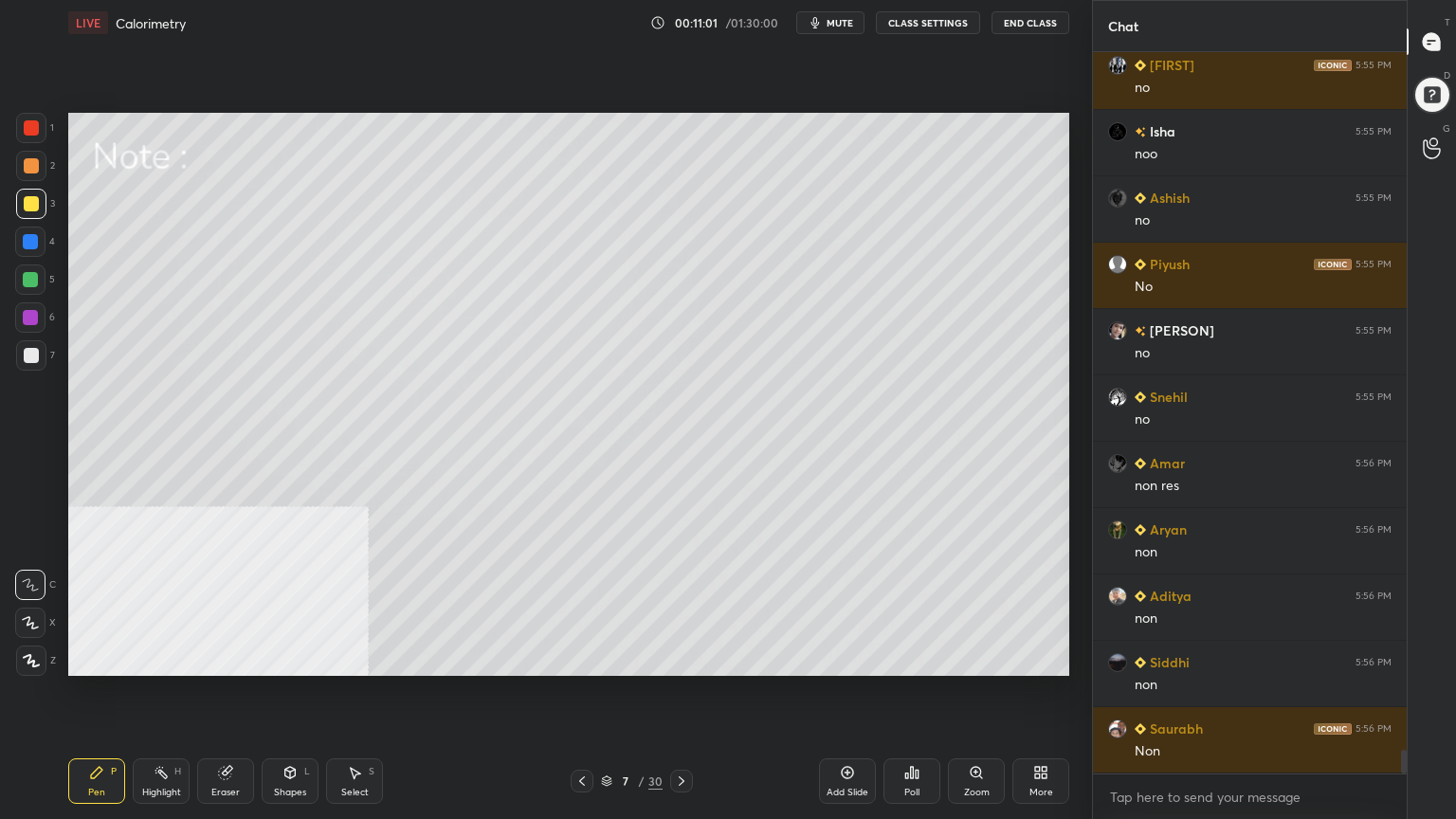 scroll, scrollTop: 21960, scrollLeft: 0, axis: vertical 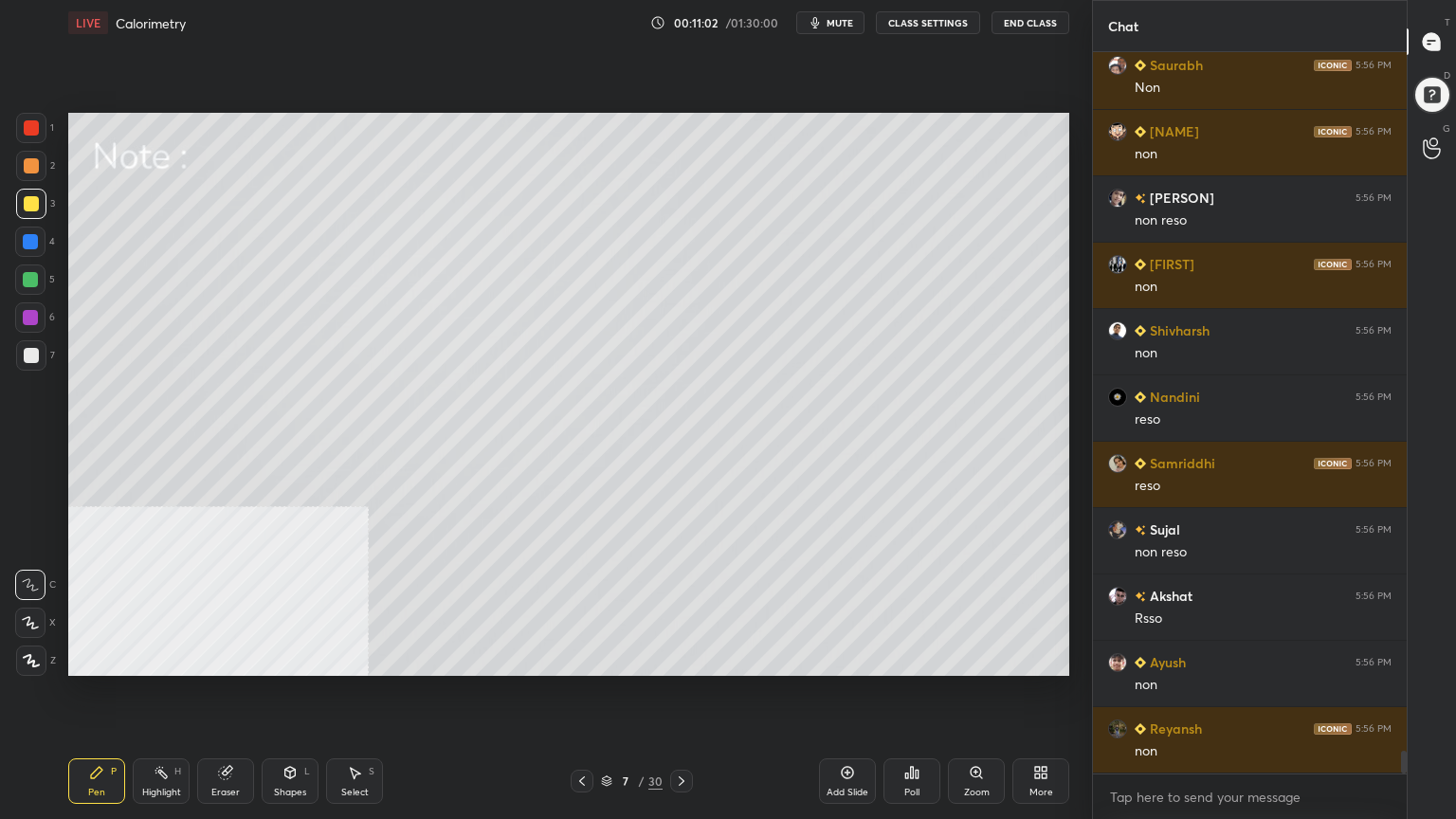 click on "Select S" at bounding box center (355, 781) 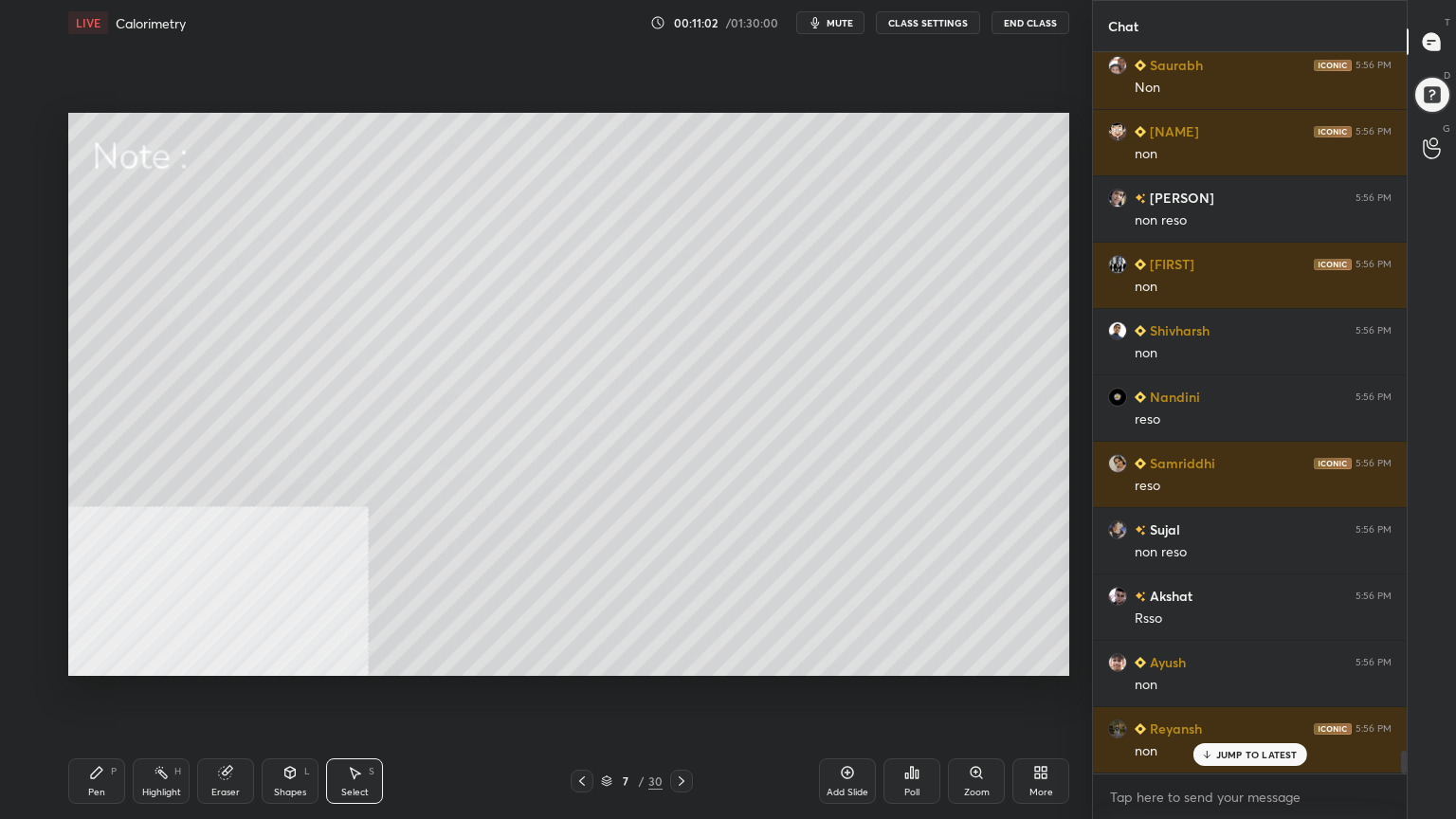 scroll, scrollTop: 22291, scrollLeft: 0, axis: vertical 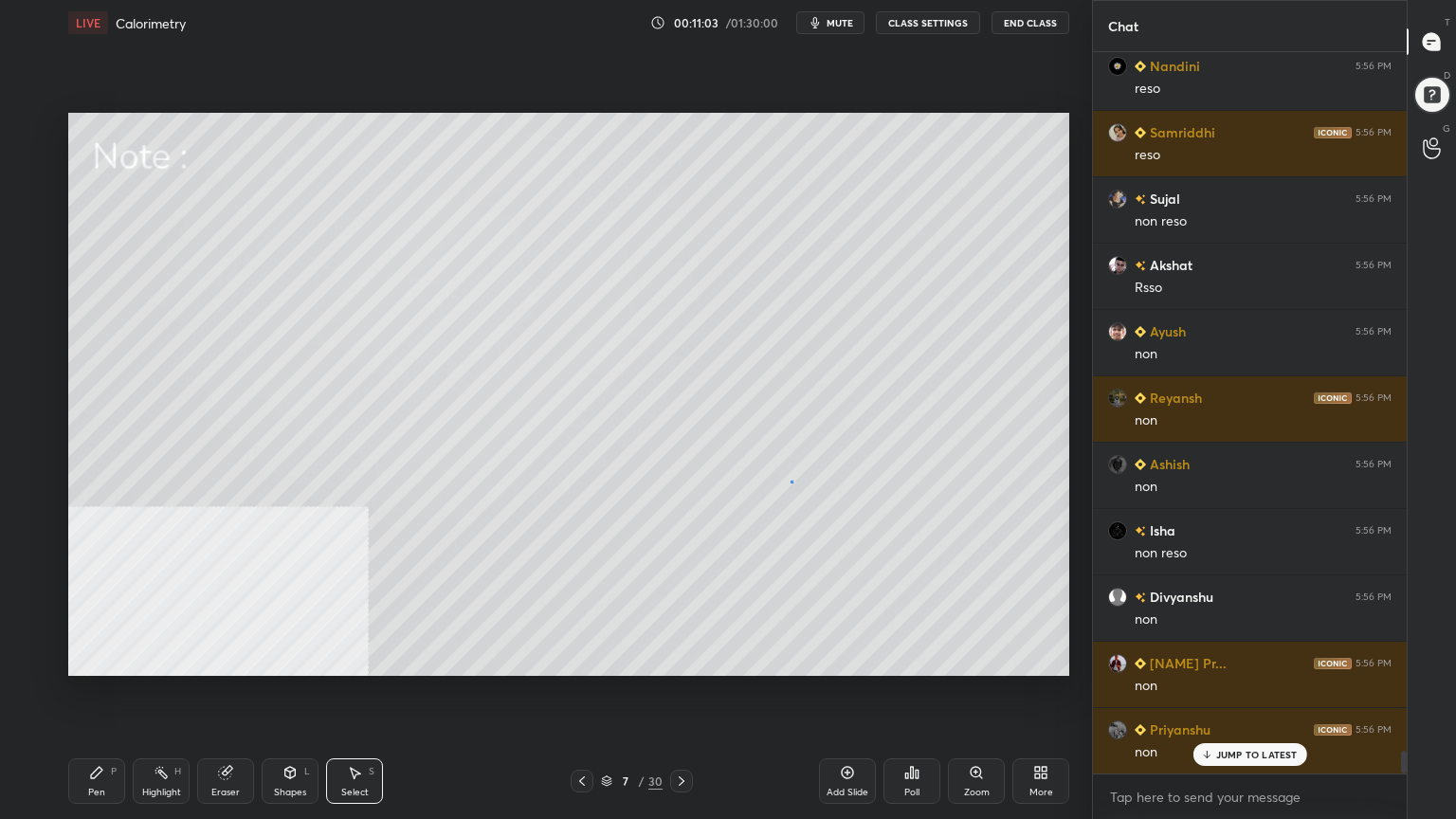 drag, startPoint x: 790, startPoint y: 481, endPoint x: 933, endPoint y: 584, distance: 176.2328 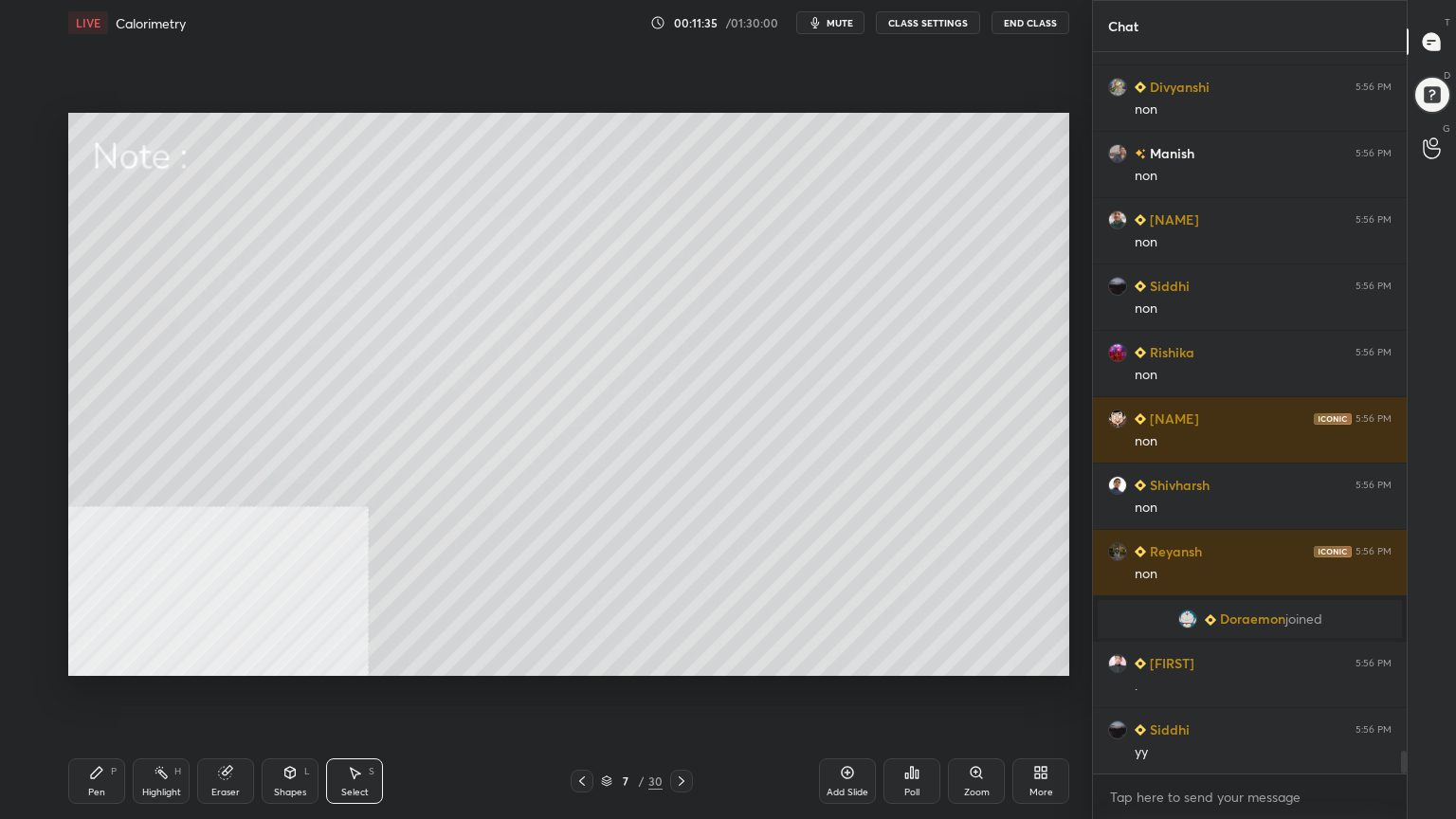 scroll, scrollTop: 21998, scrollLeft: 0, axis: vertical 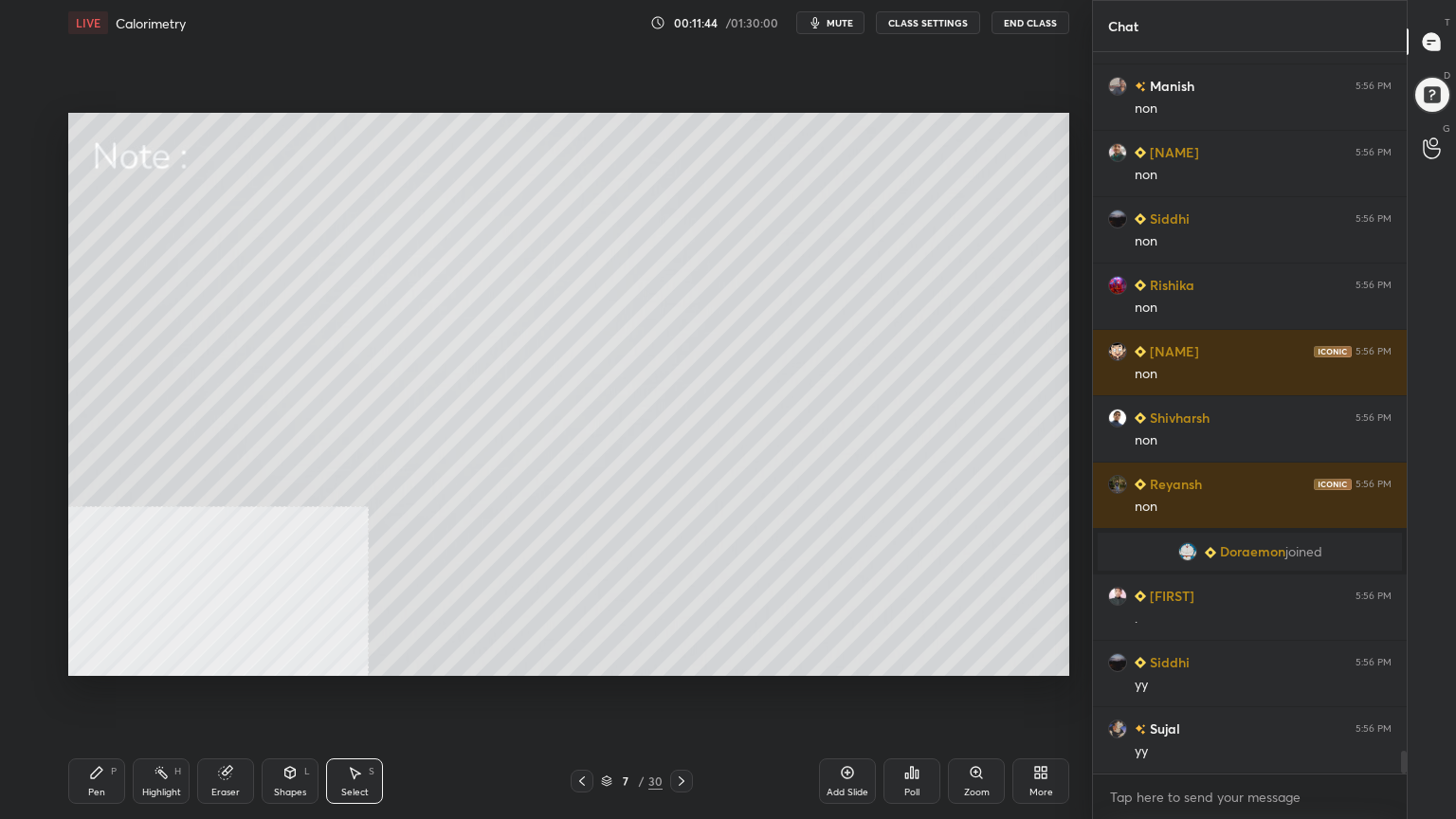 drag, startPoint x: 96, startPoint y: 780, endPoint x: 95, endPoint y: 769, distance: 11.045361 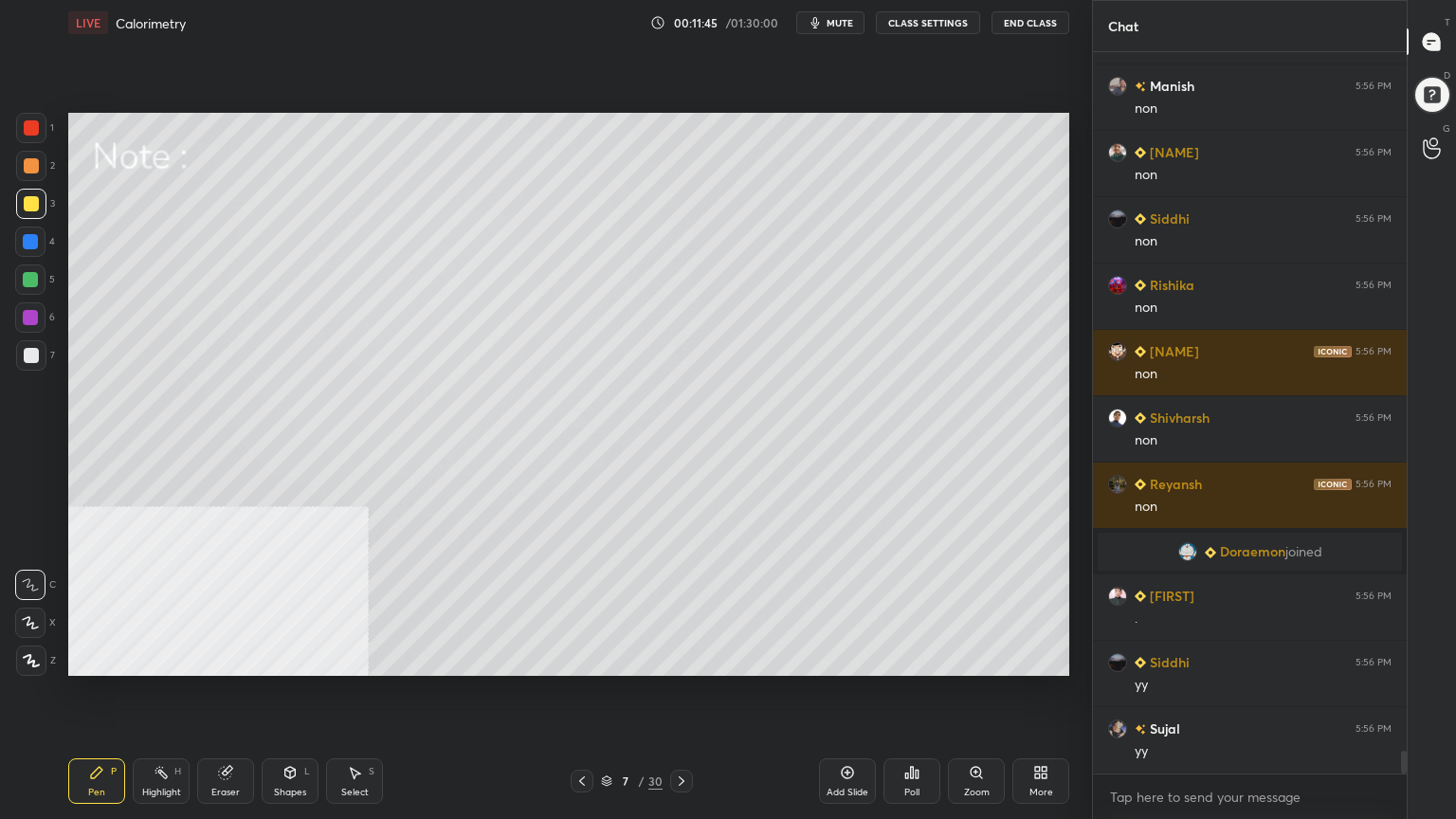 click at bounding box center (31, 355) 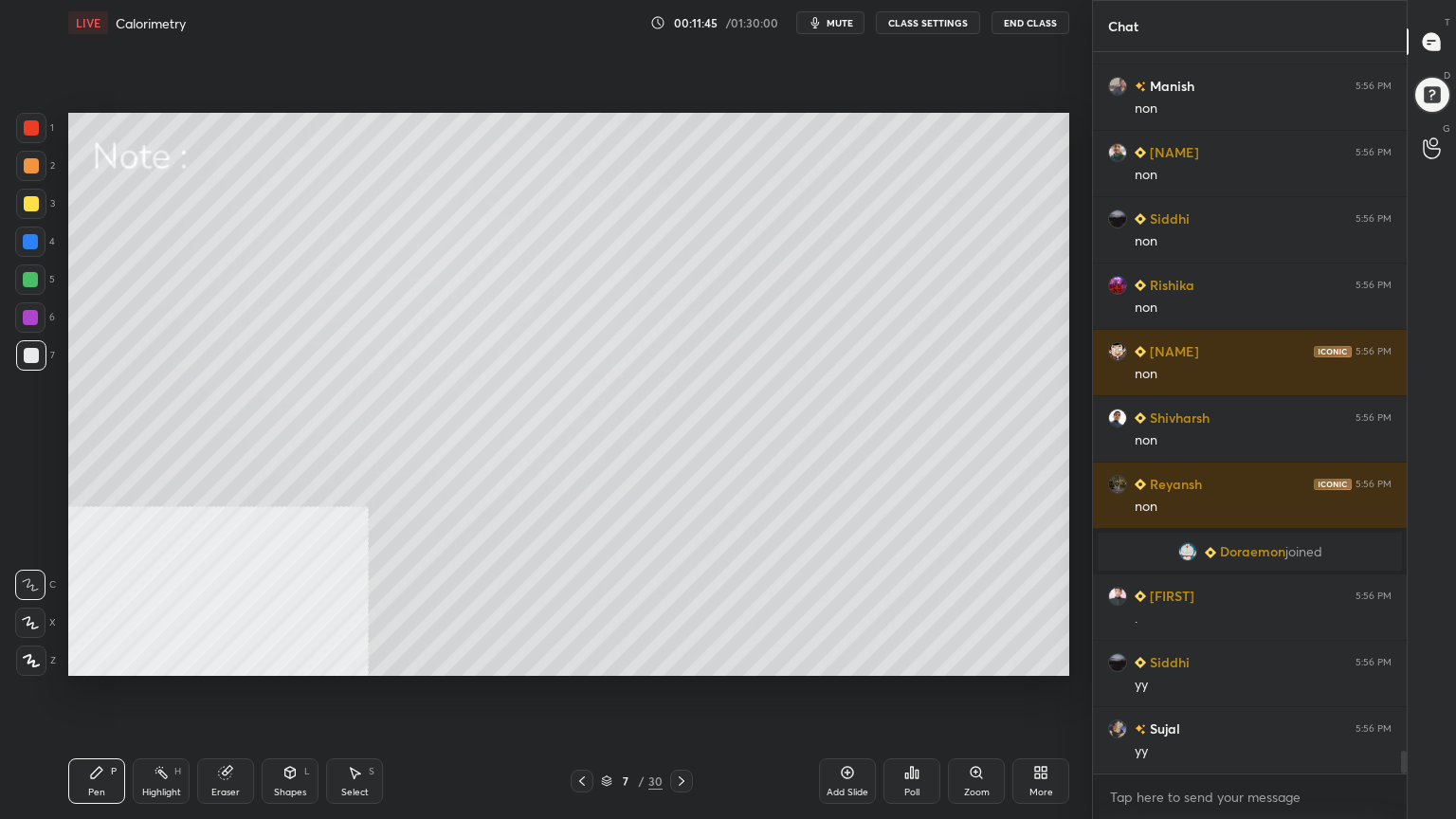 scroll, scrollTop: 22064, scrollLeft: 0, axis: vertical 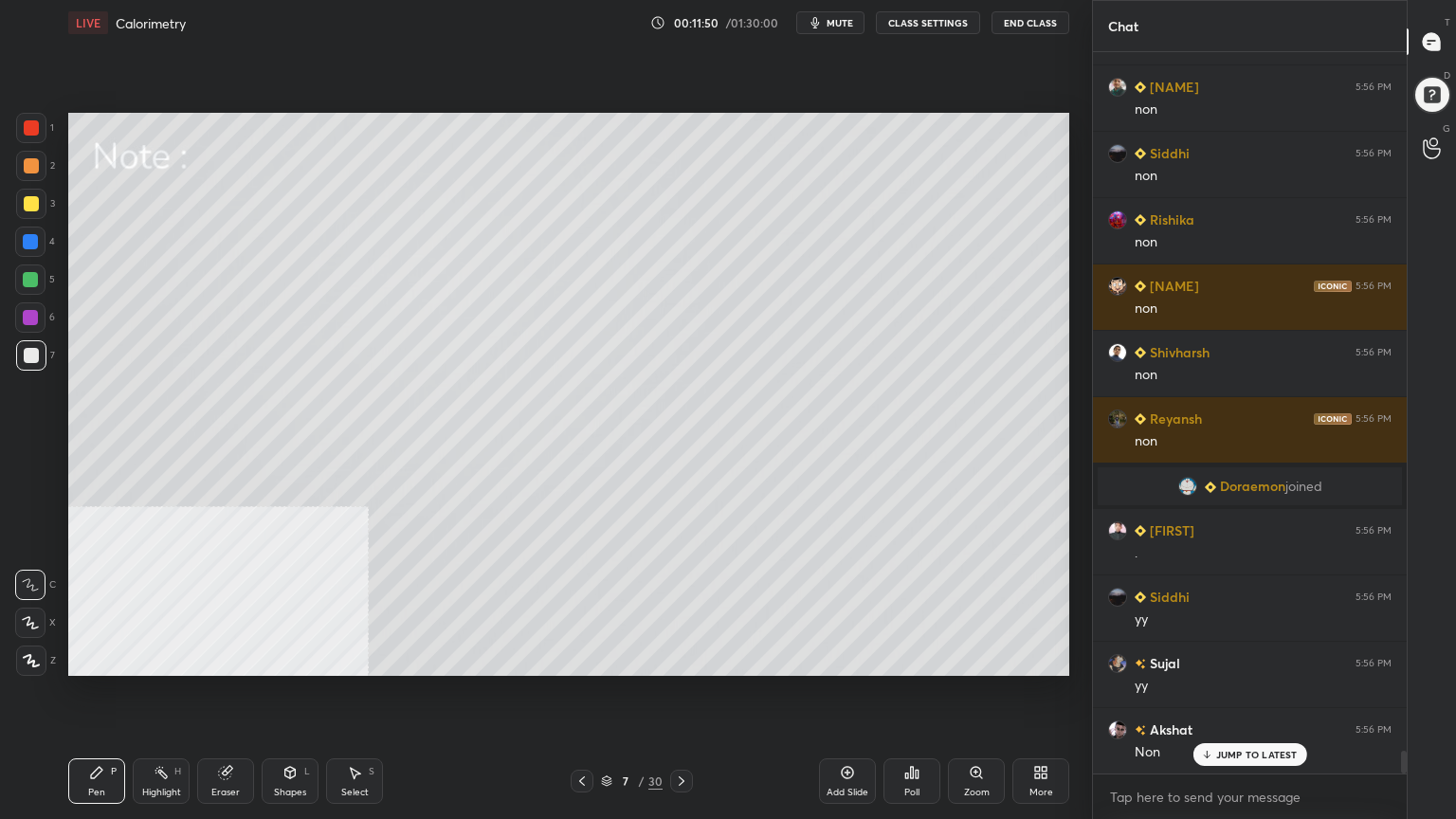 drag, startPoint x: 38, startPoint y: 282, endPoint x: 54, endPoint y: 281, distance: 16.03122 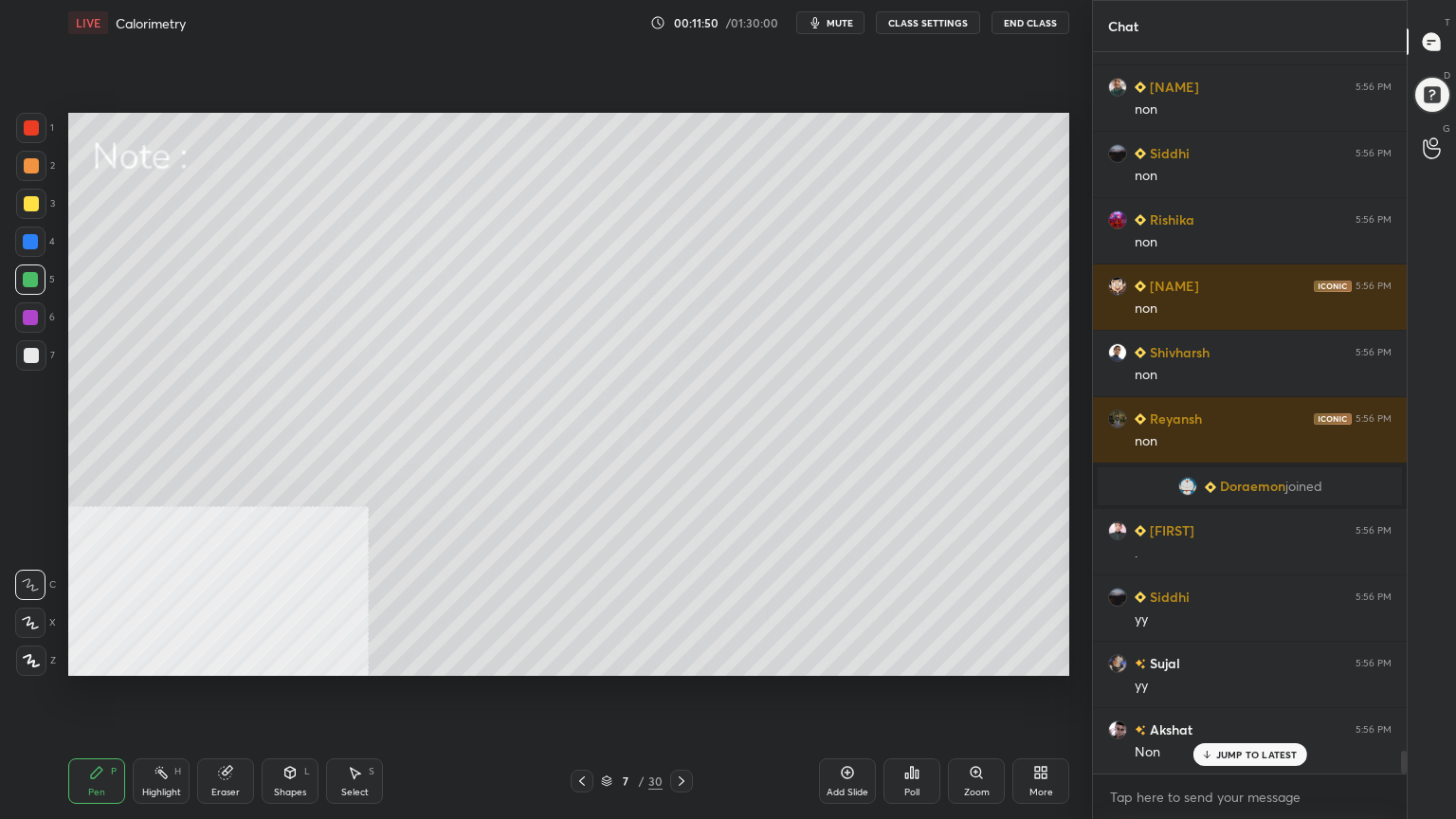scroll, scrollTop: 22131, scrollLeft: 0, axis: vertical 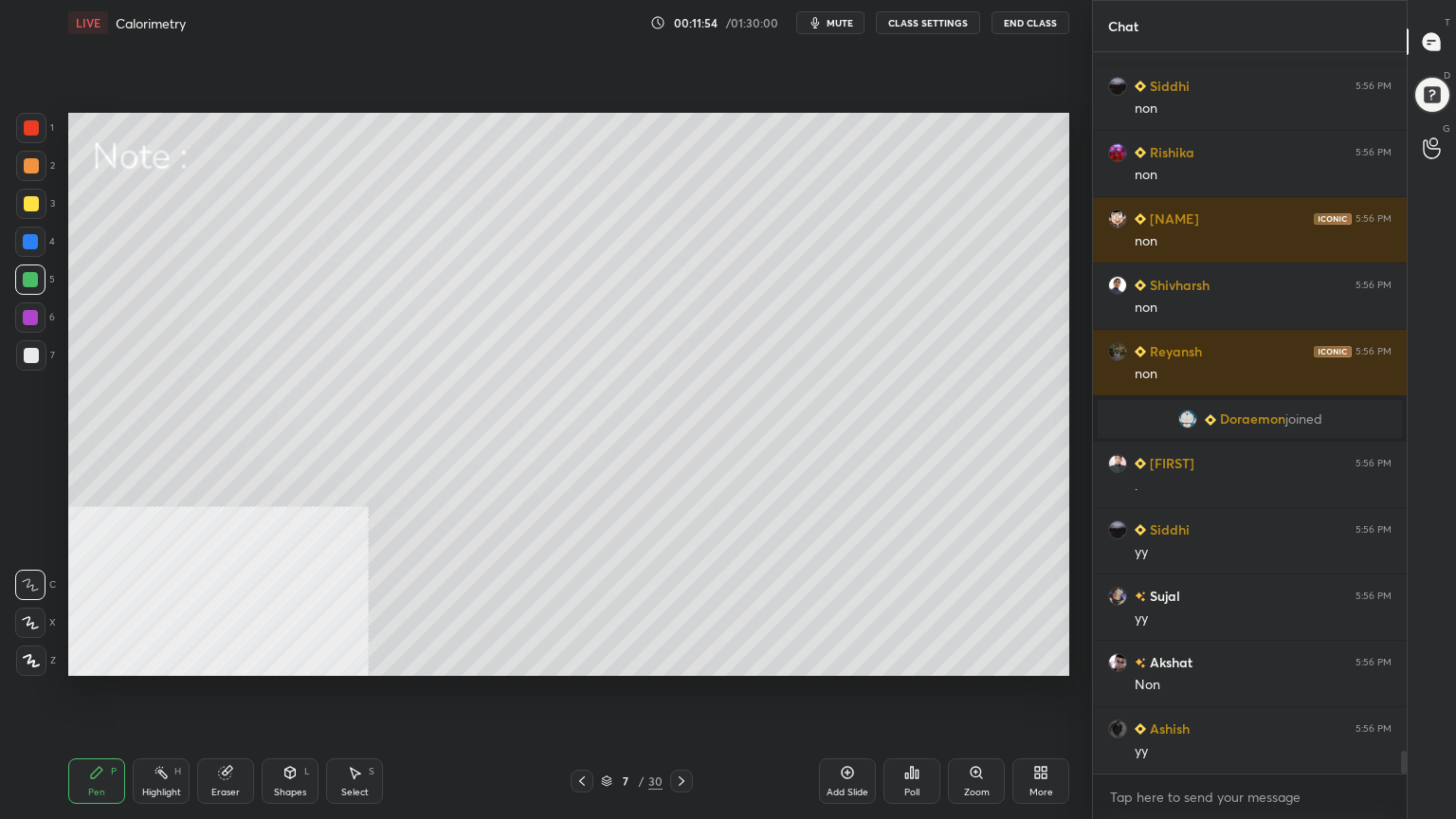 click at bounding box center (31, 204) 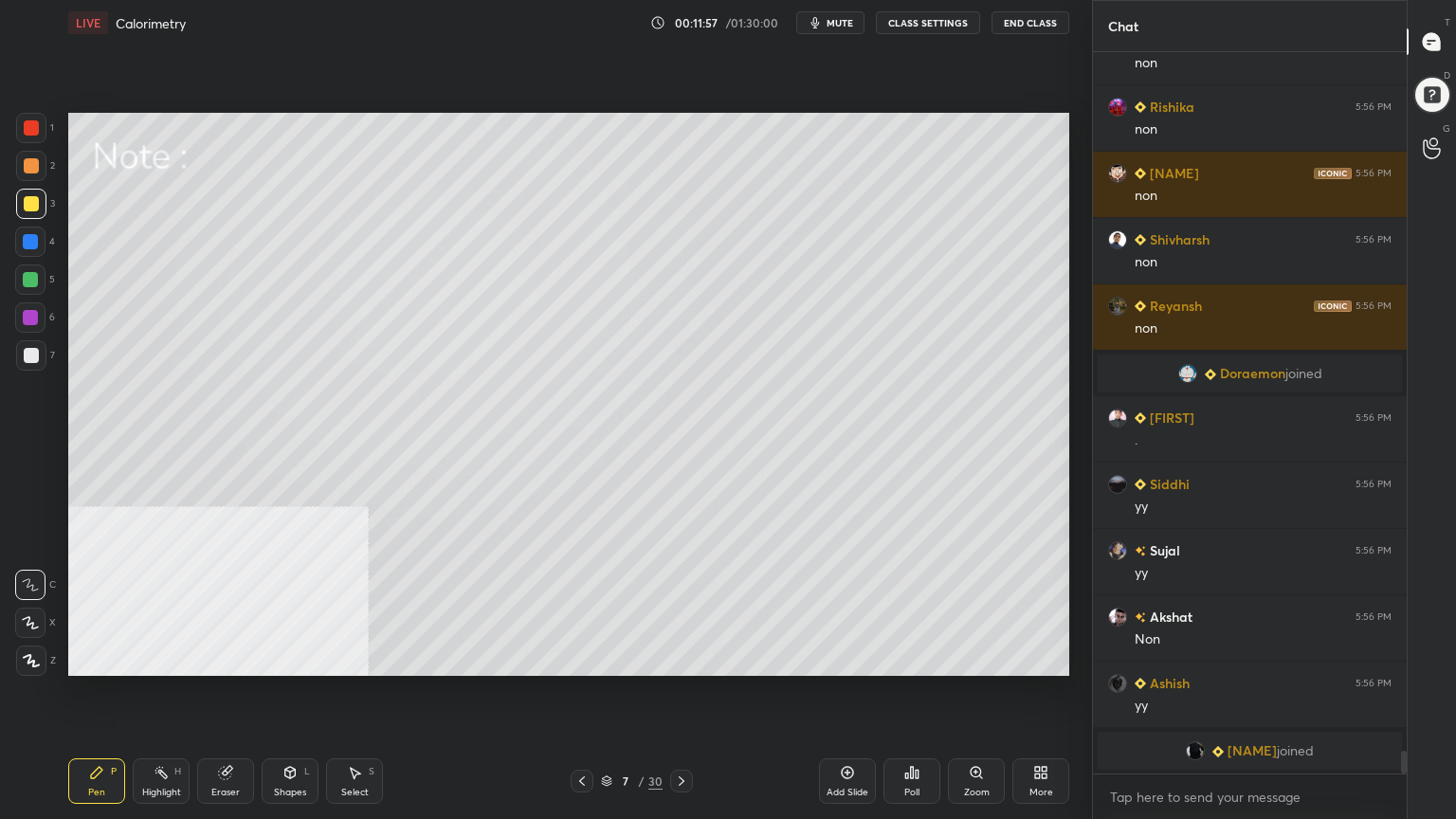 scroll, scrollTop: 22199, scrollLeft: 0, axis: vertical 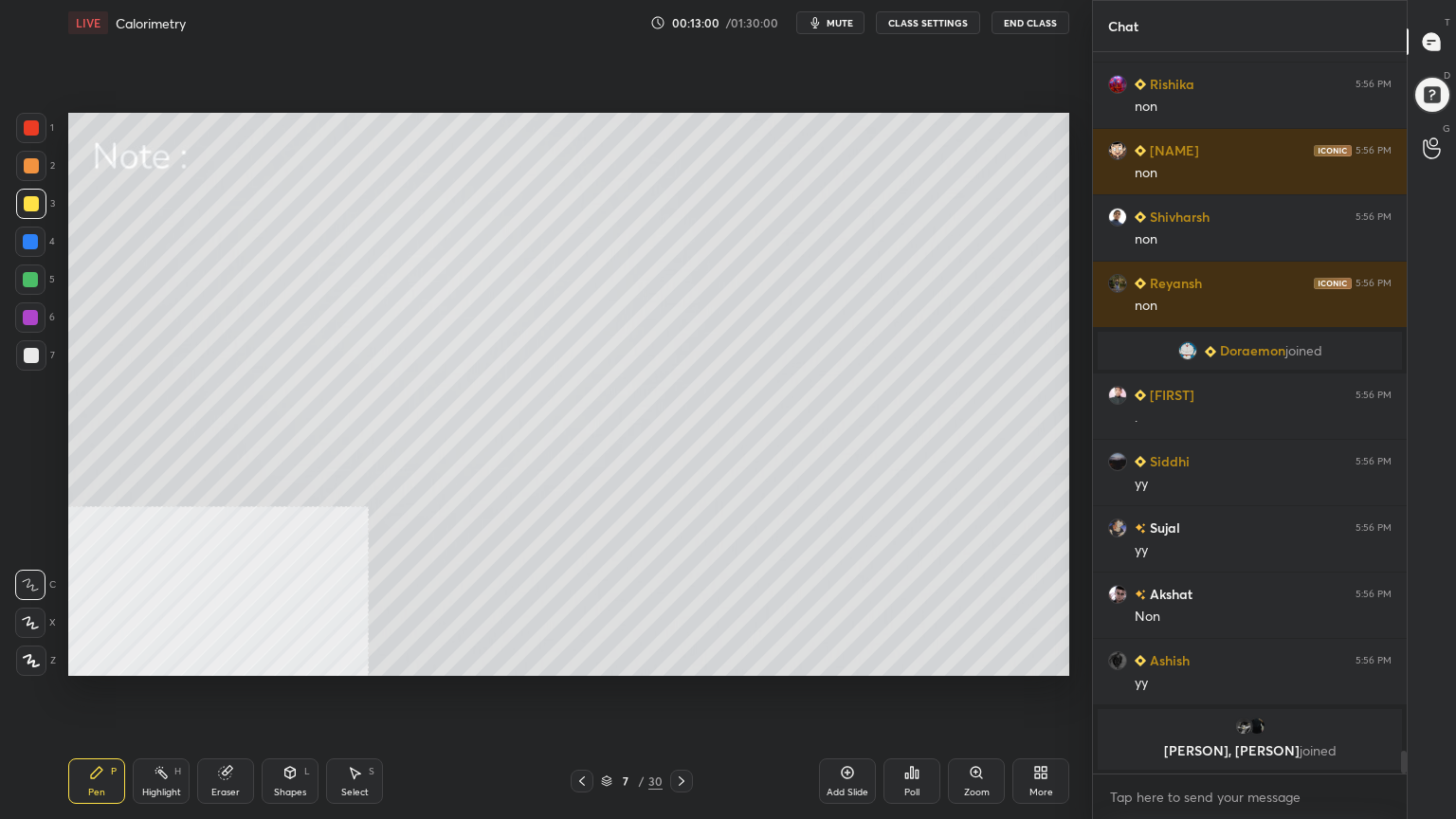 drag, startPoint x: 363, startPoint y: 789, endPoint x: 361, endPoint y: 710, distance: 79.02531 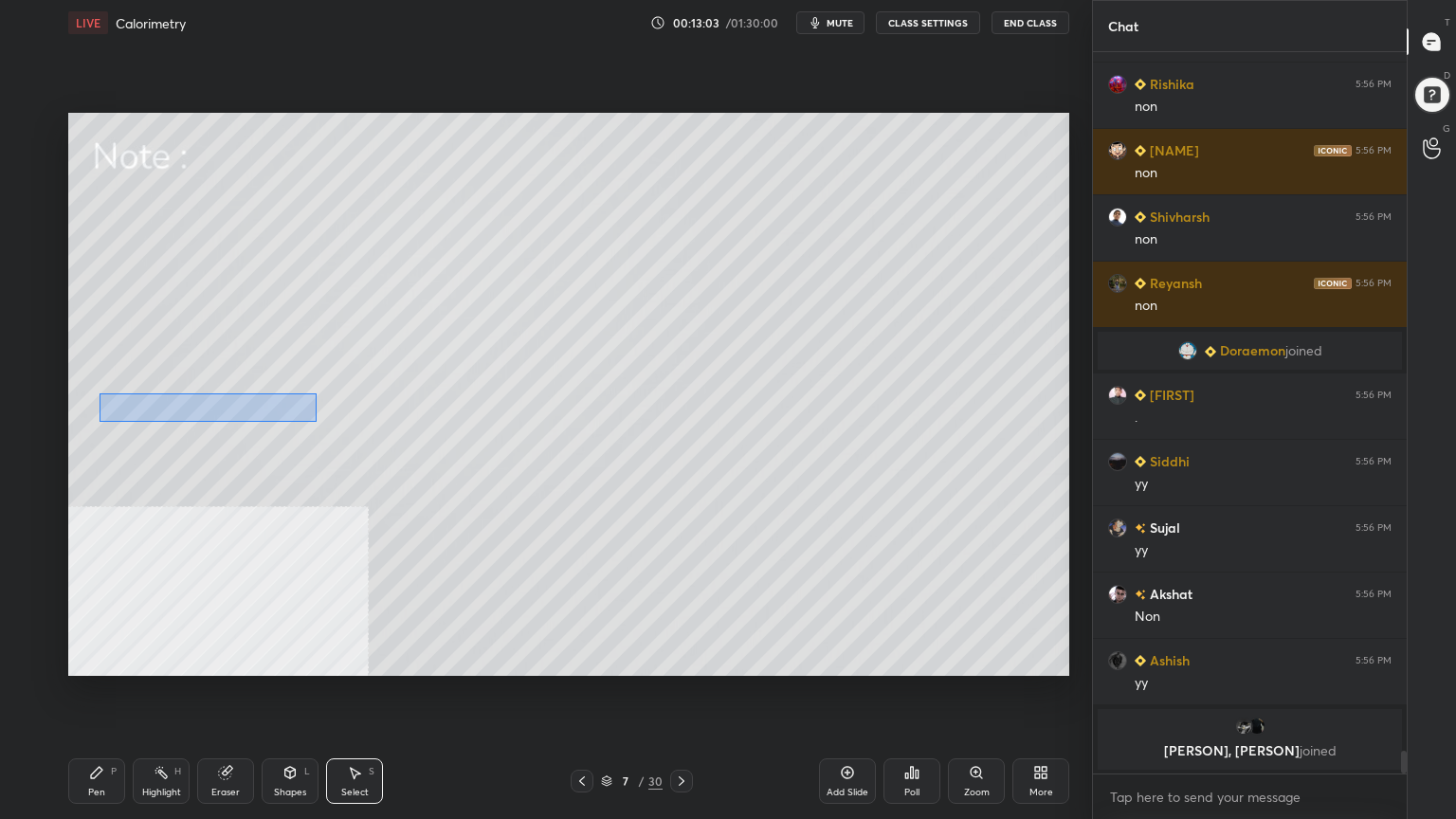 drag, startPoint x: 137, startPoint y: 399, endPoint x: 317, endPoint y: 421, distance: 181.33946 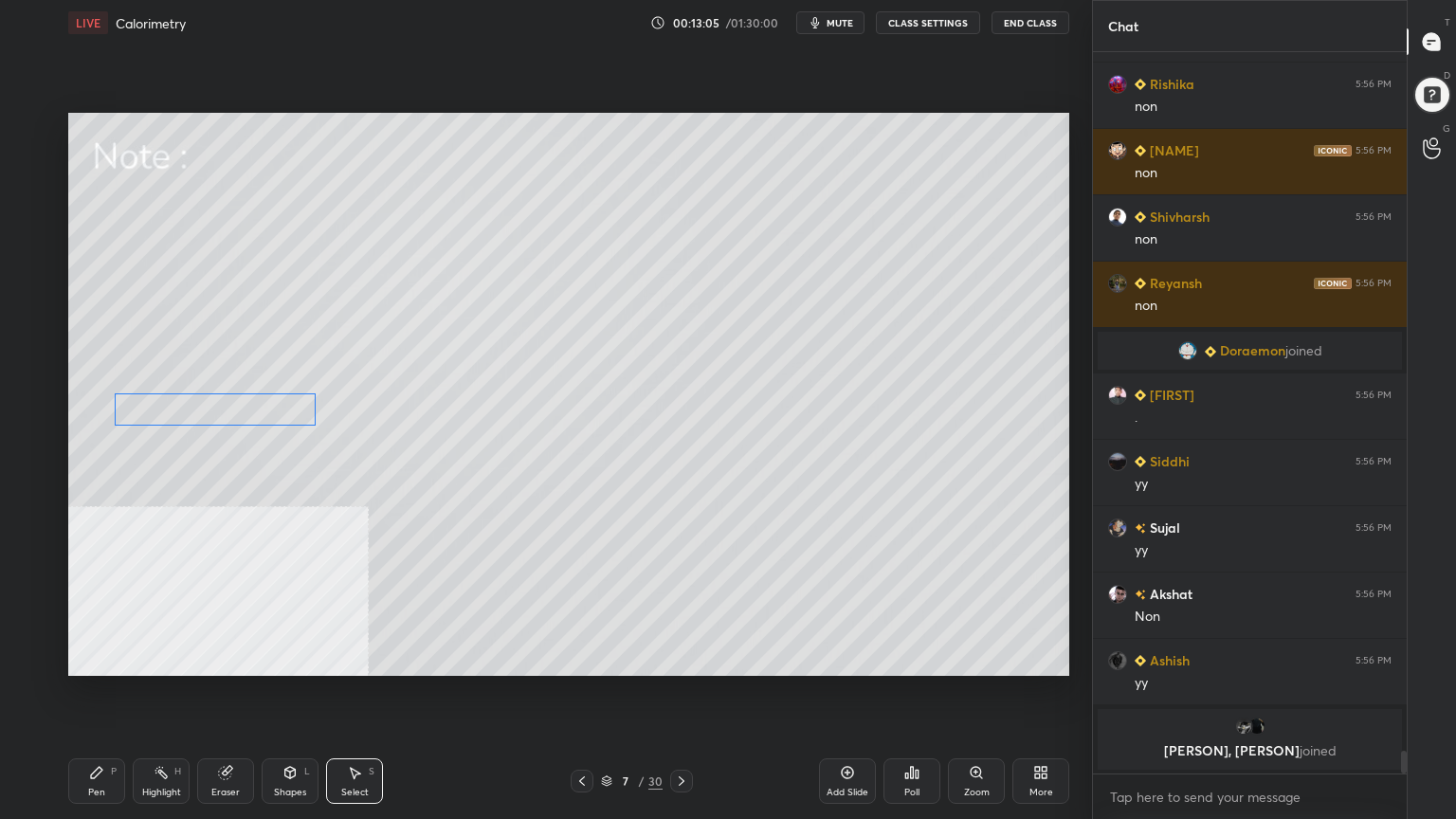 click on "0 ° Undo Copy Duplicate Duplicate to new slide Delete" at bounding box center [569, 394] 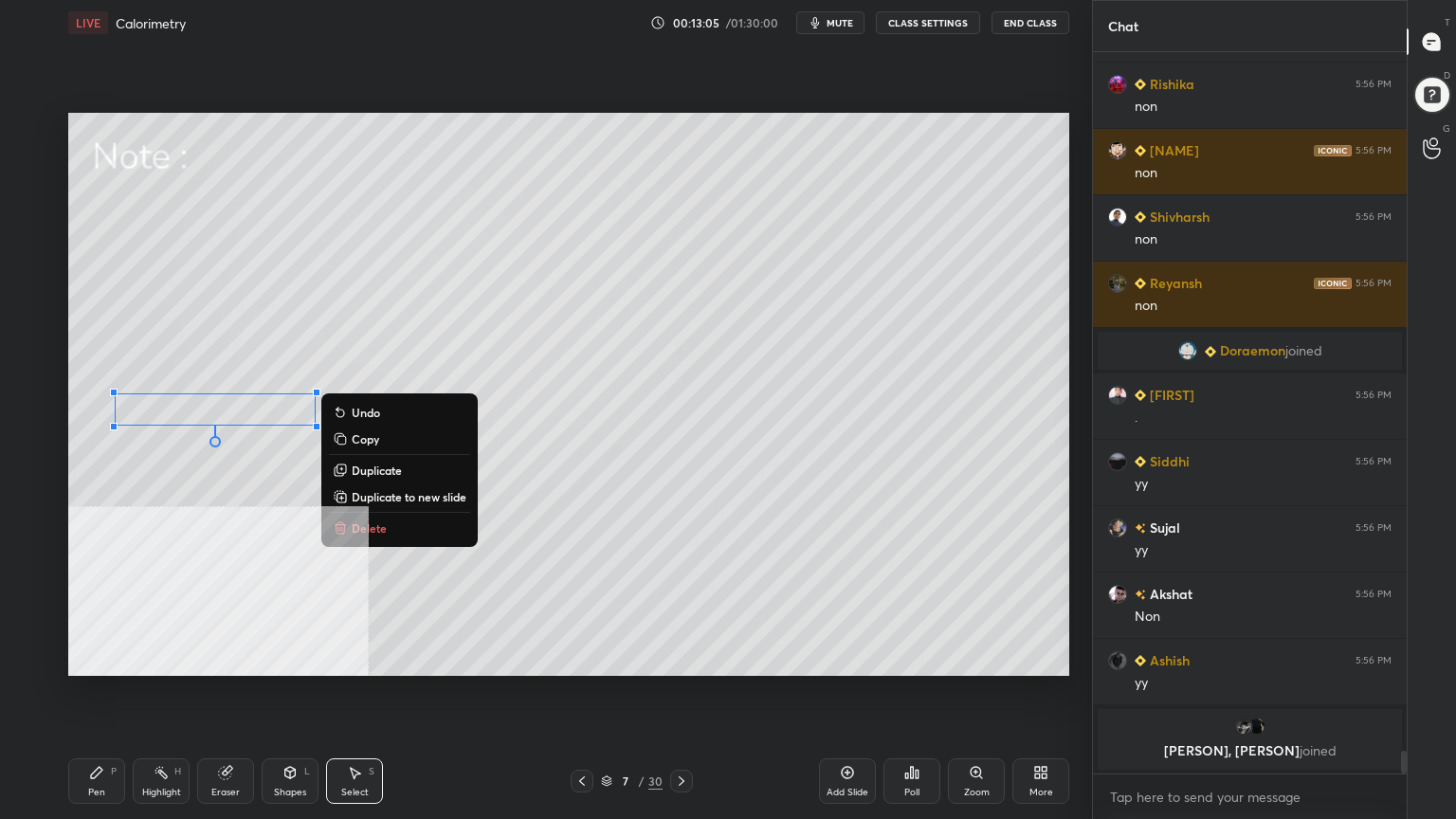 drag, startPoint x: 194, startPoint y: 532, endPoint x: 190, endPoint y: 519, distance: 13.601471 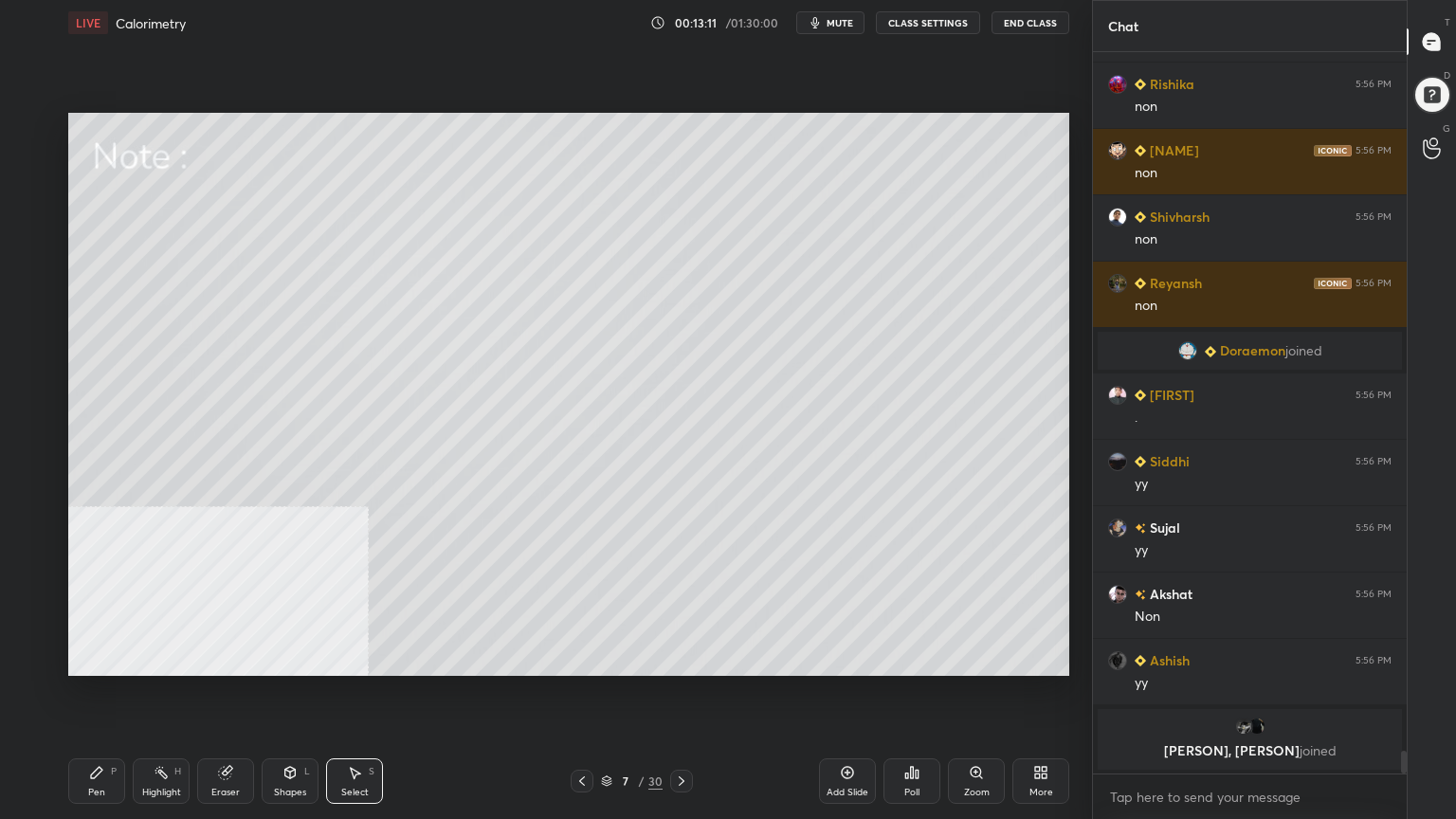 click on "Shapes L" at bounding box center (290, 781) 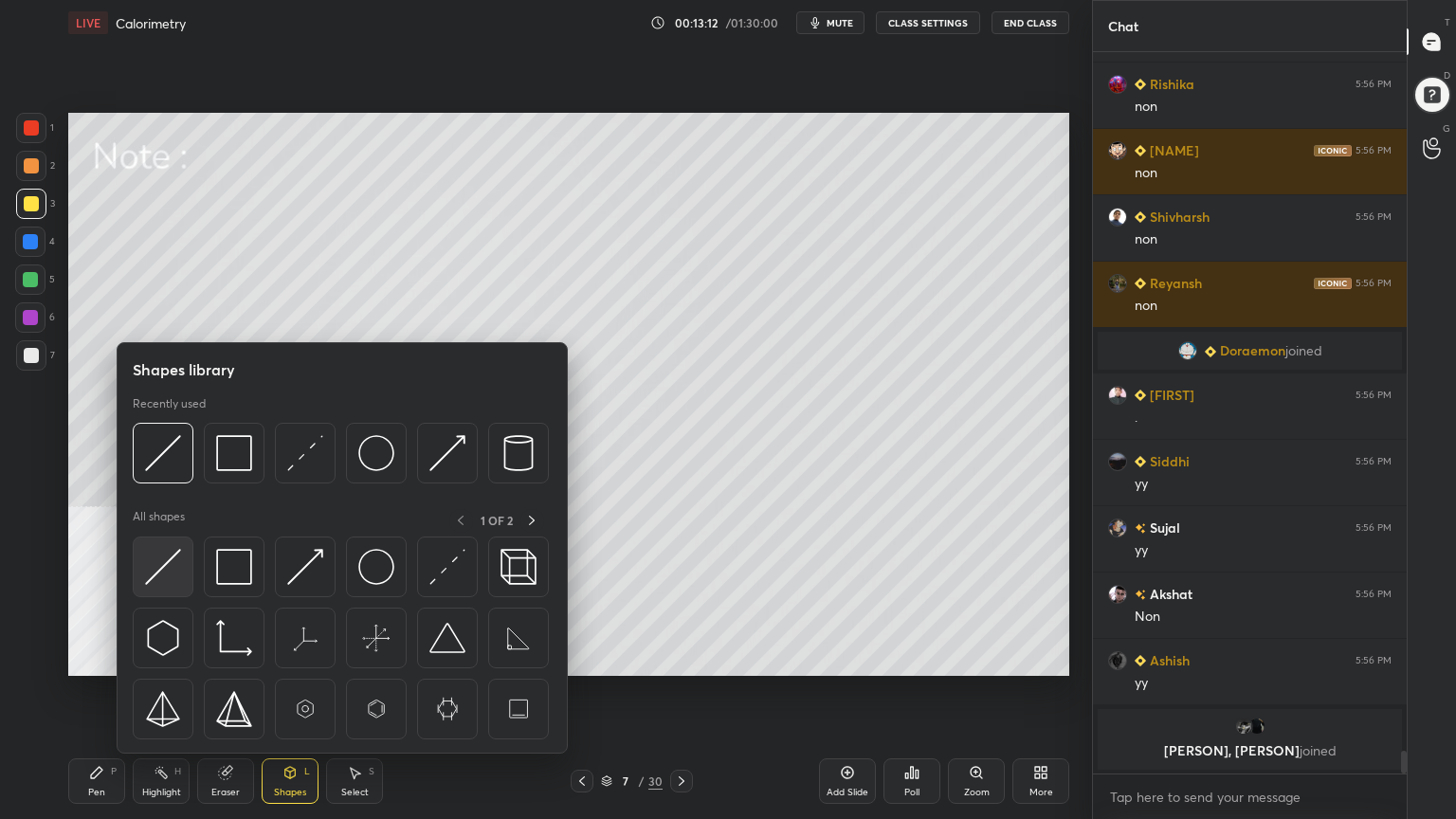 click at bounding box center [163, 567] 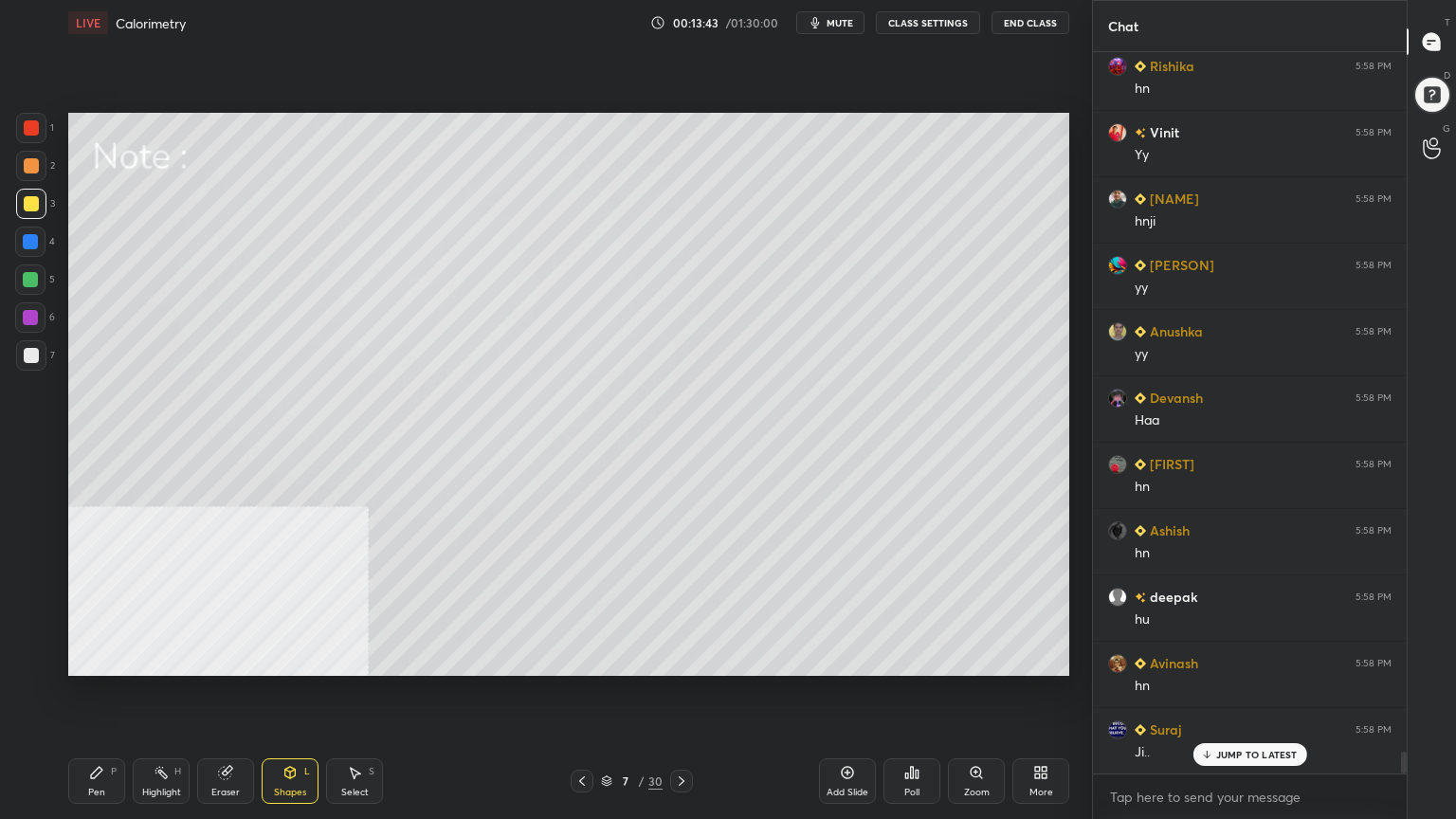 scroll, scrollTop: 23507, scrollLeft: 0, axis: vertical 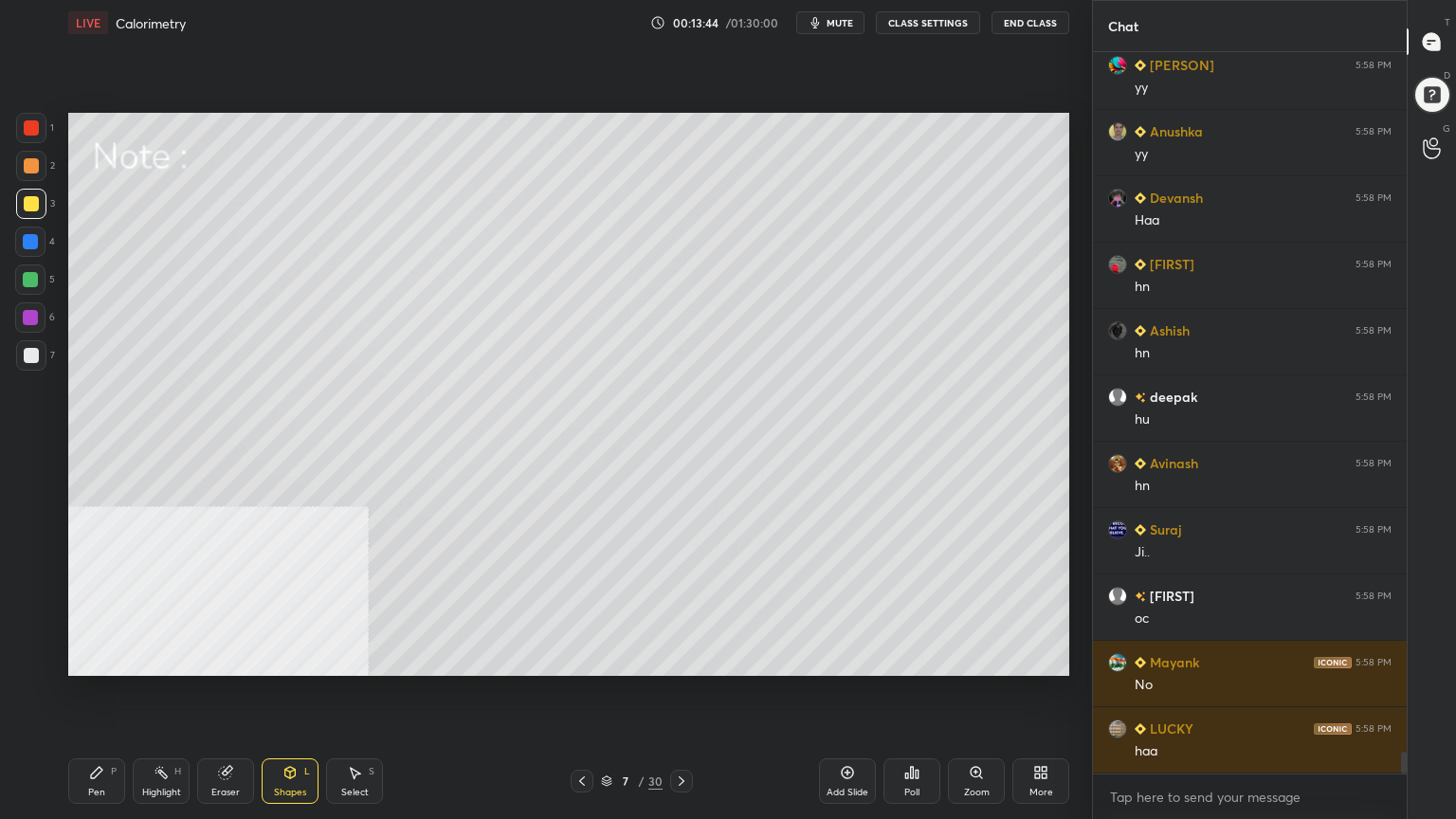 click on "Pen P" at bounding box center (97, 781) 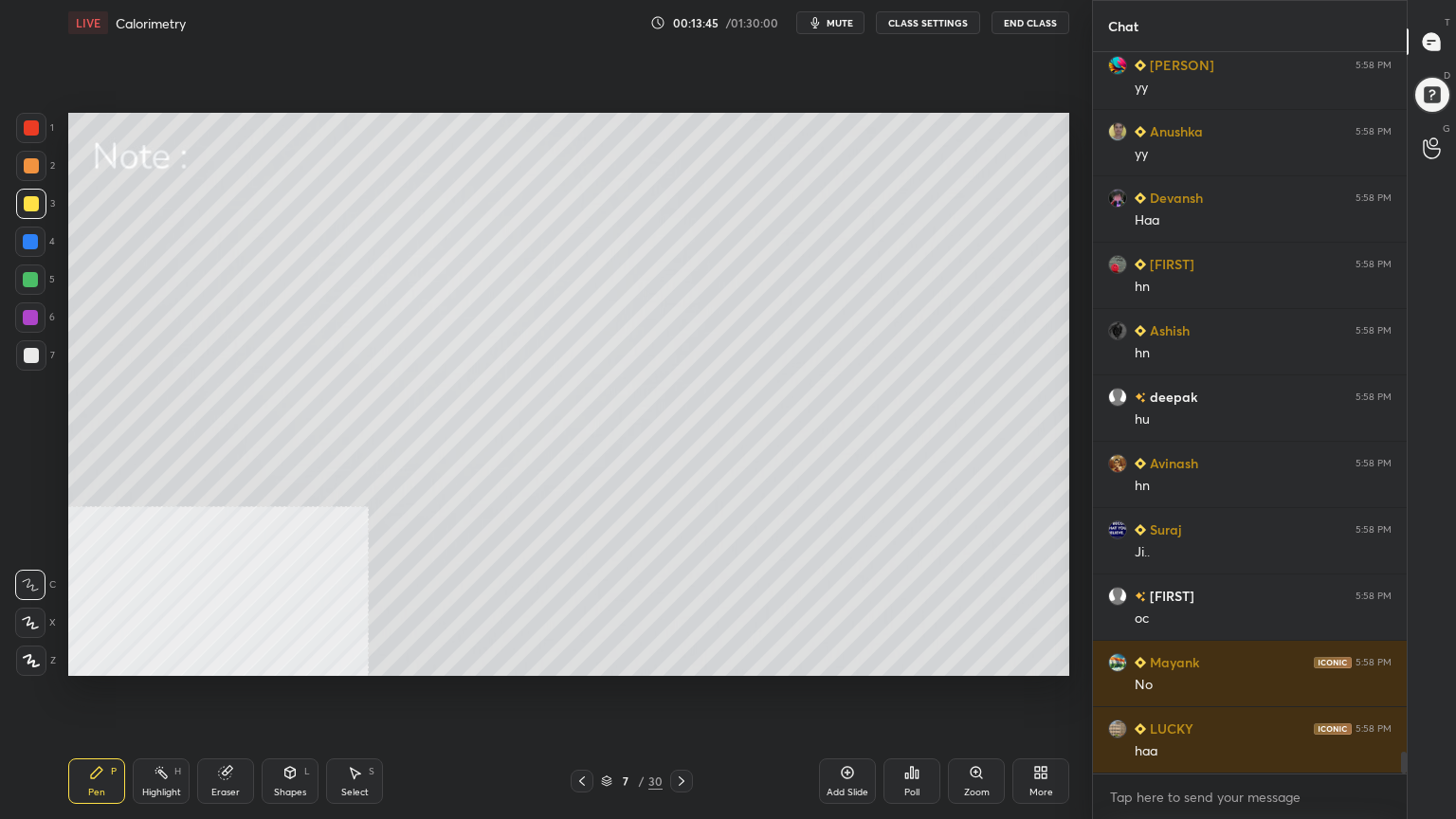 scroll, scrollTop: 23640, scrollLeft: 0, axis: vertical 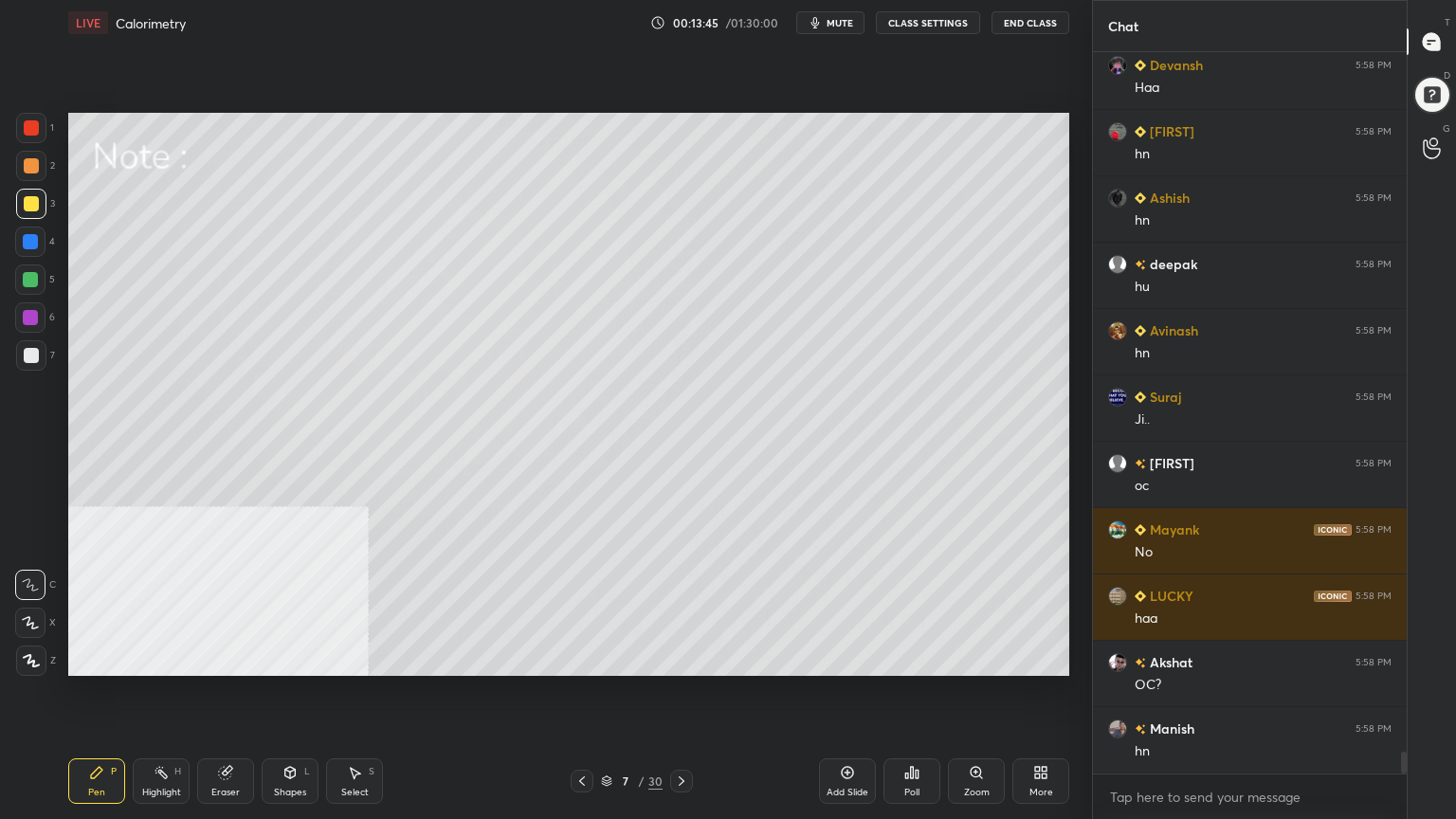 click at bounding box center [30, 280] 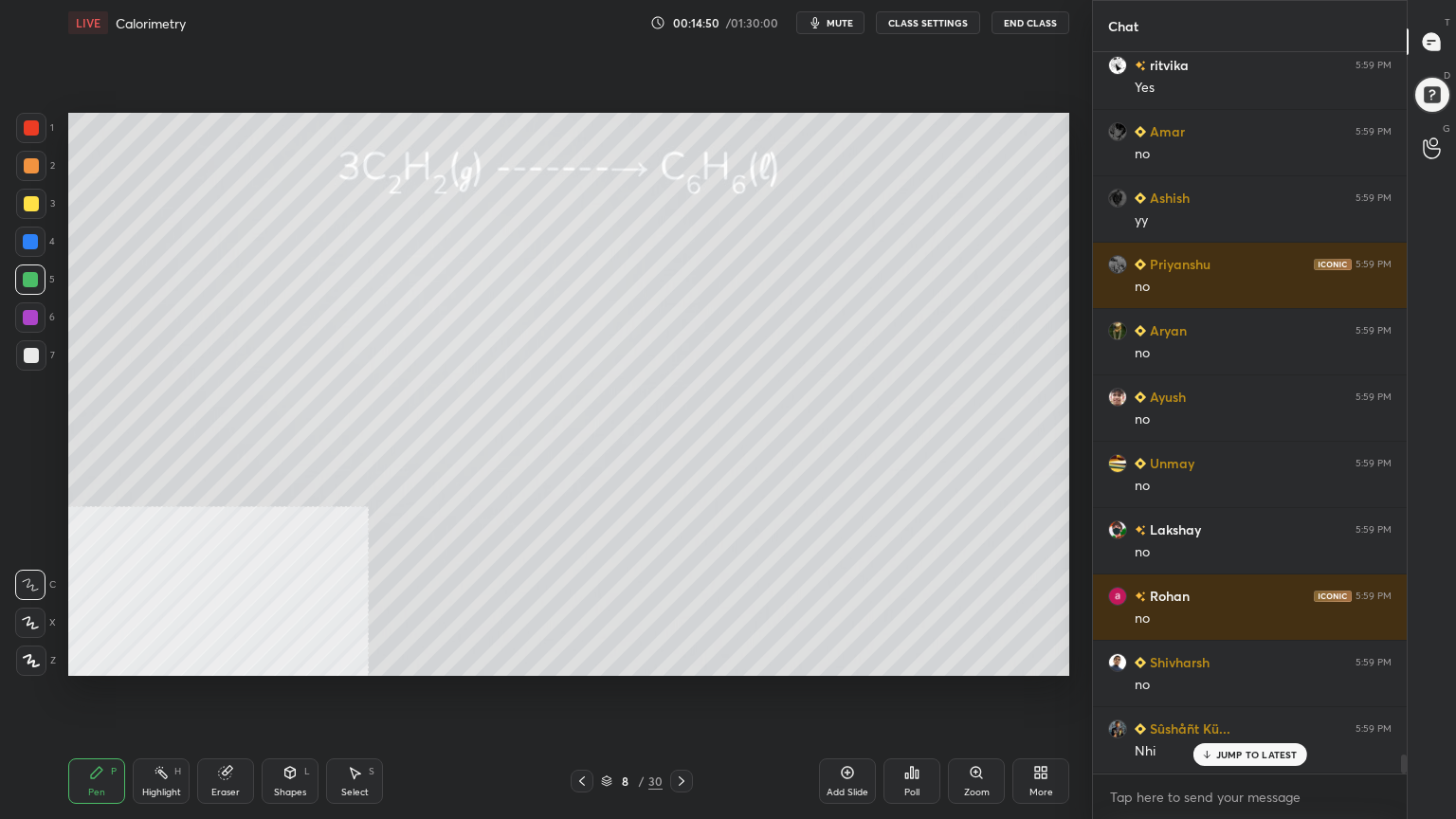 scroll, scrollTop: 26379, scrollLeft: 0, axis: vertical 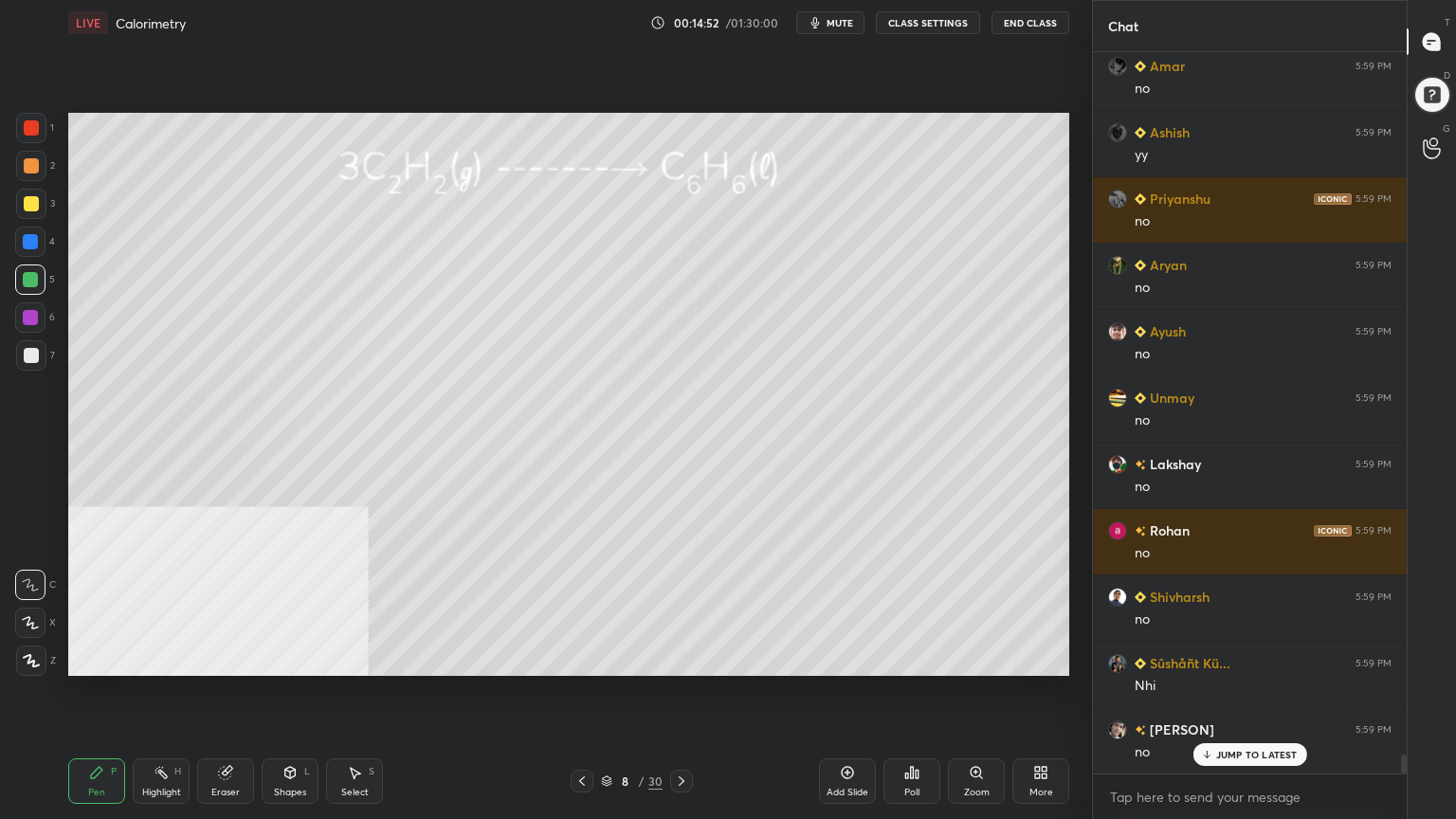click at bounding box center (31, 204) 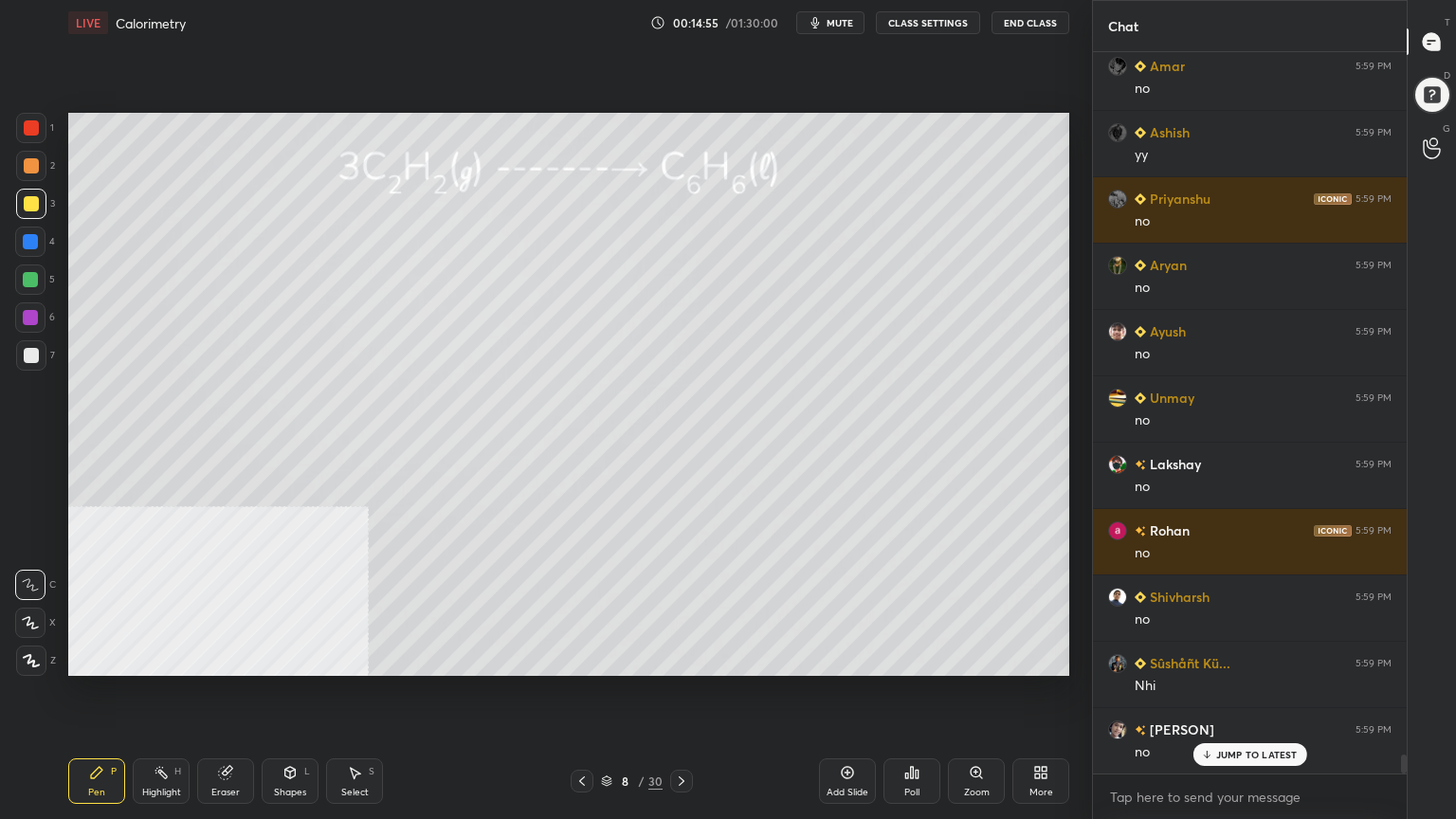 scroll, scrollTop: 26480, scrollLeft: 0, axis: vertical 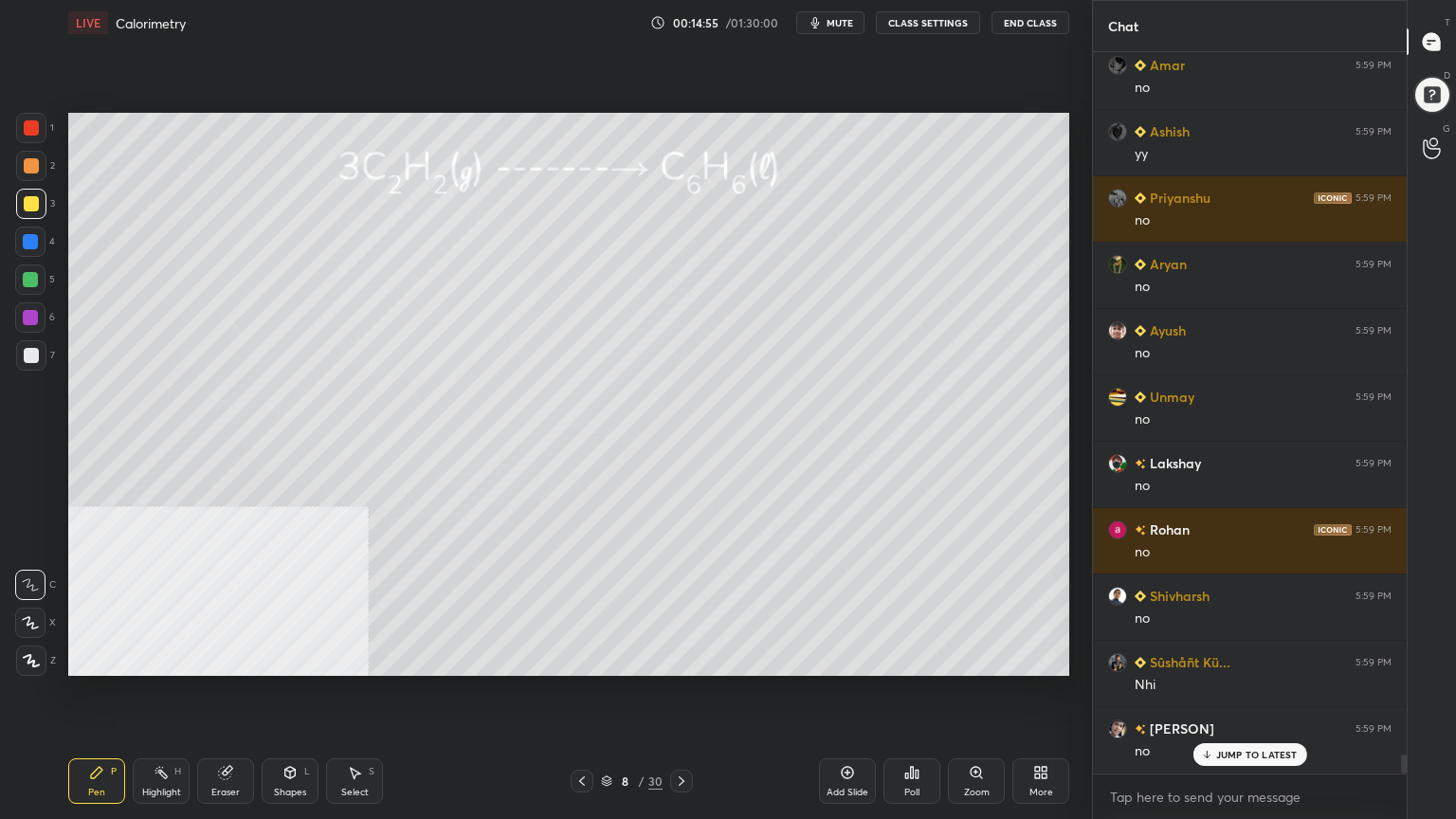 click at bounding box center (31, 355) 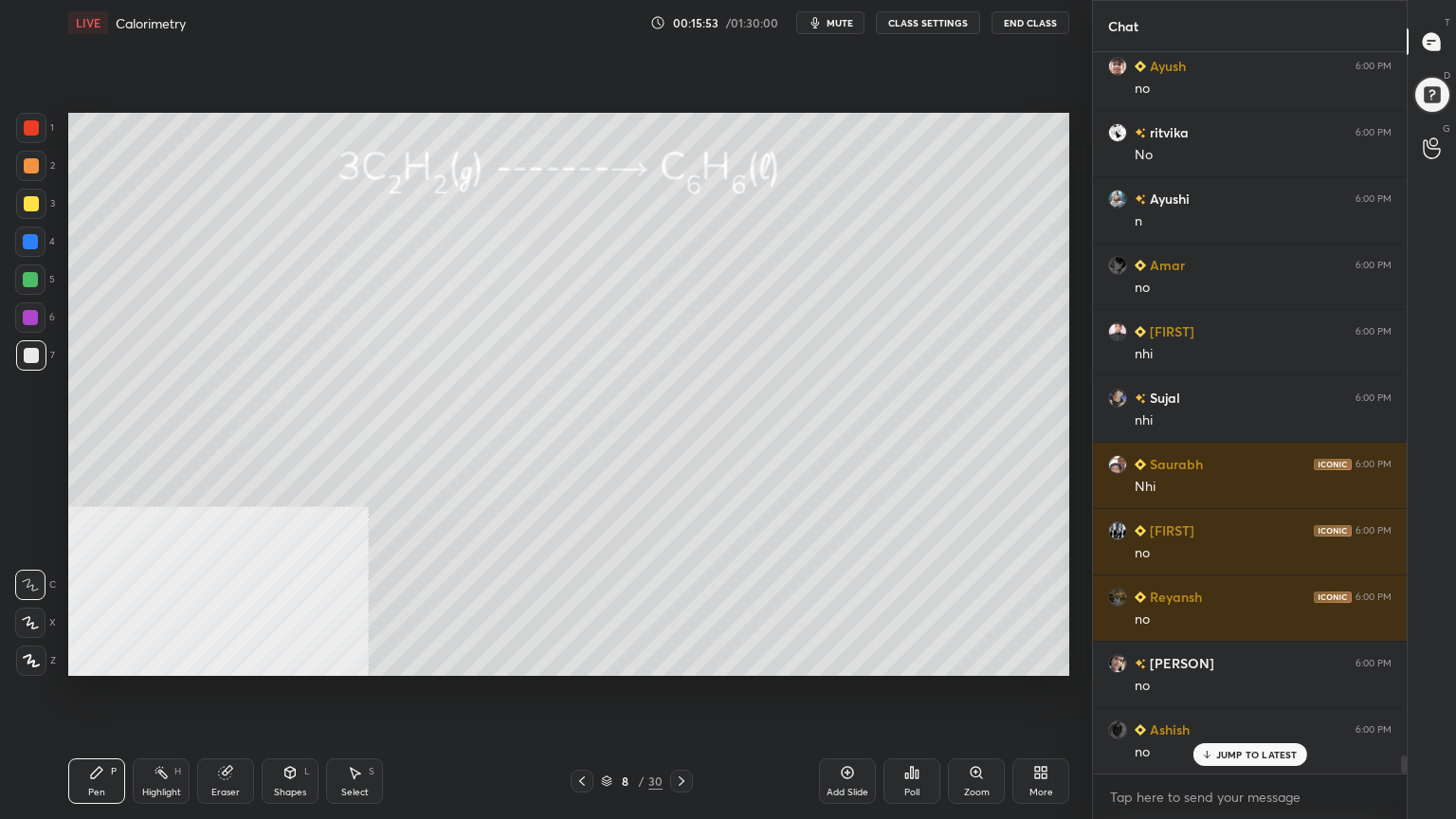 scroll, scrollTop: 27542, scrollLeft: 0, axis: vertical 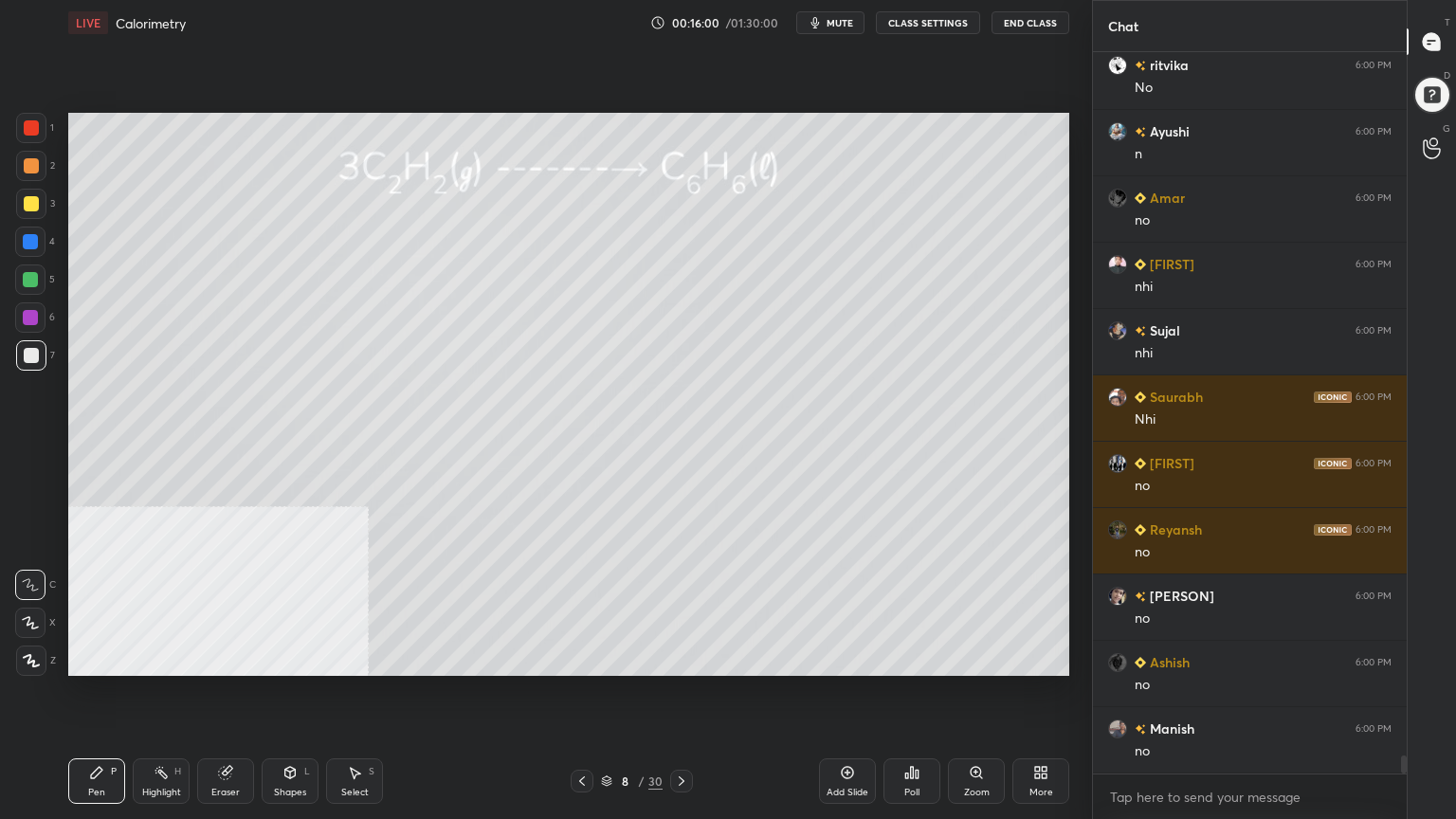 click at bounding box center (30, 280) 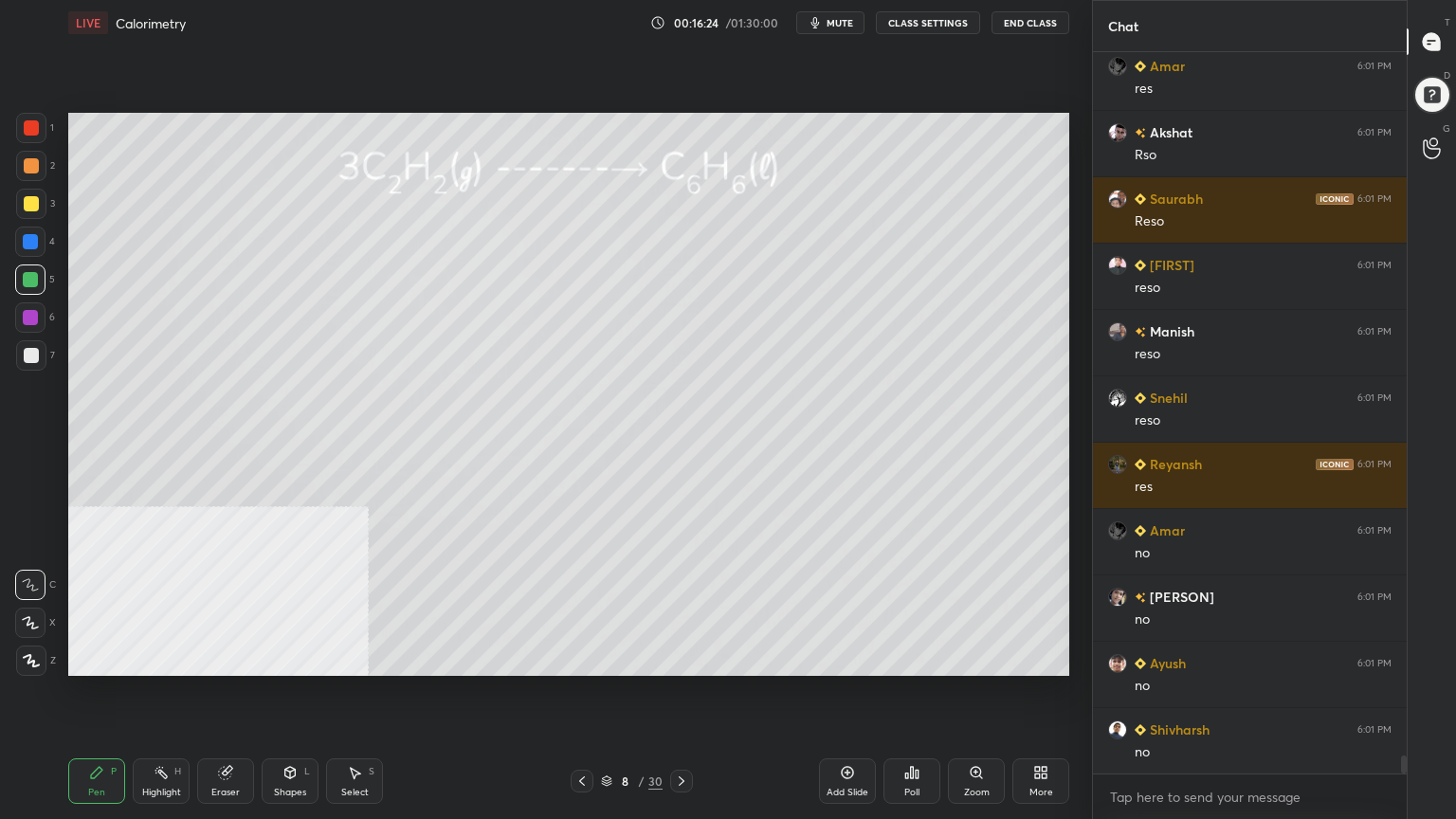 scroll, scrollTop: 28338, scrollLeft: 0, axis: vertical 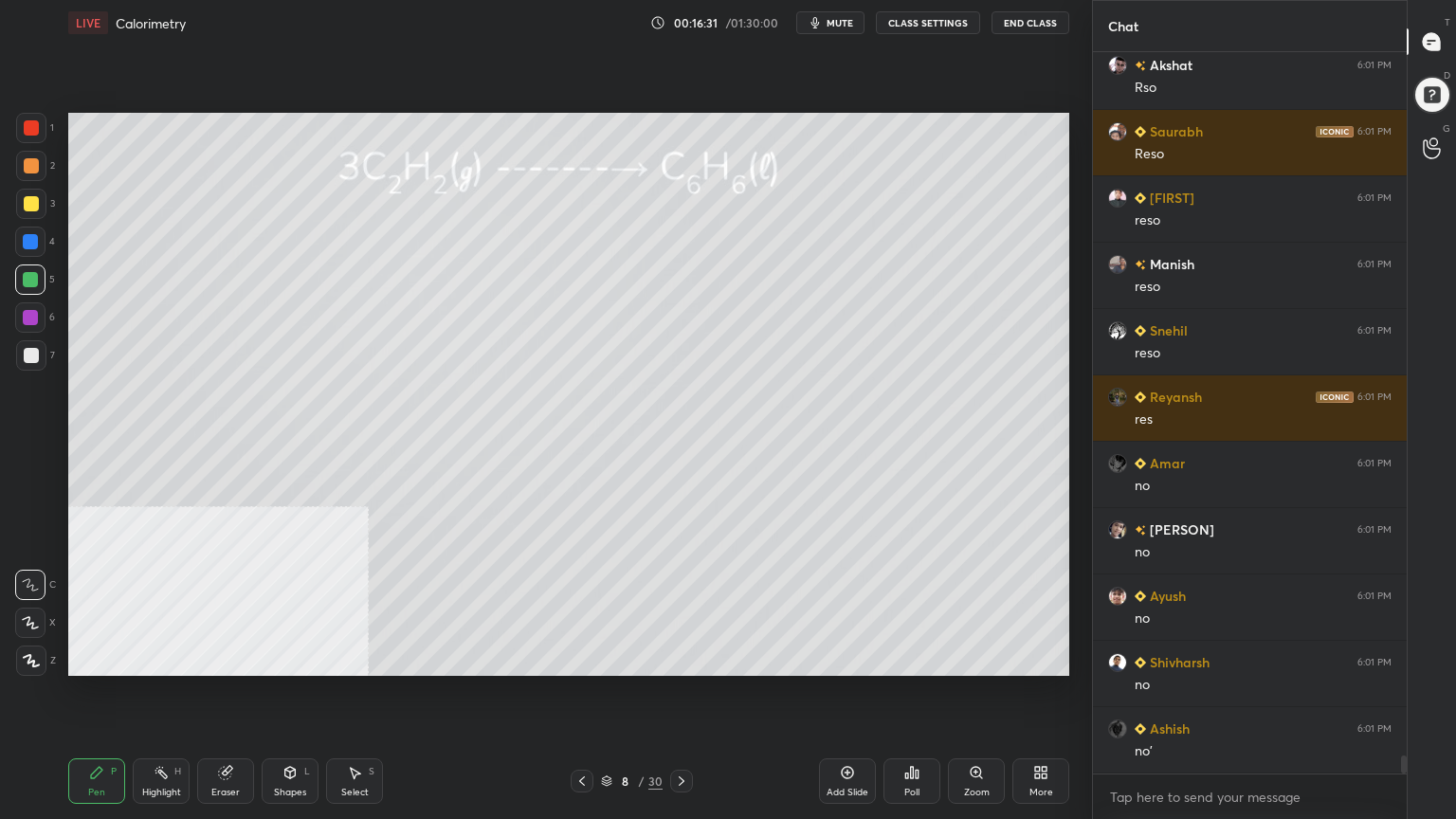 click at bounding box center (31, 204) 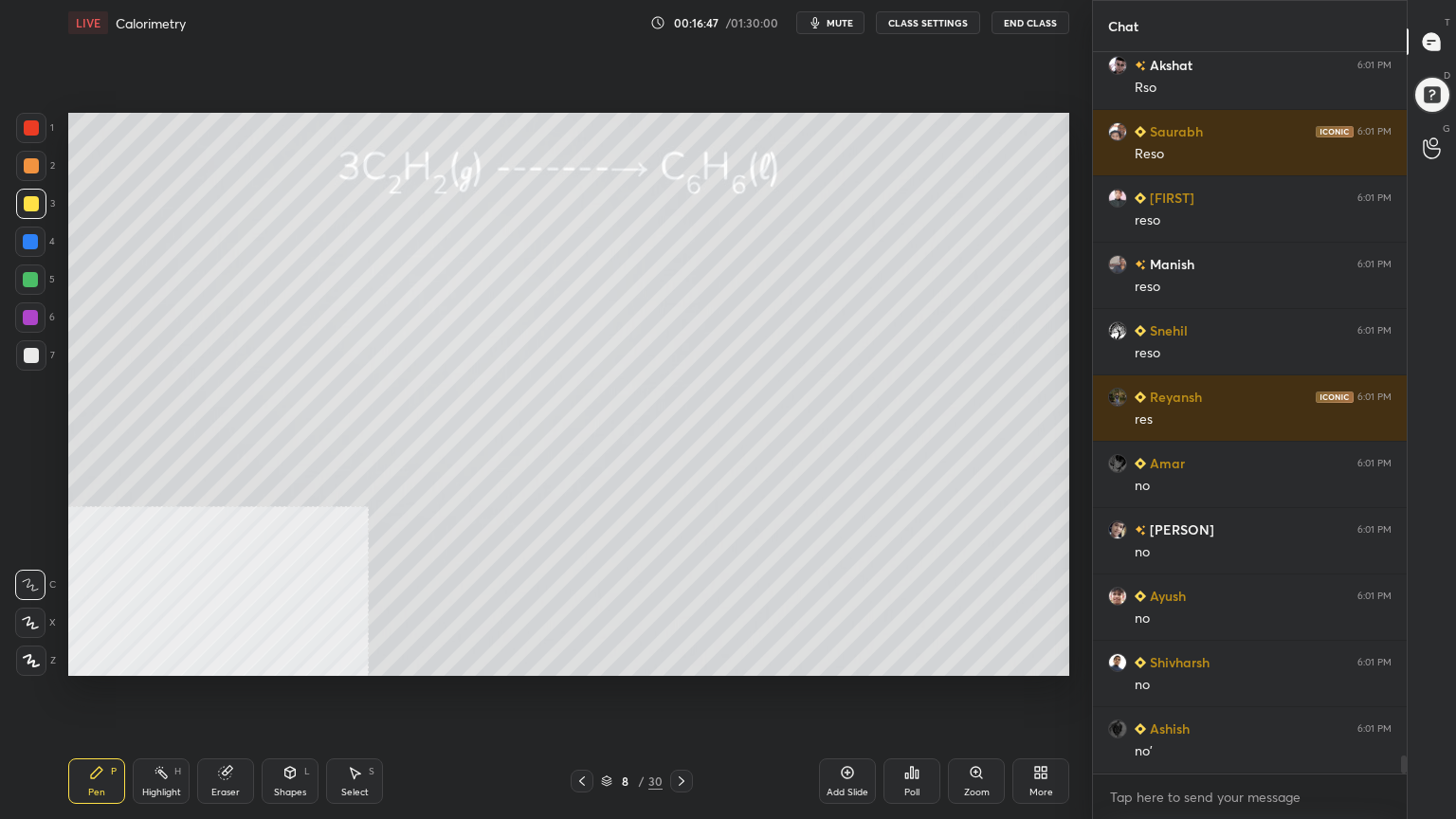 click at bounding box center [30, 280] 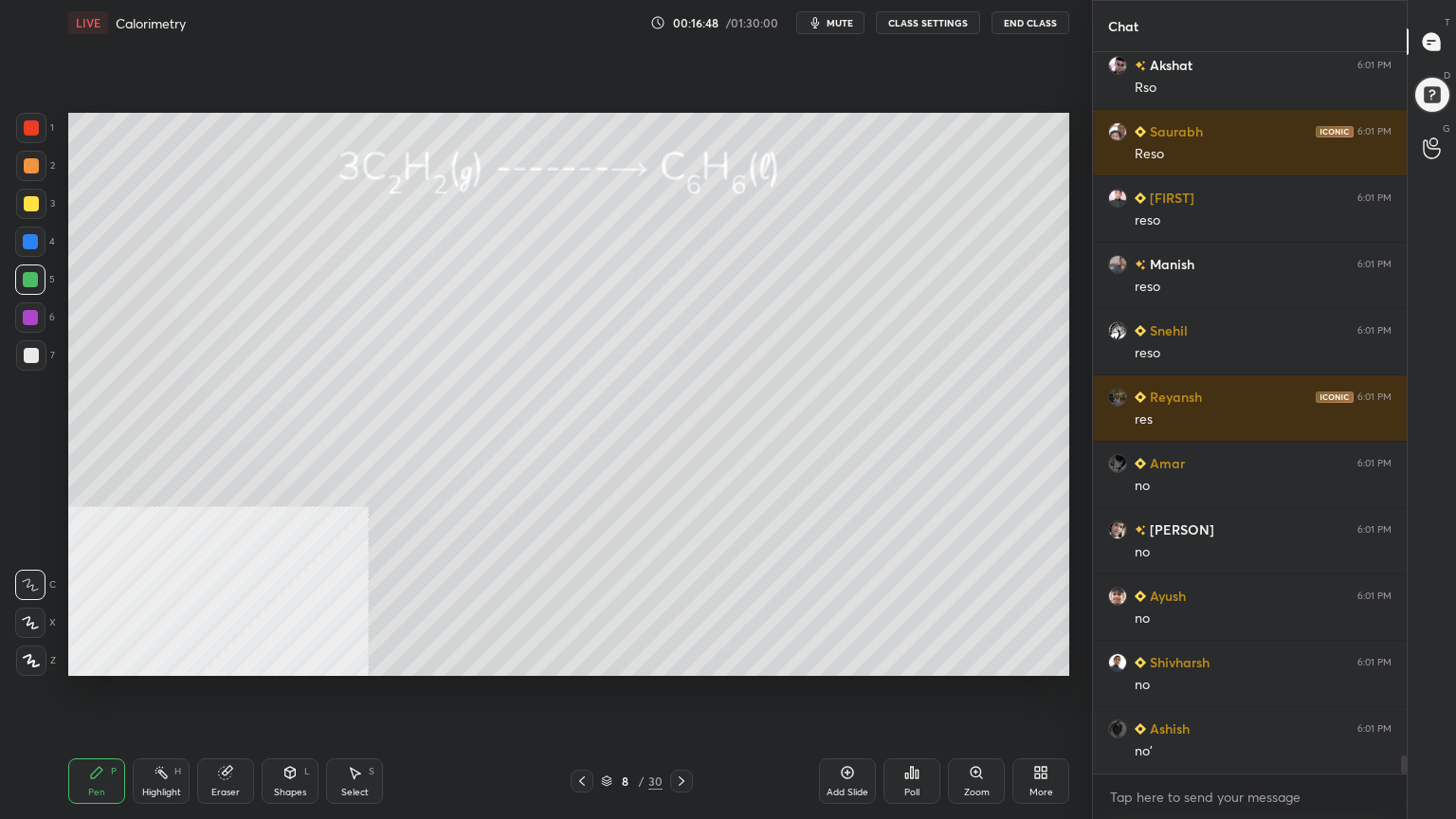 scroll, scrollTop: 28403, scrollLeft: 0, axis: vertical 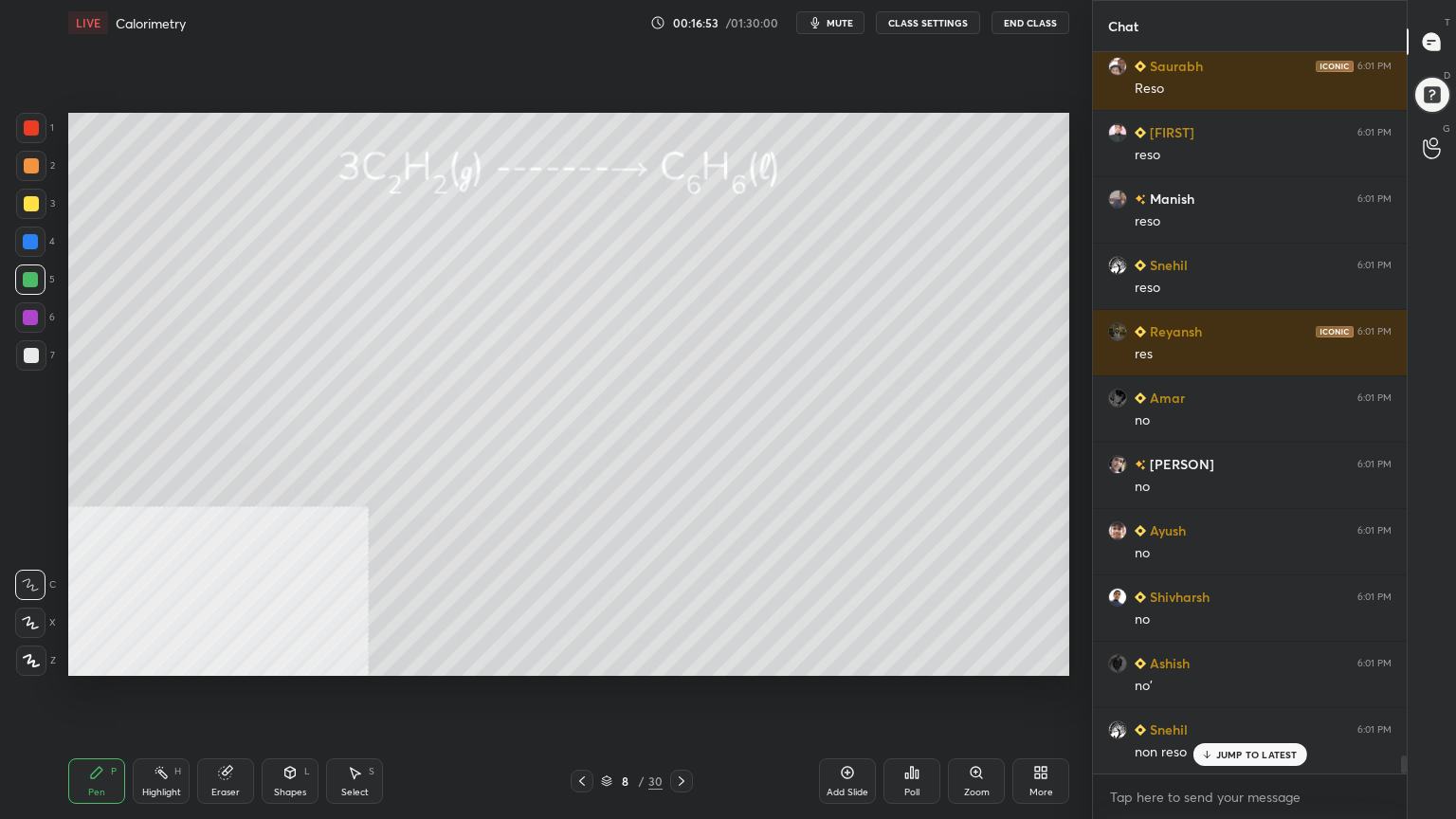 click at bounding box center (31, 204) 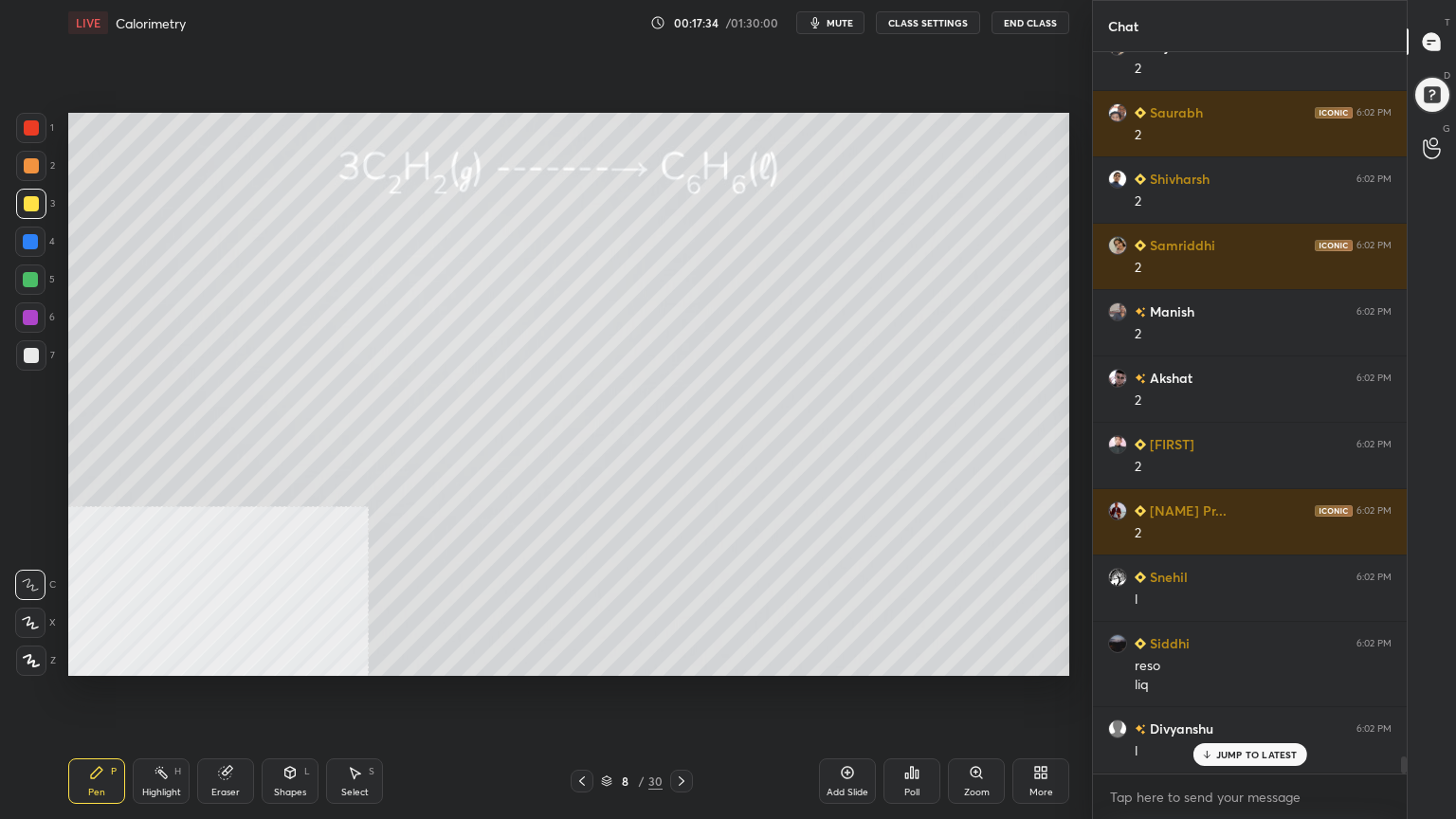scroll, scrollTop: 29882, scrollLeft: 0, axis: vertical 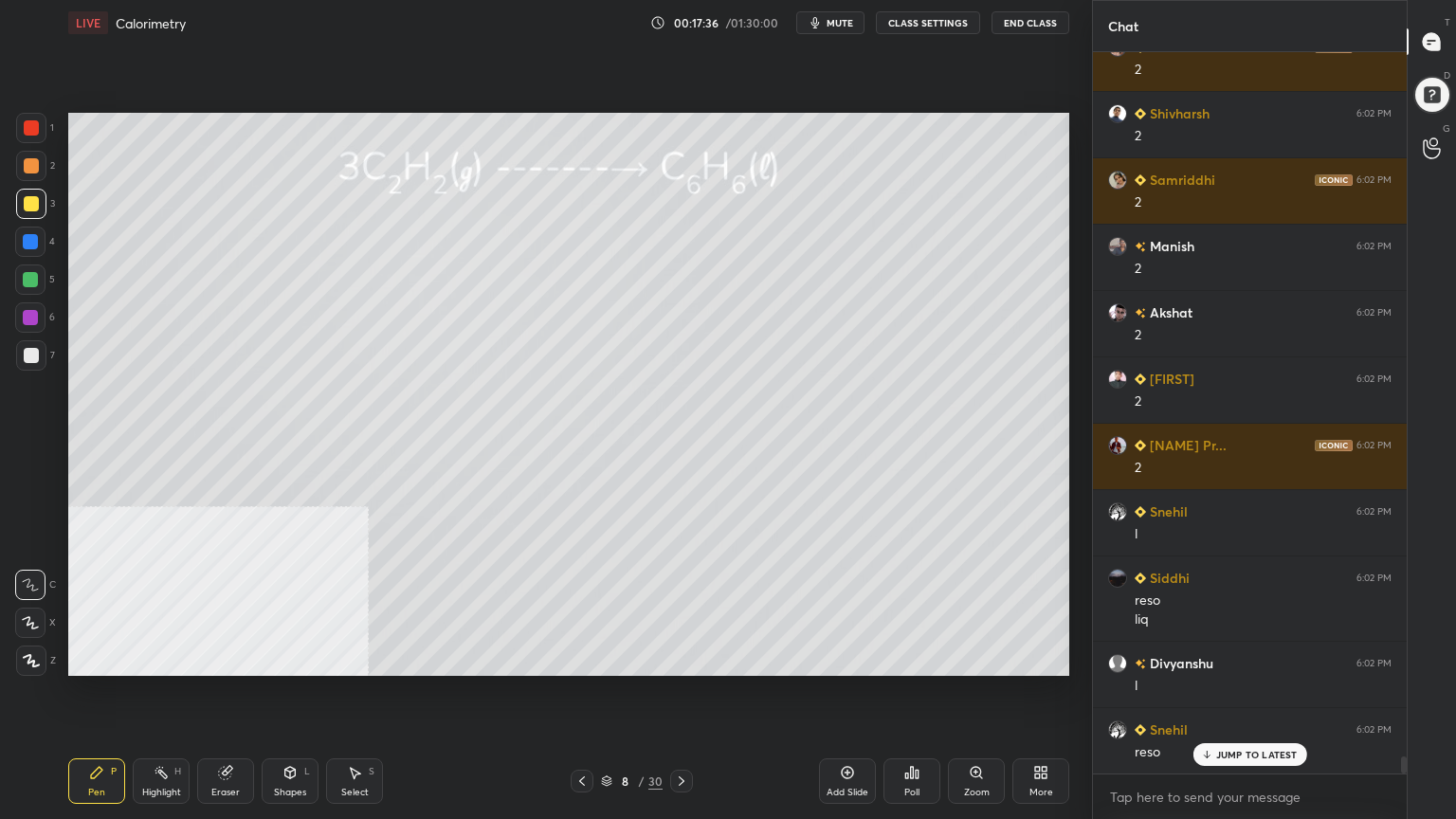 click at bounding box center [30, 280] 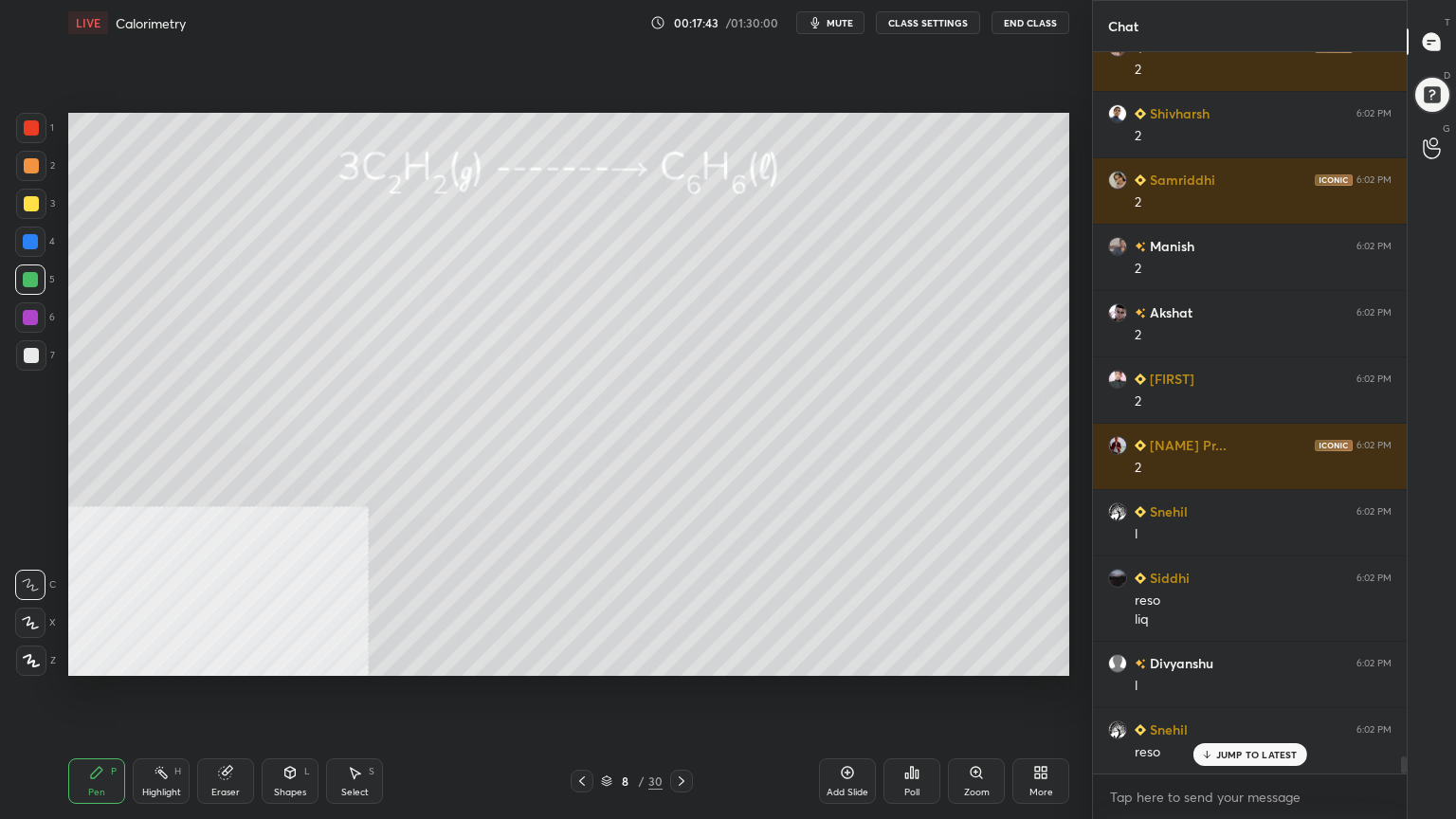 drag, startPoint x: 28, startPoint y: 199, endPoint x: 61, endPoint y: 197, distance: 33.060551 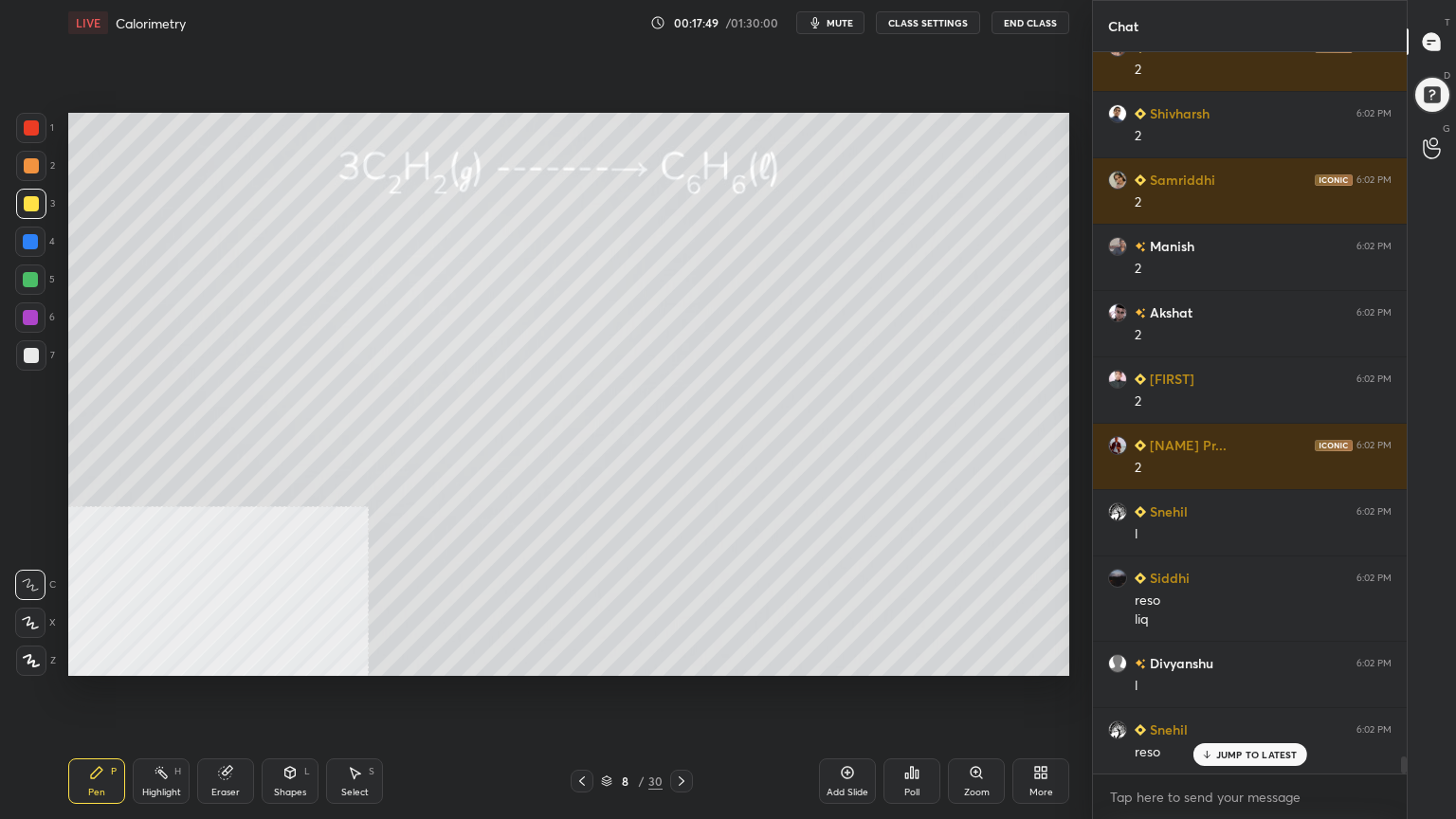 scroll, scrollTop: 29901, scrollLeft: 0, axis: vertical 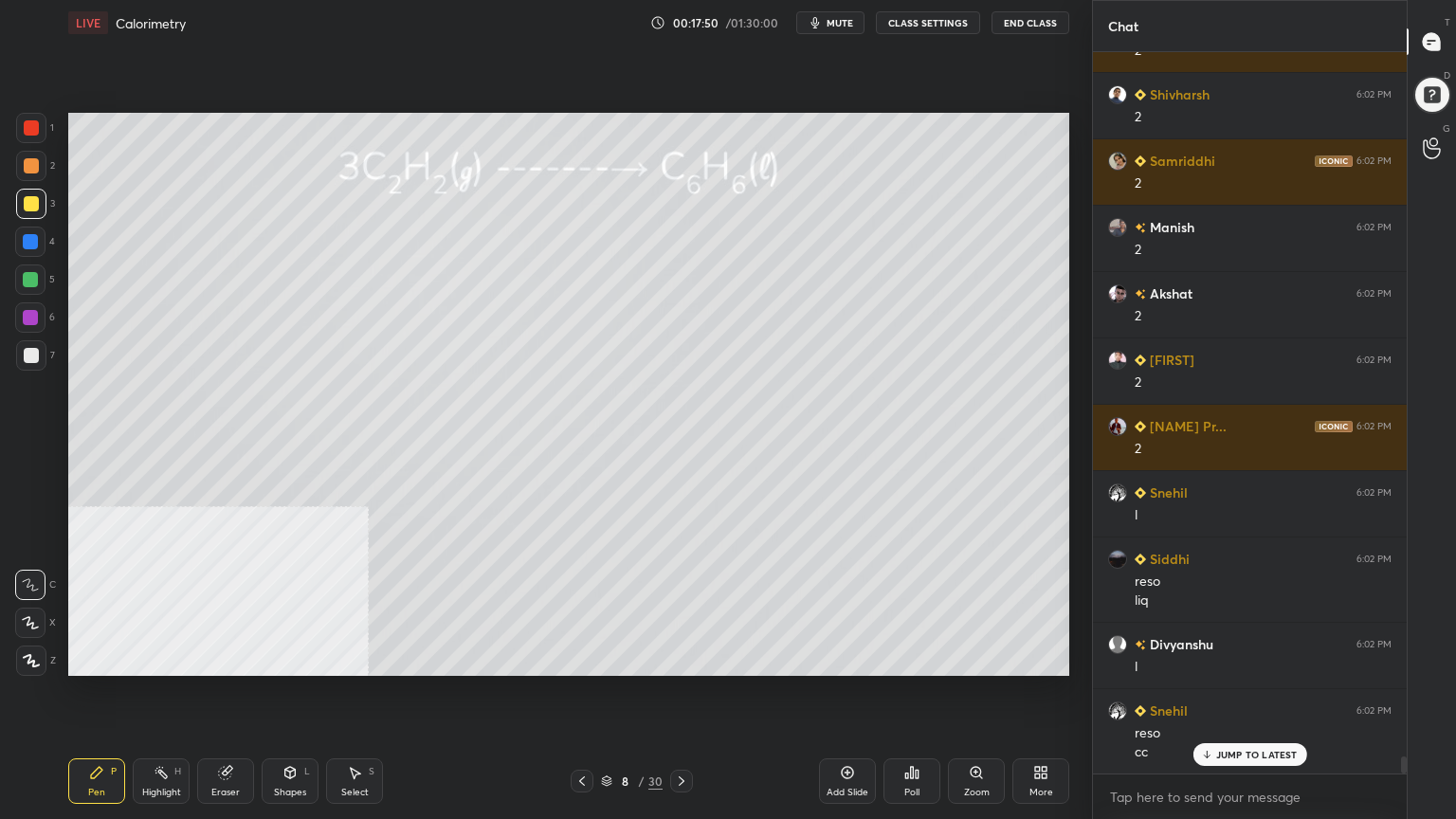 click at bounding box center [30, 242] 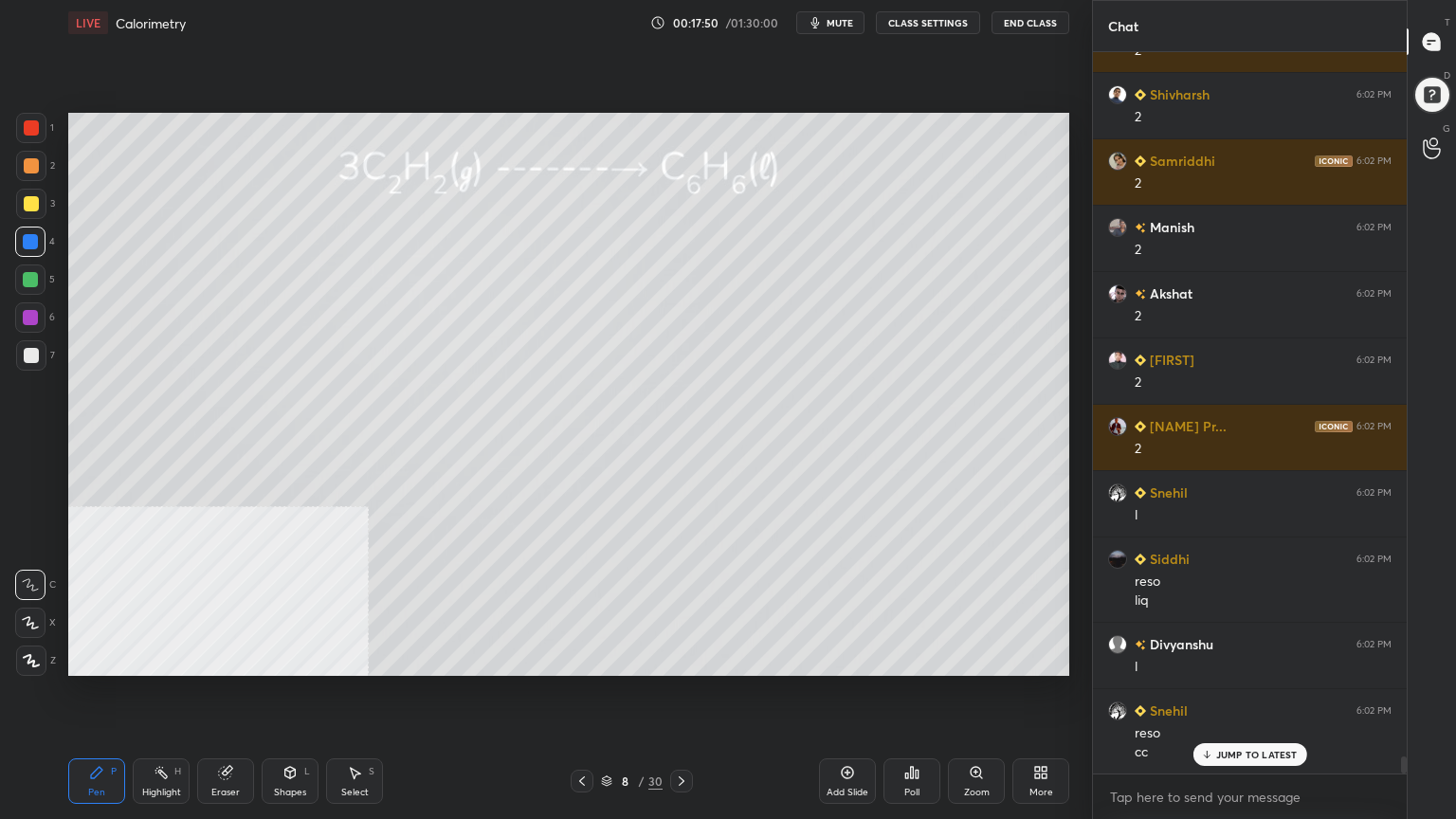 click on "Shapes" at bounding box center (290, 792) 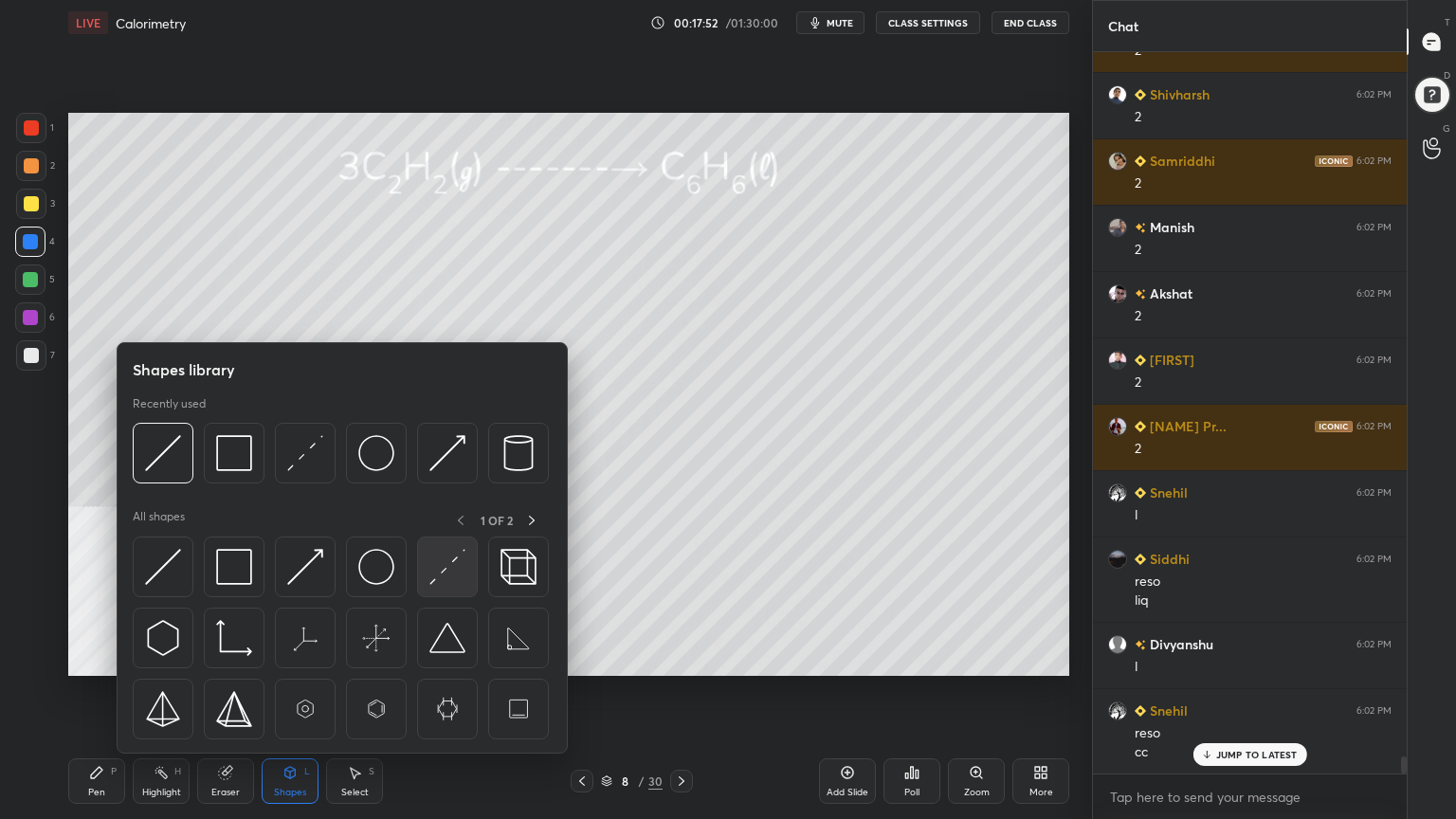 click at bounding box center (447, 567) 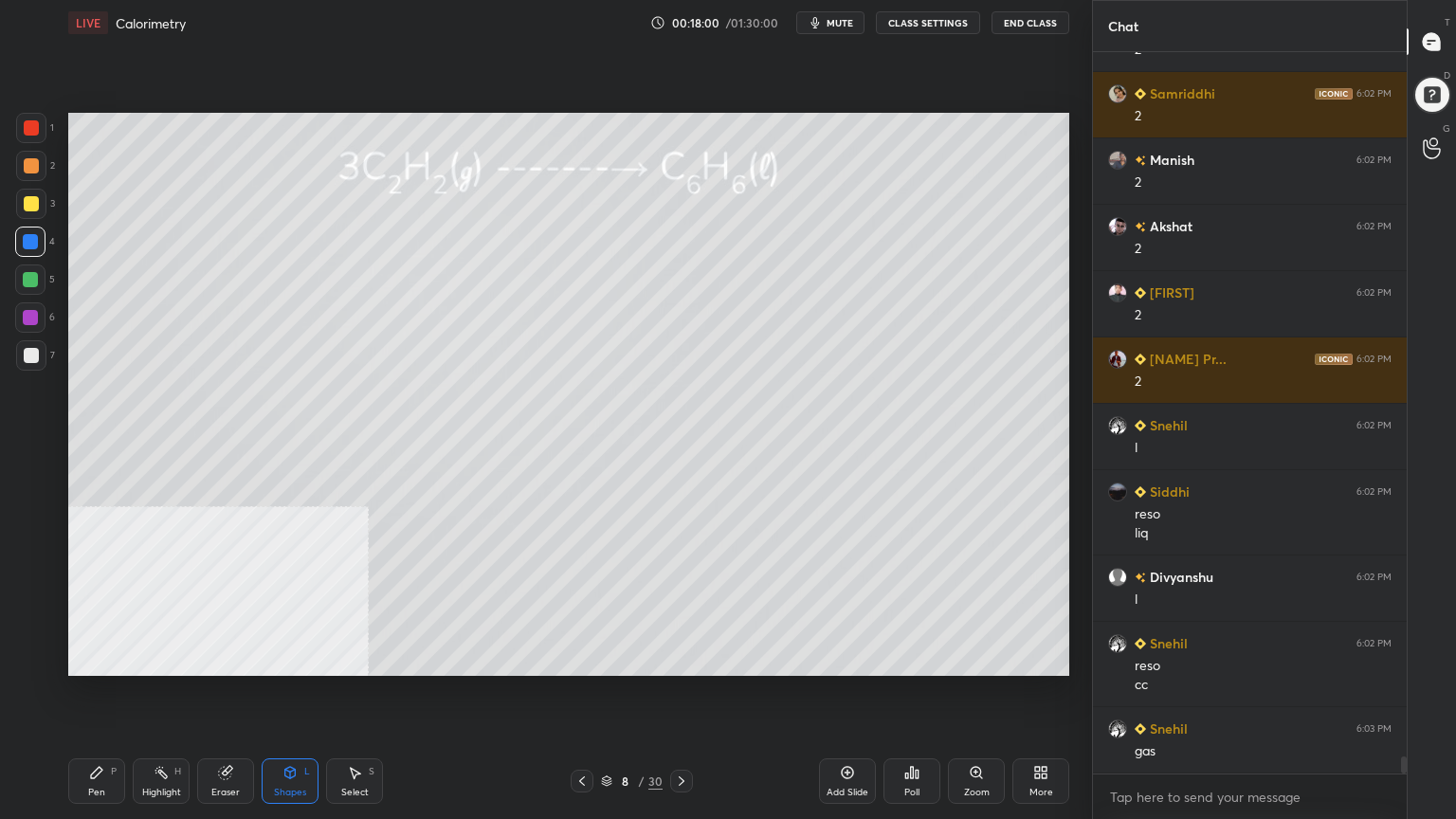 scroll, scrollTop: 30034, scrollLeft: 0, axis: vertical 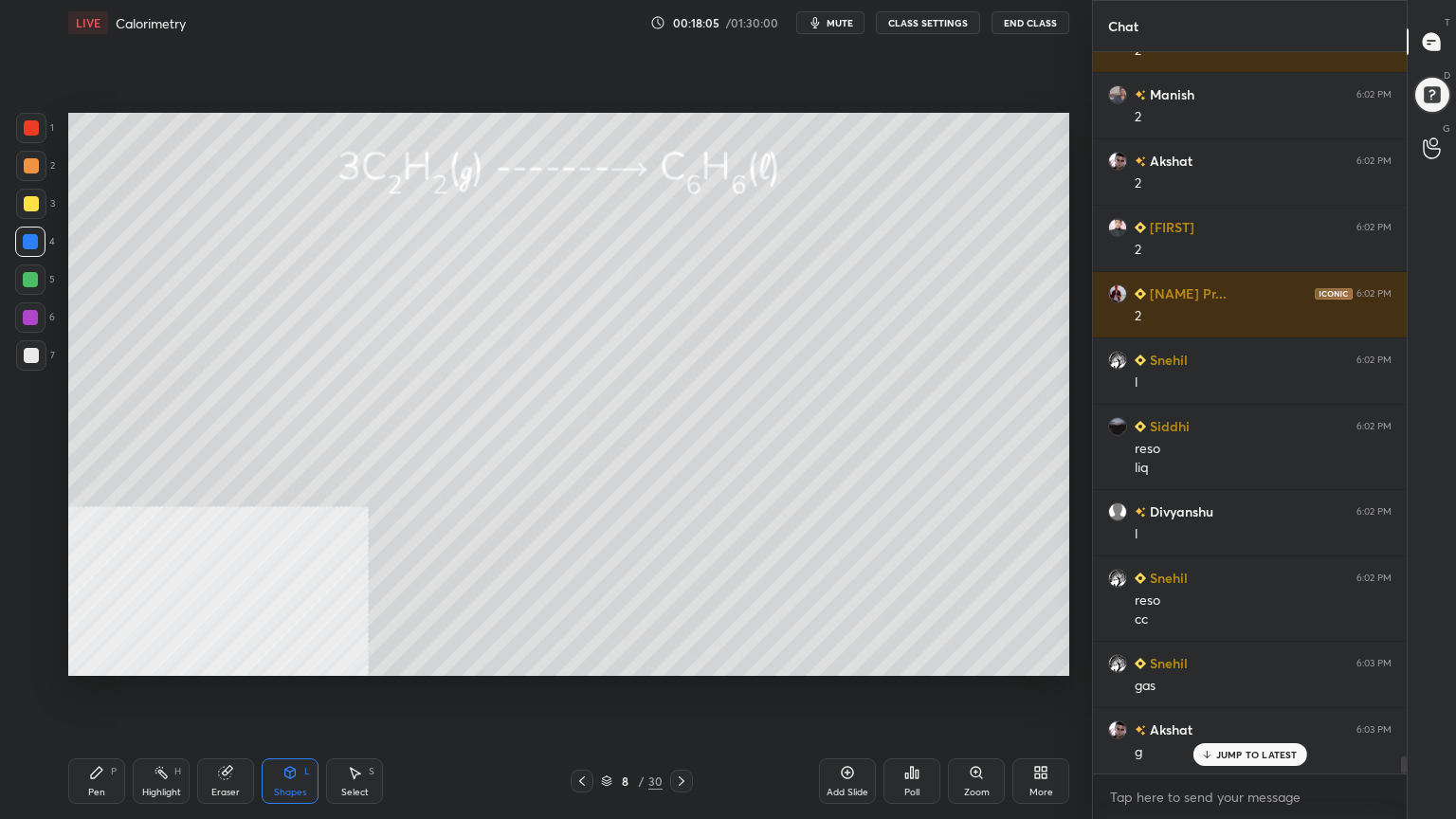 click on "Pen P" at bounding box center [97, 781] 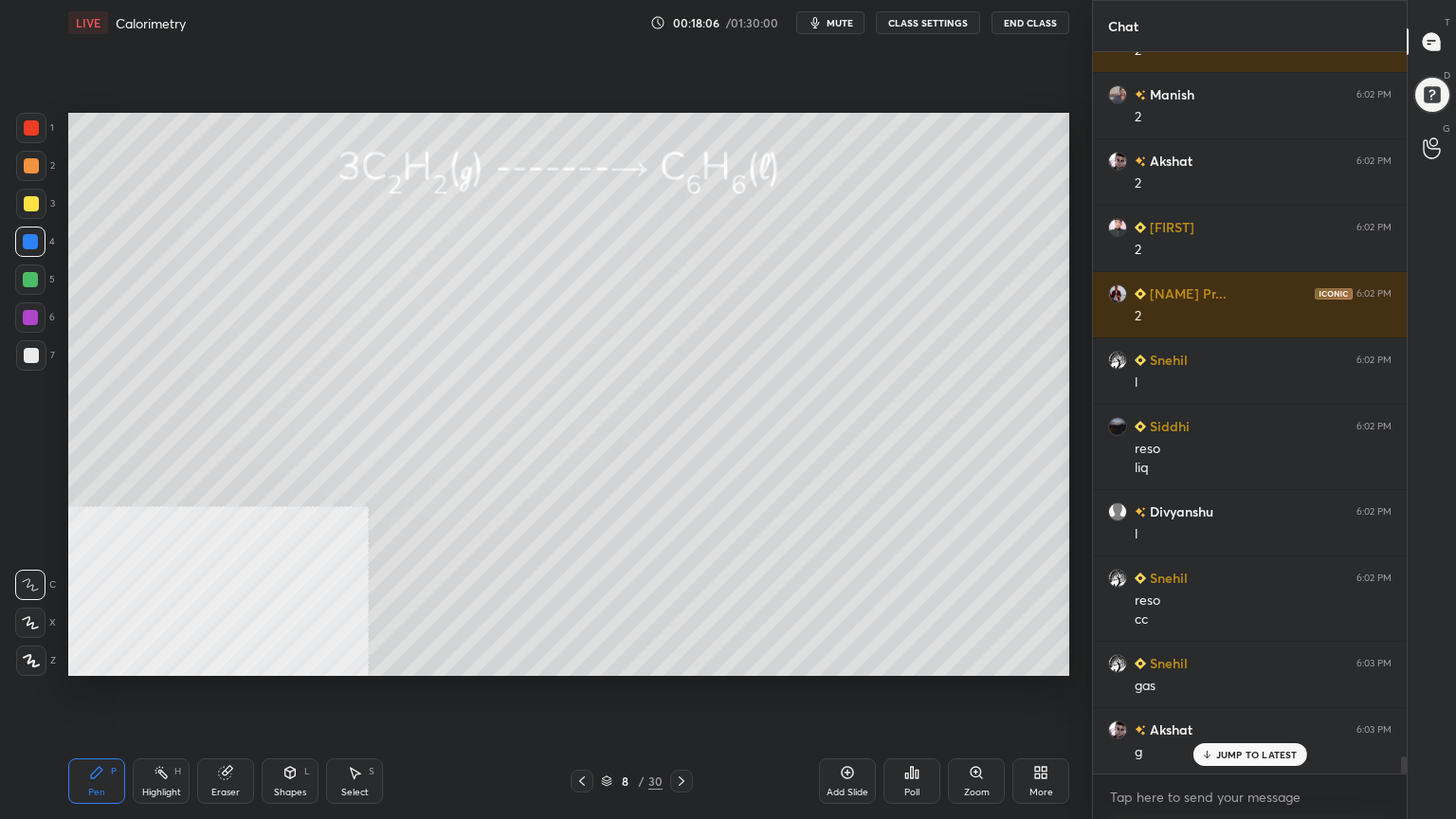 scroll, scrollTop: 30101, scrollLeft: 0, axis: vertical 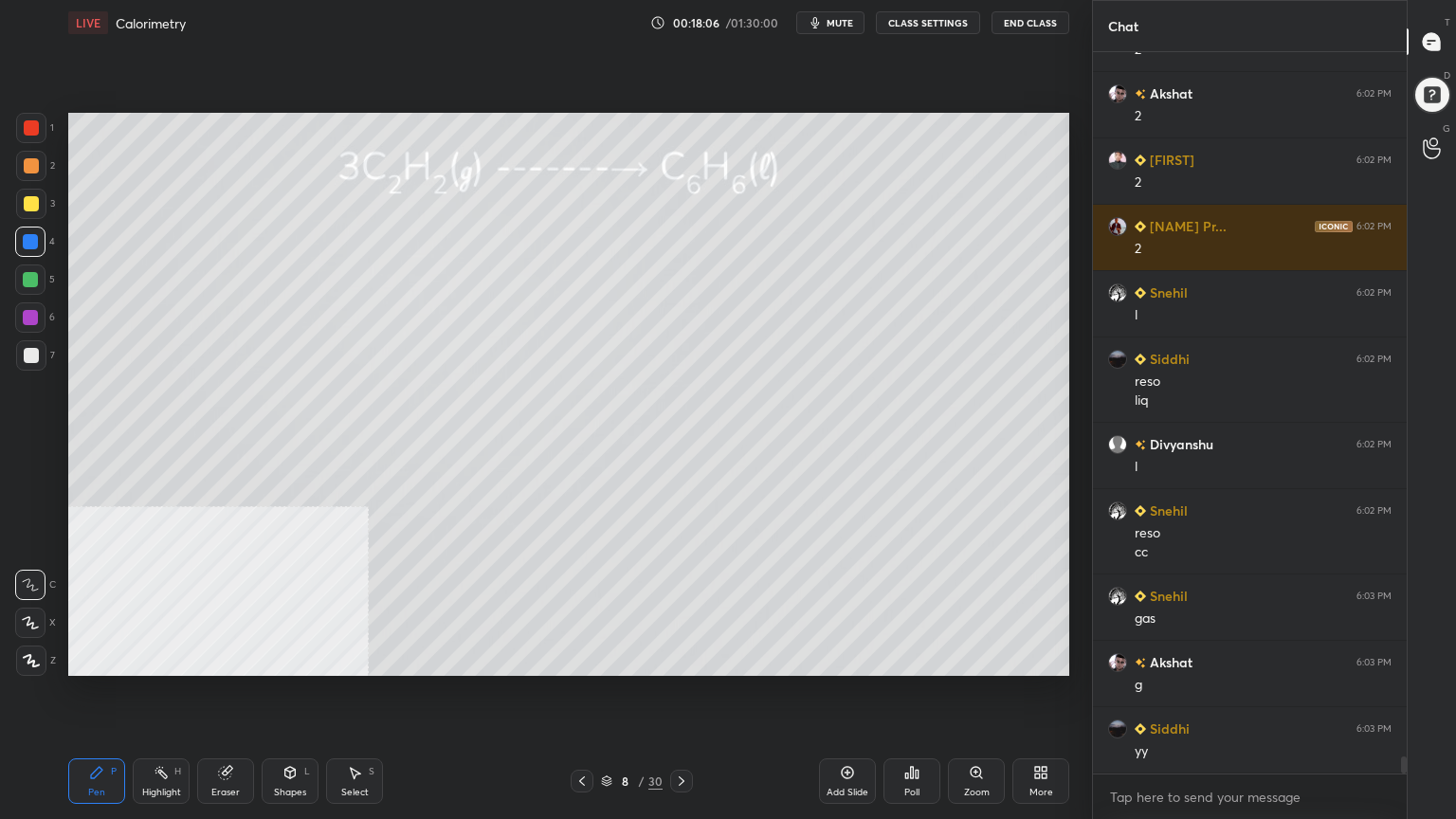click at bounding box center (31, 166) 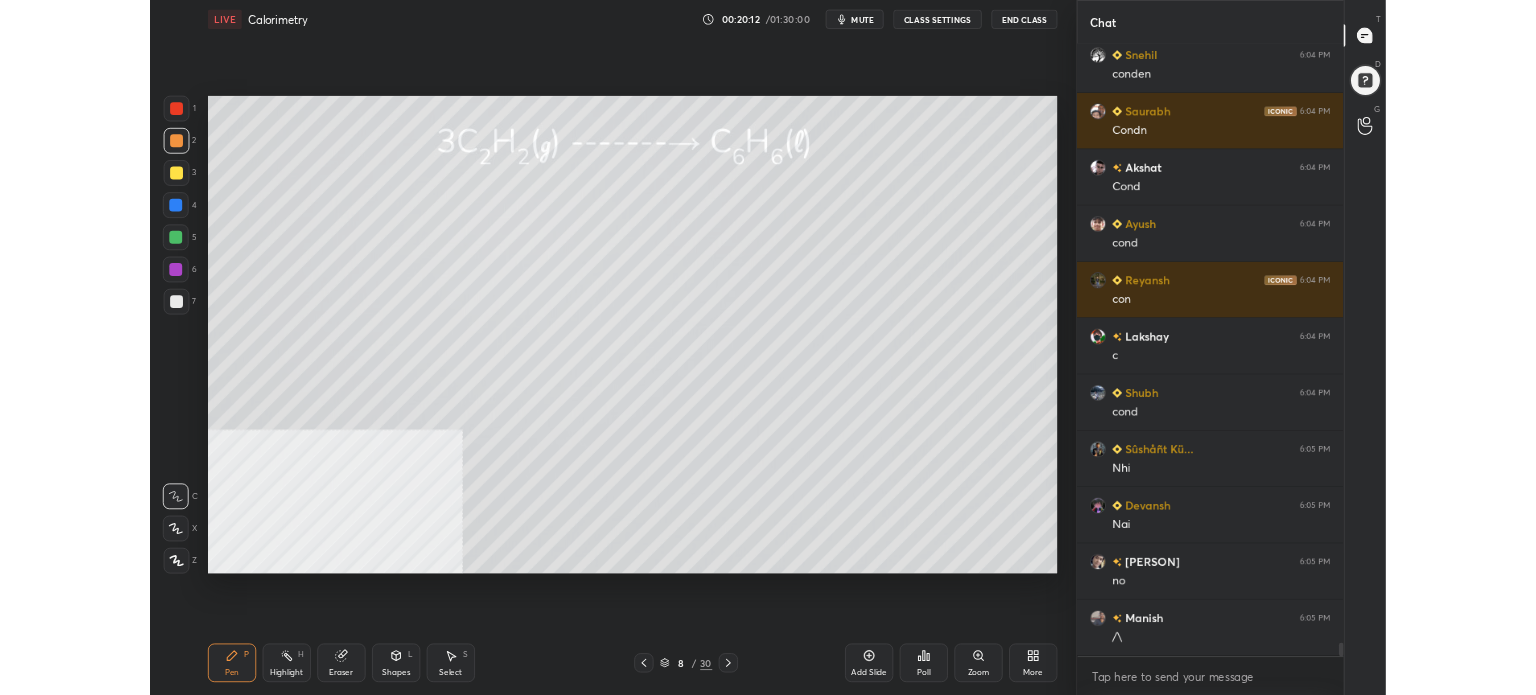 scroll, scrollTop: 34216, scrollLeft: 0, axis: vertical 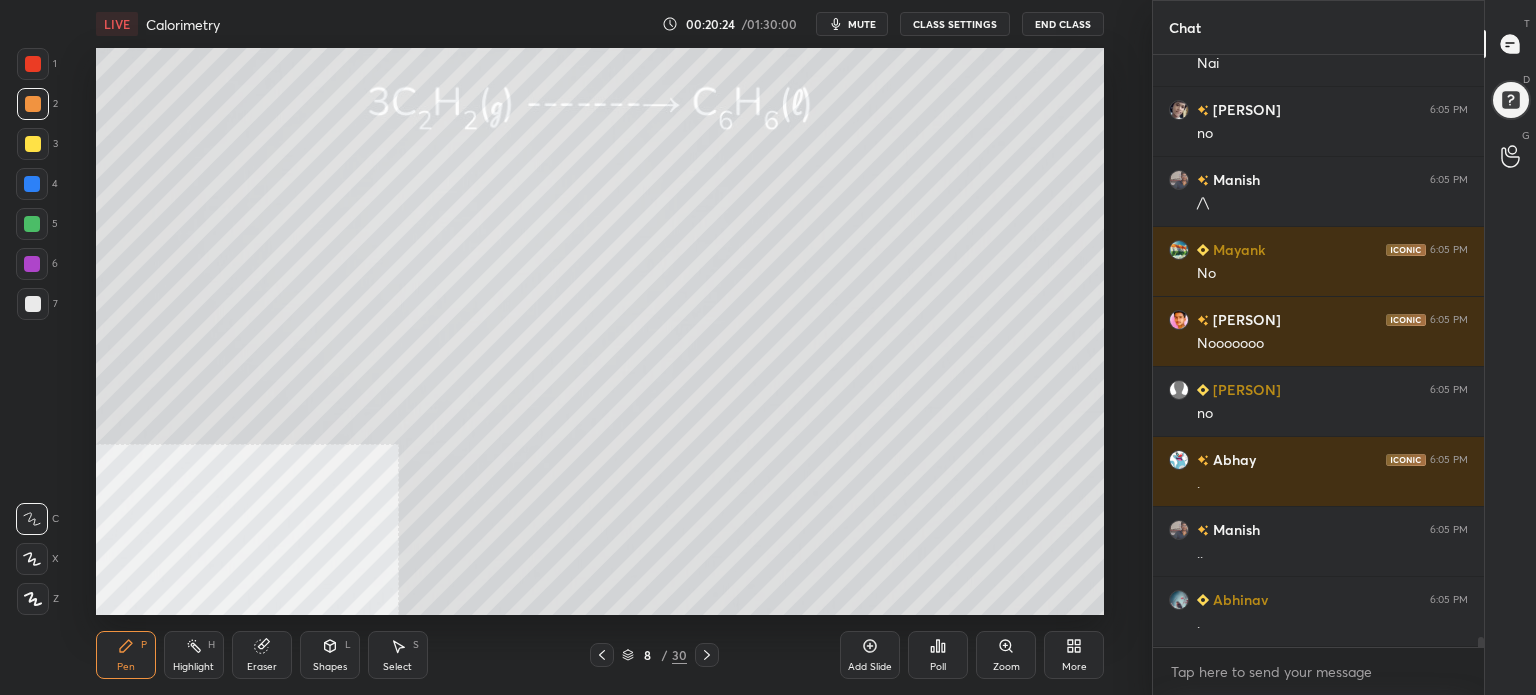 click on "More" at bounding box center (1074, 655) 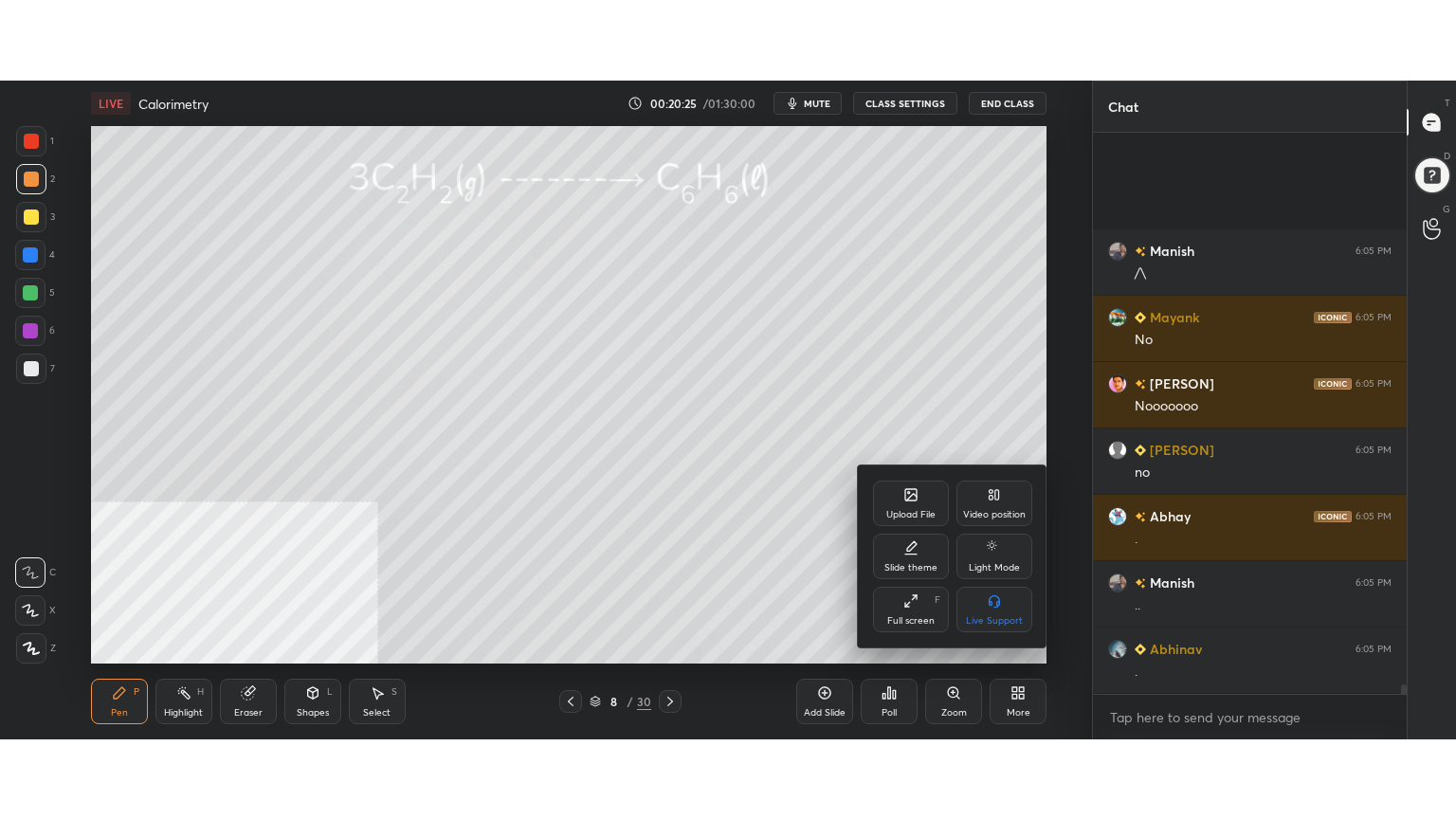 scroll, scrollTop: 33126, scrollLeft: 0, axis: vertical 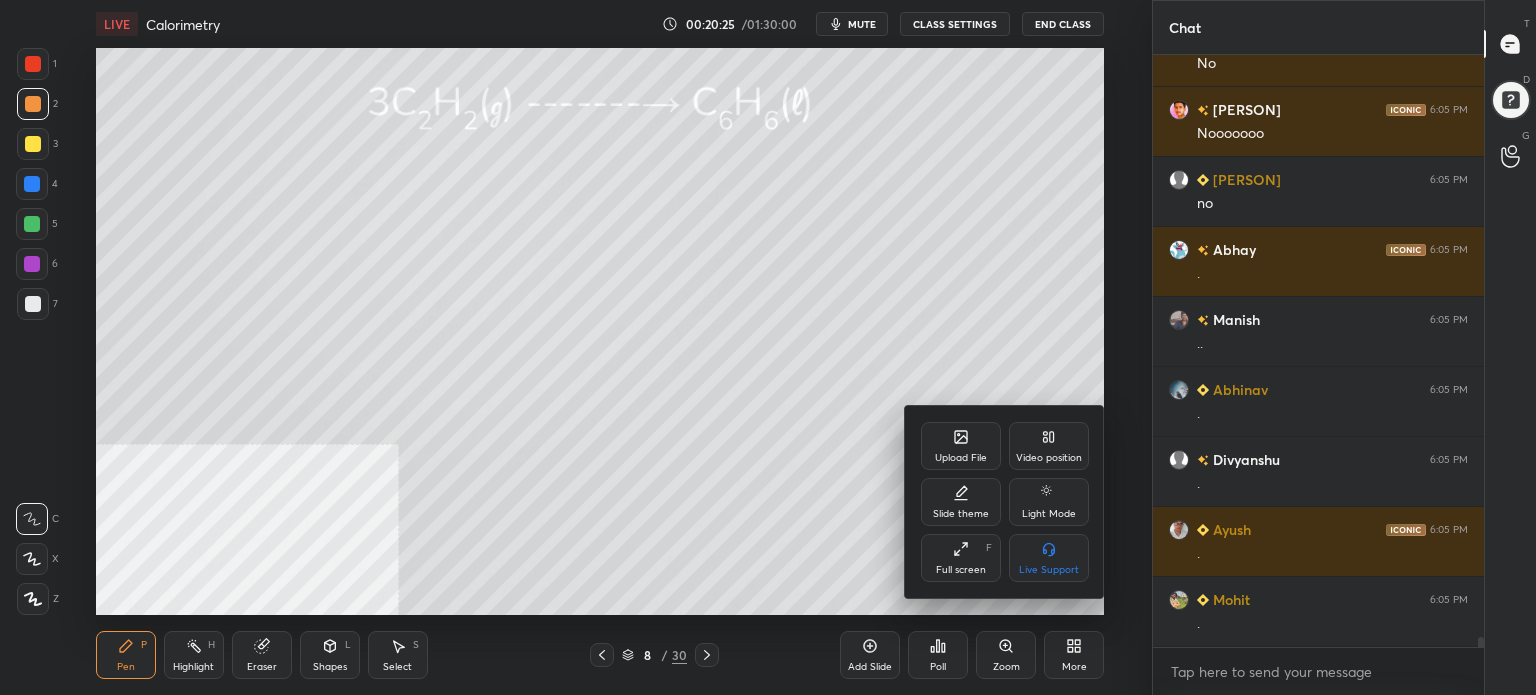 click on "Full screen F" at bounding box center [961, 558] 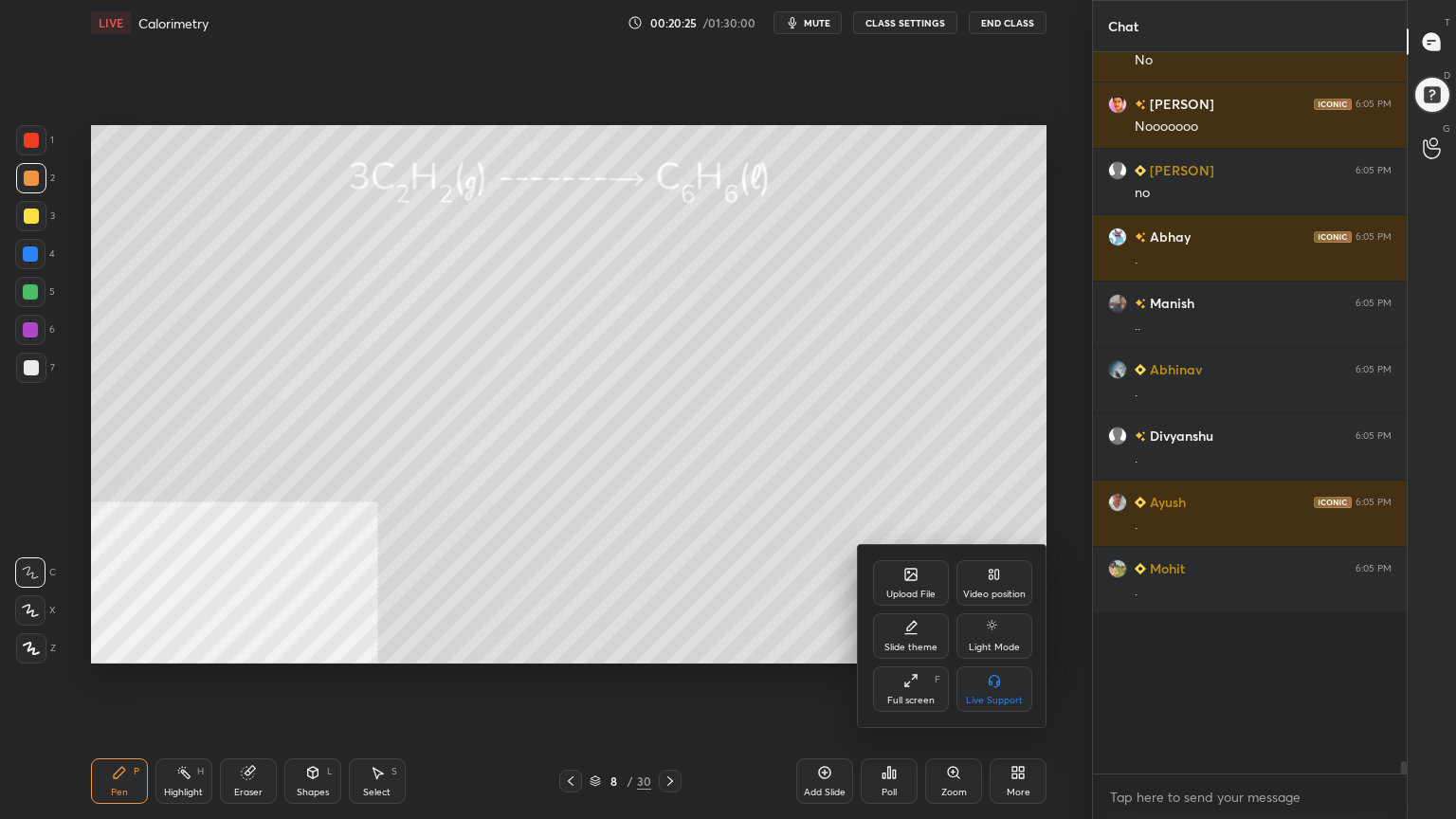 scroll, scrollTop: 94094, scrollLeft: 93776, axis: both 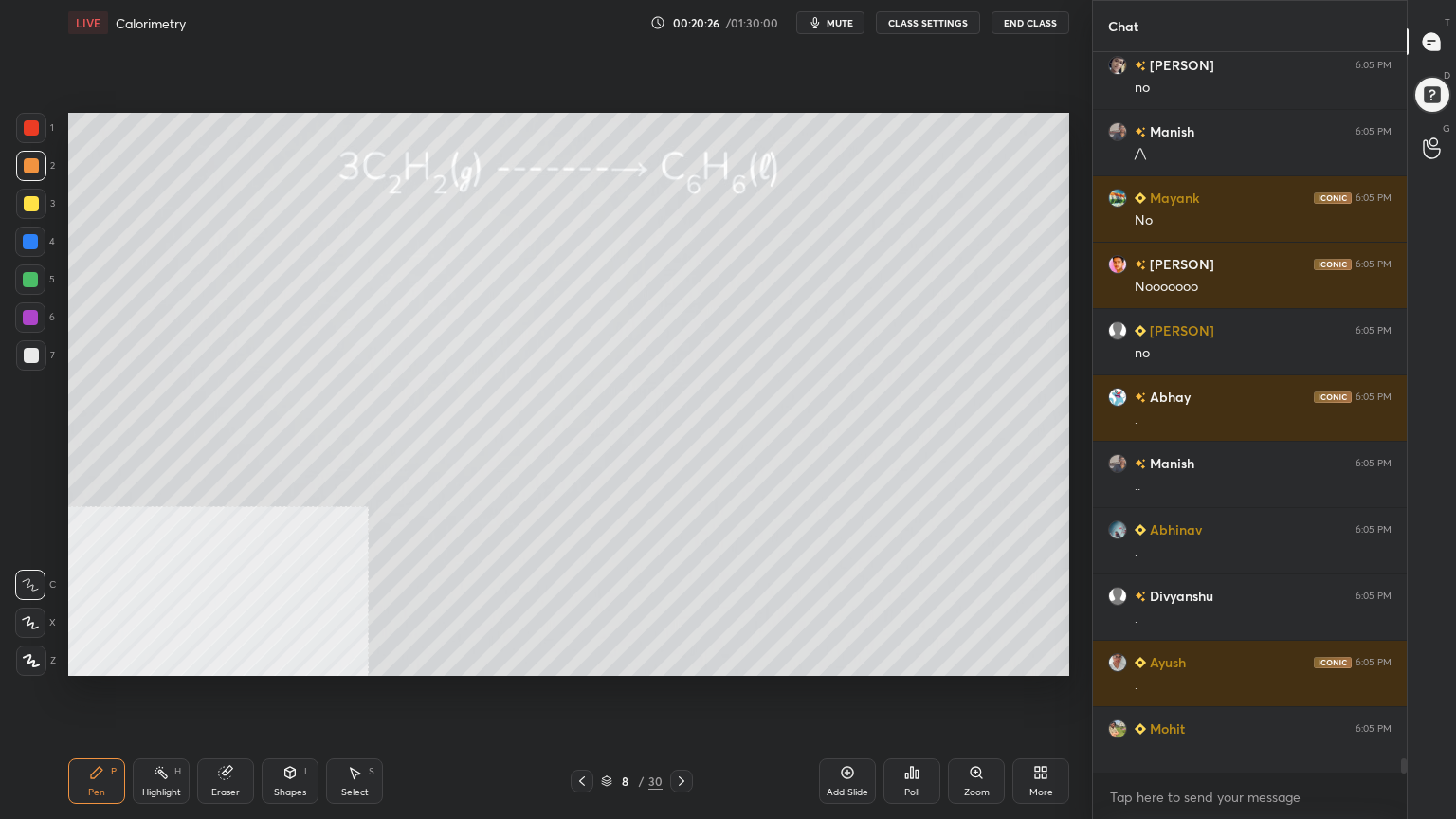 click on "Setting up your live class Poll for   secs No correct answer Start poll" at bounding box center (569, 394) 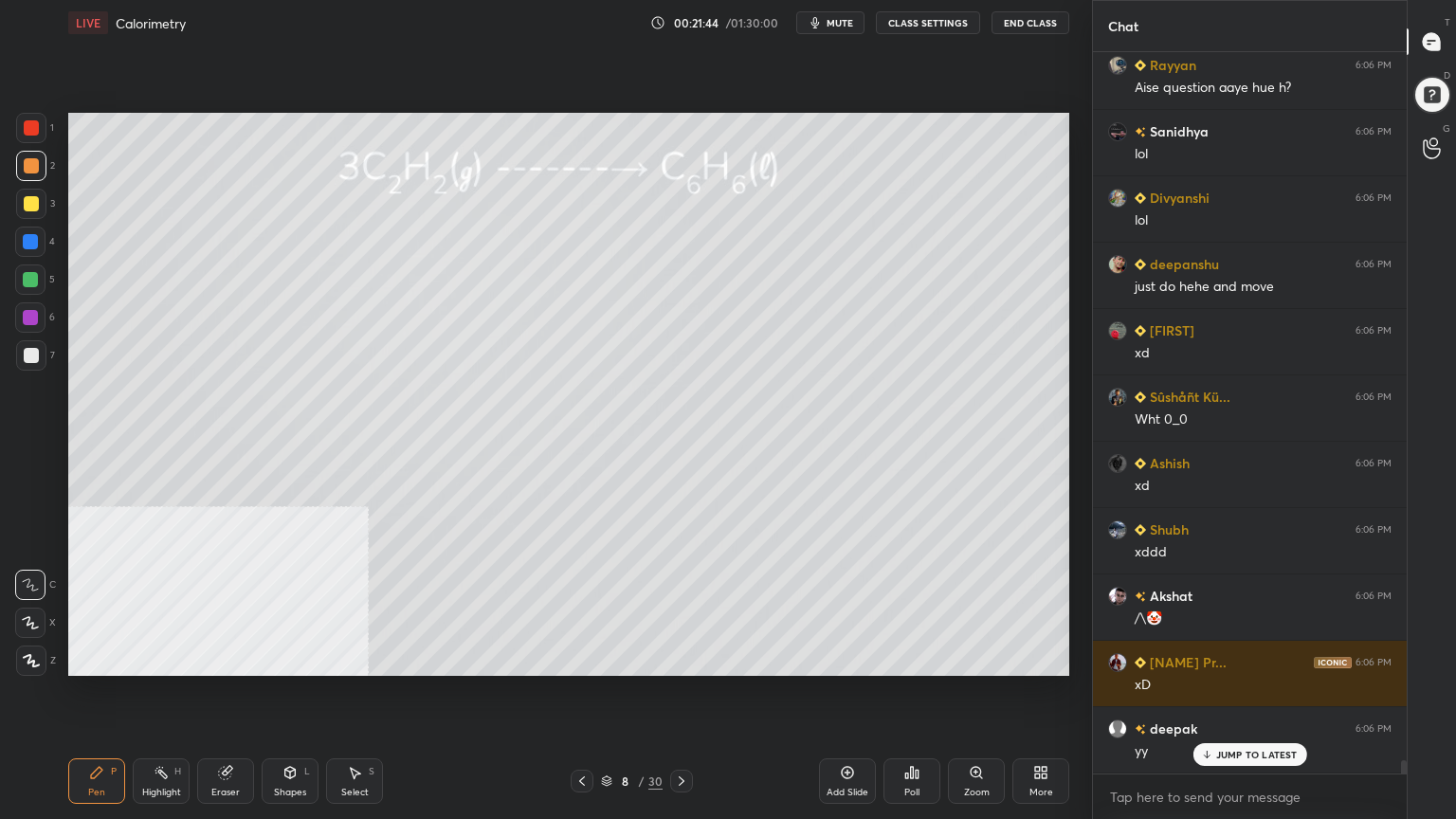 scroll, scrollTop: 38671, scrollLeft: 0, axis: vertical 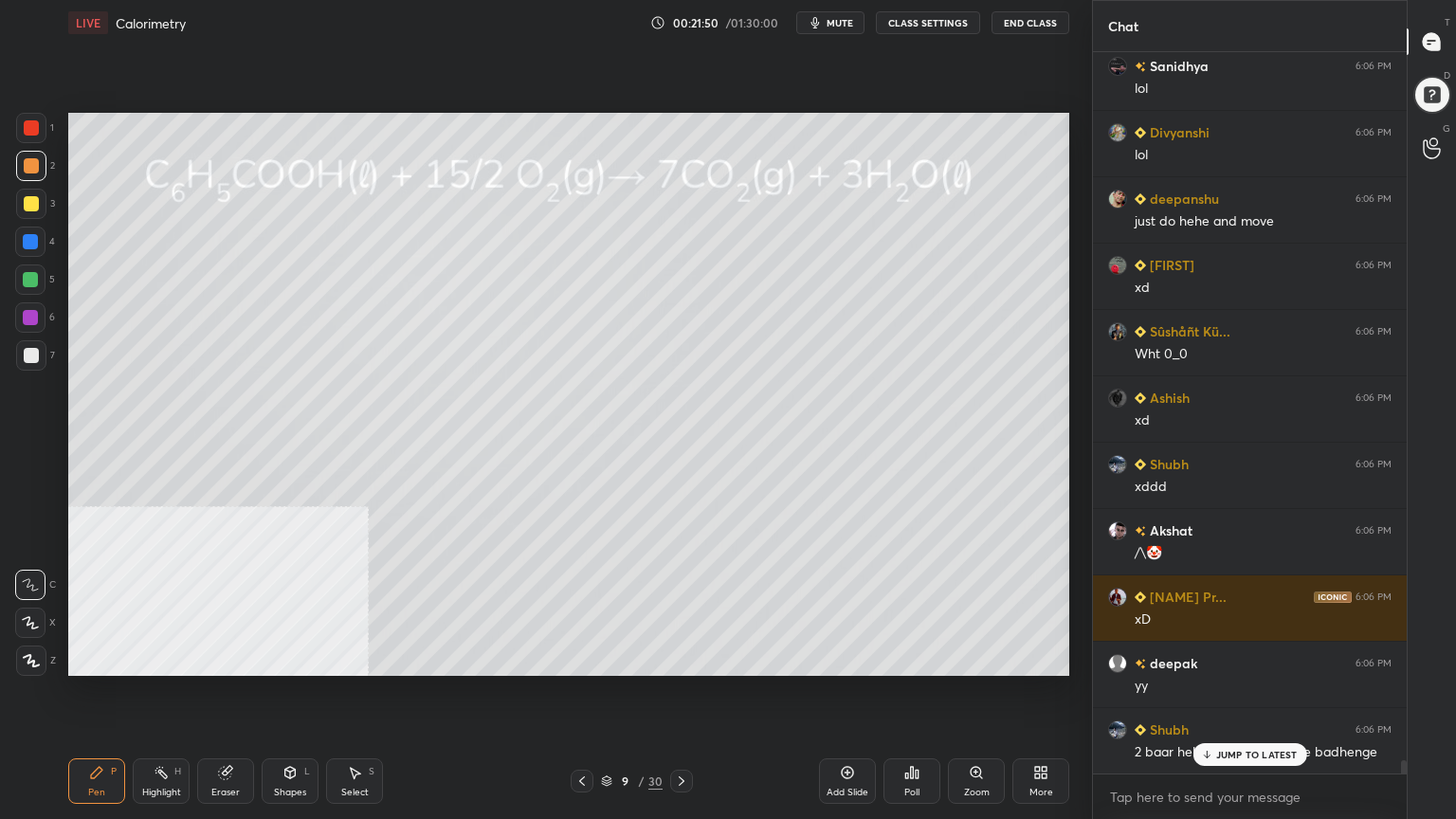 click at bounding box center (31, 204) 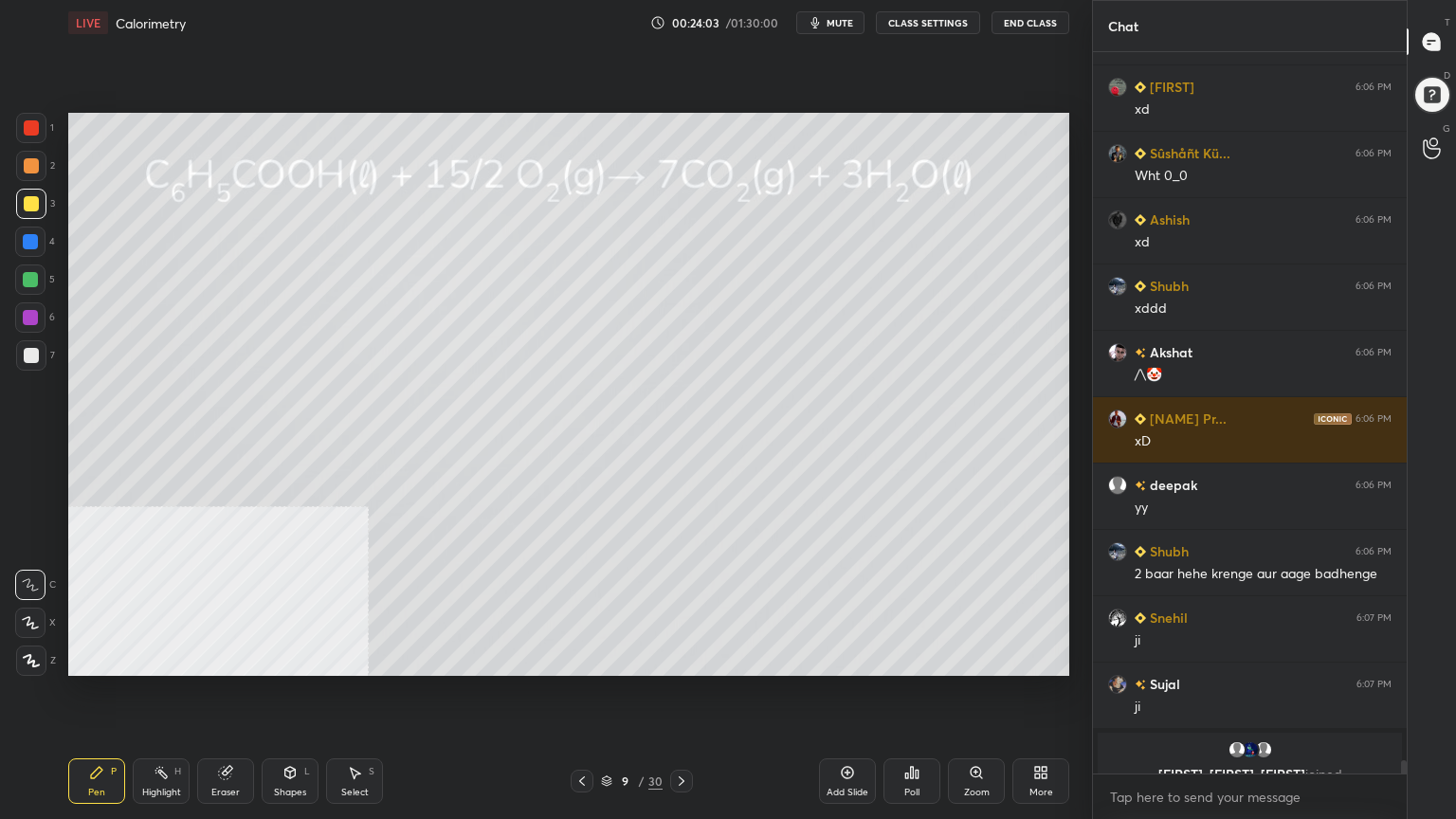 scroll, scrollTop: 38887, scrollLeft: 0, axis: vertical 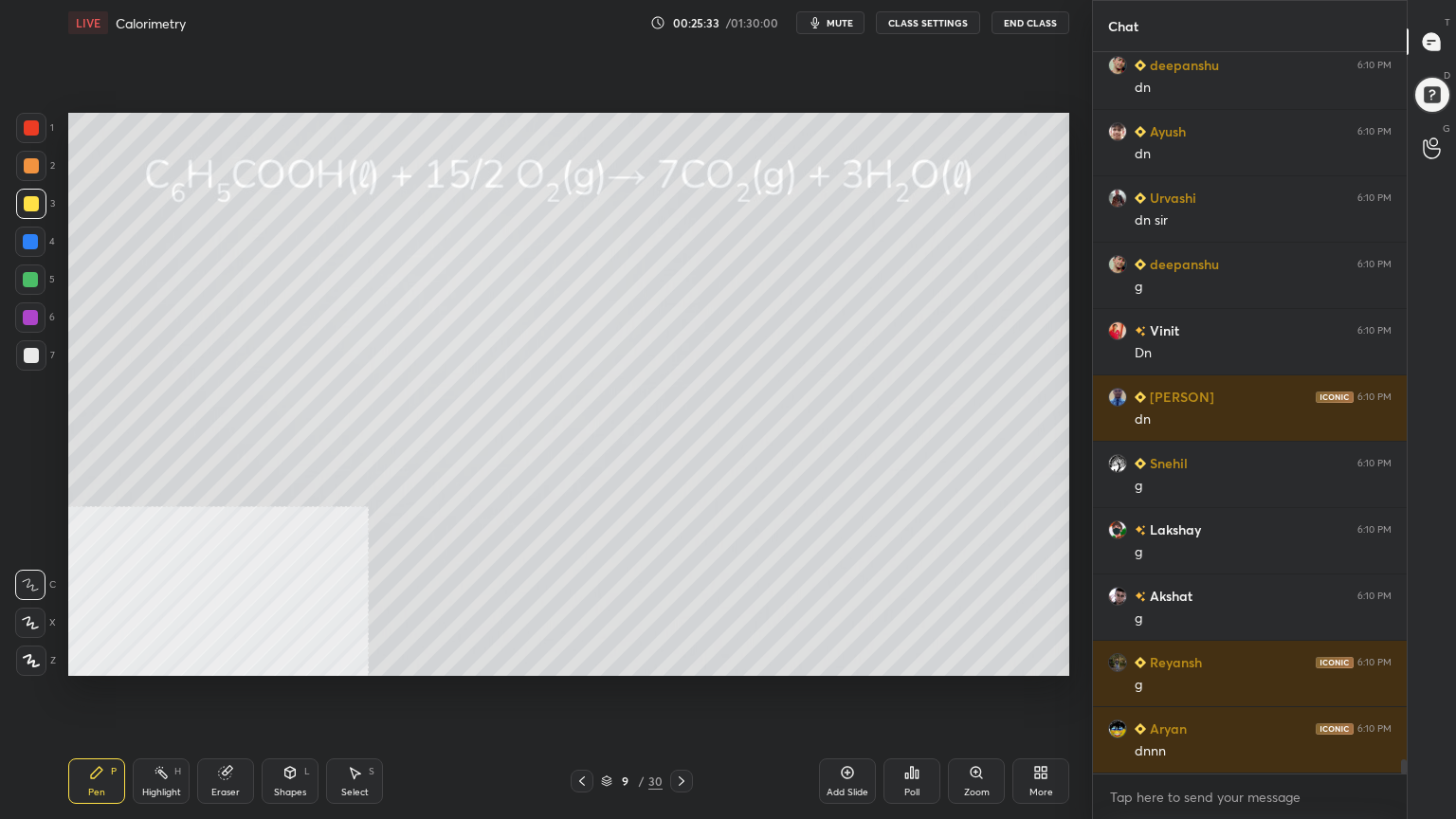 click at bounding box center (30, 280) 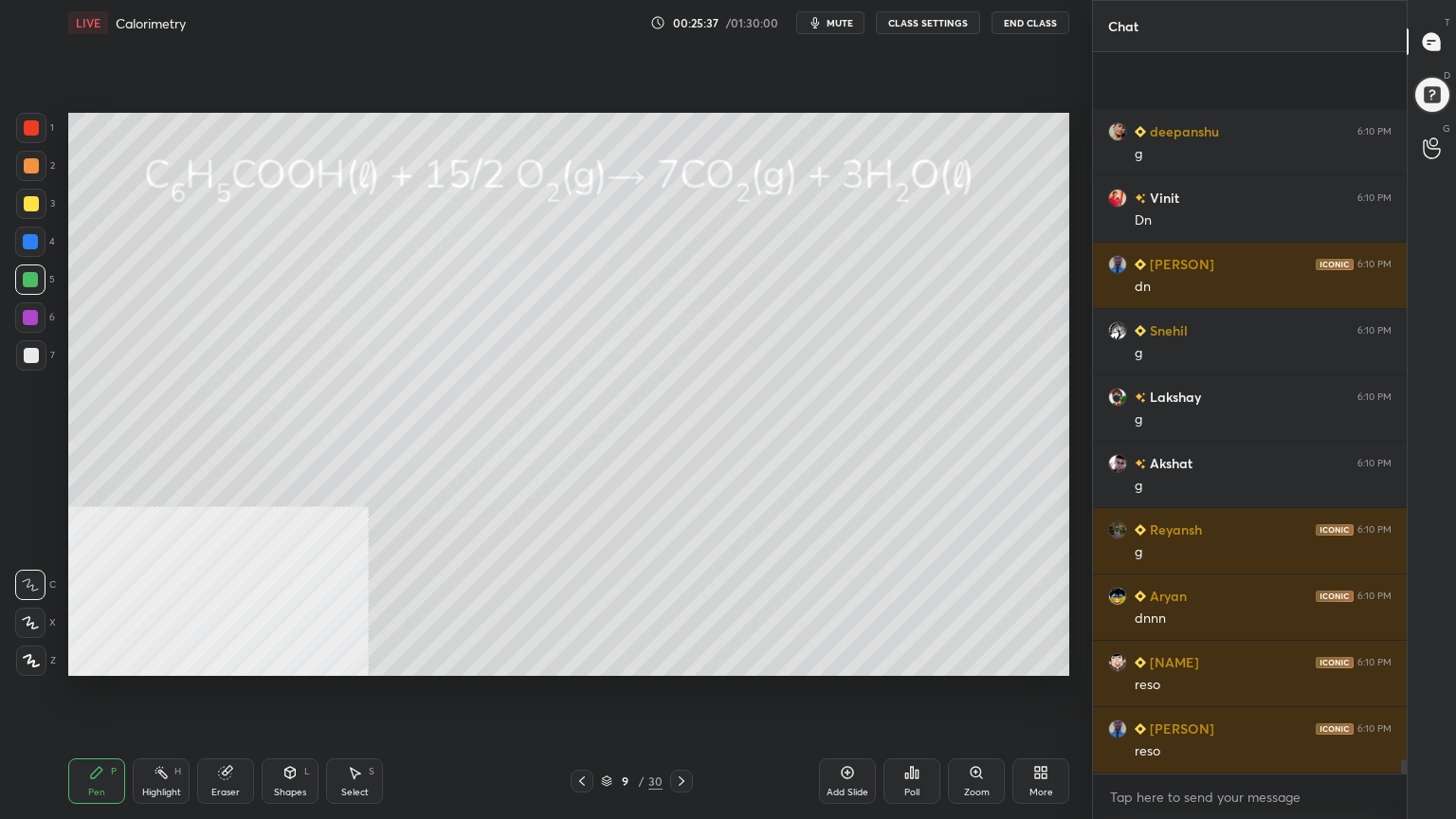 scroll, scrollTop: 36919, scrollLeft: 0, axis: vertical 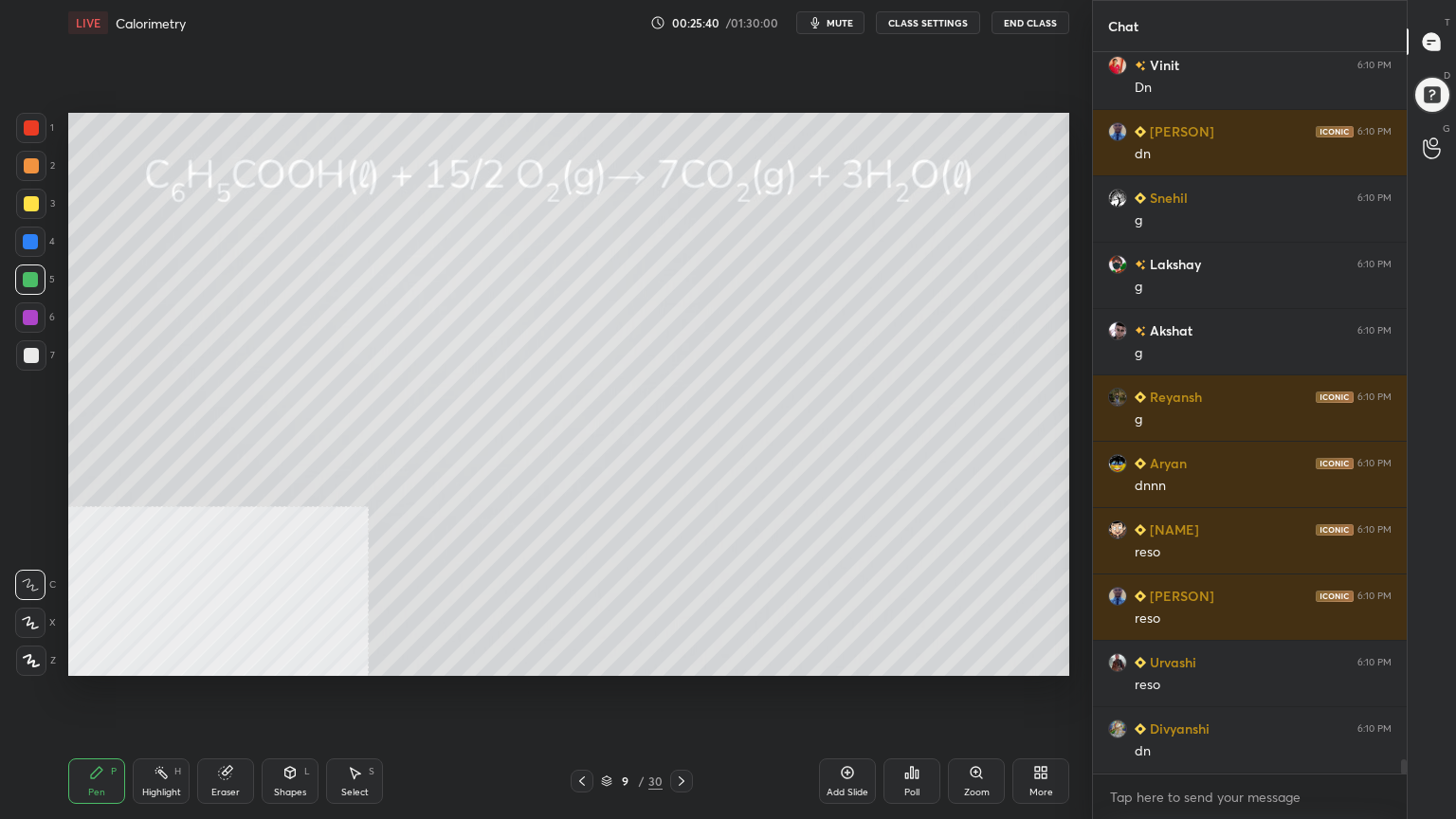 click at bounding box center (31, 204) 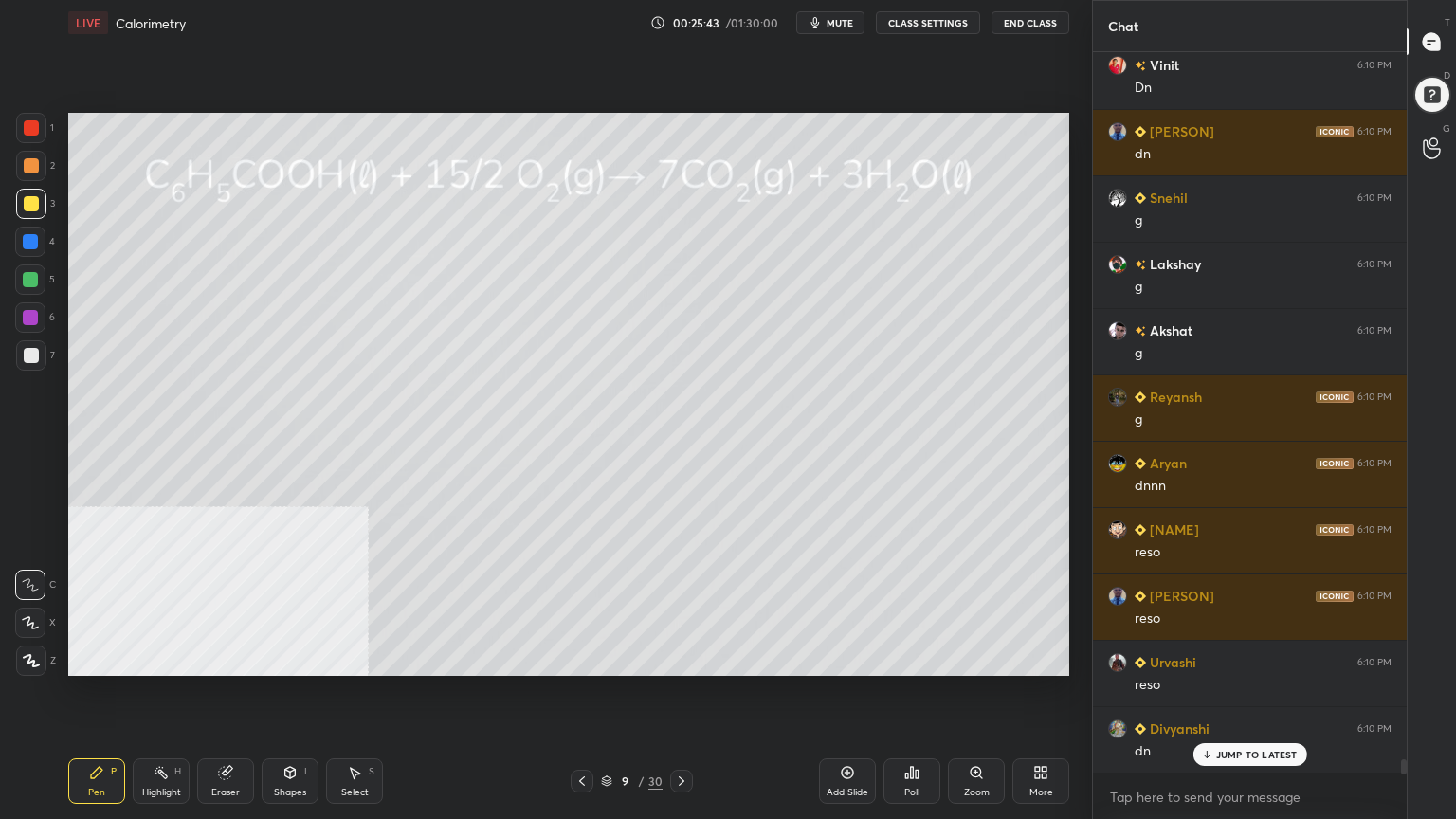 scroll, scrollTop: 36984, scrollLeft: 0, axis: vertical 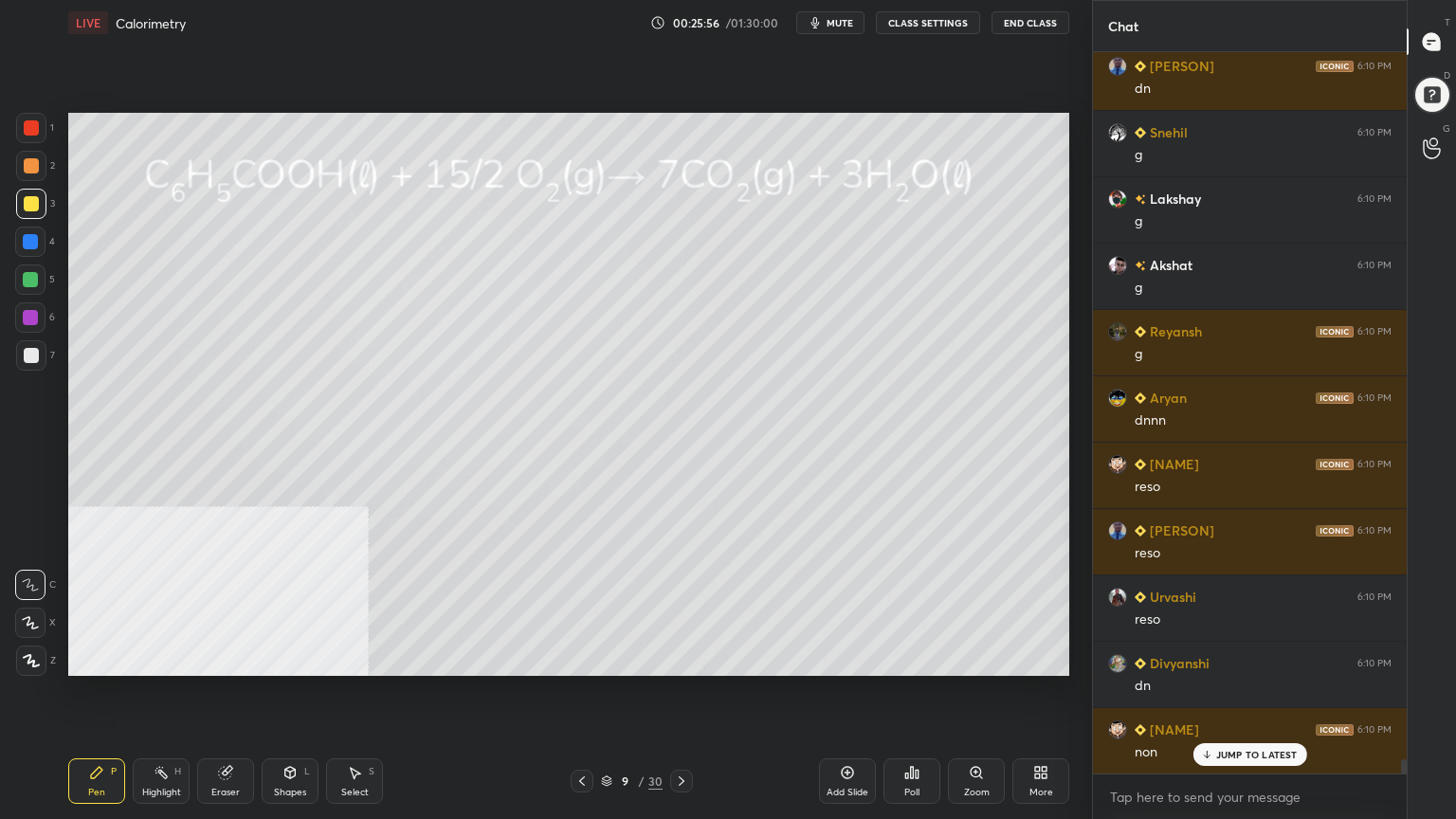 click at bounding box center (30, 280) 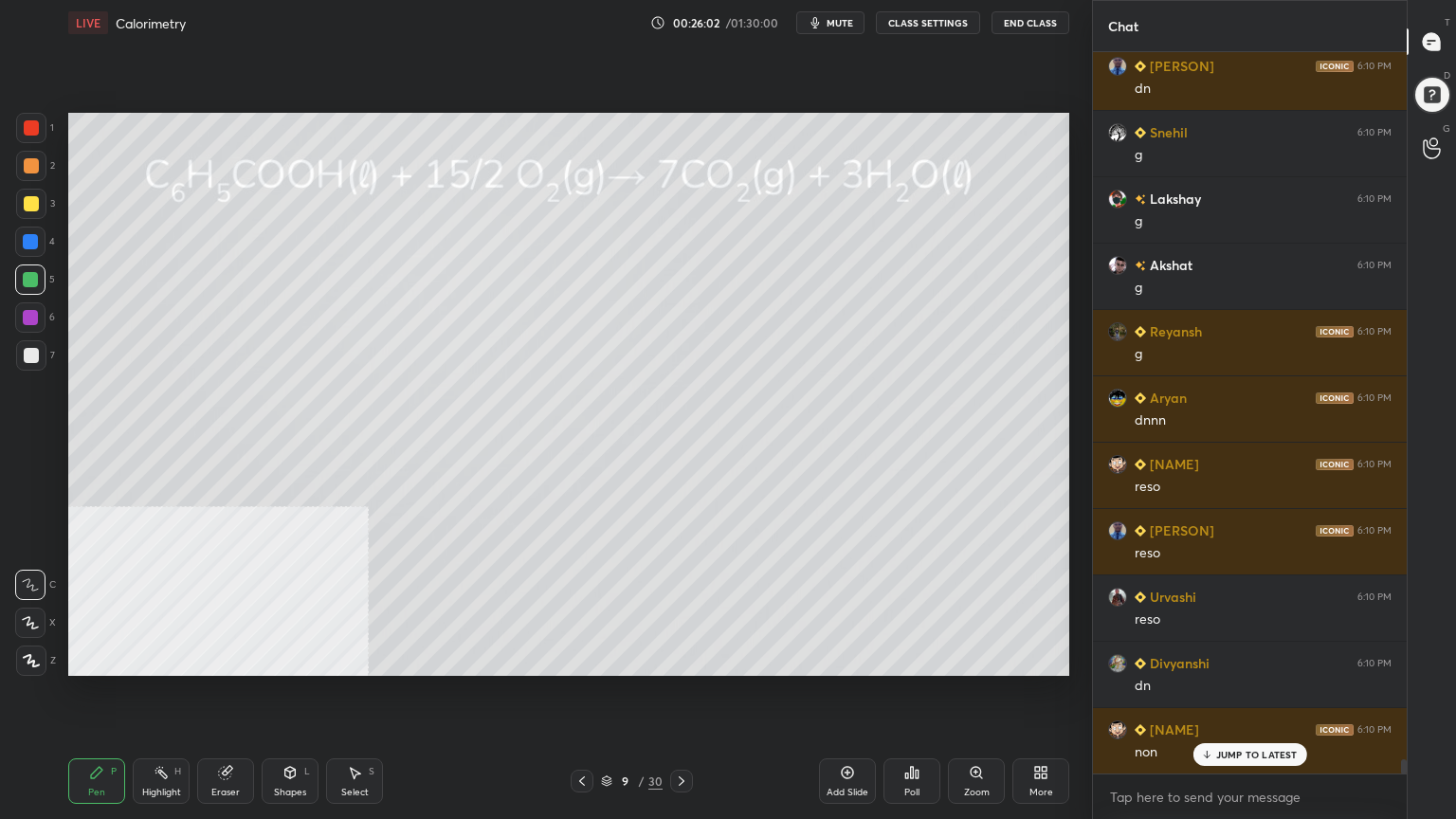 click at bounding box center [31, 204] 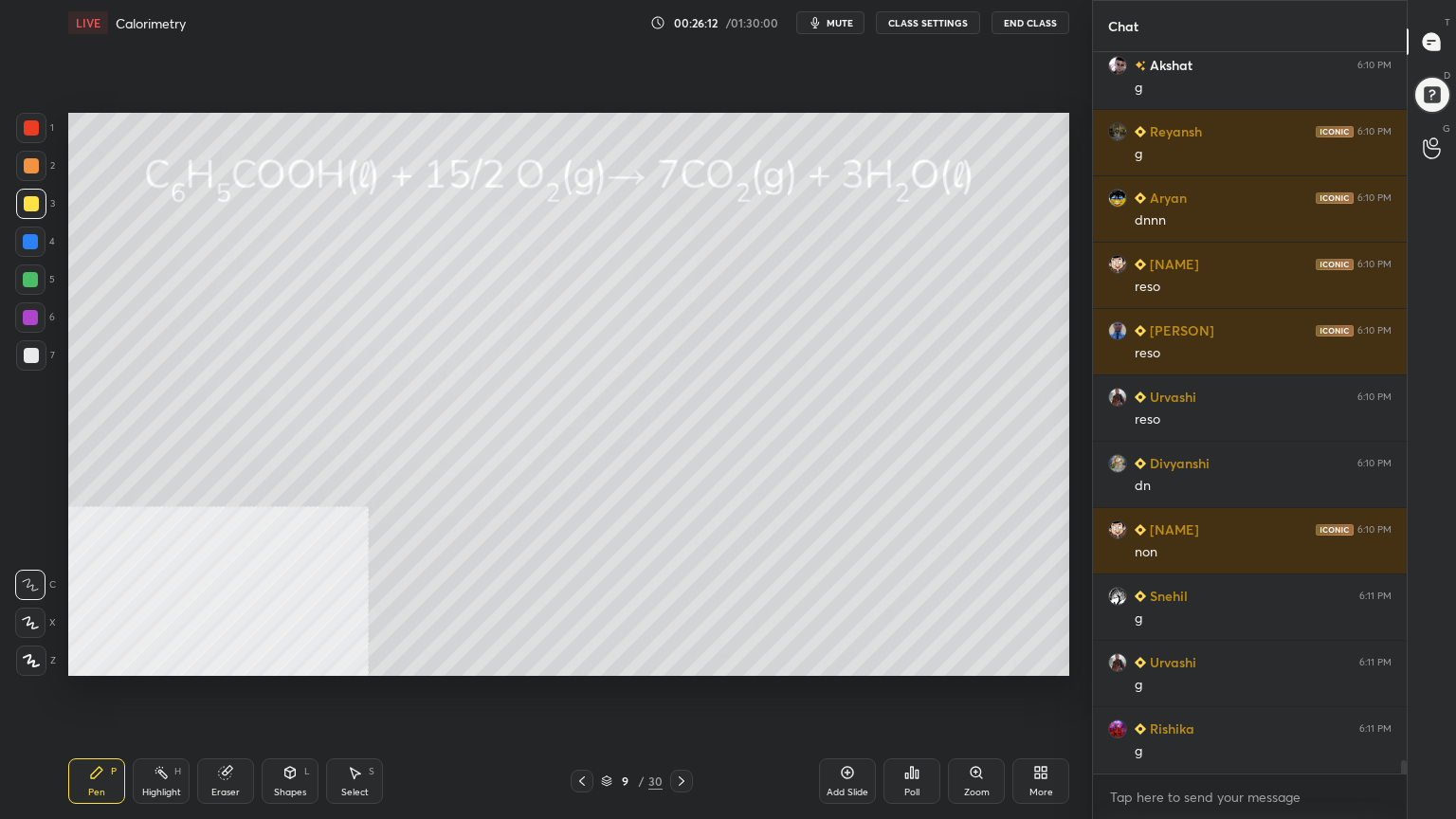 scroll, scrollTop: 37267, scrollLeft: 0, axis: vertical 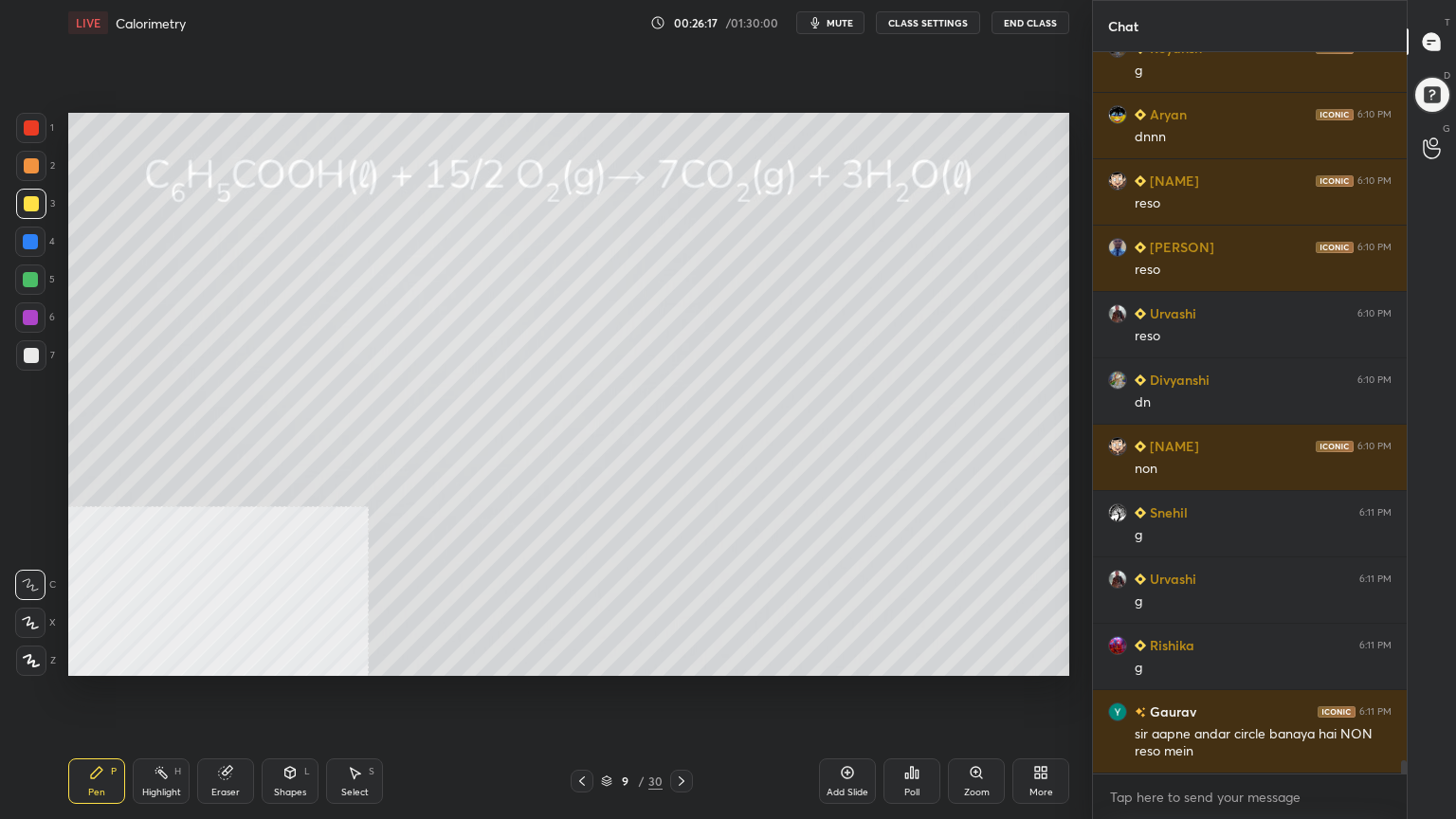 click on "Eraser" at bounding box center (226, 781) 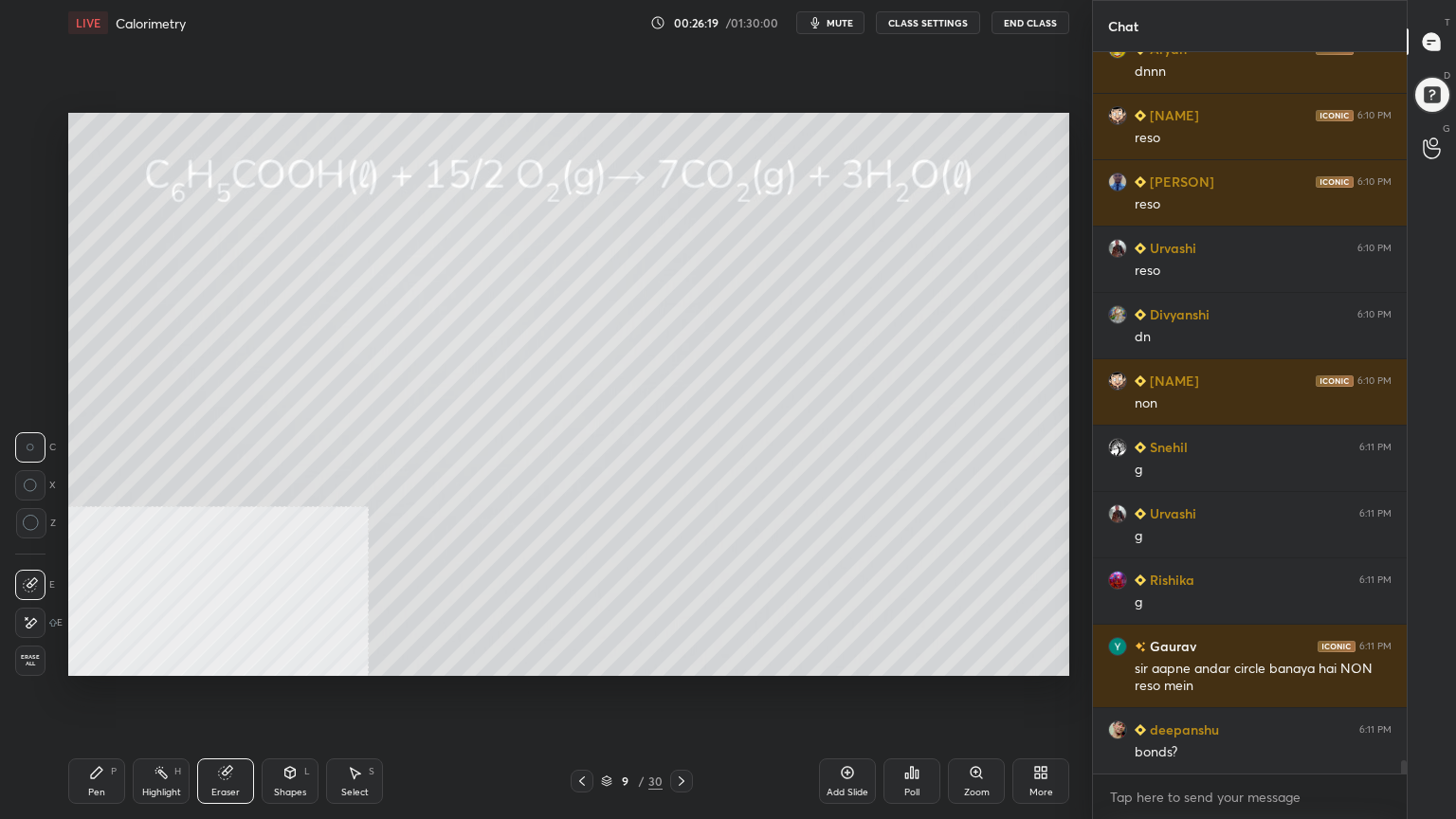scroll, scrollTop: 37400, scrollLeft: 0, axis: vertical 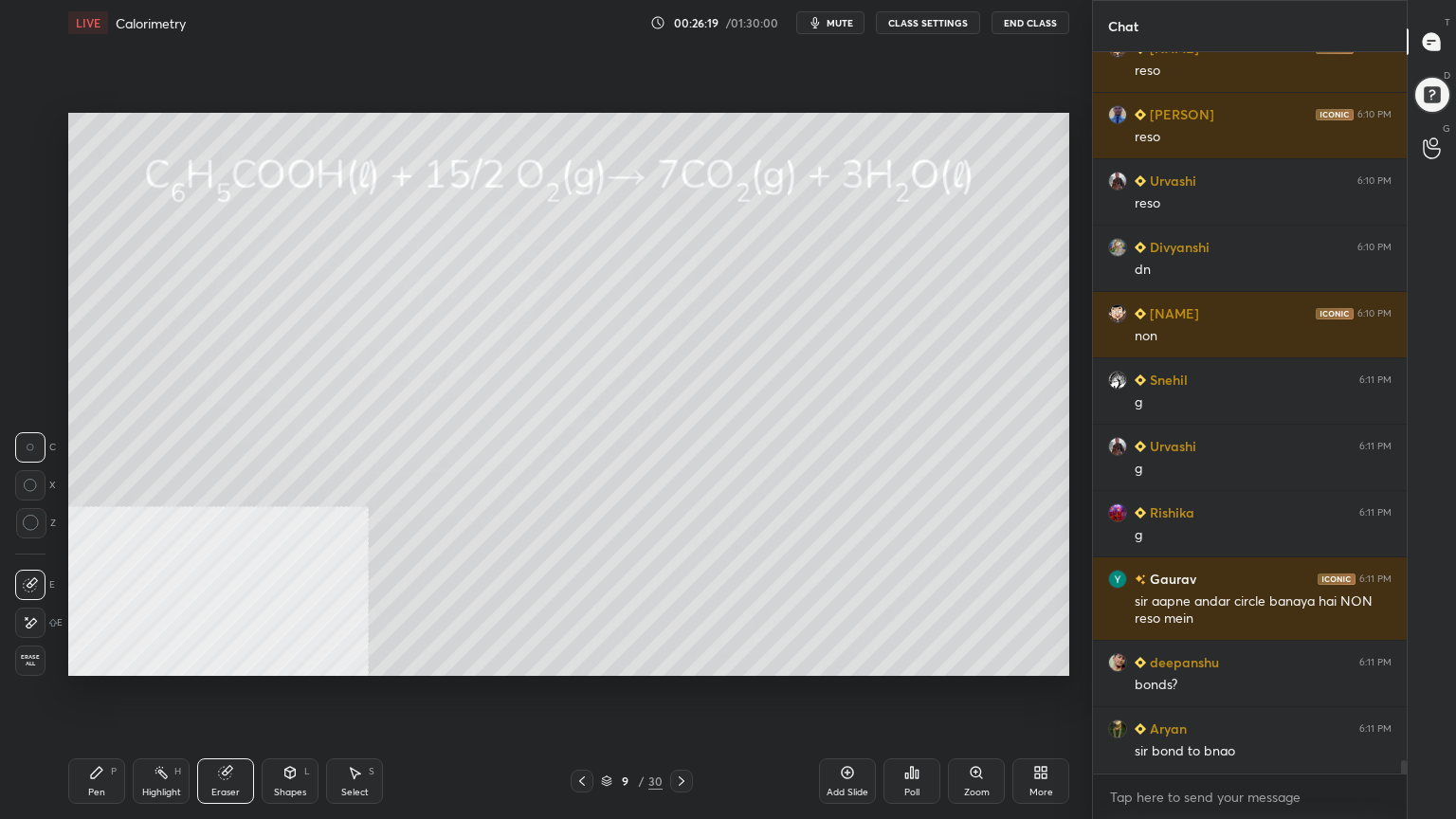 click on "Pen" at bounding box center (97, 792) 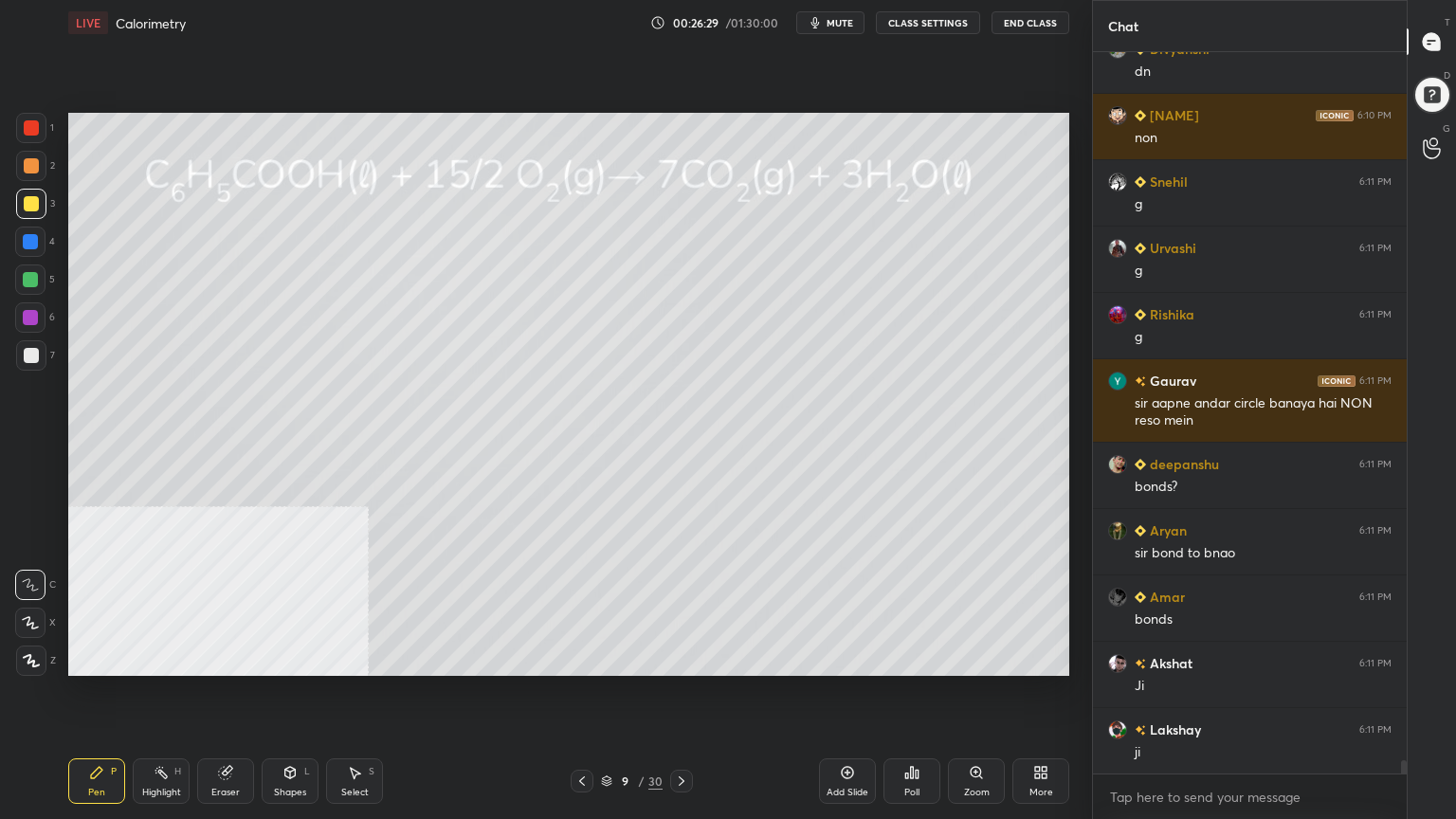 scroll, scrollTop: 37665, scrollLeft: 0, axis: vertical 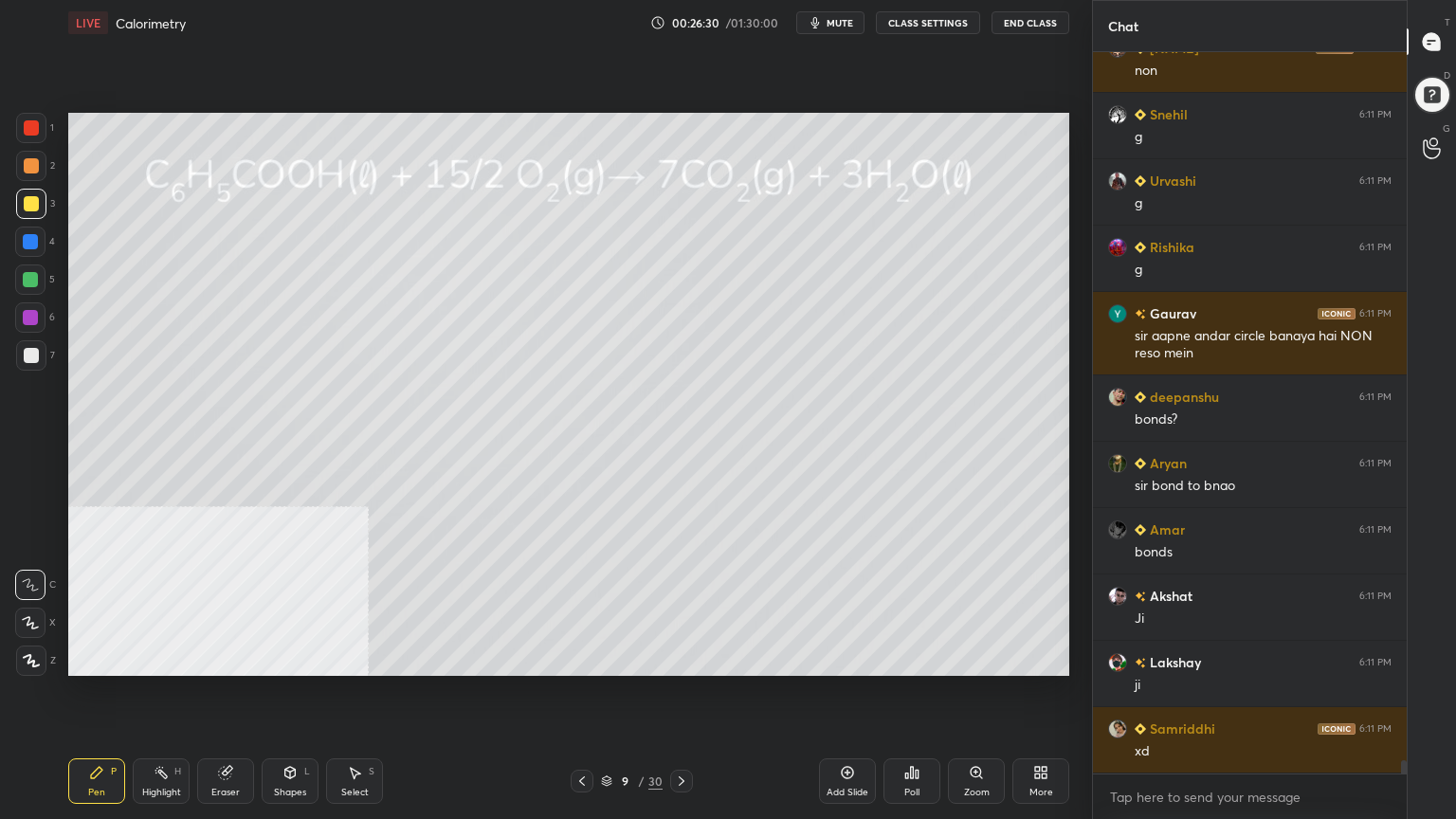 click at bounding box center [30, 280] 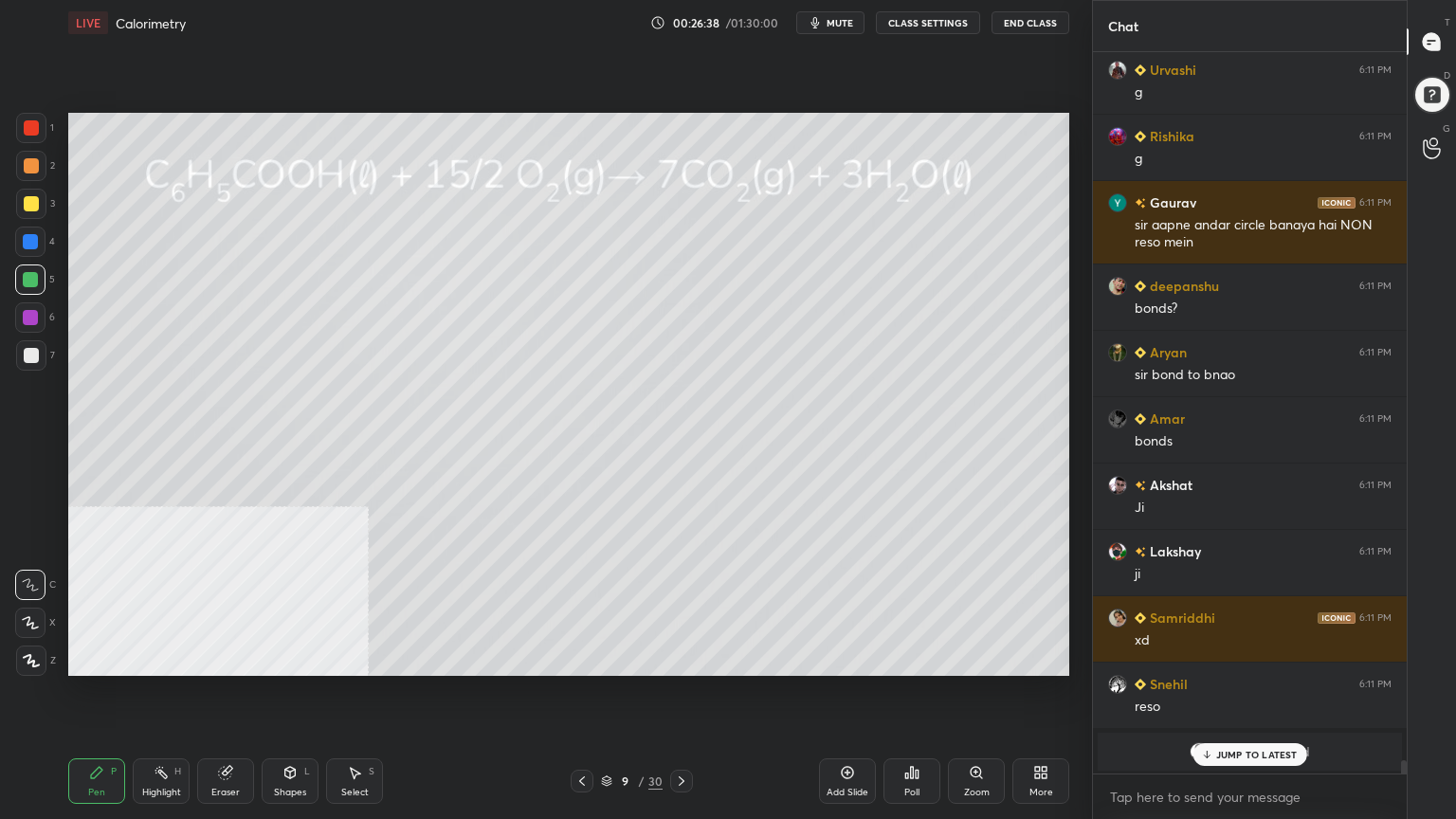 scroll, scrollTop: 37844, scrollLeft: 0, axis: vertical 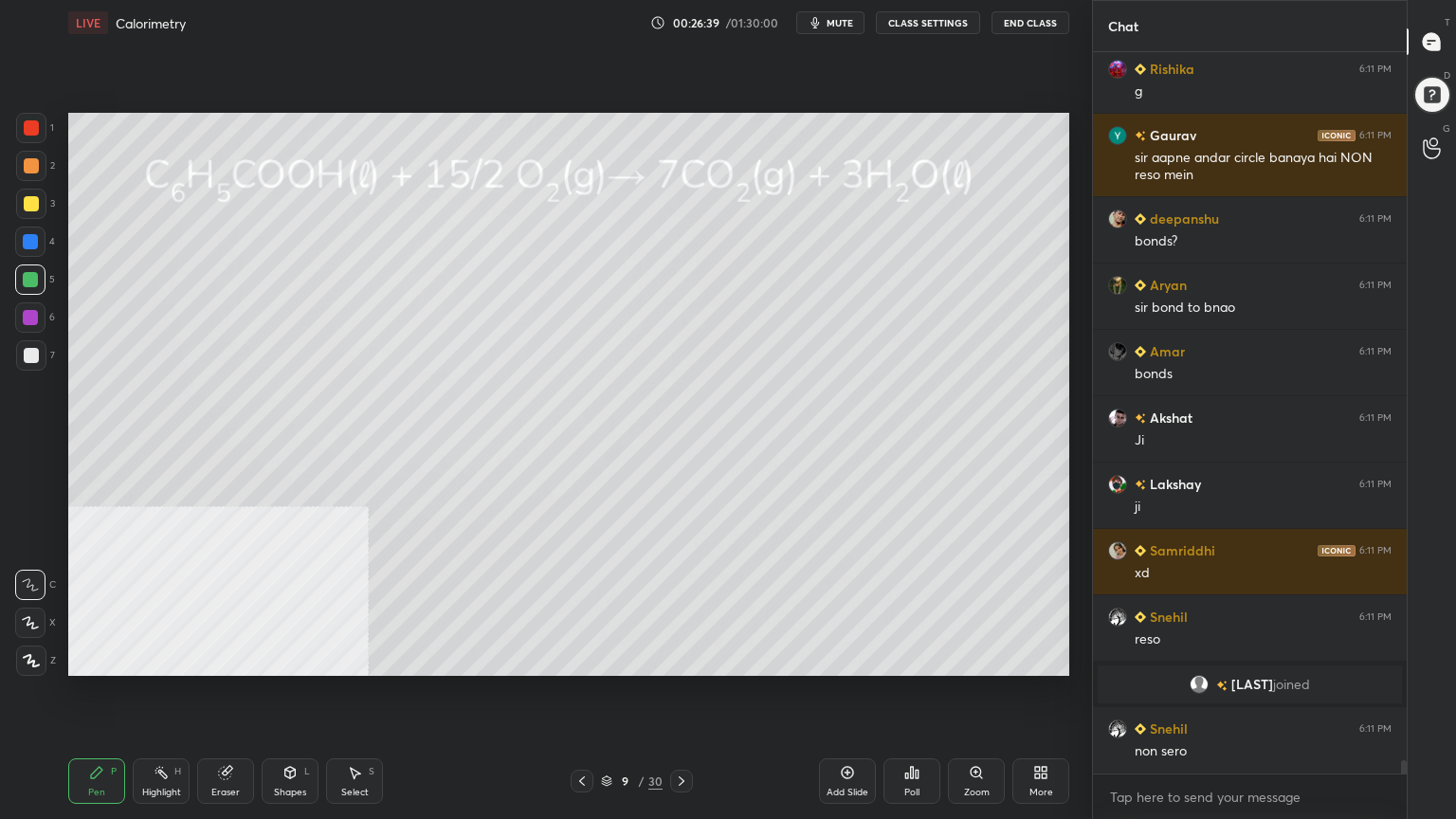 drag, startPoint x: 14, startPoint y: 201, endPoint x: 26, endPoint y: 199, distance: 12.165525 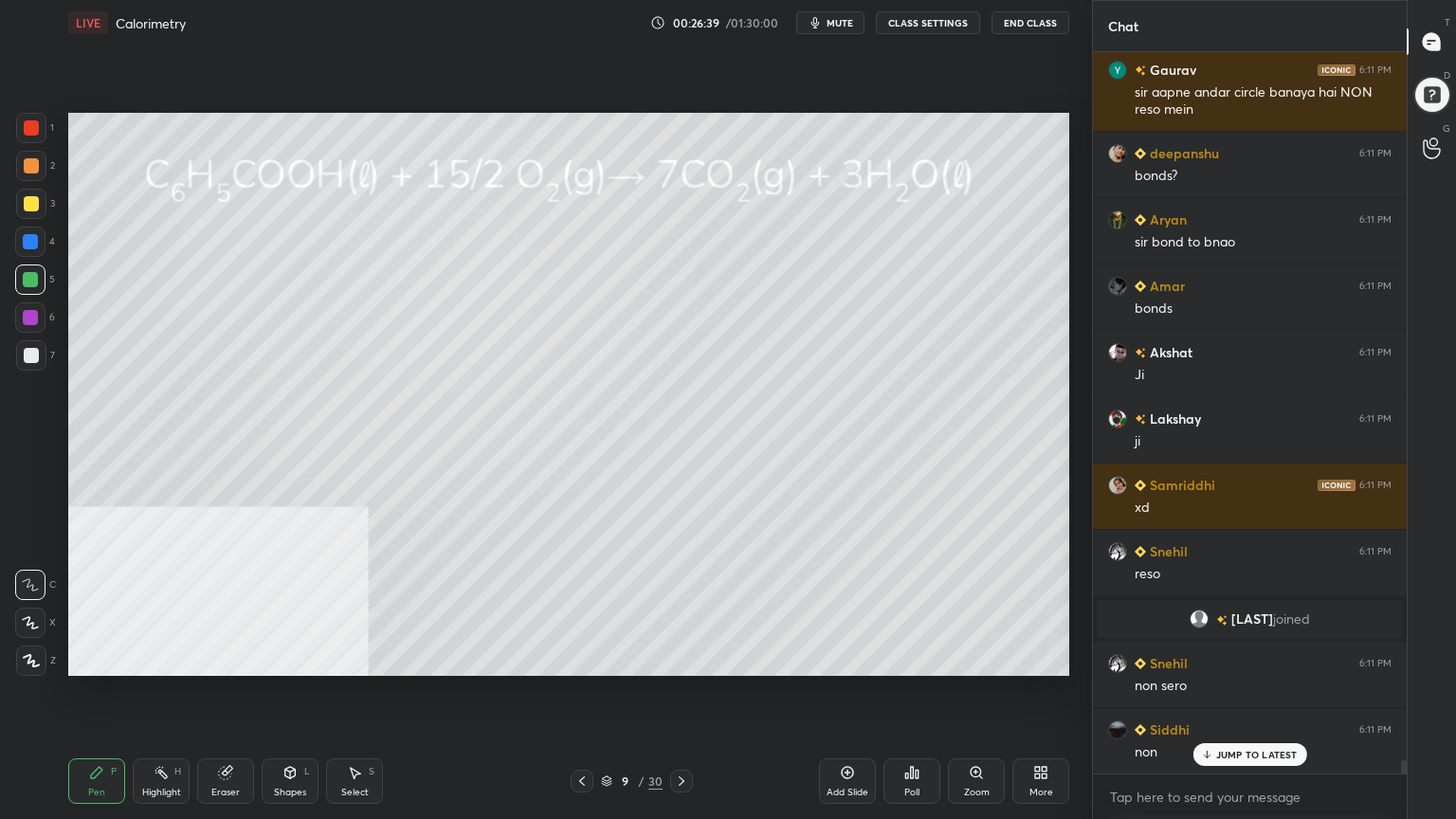 drag, startPoint x: 34, startPoint y: 201, endPoint x: 59, endPoint y: 204, distance: 25.179357 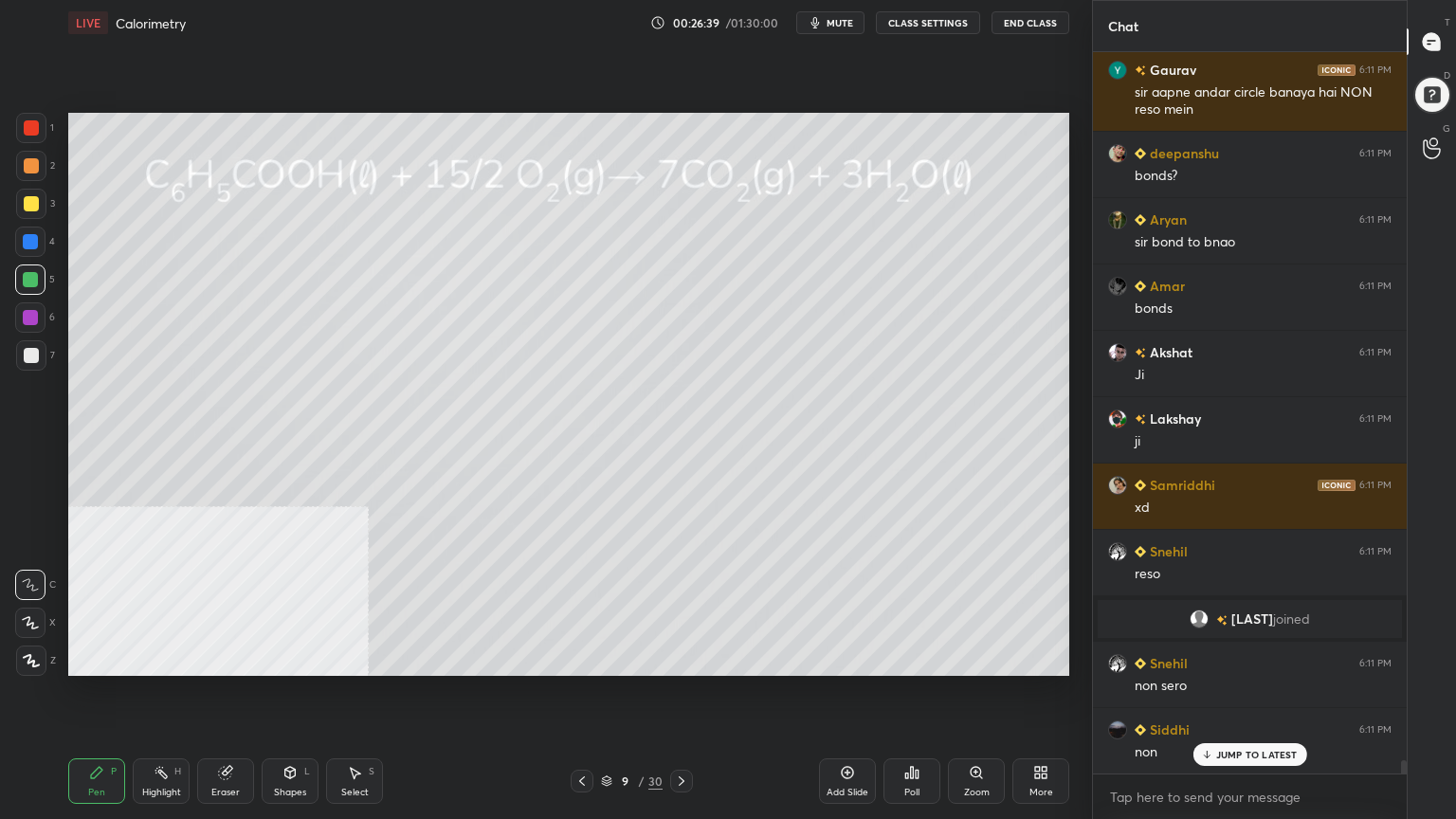 click at bounding box center [31, 204] 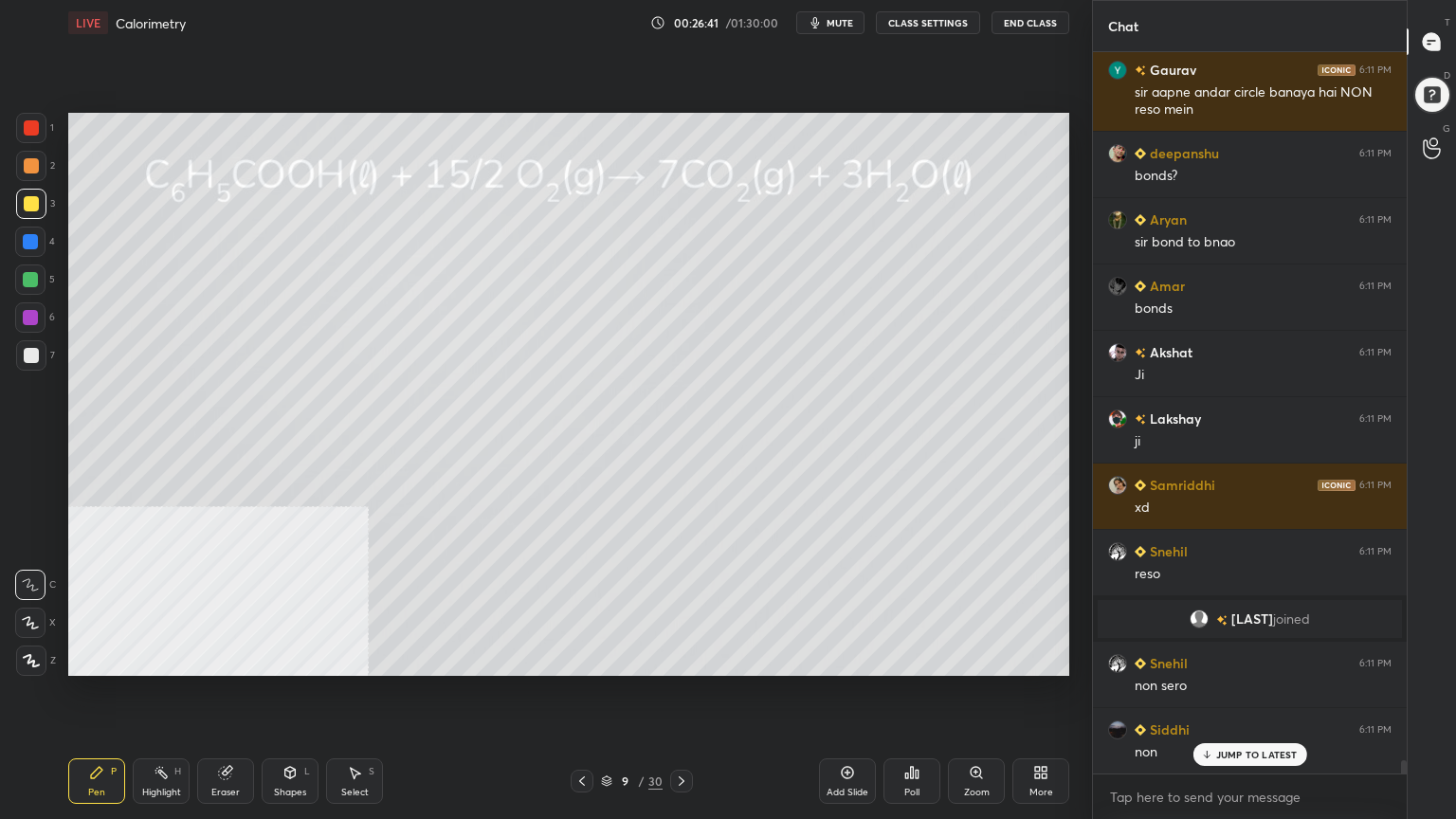 scroll, scrollTop: 37976, scrollLeft: 0, axis: vertical 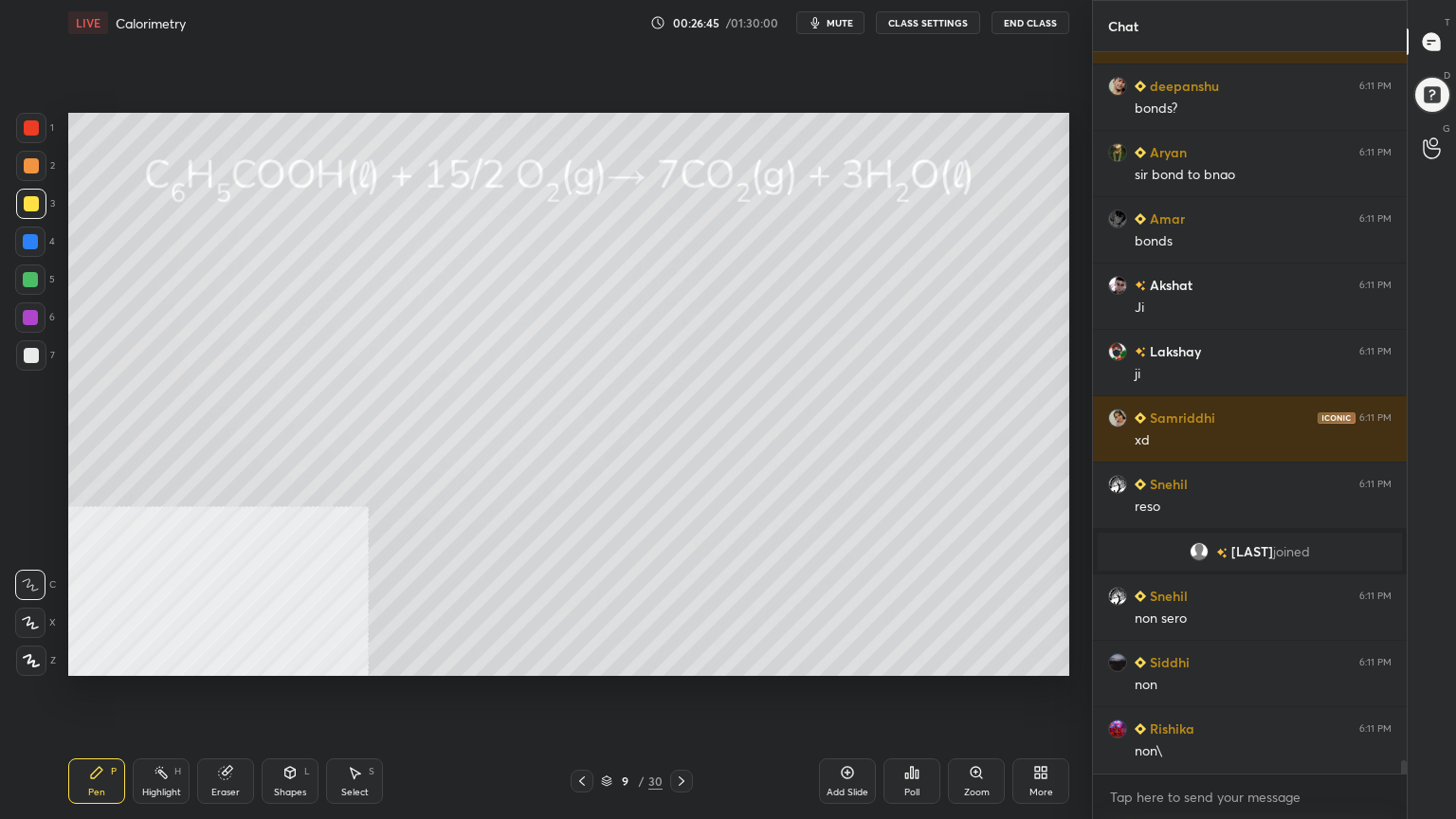 drag, startPoint x: 28, startPoint y: 273, endPoint x: 57, endPoint y: 276, distance: 29.154759 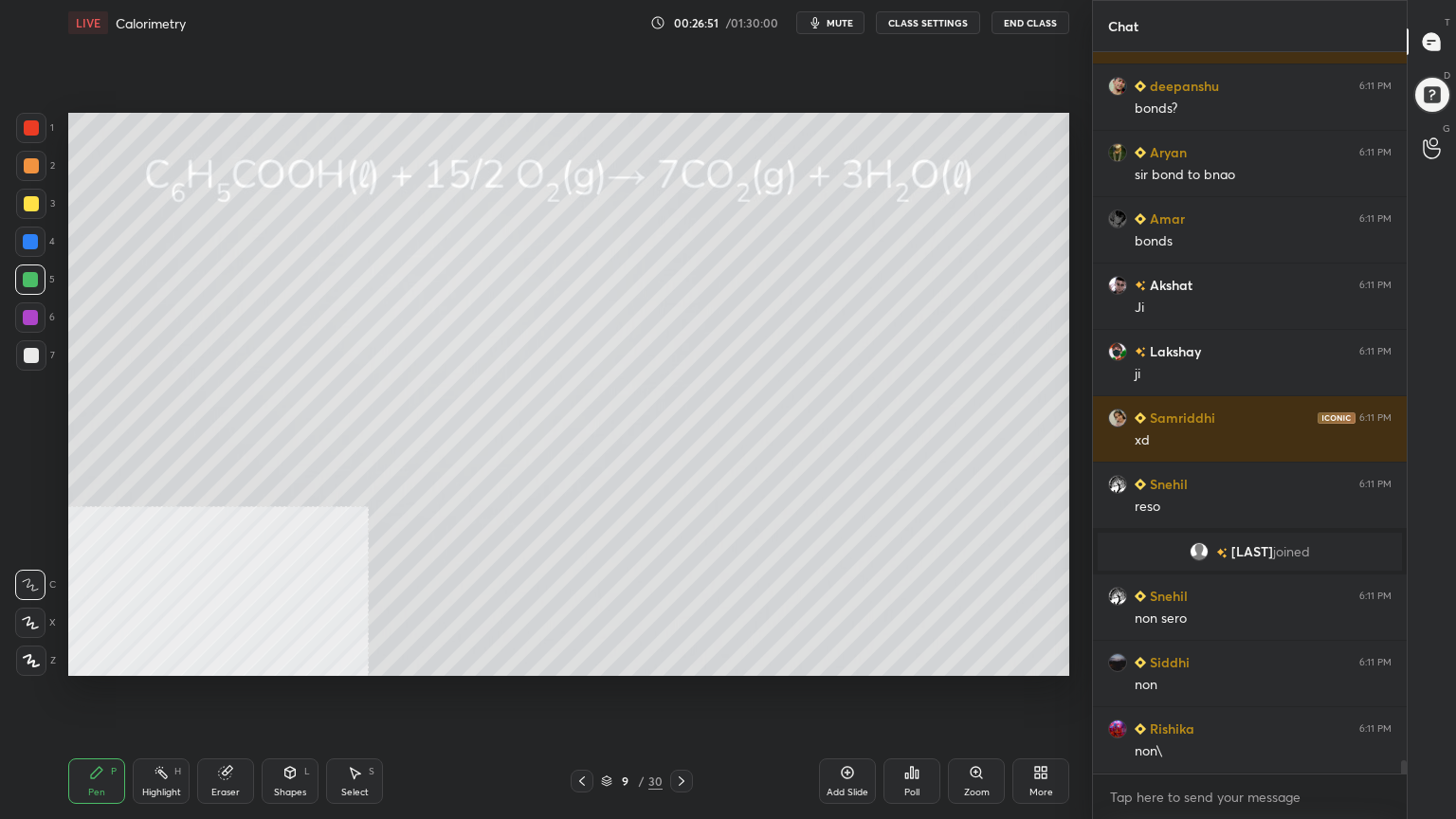 click at bounding box center (31, 204) 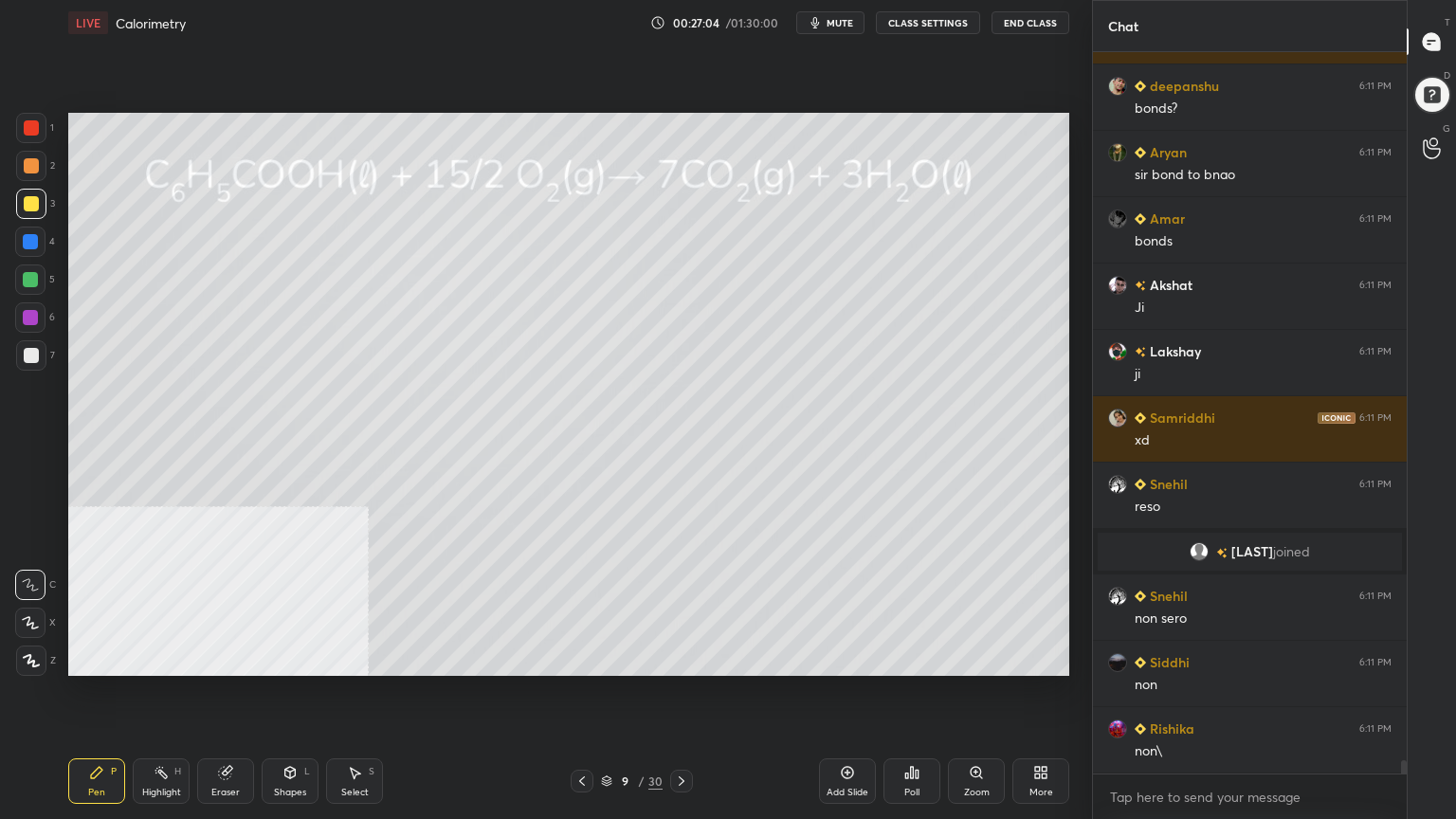 click at bounding box center (30, 242) 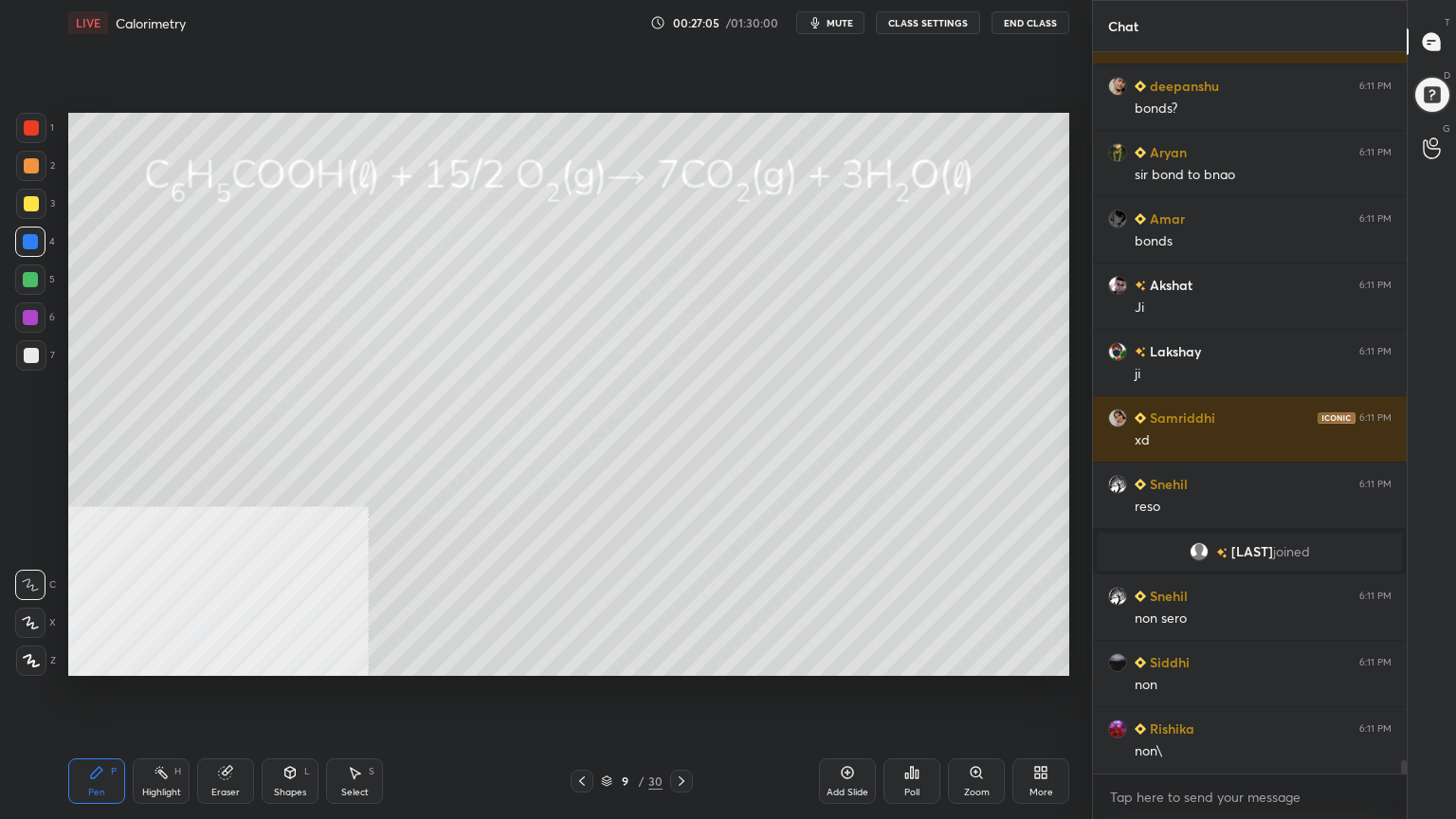 click on "Shapes L" at bounding box center (290, 781) 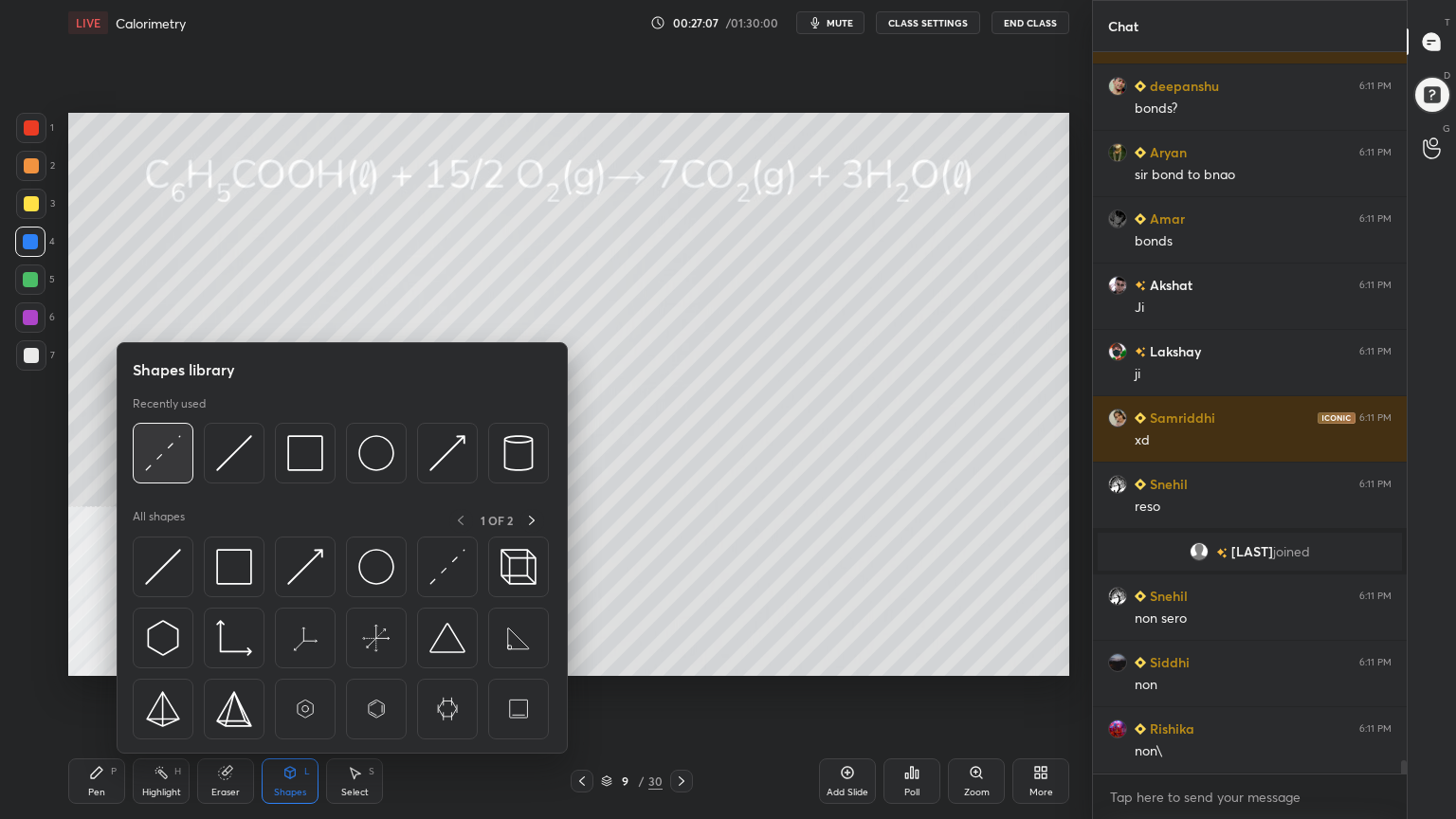 click at bounding box center (163, 453) 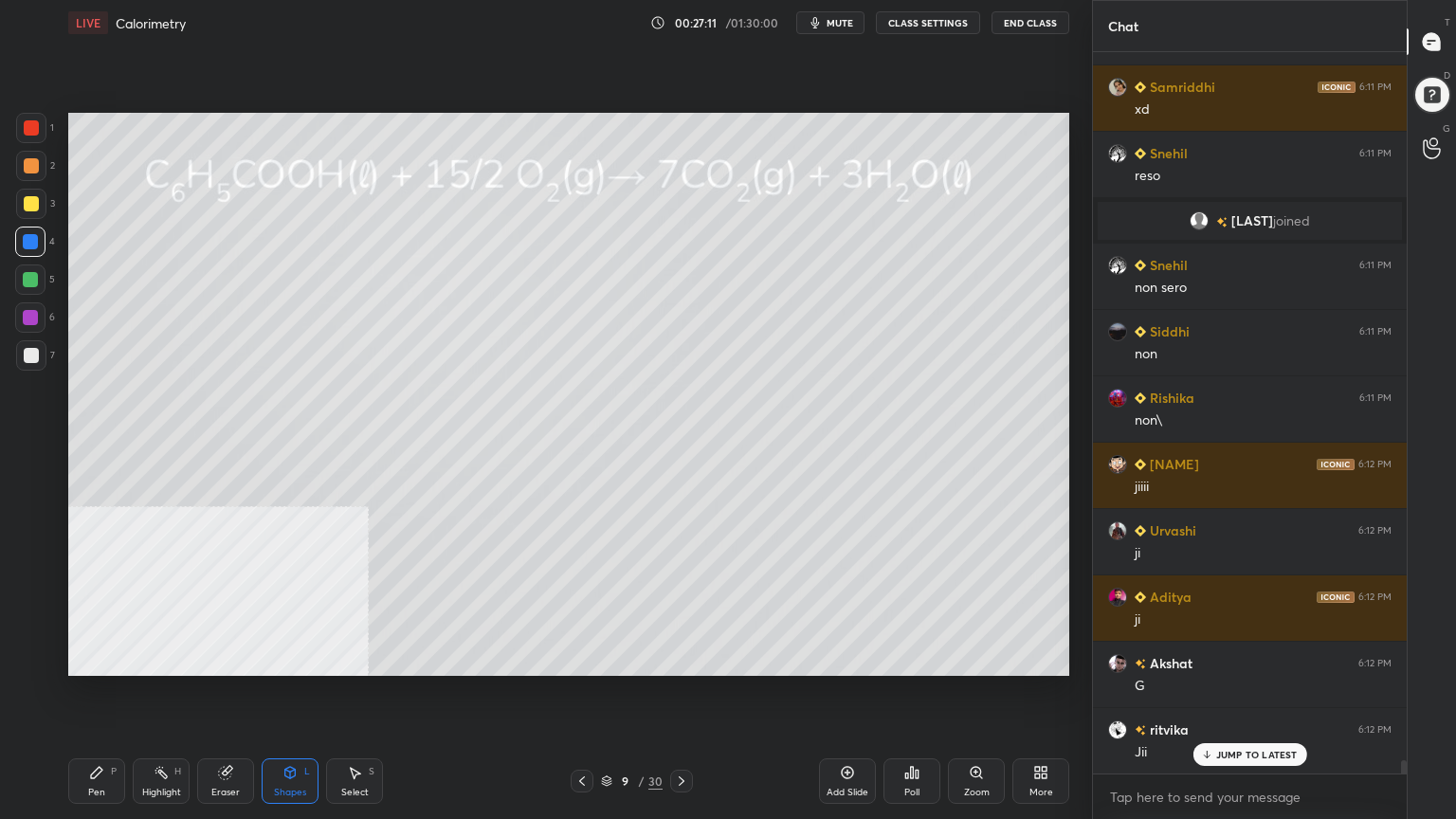 scroll, scrollTop: 38375, scrollLeft: 0, axis: vertical 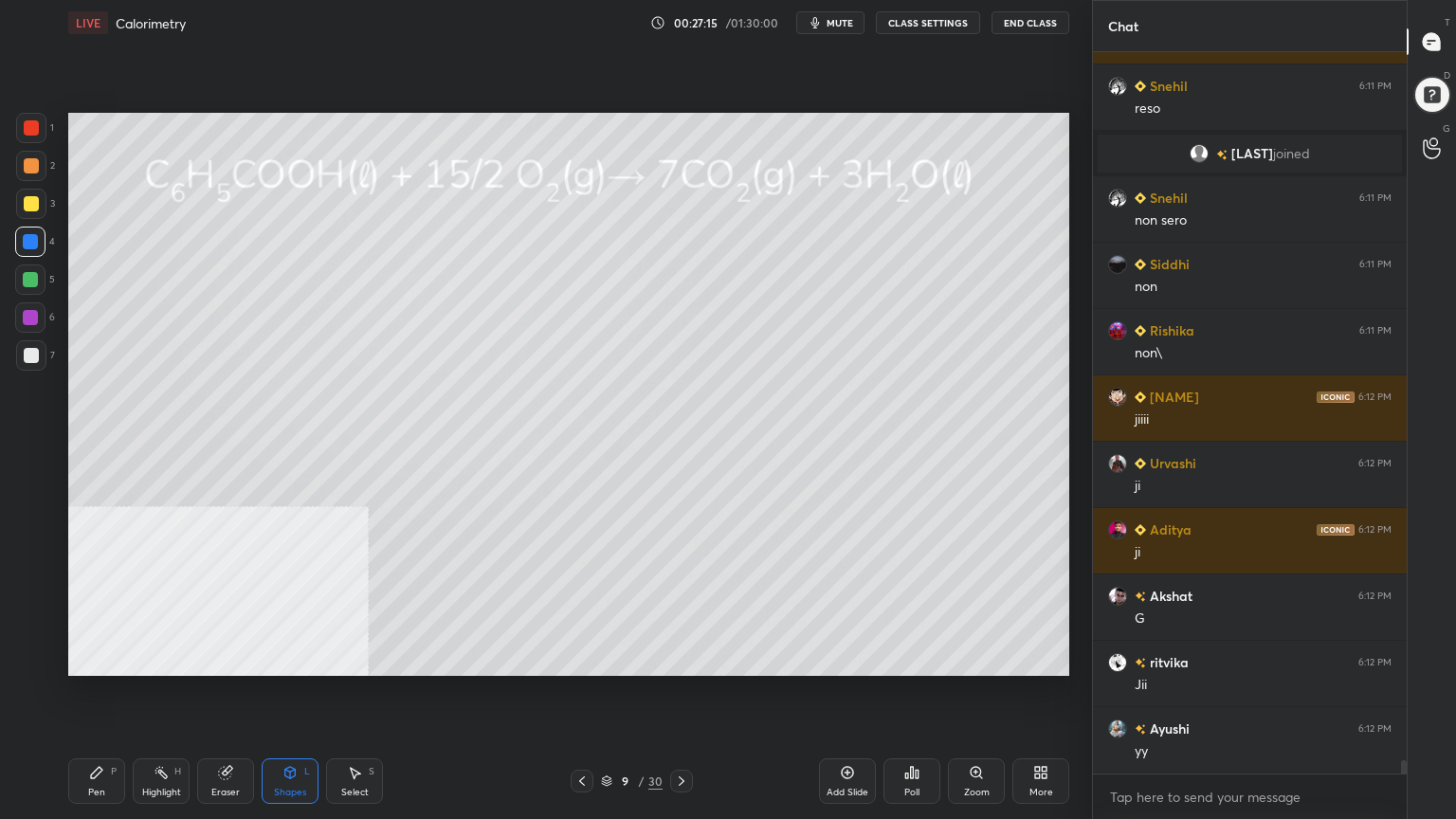 click on "Pen P" at bounding box center [97, 781] 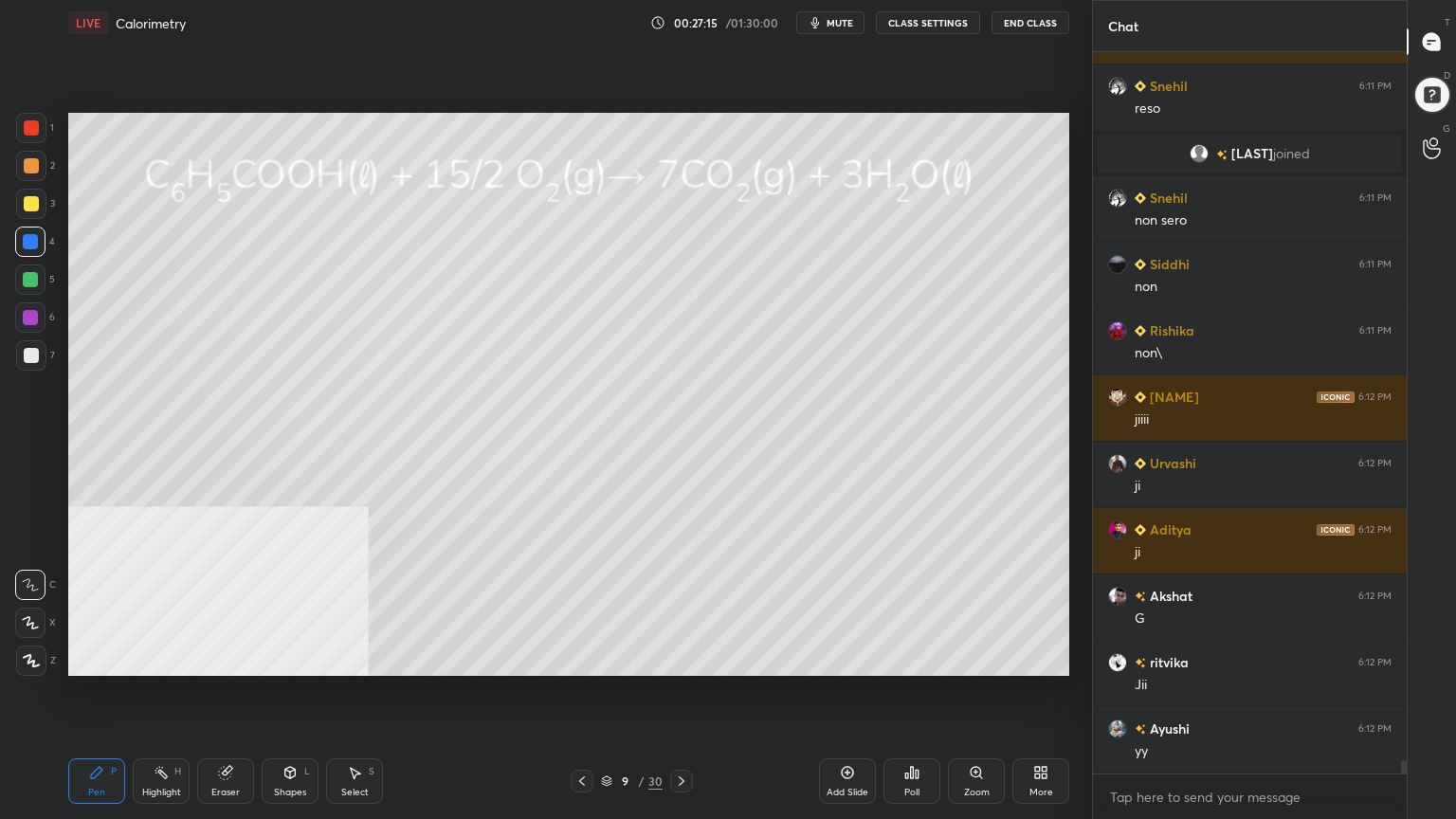 scroll, scrollTop: 38440, scrollLeft: 0, axis: vertical 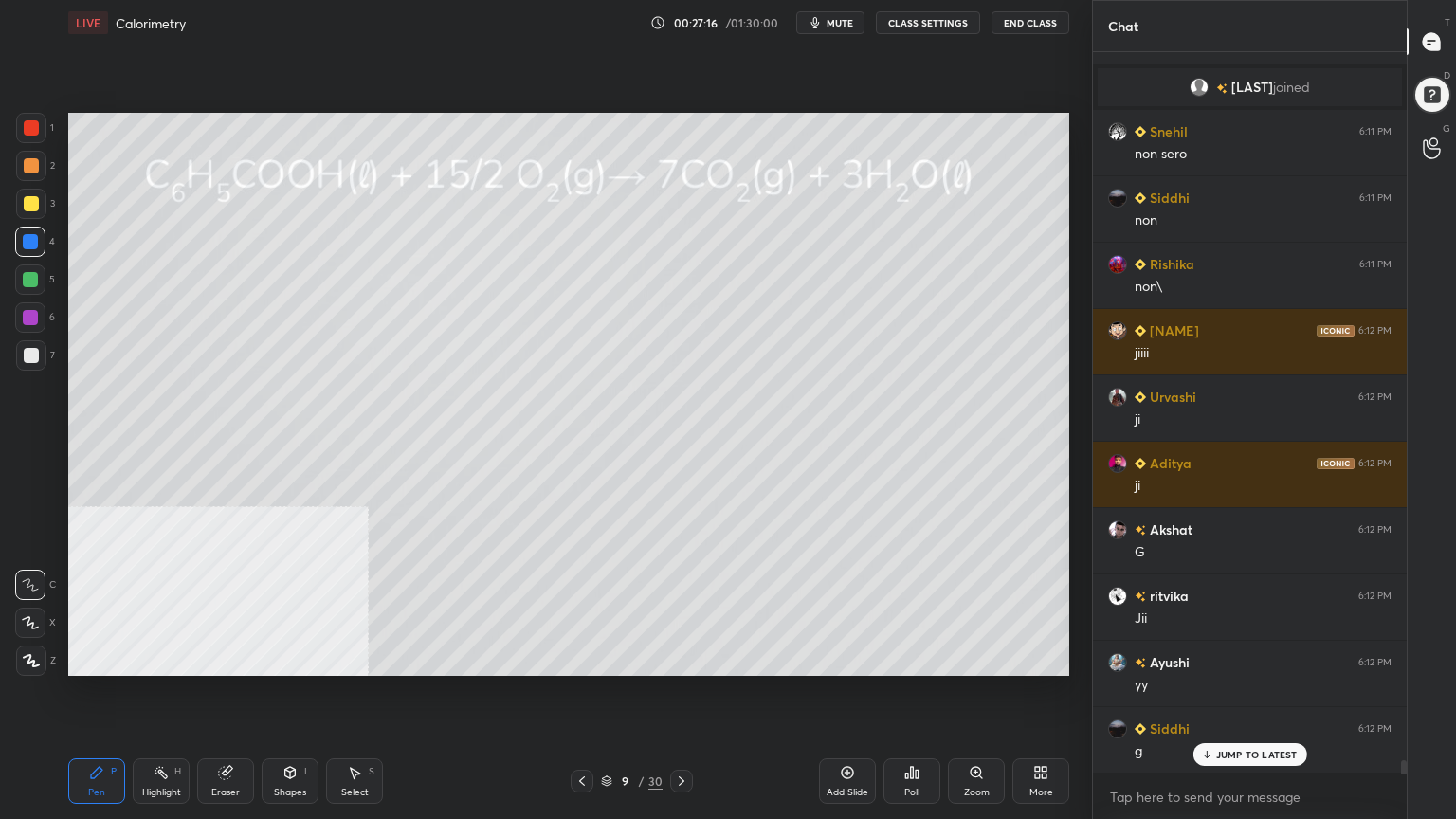 click at bounding box center (31, 166) 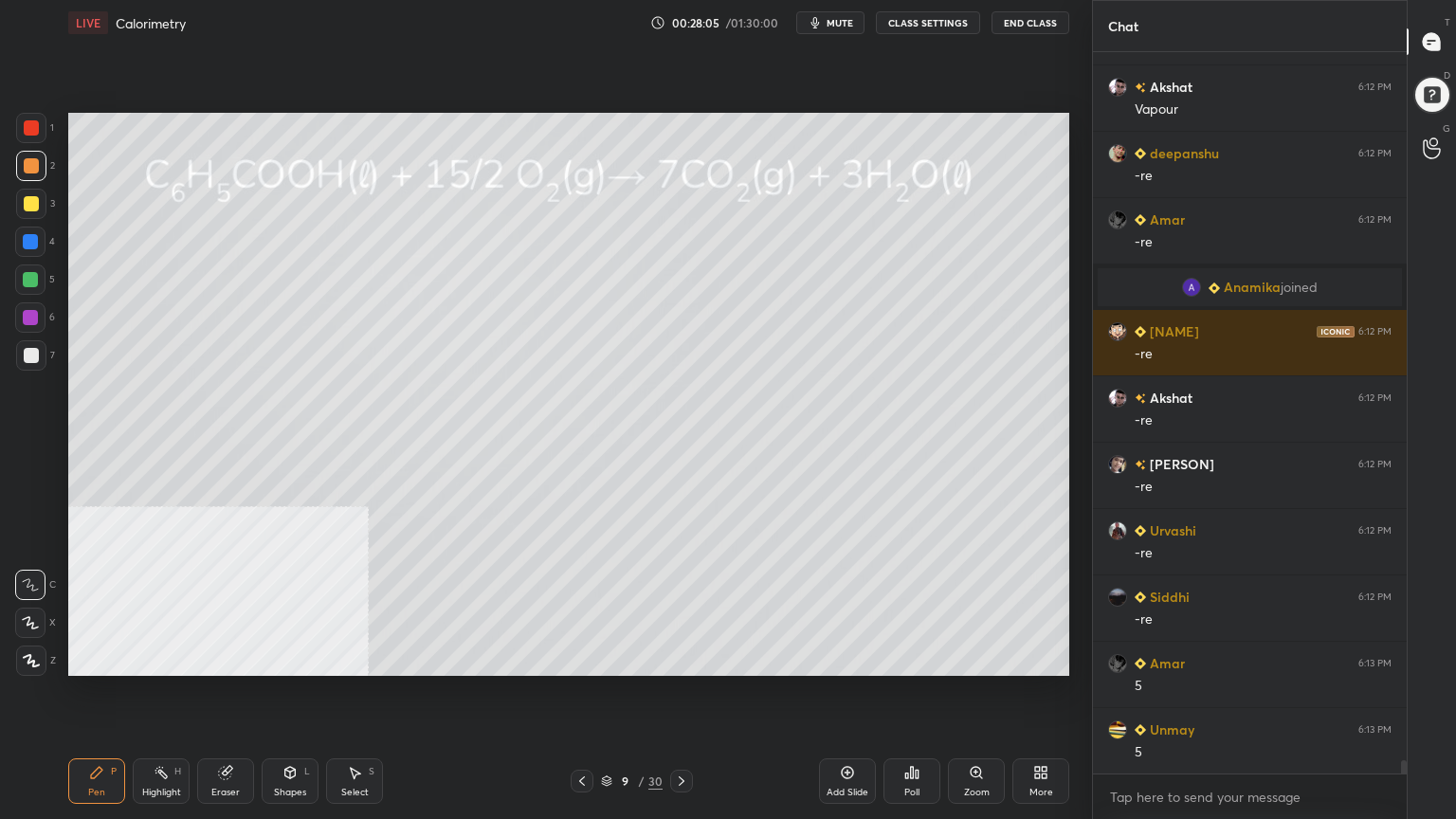 scroll, scrollTop: 39349, scrollLeft: 0, axis: vertical 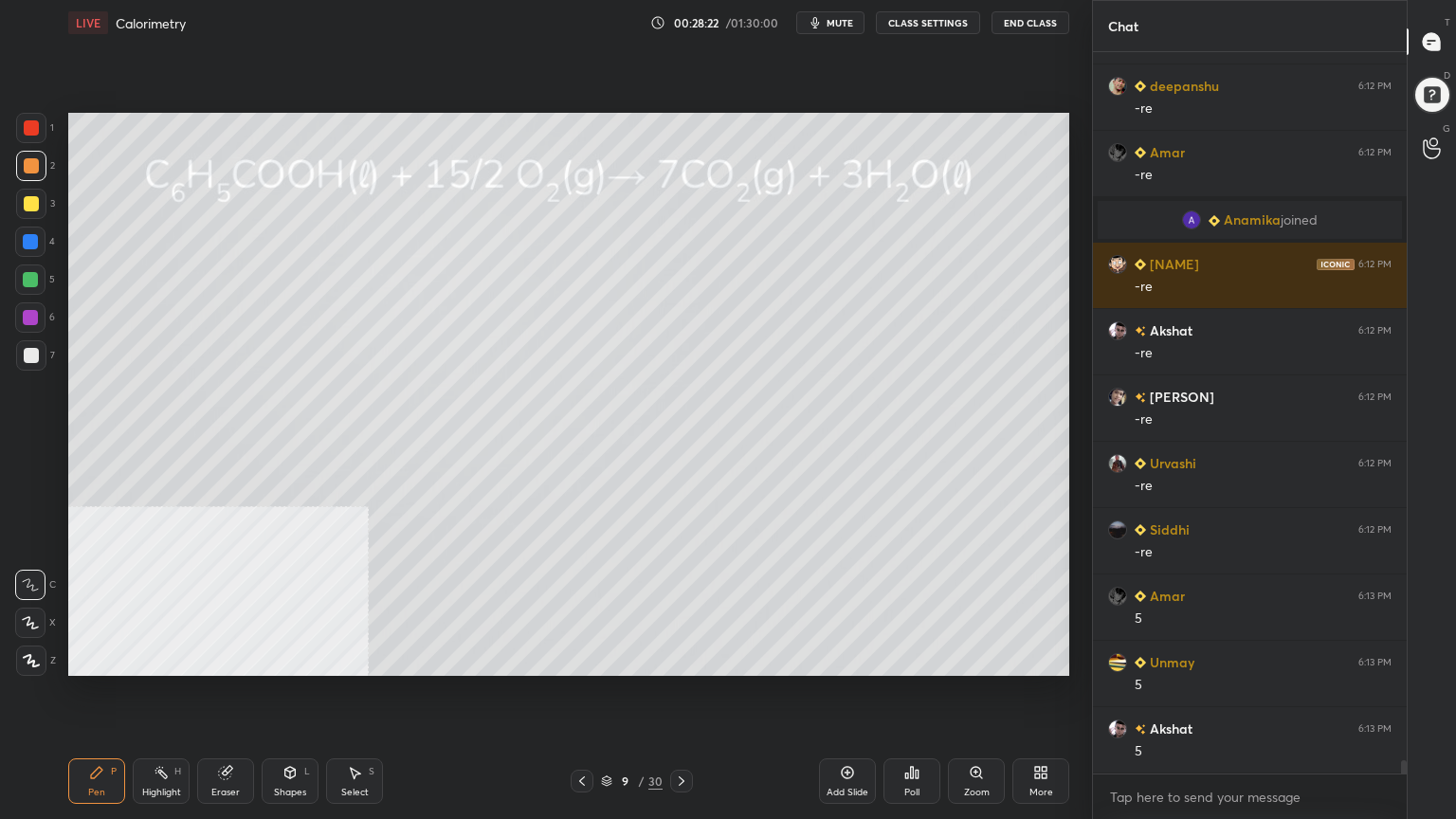 drag, startPoint x: 230, startPoint y: 778, endPoint x: 264, endPoint y: 690, distance: 94.339811 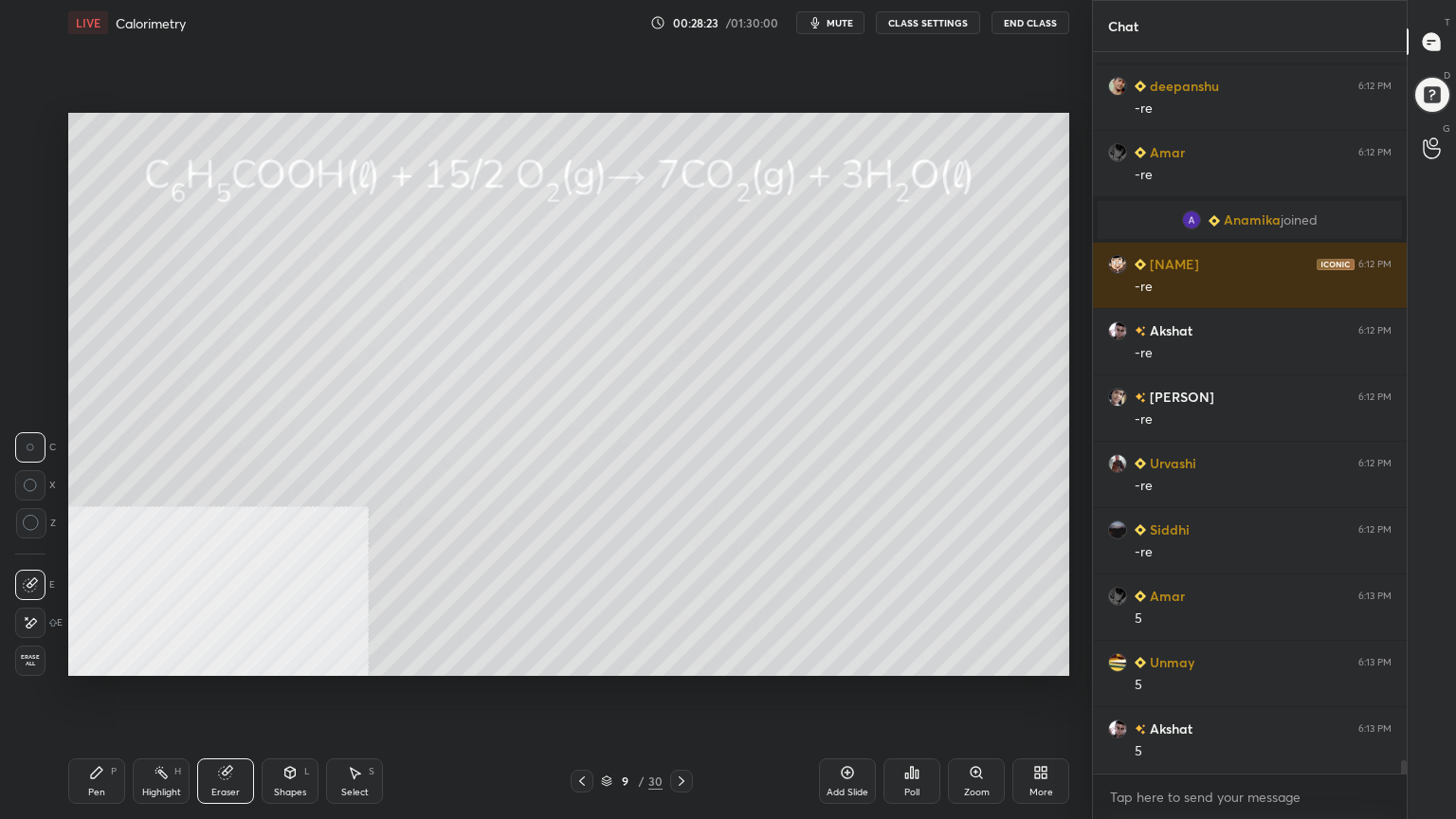 scroll, scrollTop: 39414, scrollLeft: 0, axis: vertical 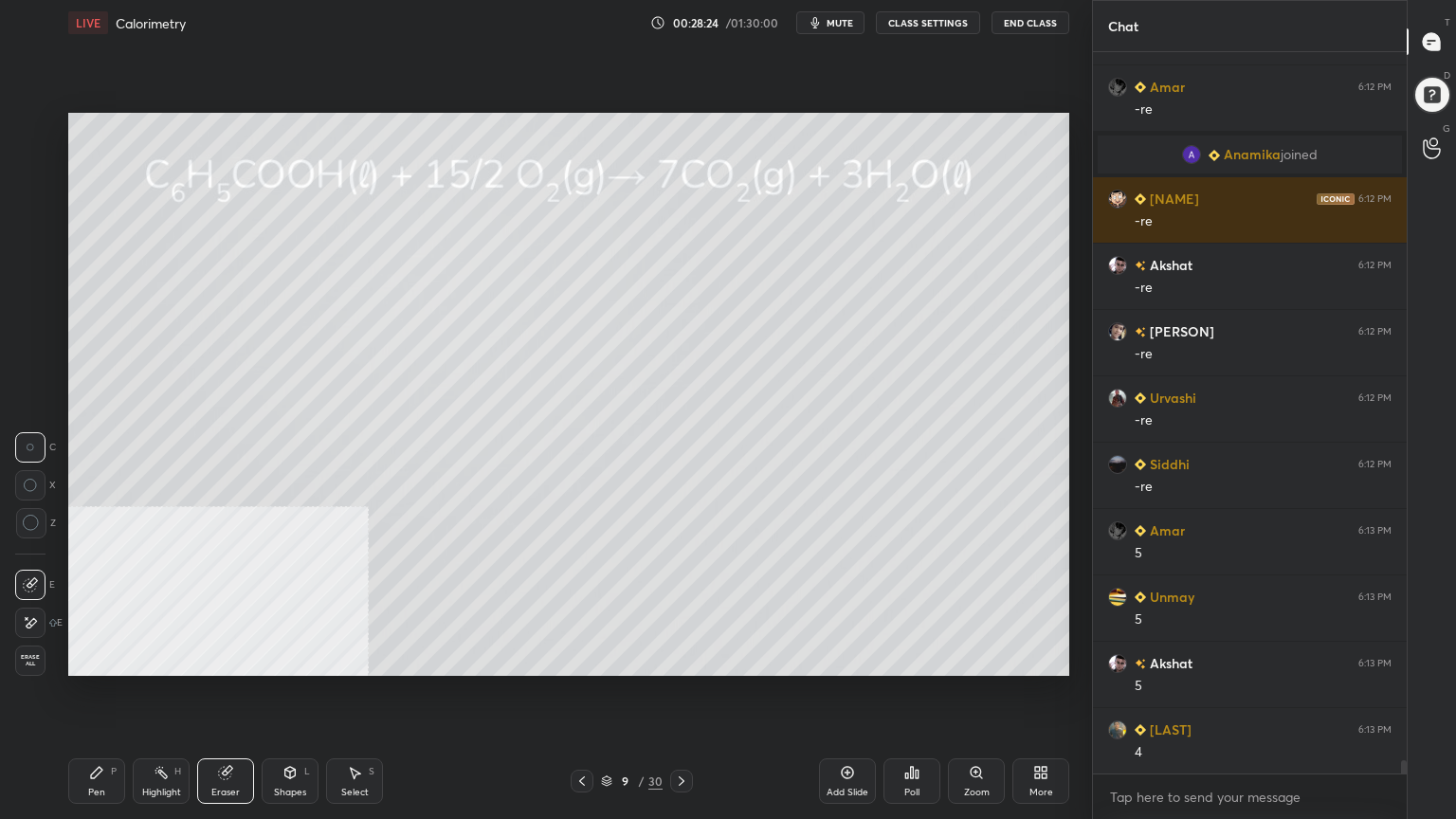 click 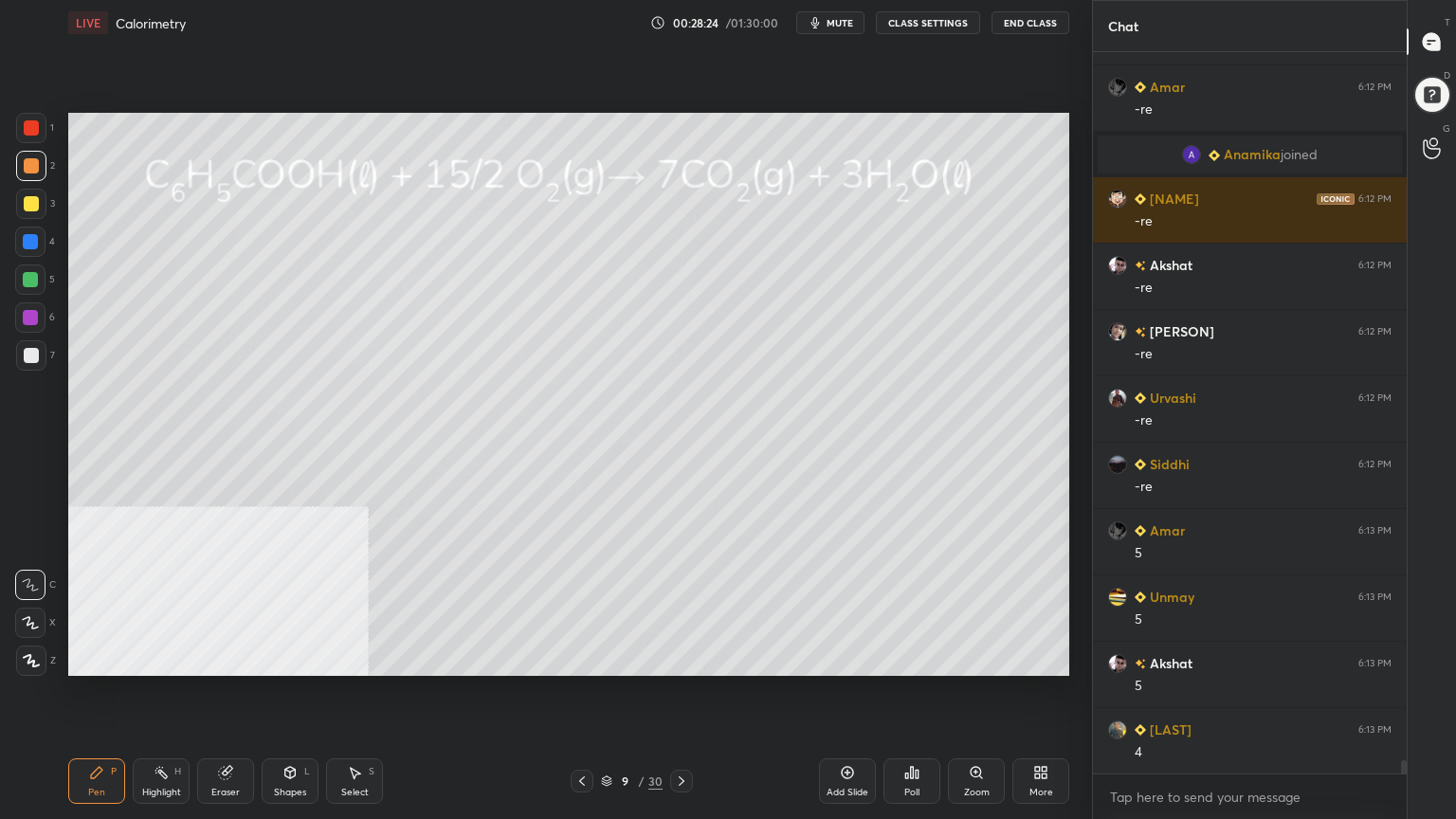 scroll, scrollTop: 39482, scrollLeft: 0, axis: vertical 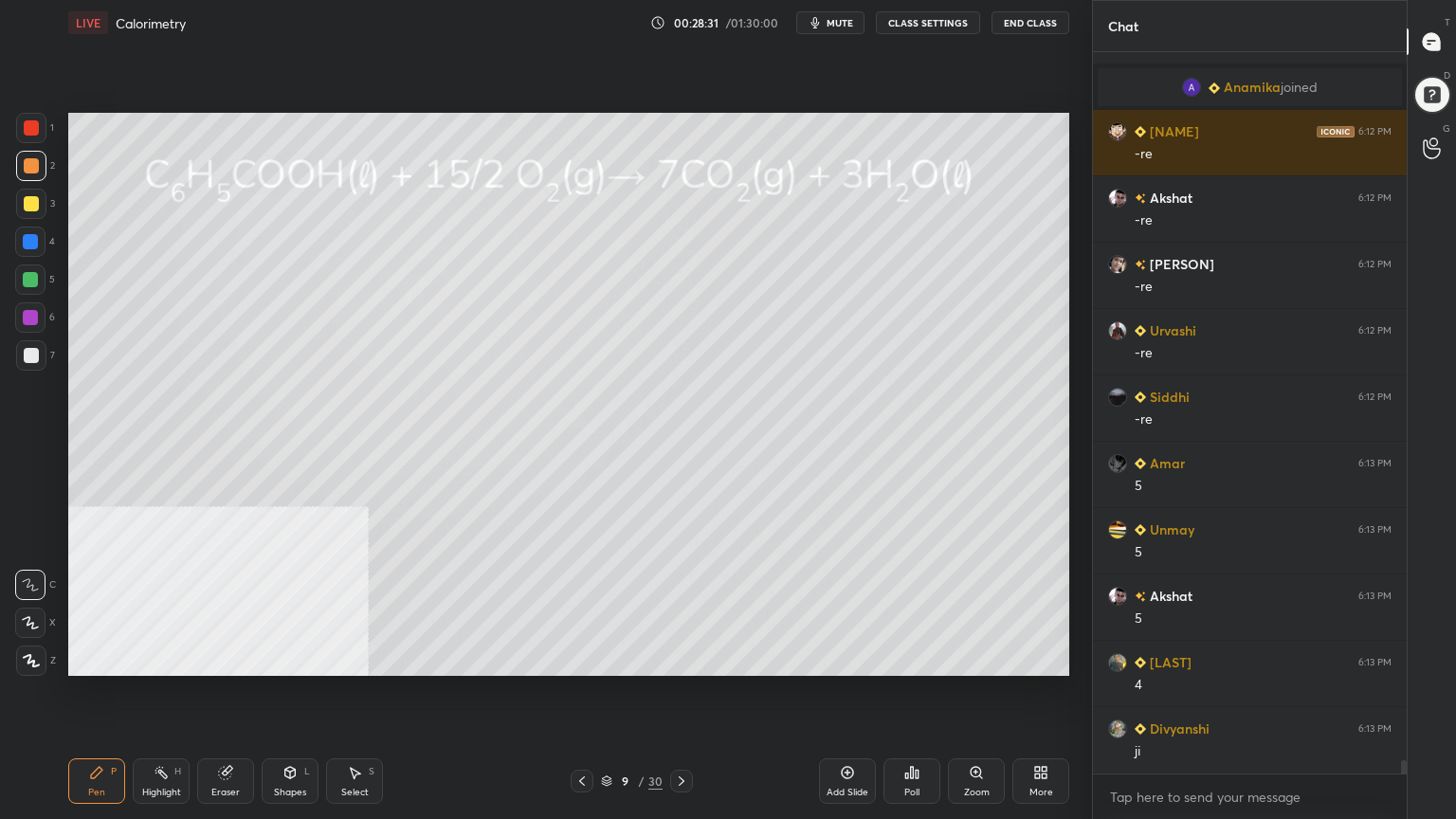 drag, startPoint x: 356, startPoint y: 785, endPoint x: 449, endPoint y: 677, distance: 142.52368 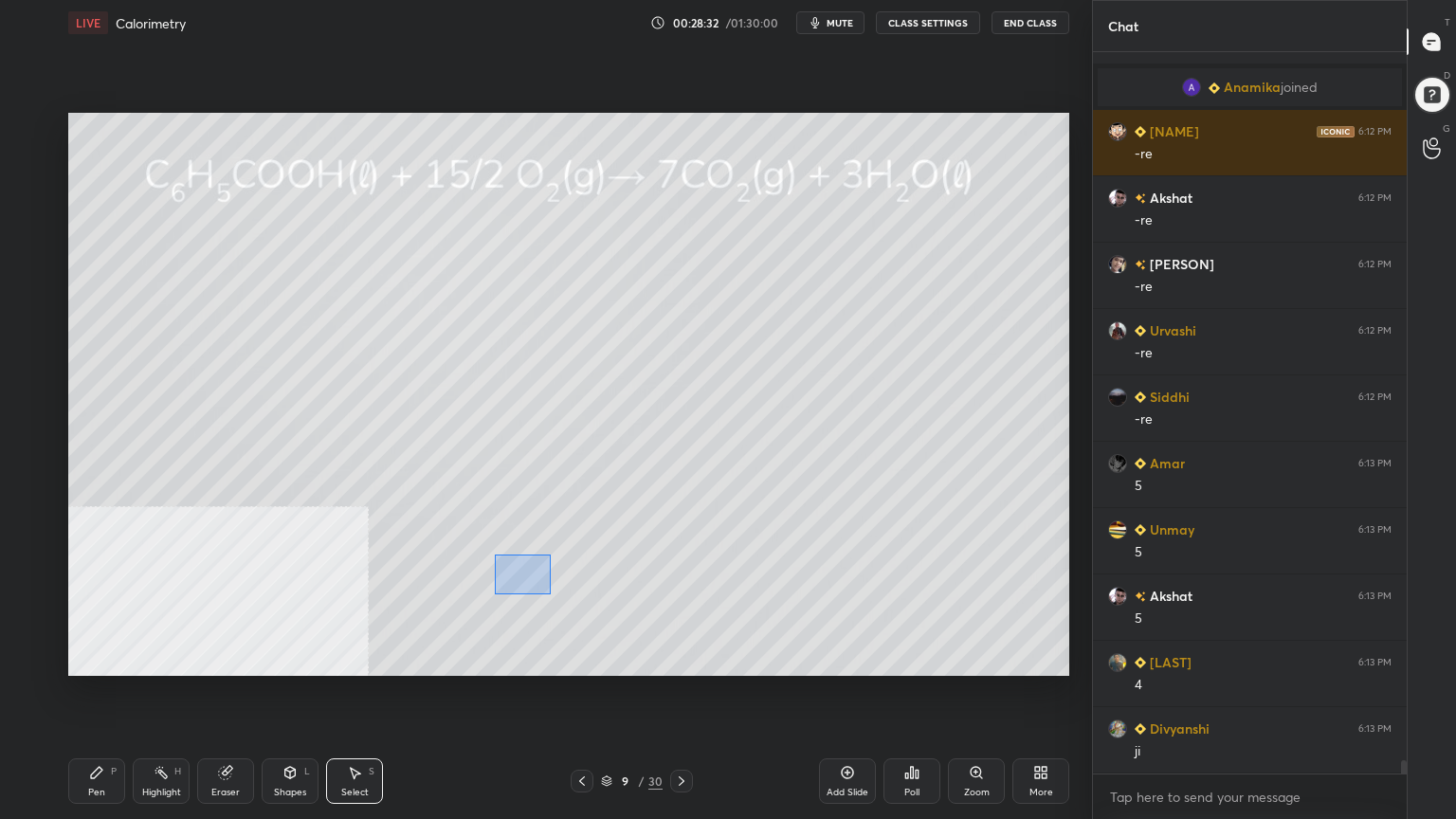 drag, startPoint x: 541, startPoint y: 590, endPoint x: 565, endPoint y: 598, distance: 25.29822 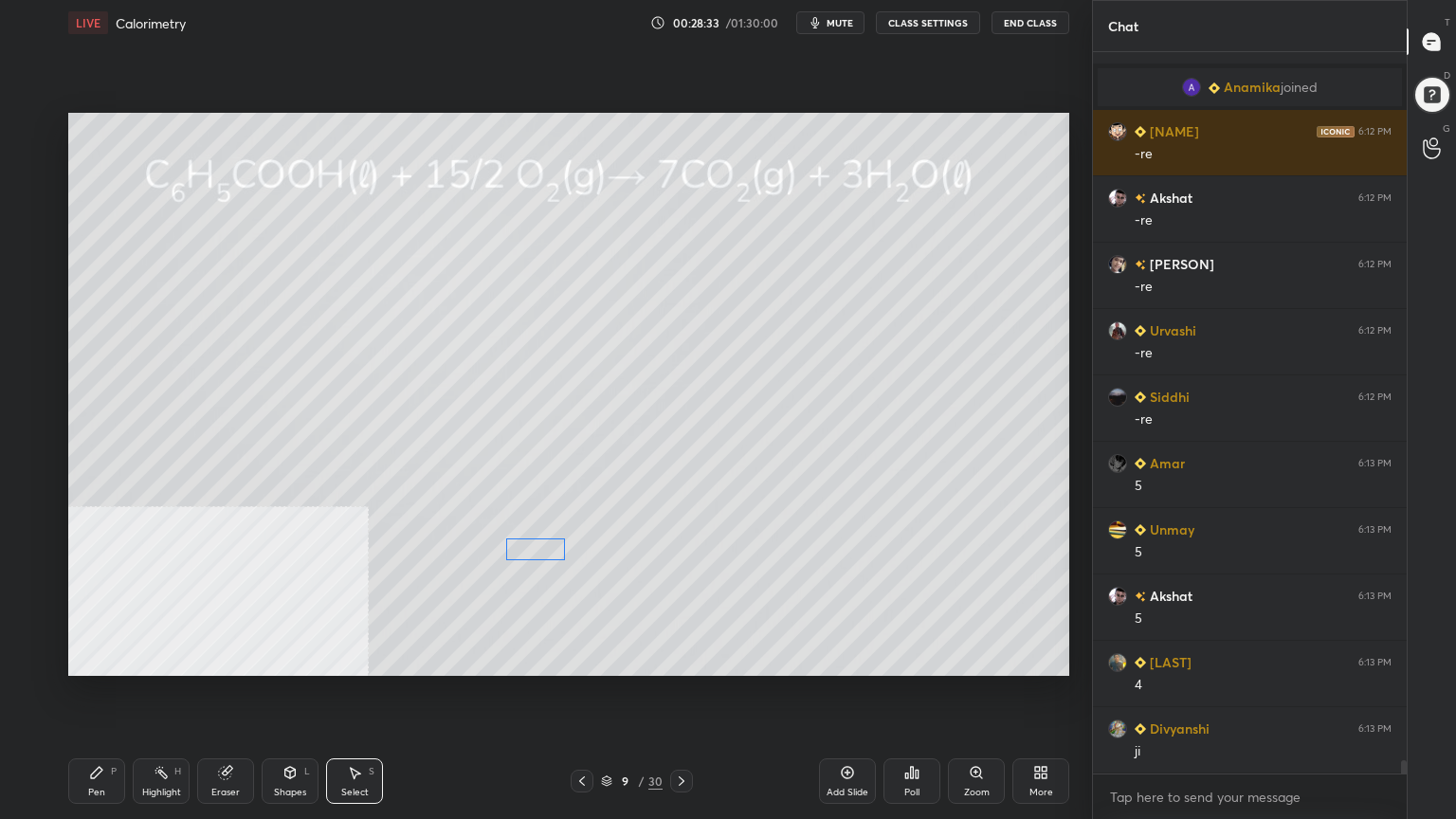 drag, startPoint x: 531, startPoint y: 562, endPoint x: 534, endPoint y: 553, distance: 9.486833 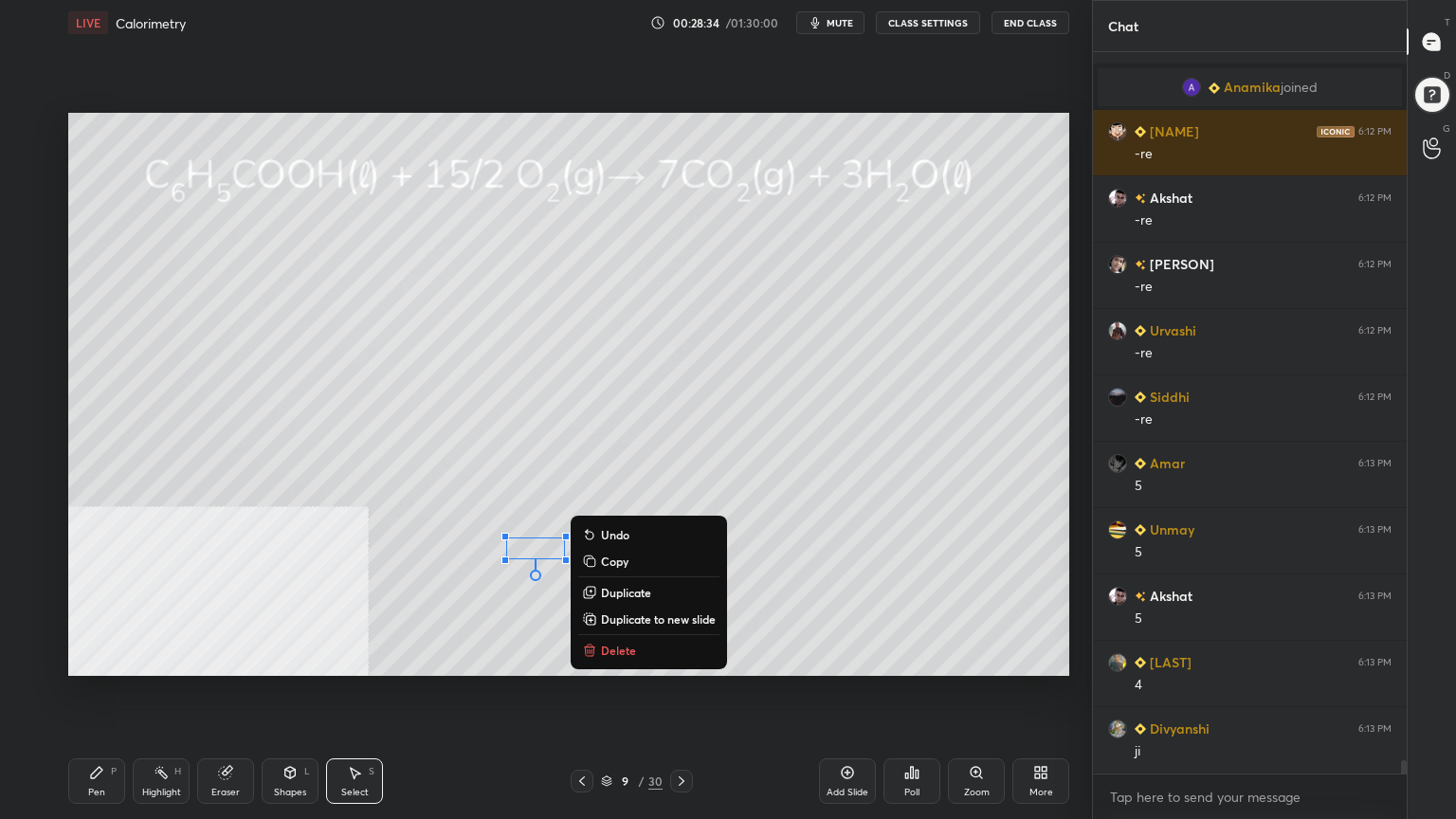 drag, startPoint x: 102, startPoint y: 776, endPoint x: 155, endPoint y: 744, distance: 61.91123 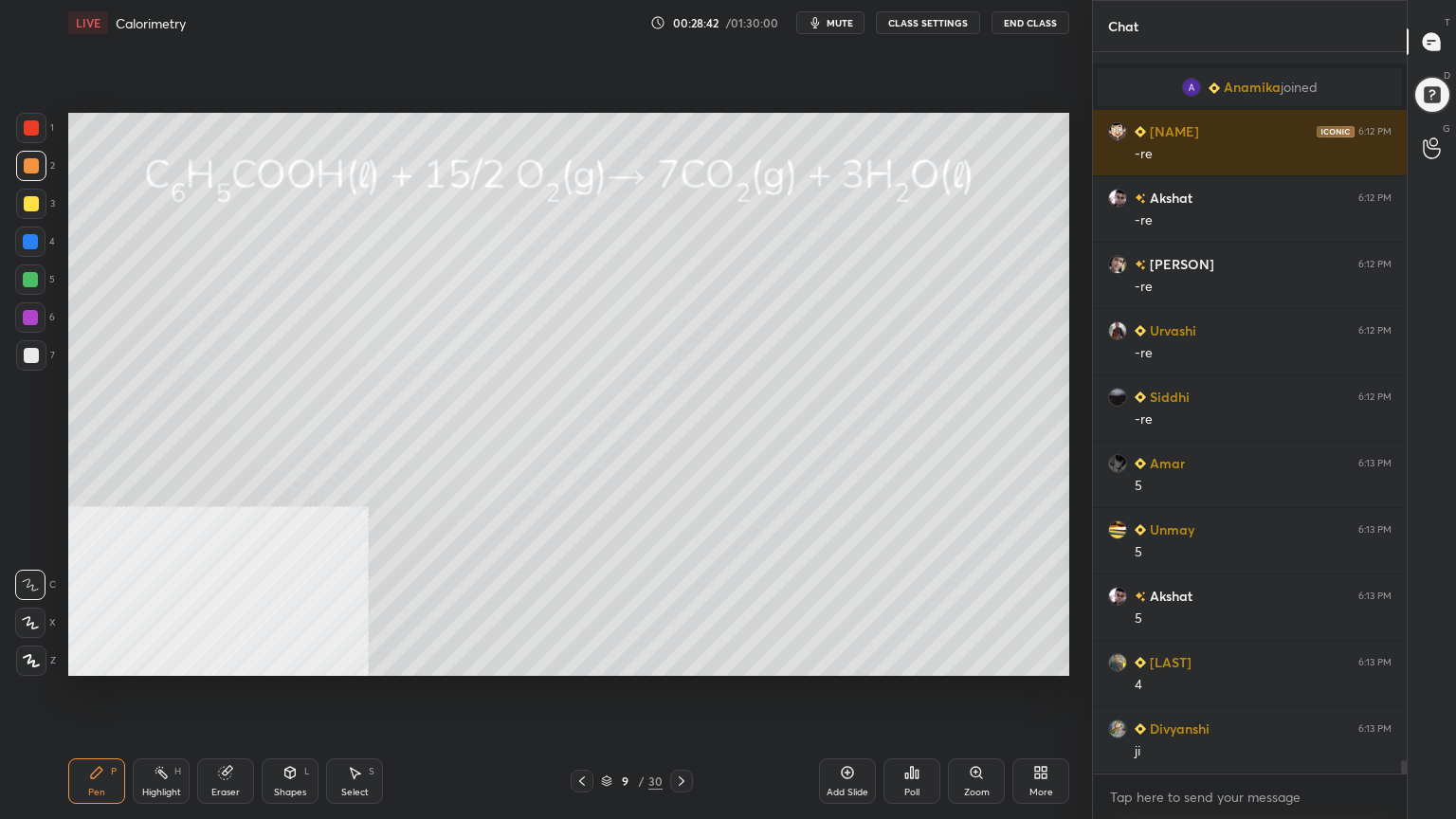 scroll, scrollTop: 39547, scrollLeft: 0, axis: vertical 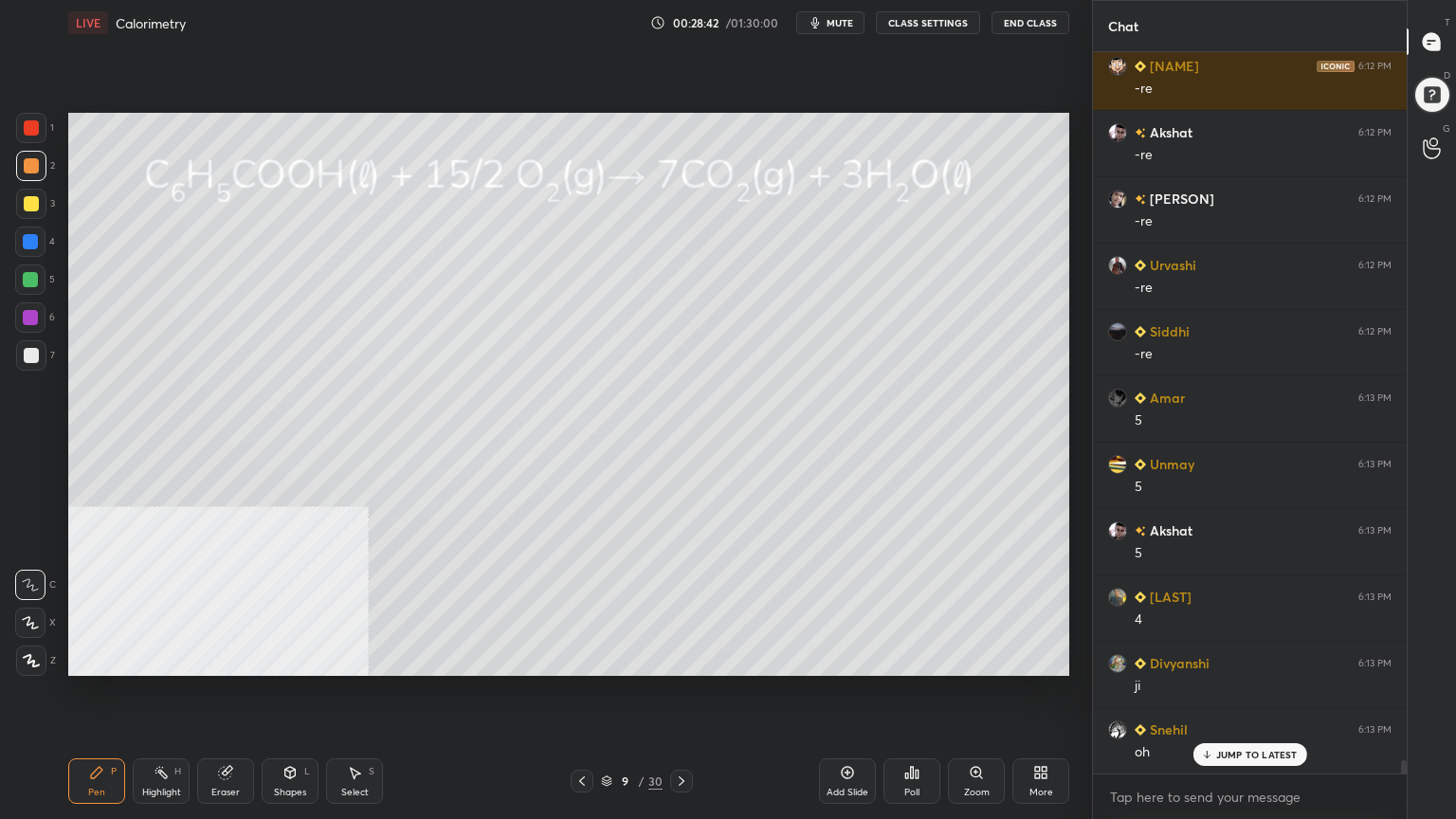 click on "Setting up your live class Poll for   secs No correct answer Start poll" at bounding box center (569, 394) 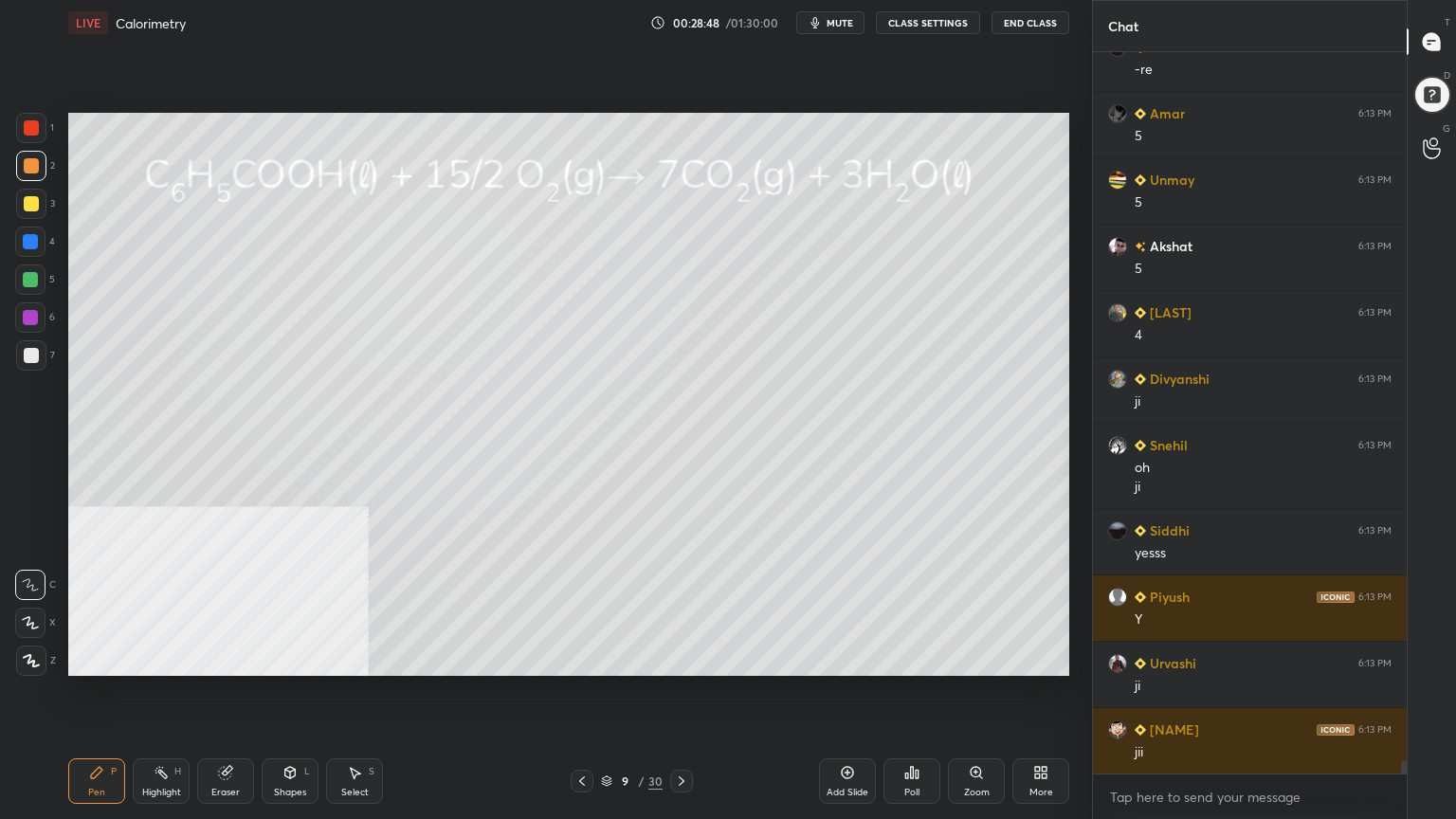 scroll, scrollTop: 39899, scrollLeft: 0, axis: vertical 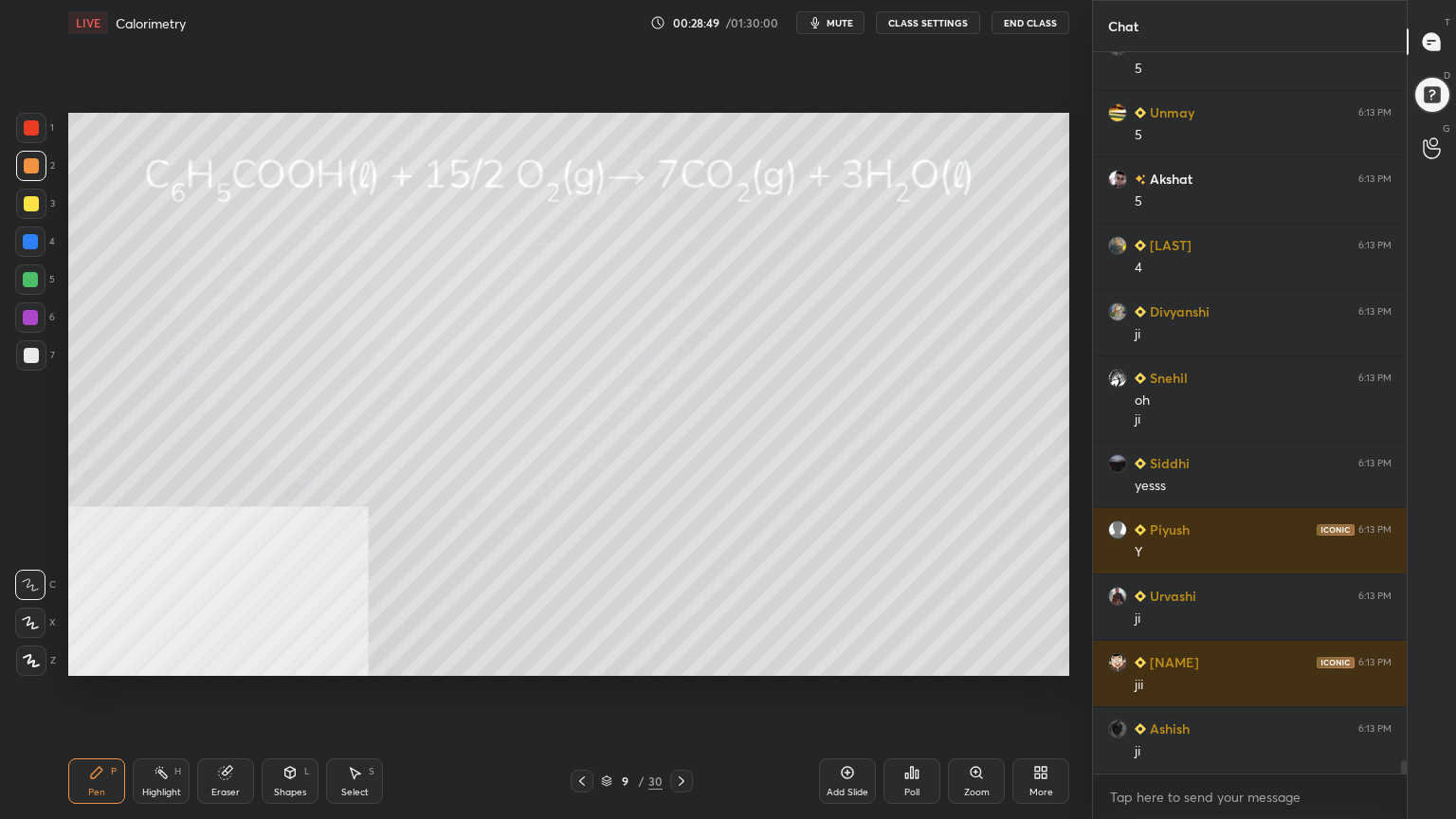 click on "Setting up your live class Poll for   secs No correct answer Start poll" at bounding box center [569, 394] 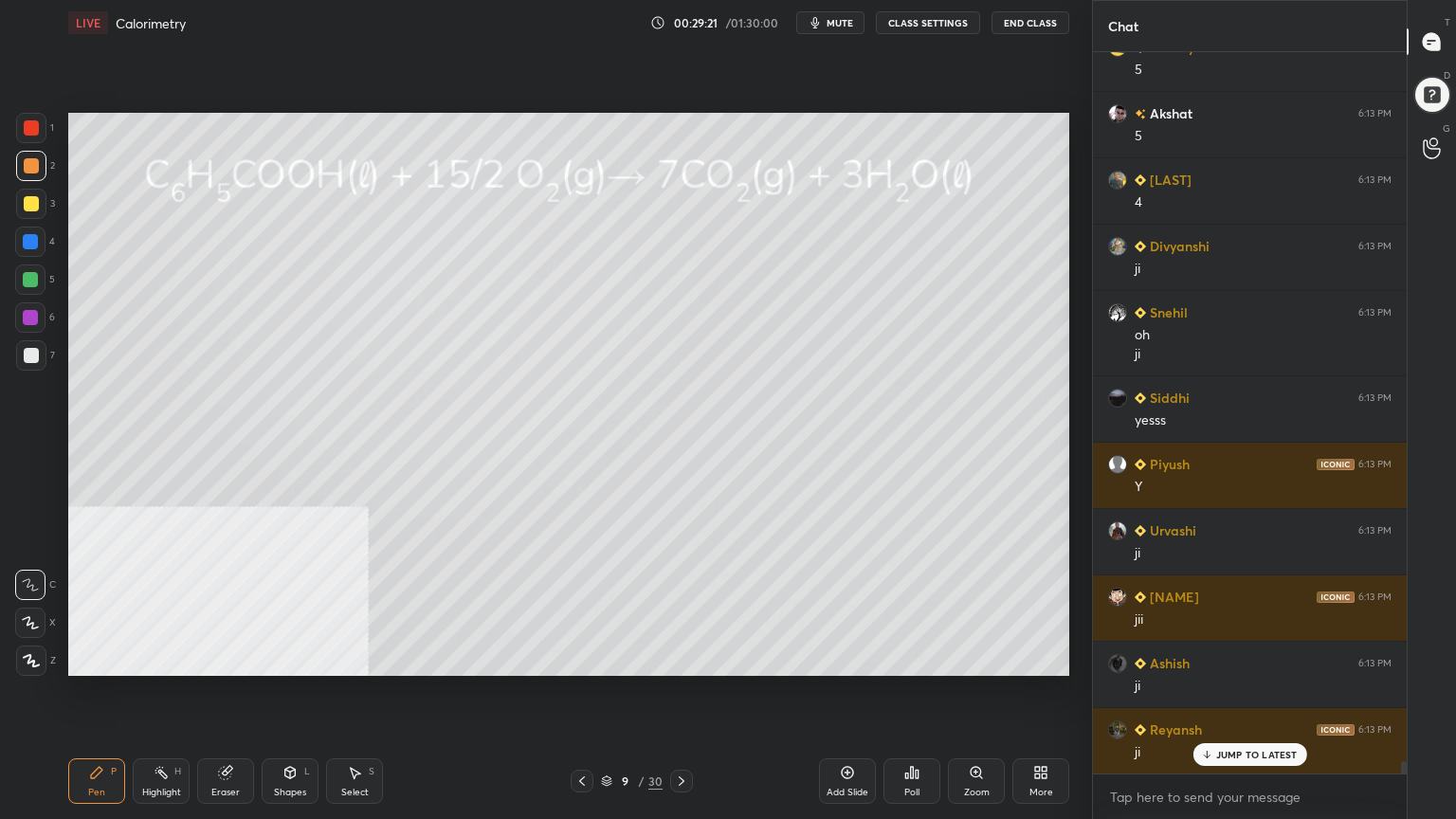drag, startPoint x: 357, startPoint y: 780, endPoint x: 360, endPoint y: 745, distance: 35.12834 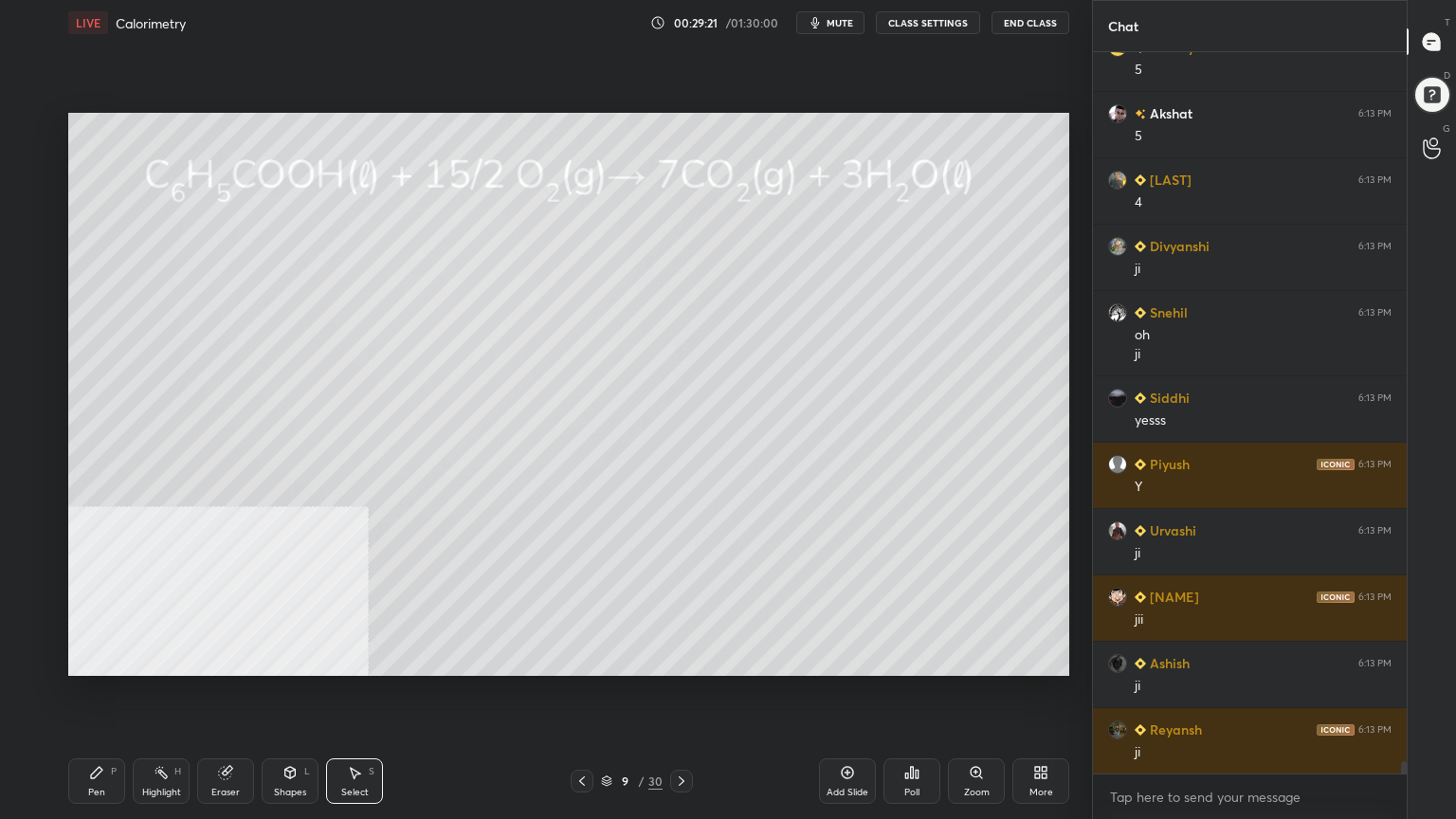 scroll, scrollTop: 40031, scrollLeft: 0, axis: vertical 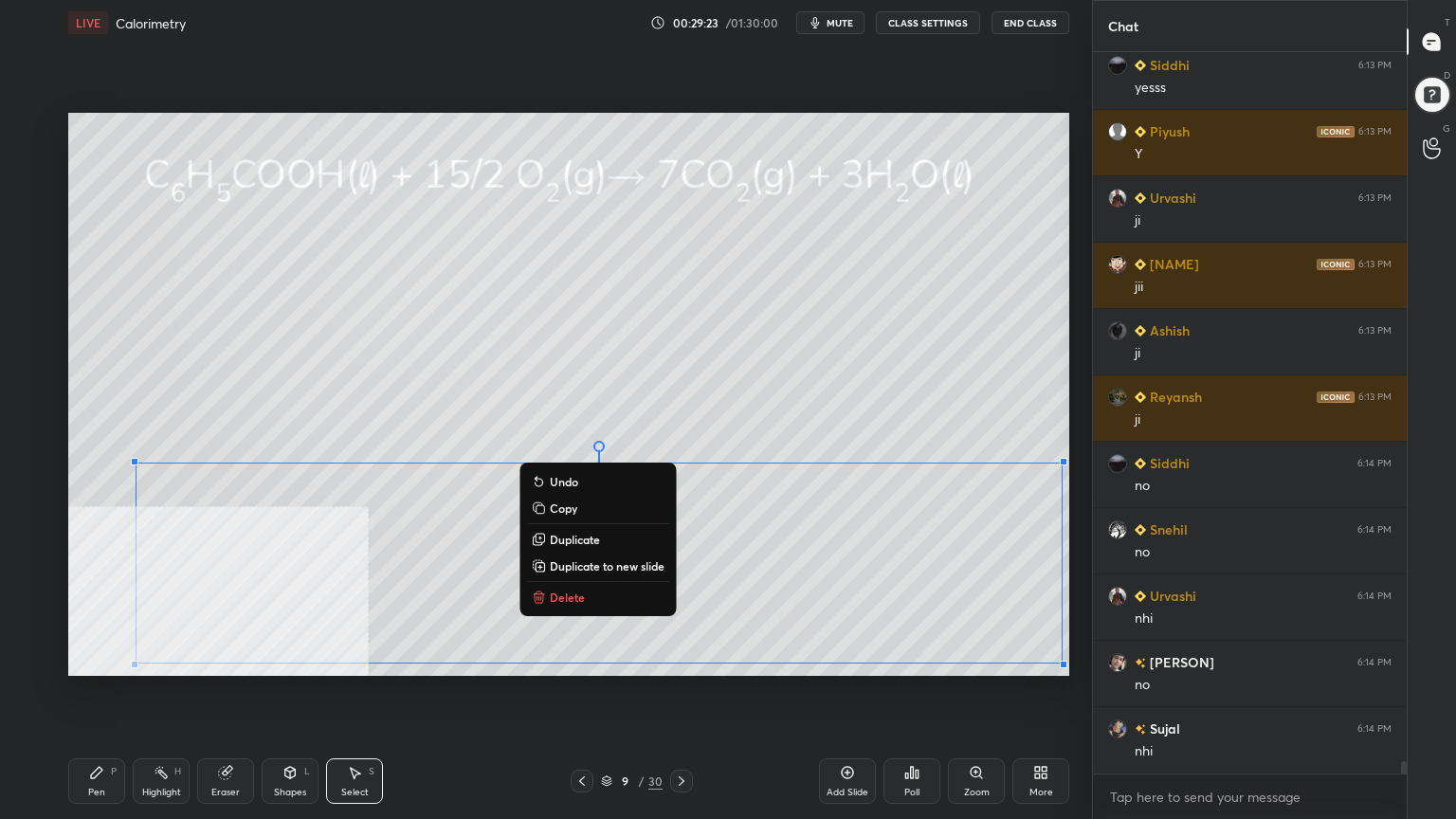 drag, startPoint x: 319, startPoint y: 497, endPoint x: 1009, endPoint y: 652, distance: 707.19516 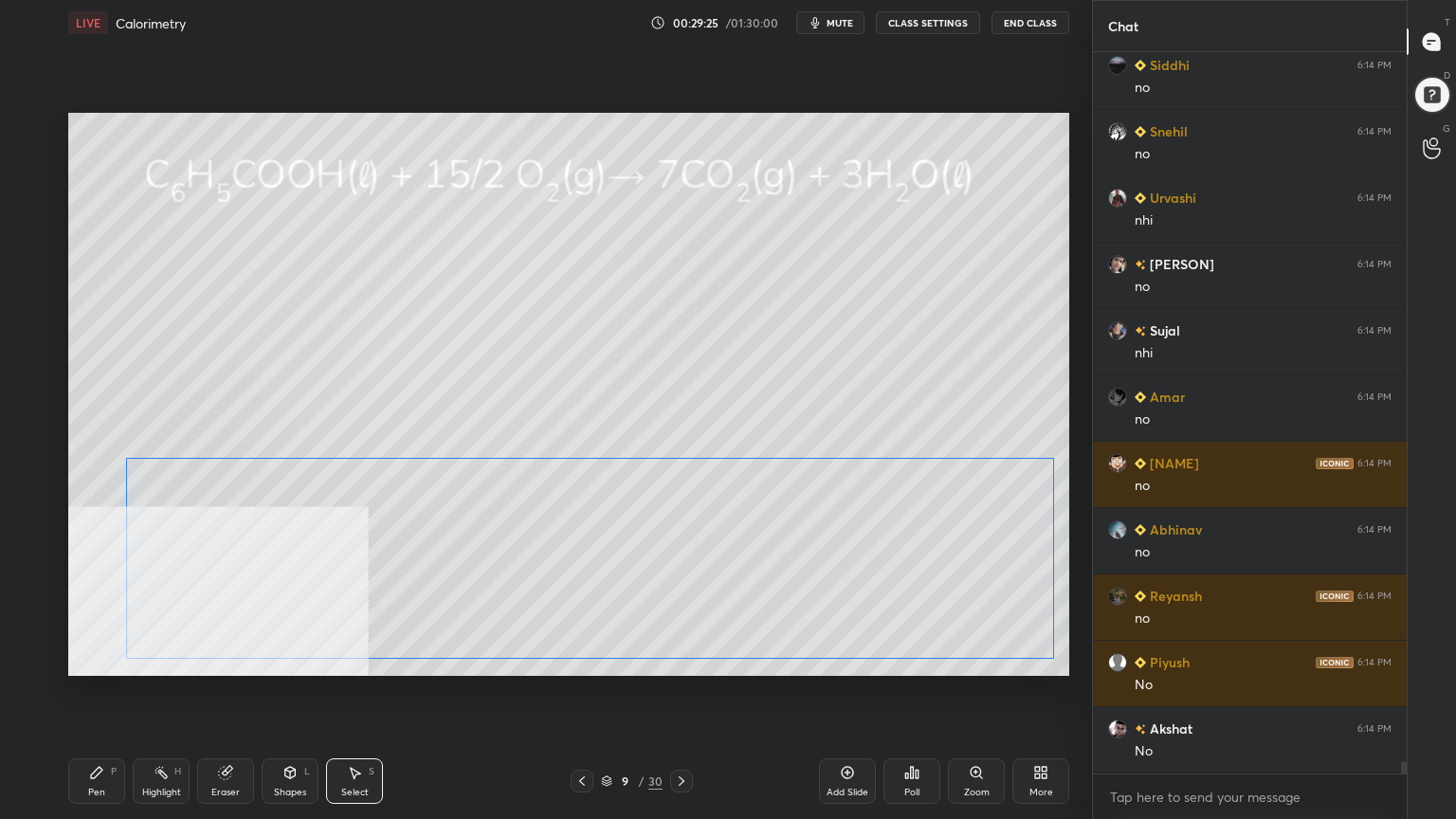 scroll, scrollTop: 40893, scrollLeft: 0, axis: vertical 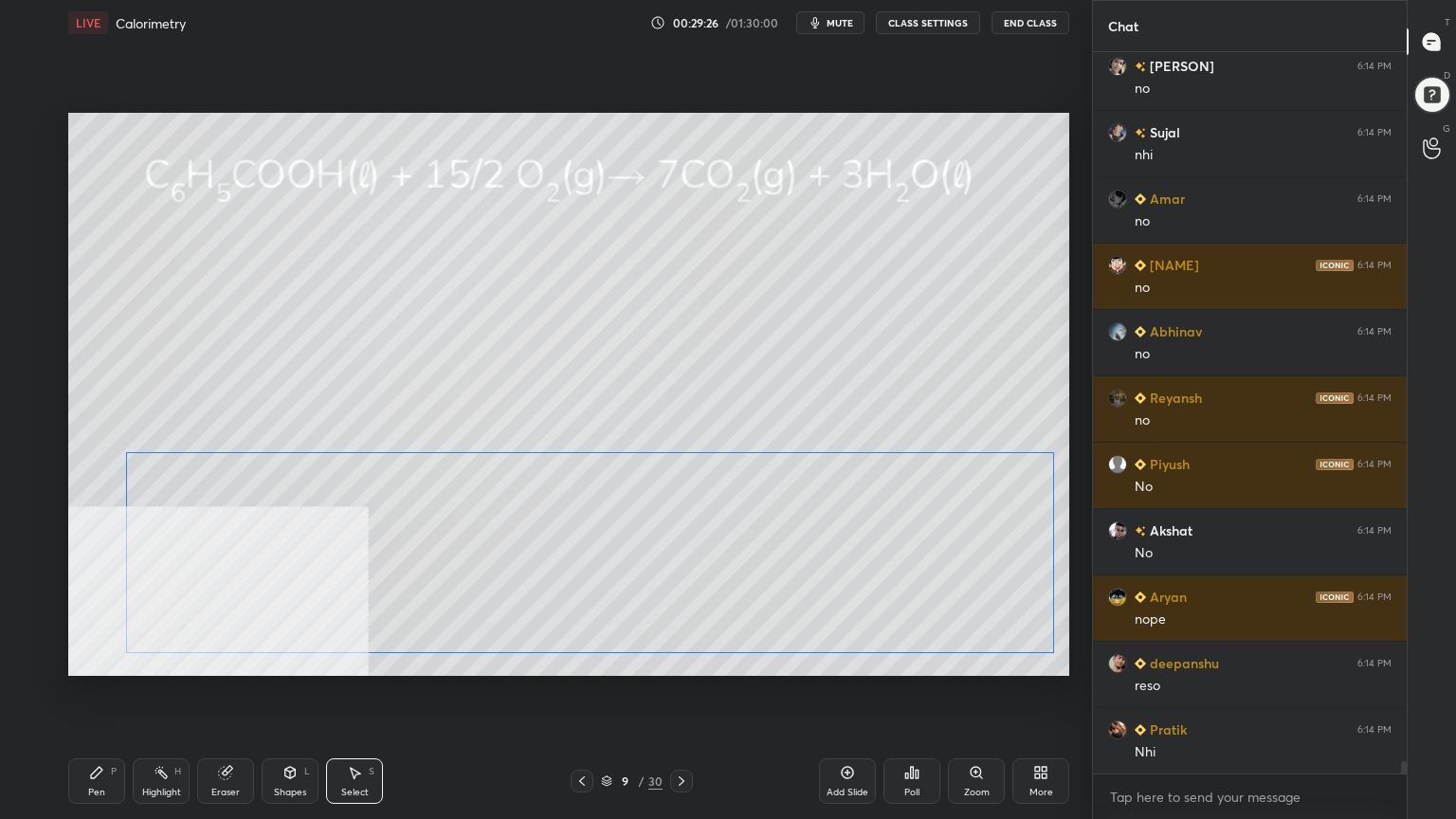 drag, startPoint x: 660, startPoint y: 632, endPoint x: 736, endPoint y: 628, distance: 76.10519 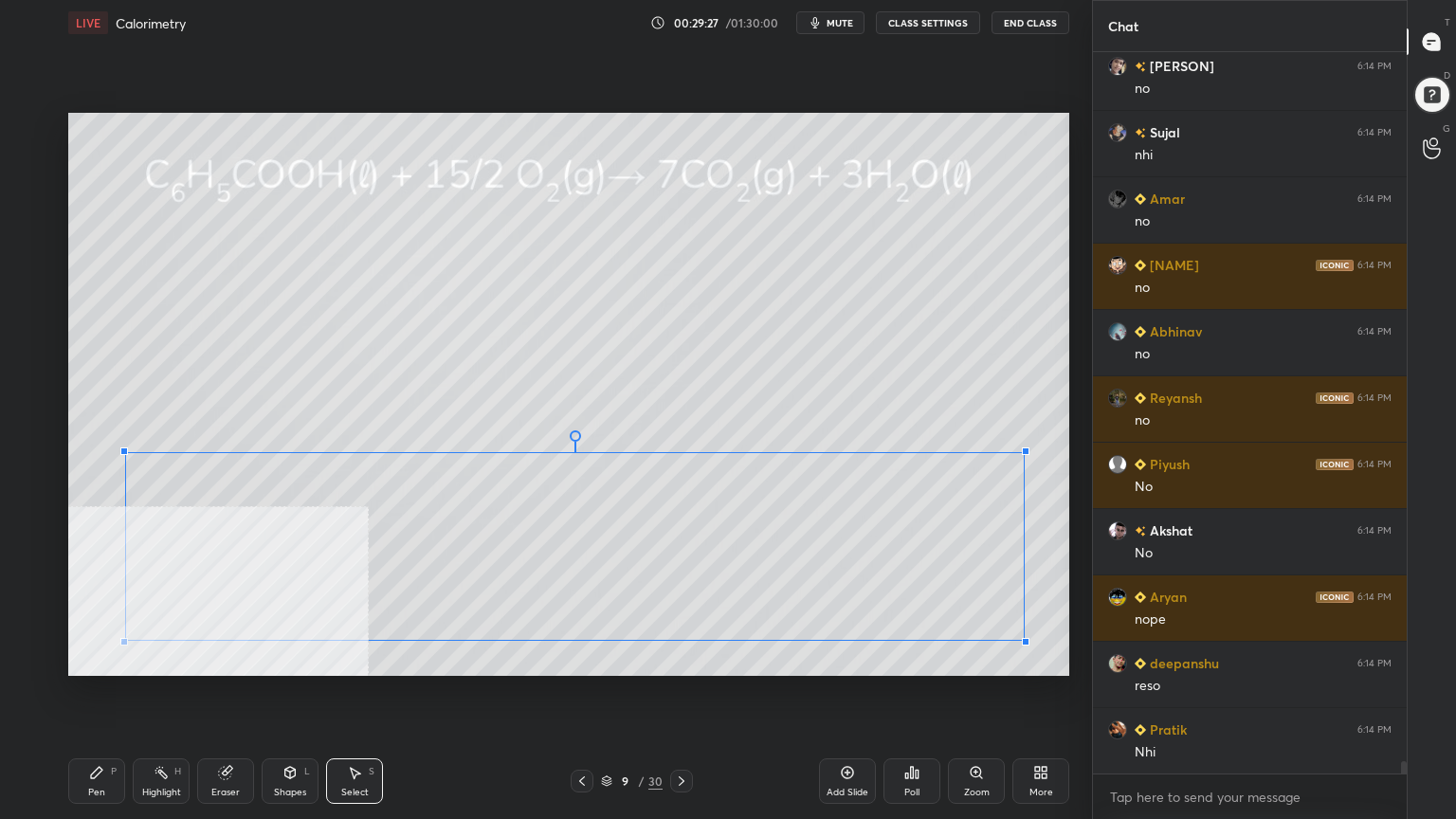 scroll, scrollTop: 40960, scrollLeft: 0, axis: vertical 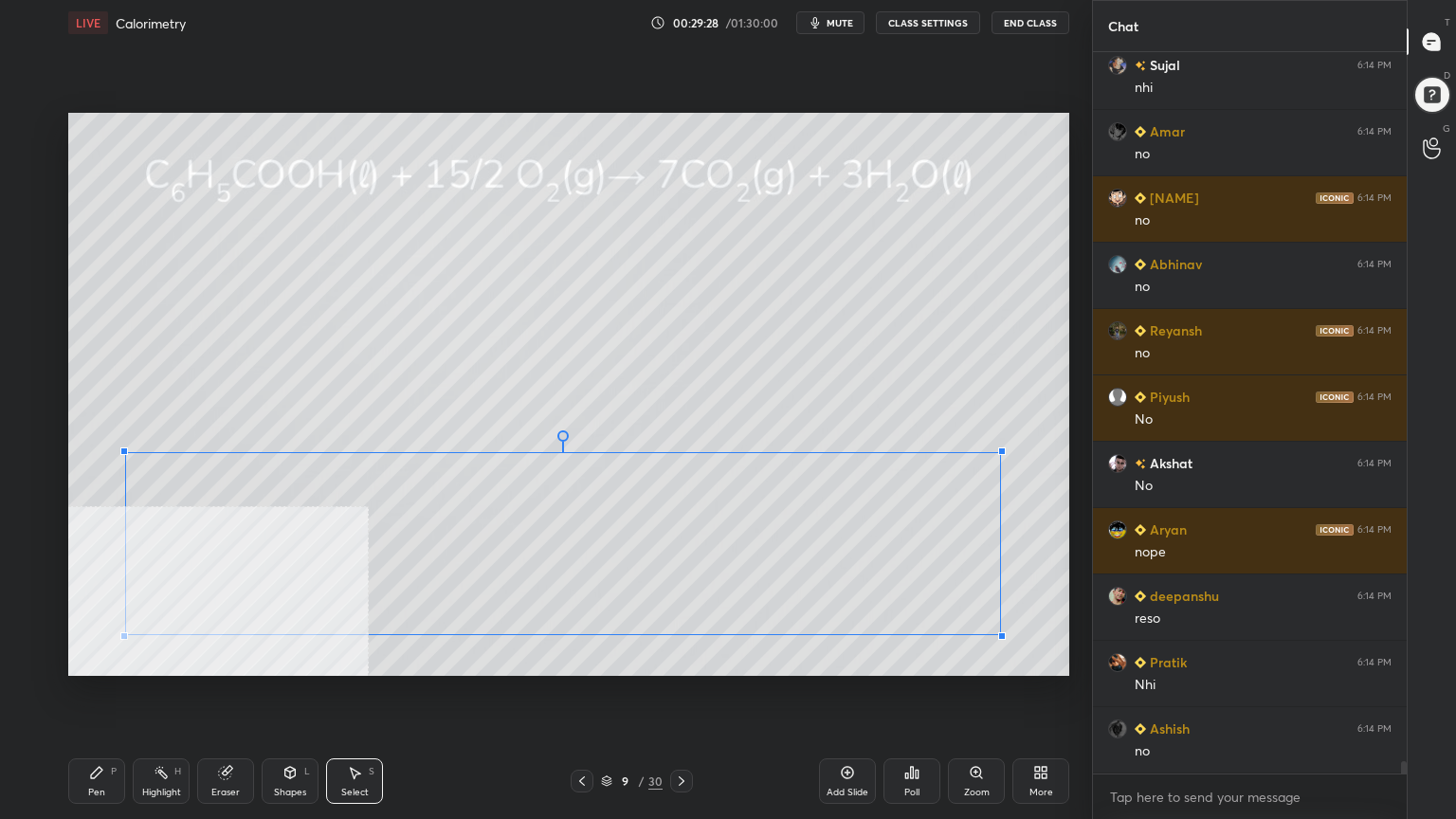 drag, startPoint x: 1054, startPoint y: 652, endPoint x: 1001, endPoint y: 634, distance: 55.973208 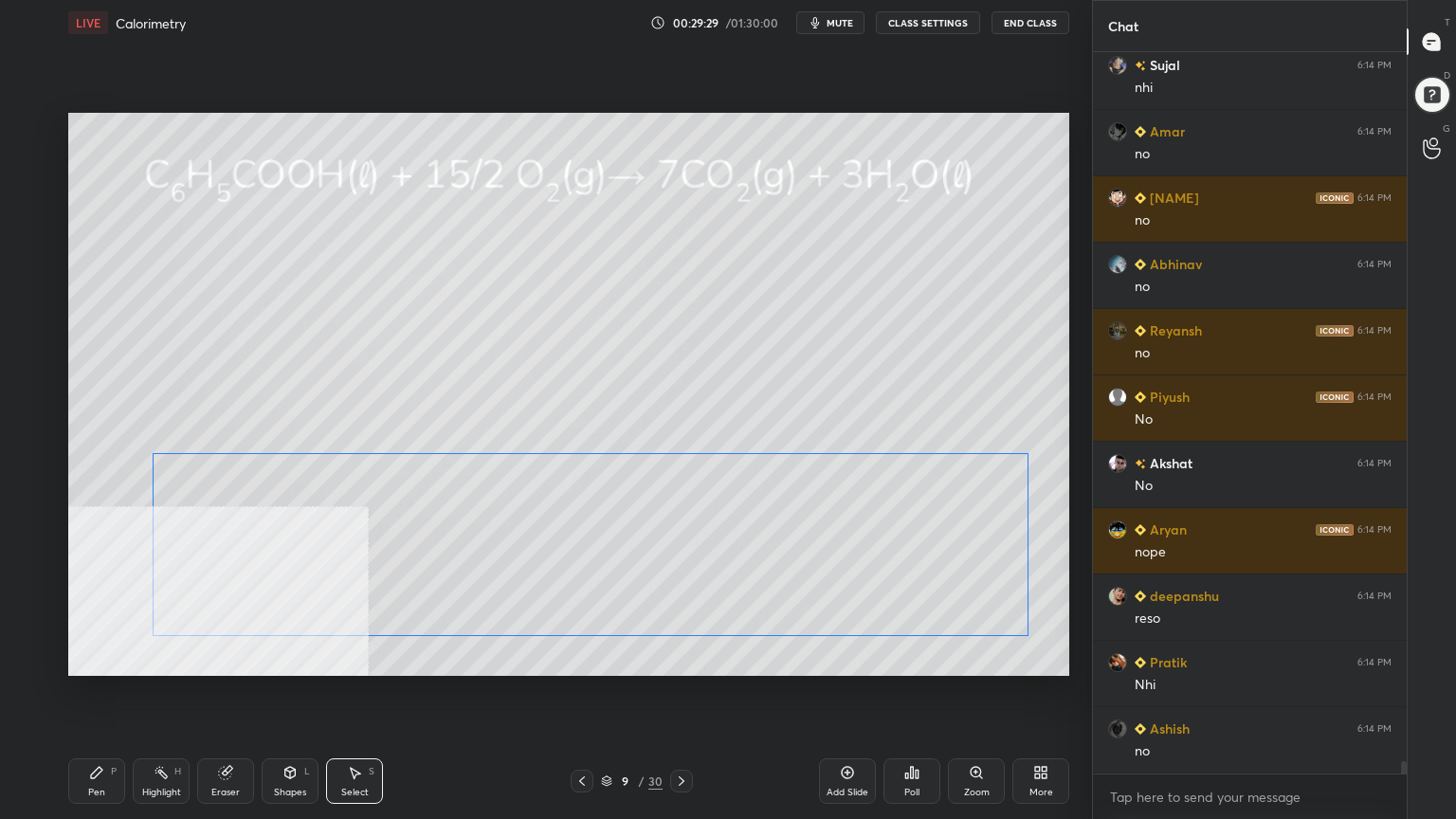 click on "0 ° Undo Copy Duplicate Duplicate to new slide Delete" at bounding box center (569, 394) 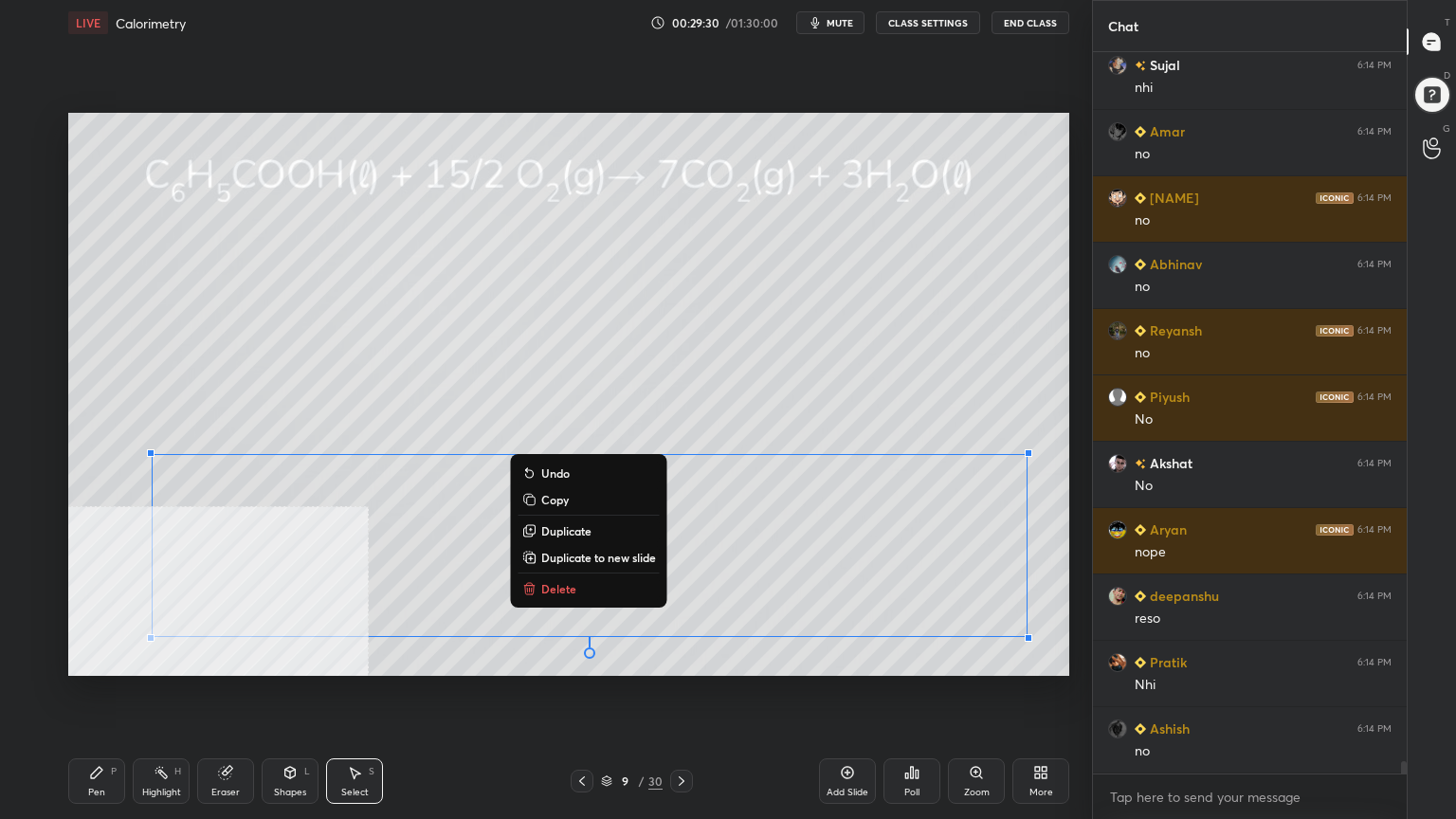 click on "Pen P" at bounding box center [97, 781] 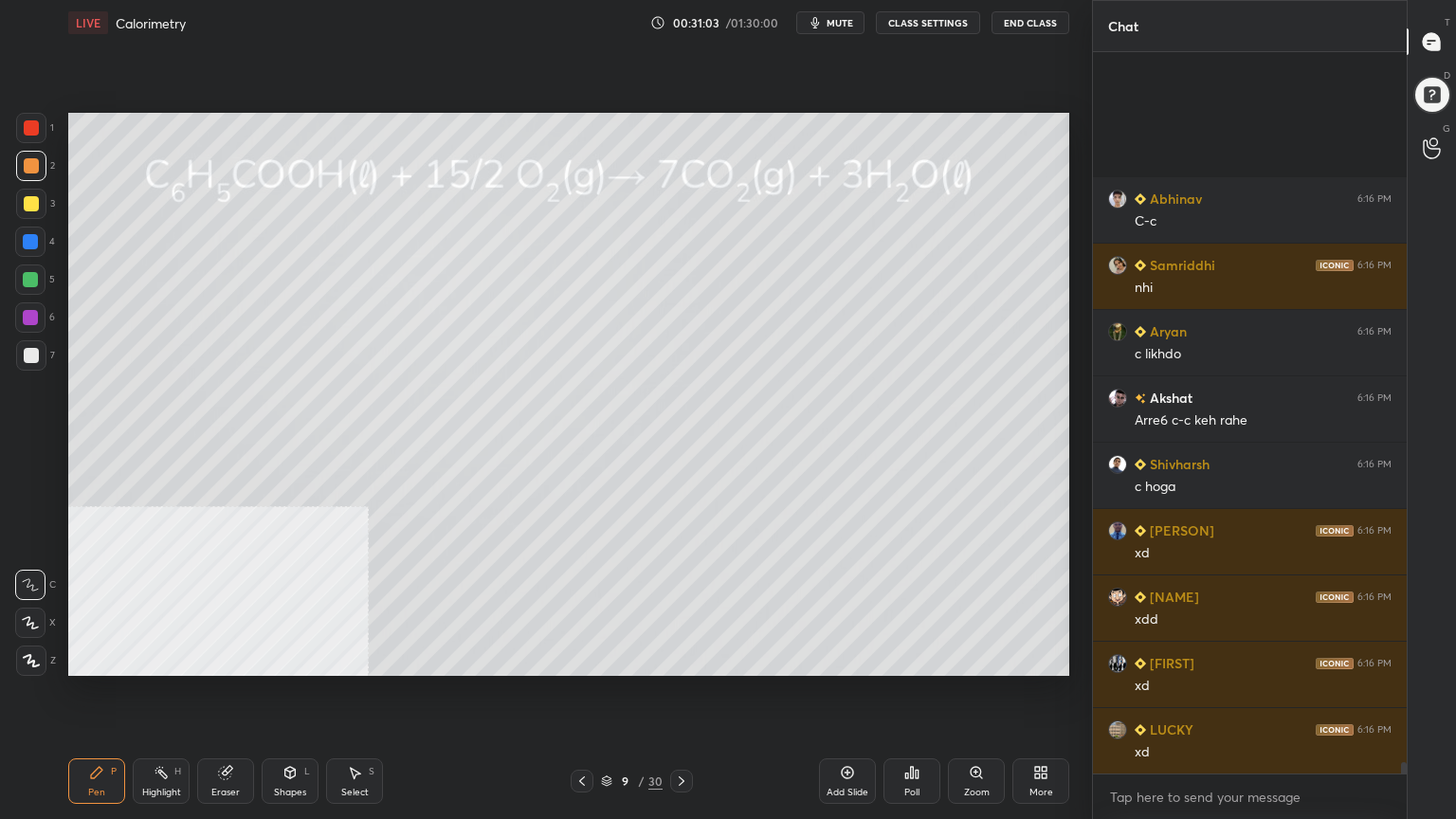 scroll, scrollTop: 44544, scrollLeft: 0, axis: vertical 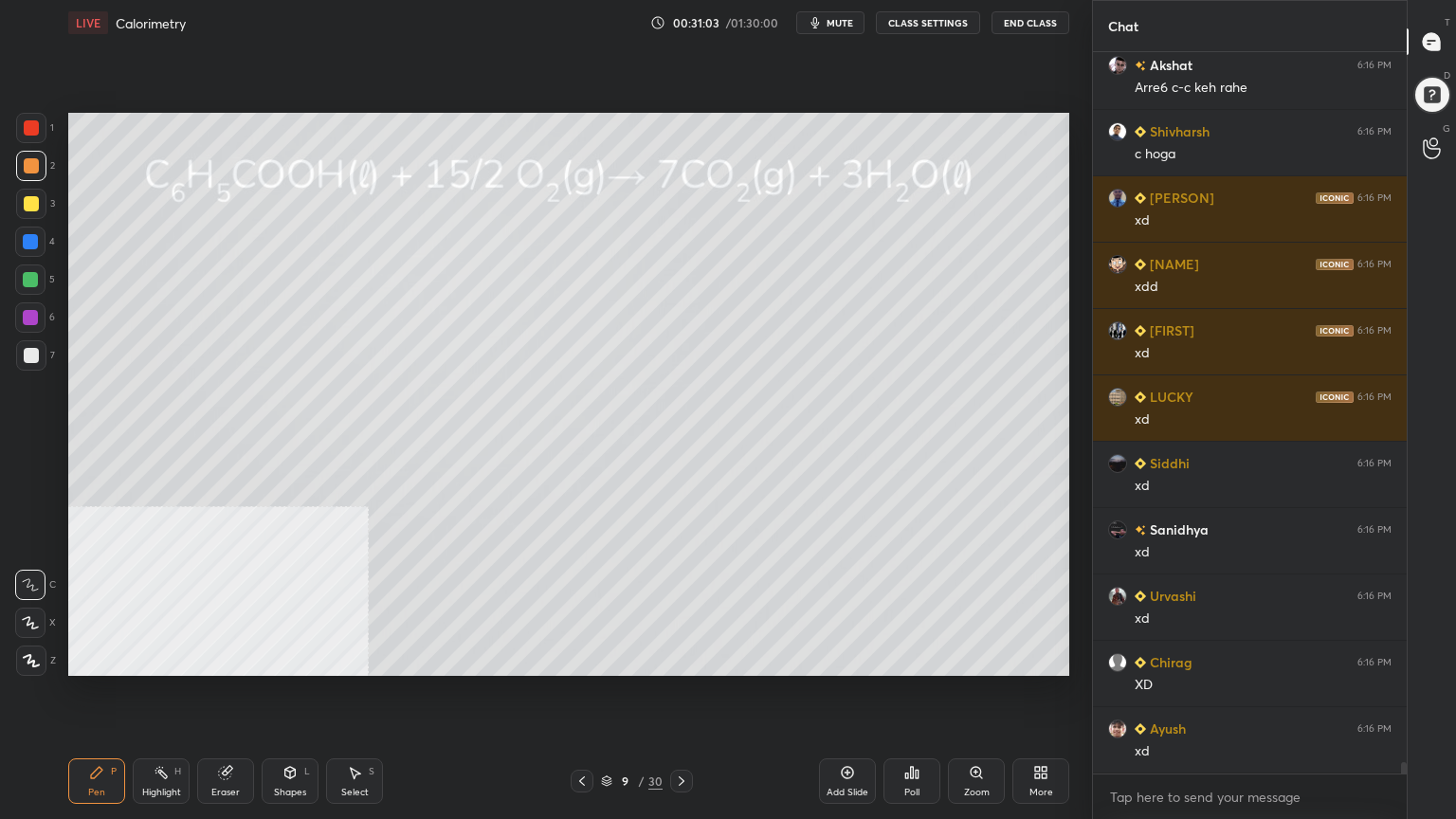 click 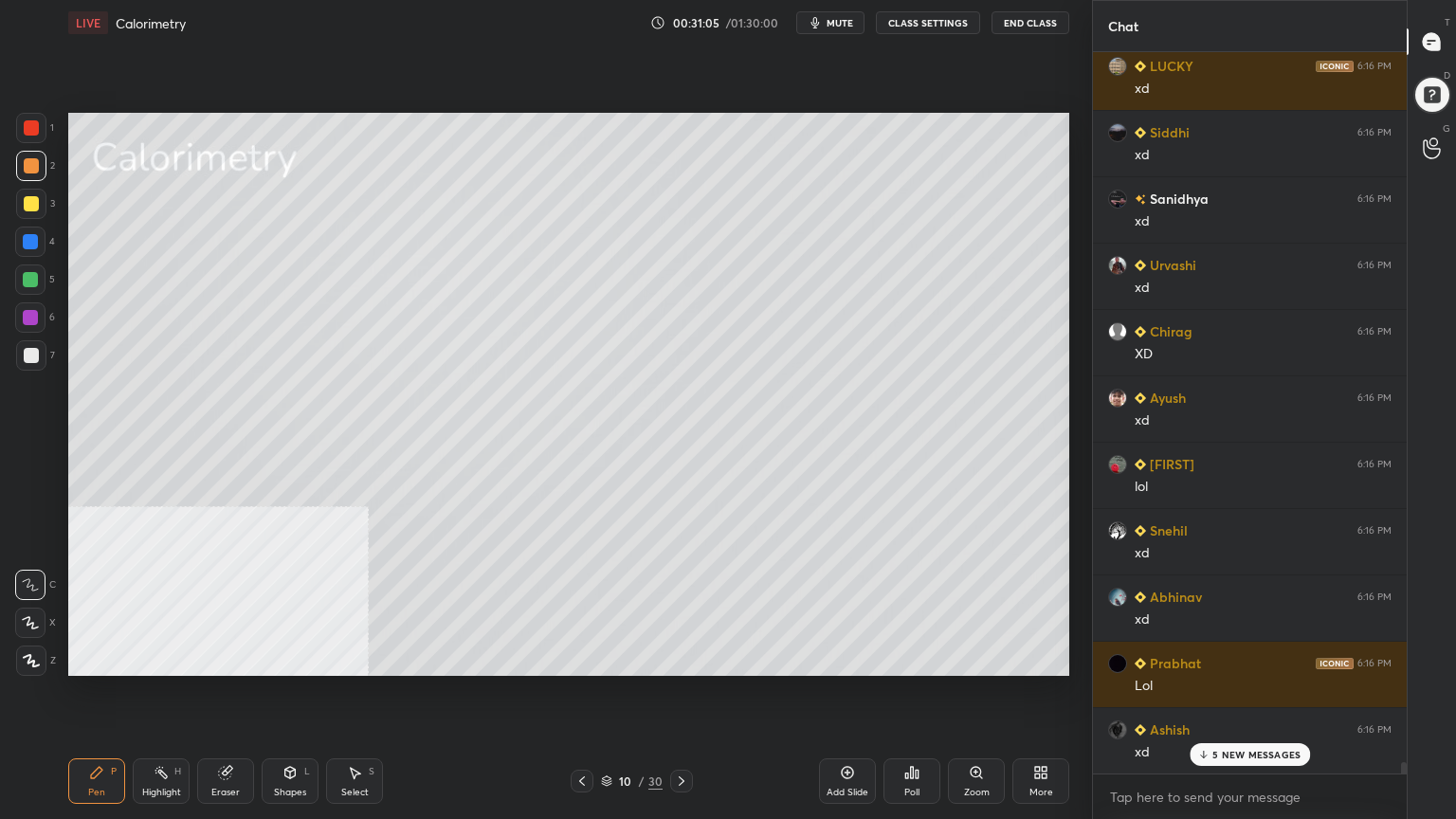 scroll, scrollTop: 45207, scrollLeft: 0, axis: vertical 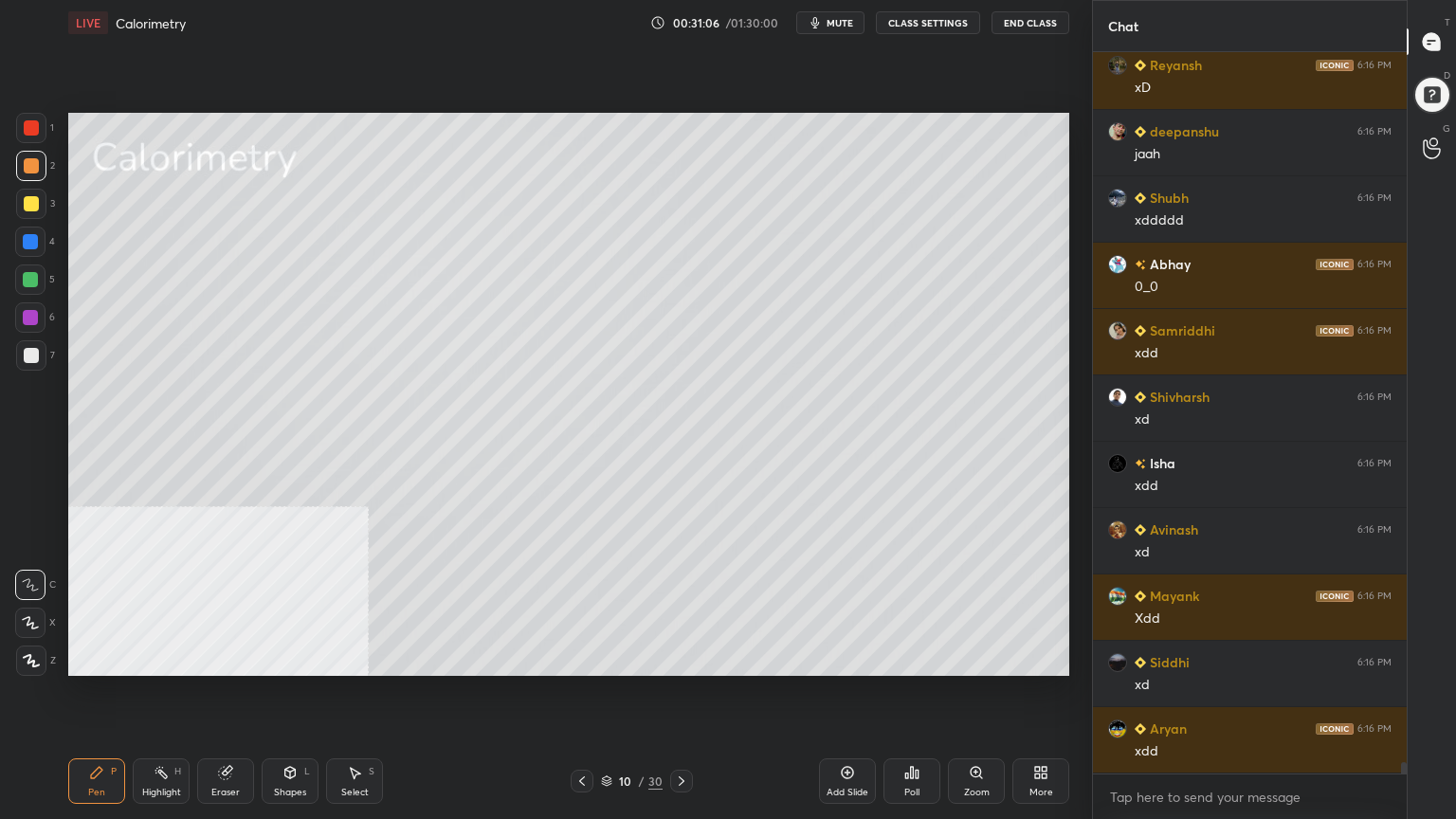 drag, startPoint x: 26, startPoint y: 282, endPoint x: 56, endPoint y: 251, distance: 43.13931 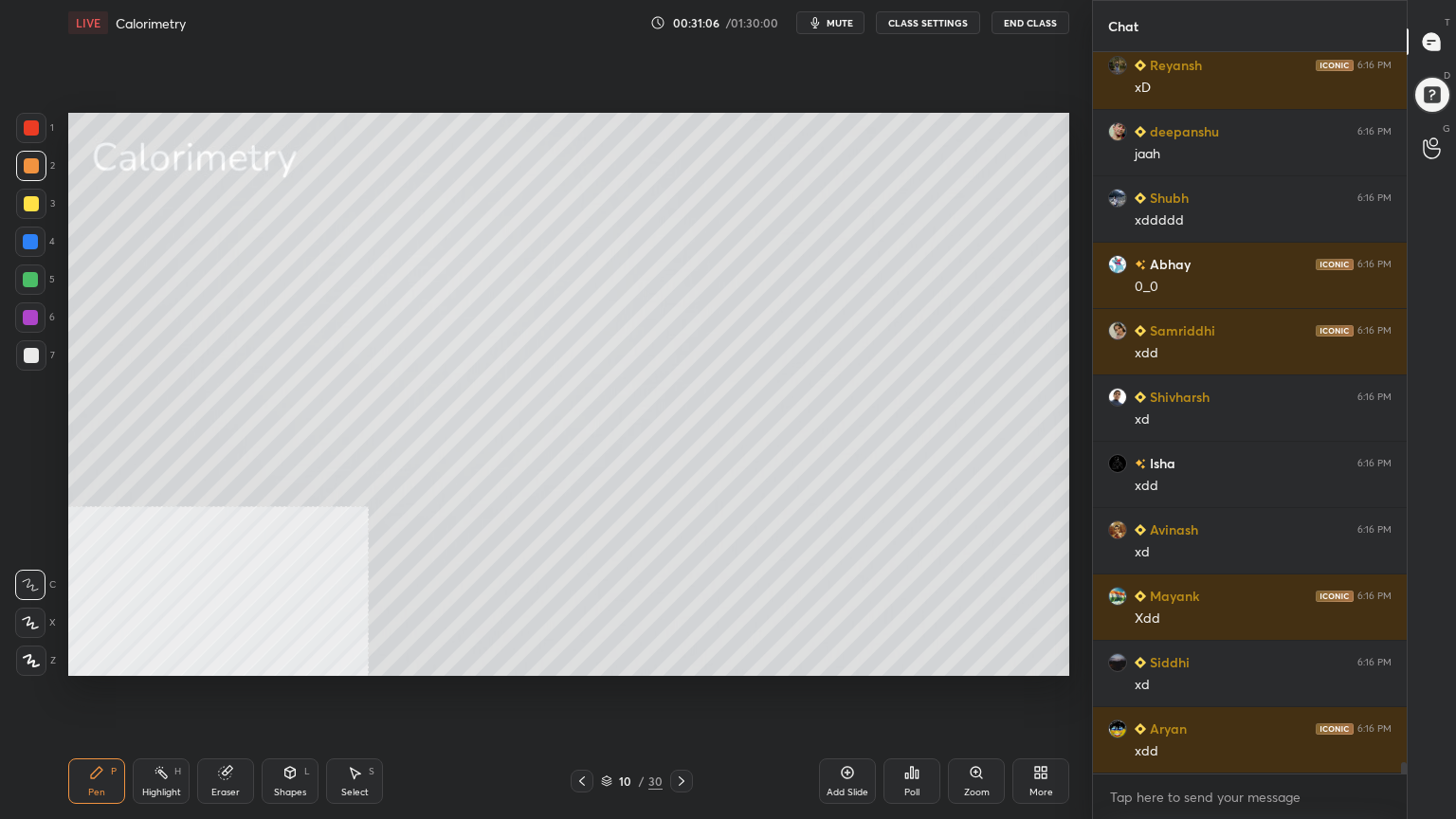 click at bounding box center [30, 280] 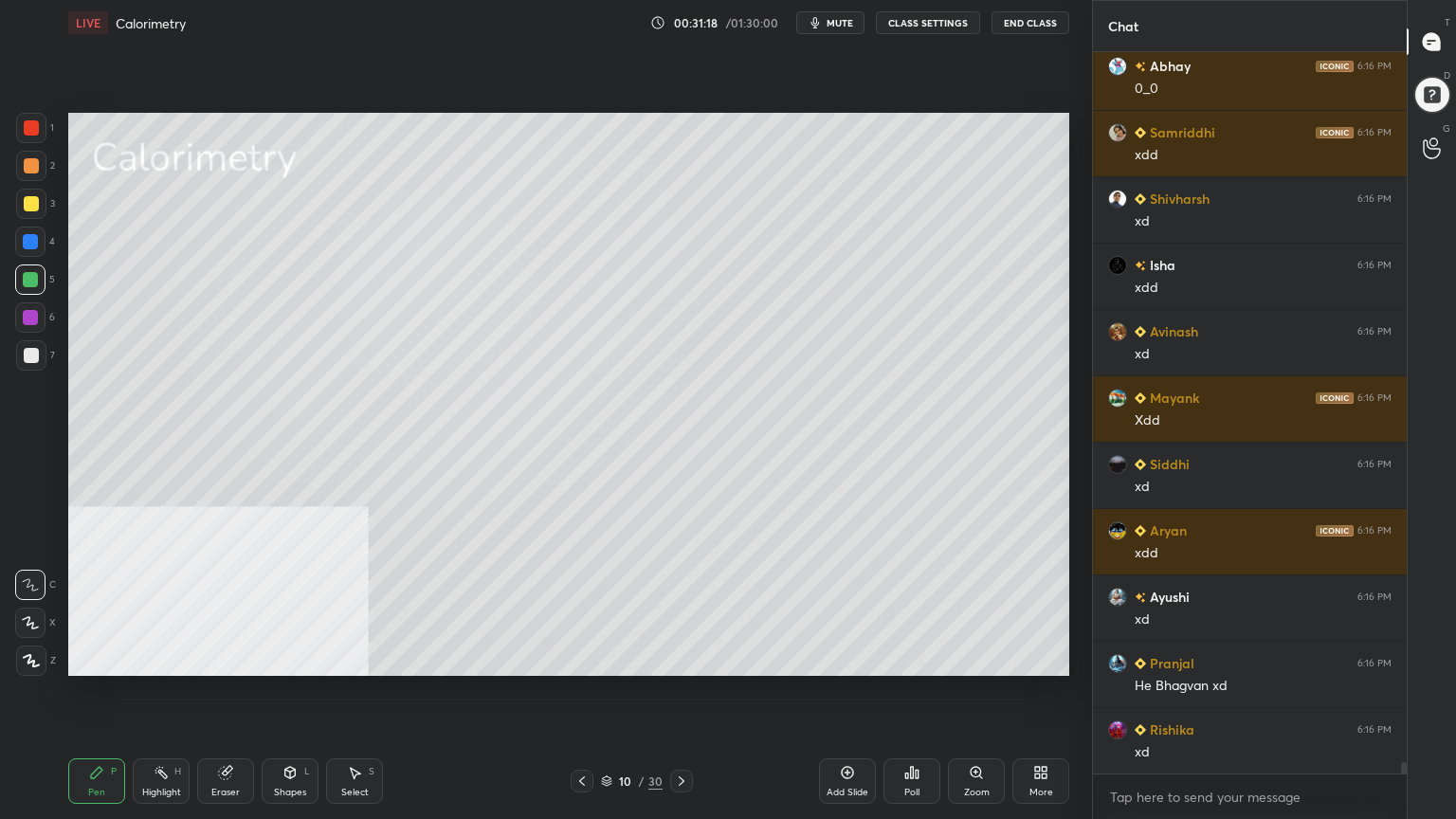 scroll, scrollTop: 45871, scrollLeft: 0, axis: vertical 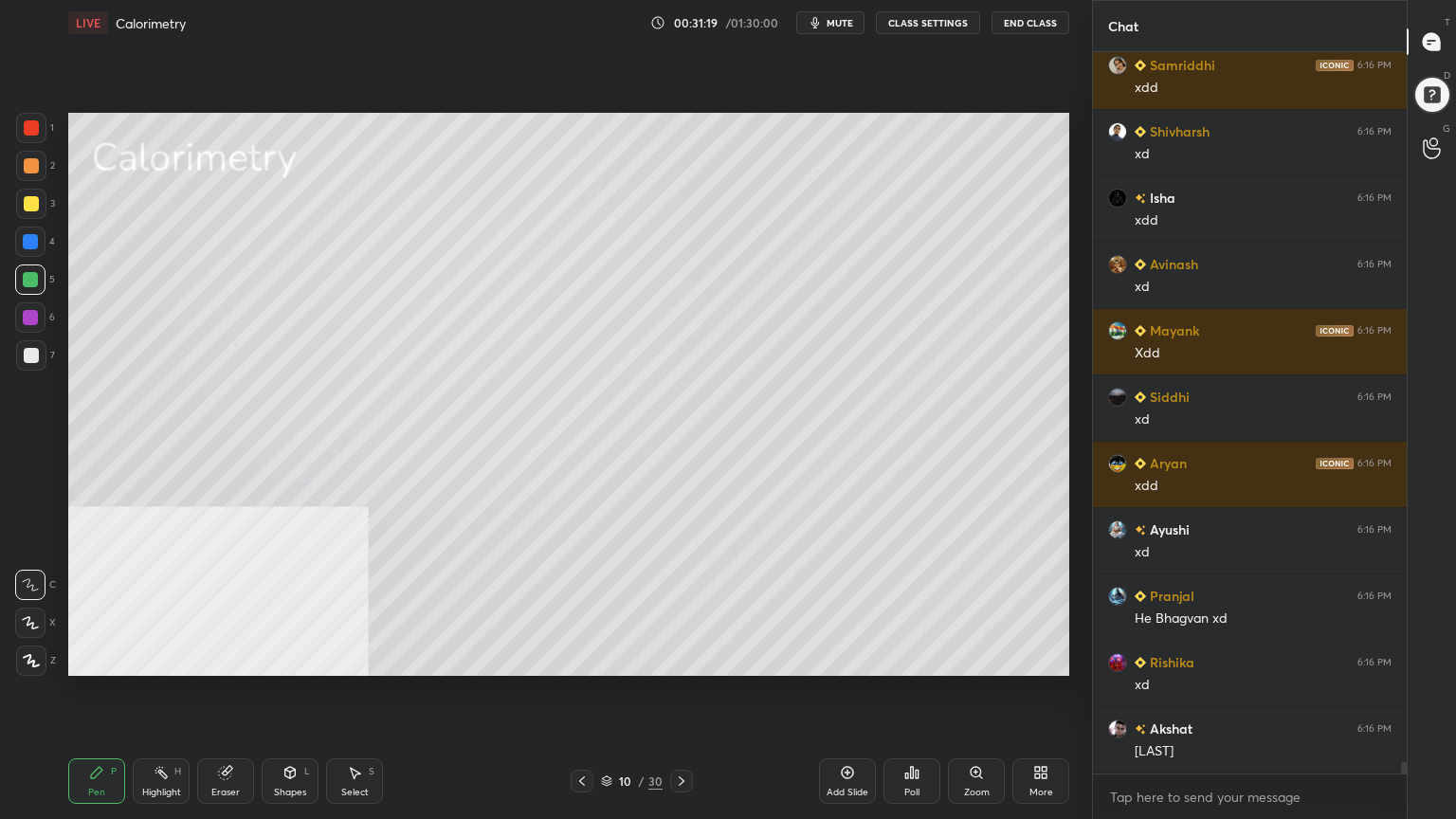 drag, startPoint x: 30, startPoint y: 209, endPoint x: 37, endPoint y: 201, distance: 10.630146 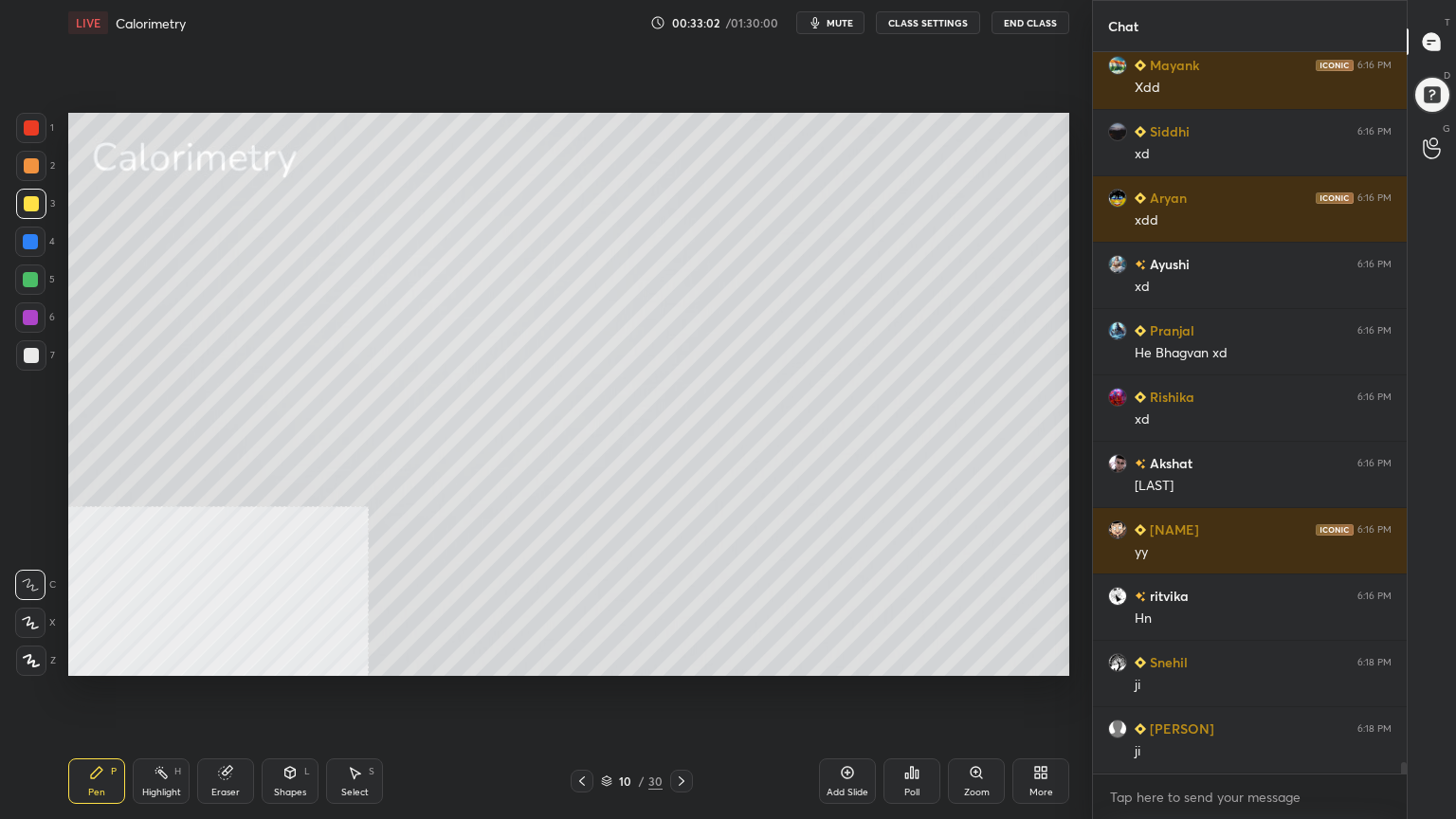 scroll, scrollTop: 46182, scrollLeft: 0, axis: vertical 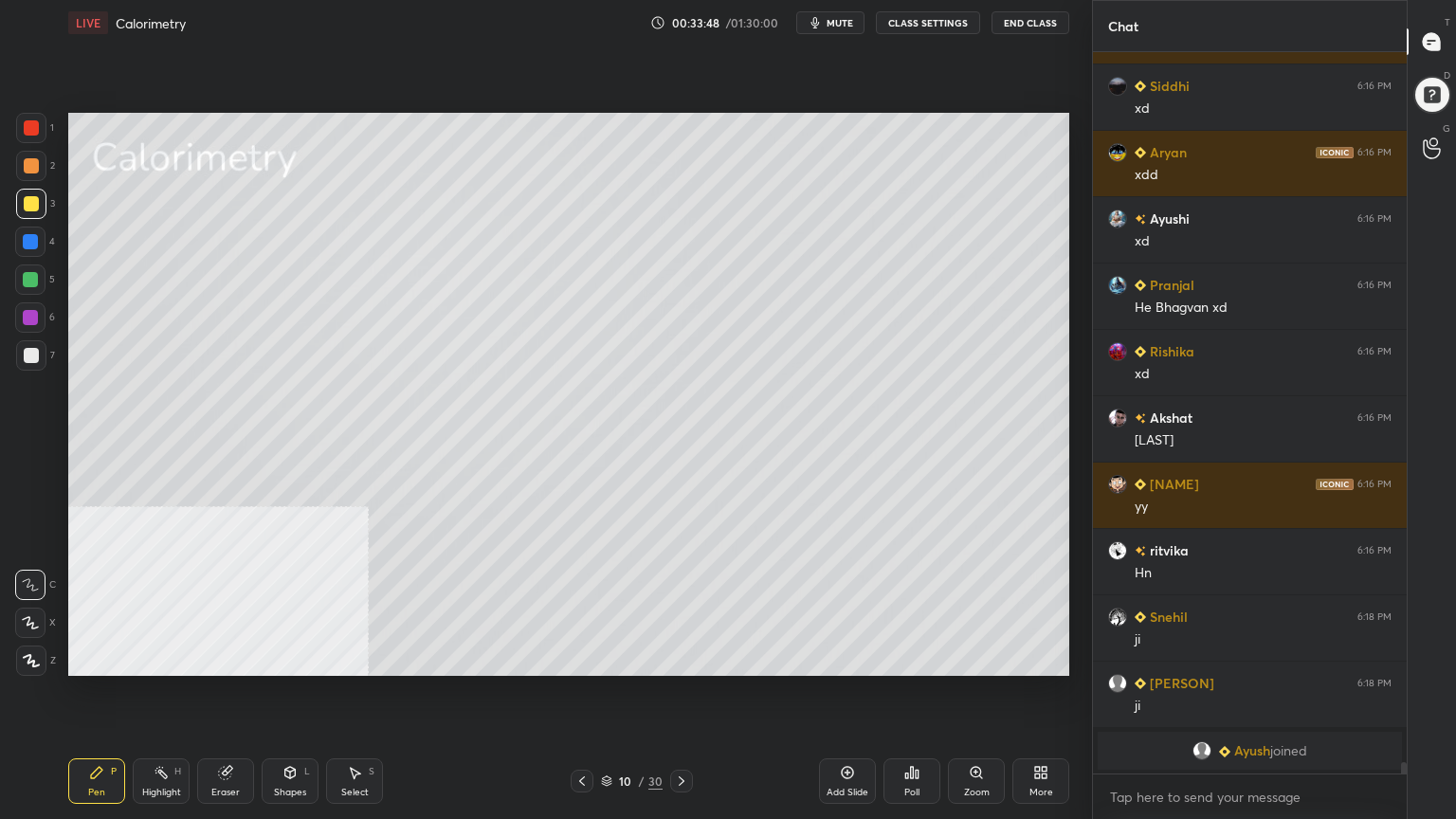 click on "Select S" at bounding box center (355, 781) 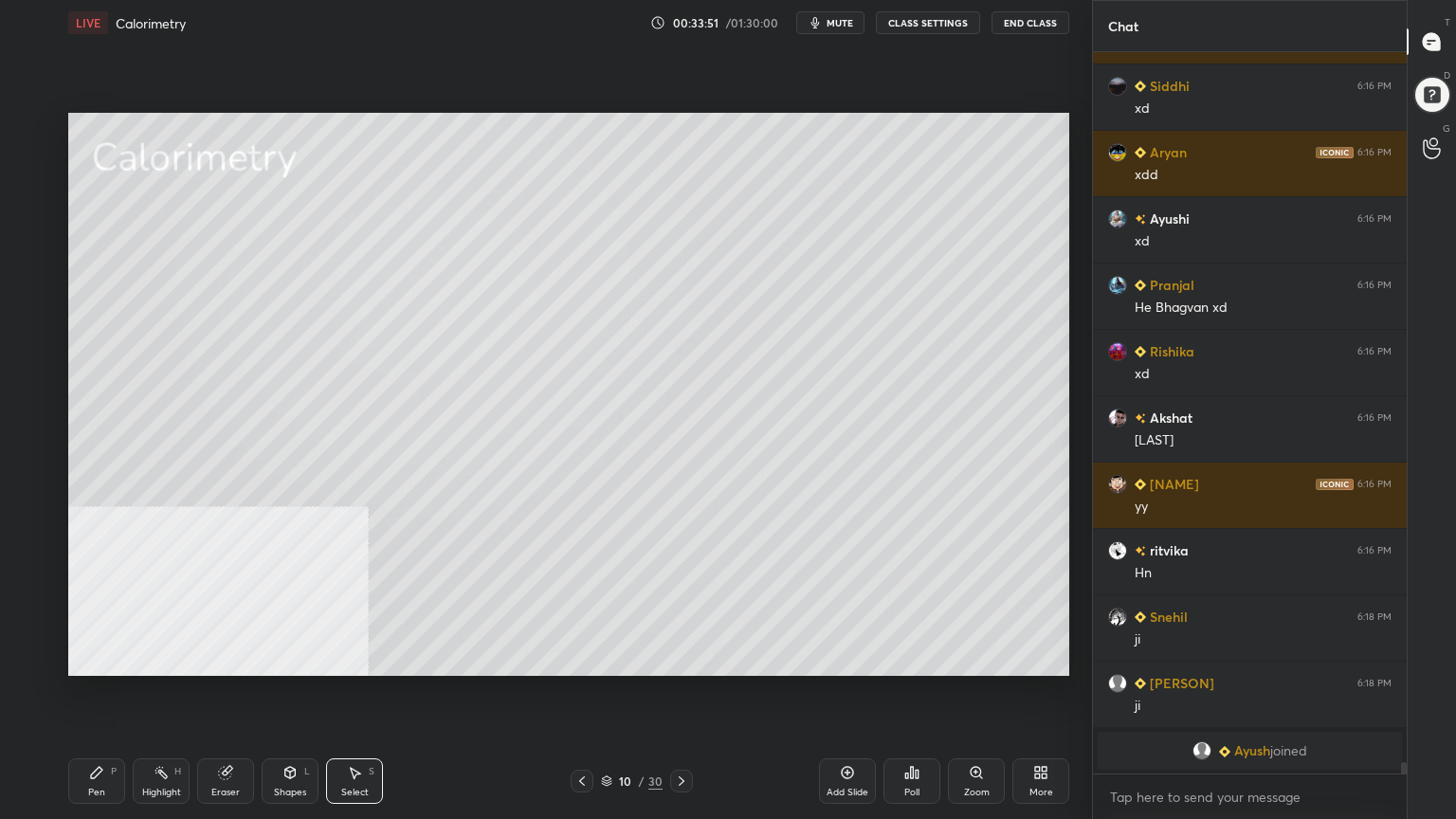 drag, startPoint x: 95, startPoint y: 774, endPoint x: 97, endPoint y: 738, distance: 36.055513 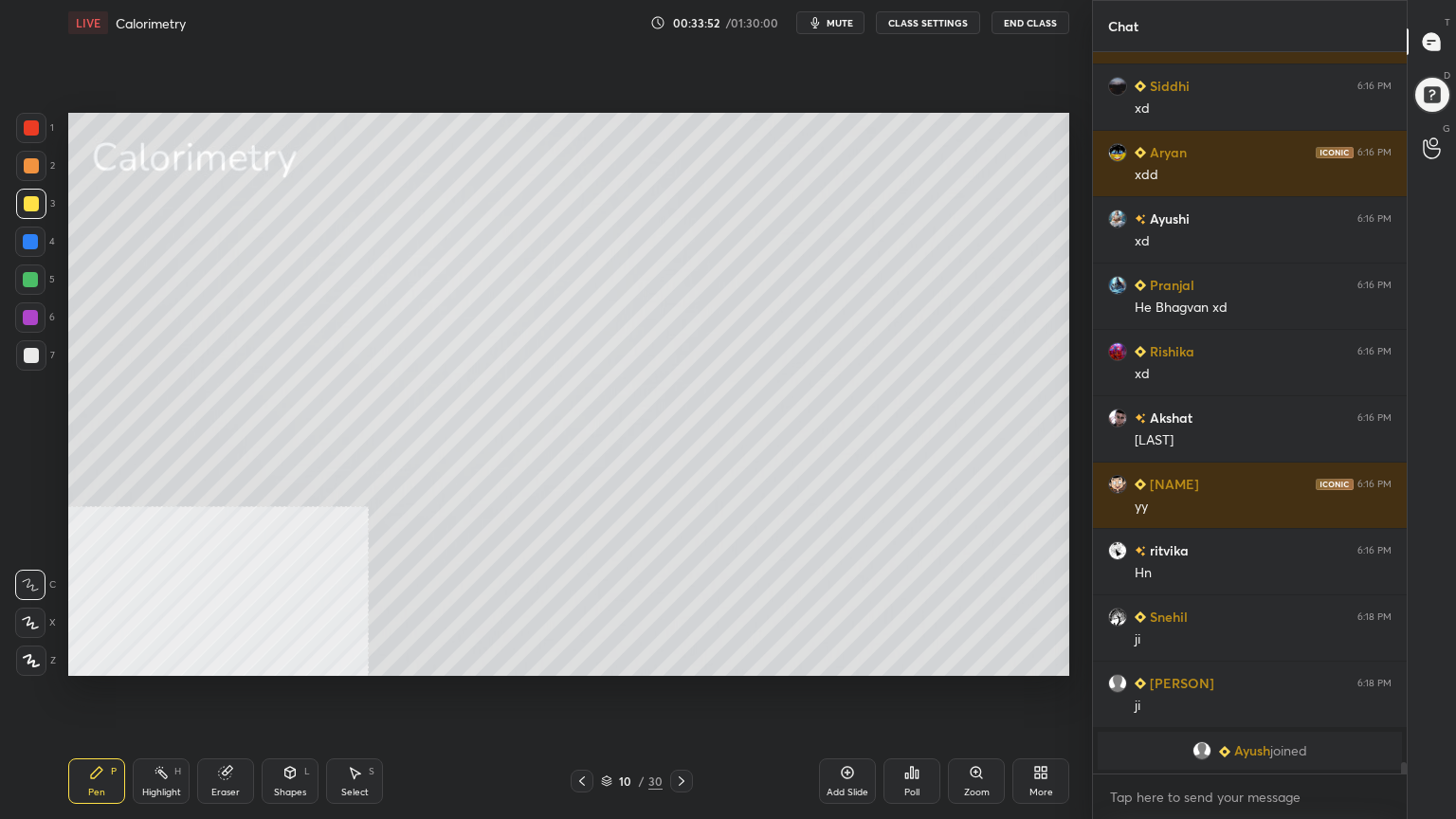 drag, startPoint x: 357, startPoint y: 786, endPoint x: 354, endPoint y: 771, distance: 15.297059 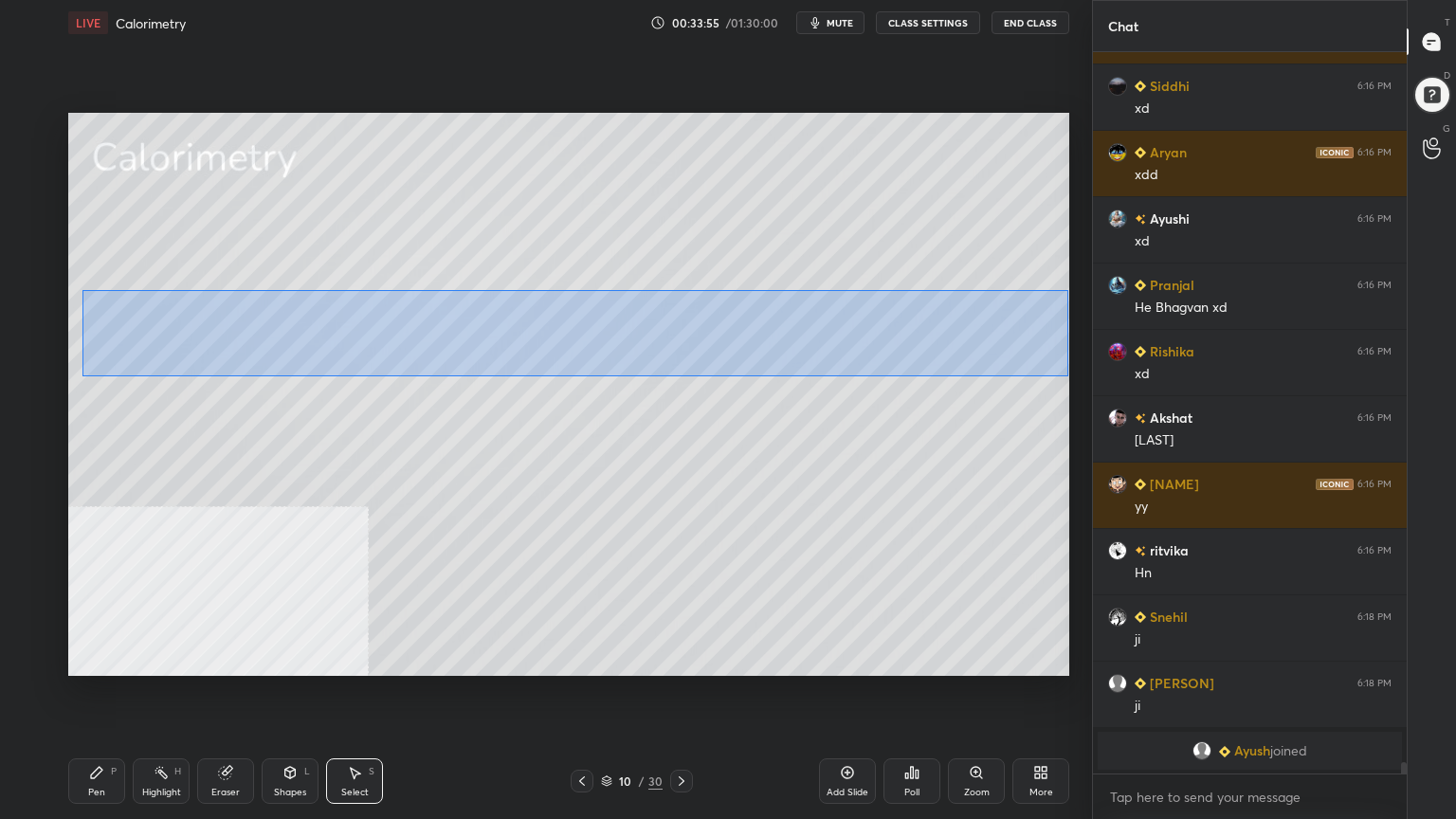 drag, startPoint x: 82, startPoint y: 288, endPoint x: 1068, endPoint y: 374, distance: 989.7434 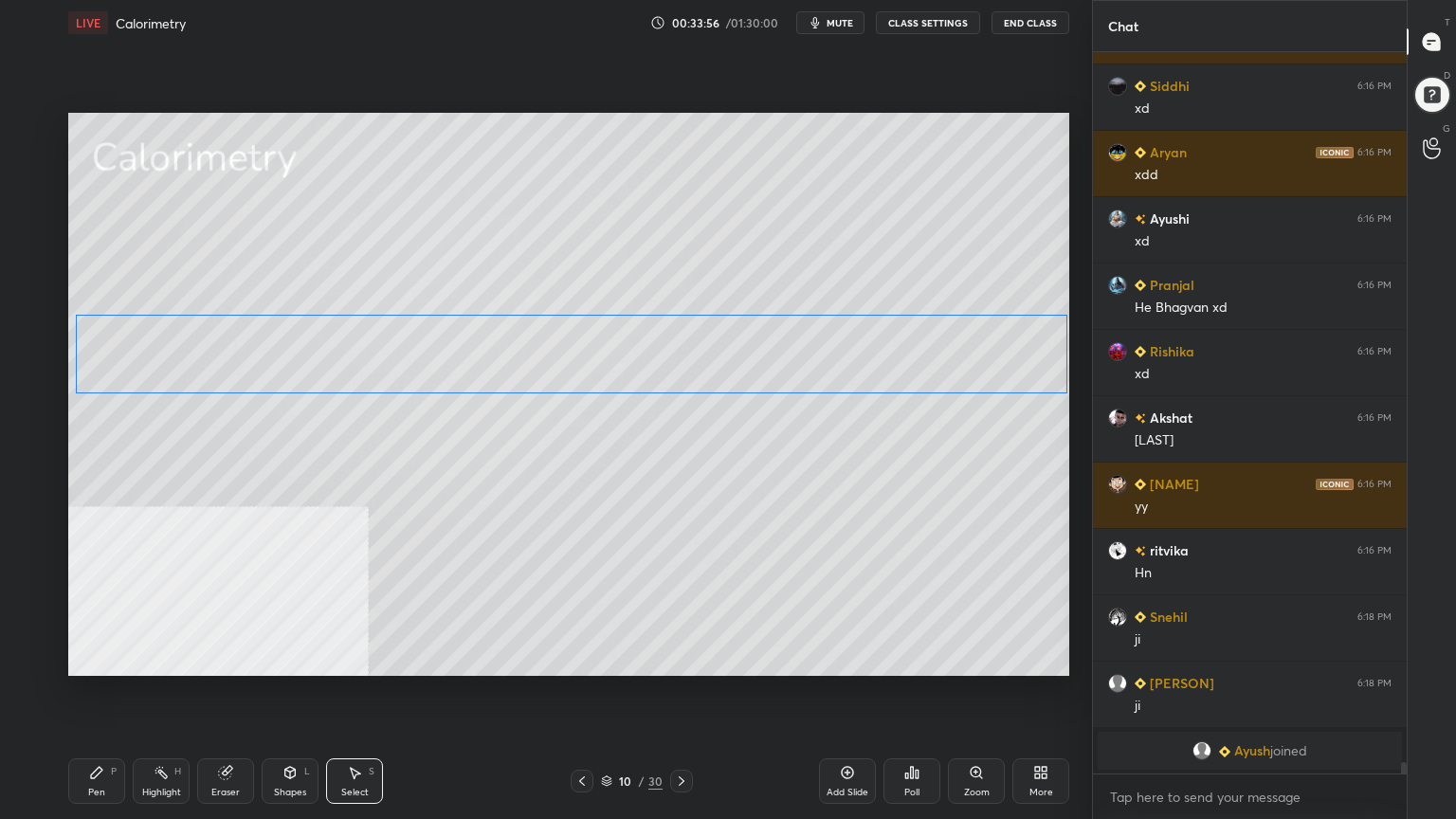 click on "0 ° Undo Copy Duplicate Duplicate to new slide Delete" at bounding box center (569, 394) 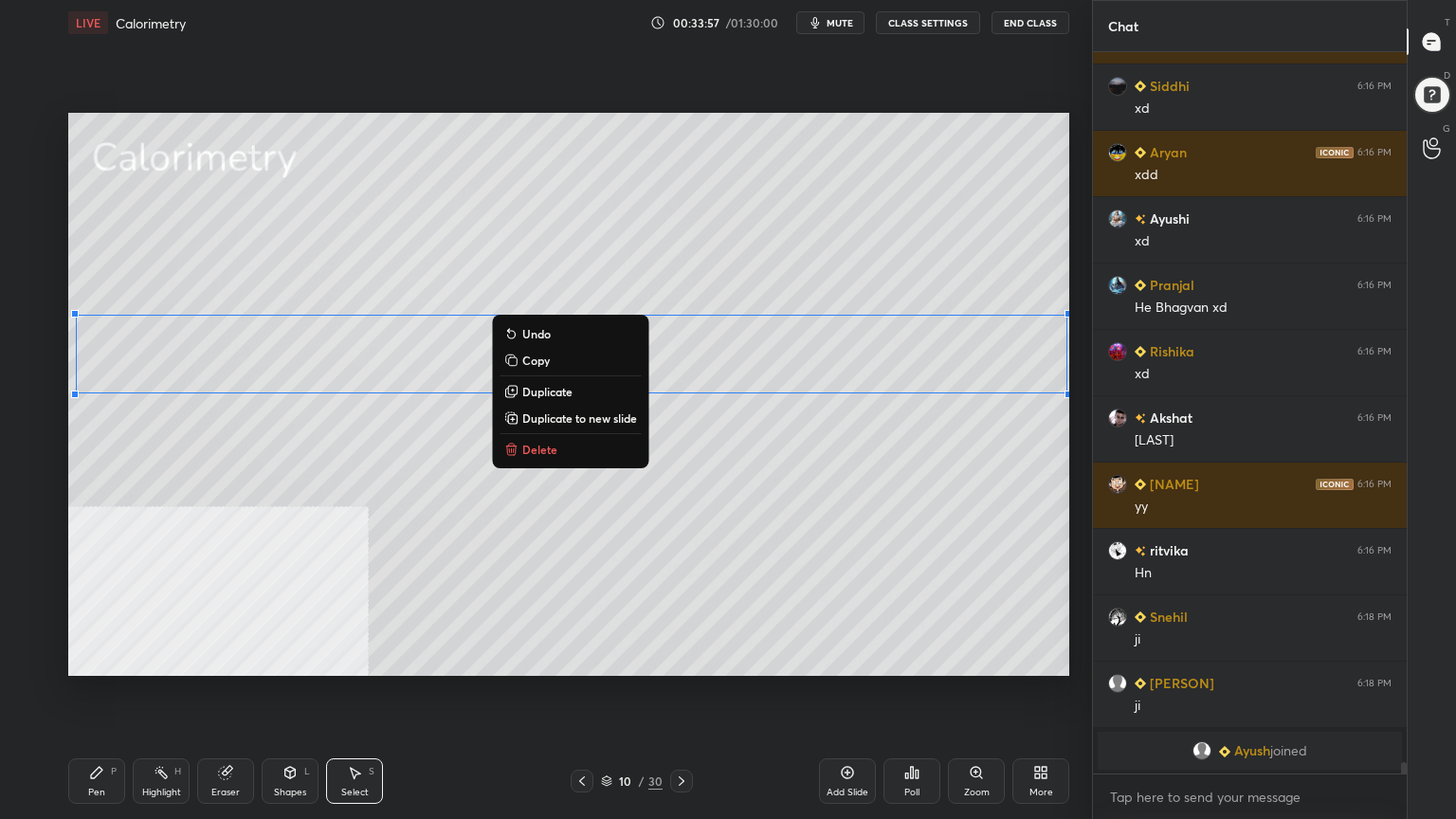 drag, startPoint x: 89, startPoint y: 789, endPoint x: 91, endPoint y: 721, distance: 68.02941 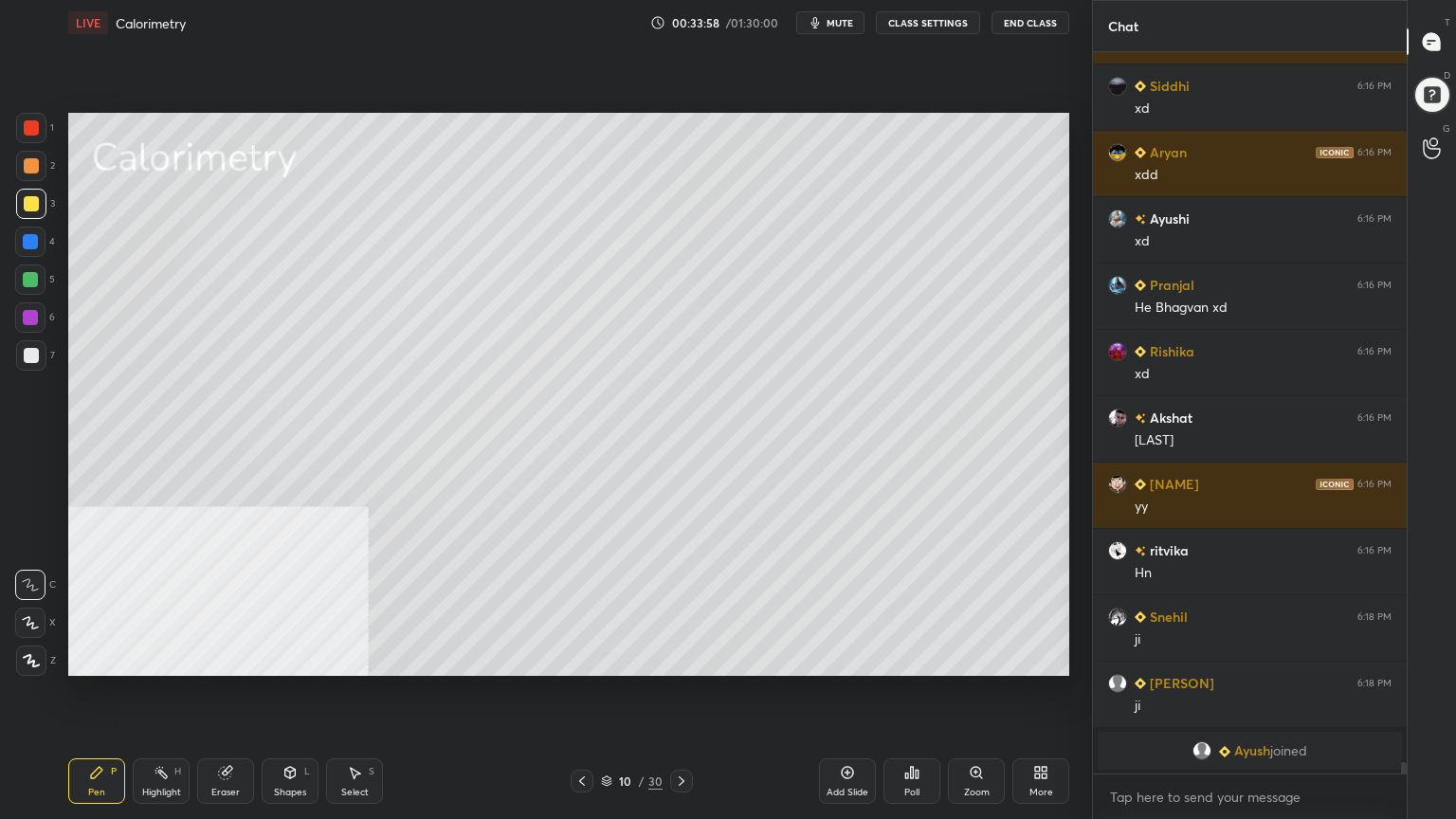 drag, startPoint x: 33, startPoint y: 156, endPoint x: 65, endPoint y: 216, distance: 68 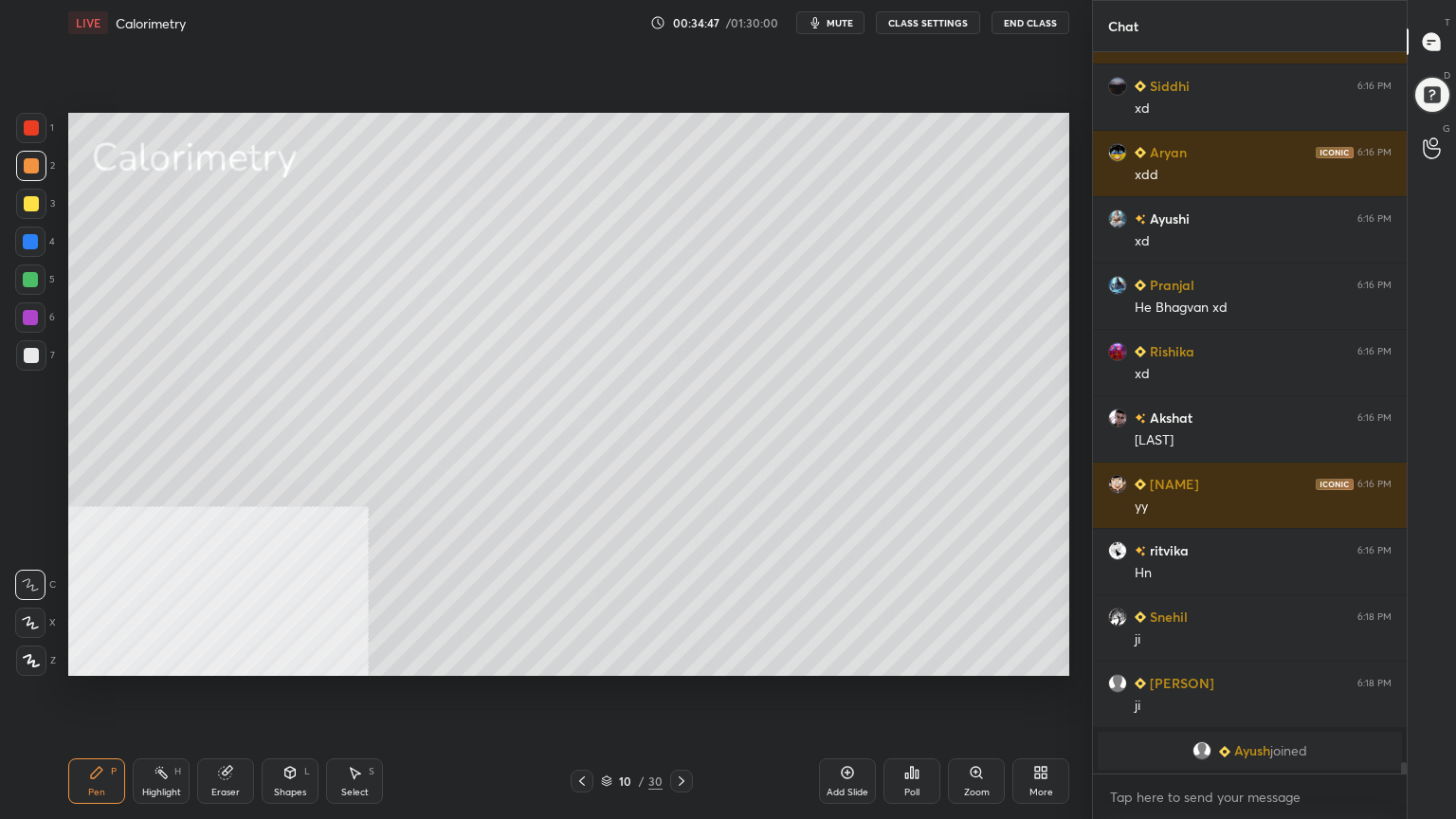 click at bounding box center (30, 280) 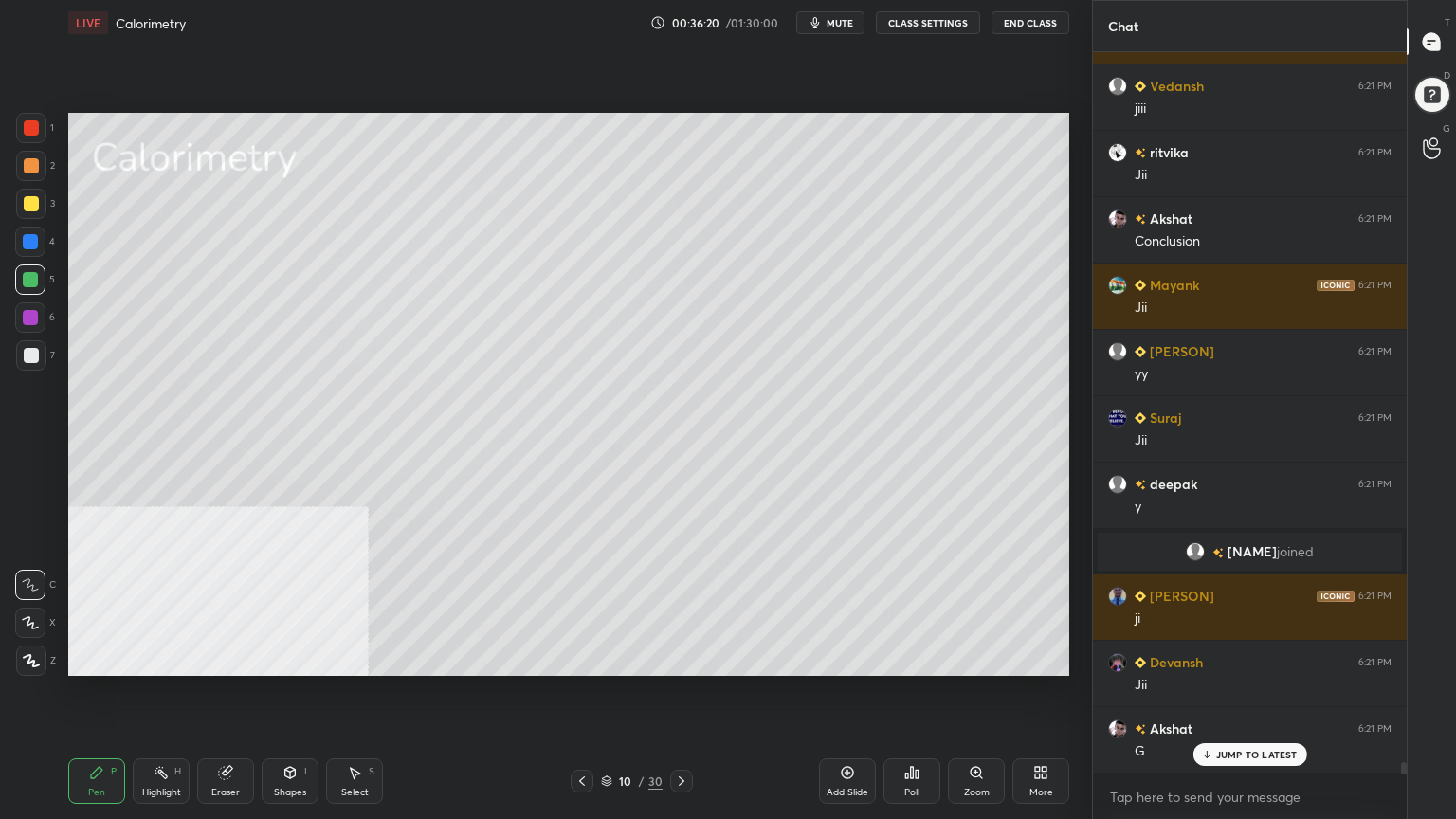 scroll, scrollTop: 46565, scrollLeft: 0, axis: vertical 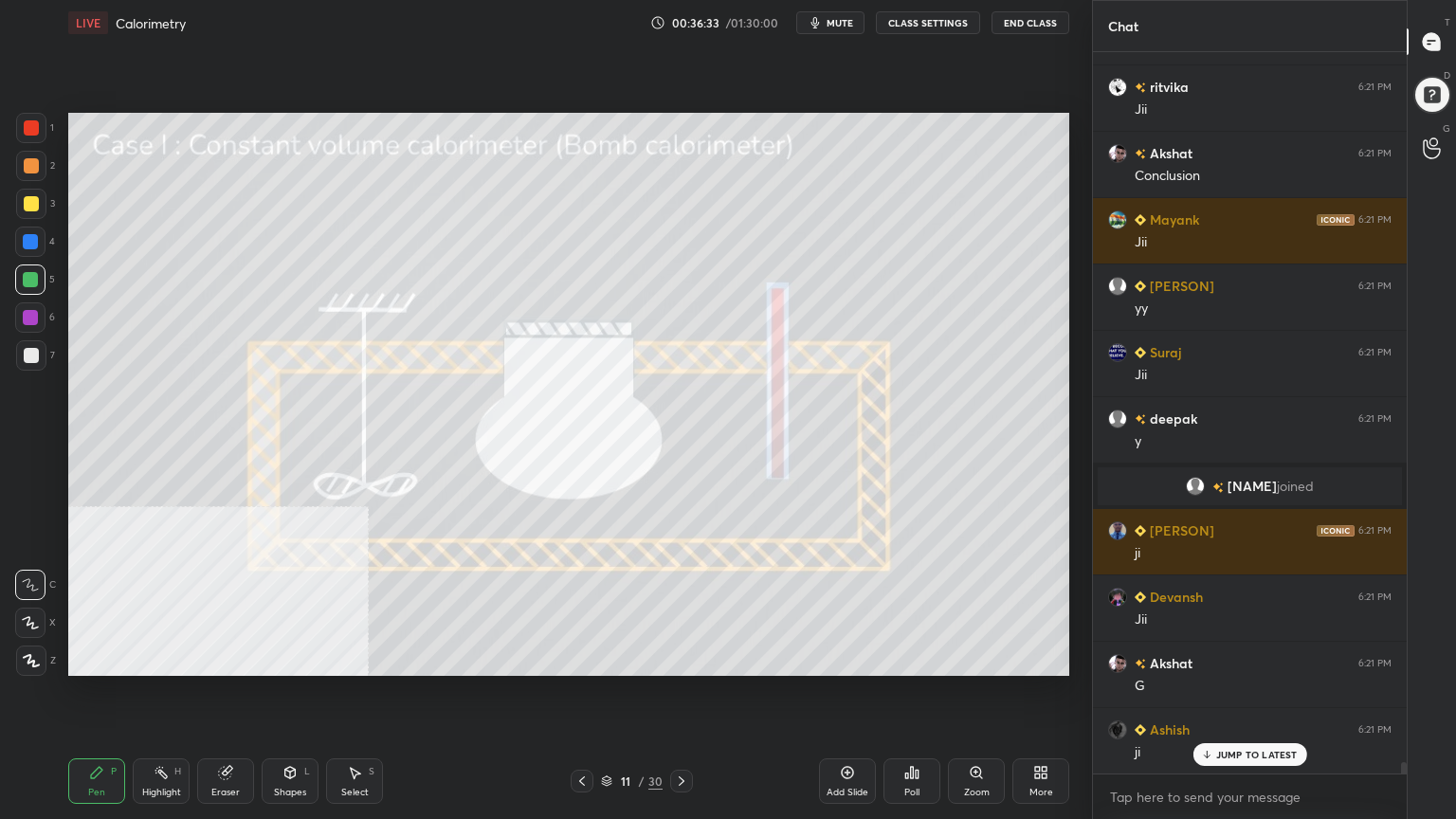 drag, startPoint x: 288, startPoint y: 778, endPoint x: 285, endPoint y: 761, distance: 17.262677 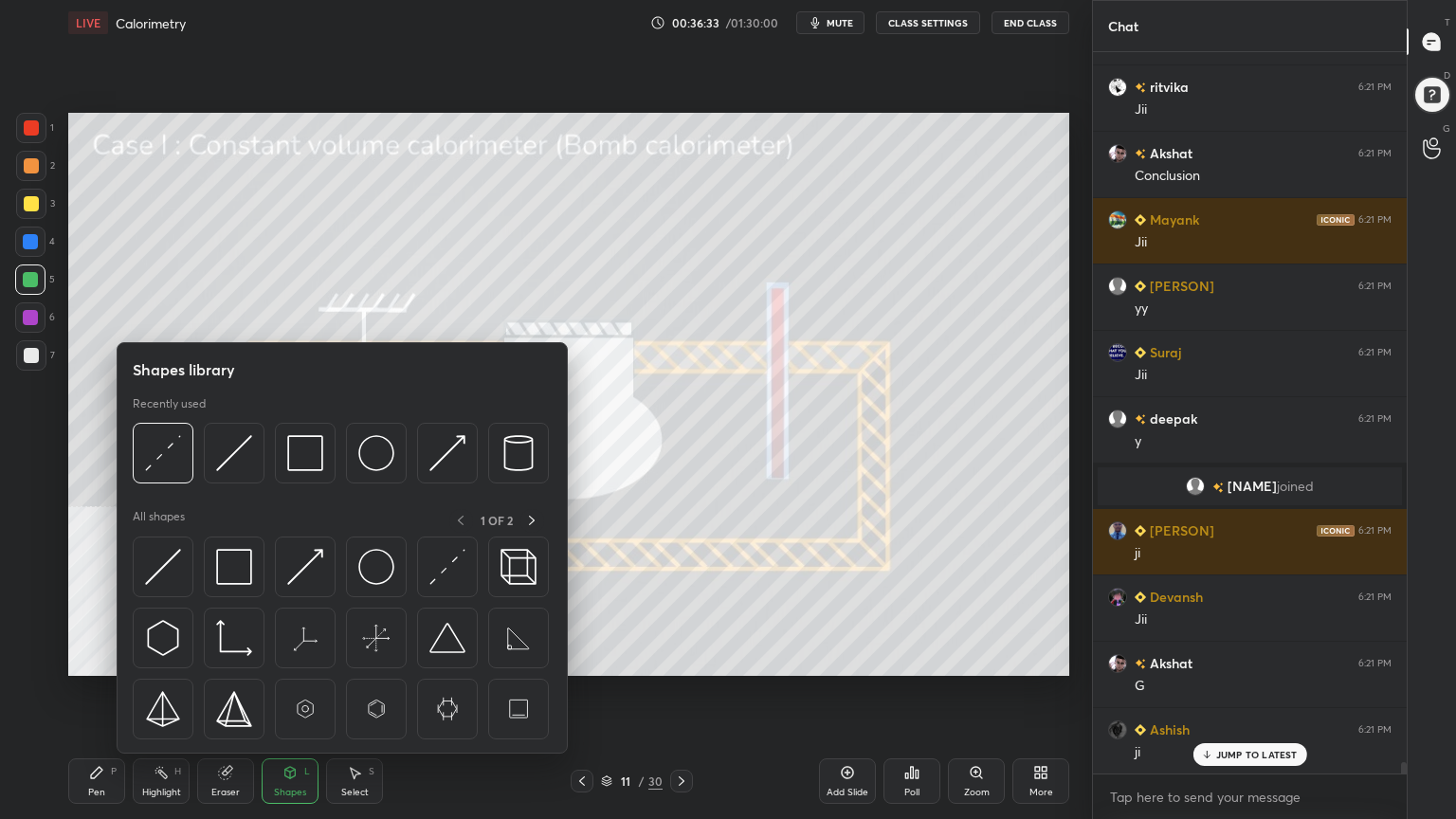 scroll, scrollTop: 46633, scrollLeft: 0, axis: vertical 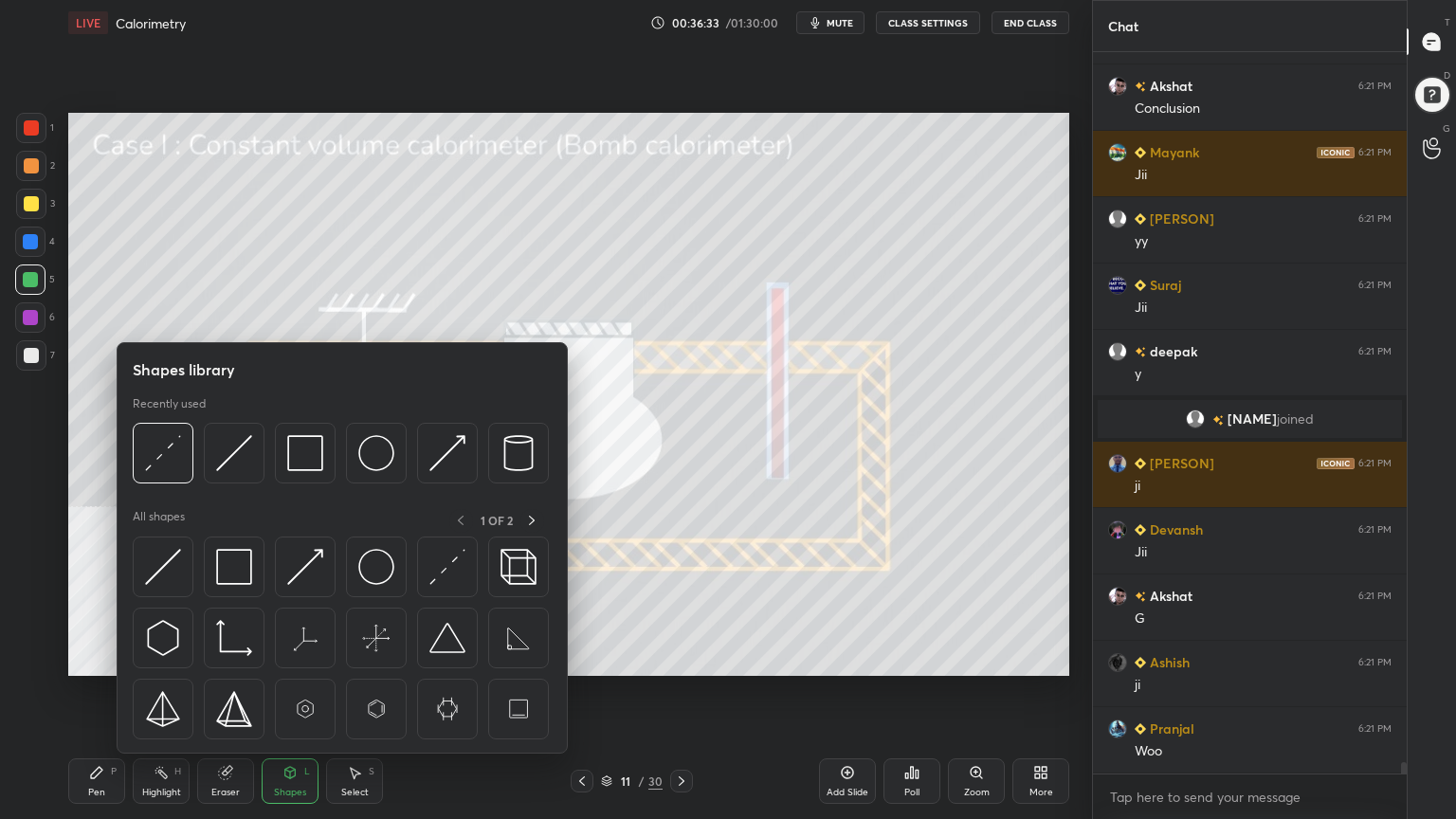 click at bounding box center [31, 355] 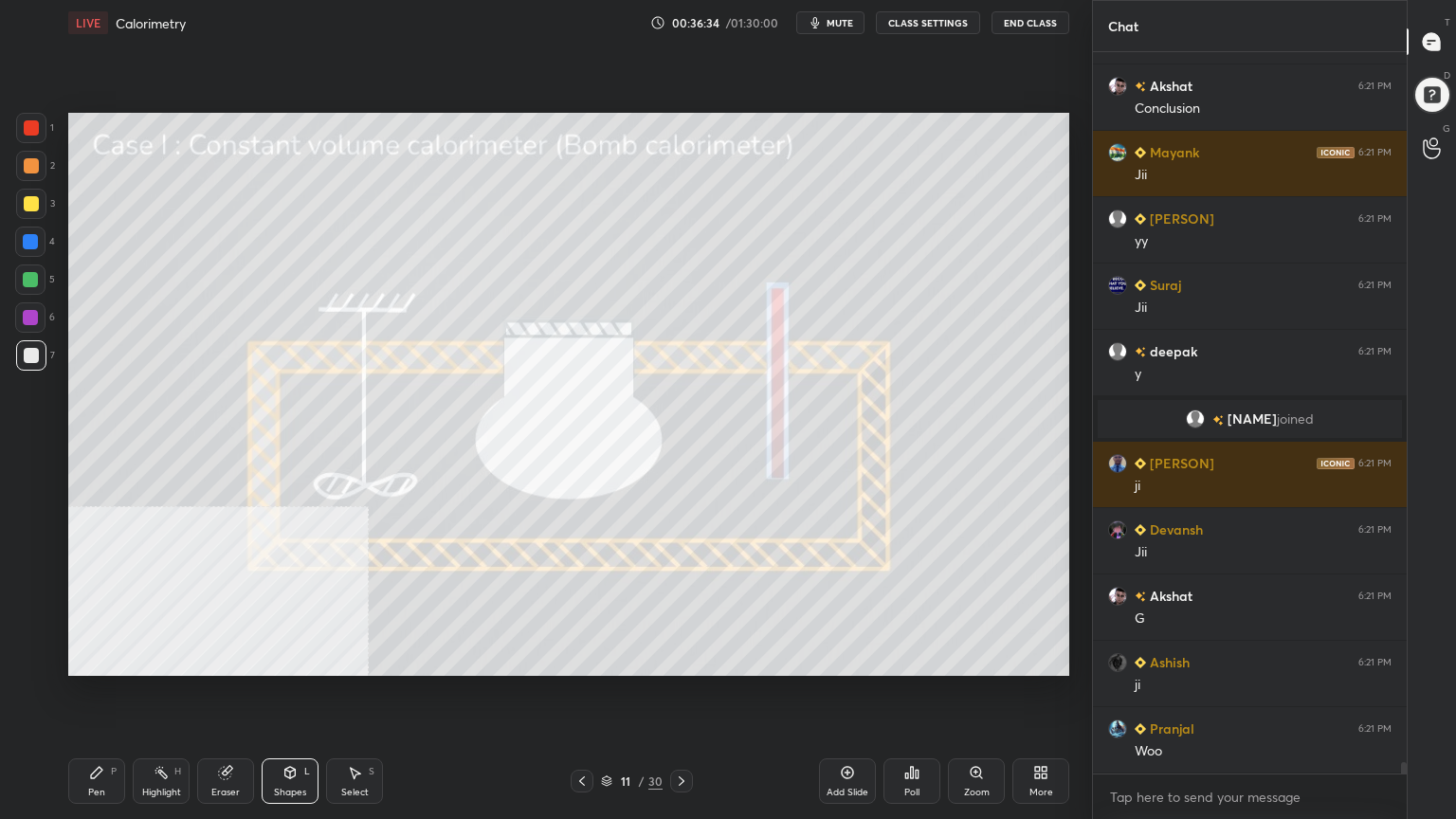 click 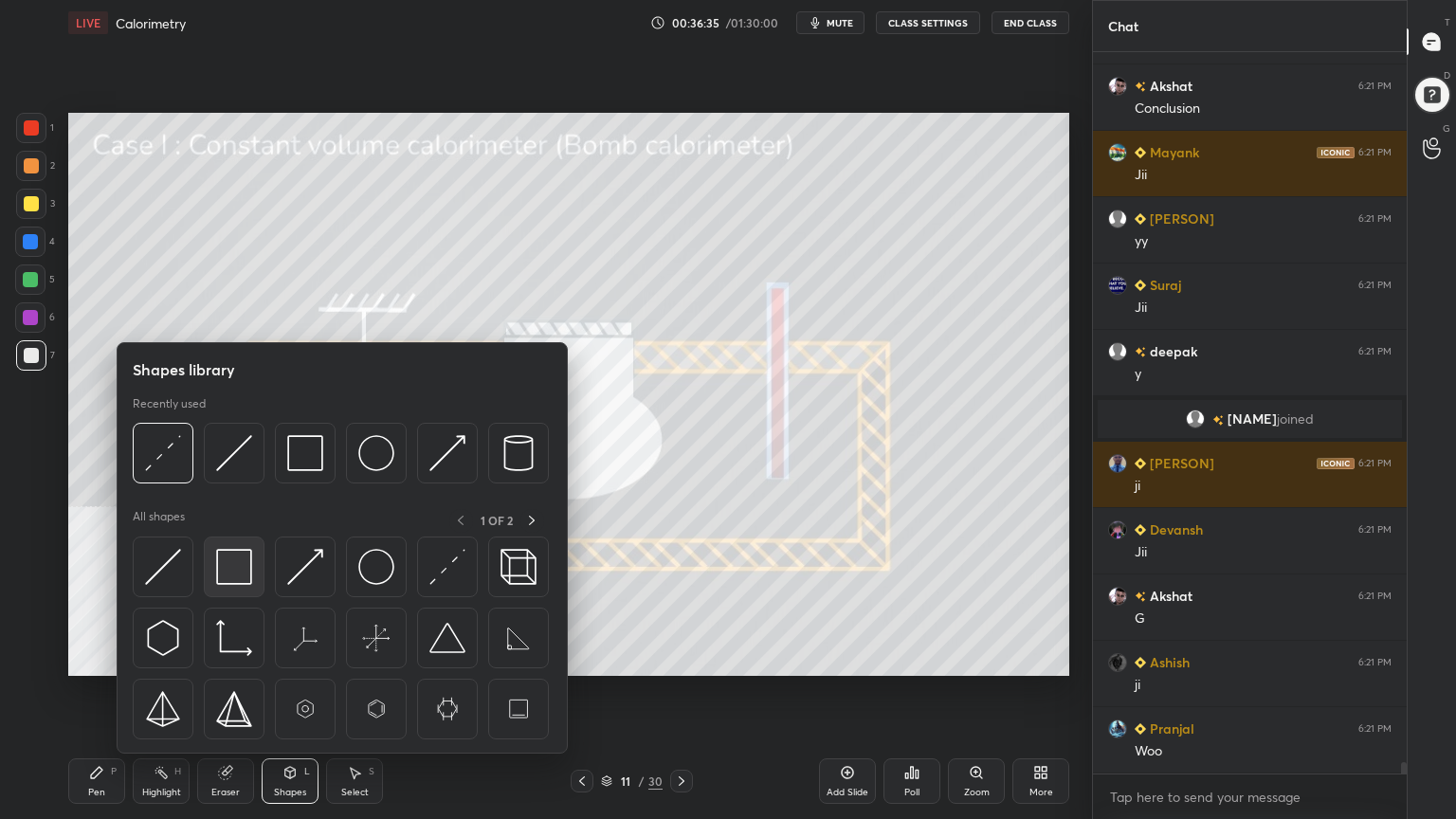 click at bounding box center (234, 567) 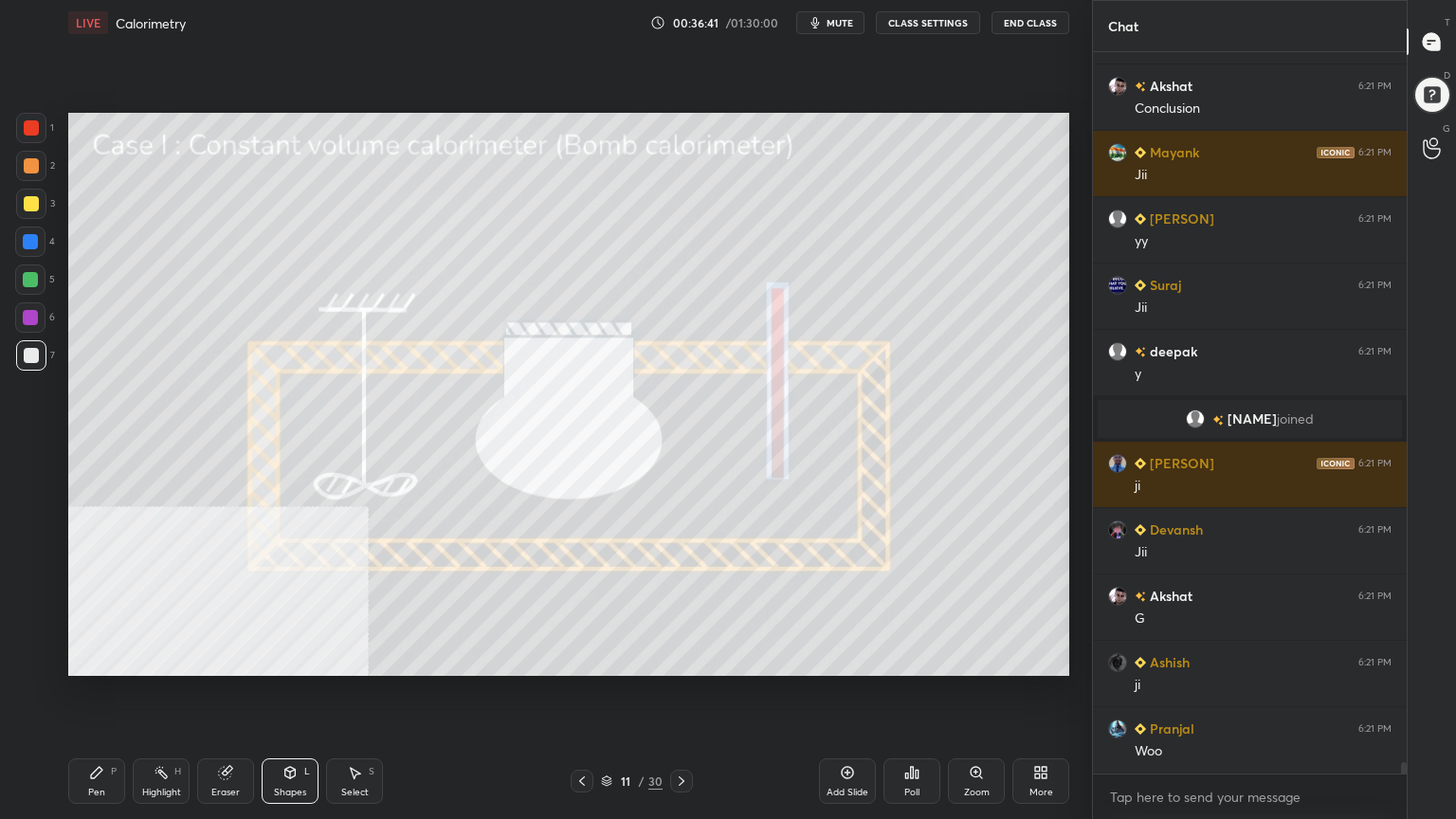 click on "Pen" at bounding box center [97, 792] 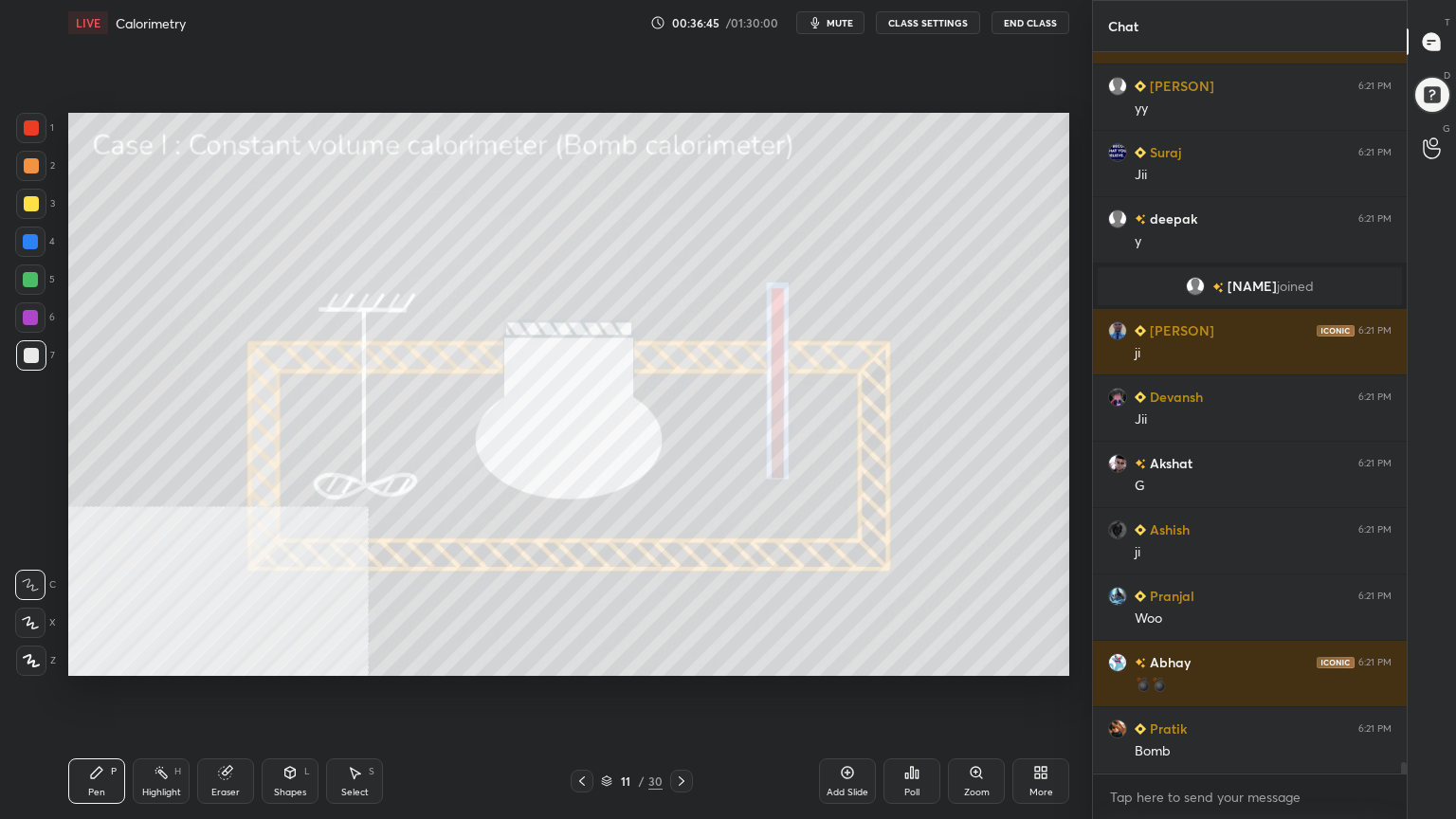 scroll, scrollTop: 46831, scrollLeft: 0, axis: vertical 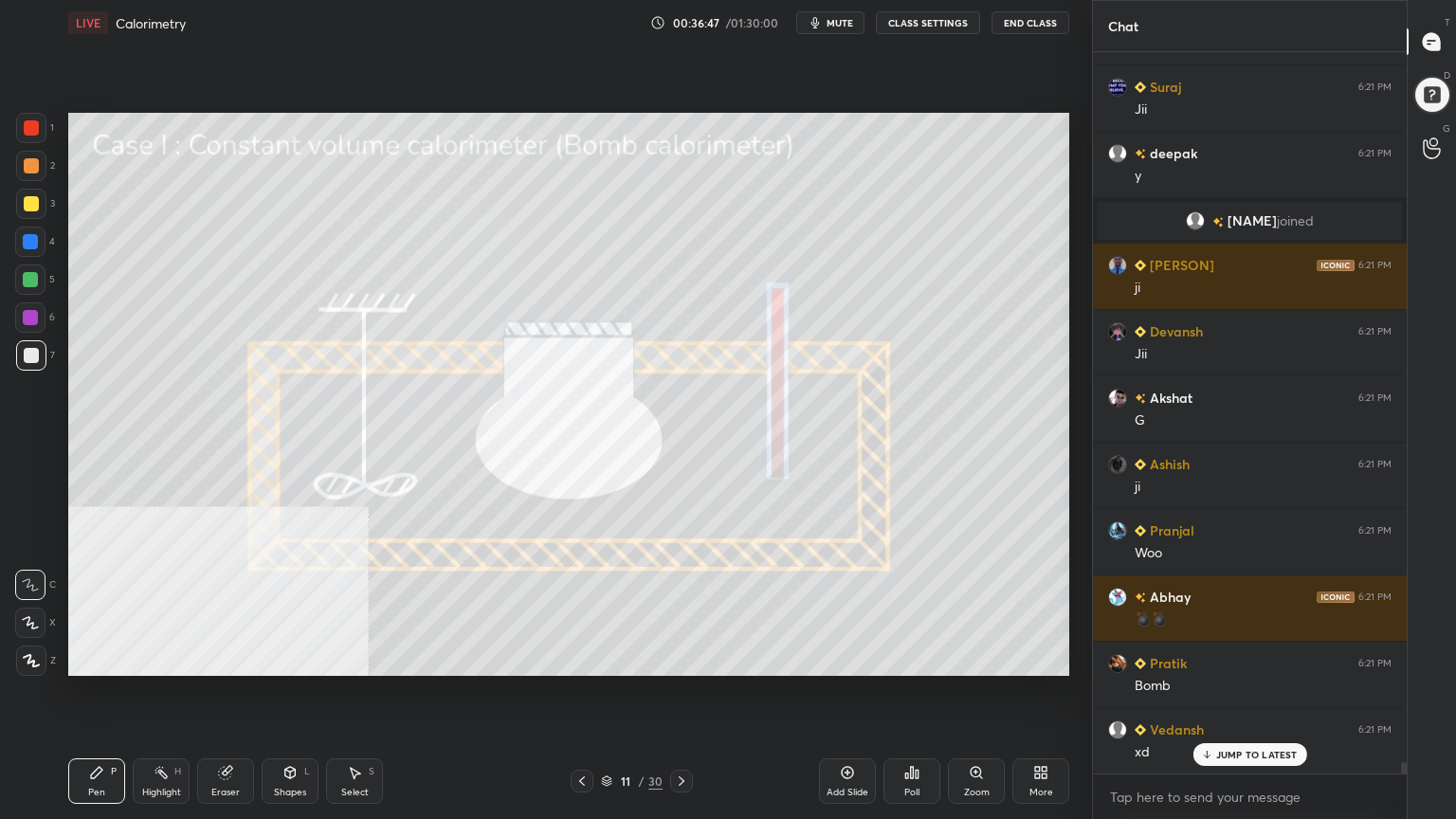 click at bounding box center [31, 204] 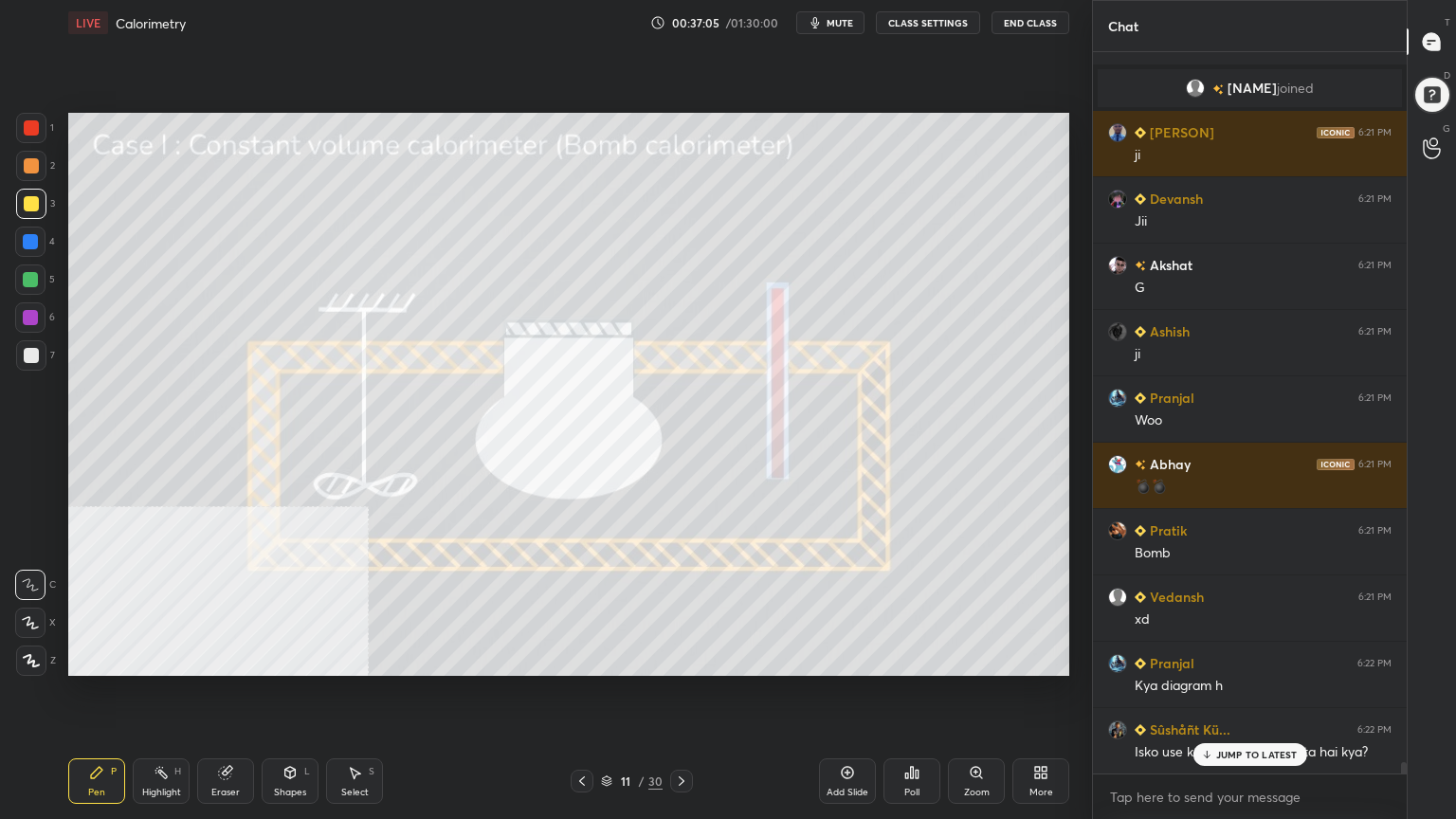 scroll, scrollTop: 47031, scrollLeft: 0, axis: vertical 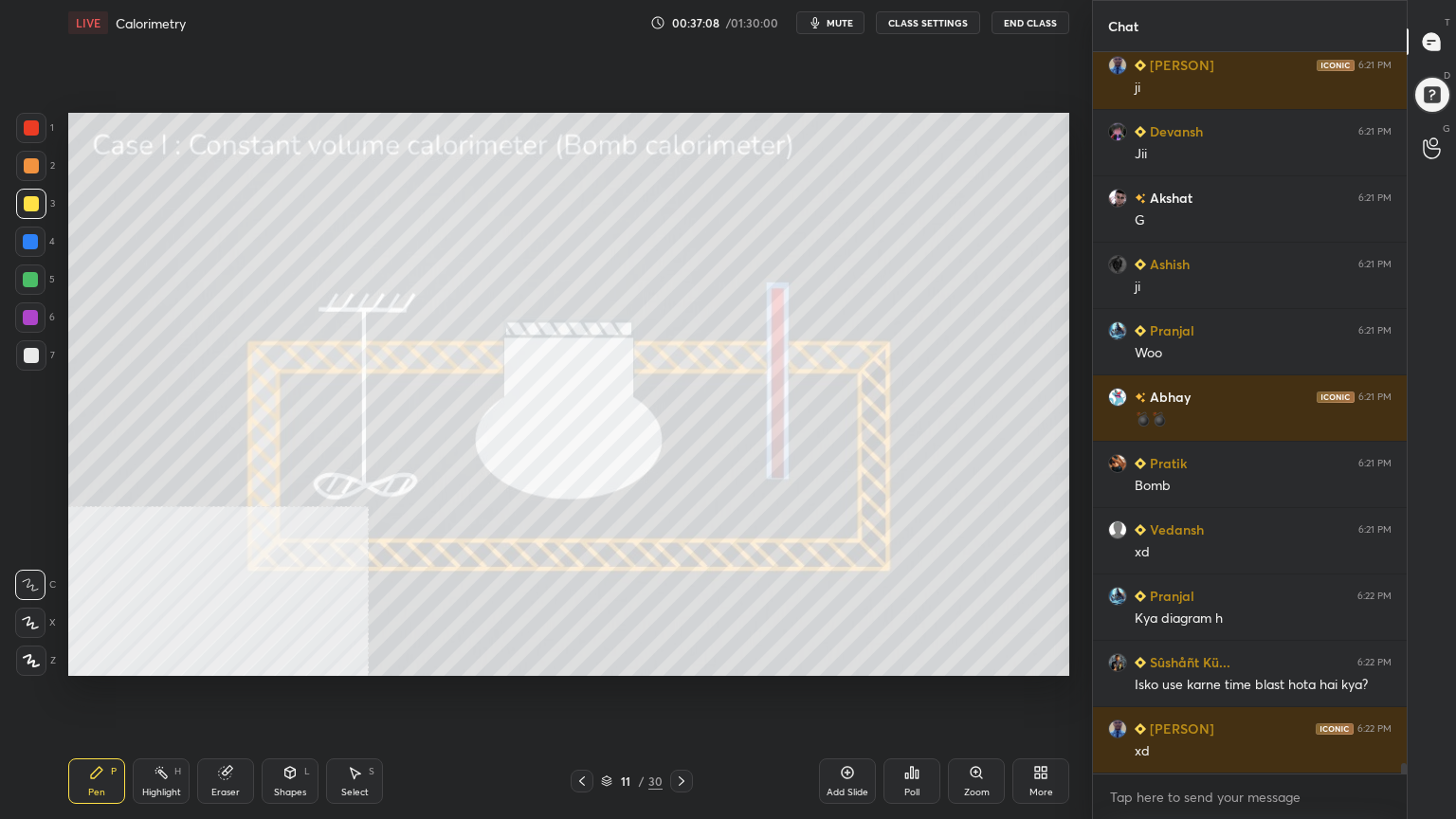 click on "Shapes" at bounding box center (290, 792) 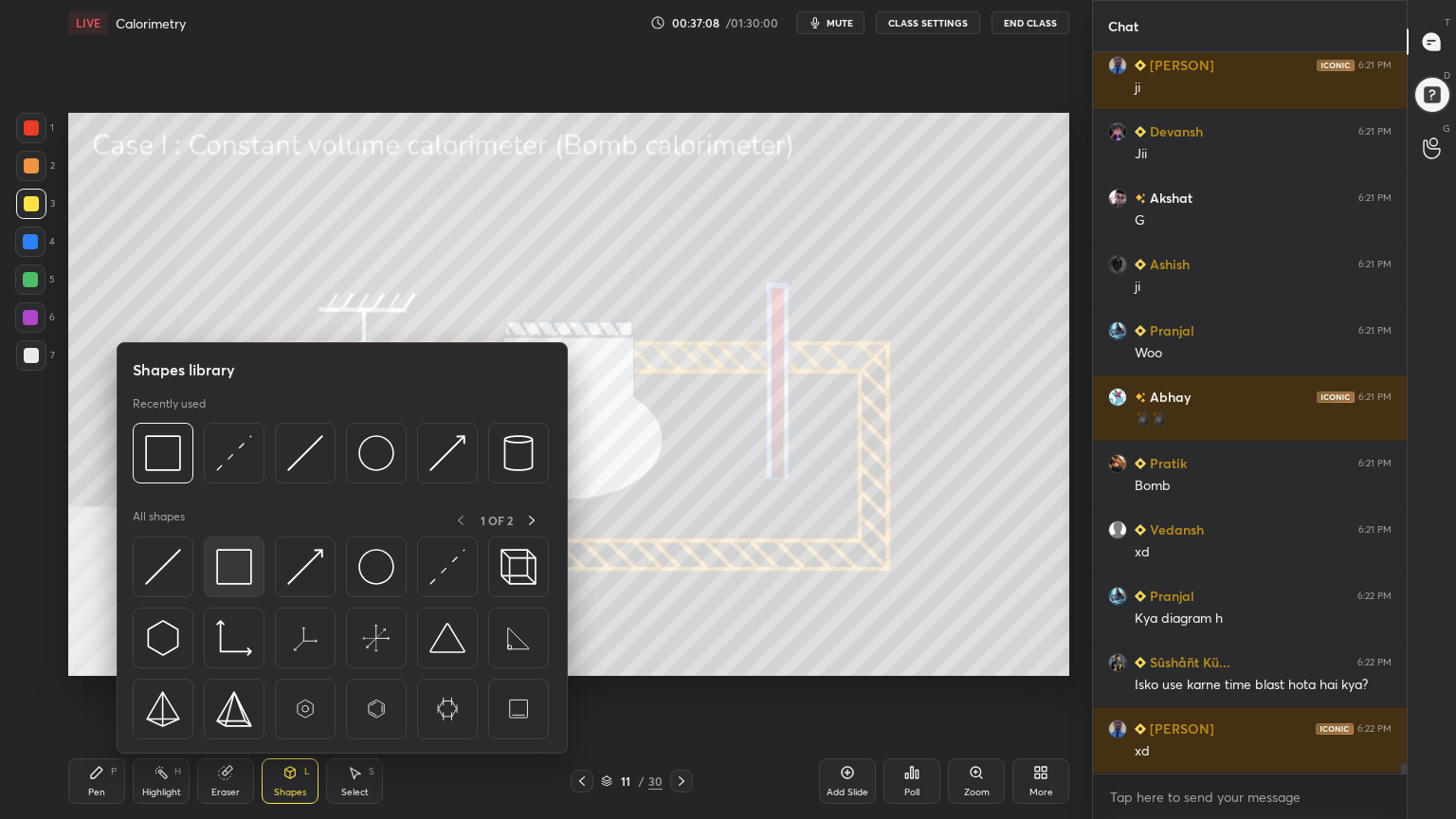 scroll, scrollTop: 47096, scrollLeft: 0, axis: vertical 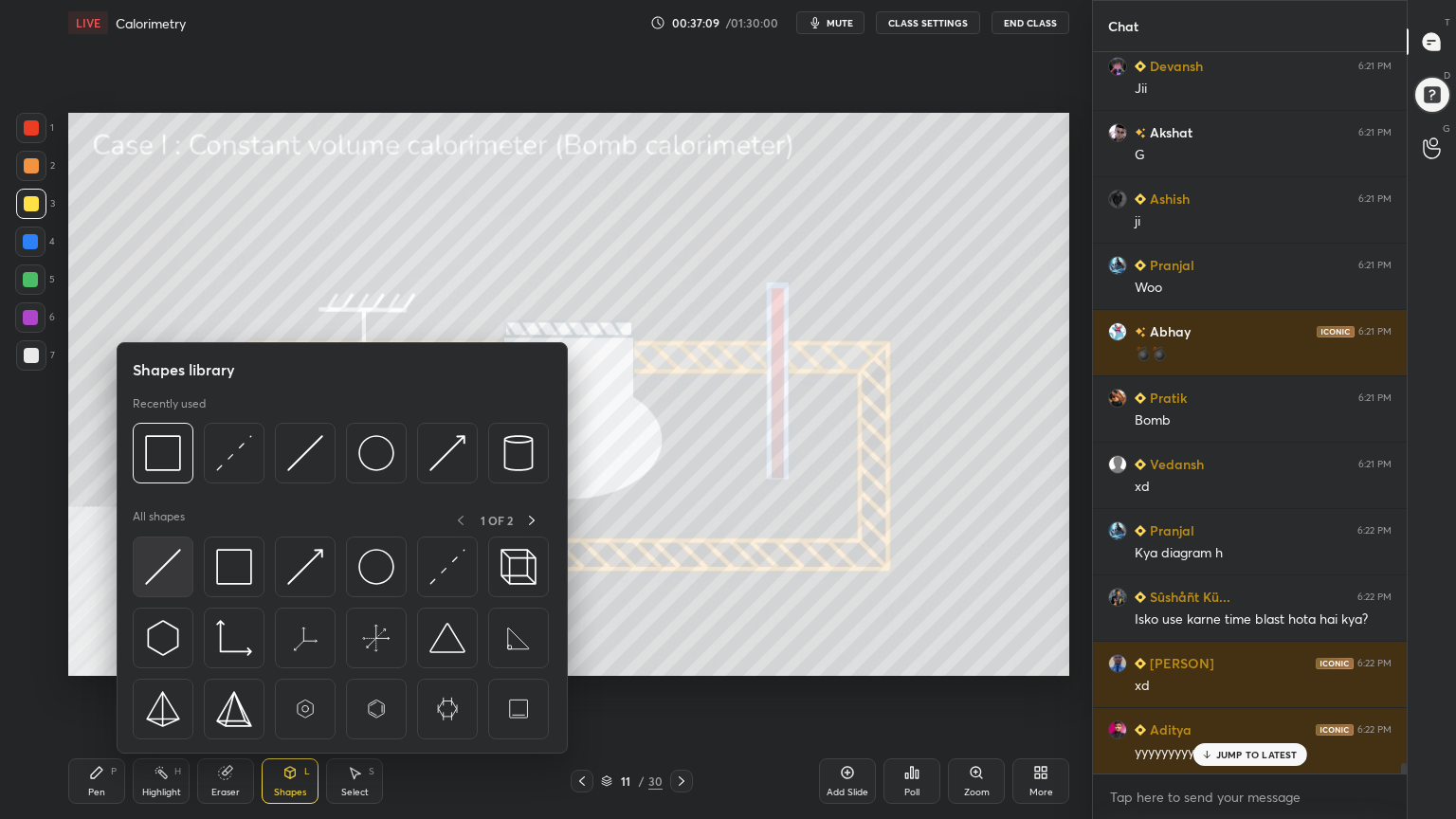 click at bounding box center [163, 567] 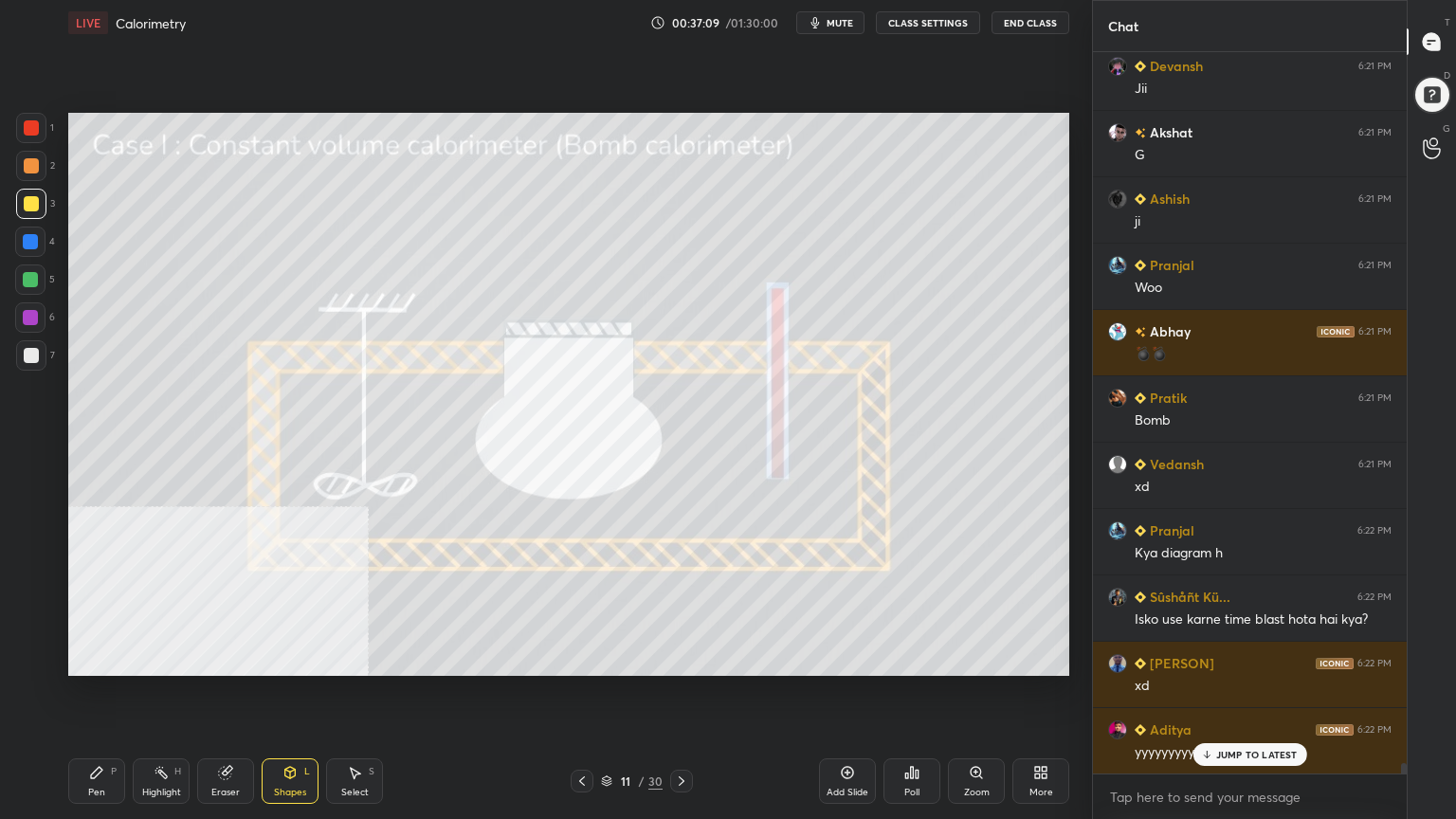 scroll, scrollTop: 47164, scrollLeft: 0, axis: vertical 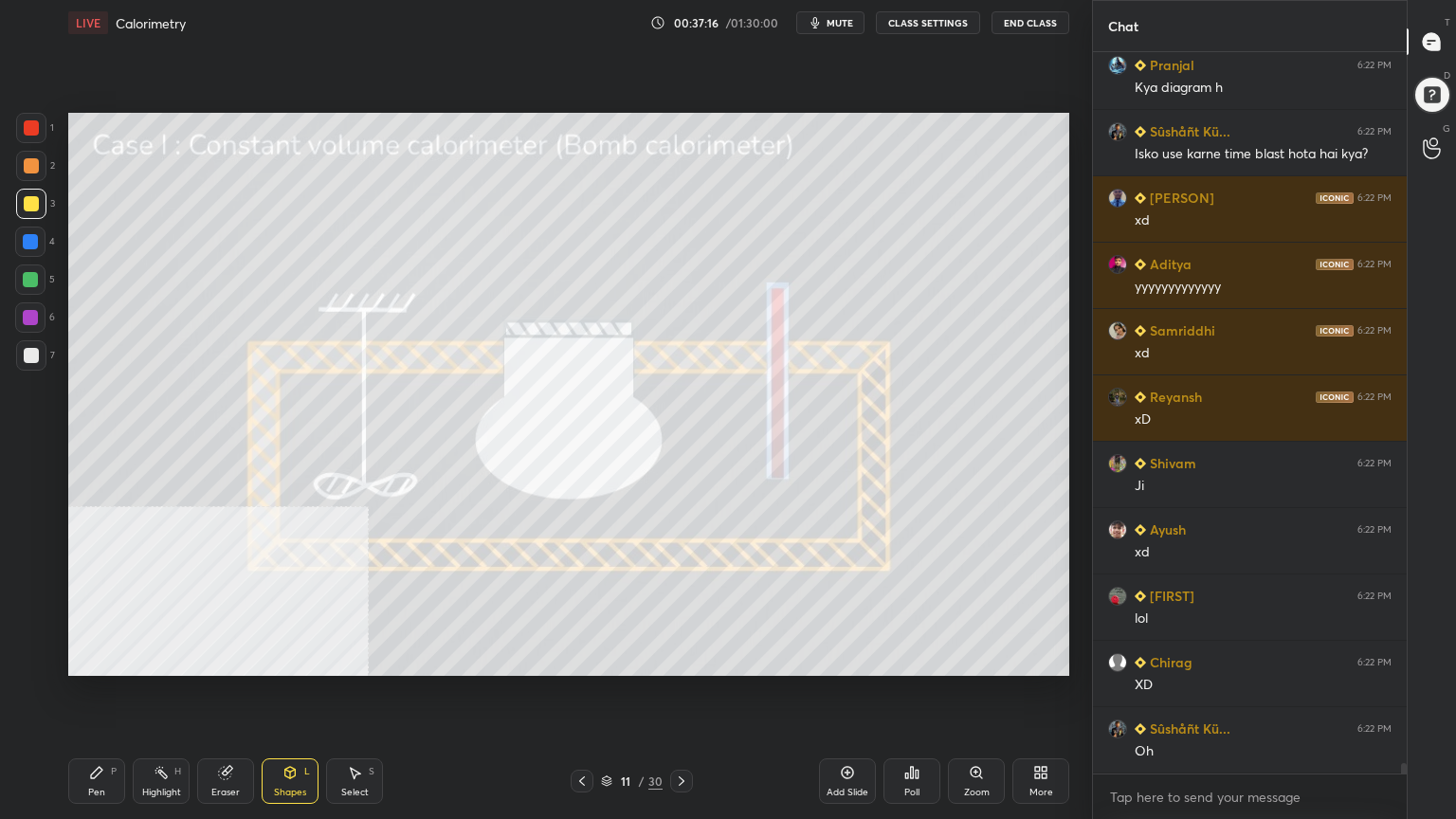 click on "Pen P" at bounding box center (97, 781) 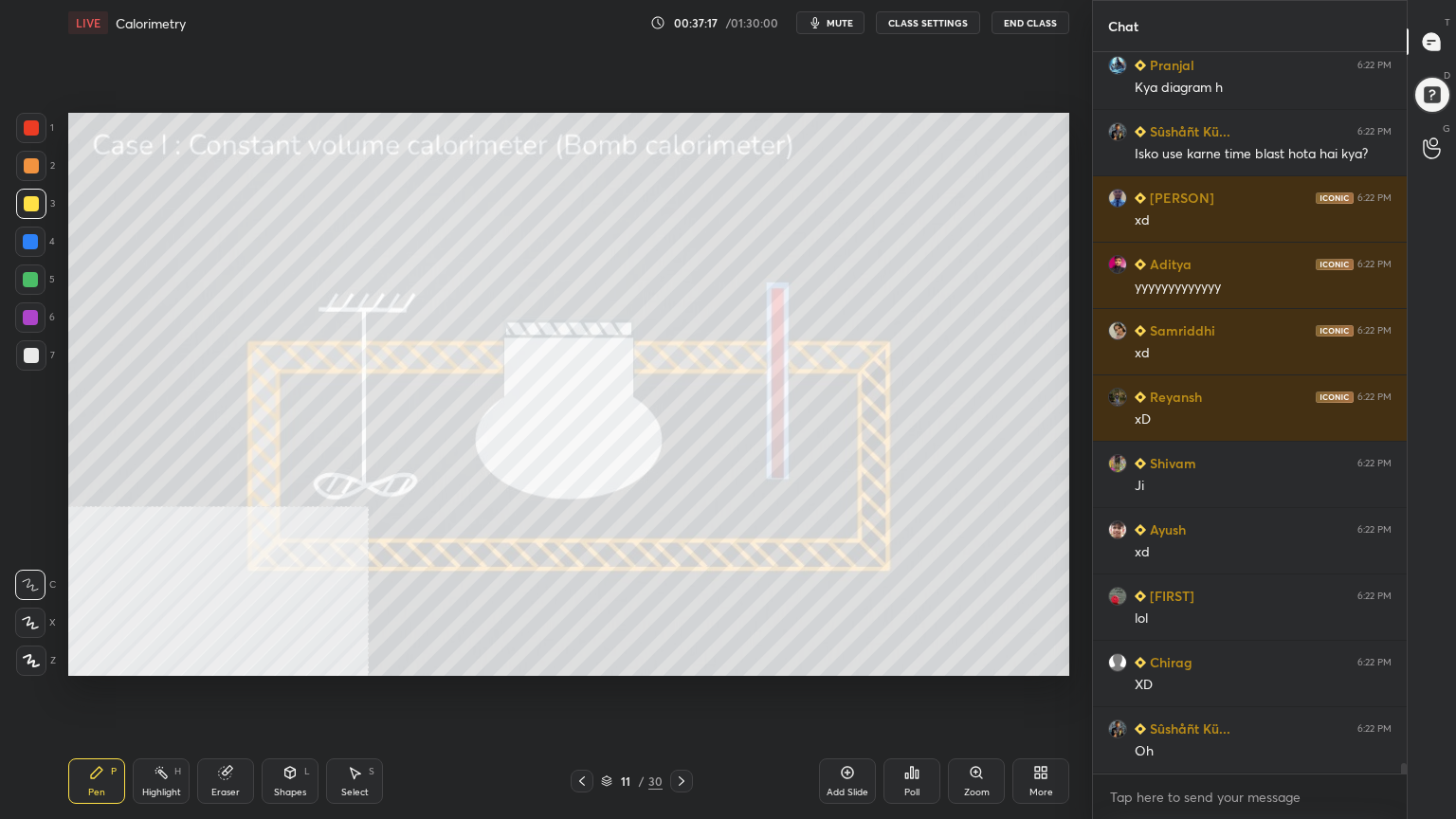 scroll, scrollTop: 47627, scrollLeft: 0, axis: vertical 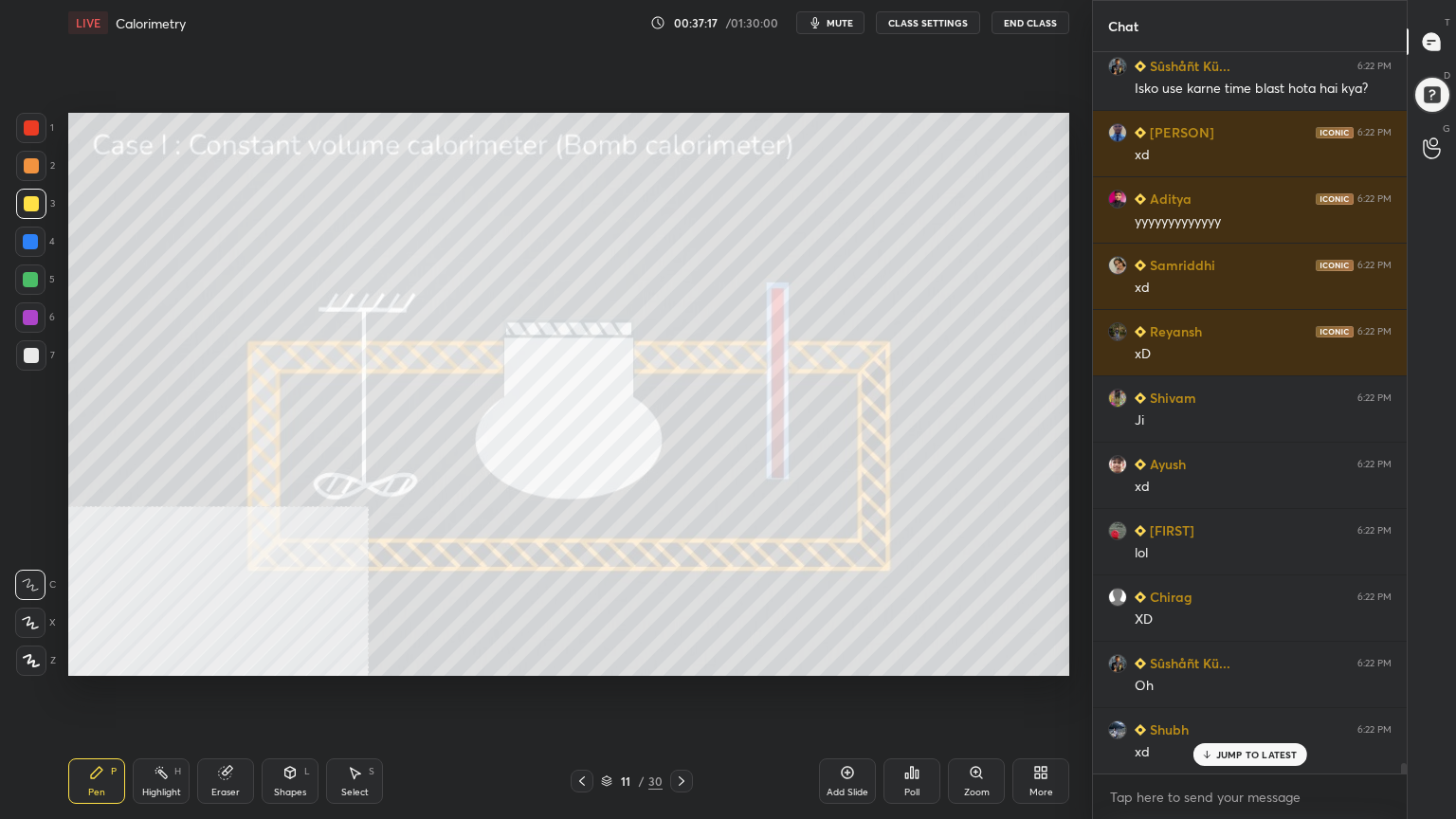 click at bounding box center [30, 280] 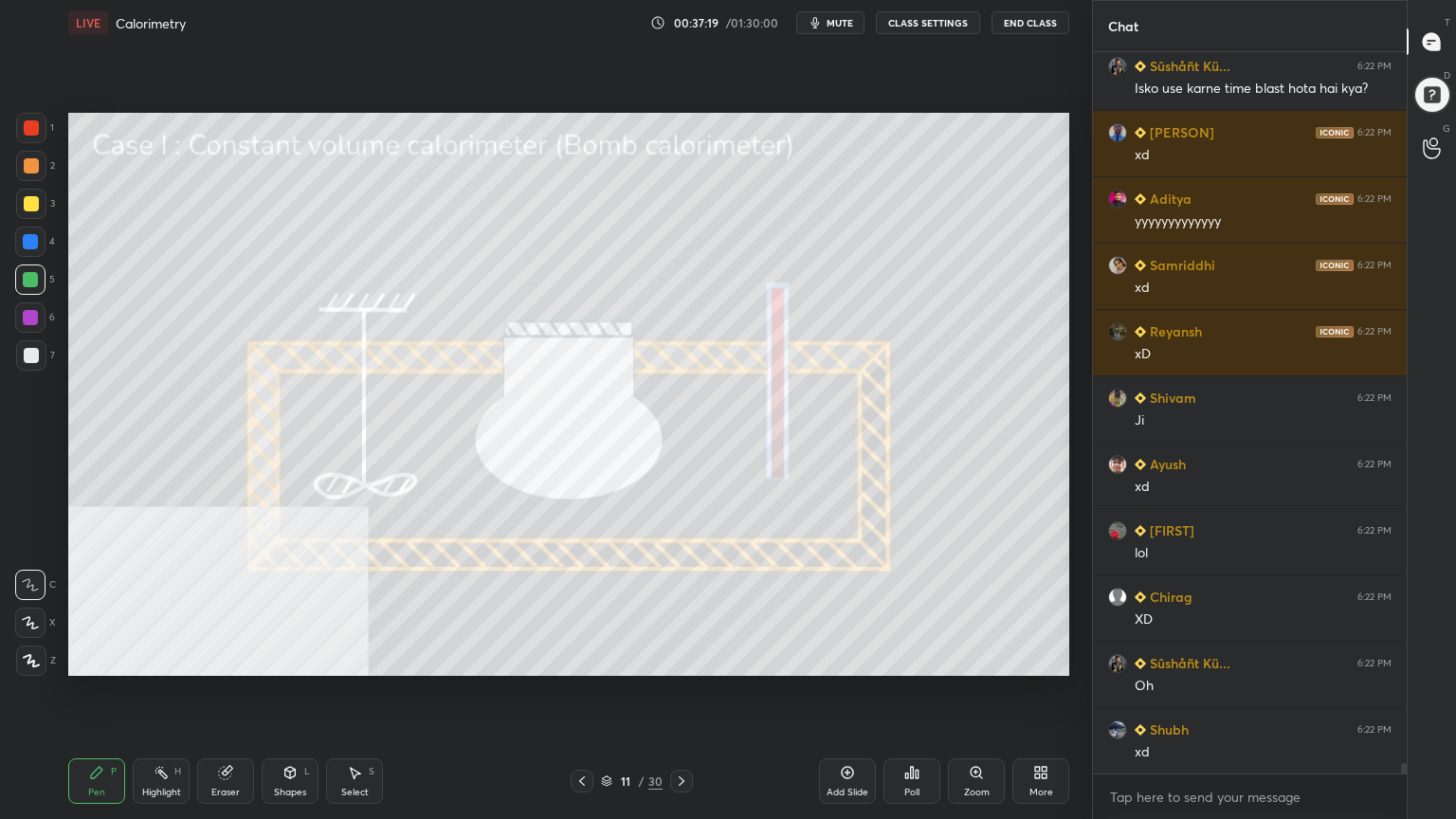 scroll, scrollTop: 47694, scrollLeft: 0, axis: vertical 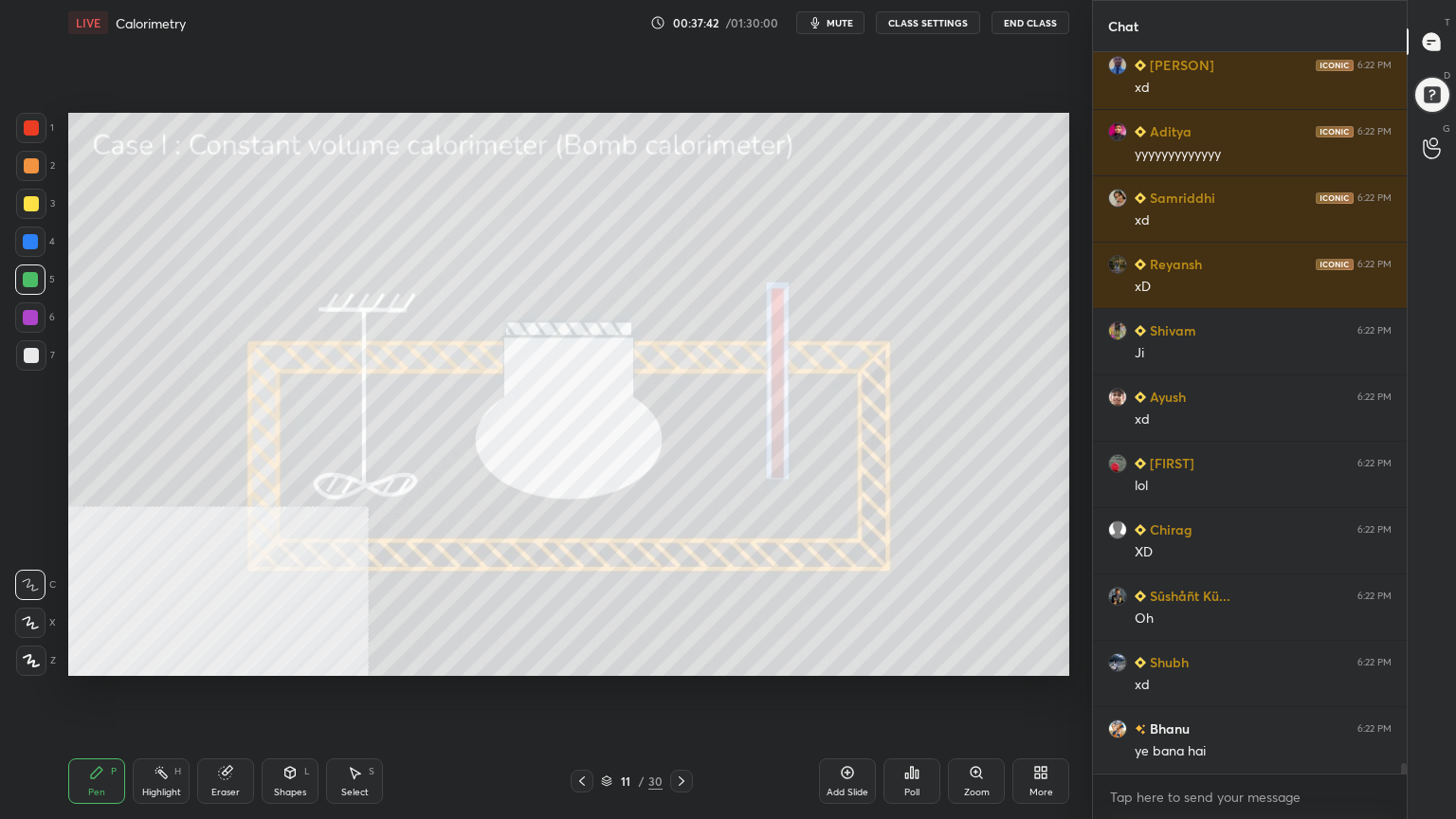 click at bounding box center (30, 242) 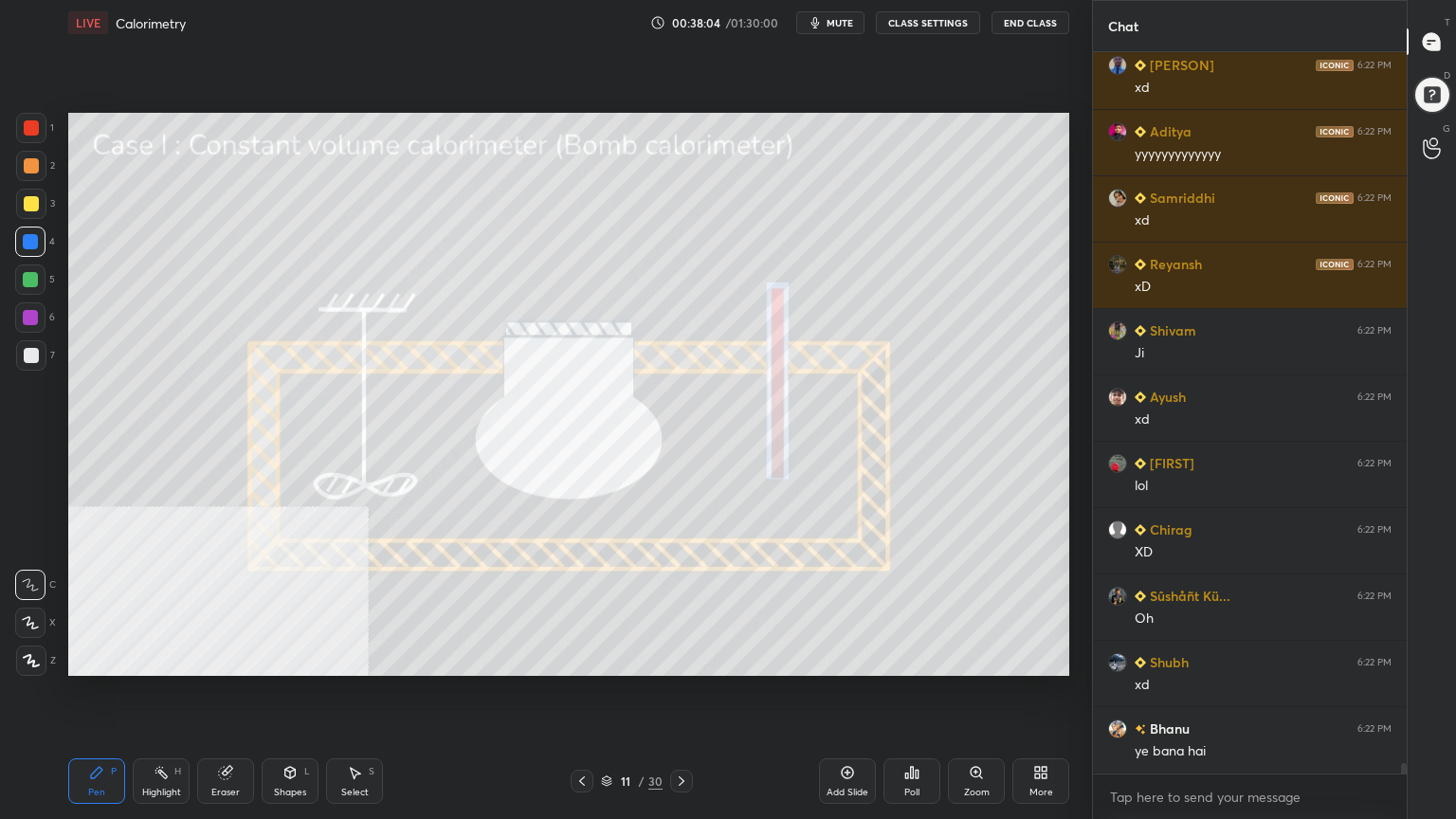 click at bounding box center [30, 280] 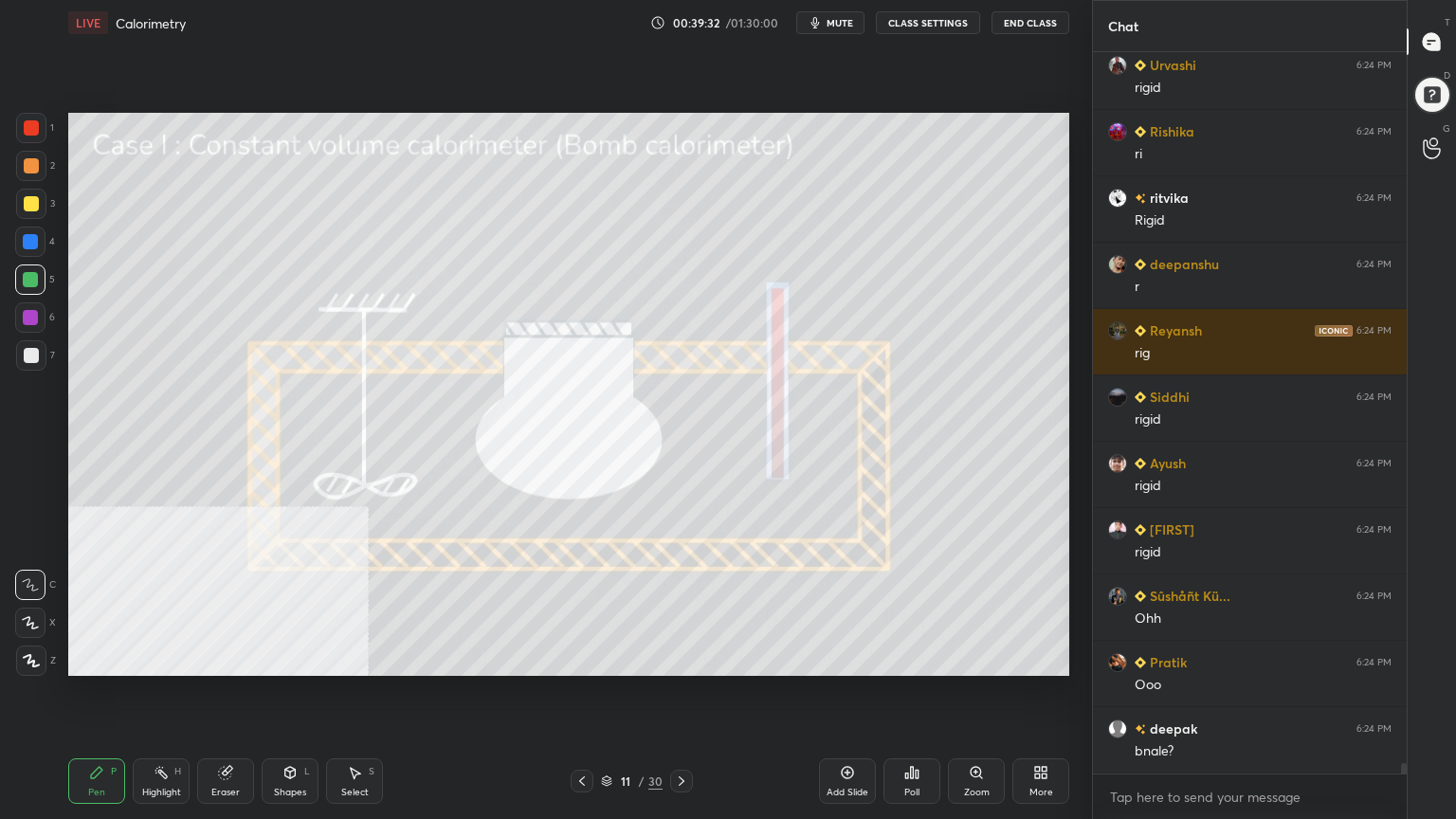 scroll, scrollTop: 49750, scrollLeft: 0, axis: vertical 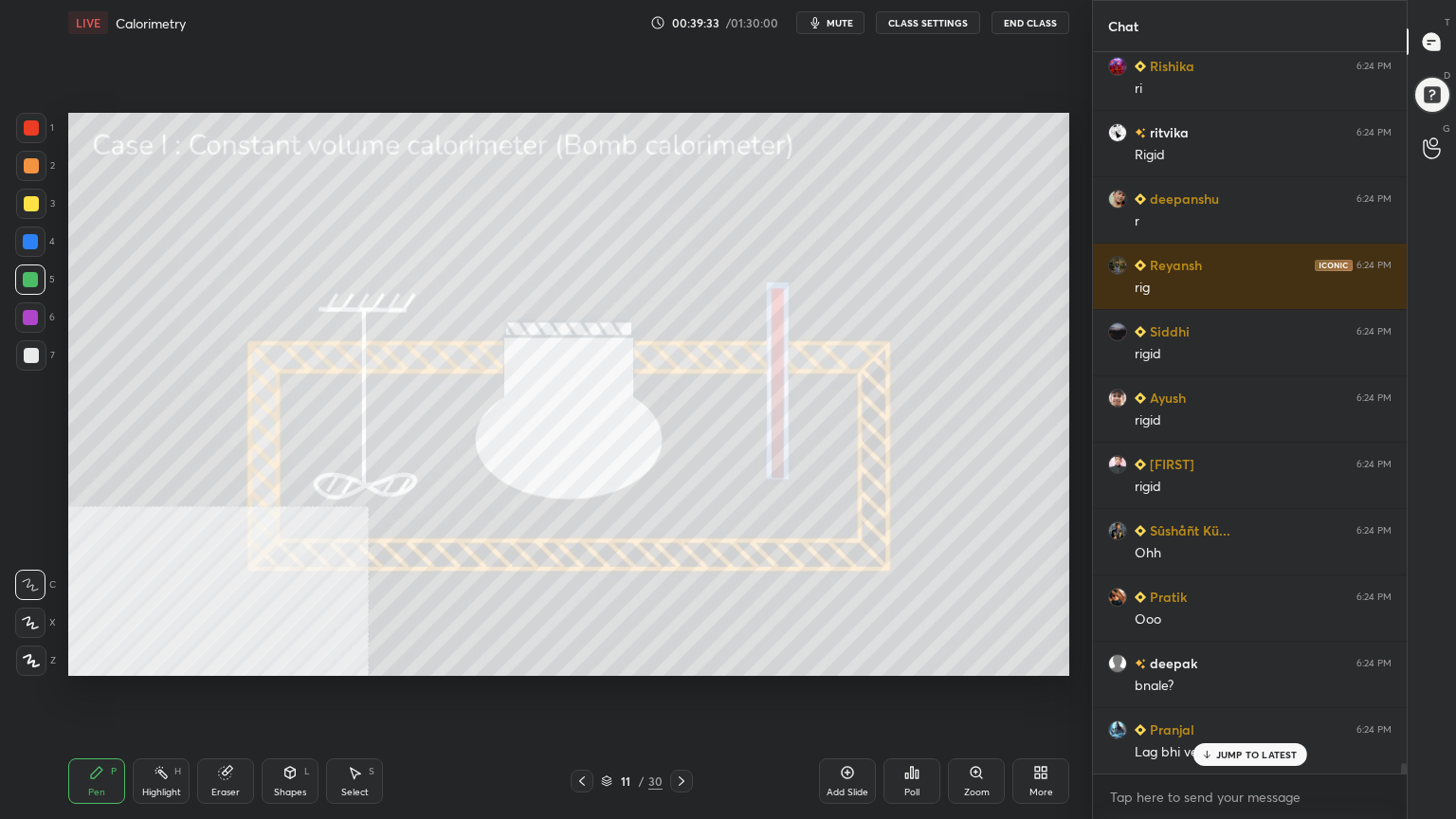 click at bounding box center [30, 318] 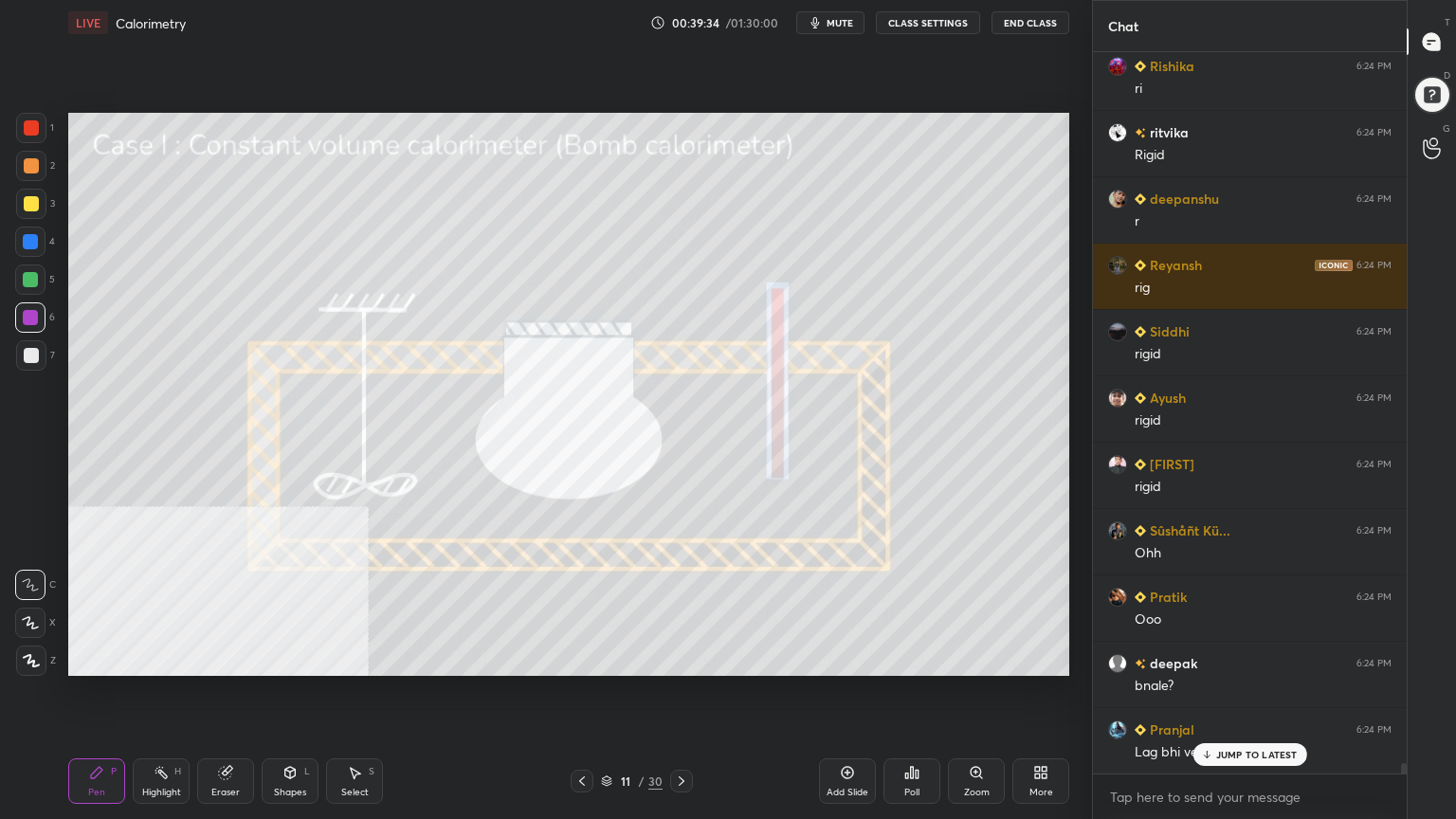 click 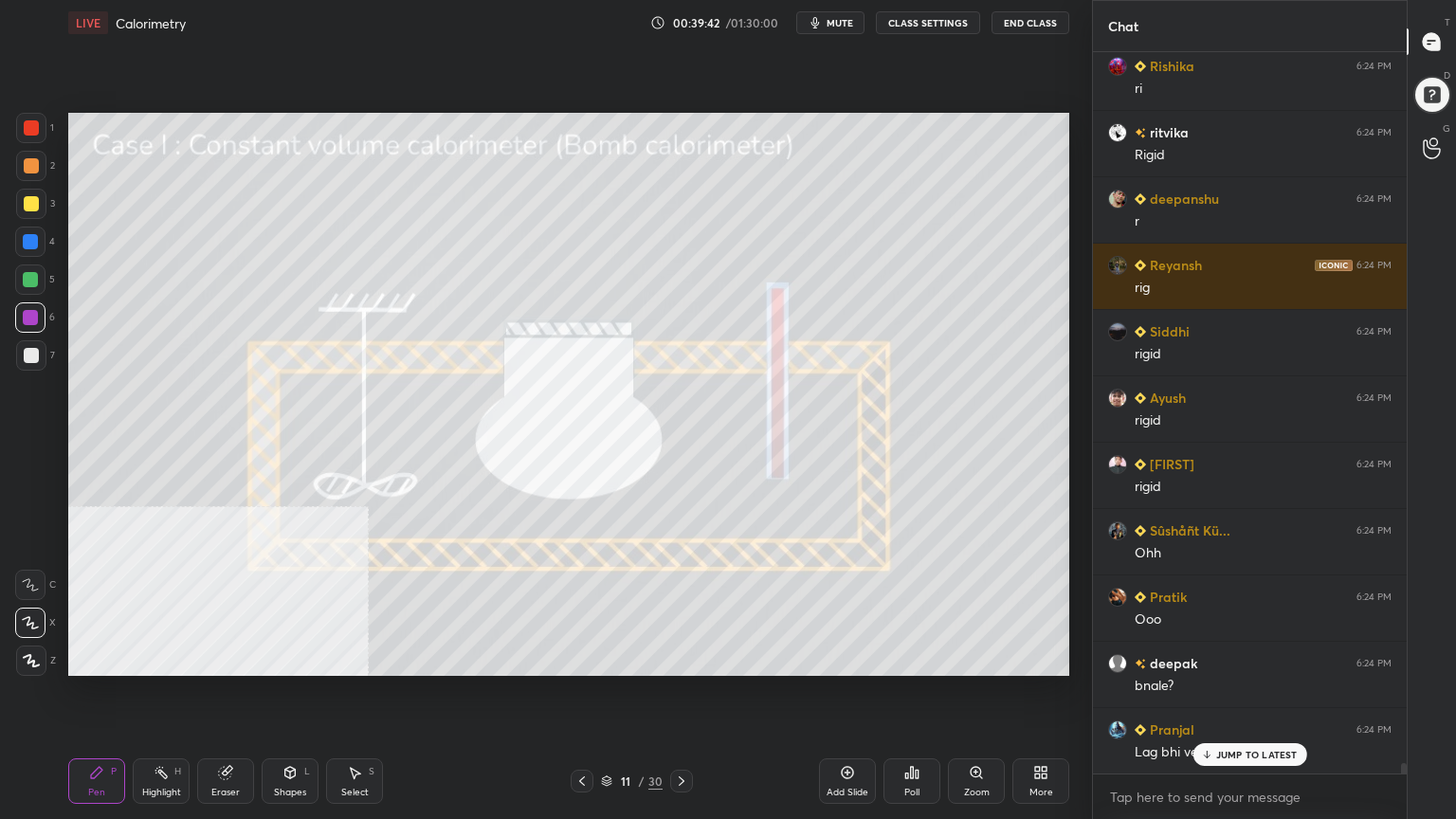 click at bounding box center [31, 128] 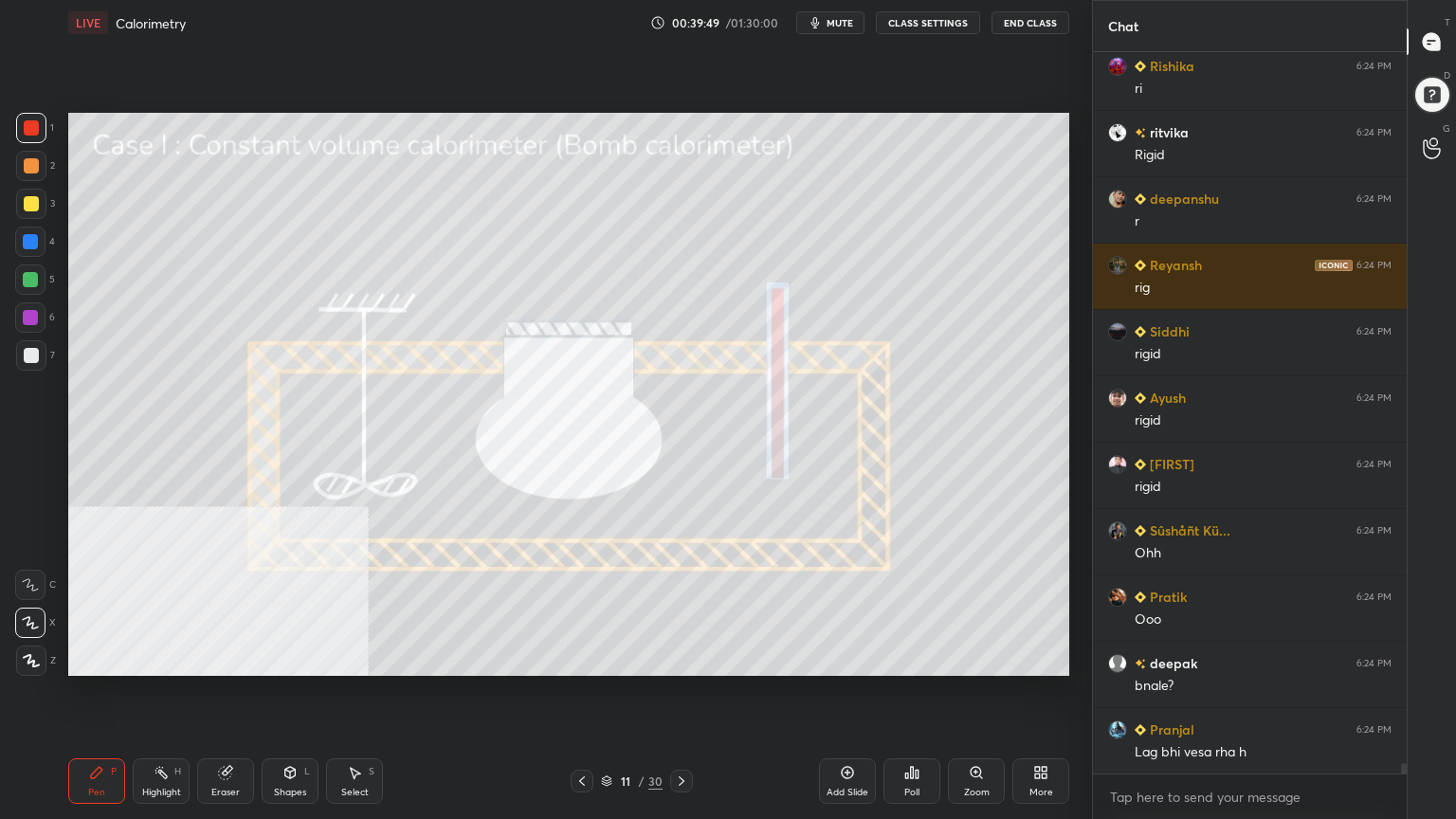 scroll, scrollTop: 49818, scrollLeft: 0, axis: vertical 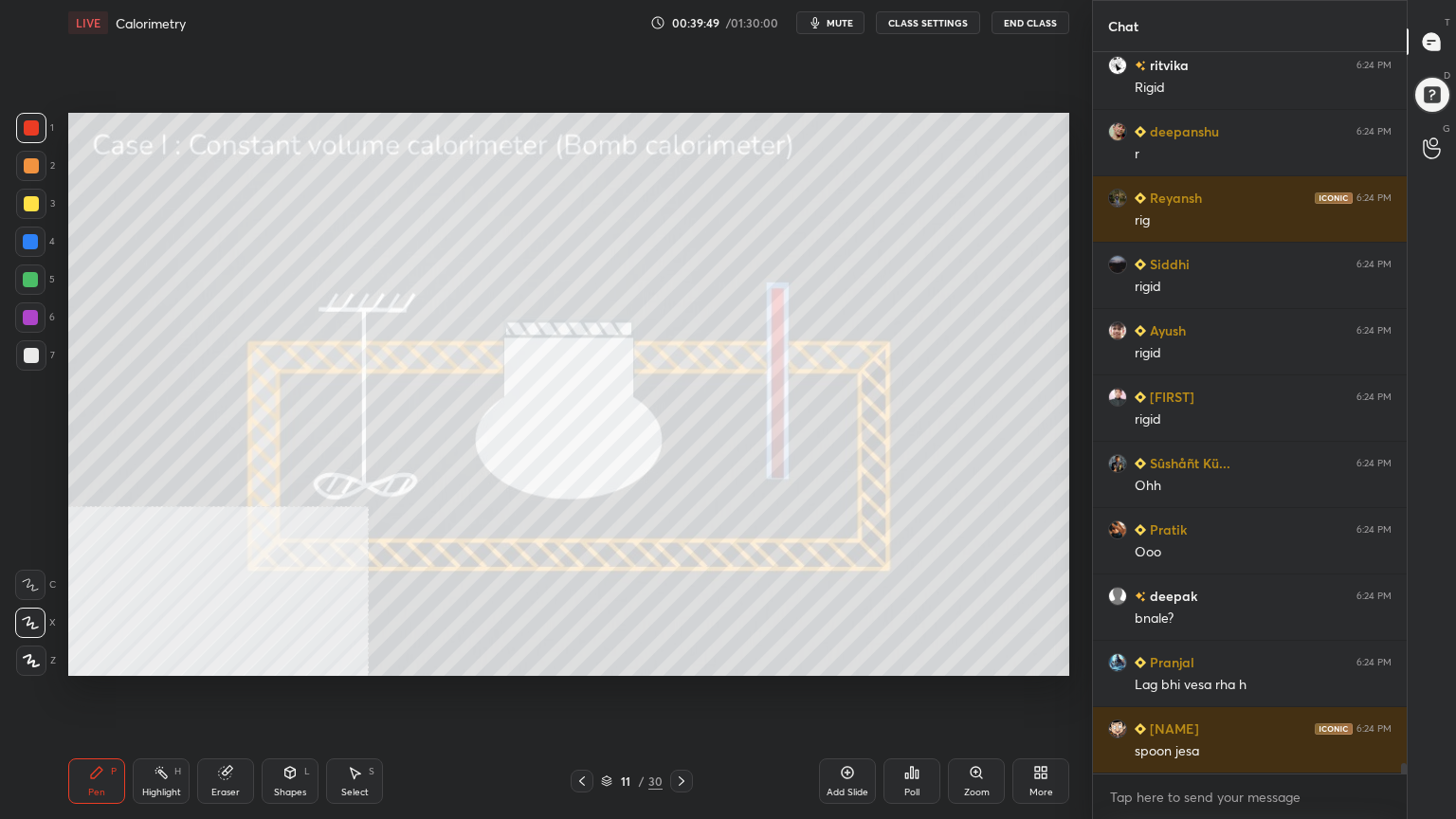 drag, startPoint x: 23, startPoint y: 286, endPoint x: 38, endPoint y: 450, distance: 164.68455 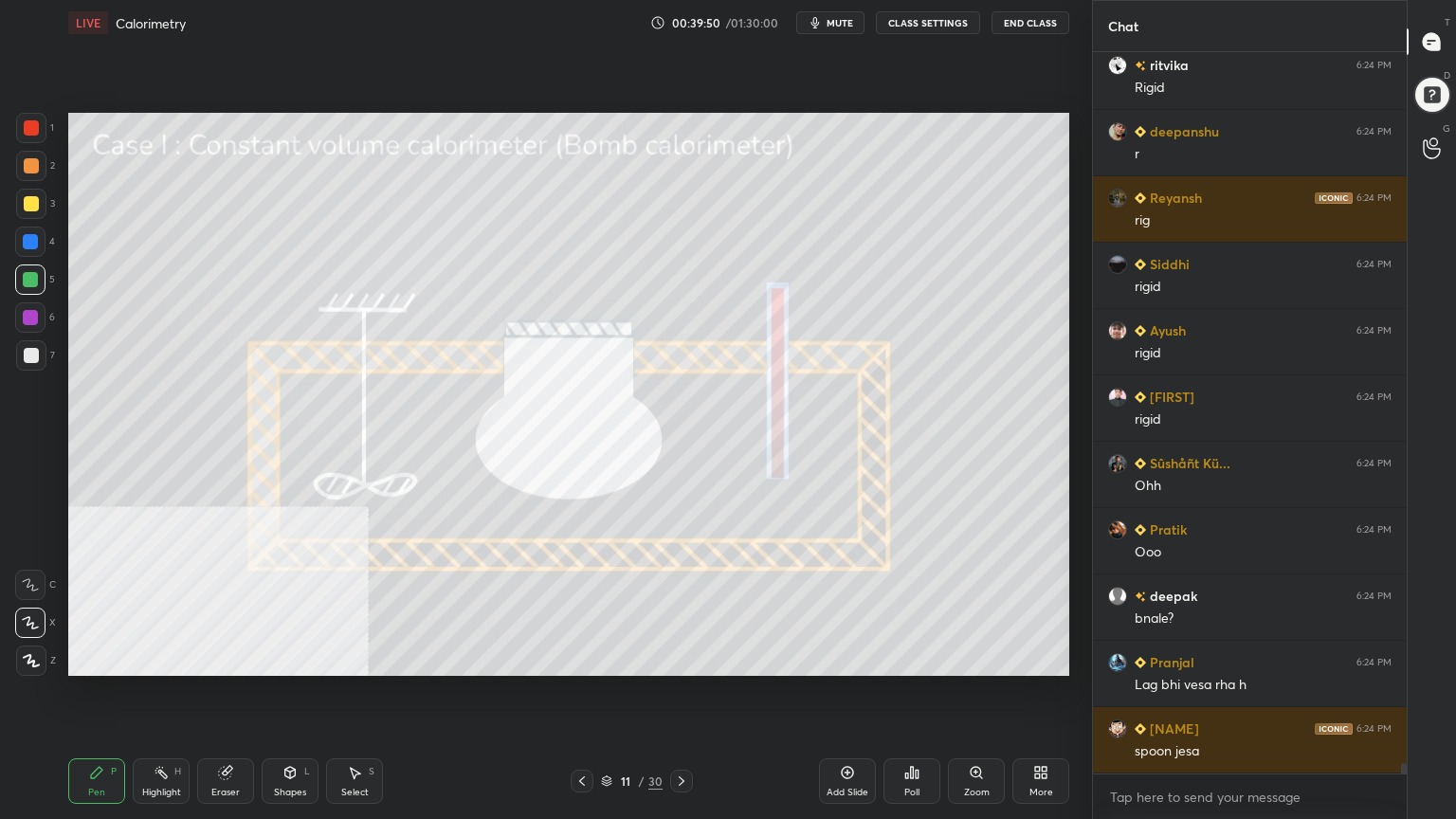 scroll, scrollTop: 49863, scrollLeft: 0, axis: vertical 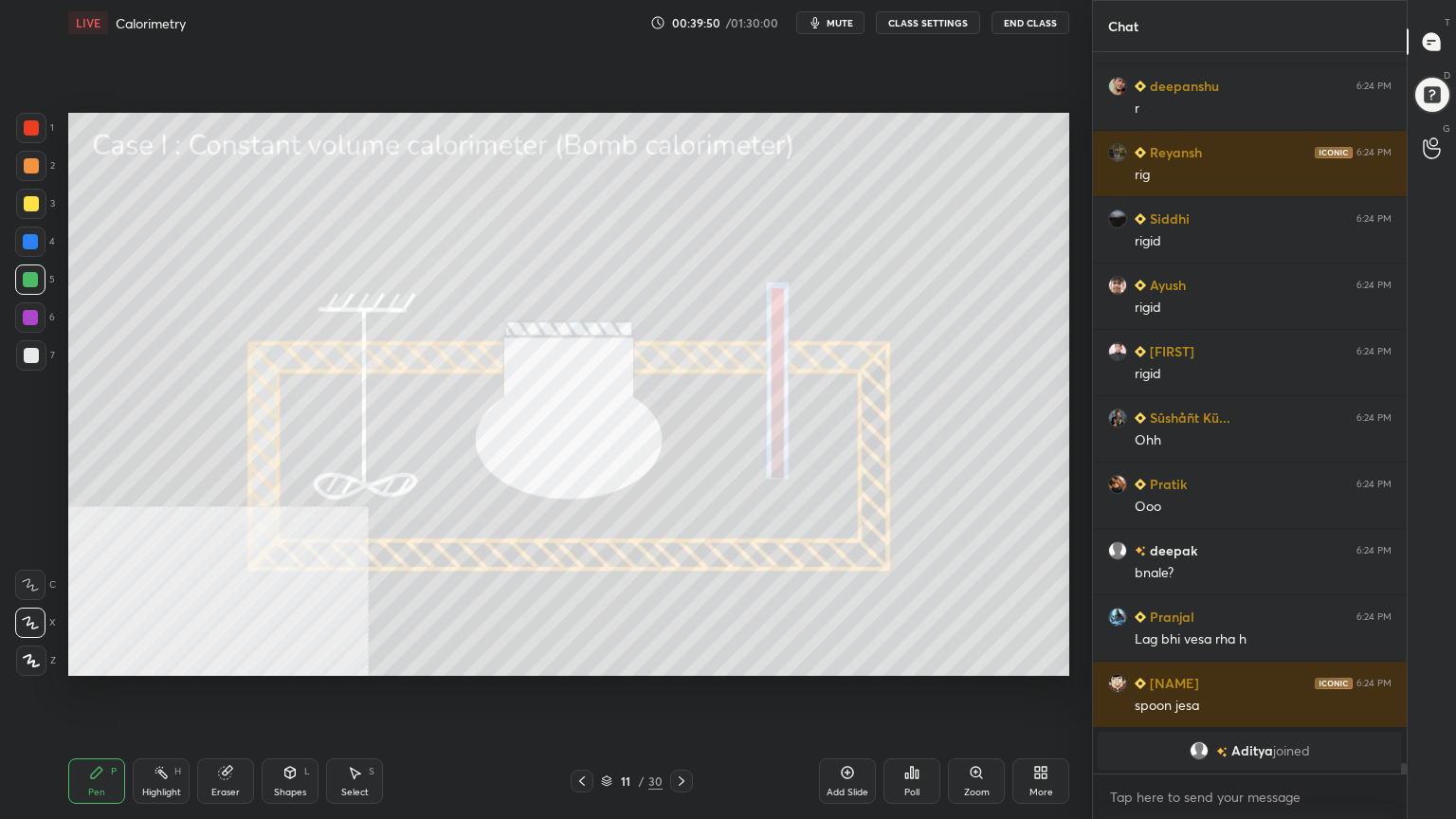 click 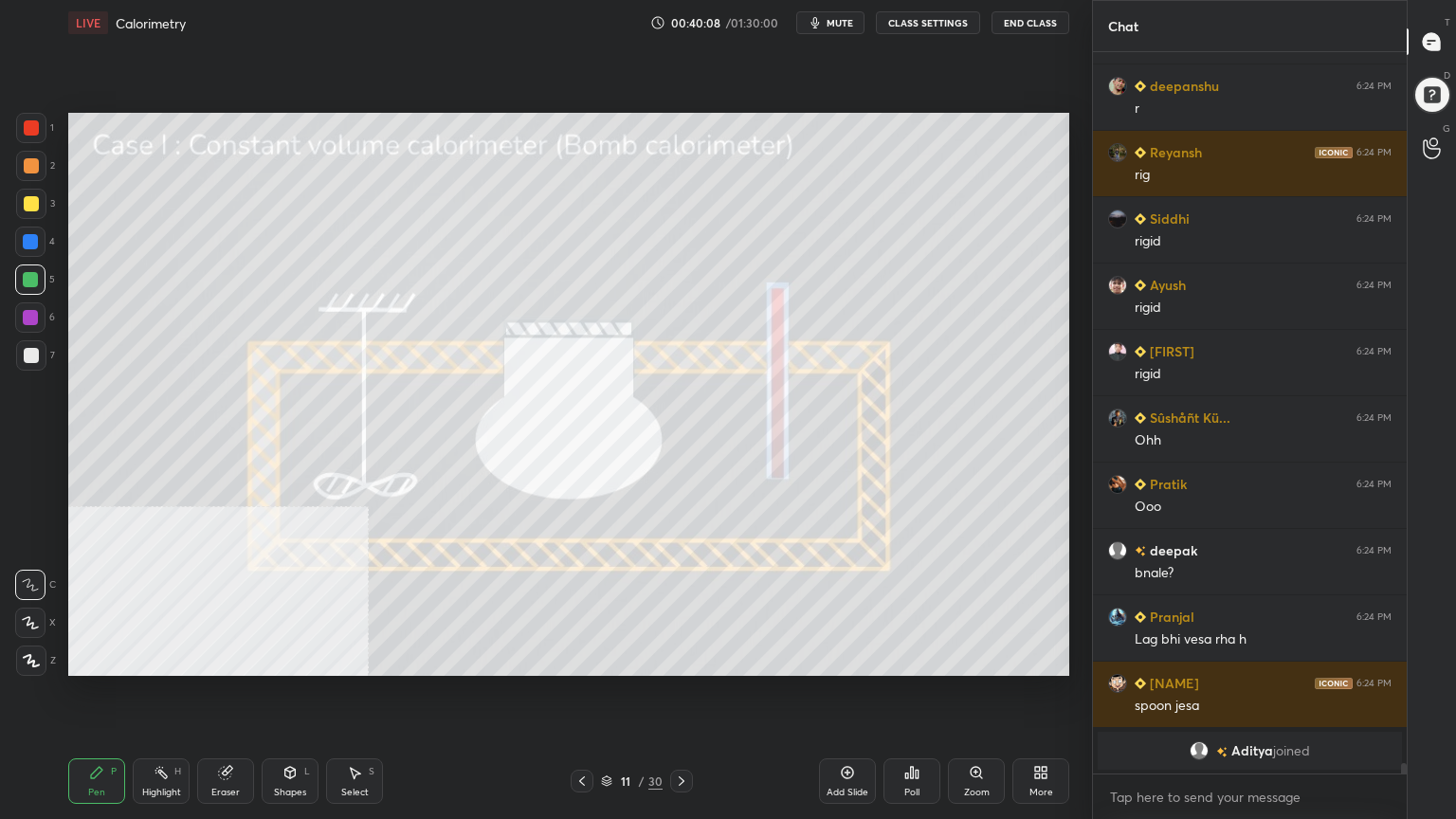 click at bounding box center [31, 204] 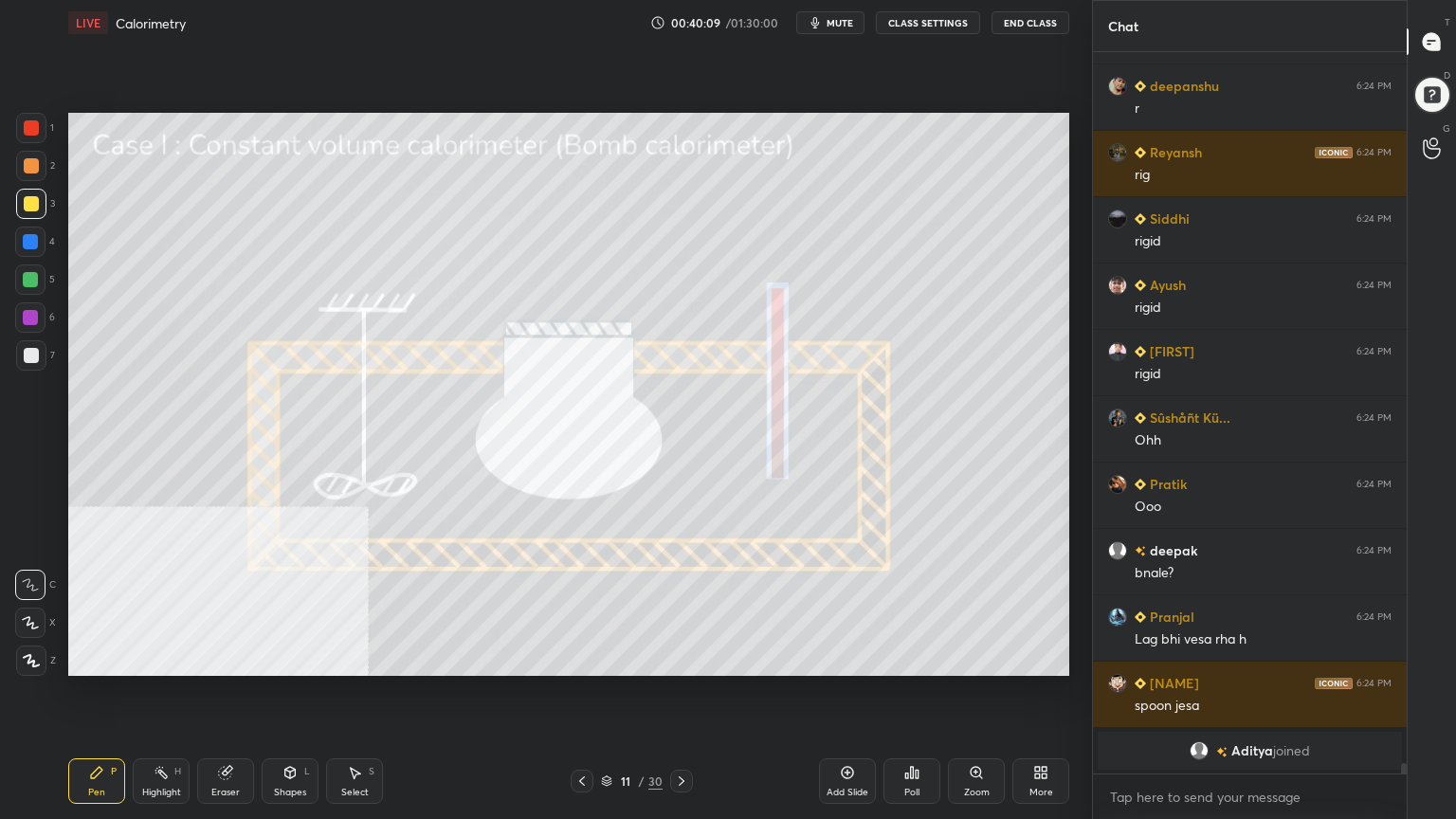 click at bounding box center [31, 166] 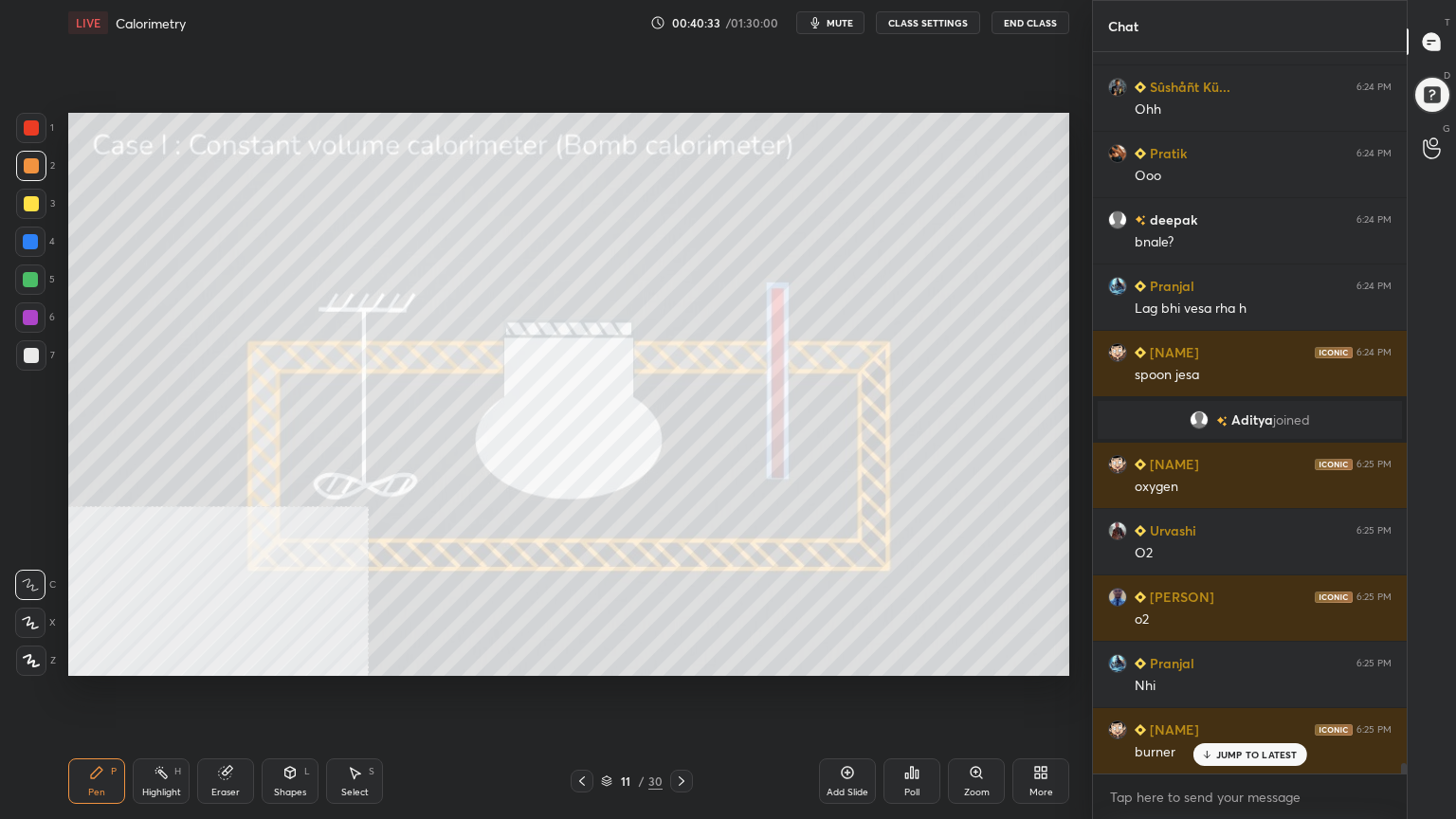 scroll, scrollTop: 48407, scrollLeft: 0, axis: vertical 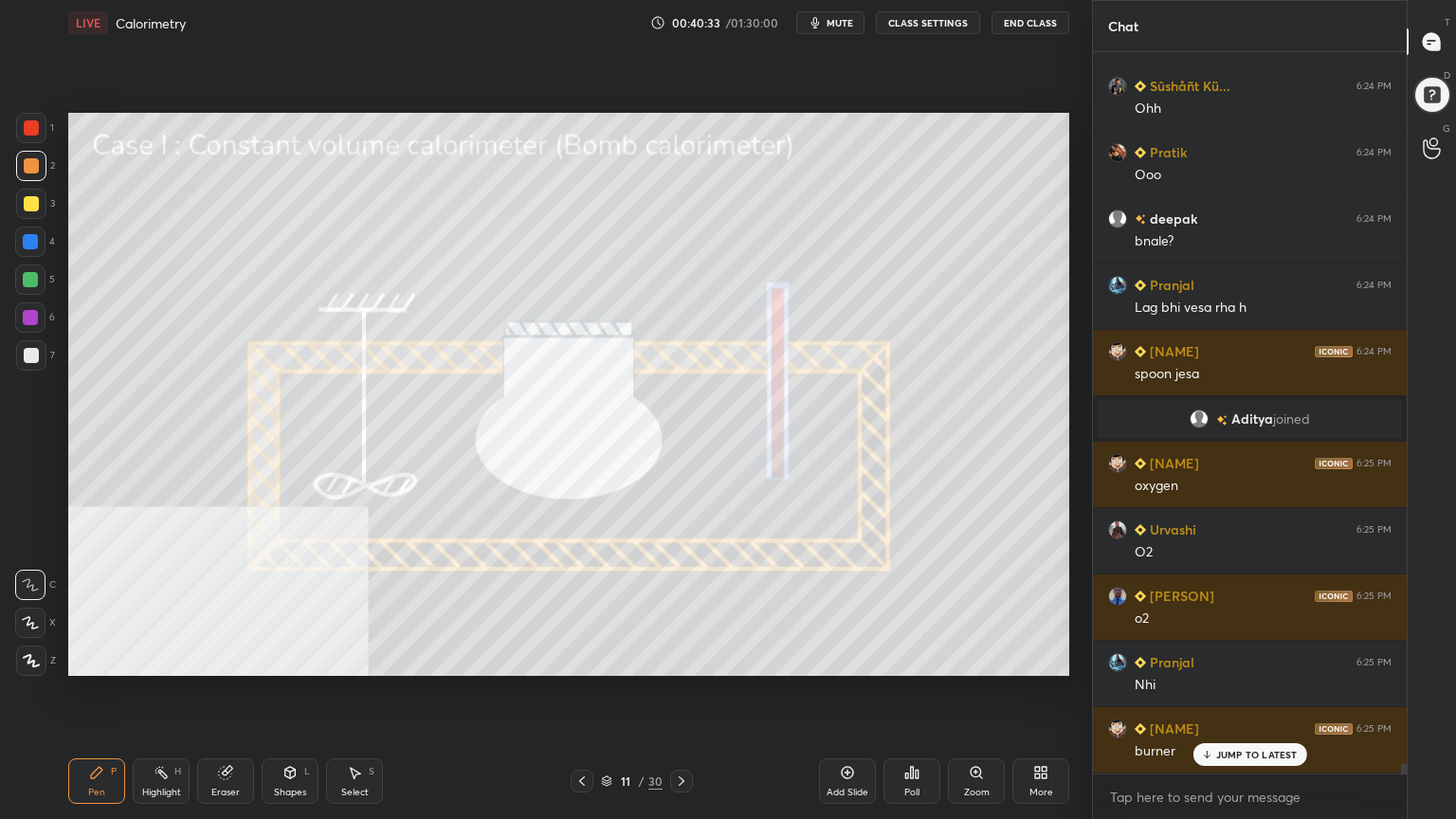 click at bounding box center (30, 318) 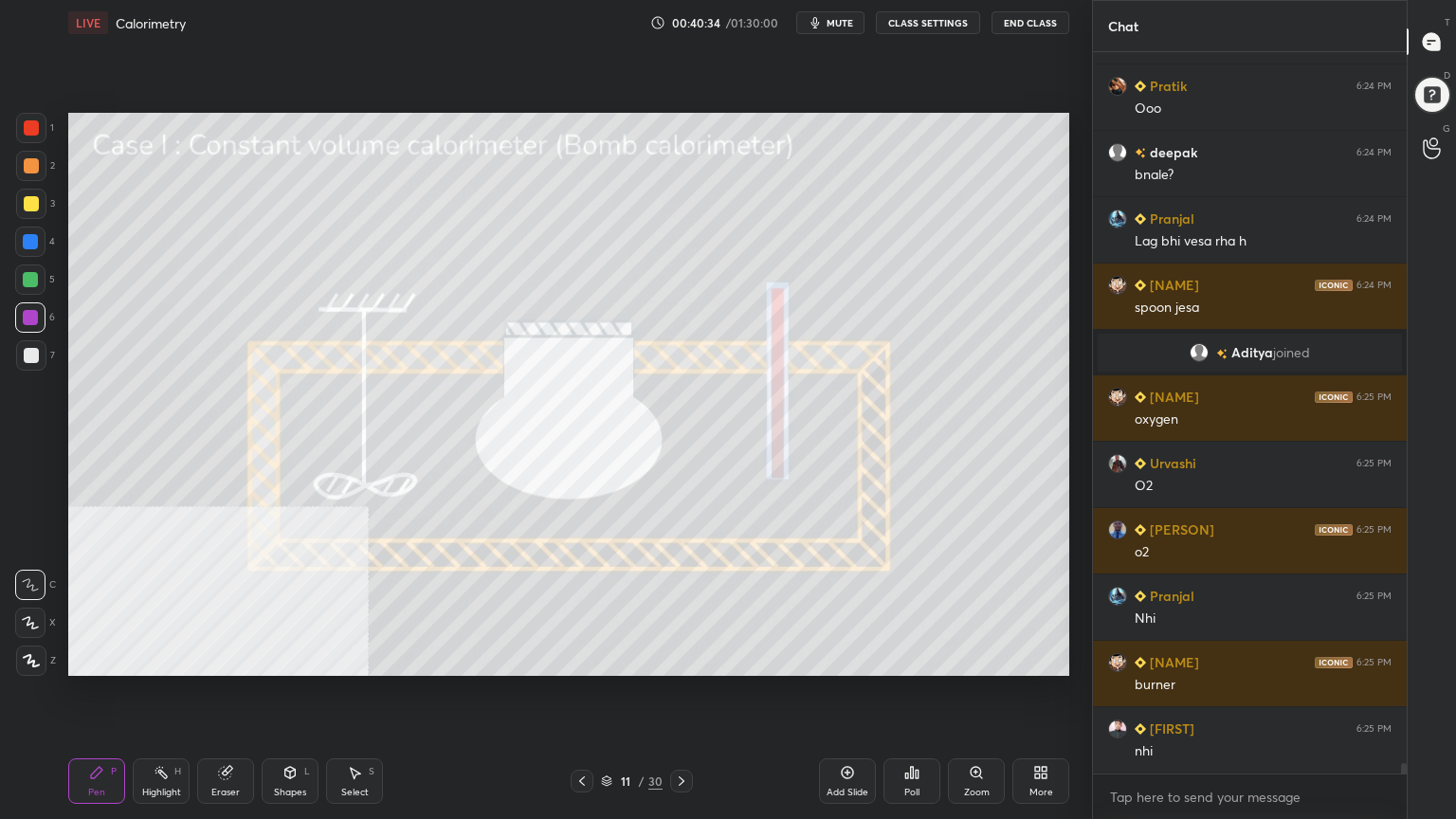 click 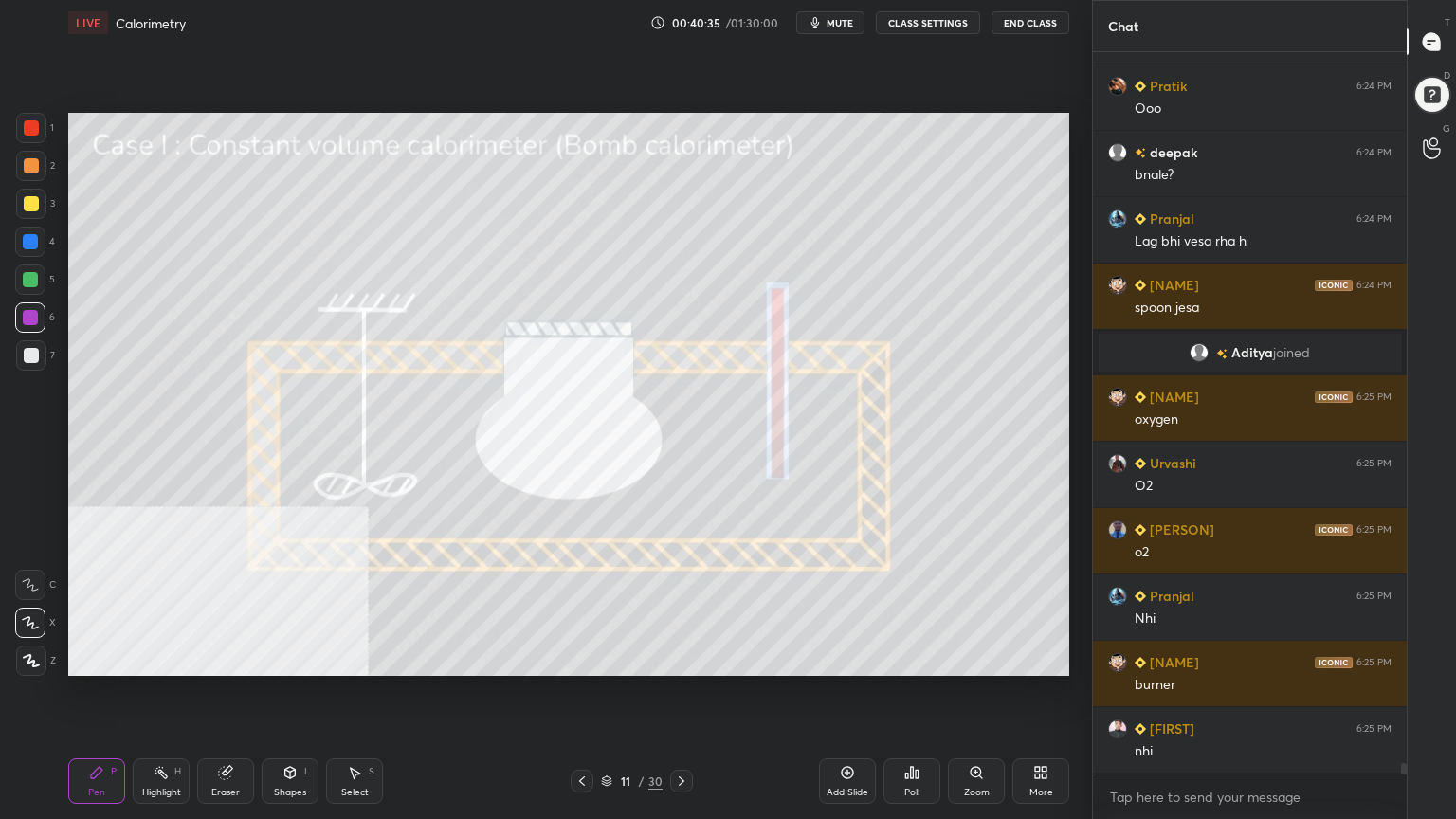 click on "Shapes L" at bounding box center [290, 781] 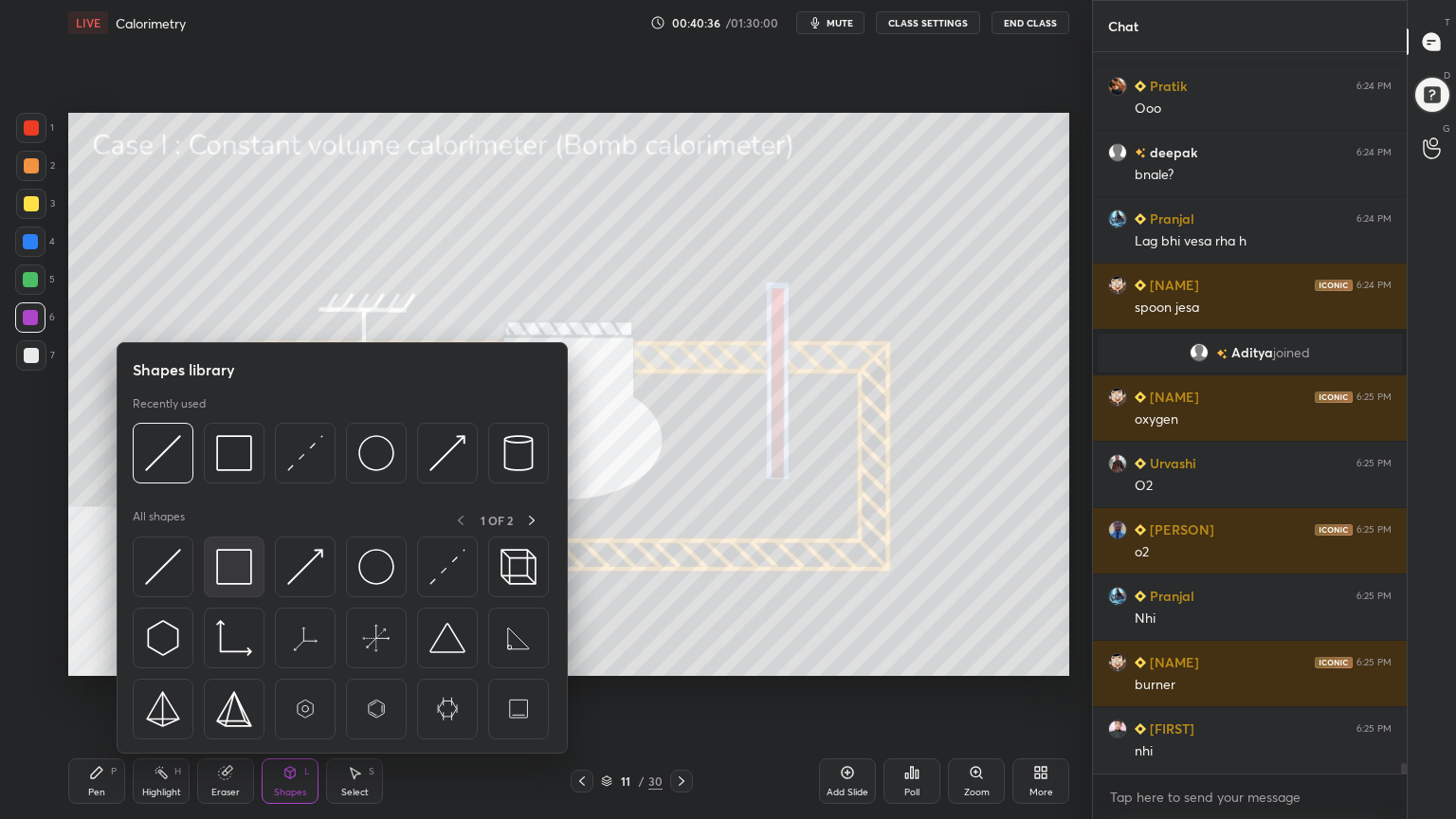 scroll, scrollTop: 48473, scrollLeft: 0, axis: vertical 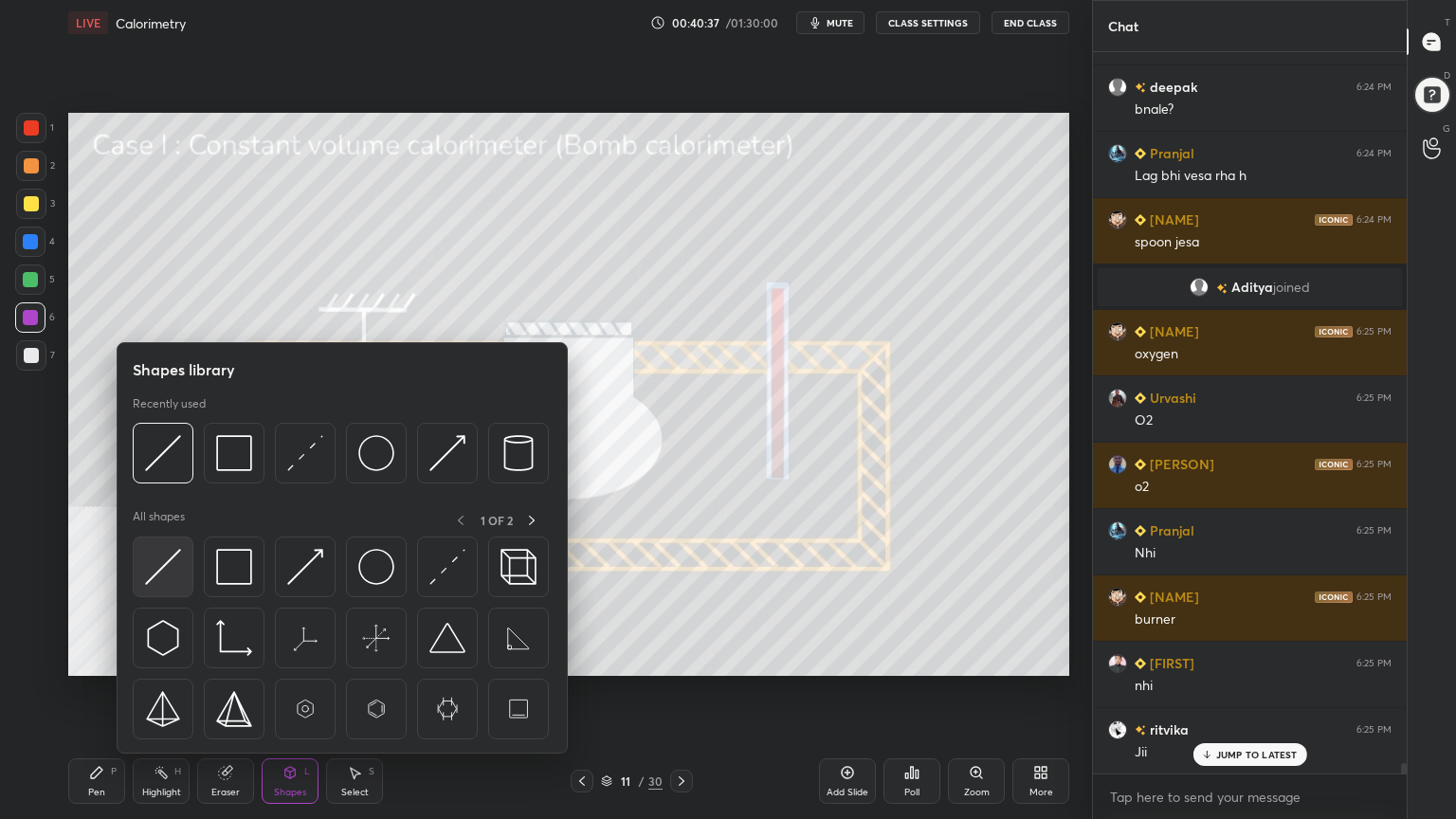 click at bounding box center [163, 567] 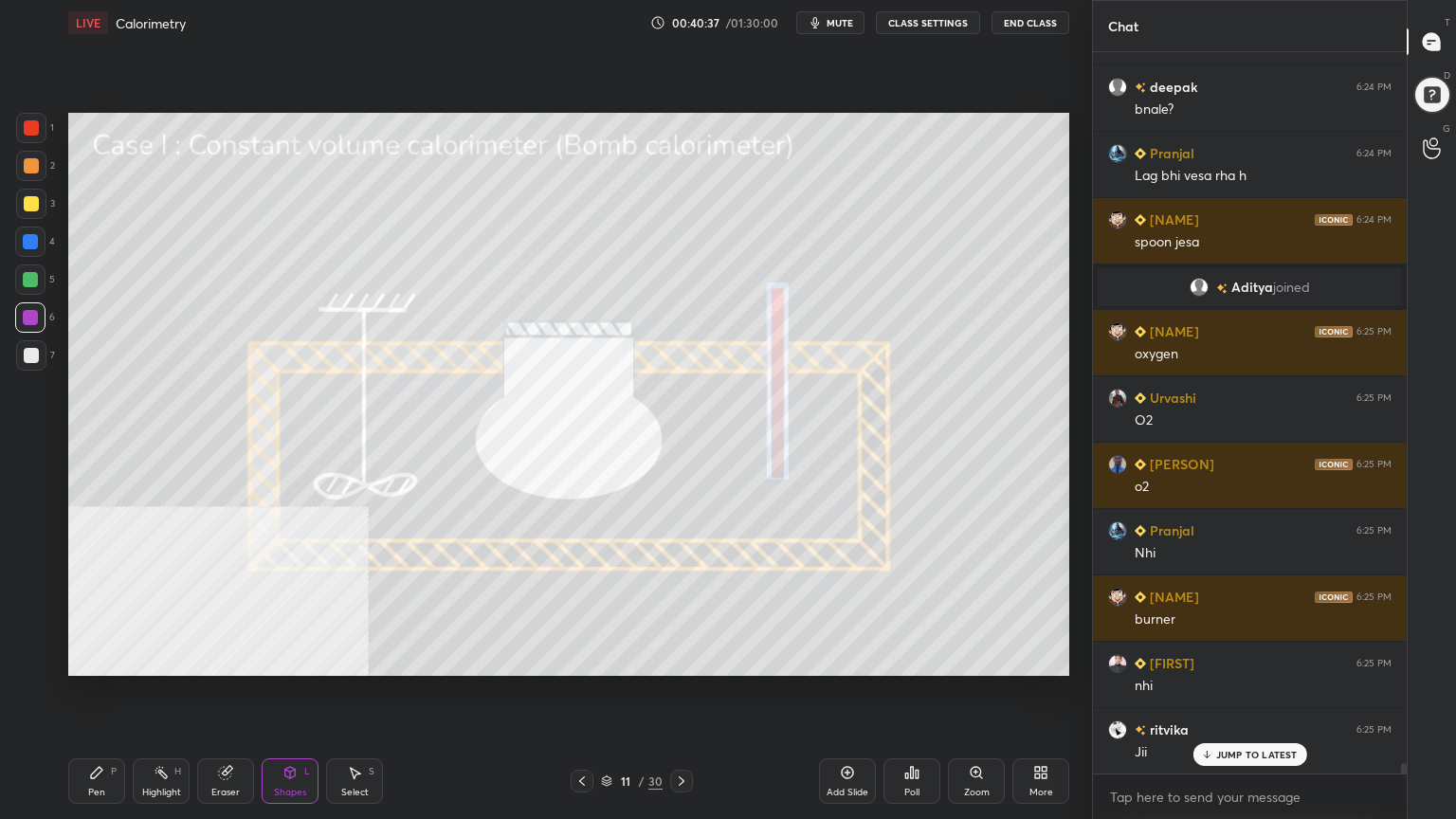 scroll, scrollTop: 48540, scrollLeft: 0, axis: vertical 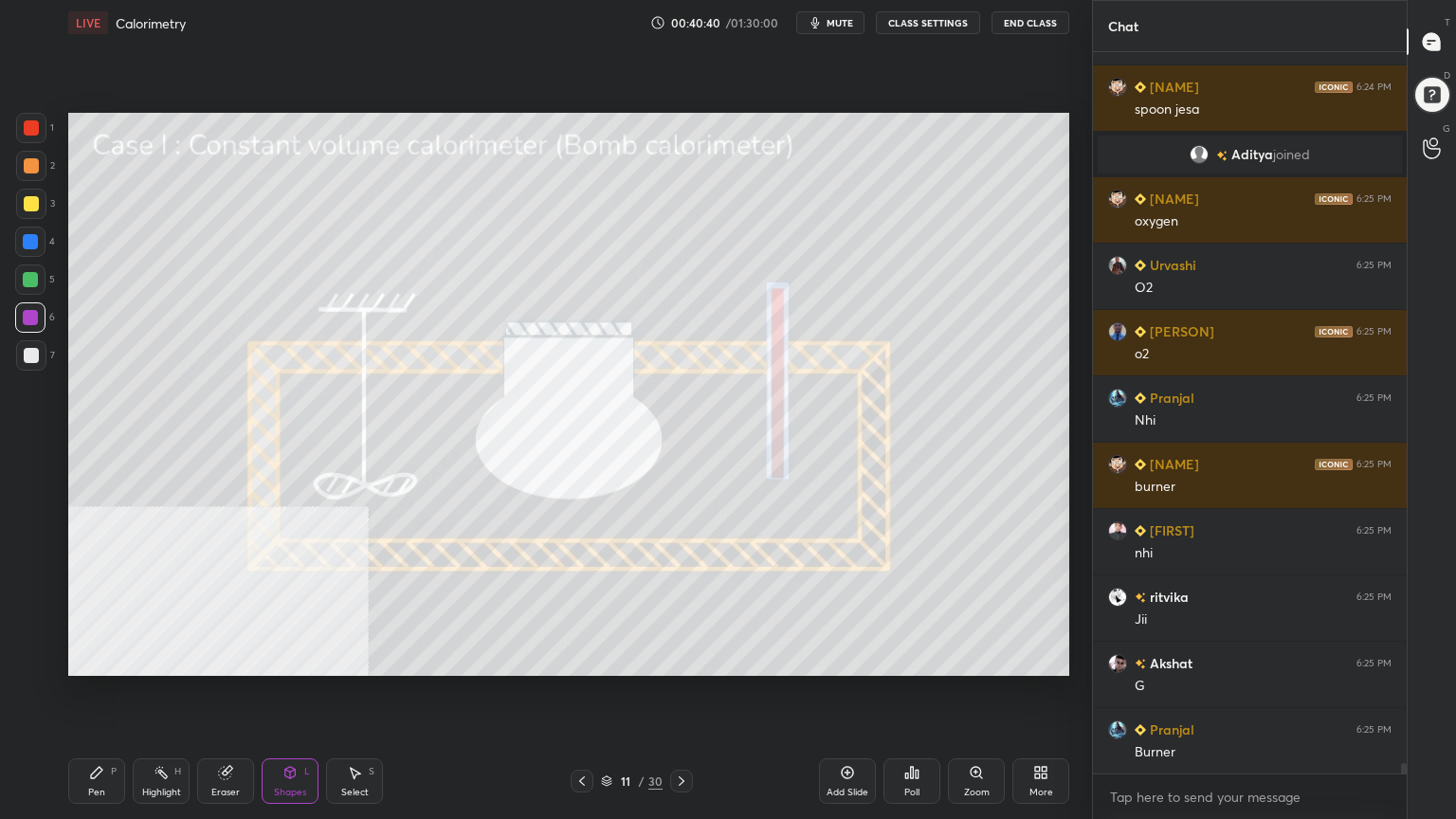 click 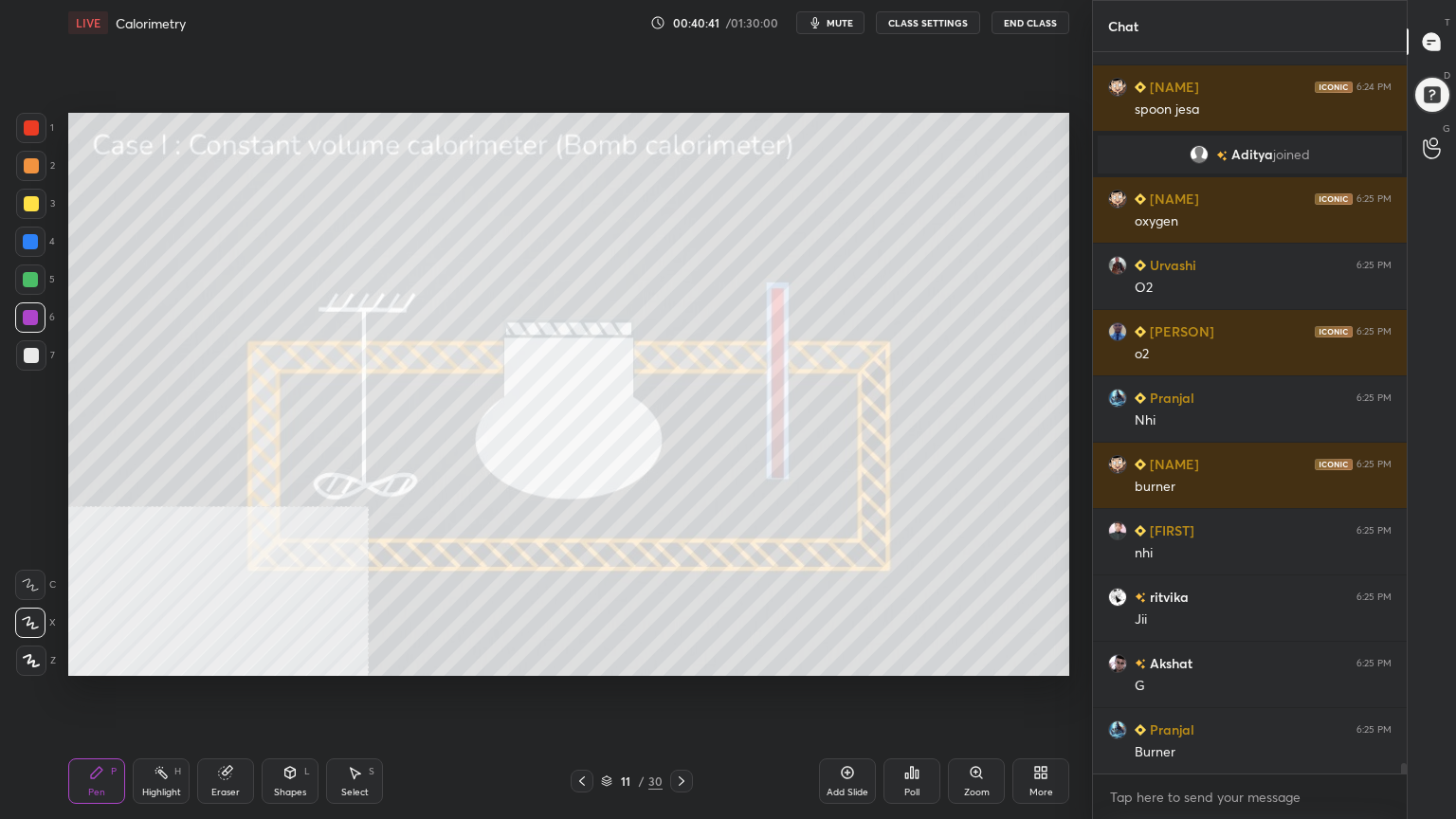 drag, startPoint x: 26, startPoint y: 583, endPoint x: 51, endPoint y: 574, distance: 26.570661 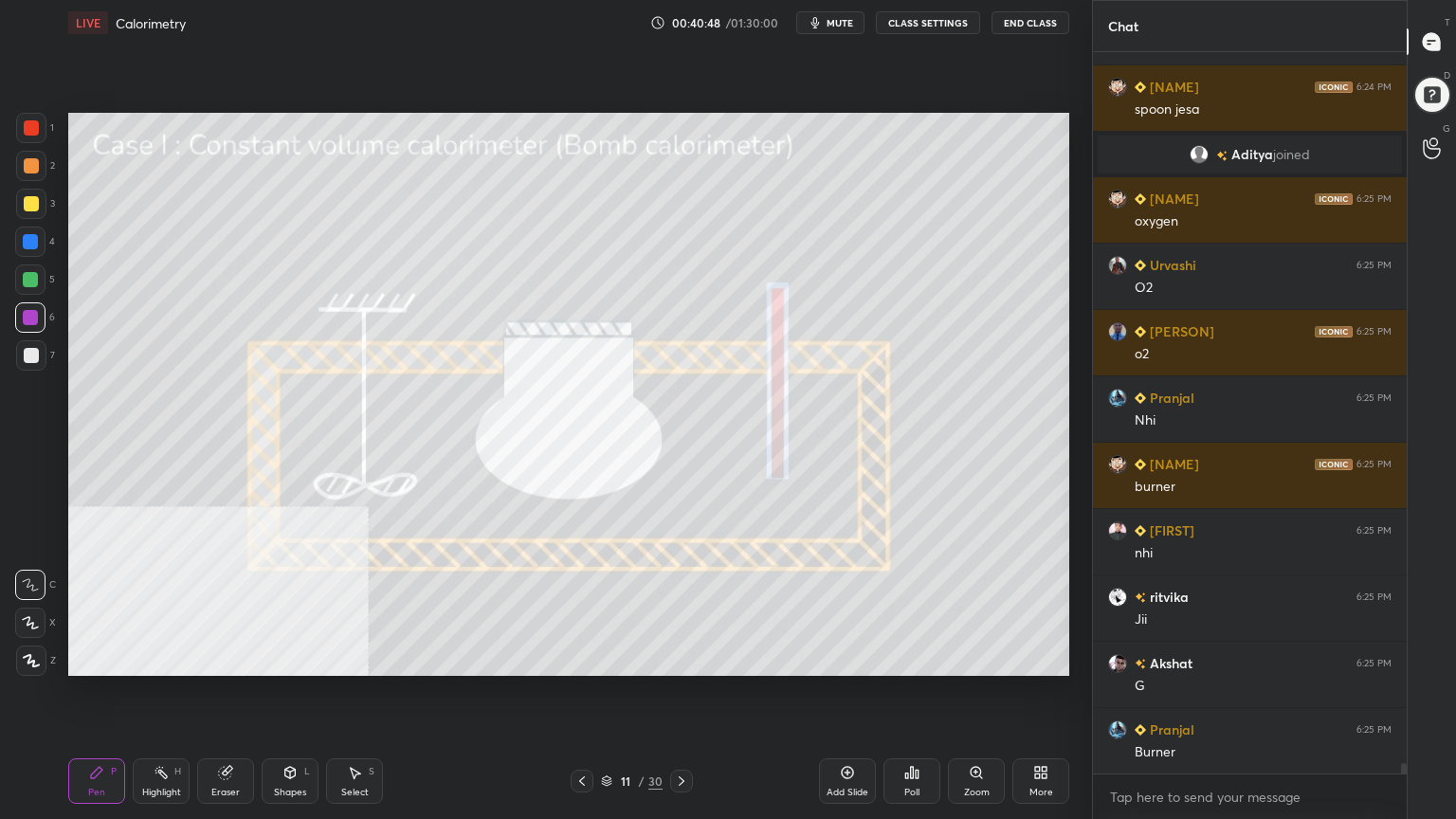 drag, startPoint x: 33, startPoint y: 281, endPoint x: 61, endPoint y: 273, distance: 29.12044 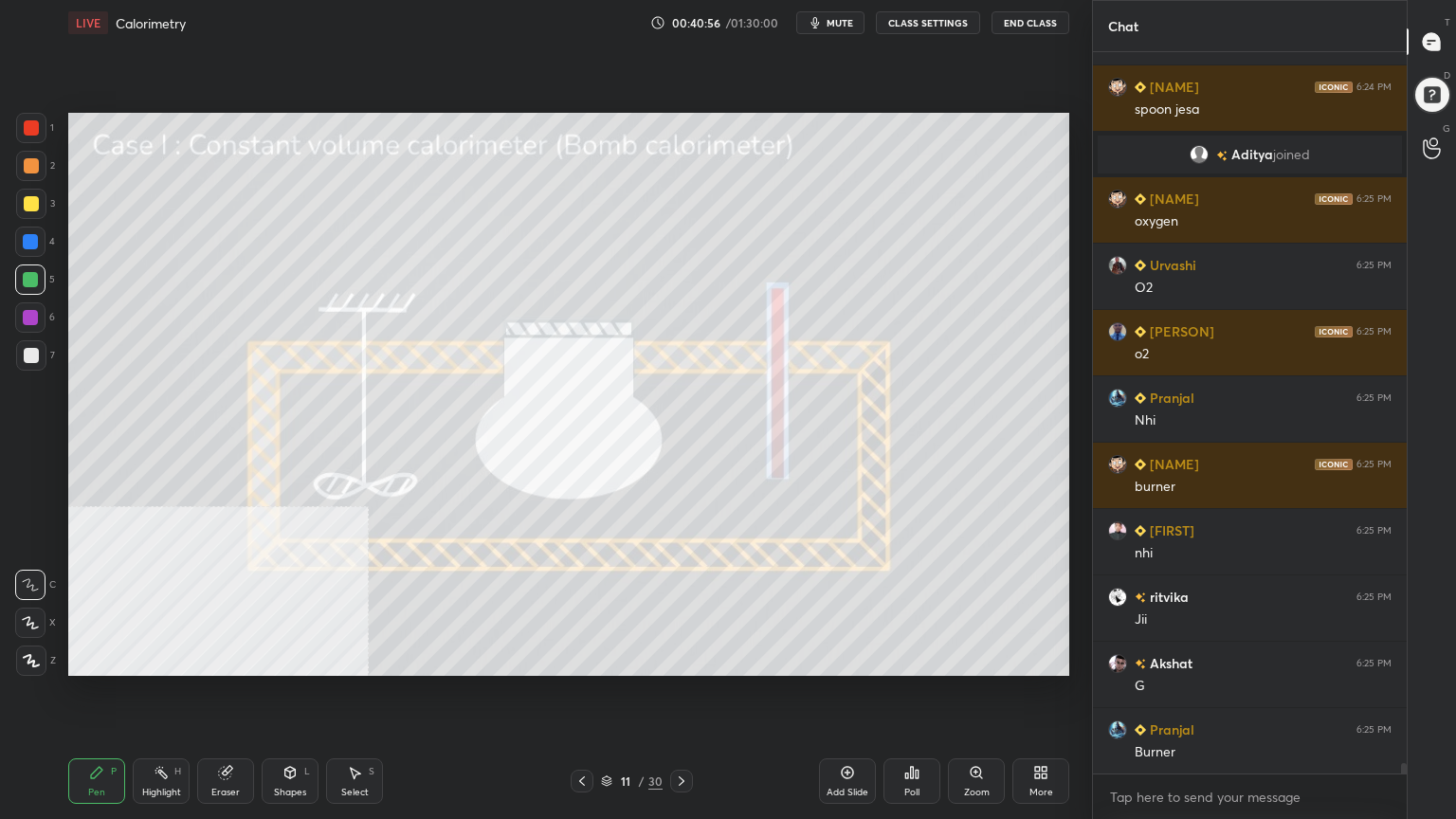 drag, startPoint x: 355, startPoint y: 786, endPoint x: 358, endPoint y: 770, distance: 16.278821 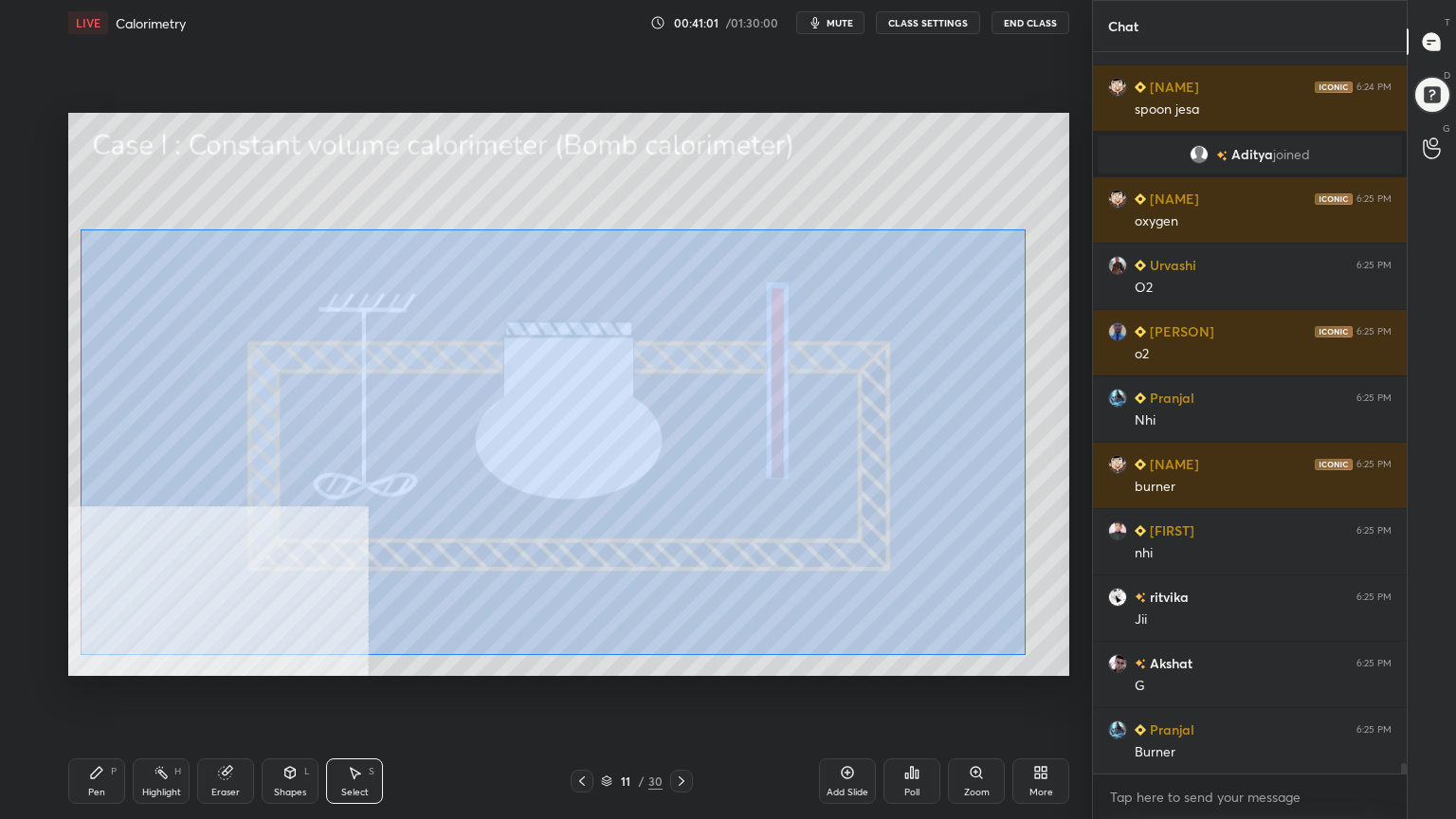 drag, startPoint x: 80, startPoint y: 229, endPoint x: 1026, endPoint y: 655, distance: 1037.4931 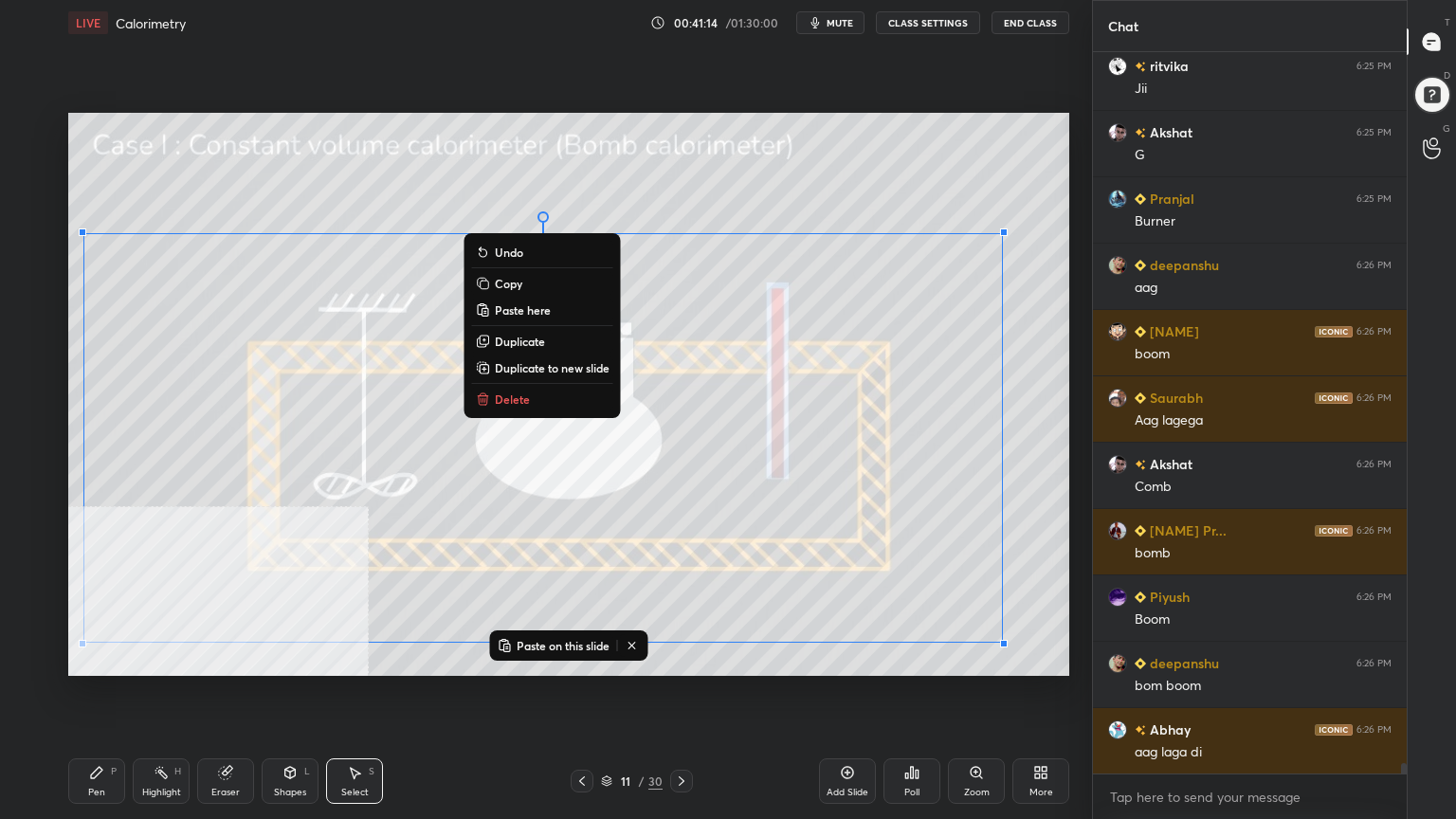 scroll, scrollTop: 49204, scrollLeft: 0, axis: vertical 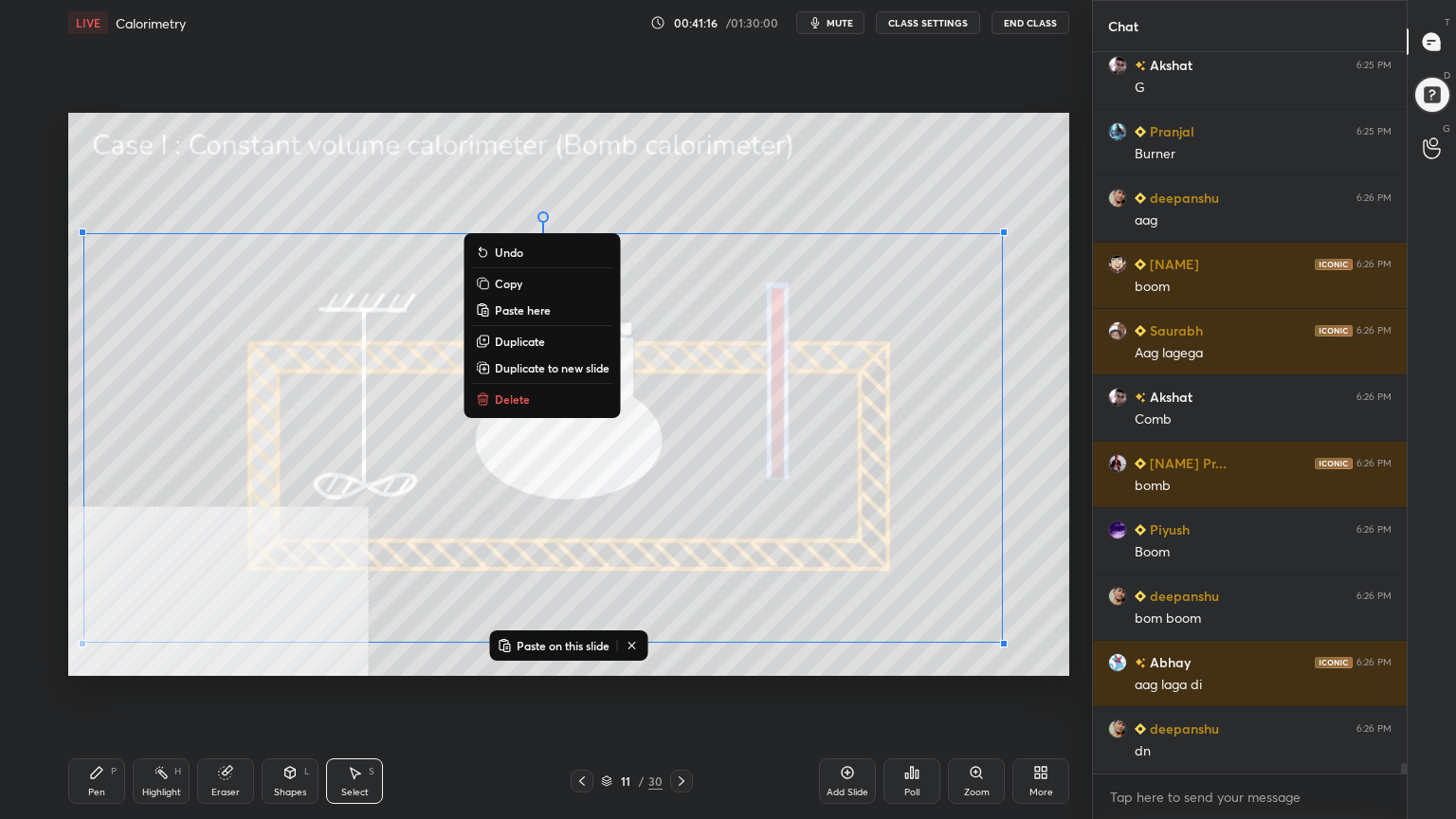 click on "0 ° Undo Copy Paste here Duplicate Duplicate to new slide Delete" at bounding box center (569, 394) 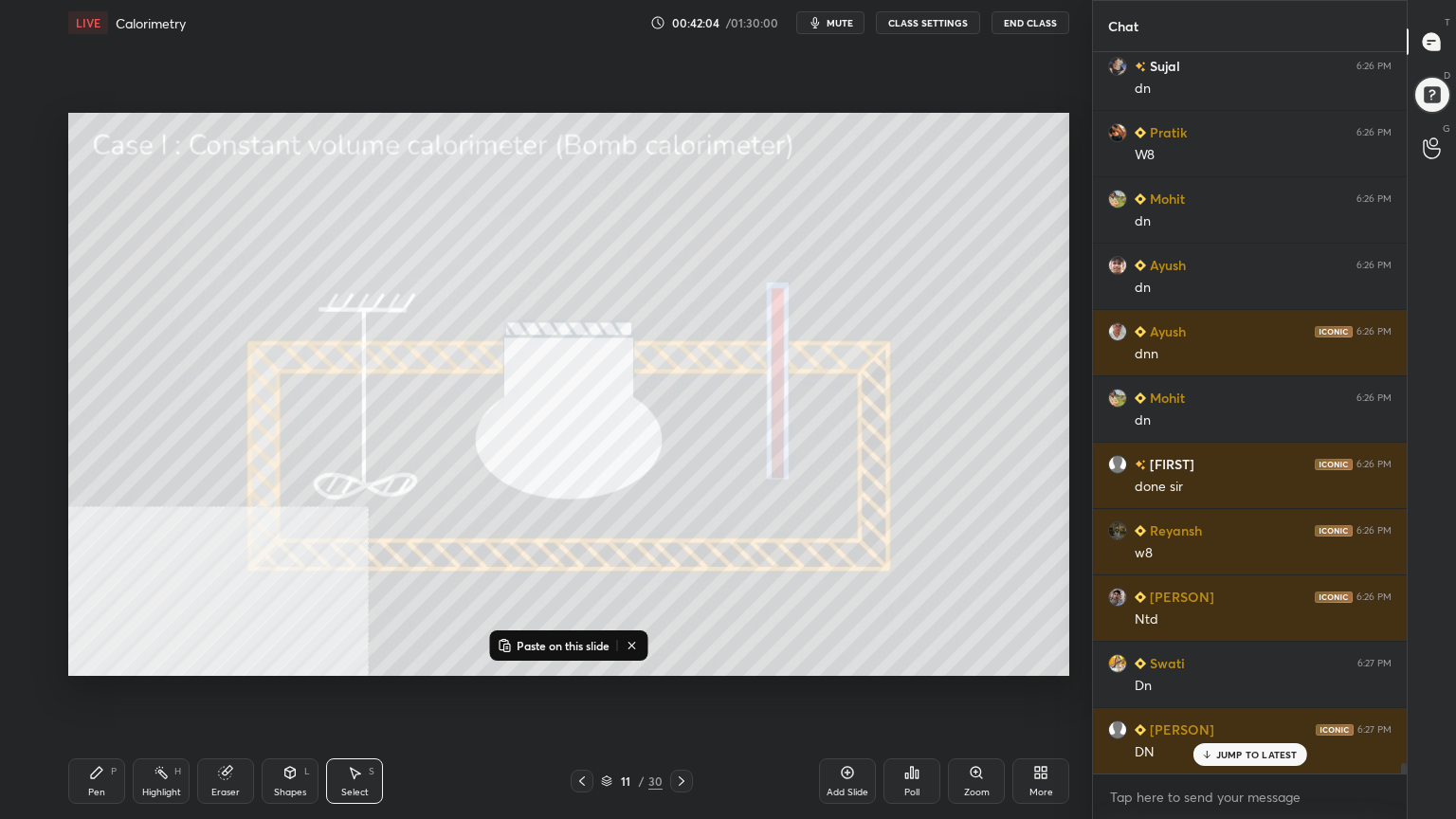 scroll, scrollTop: 51061, scrollLeft: 0, axis: vertical 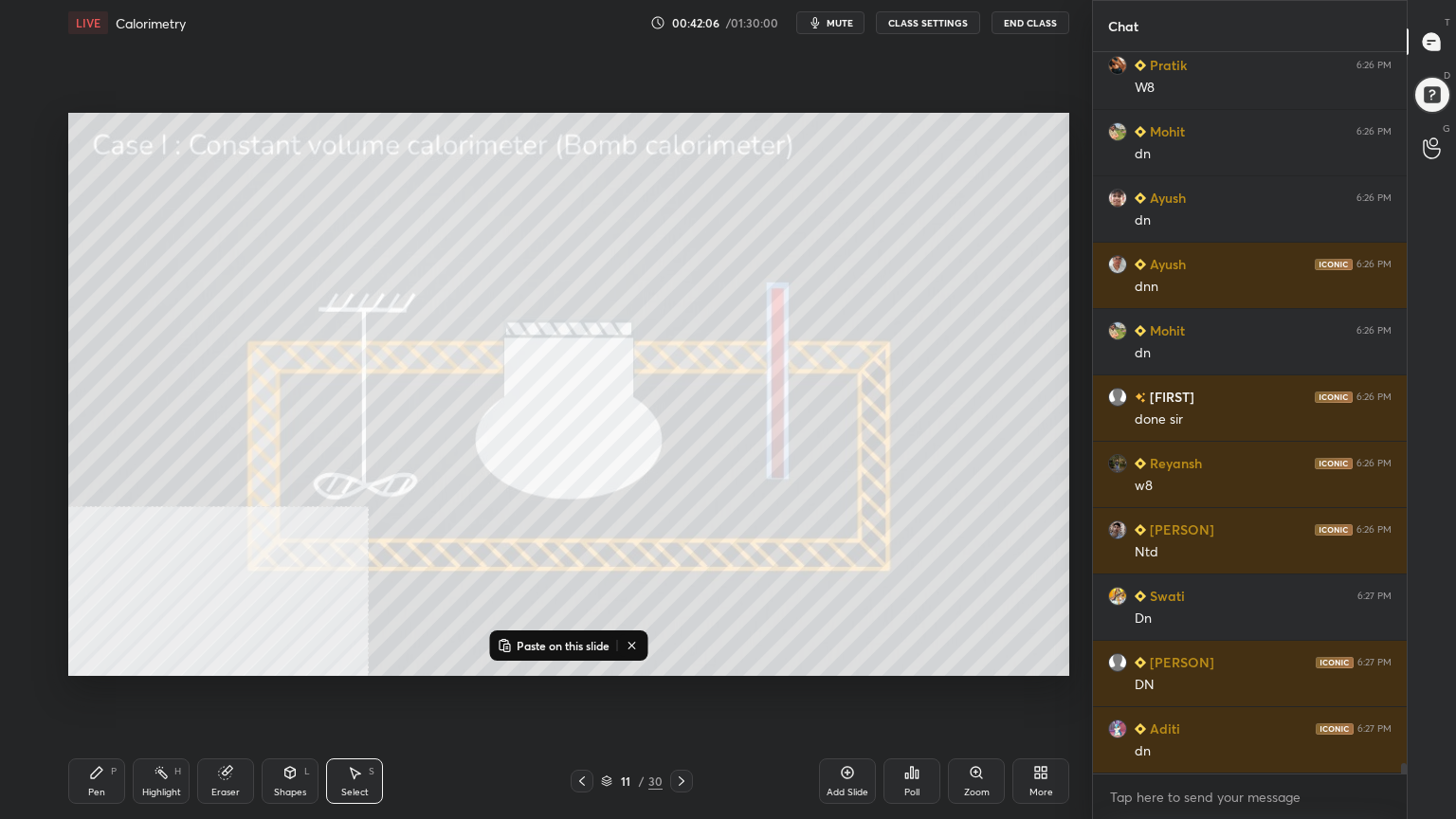 click on "mute" at bounding box center (840, 23) 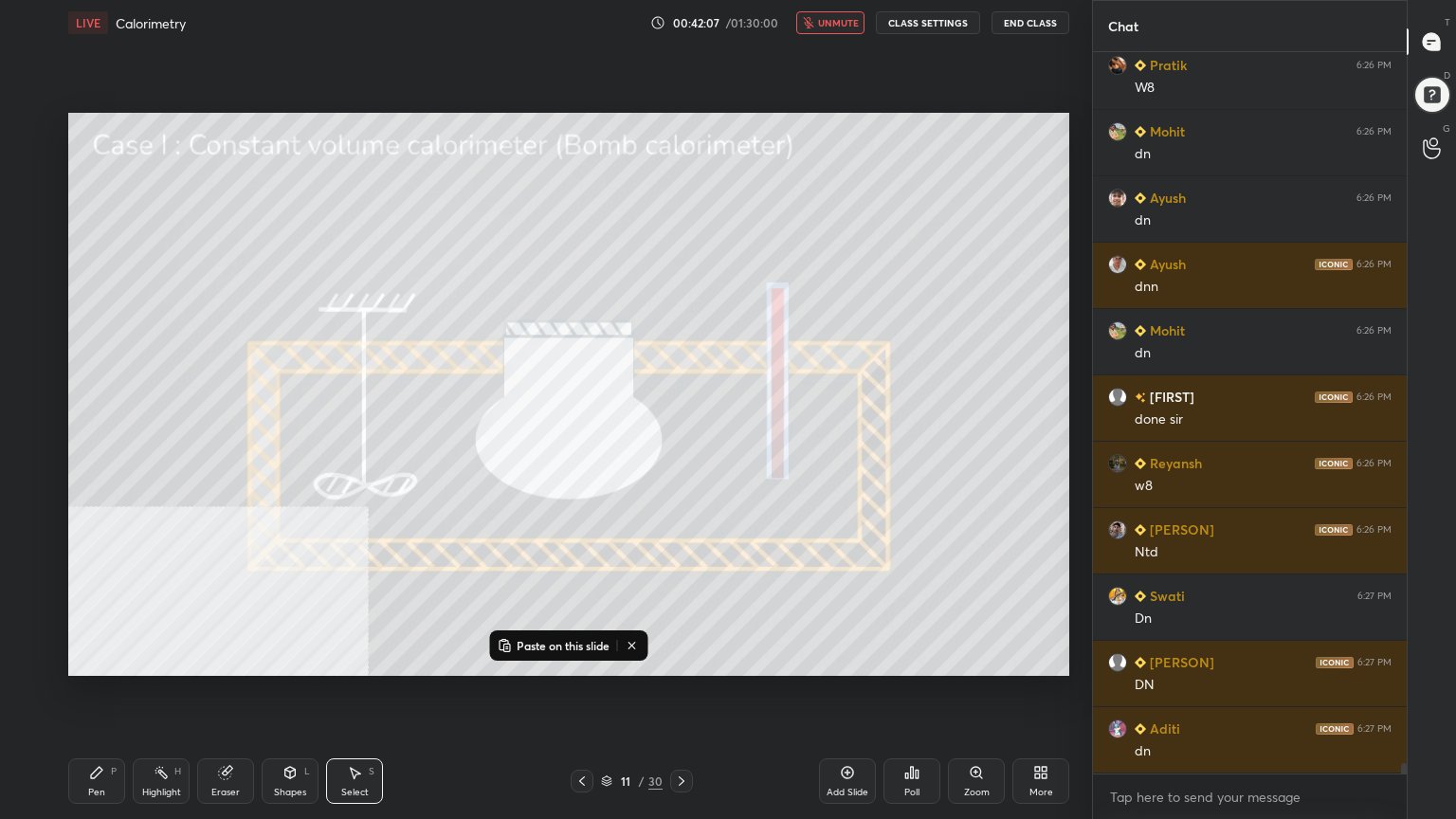scroll, scrollTop: 51145, scrollLeft: 0, axis: vertical 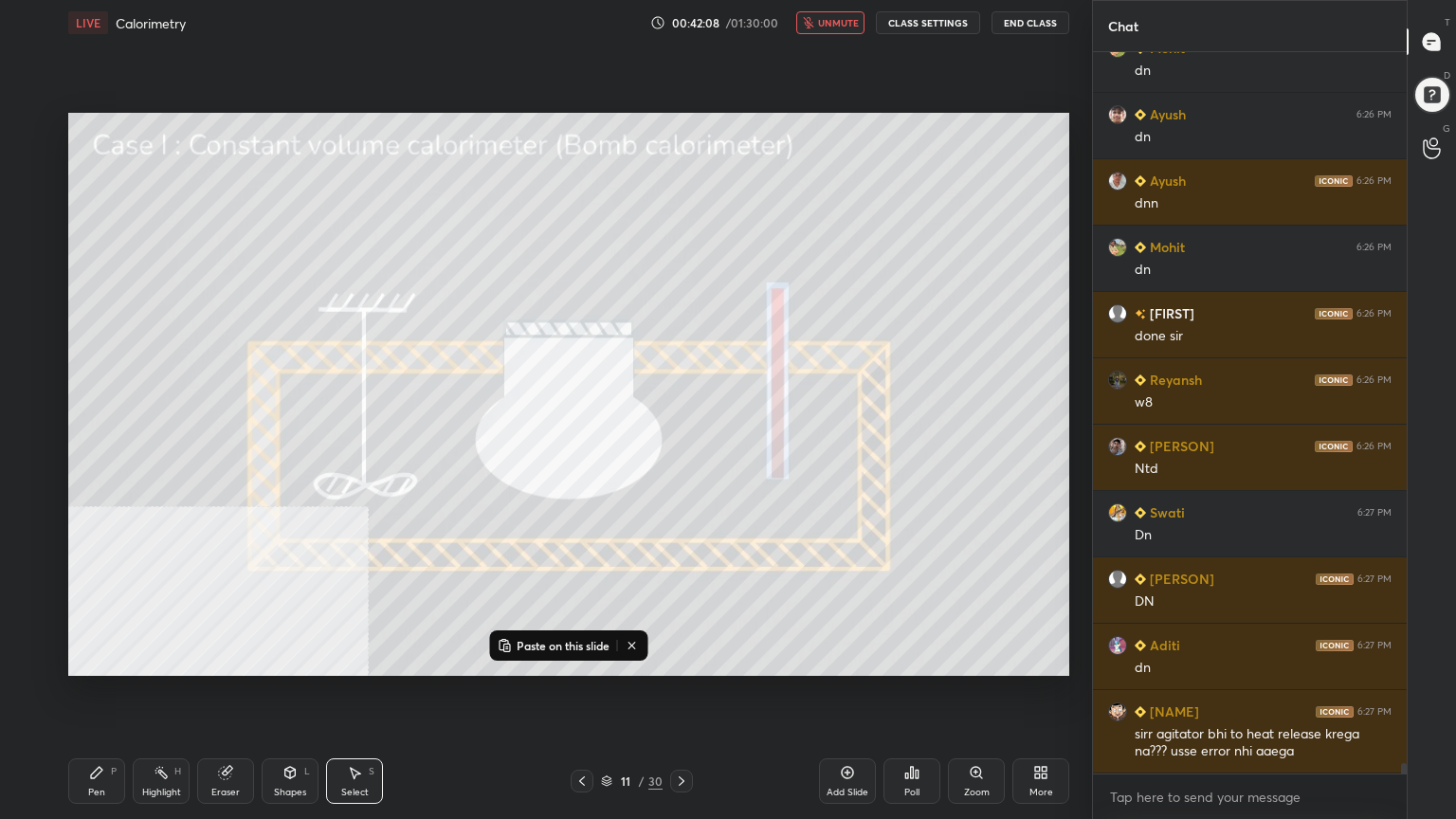 click on "unmute" at bounding box center [838, 23] 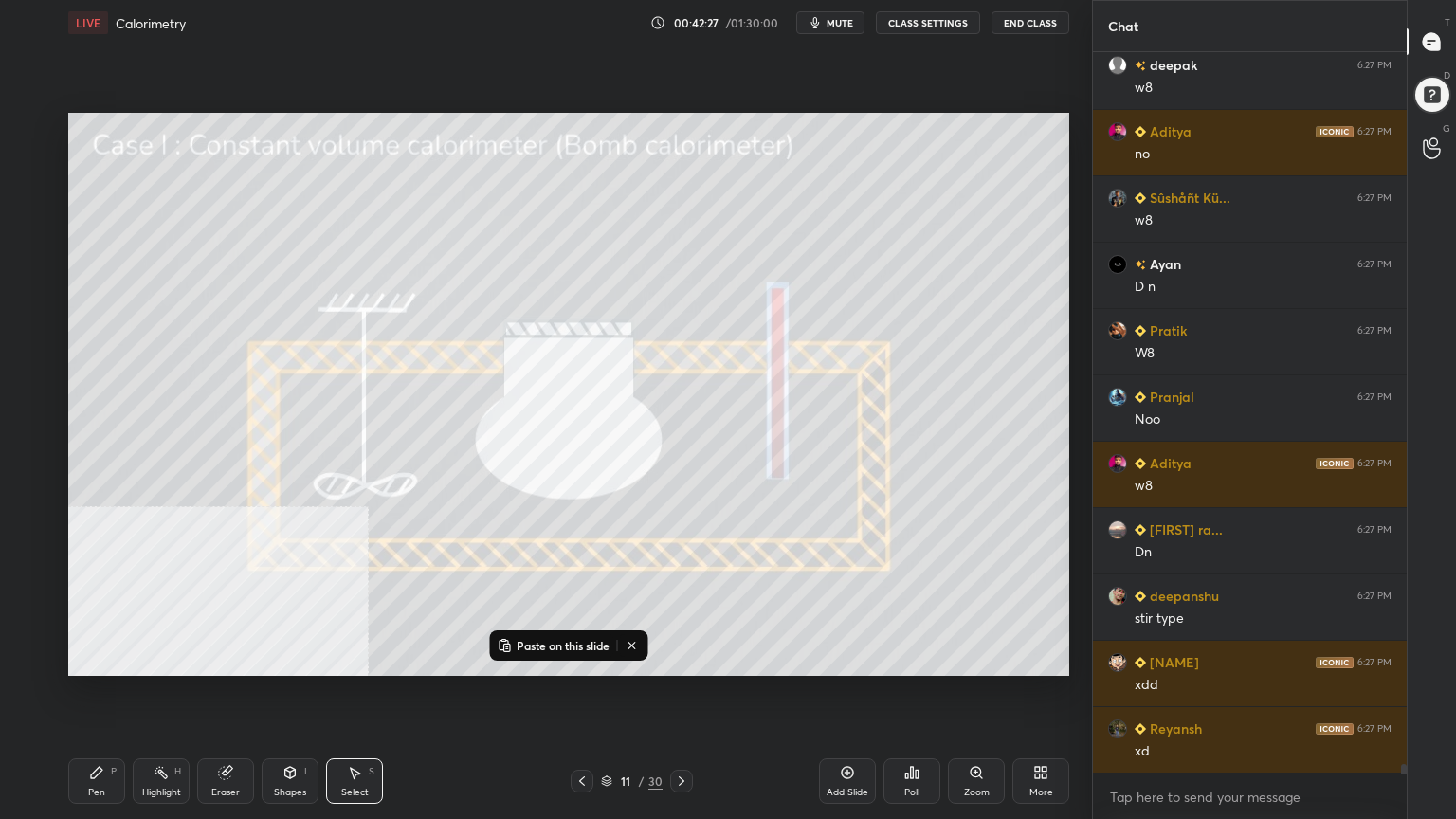 scroll, scrollTop: 52074, scrollLeft: 0, axis: vertical 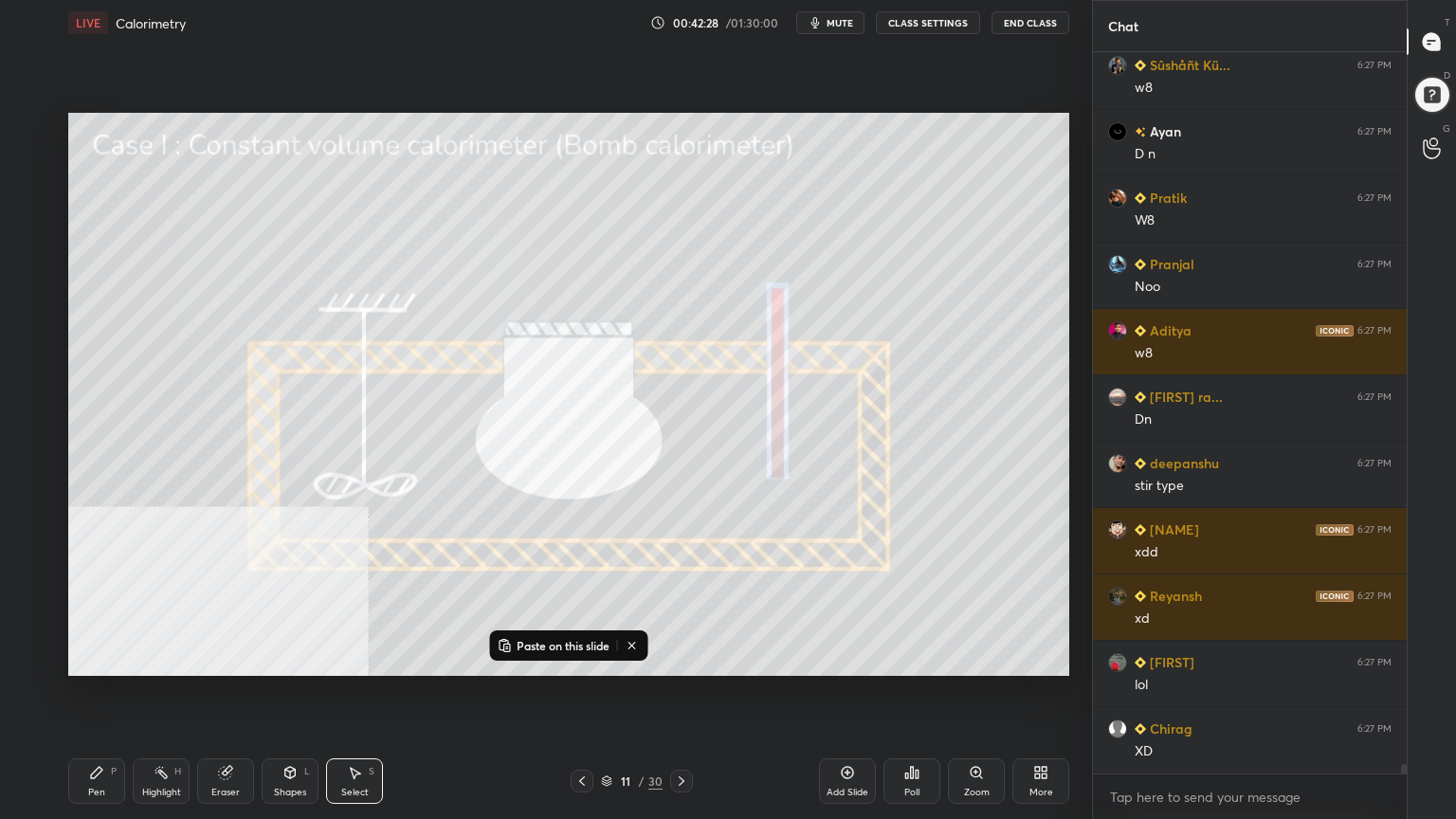 click 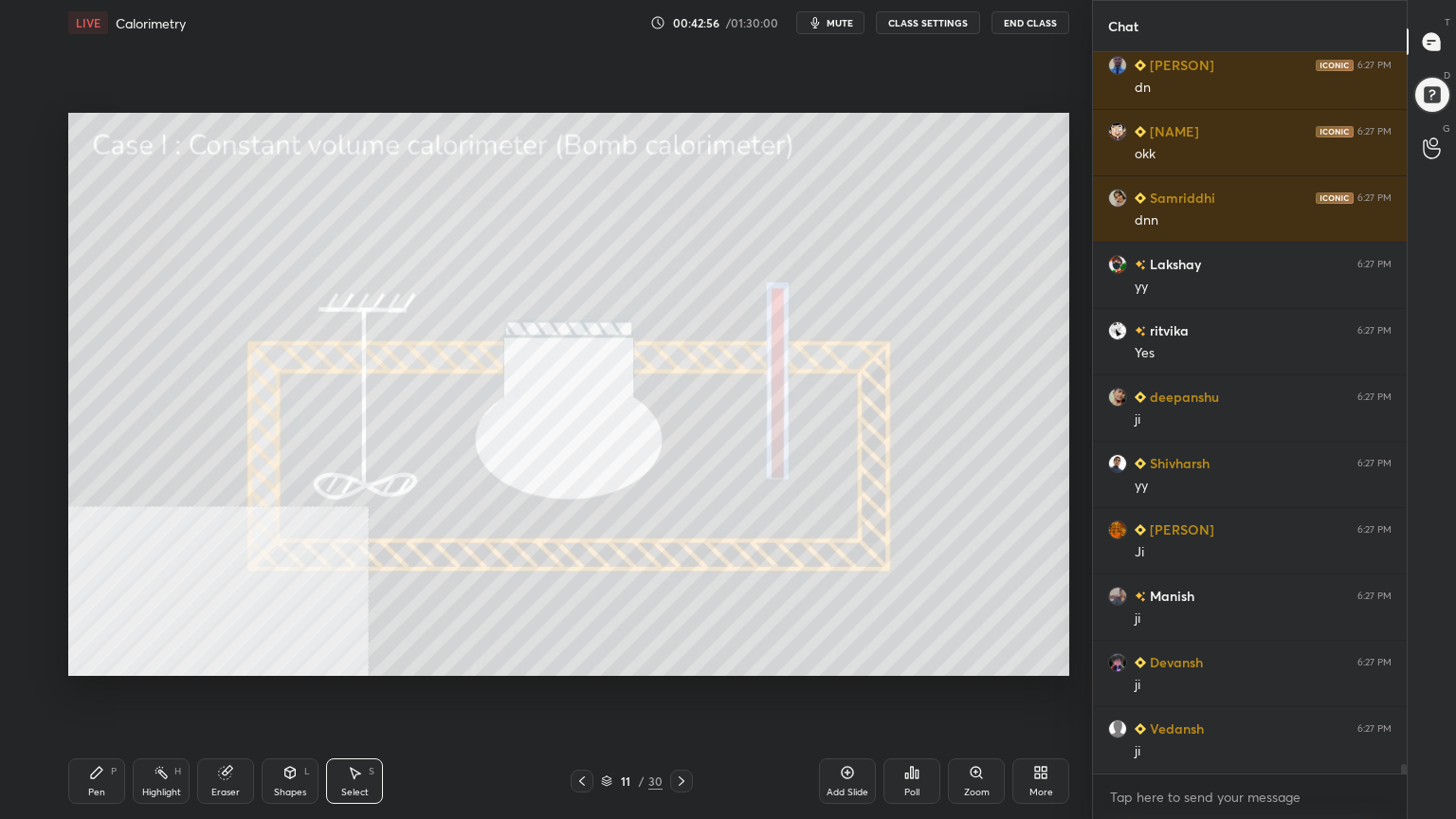 scroll, scrollTop: 53599, scrollLeft: 0, axis: vertical 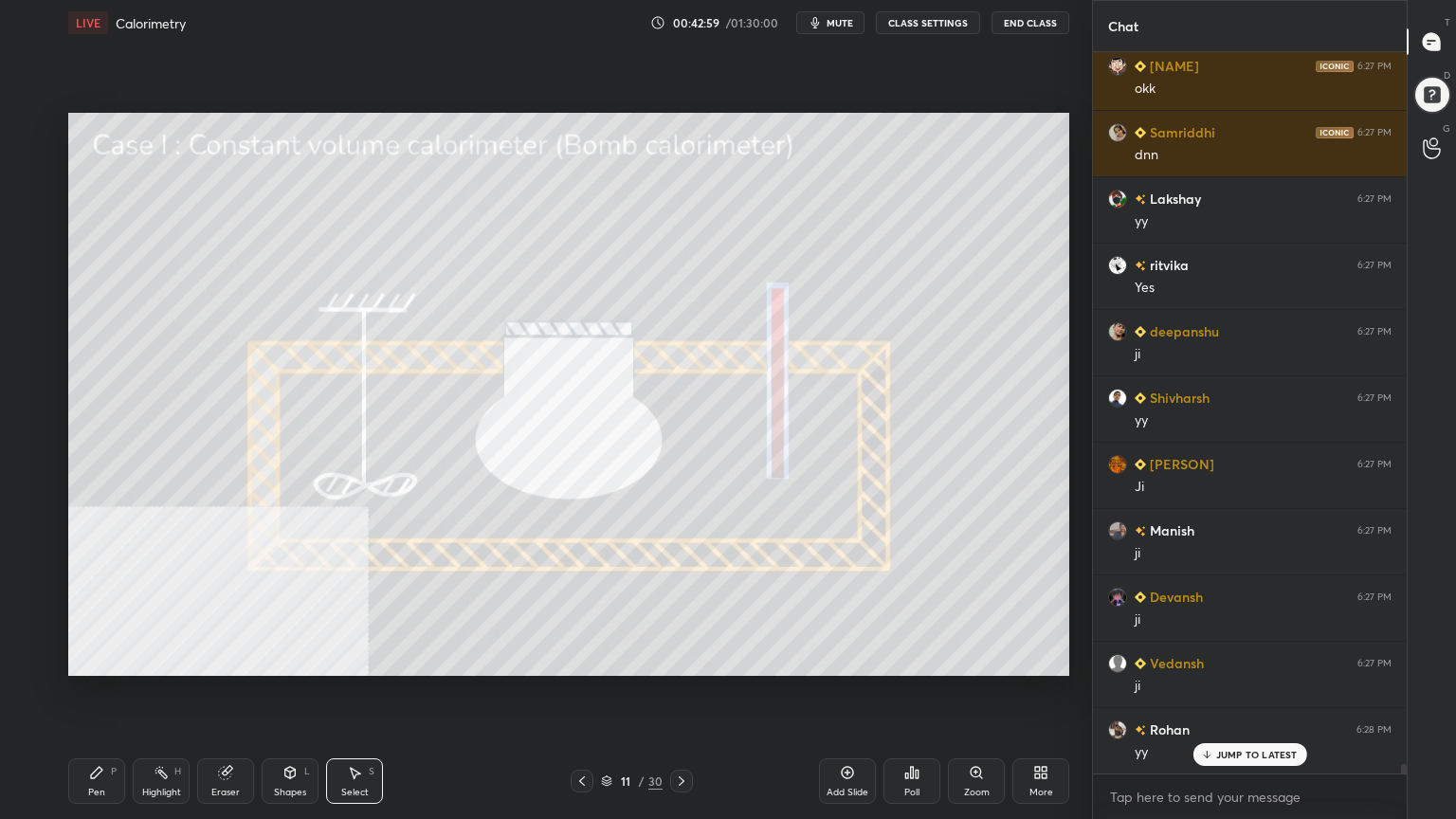 click on "Pen P" at bounding box center [97, 781] 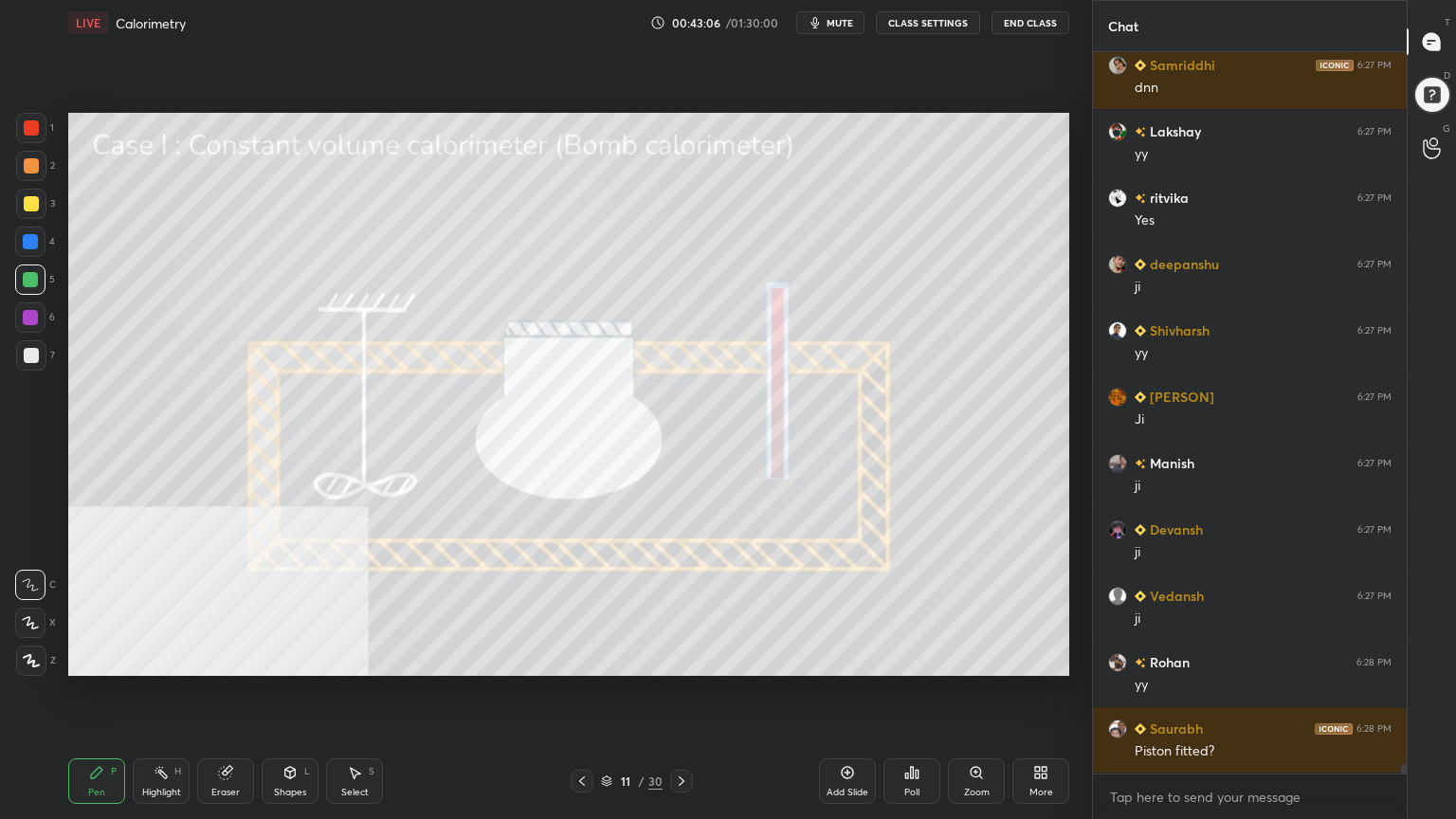 scroll, scrollTop: 53732, scrollLeft: 0, axis: vertical 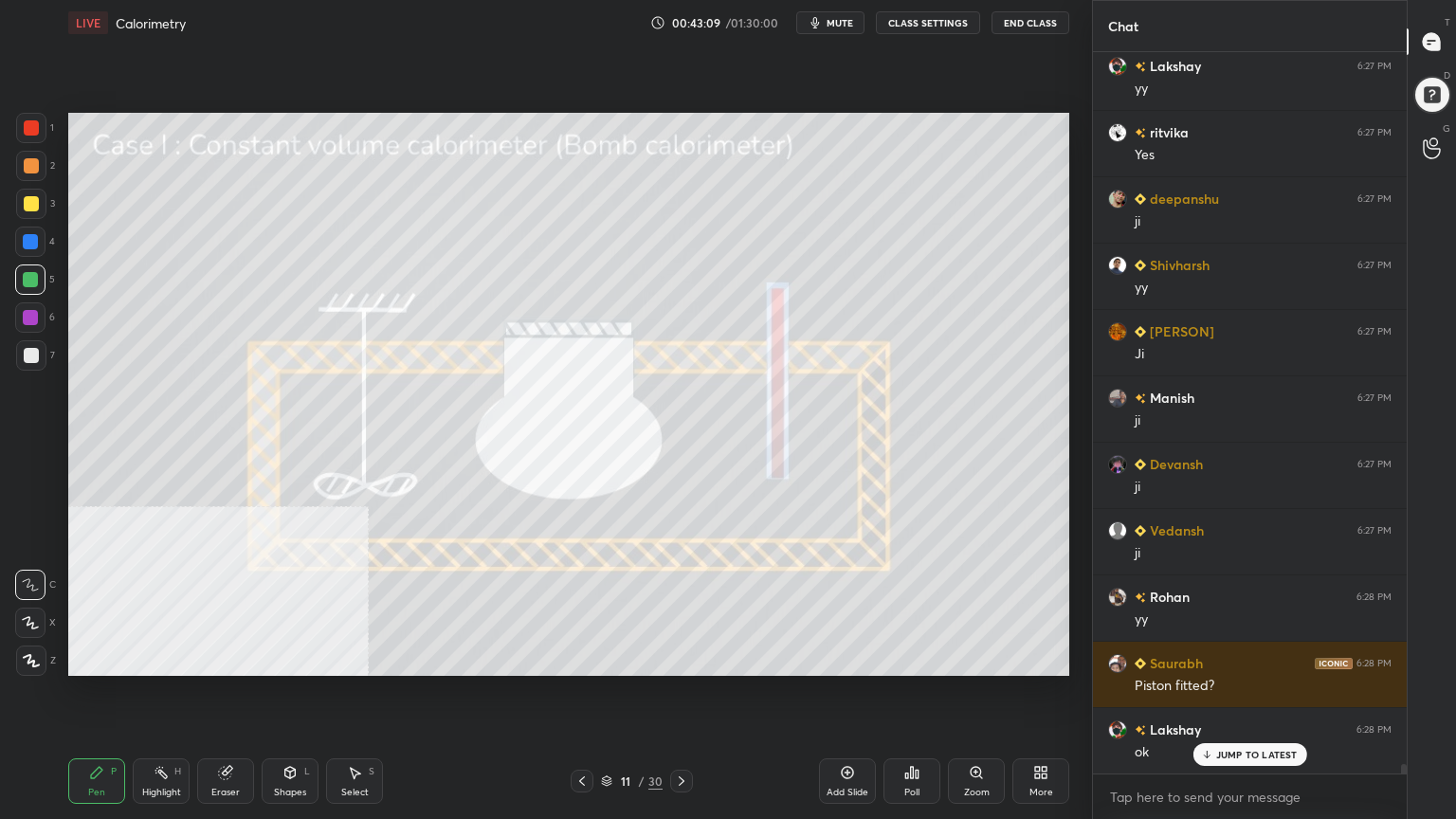 click 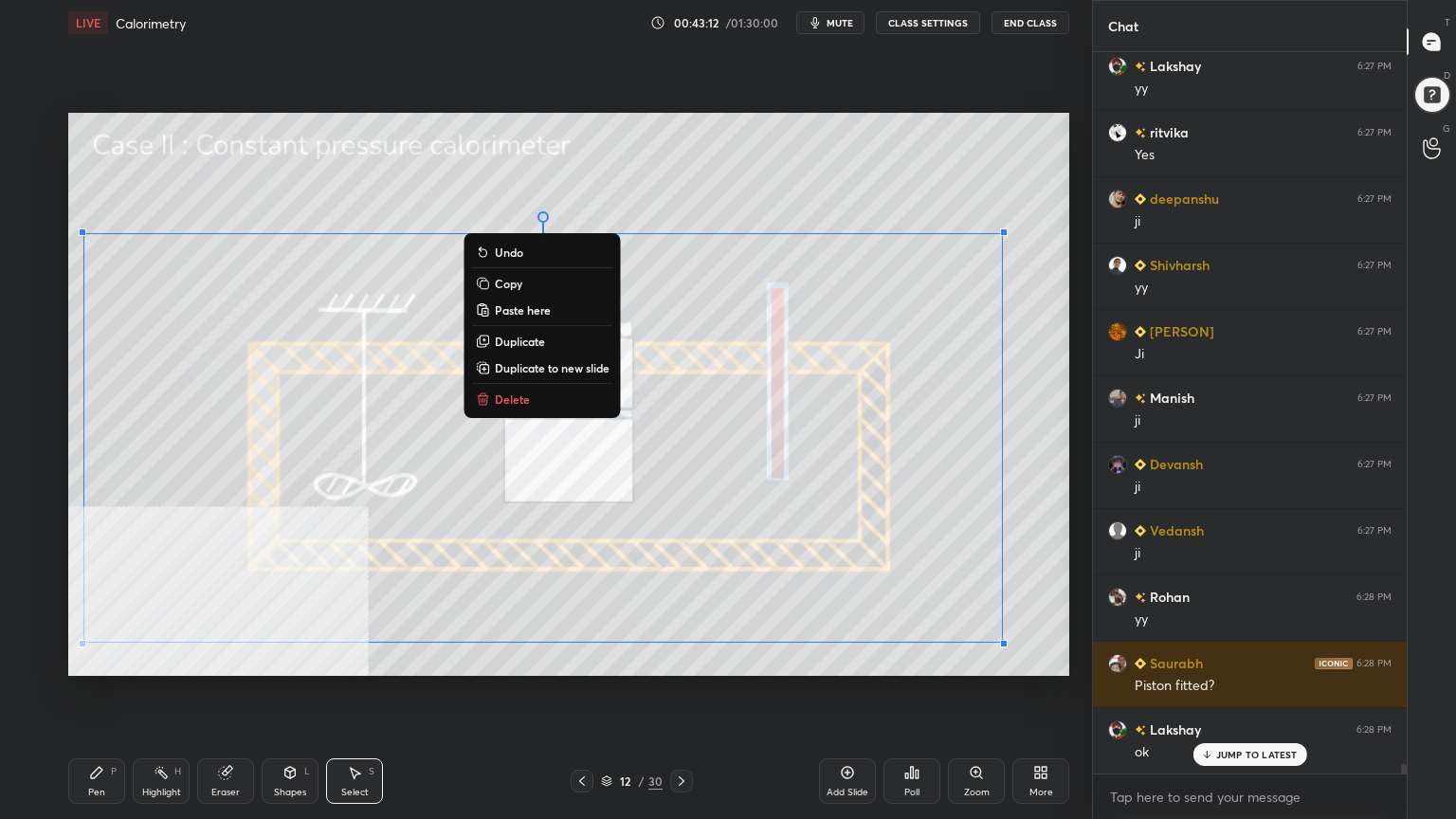 click on "Pen P Highlight H Eraser Shapes L Select S 12 / 30 Add Slide Poll Zoom More" at bounding box center [569, 781] 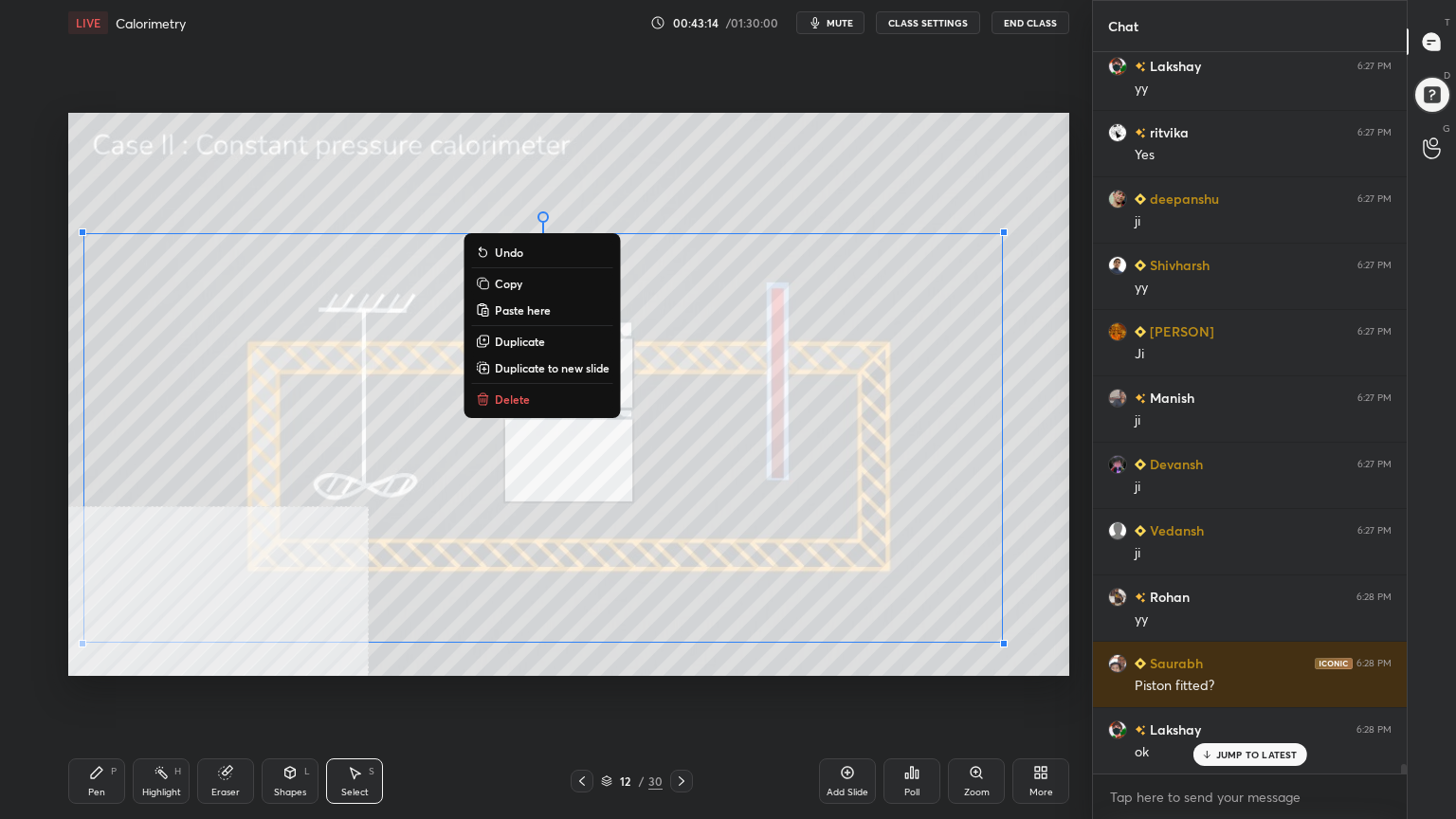 click on "0 ° Undo Copy Paste here Duplicate Duplicate to new slide Delete" at bounding box center (569, 394) 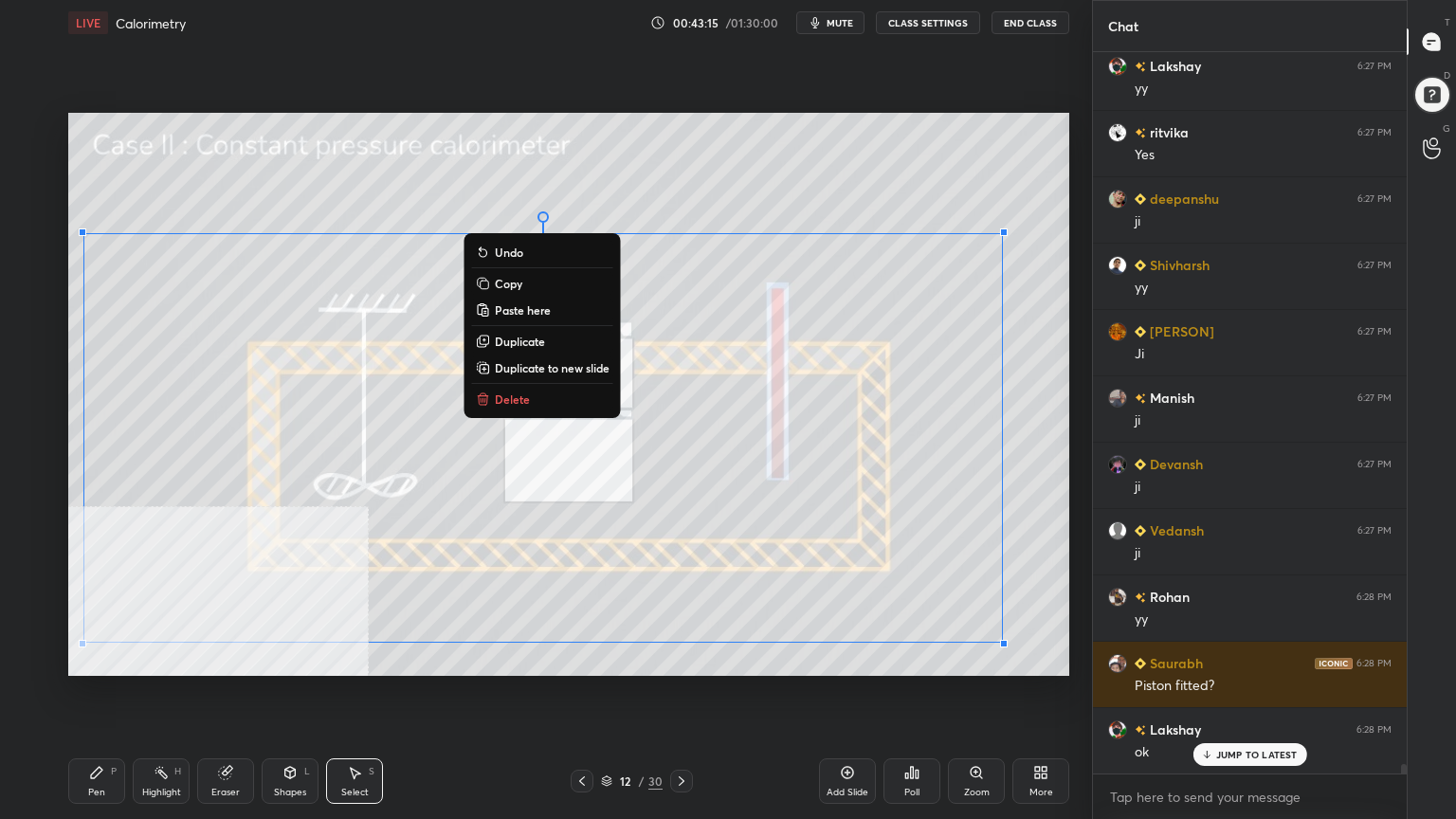 click on "0 ° Undo Copy Paste here Duplicate Duplicate to new slide Delete" at bounding box center (569, 394) 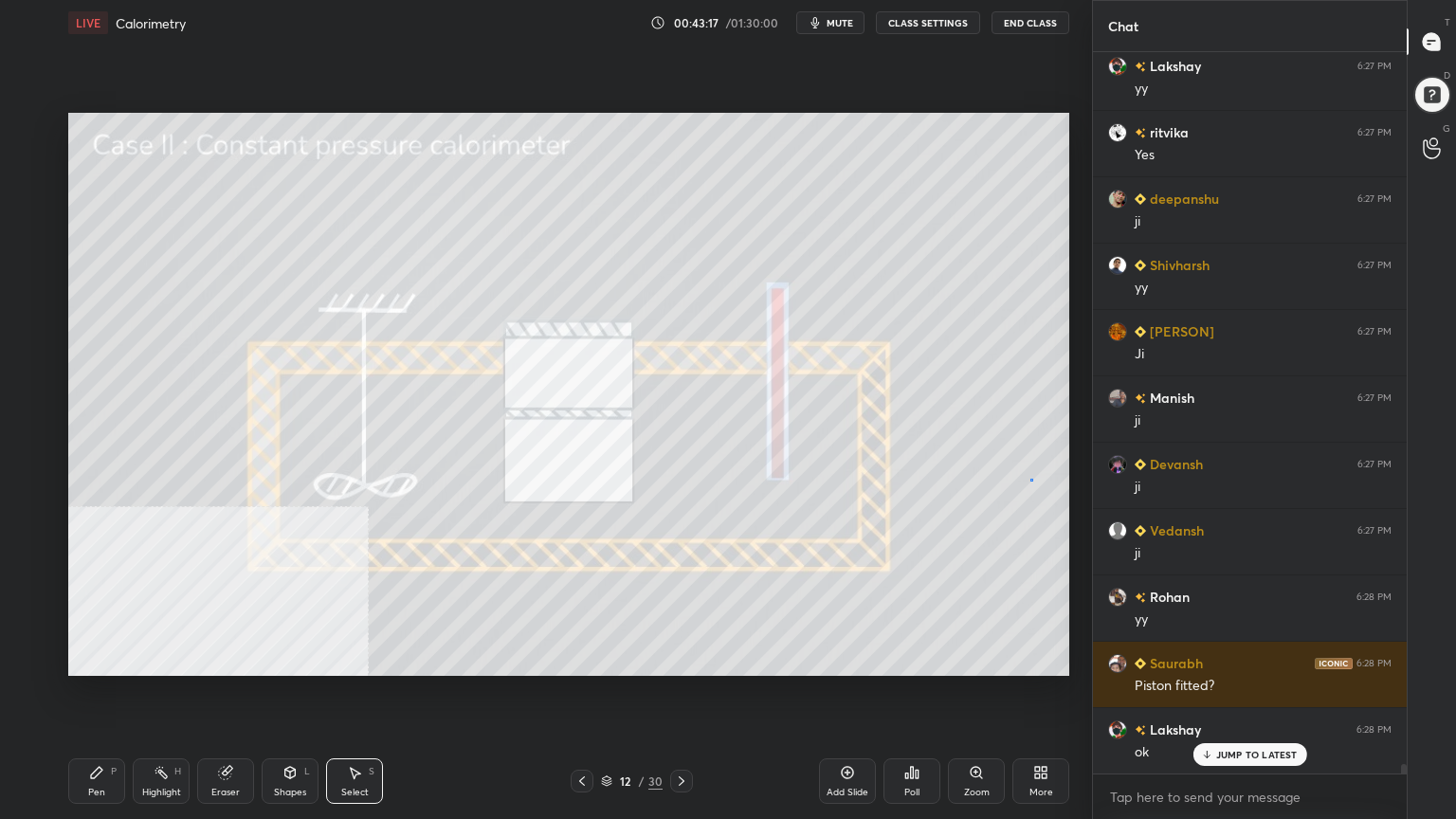 click on "0 ° Undo Copy Paste here Duplicate Duplicate to new slide Delete" at bounding box center [569, 394] 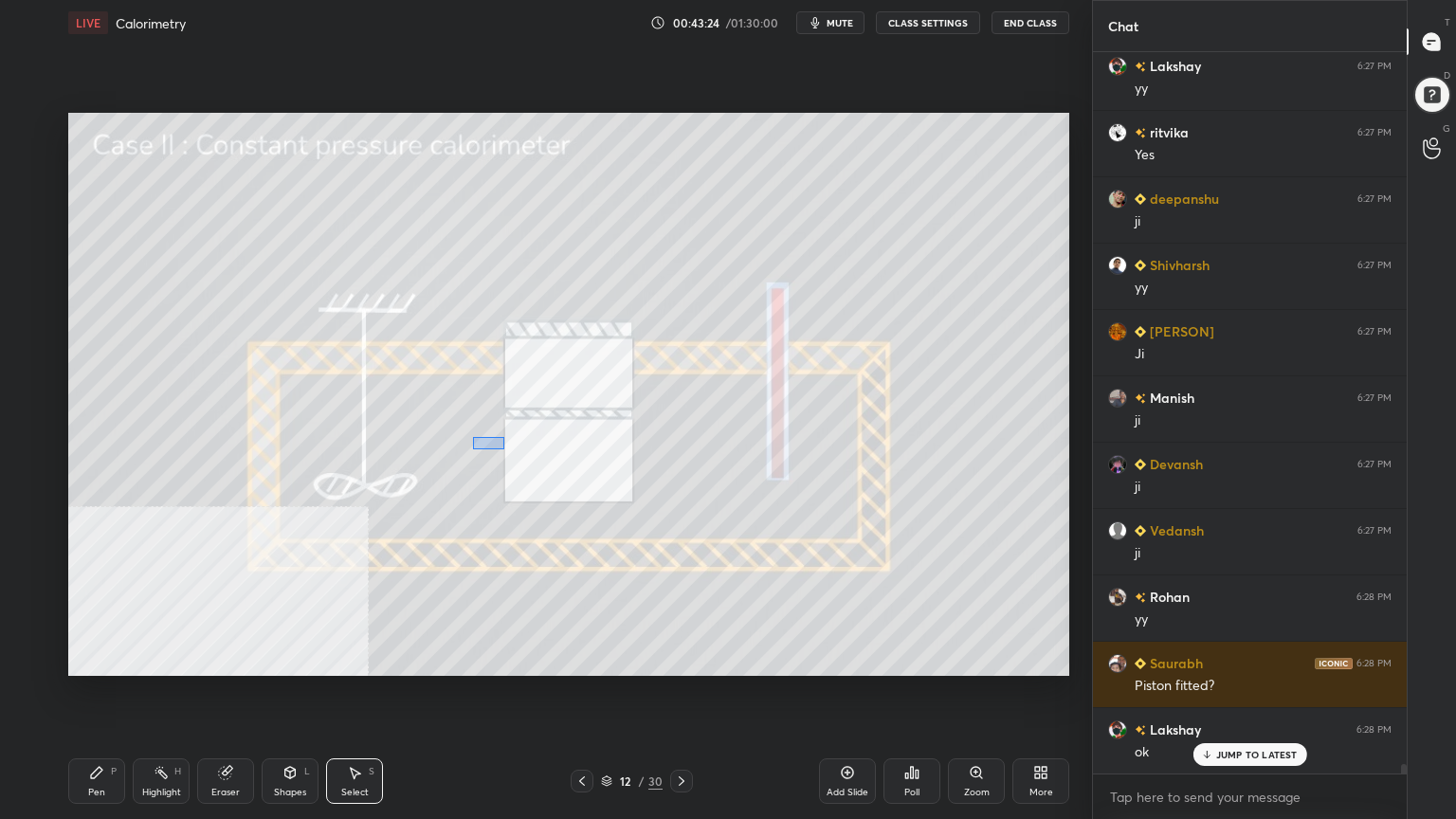 drag, startPoint x: 475, startPoint y: 437, endPoint x: 504, endPoint y: 448, distance: 31.01612 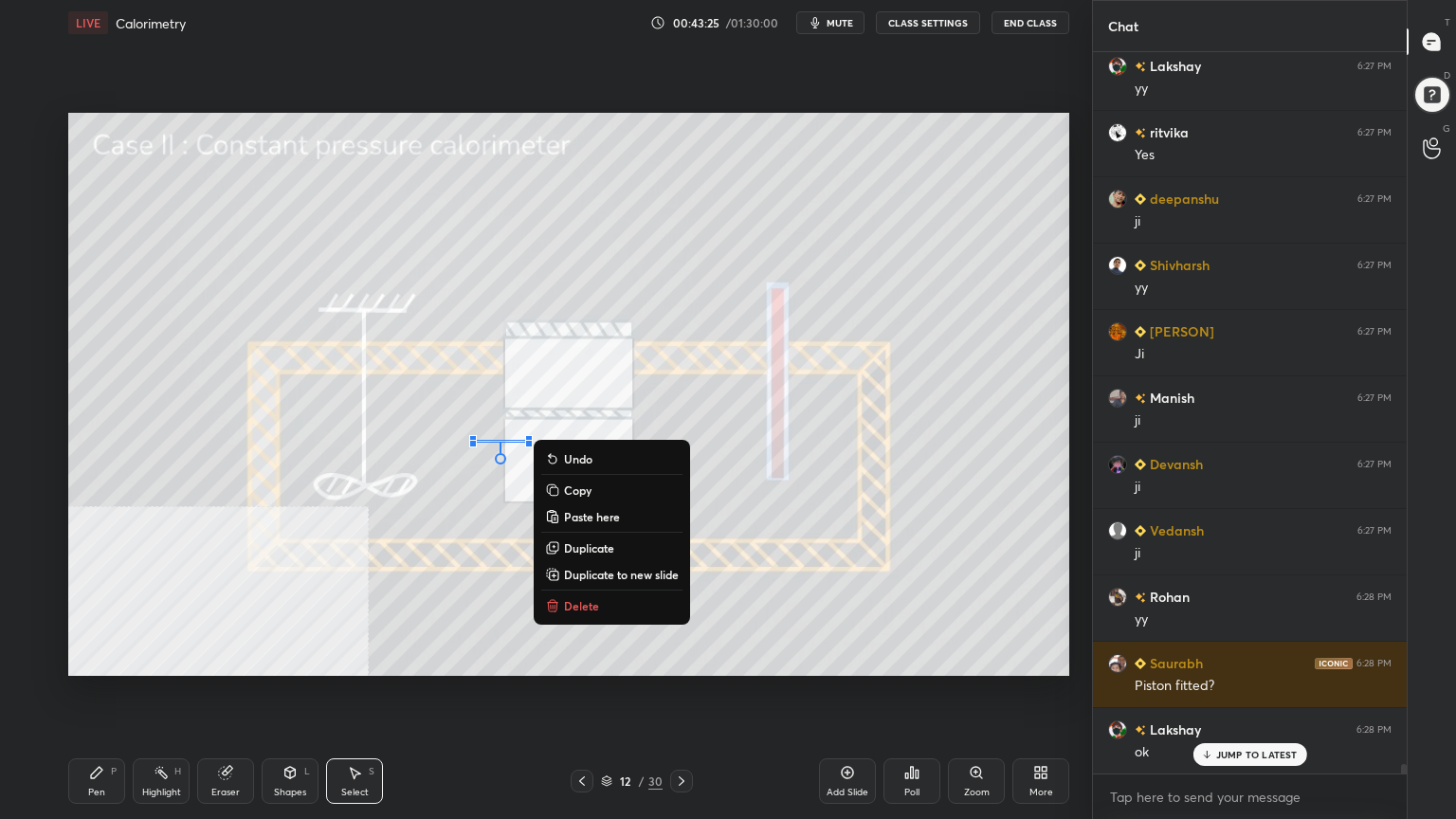 scroll, scrollTop: 53799, scrollLeft: 0, axis: vertical 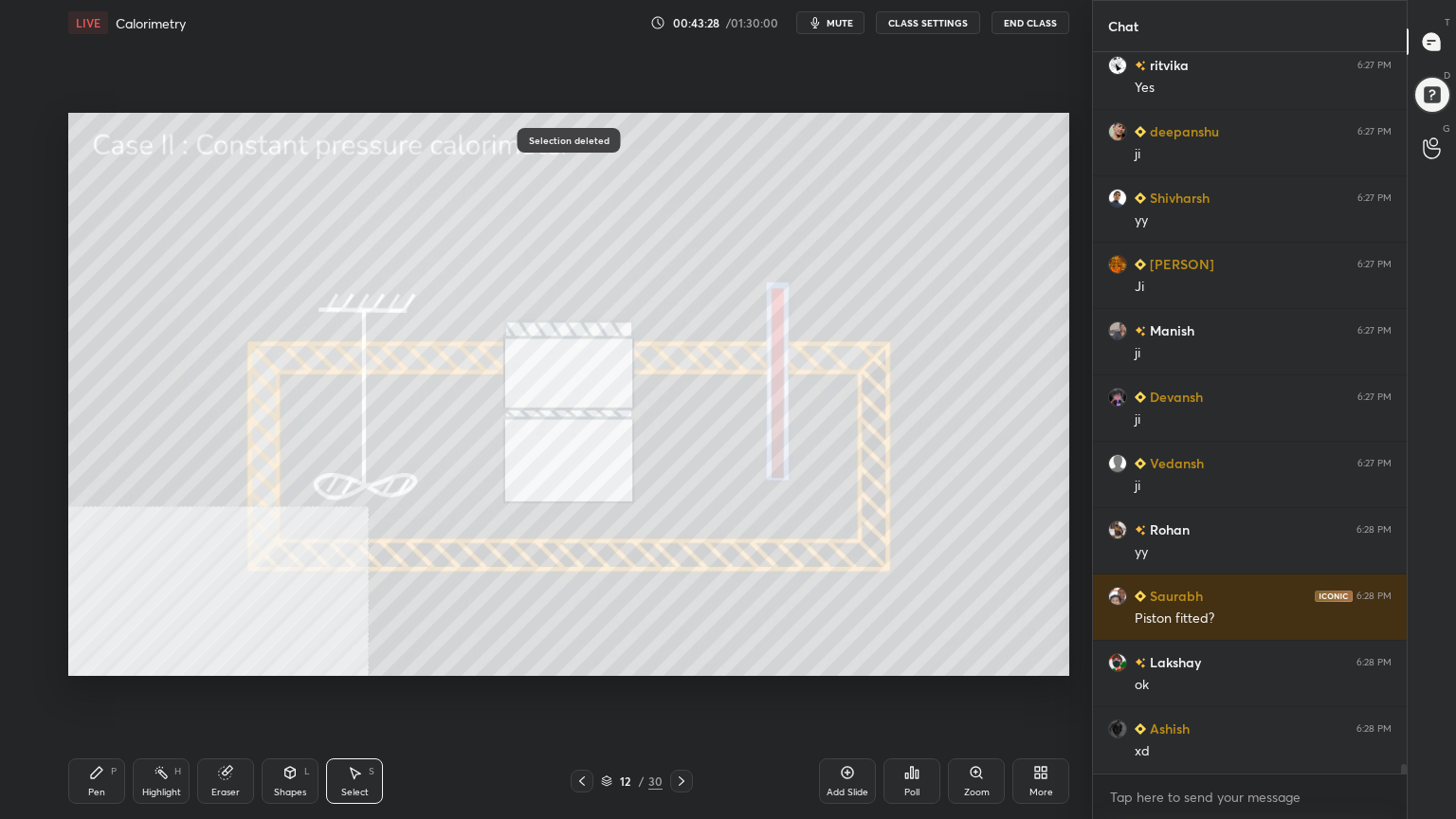 click 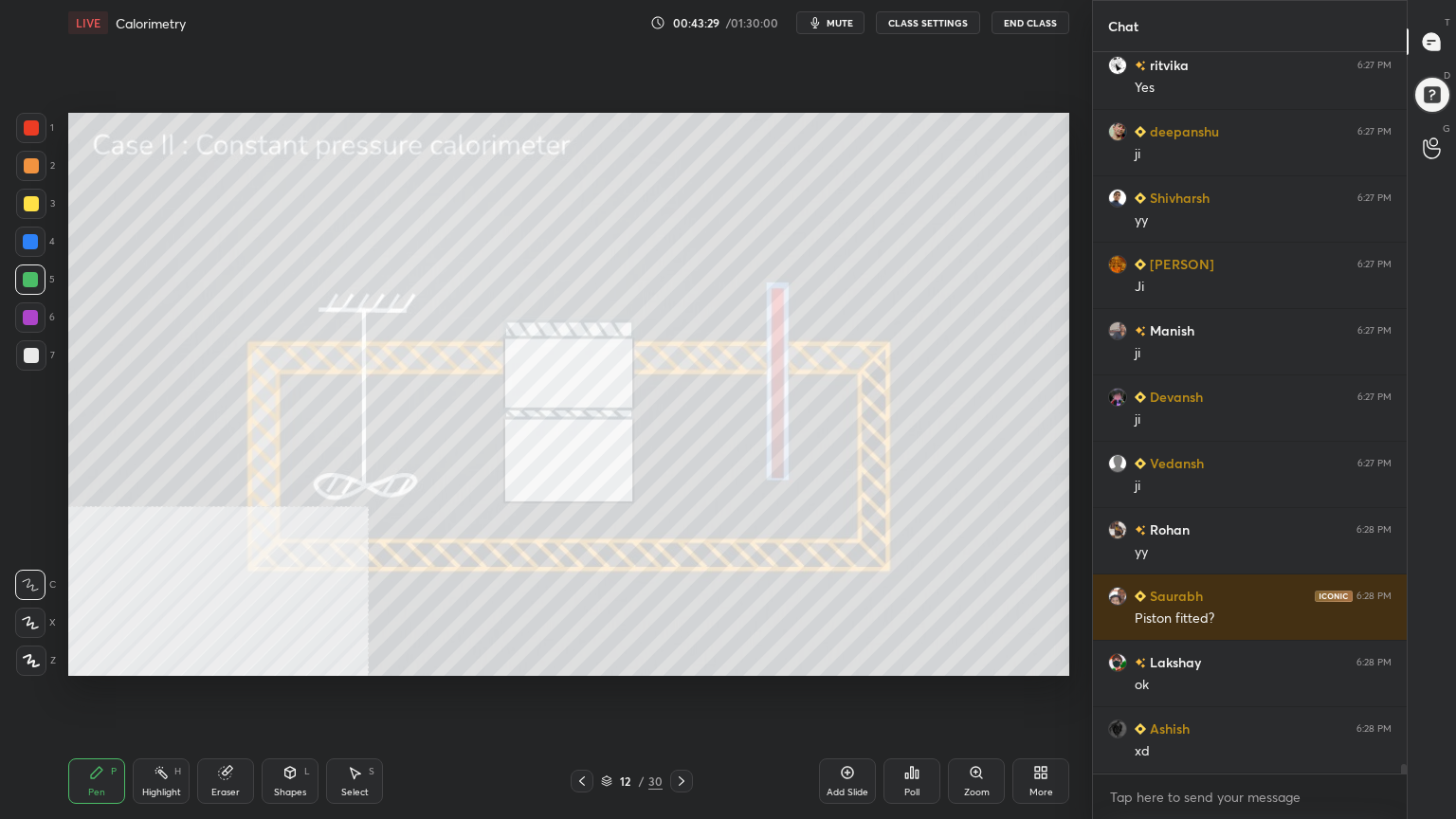 click at bounding box center [30, 318] 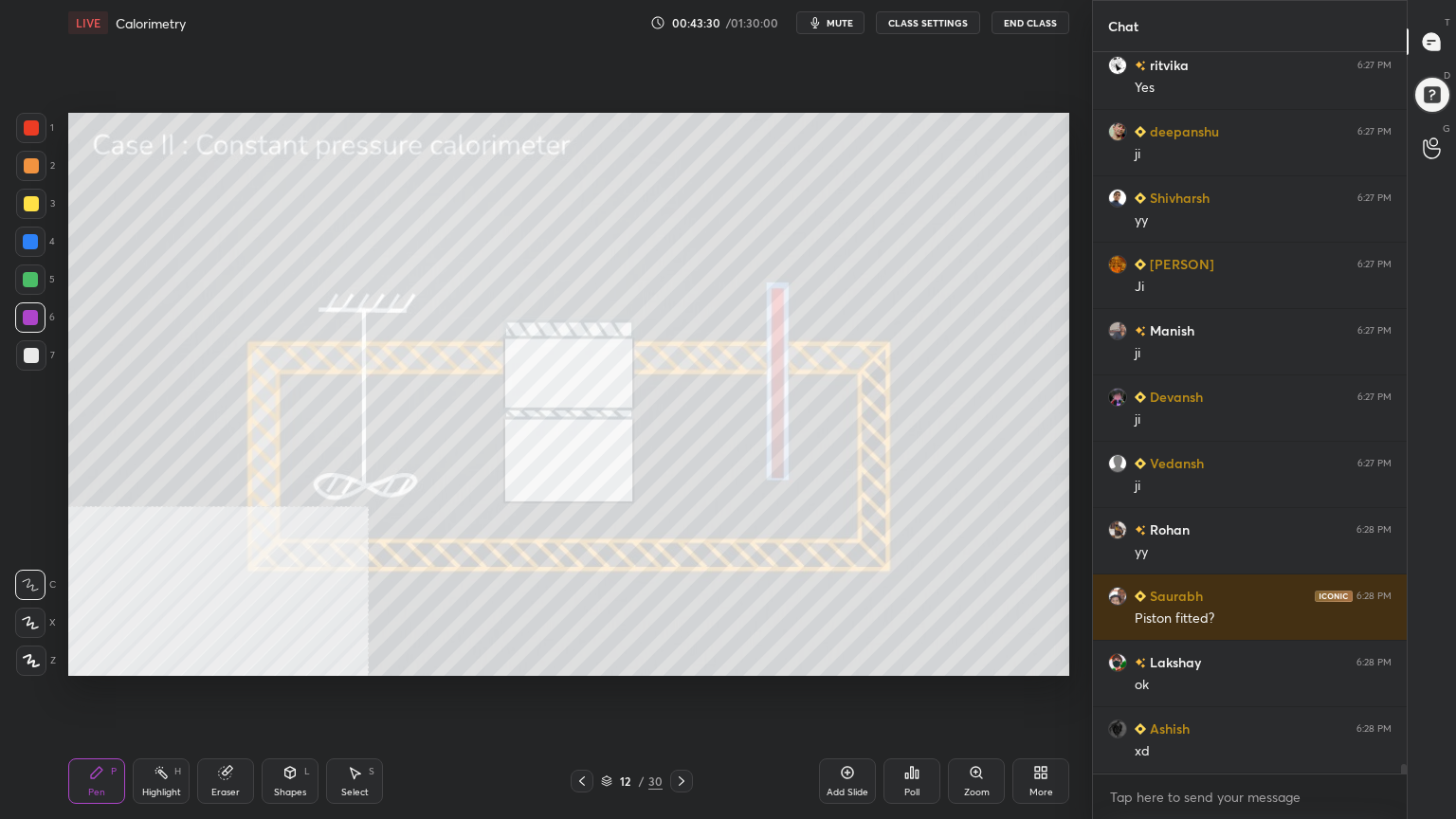 click 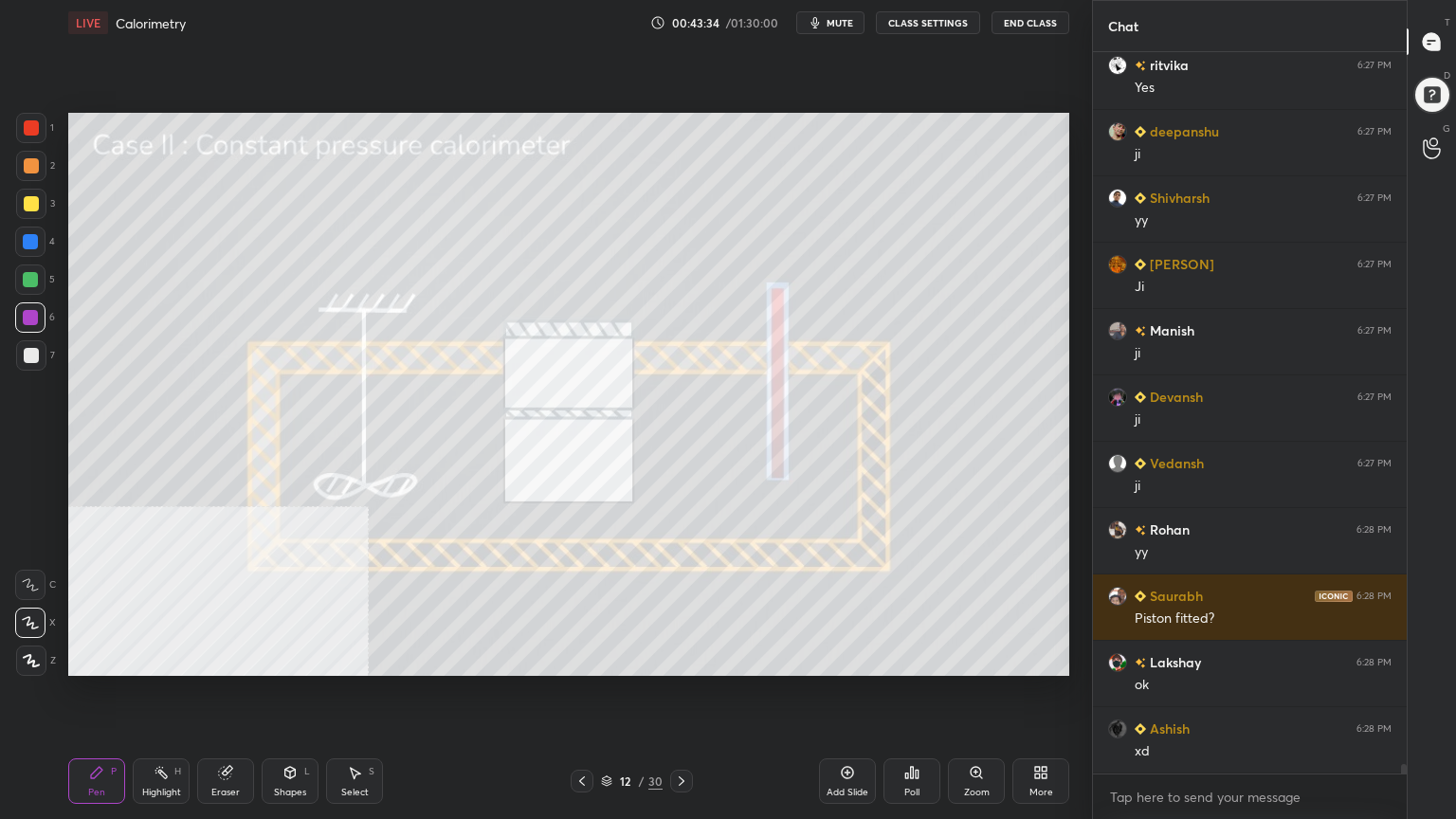scroll, scrollTop: 53864, scrollLeft: 0, axis: vertical 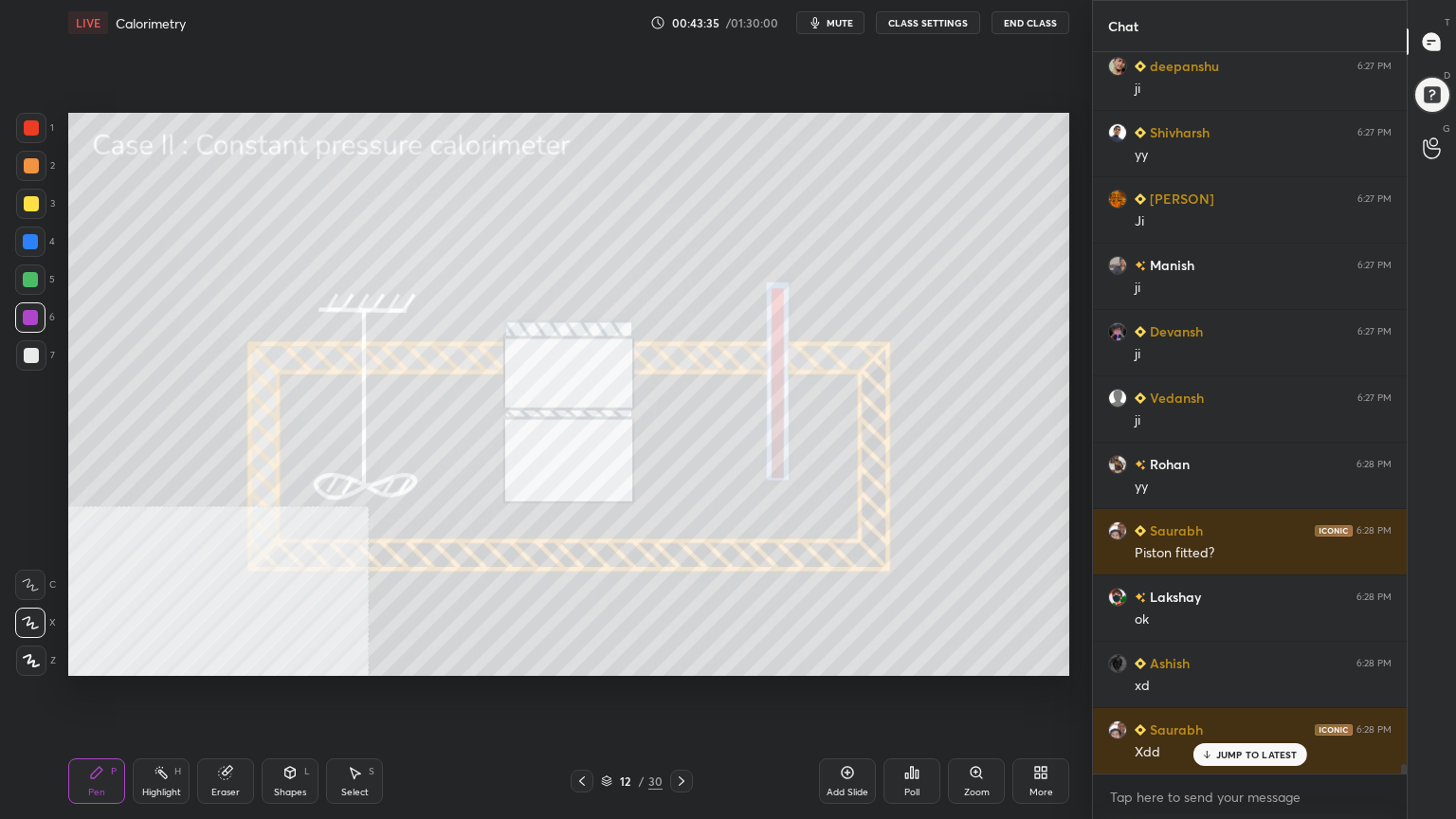 click on "Select" at bounding box center (355, 792) 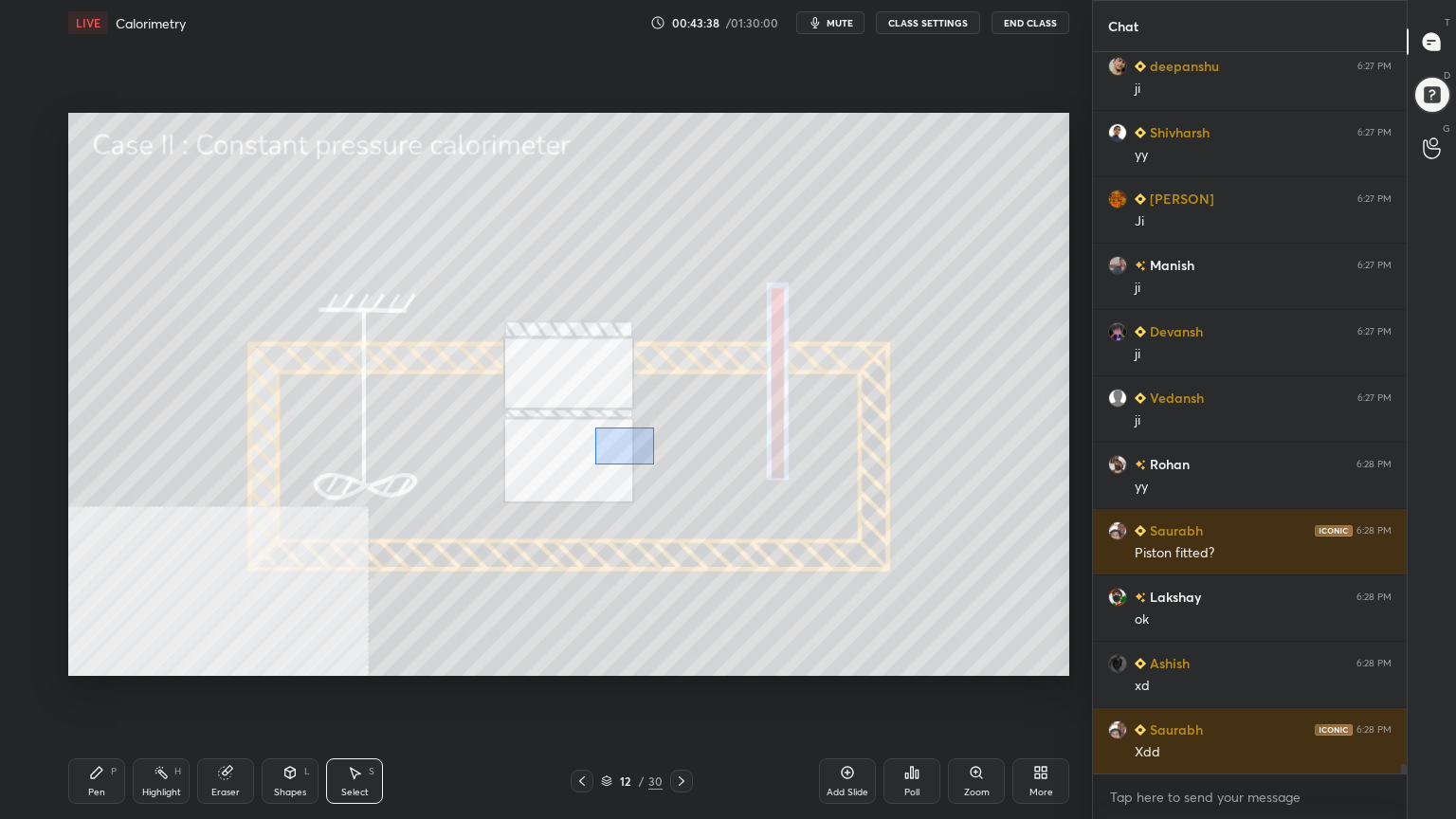 scroll, scrollTop: 53932, scrollLeft: 0, axis: vertical 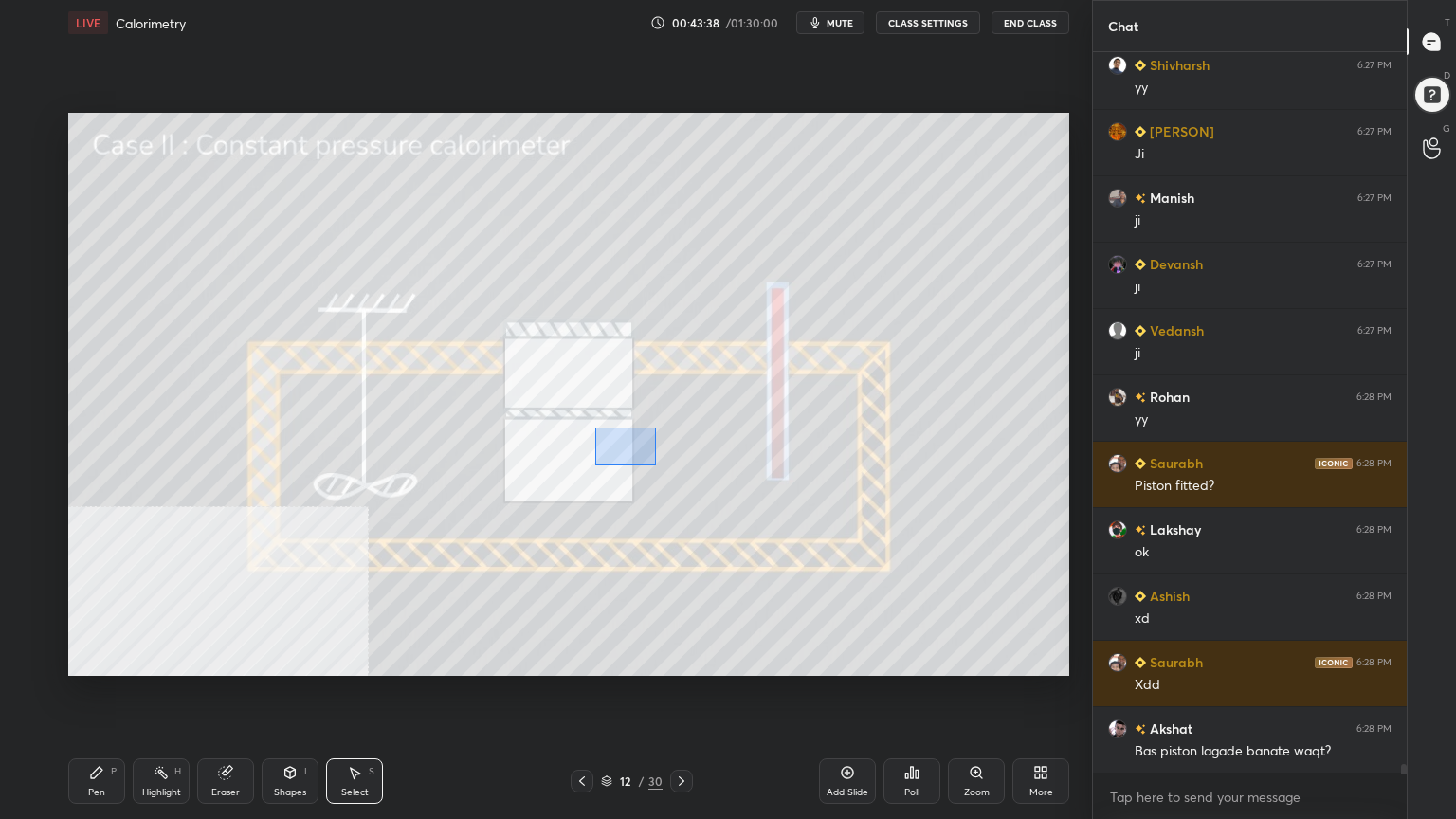 drag, startPoint x: 593, startPoint y: 428, endPoint x: 656, endPoint y: 460, distance: 70.66116 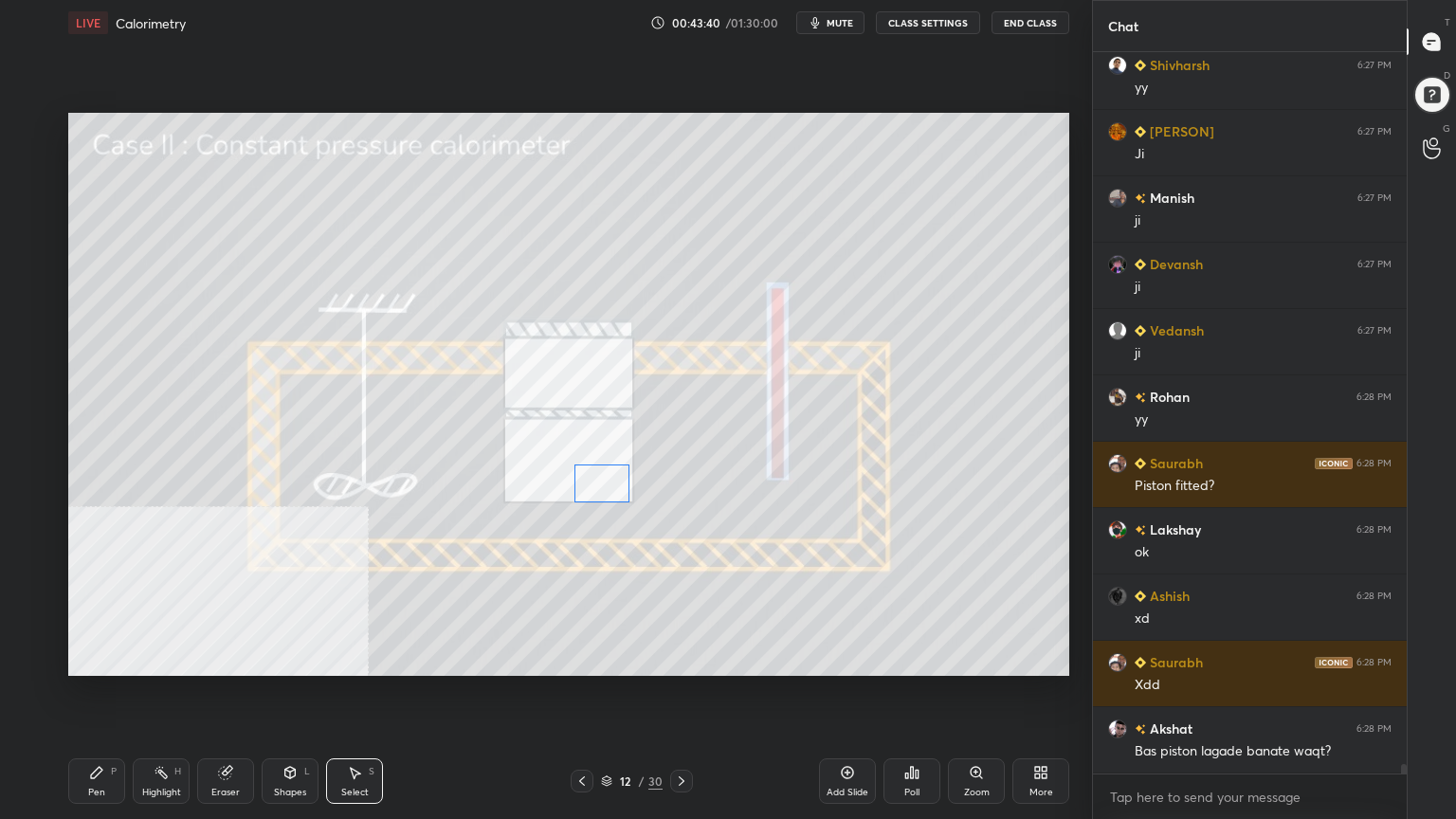 drag, startPoint x: 633, startPoint y: 447, endPoint x: 613, endPoint y: 482, distance: 40.311289 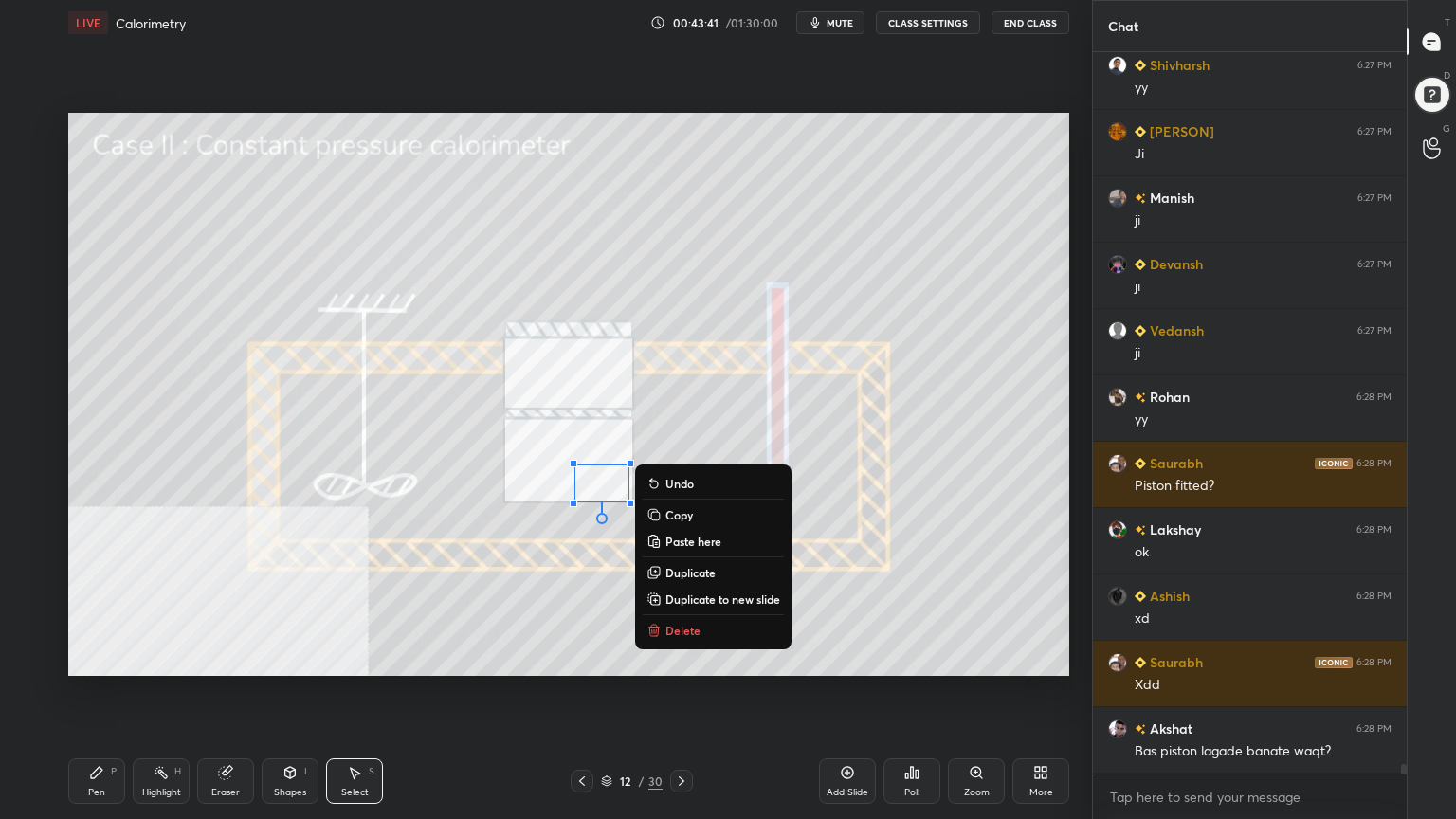 click on "0 ° Undo Copy Paste here Duplicate Duplicate to new slide Delete" at bounding box center (569, 394) 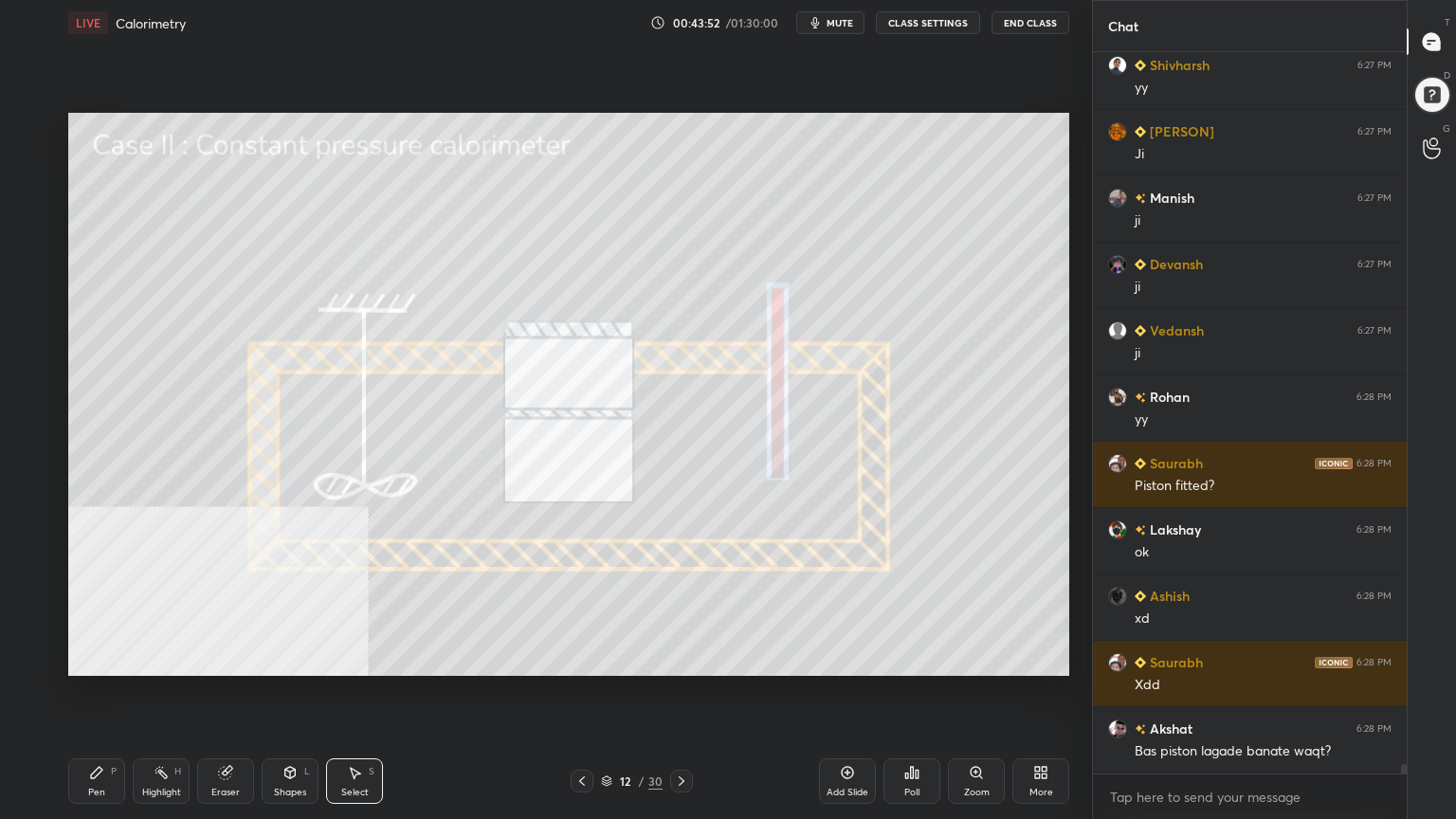 click on "Pen P Highlight H Eraser Shapes L Select S 12 / 30 Add Slide Poll Zoom More" at bounding box center [569, 781] 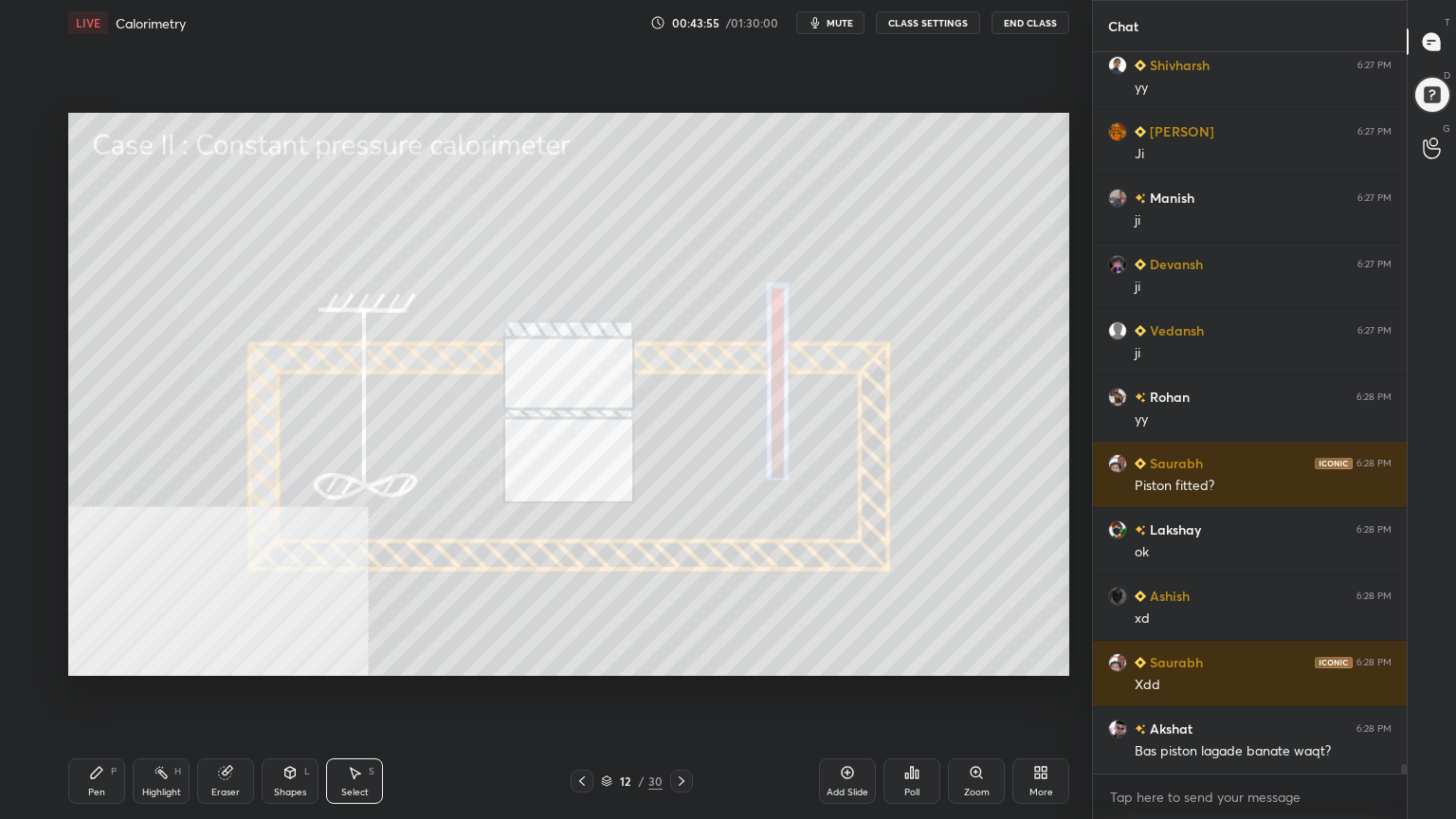 scroll, scrollTop: 53997, scrollLeft: 0, axis: vertical 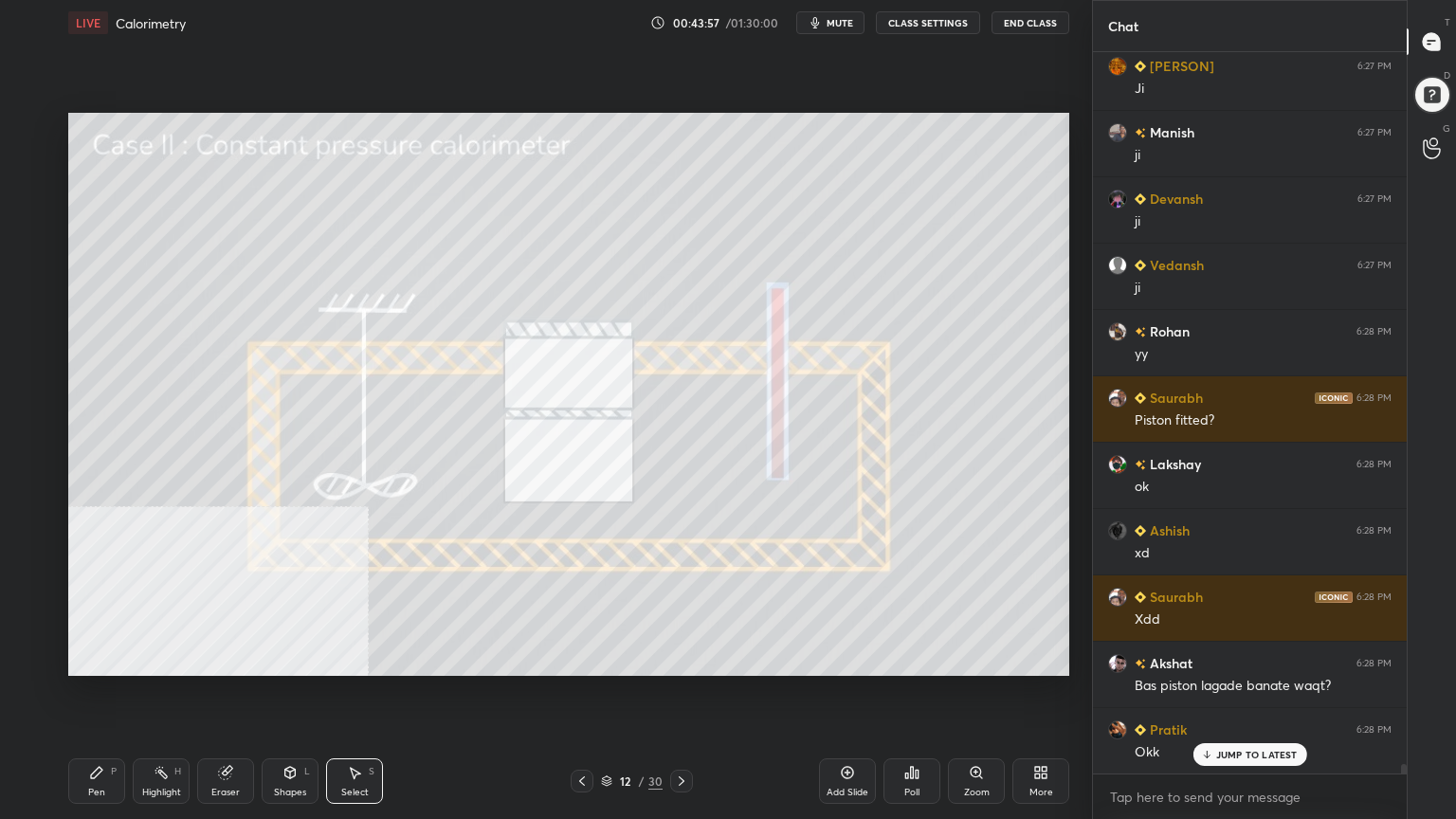 drag, startPoint x: 224, startPoint y: 785, endPoint x: 293, endPoint y: 694, distance: 114.20158 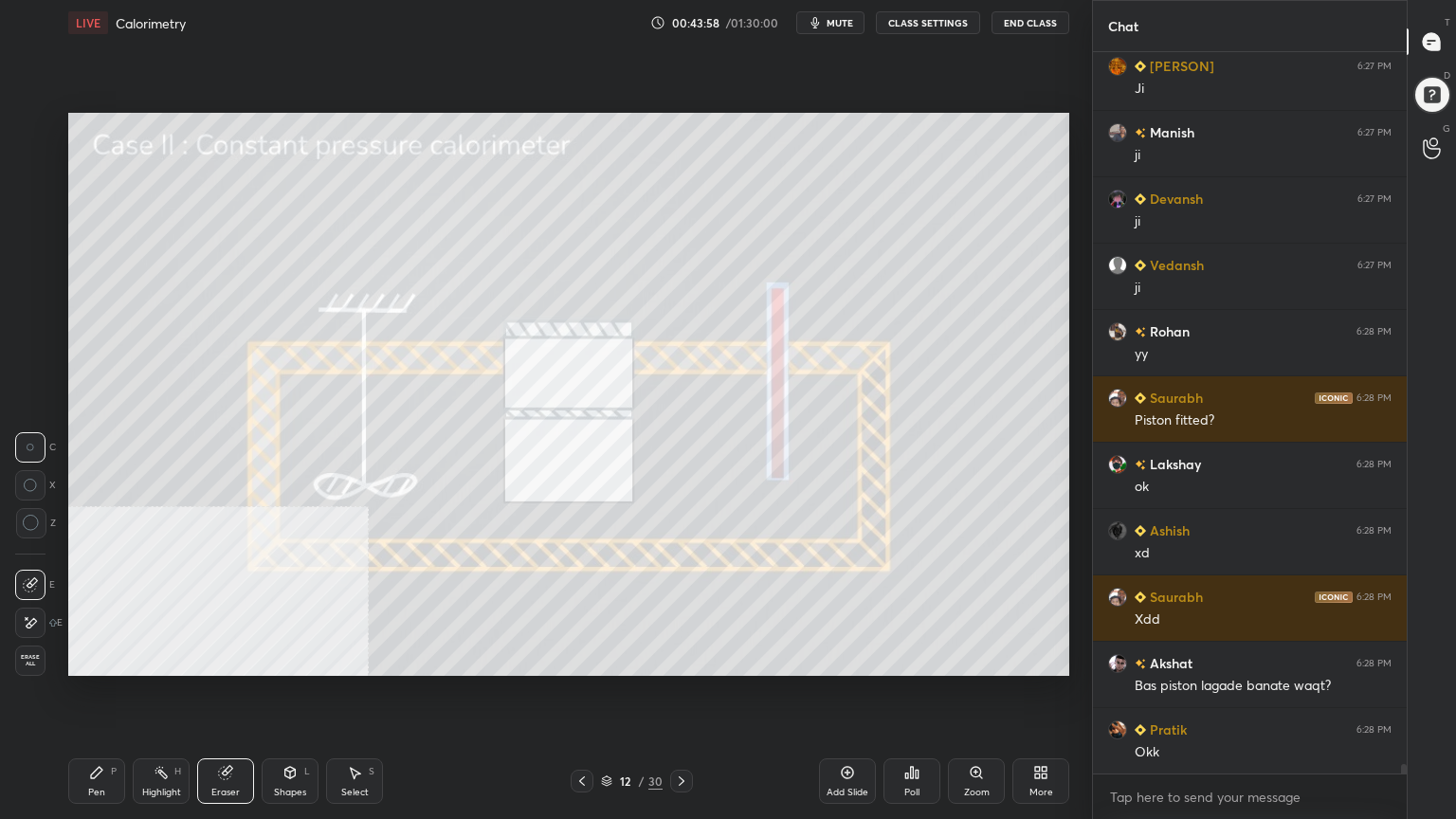 scroll, scrollTop: 54064, scrollLeft: 0, axis: vertical 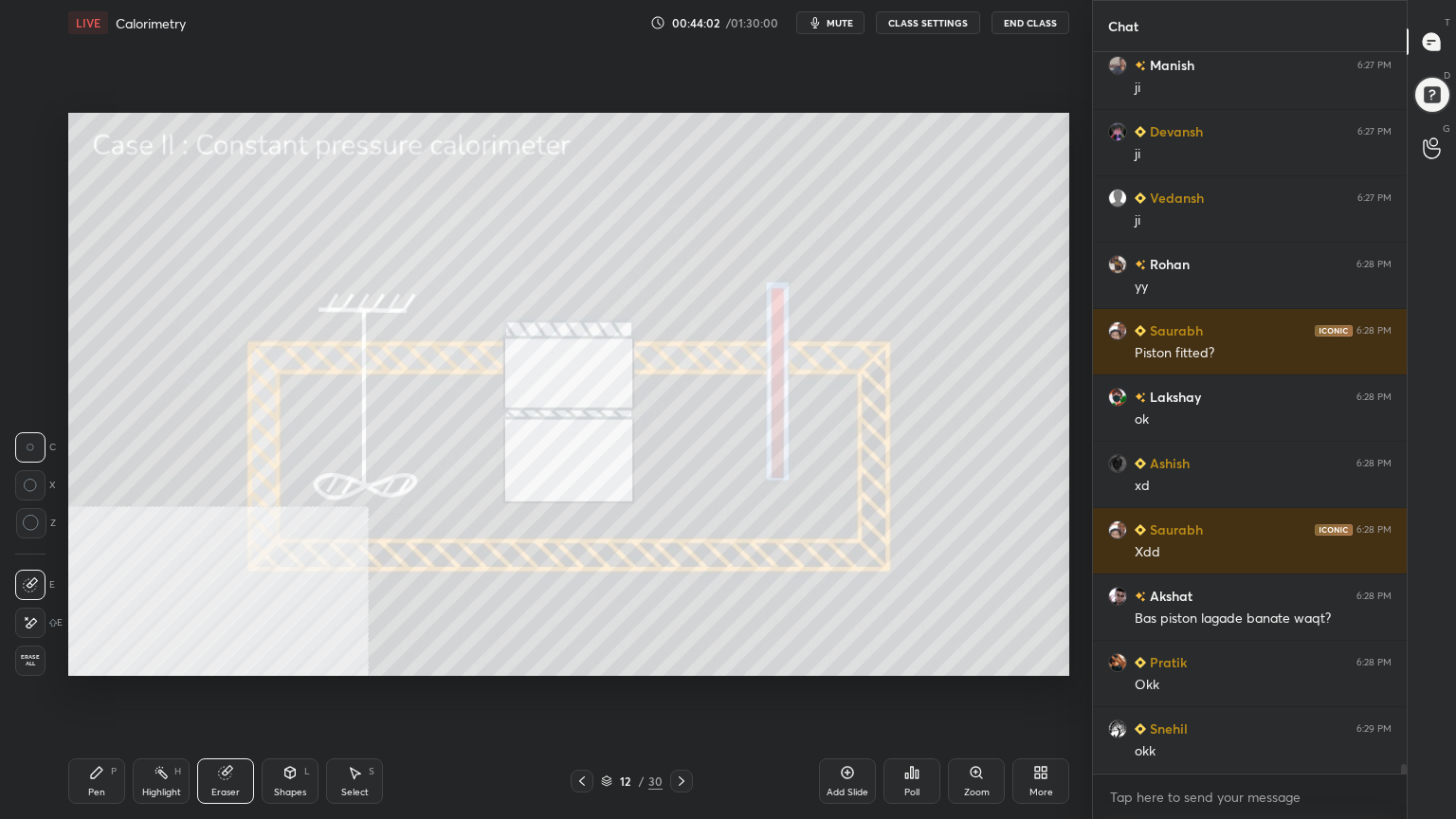 click on "Pen P" at bounding box center (97, 781) 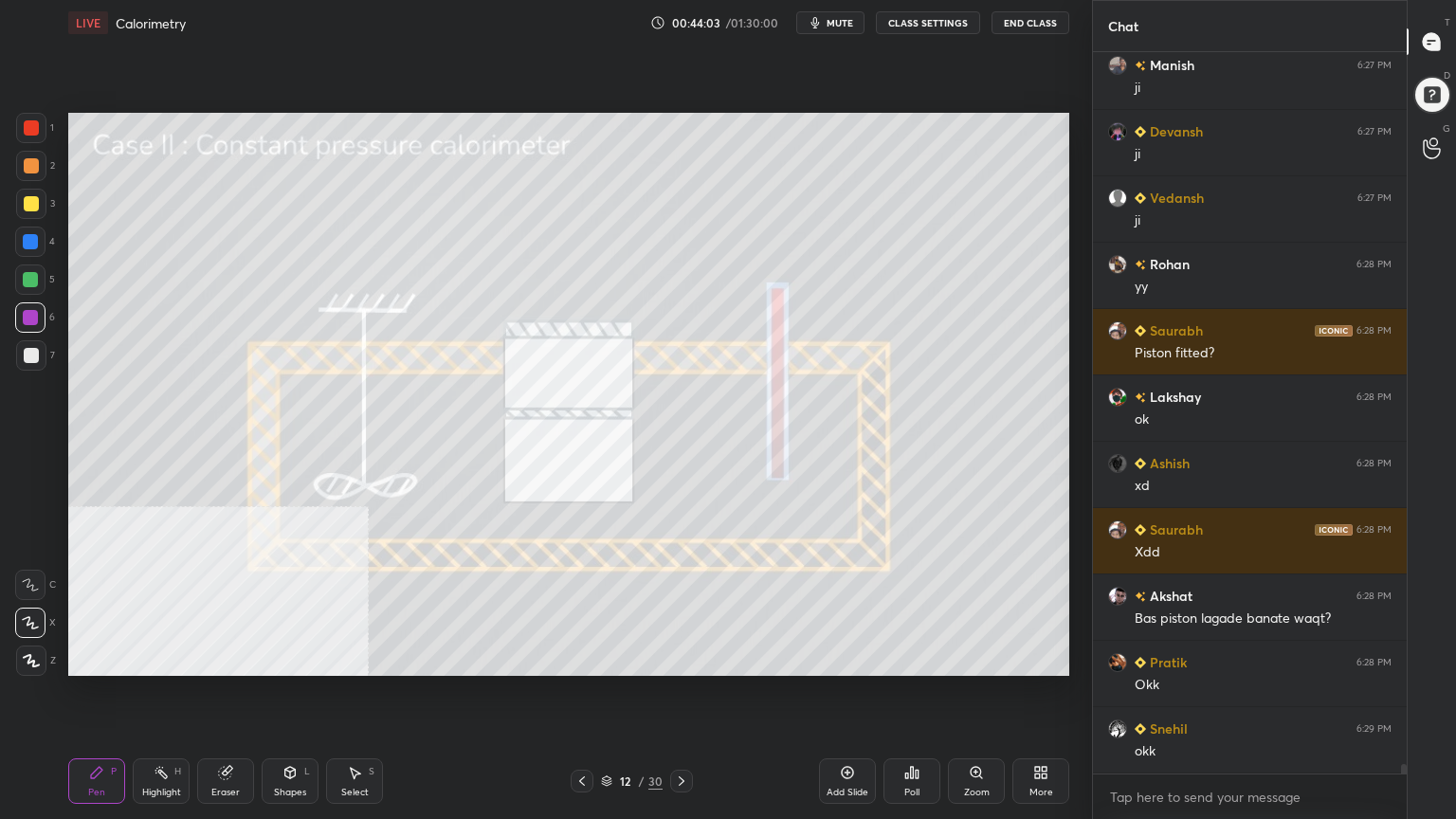 click at bounding box center (30, 280) 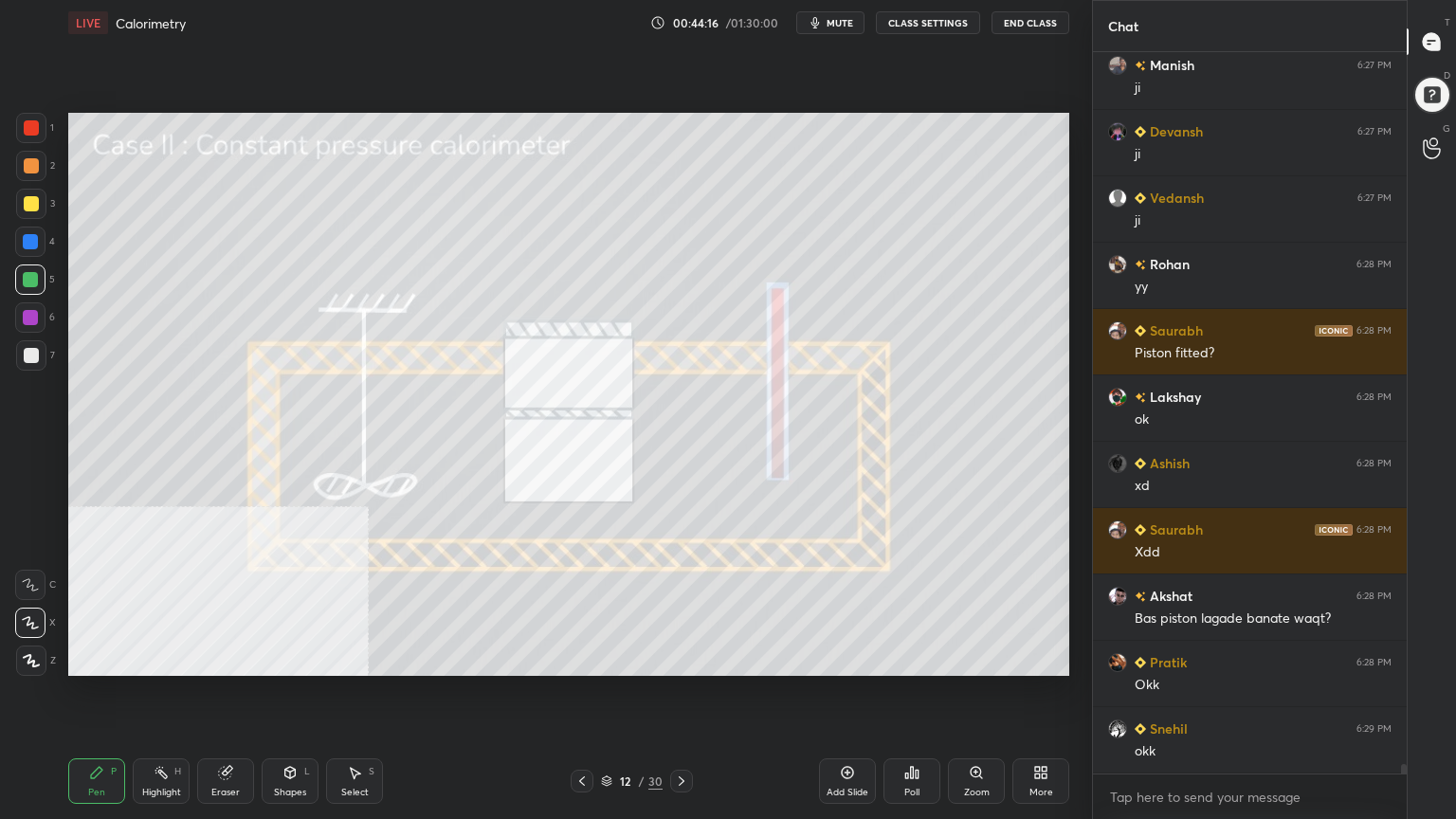 click 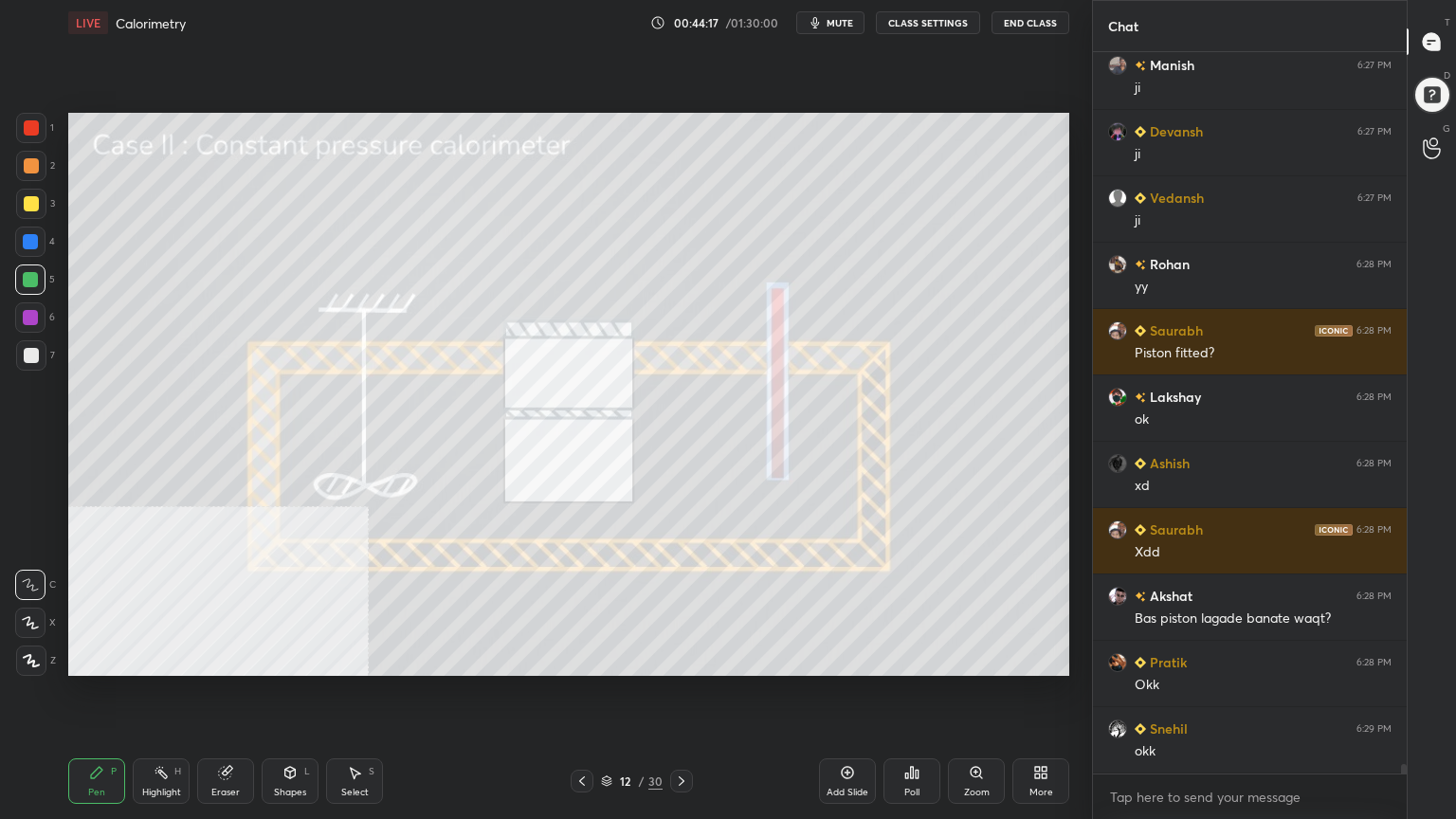 click at bounding box center [31, 166] 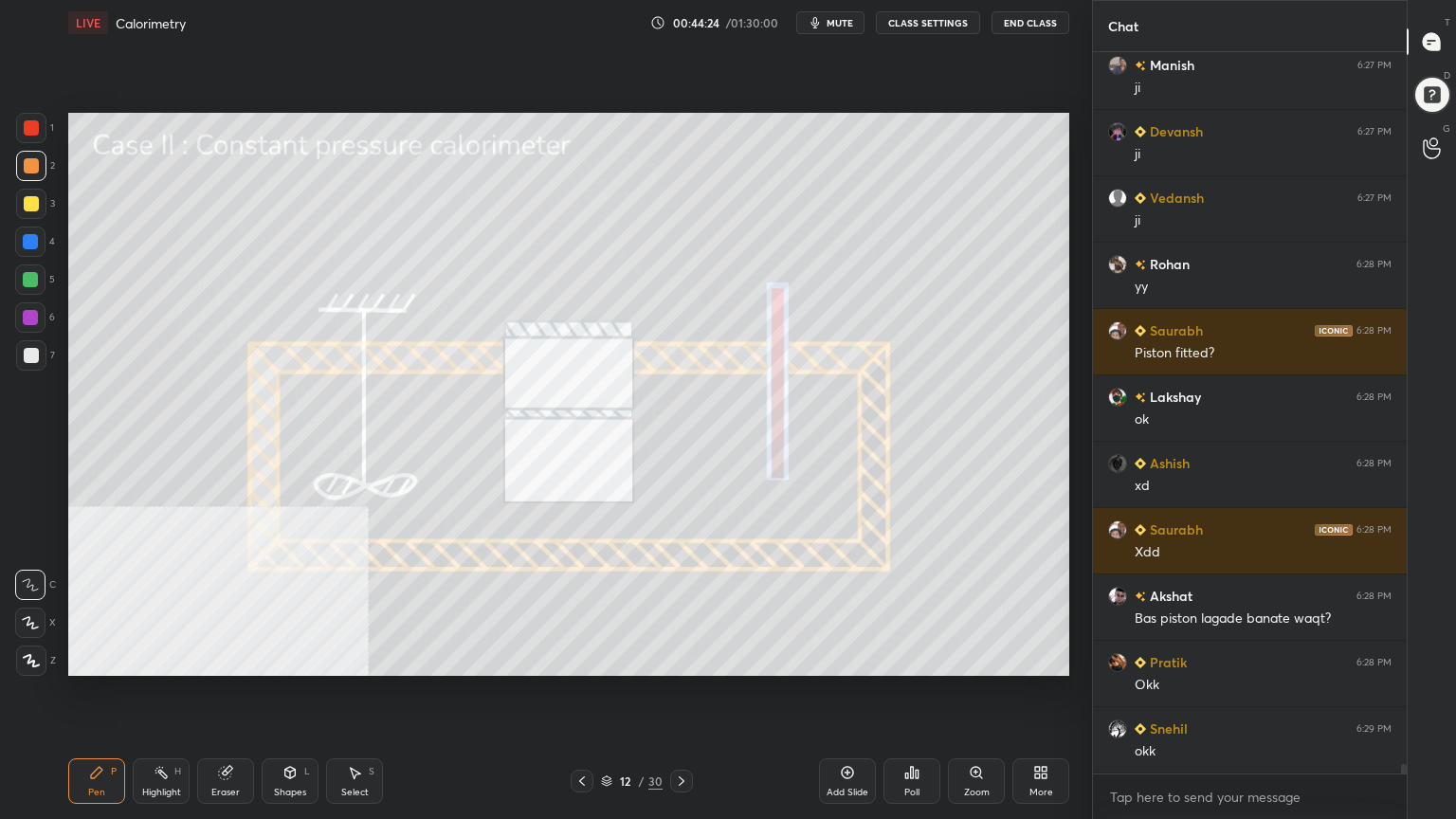 drag, startPoint x: 27, startPoint y: 318, endPoint x: 36, endPoint y: 350, distance: 33.24154 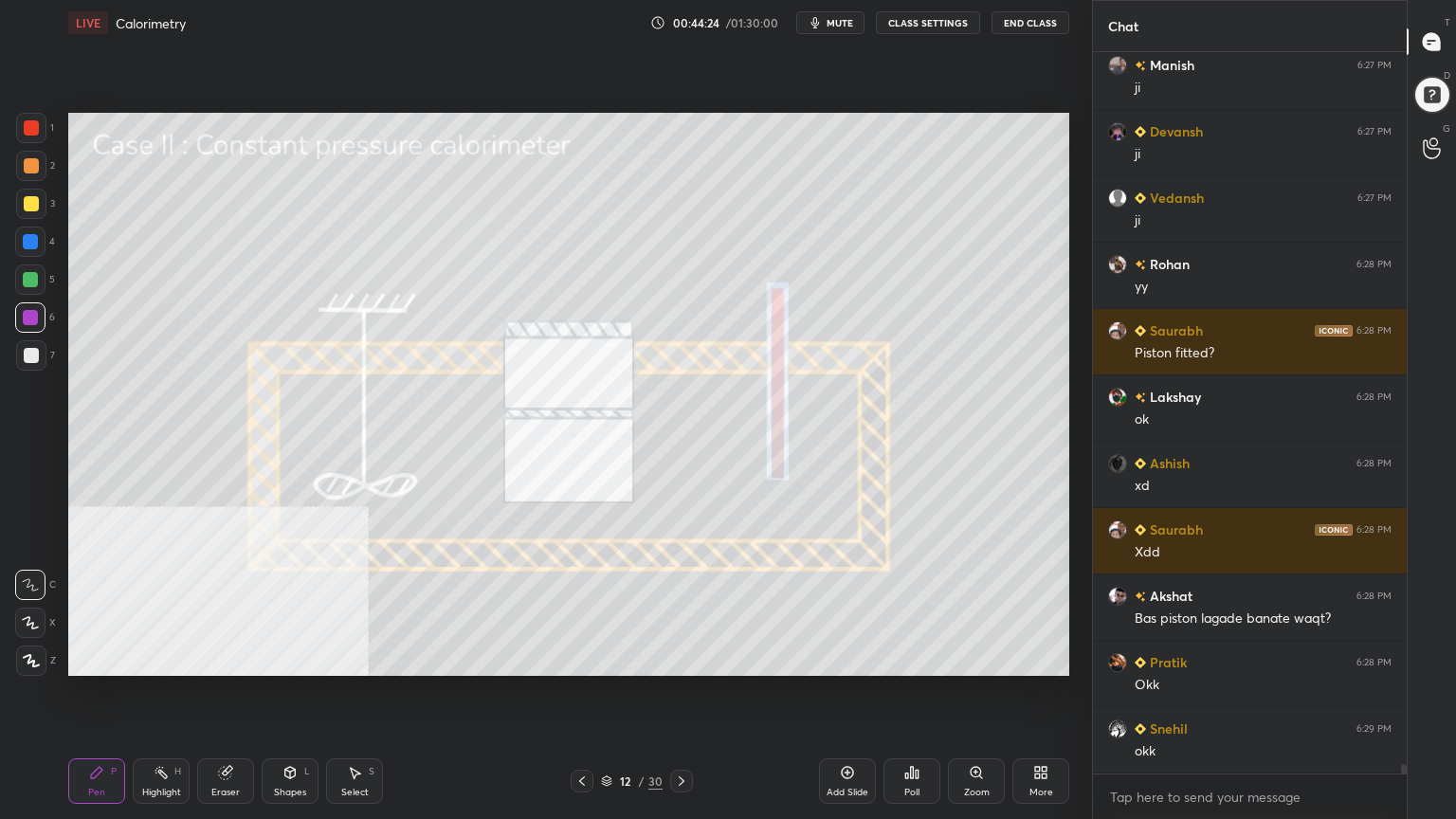 click 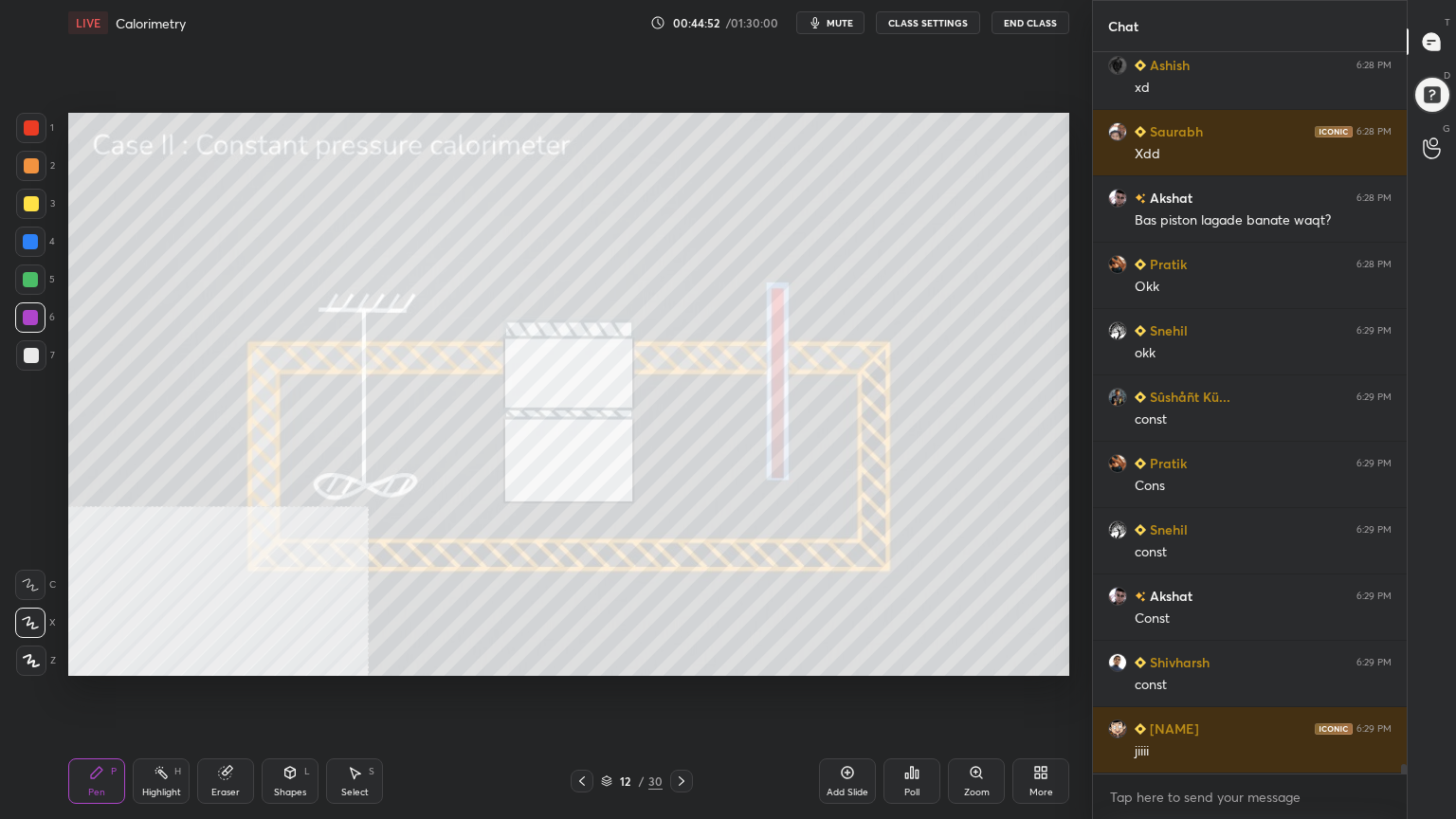 scroll, scrollTop: 54528, scrollLeft: 0, axis: vertical 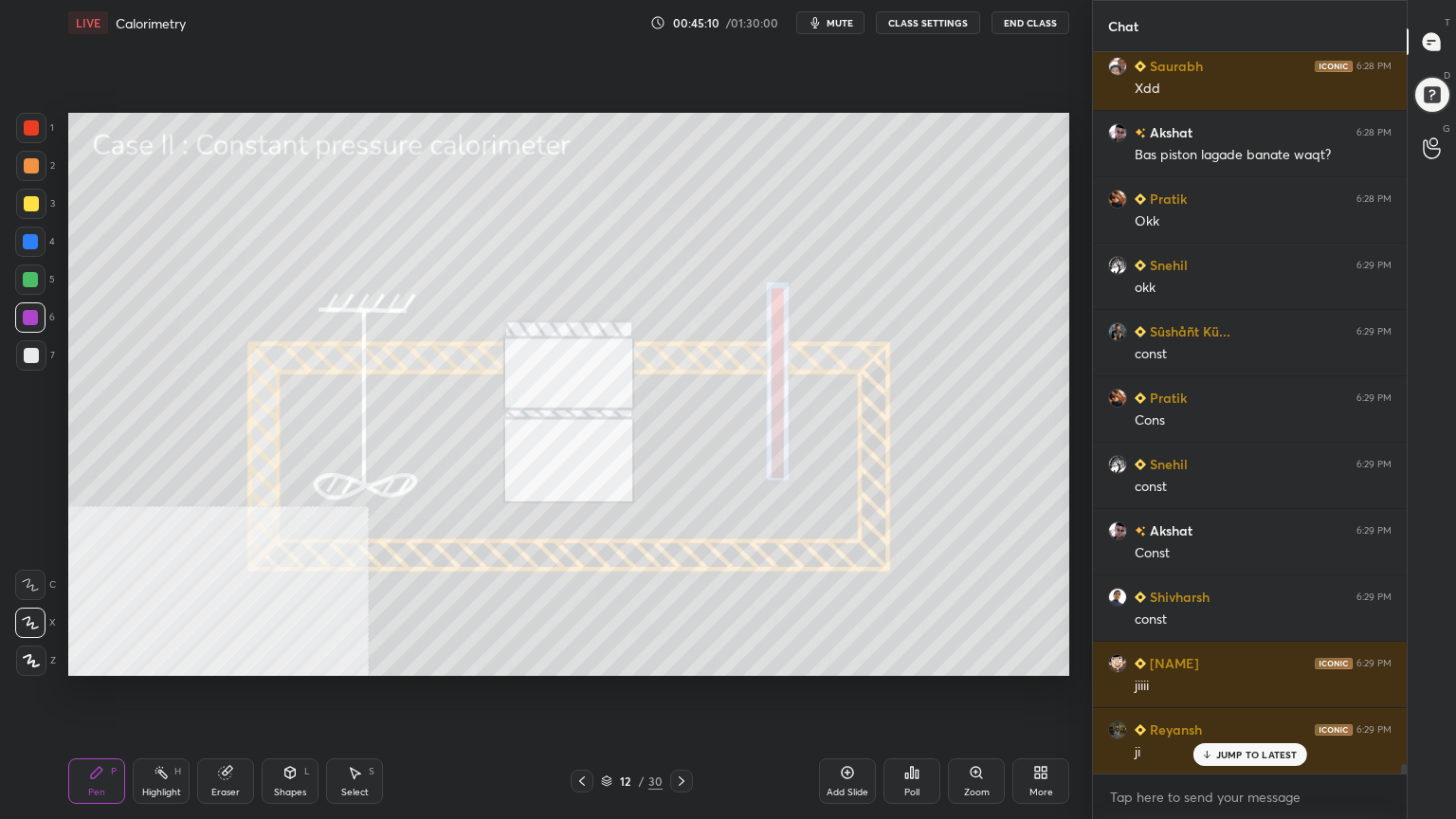 click on "X" at bounding box center (35, 619) 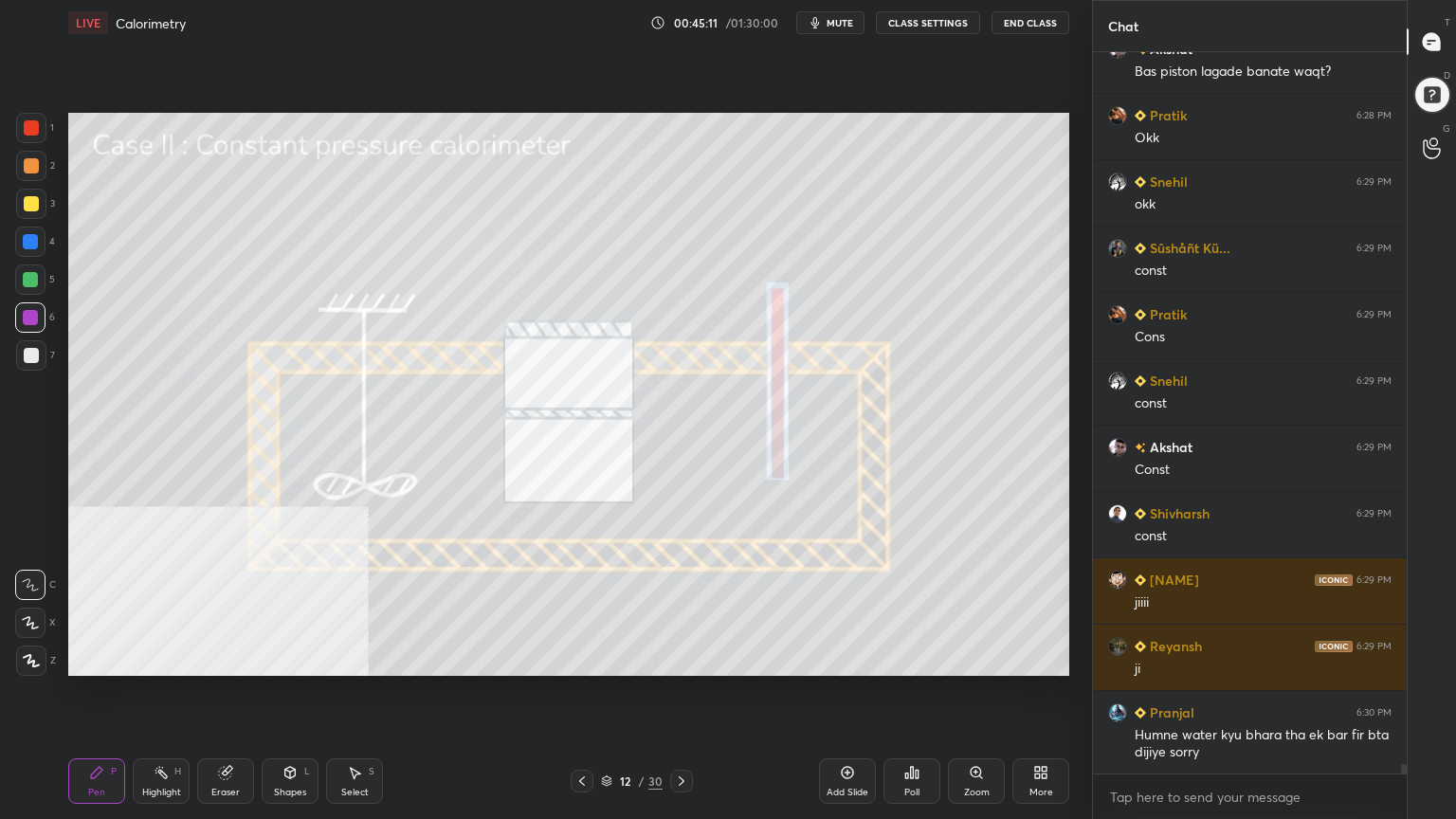 click at bounding box center [31, 204] 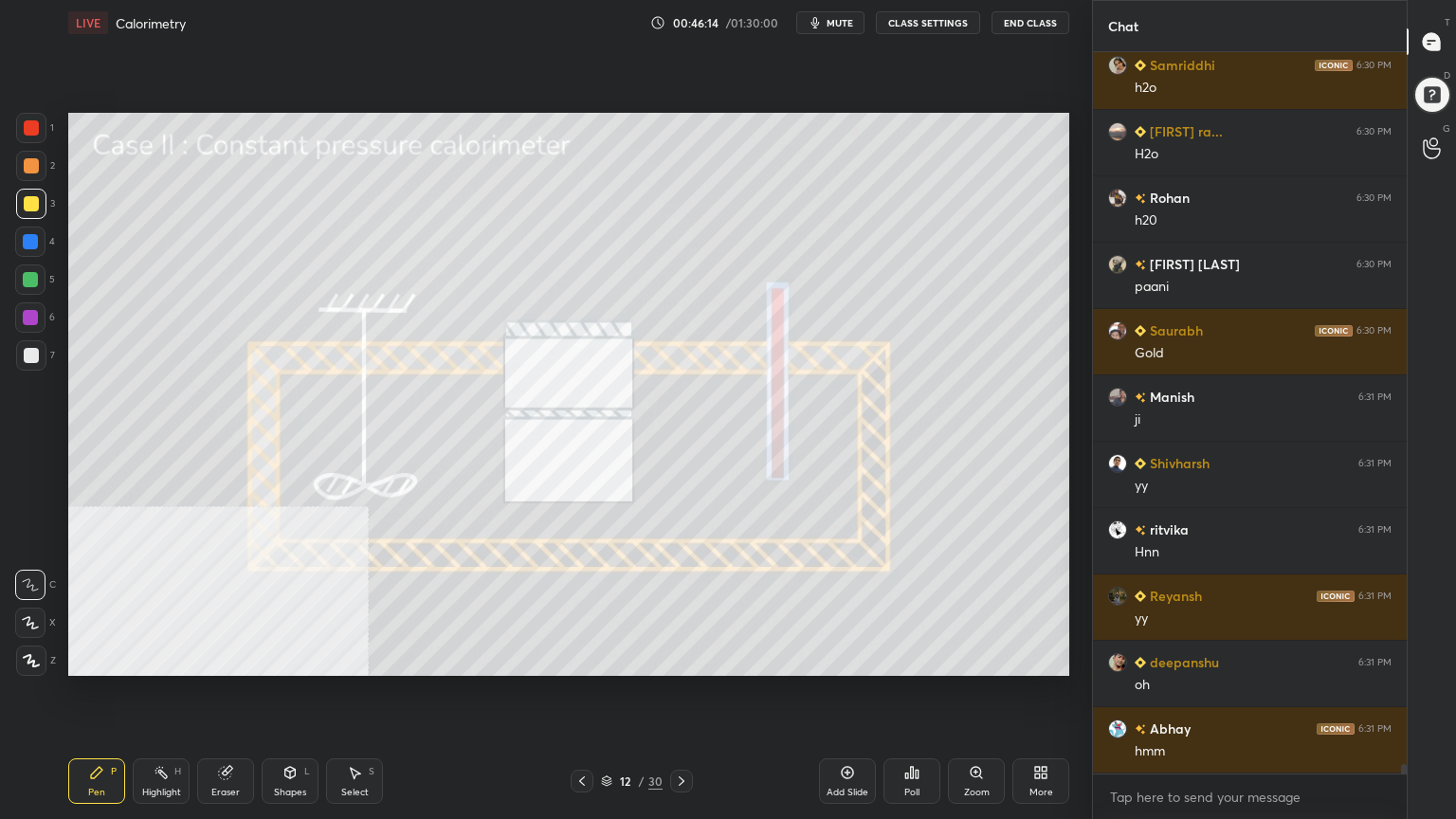 scroll, scrollTop: 56602, scrollLeft: 0, axis: vertical 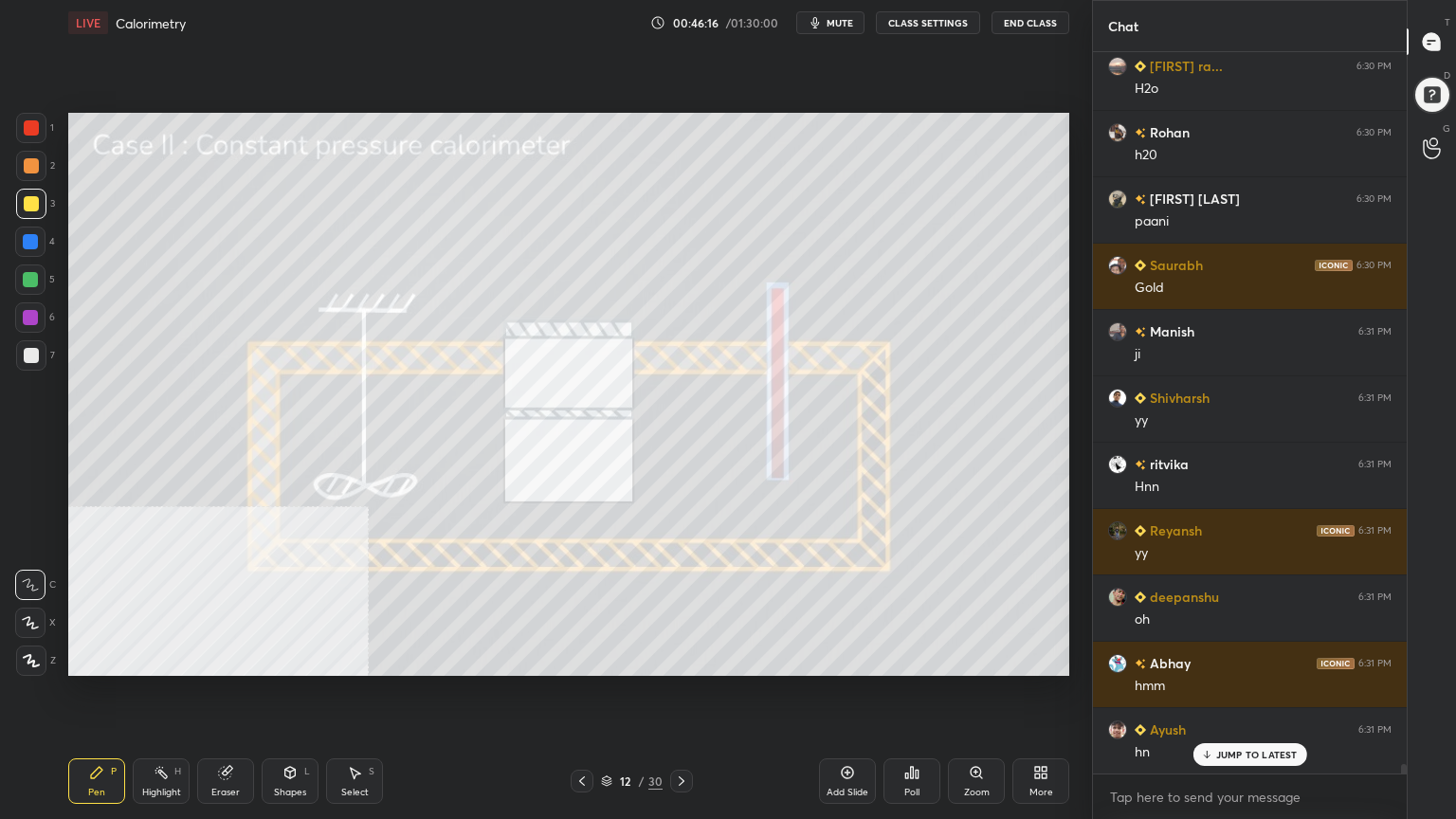 click 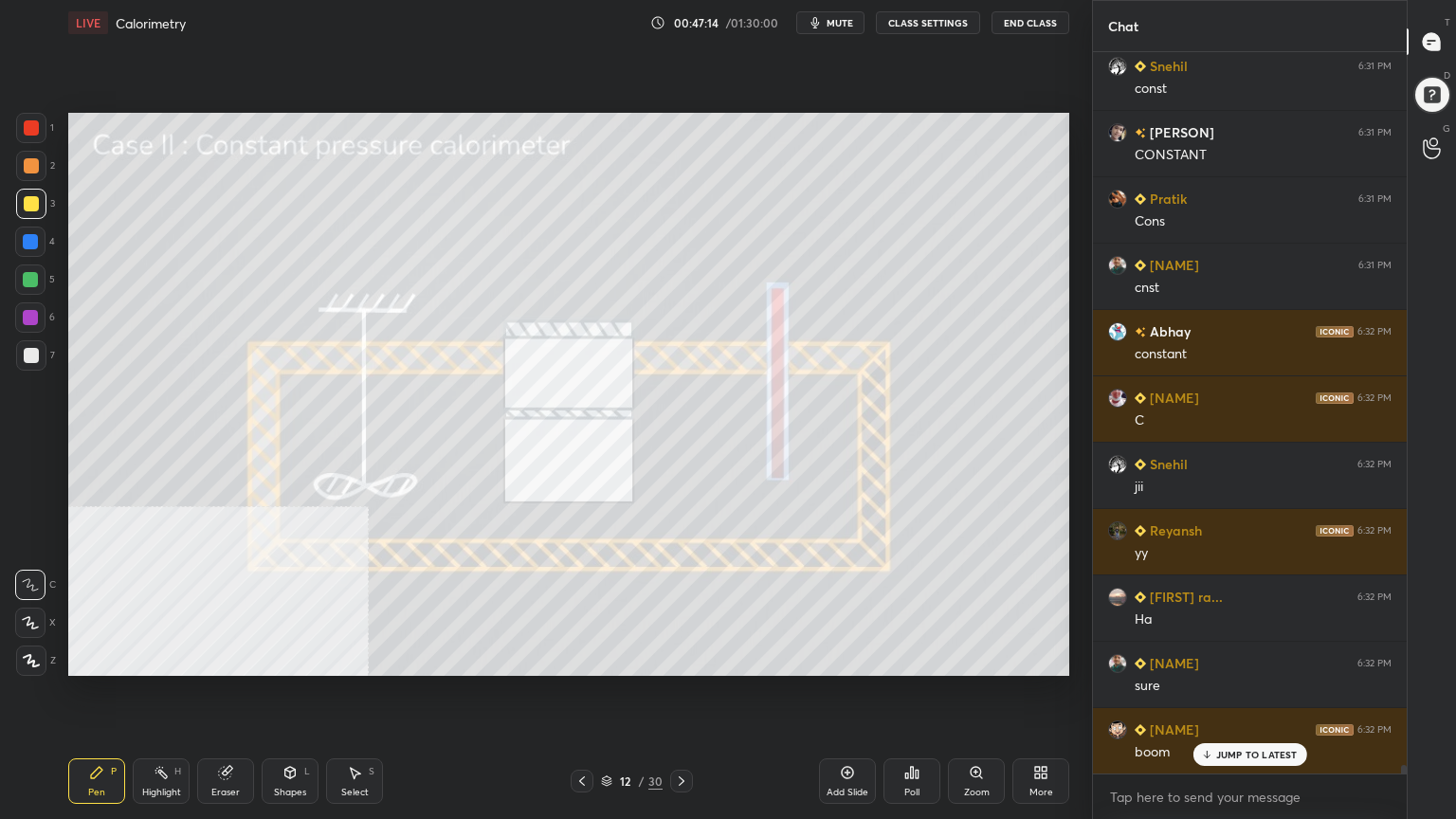 scroll, scrollTop: 58062, scrollLeft: 0, axis: vertical 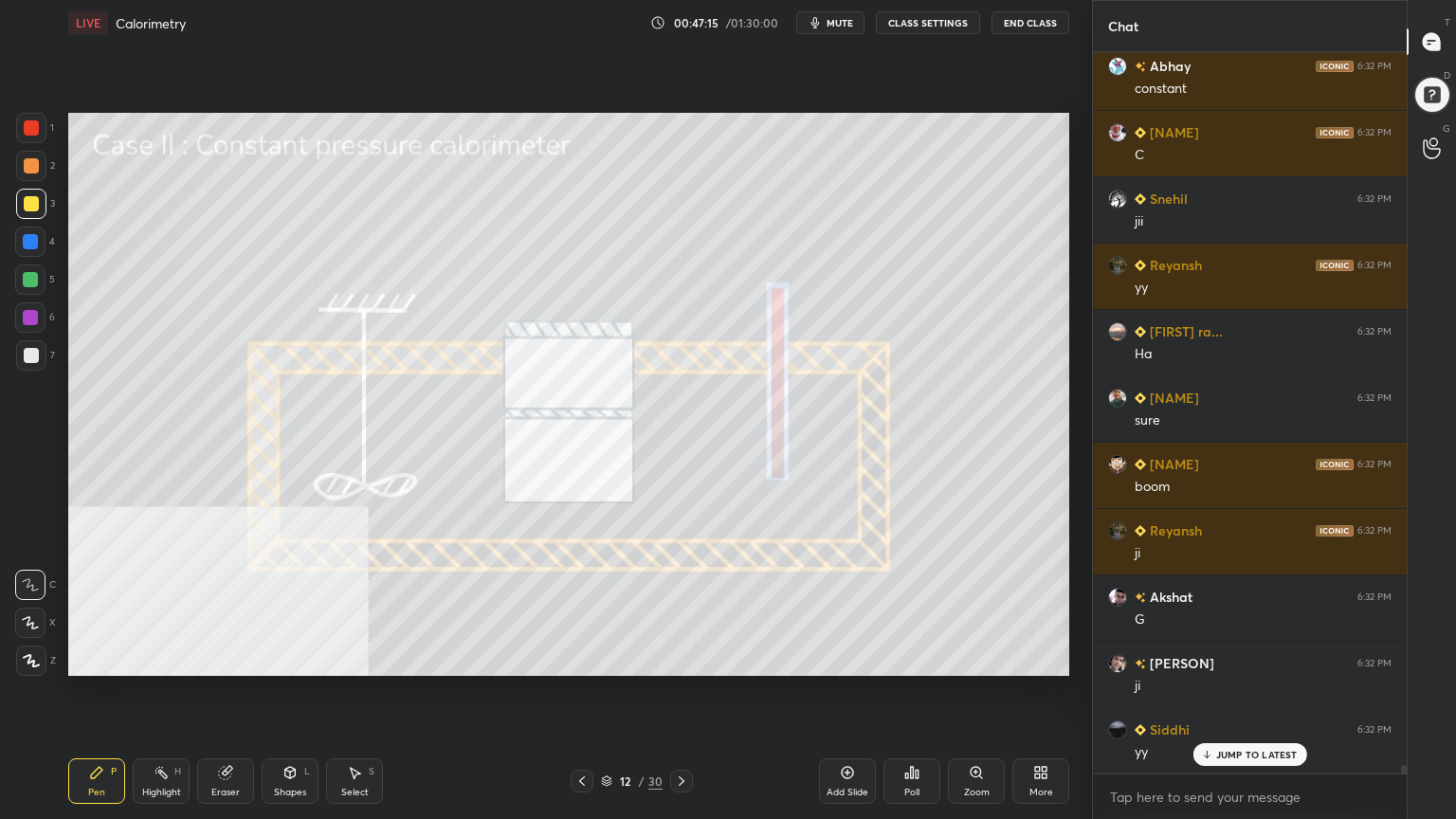 click 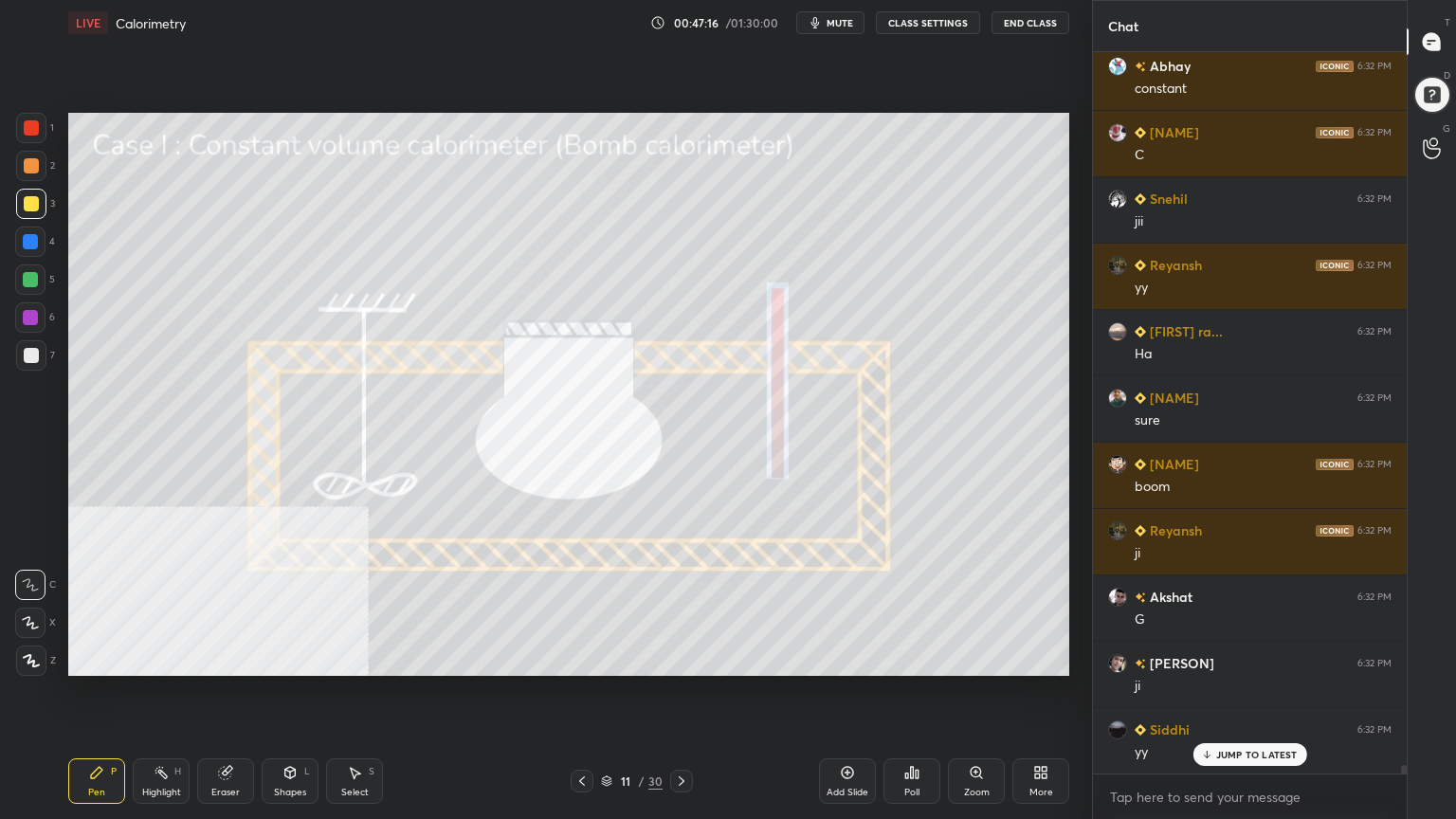 scroll, scrollTop: 58327, scrollLeft: 0, axis: vertical 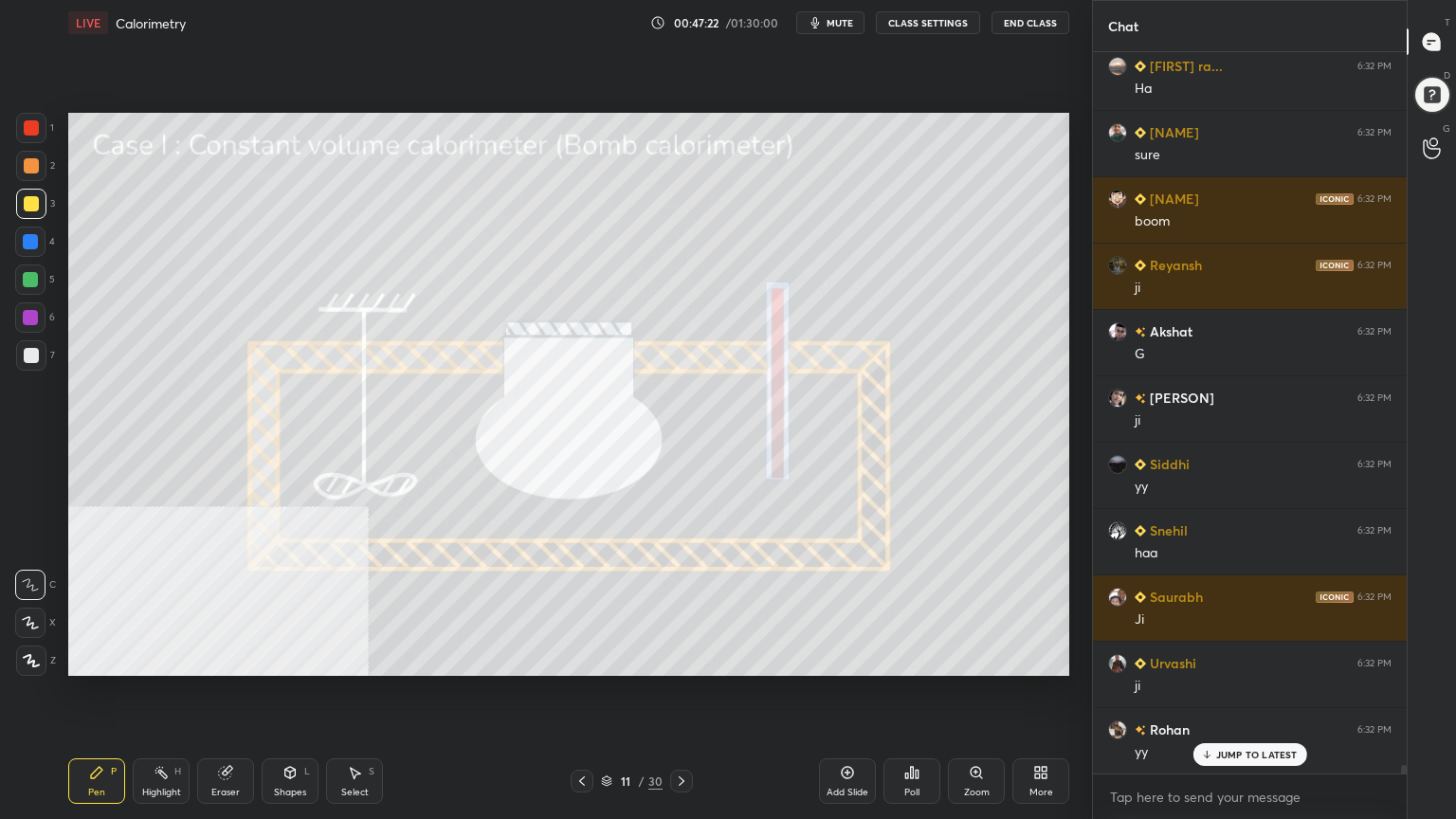 click at bounding box center (31, 128) 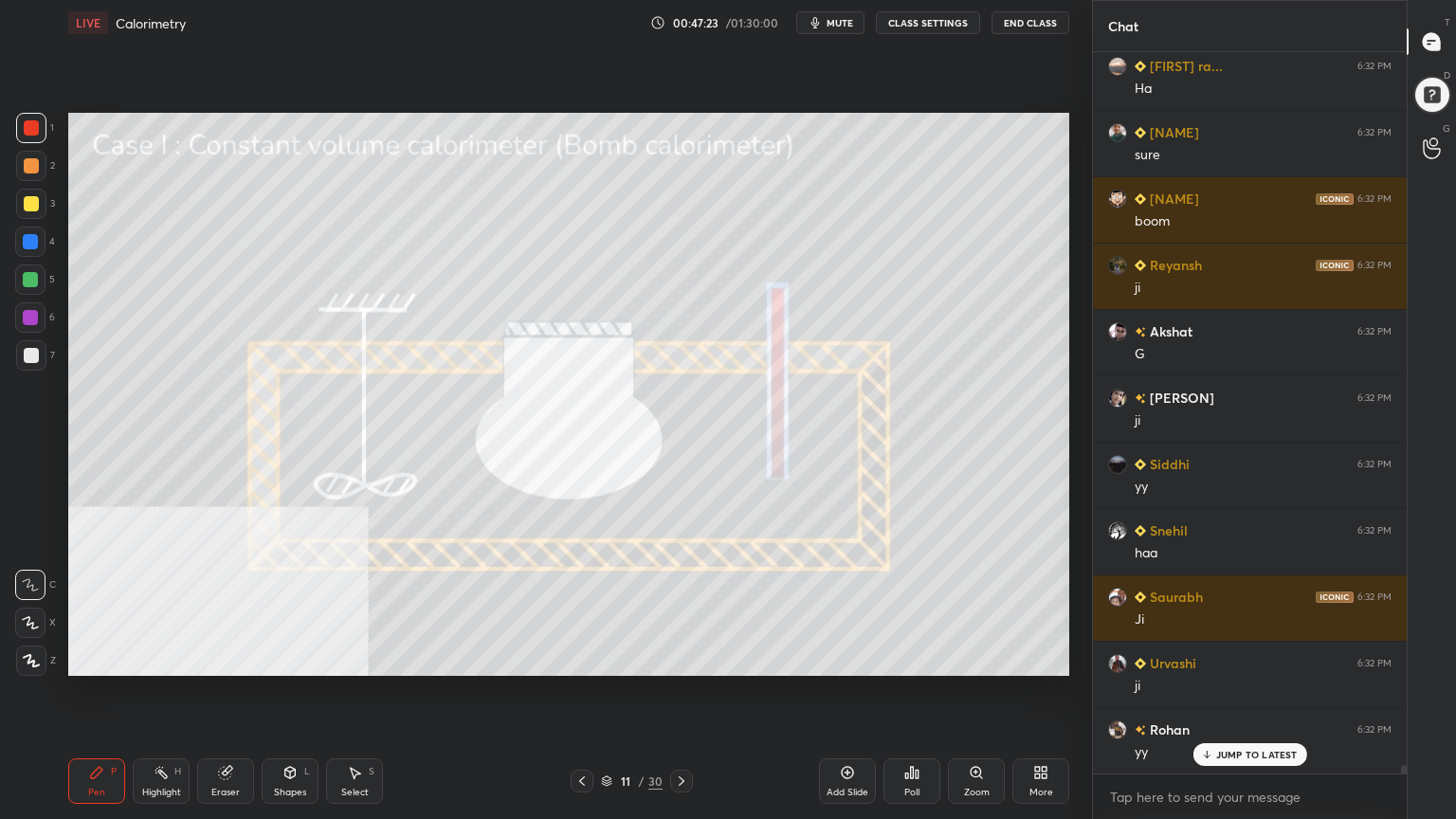click 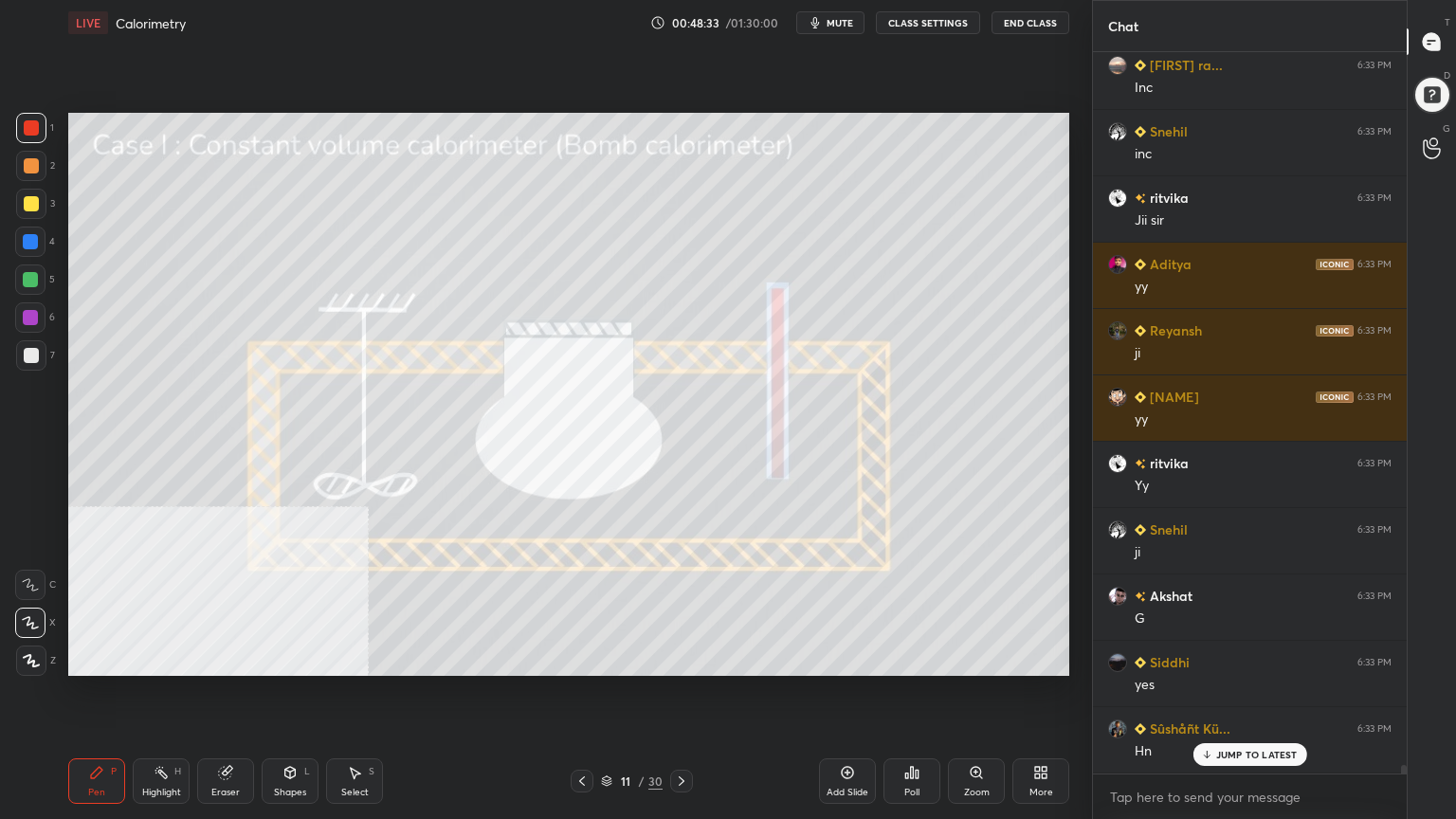scroll, scrollTop: 60981, scrollLeft: 0, axis: vertical 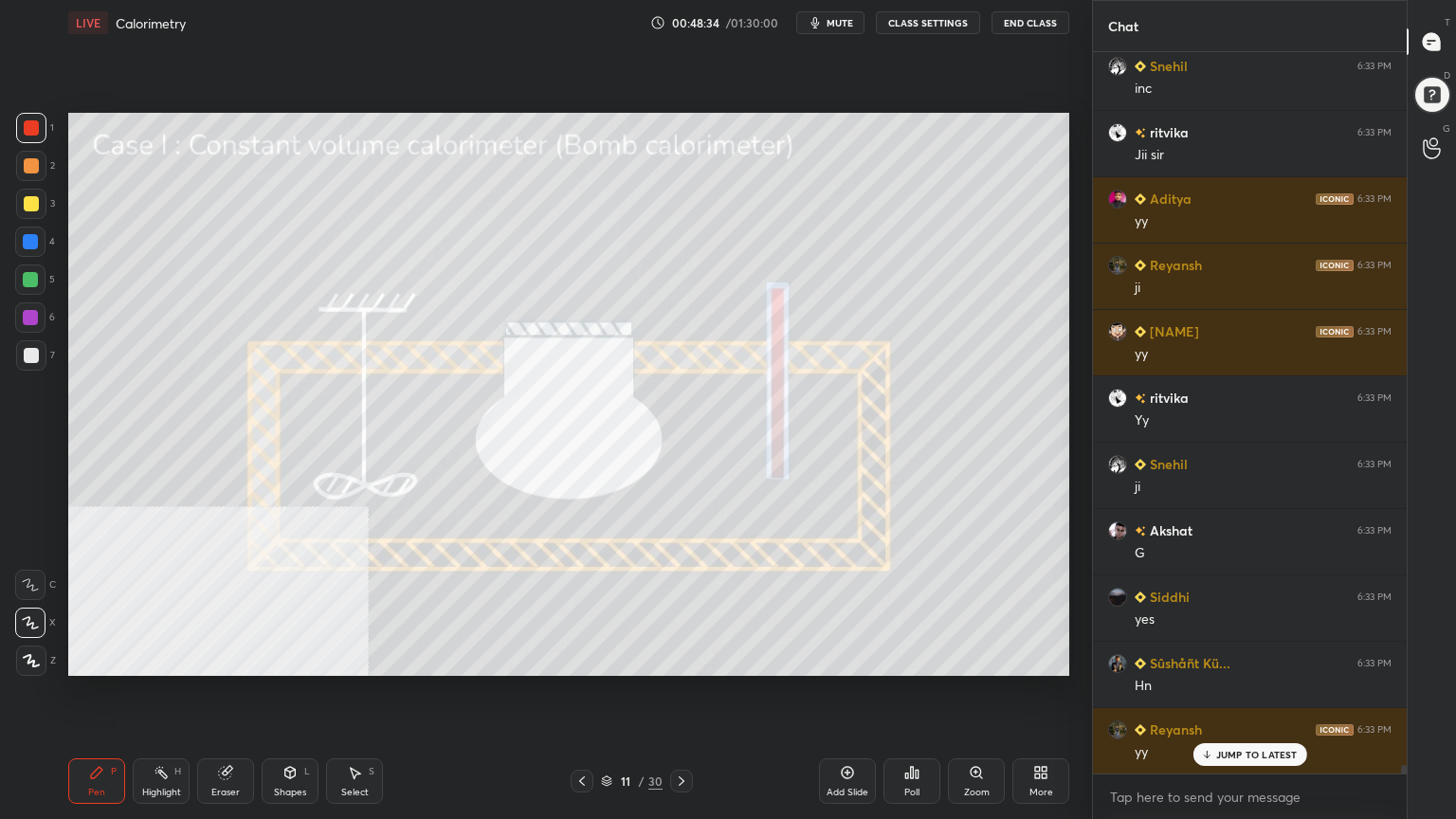 click 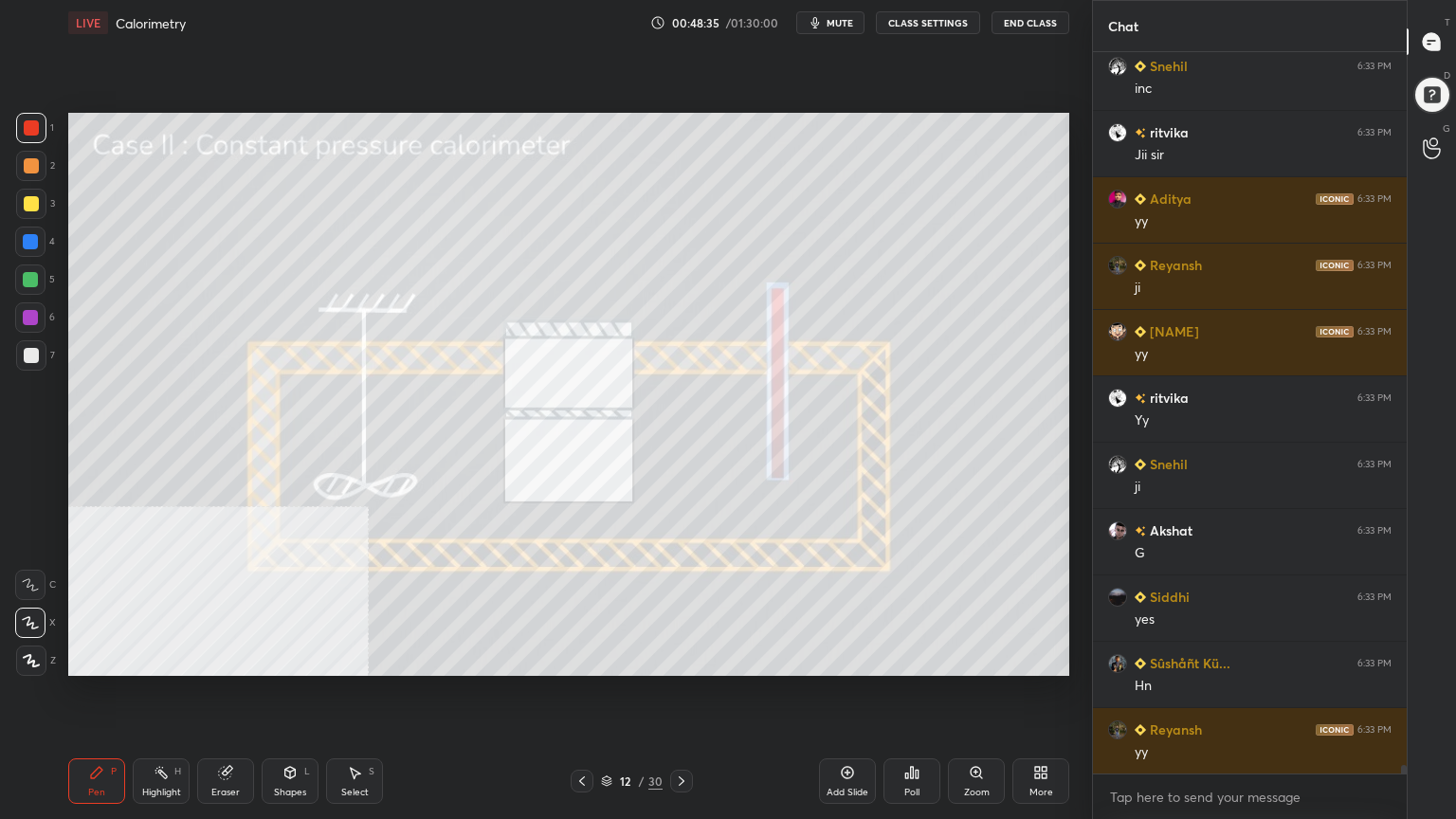 click at bounding box center [31, 204] 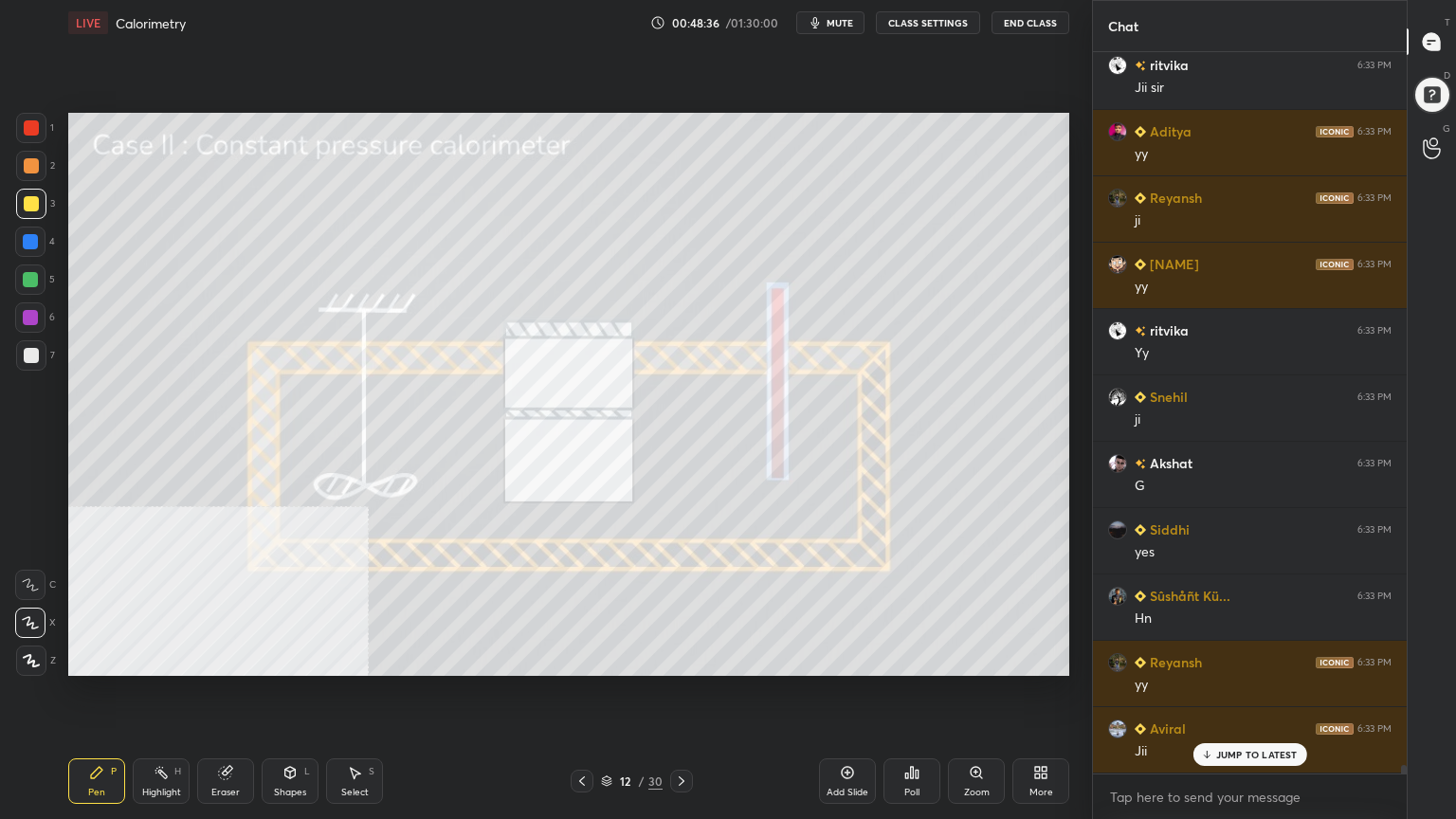 click 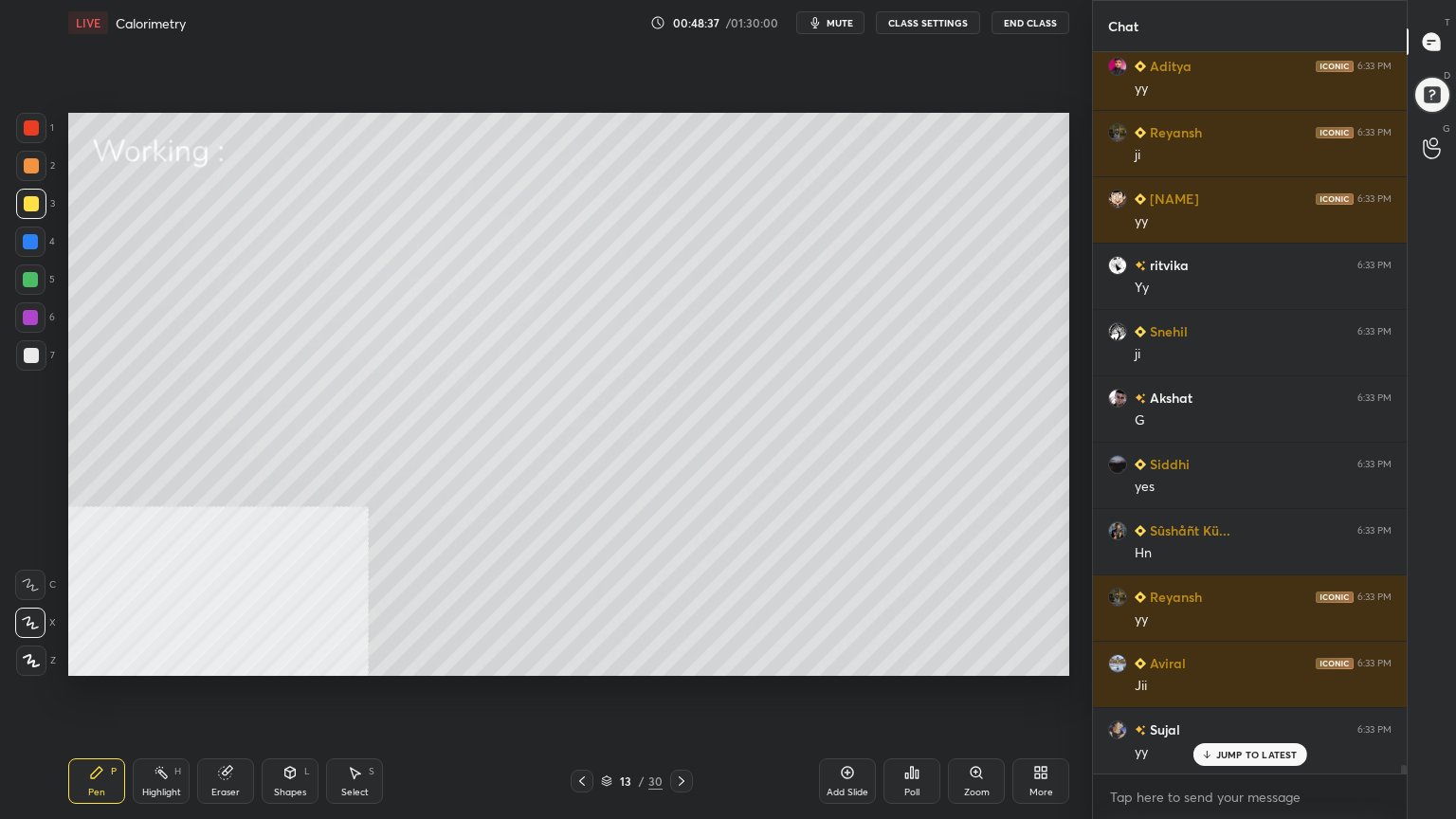 scroll, scrollTop: 61181, scrollLeft: 0, axis: vertical 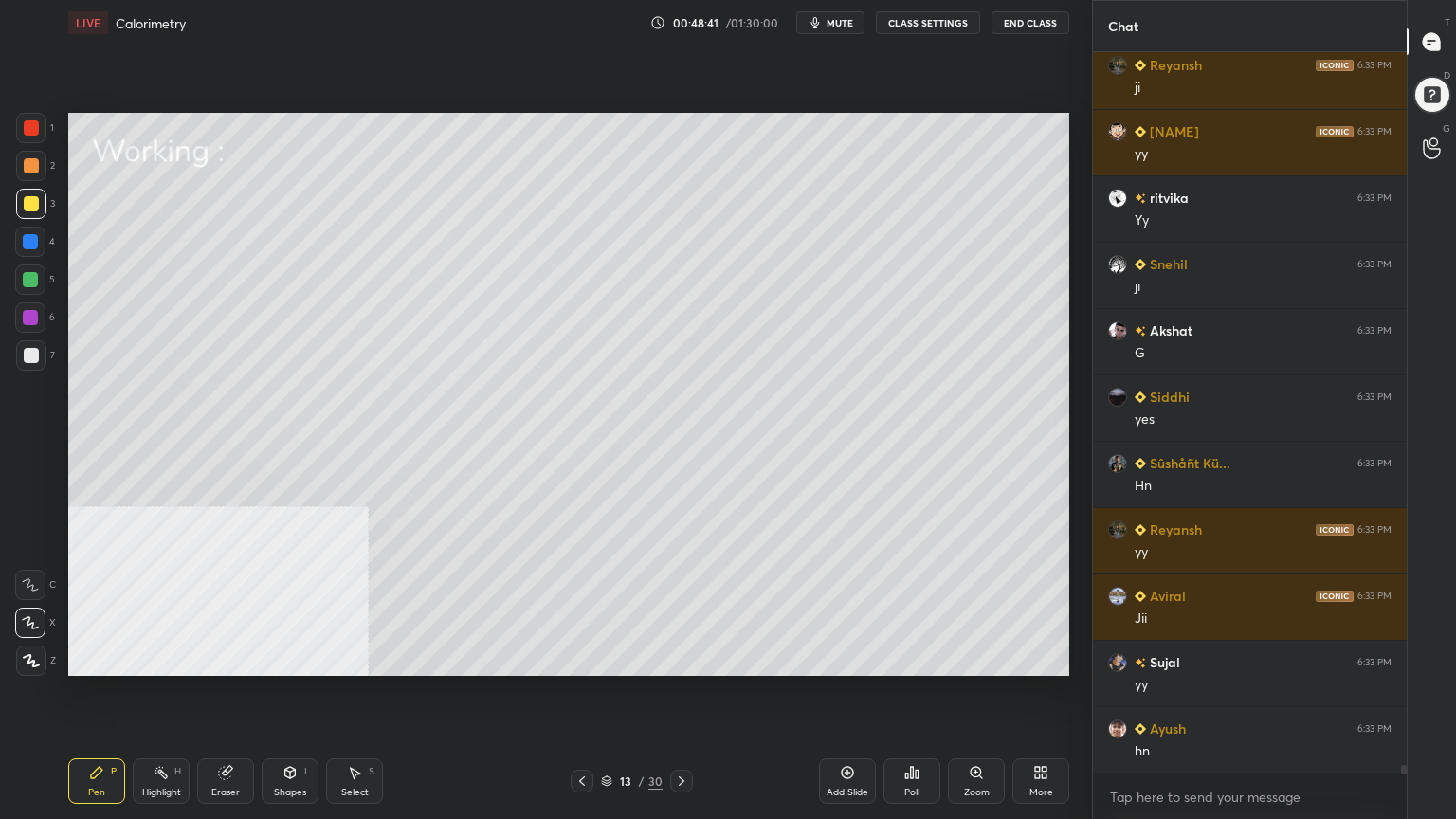 drag, startPoint x: 31, startPoint y: 595, endPoint x: 42, endPoint y: 385, distance: 210.2879 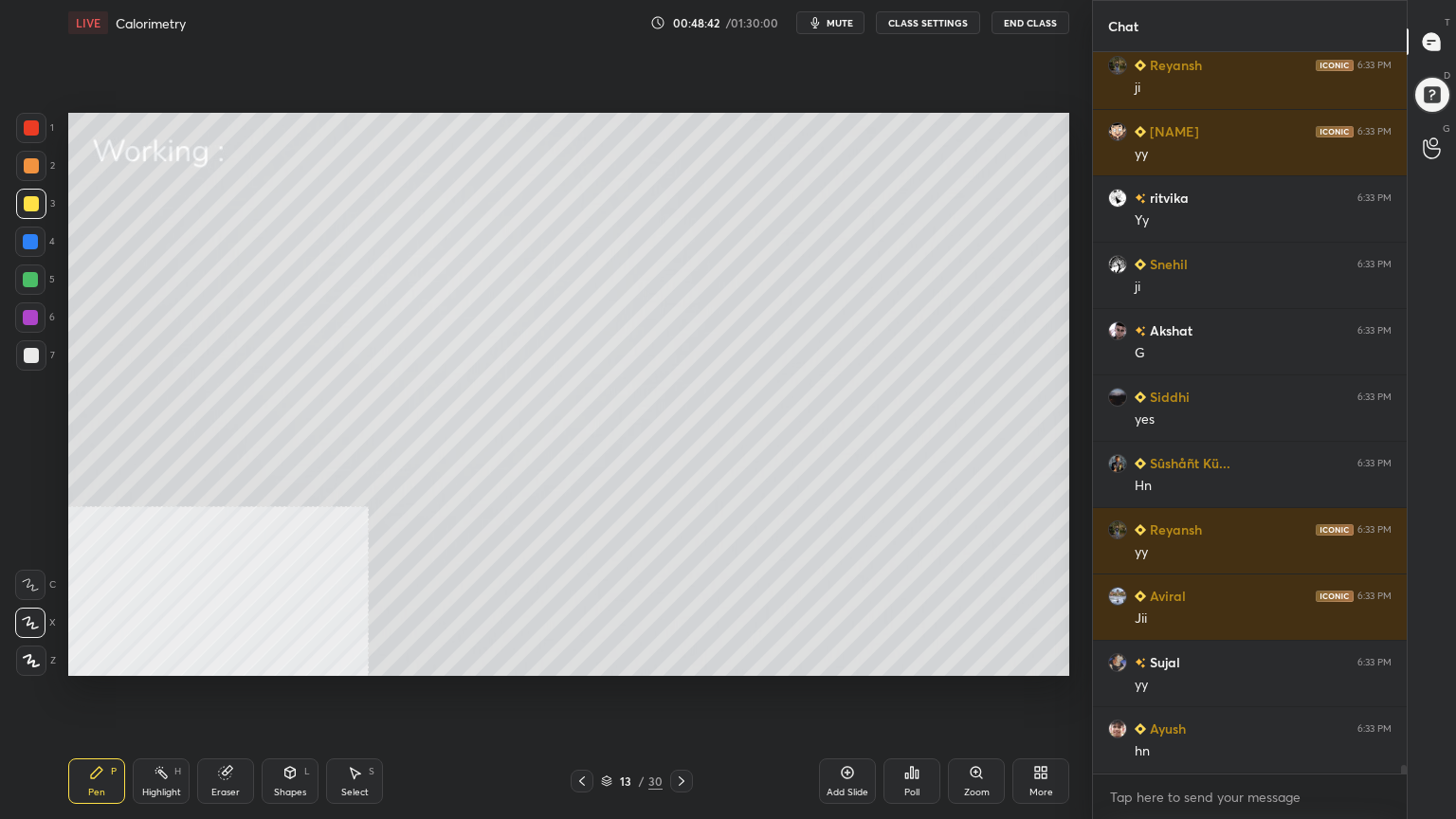 click at bounding box center [30, 585] 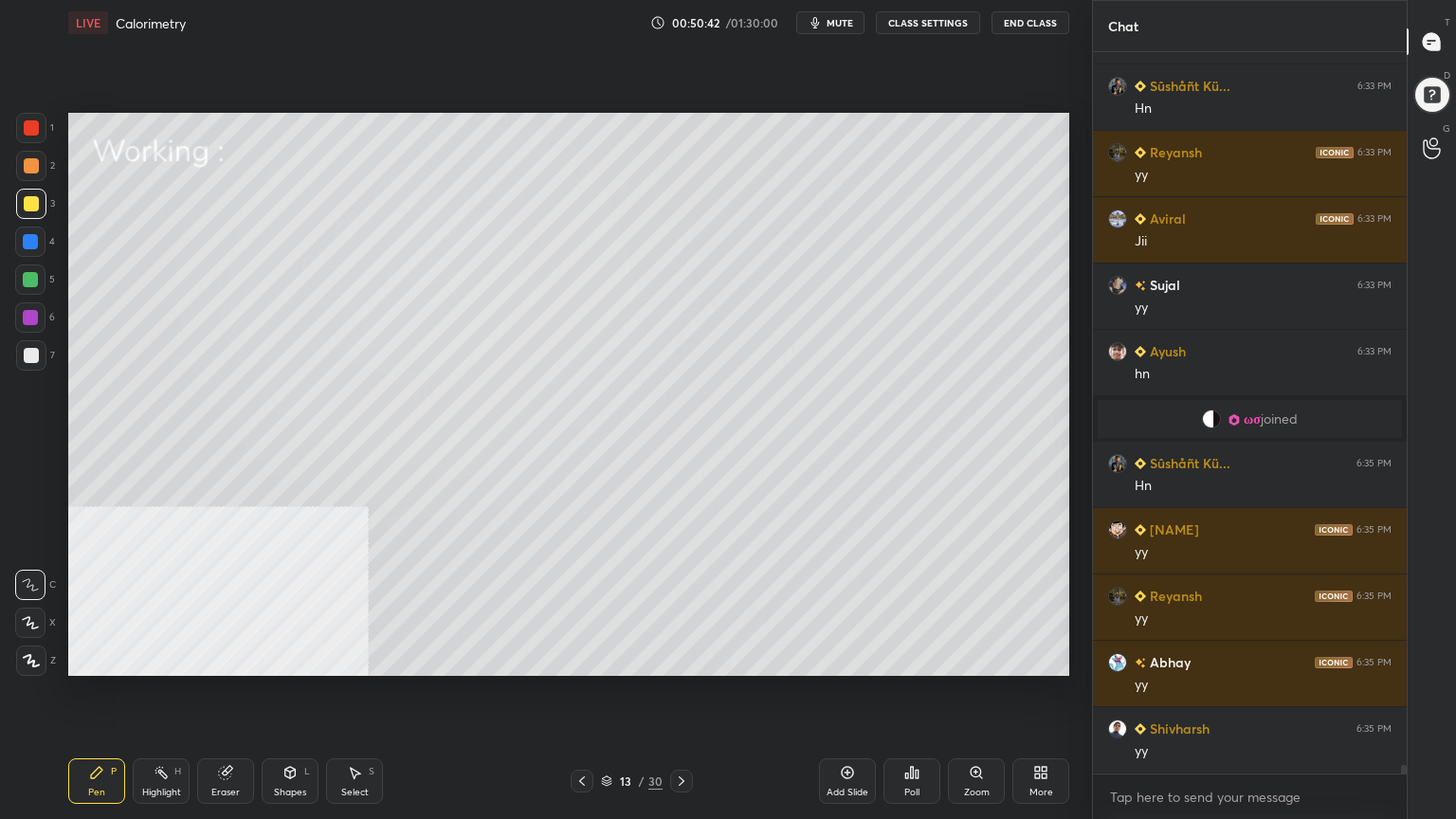 scroll, scrollTop: 57800, scrollLeft: 0, axis: vertical 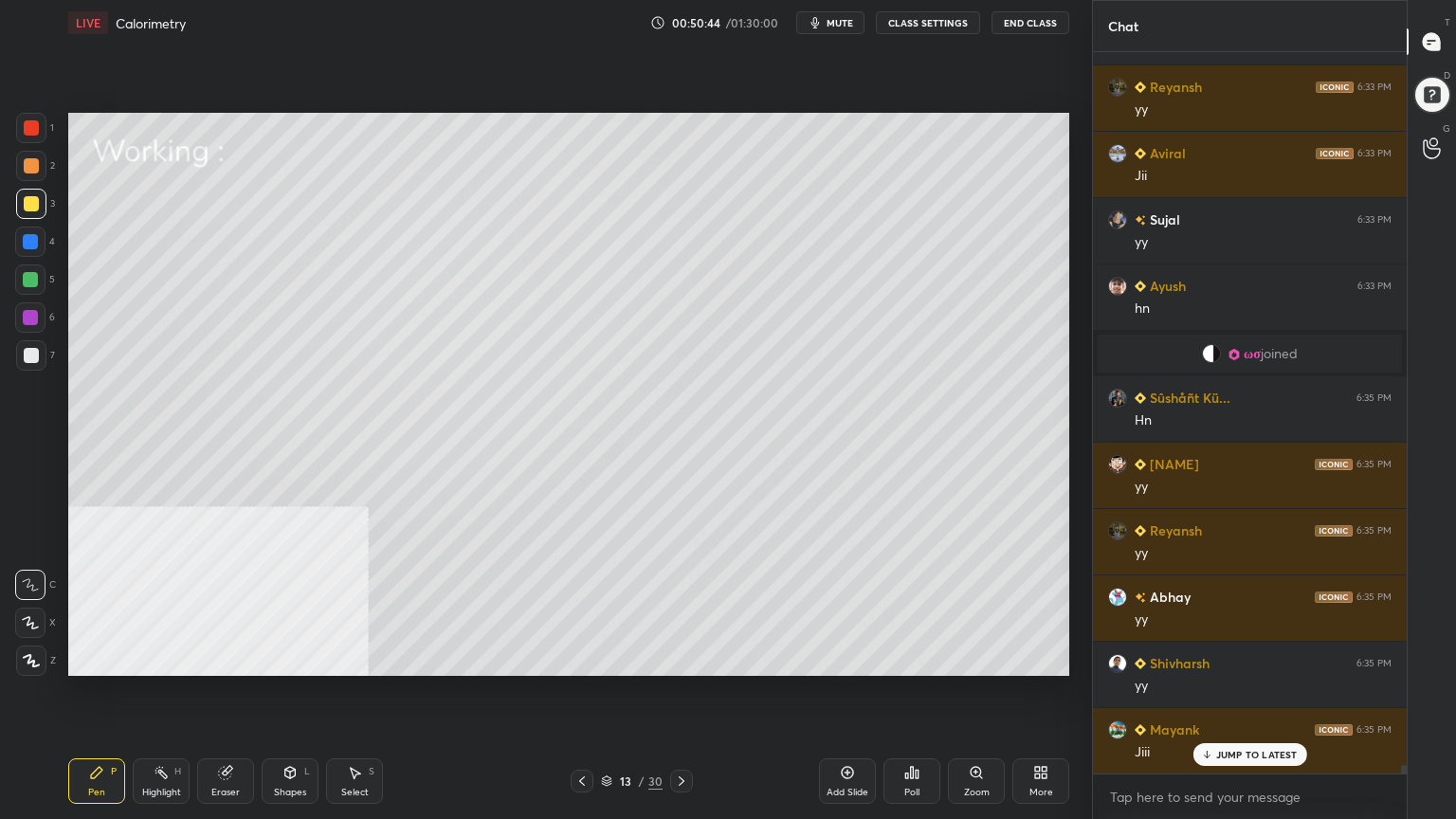 click 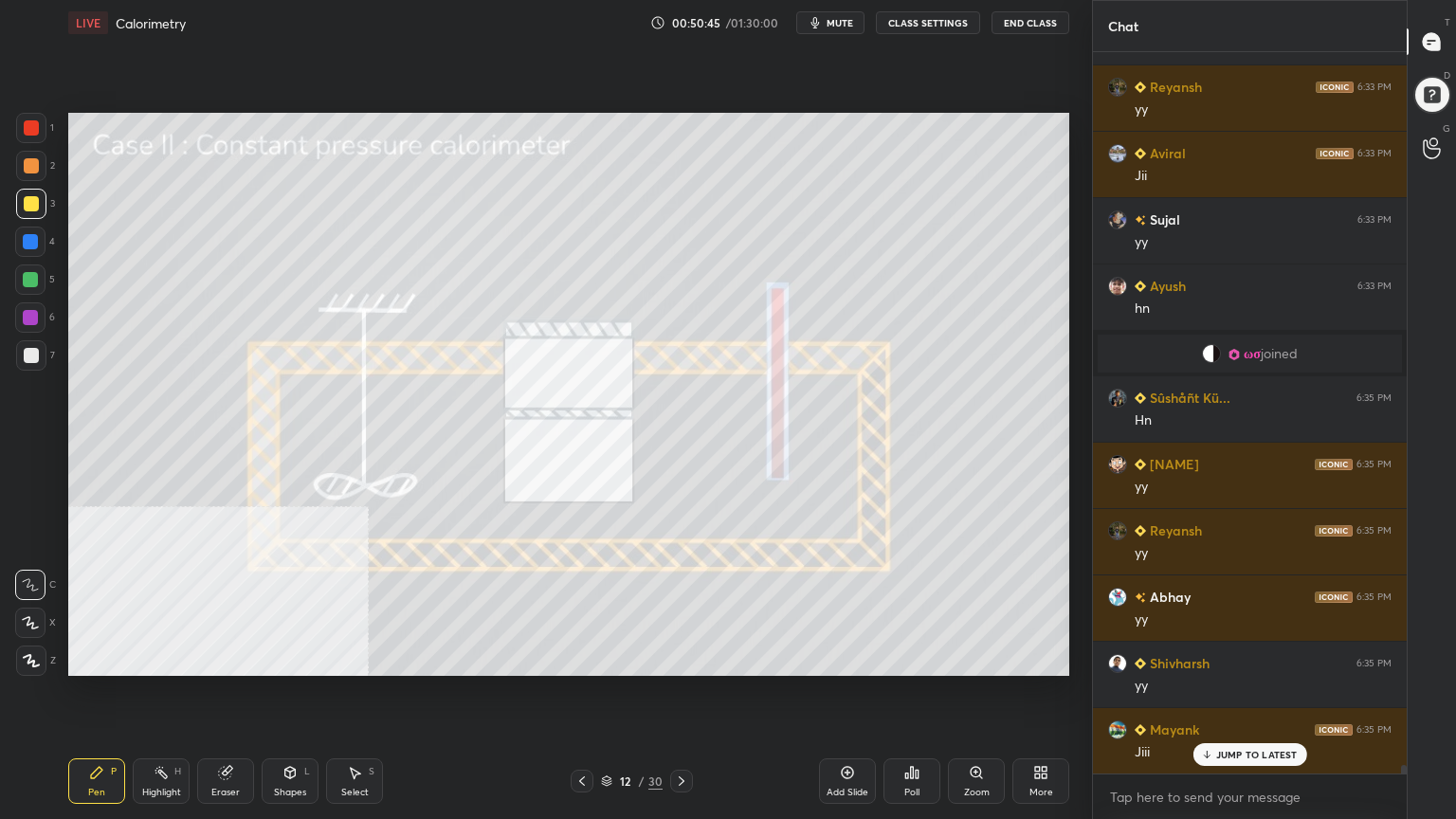 scroll, scrollTop: 57867, scrollLeft: 0, axis: vertical 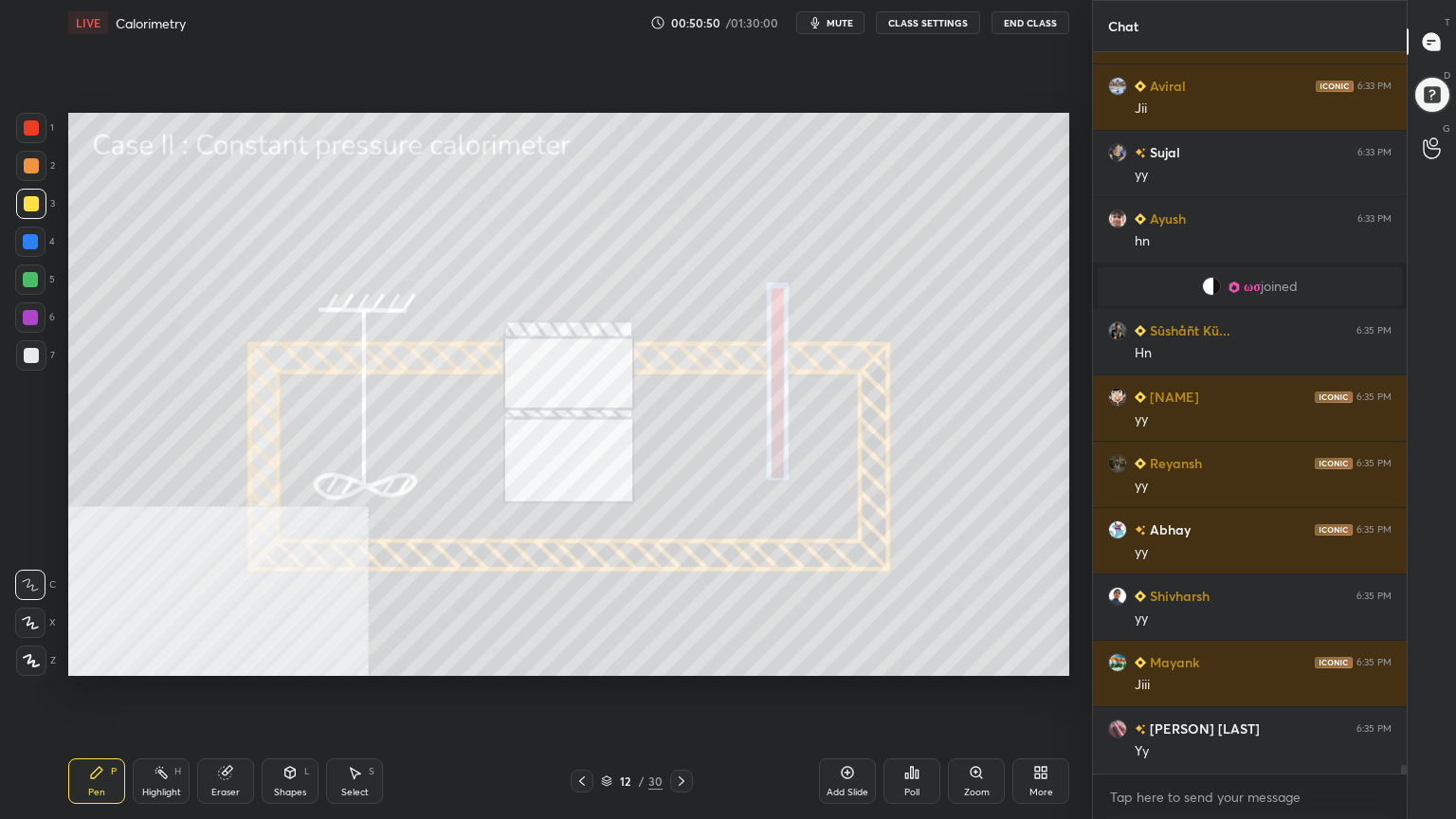 click 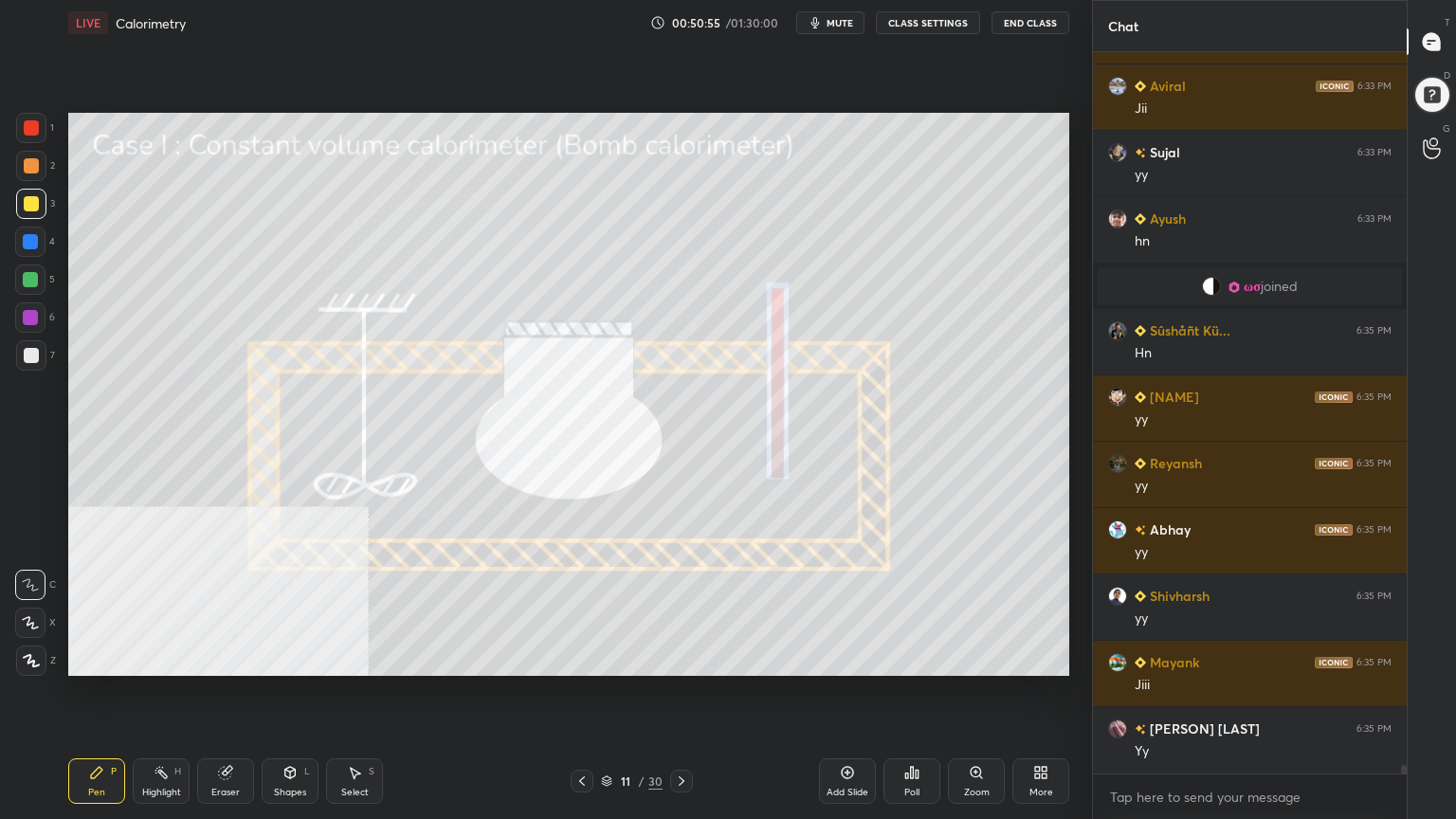 drag, startPoint x: 682, startPoint y: 781, endPoint x: 671, endPoint y: 763, distance: 21.095023 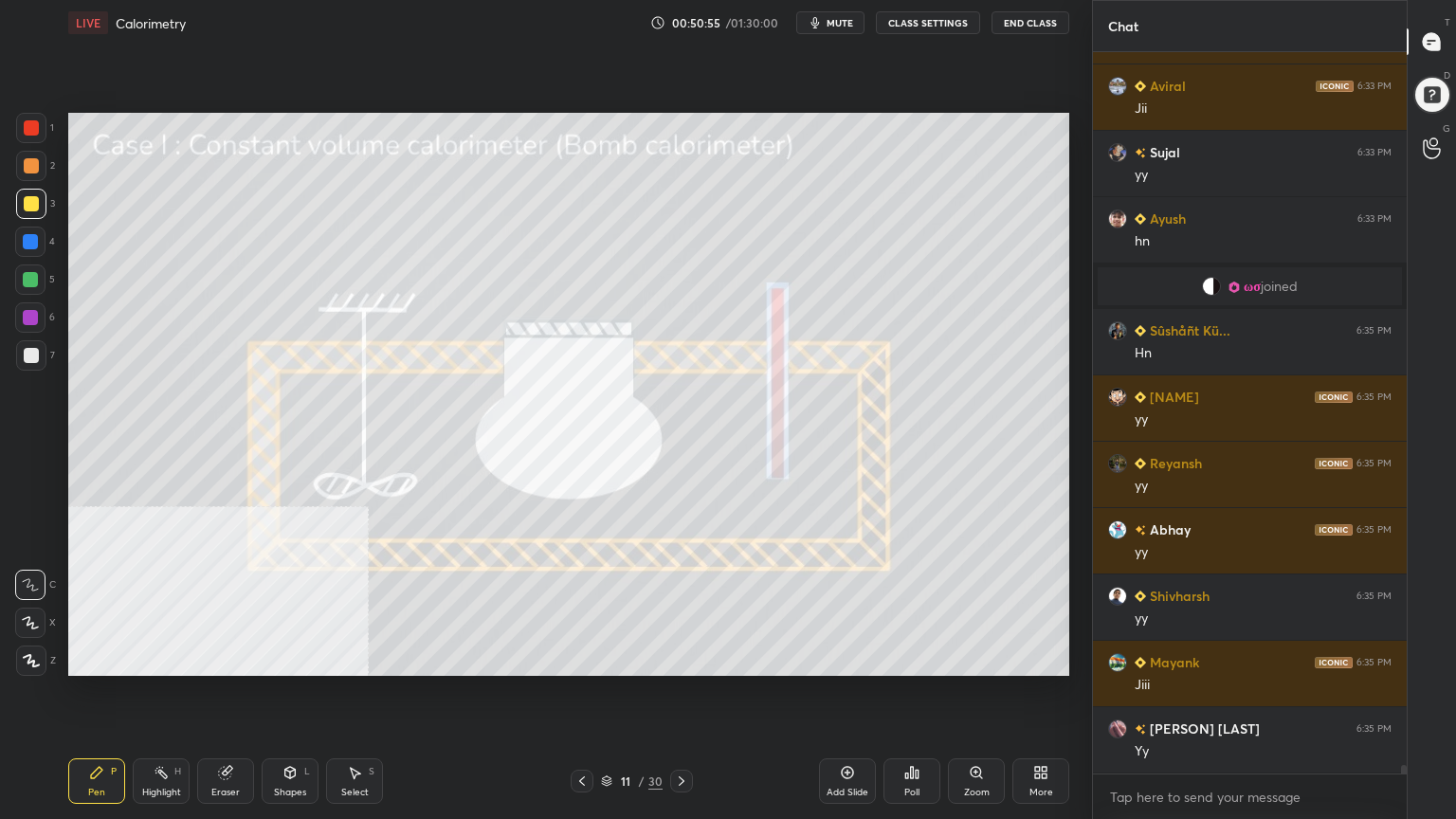 click 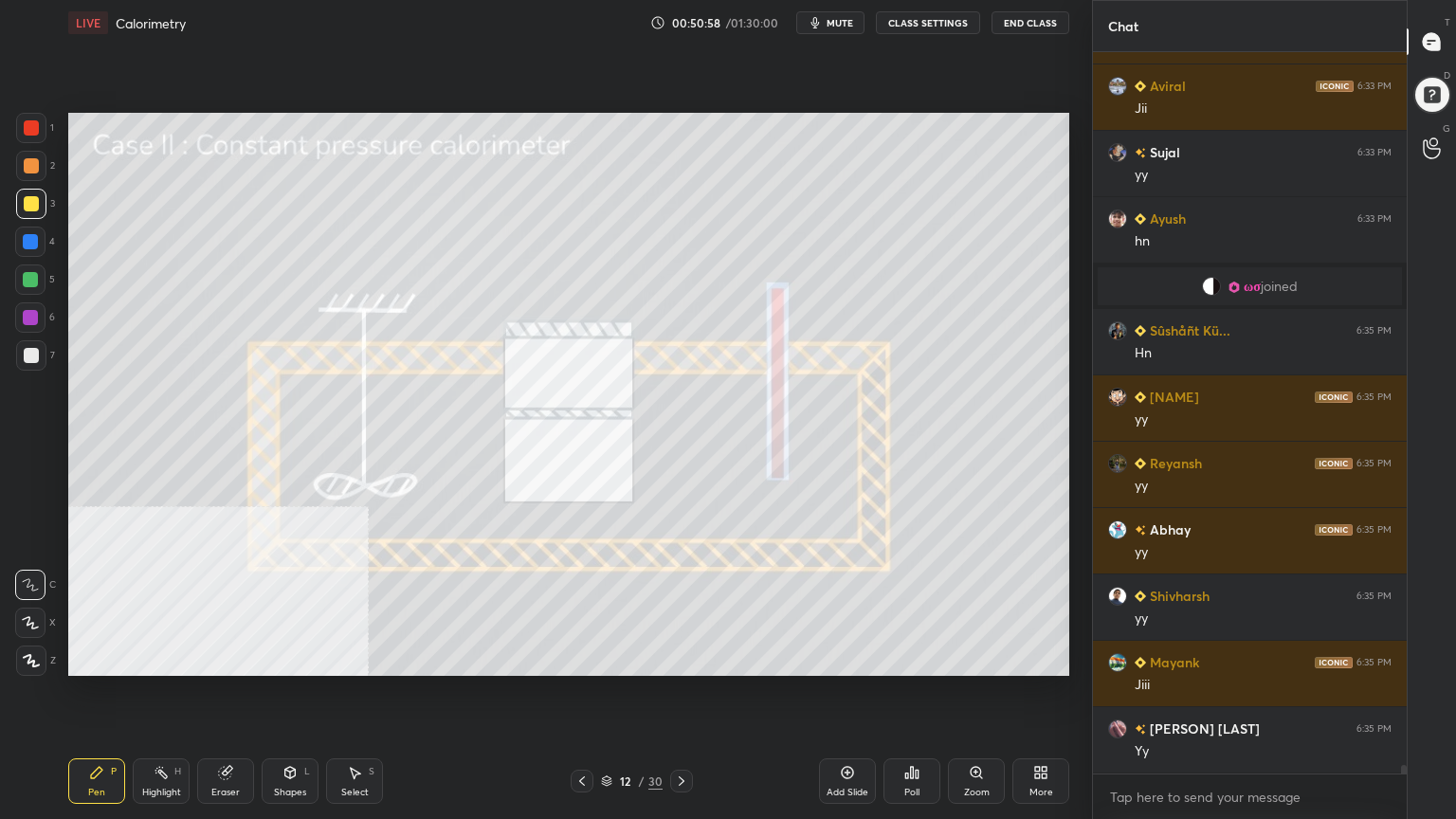 click 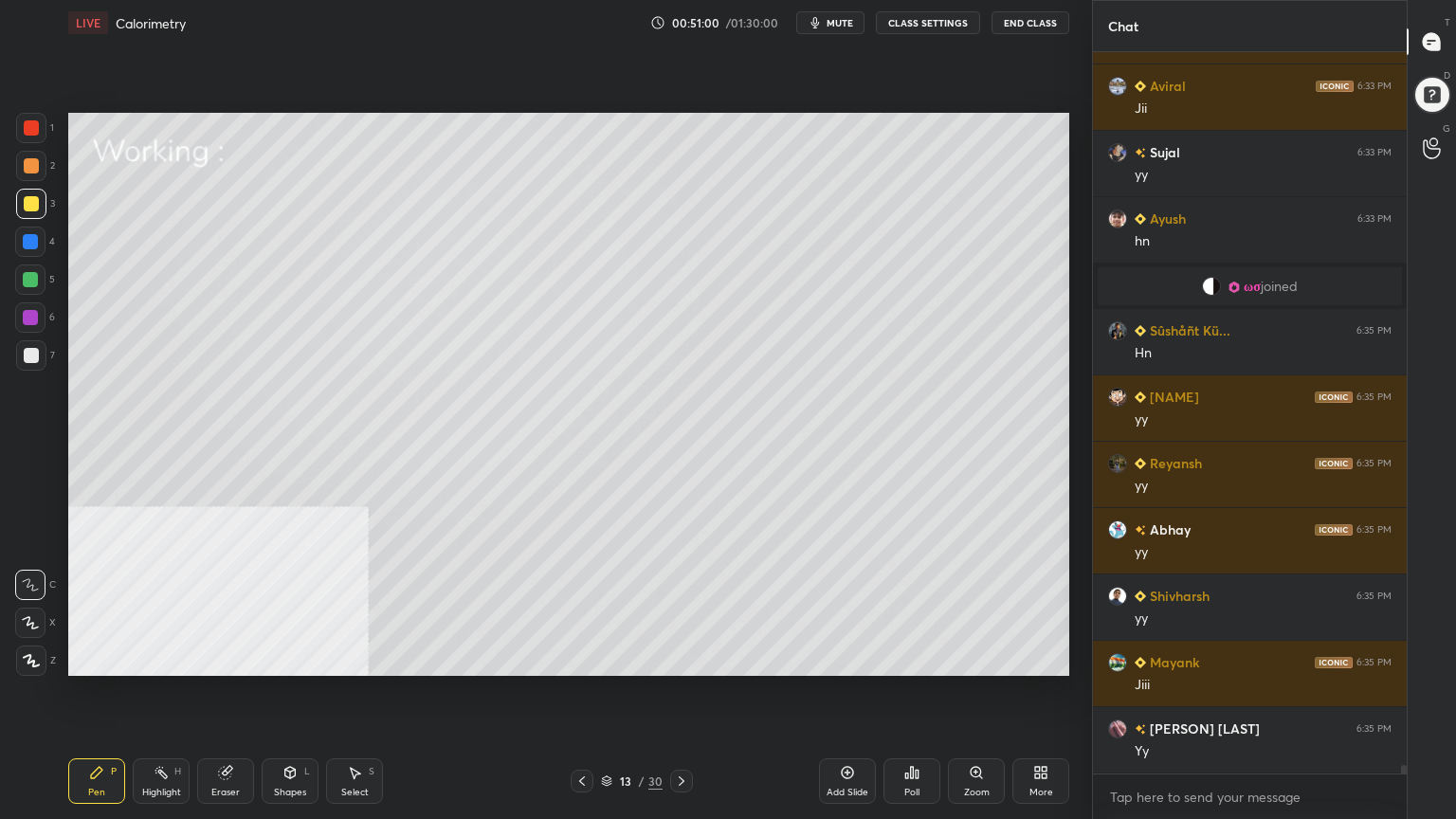 drag, startPoint x: 681, startPoint y: 780, endPoint x: 629, endPoint y: 690, distance: 103.94229 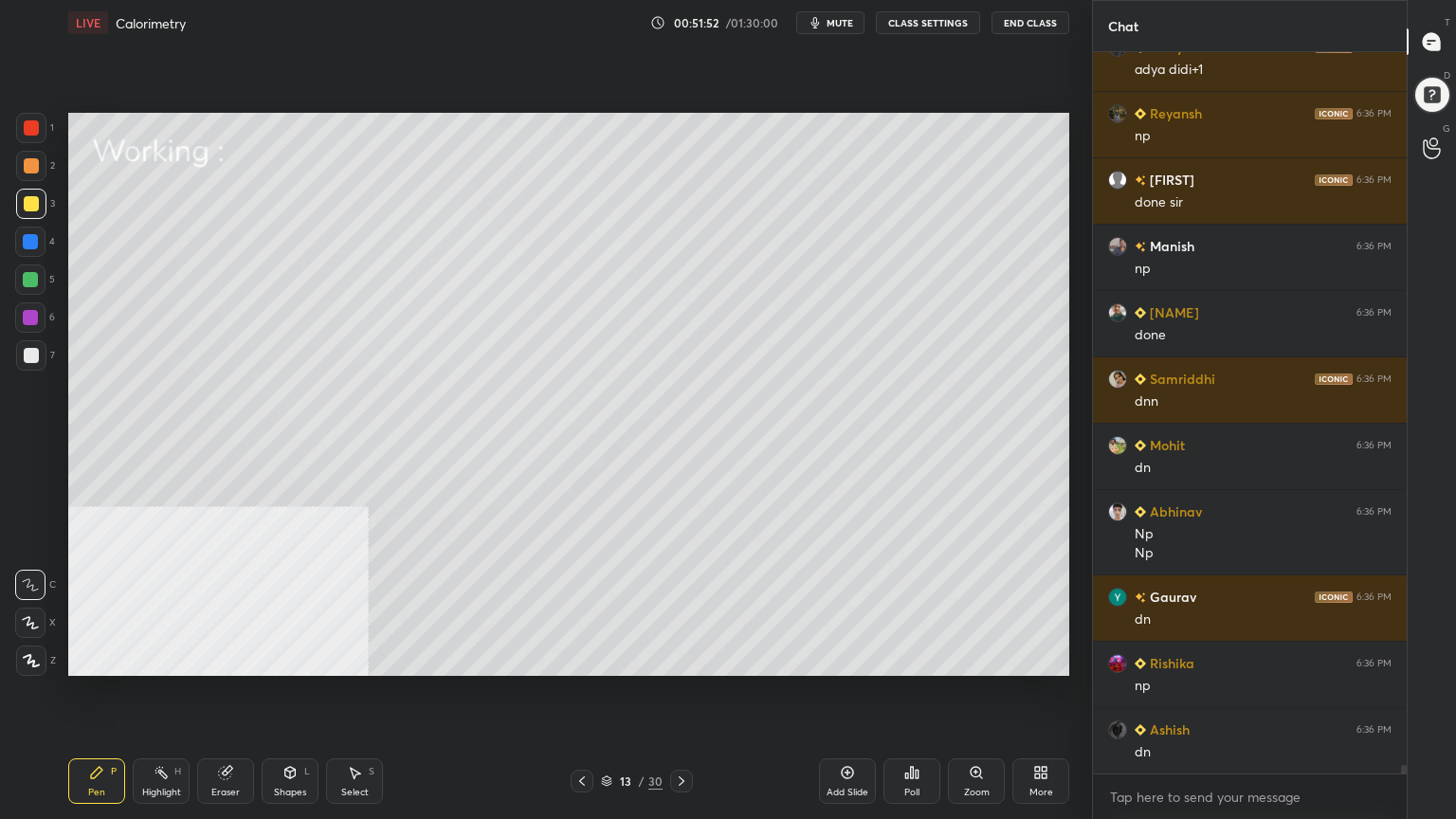 scroll, scrollTop: 59214, scrollLeft: 0, axis: vertical 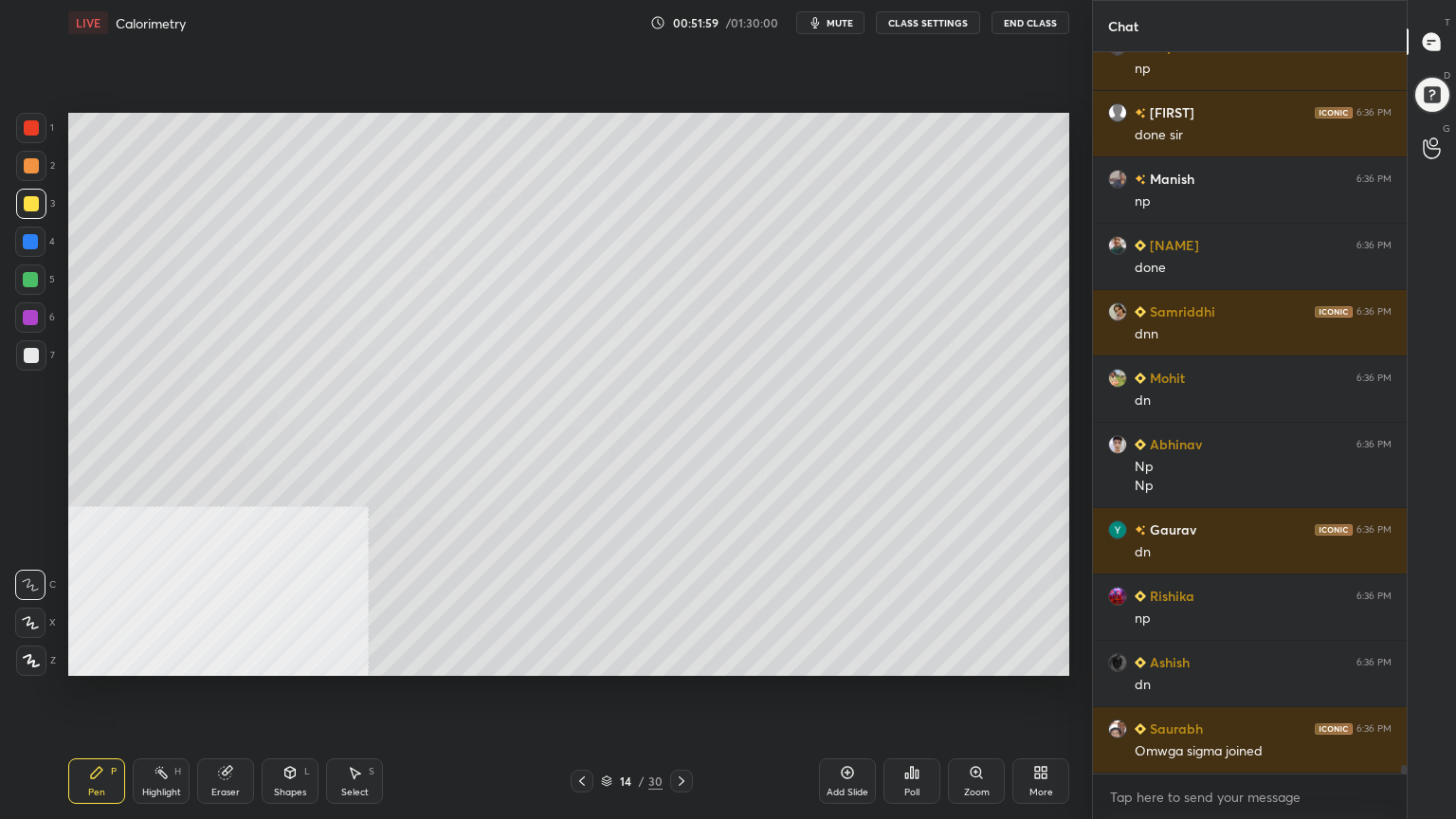 click on "Select S" at bounding box center [355, 781] 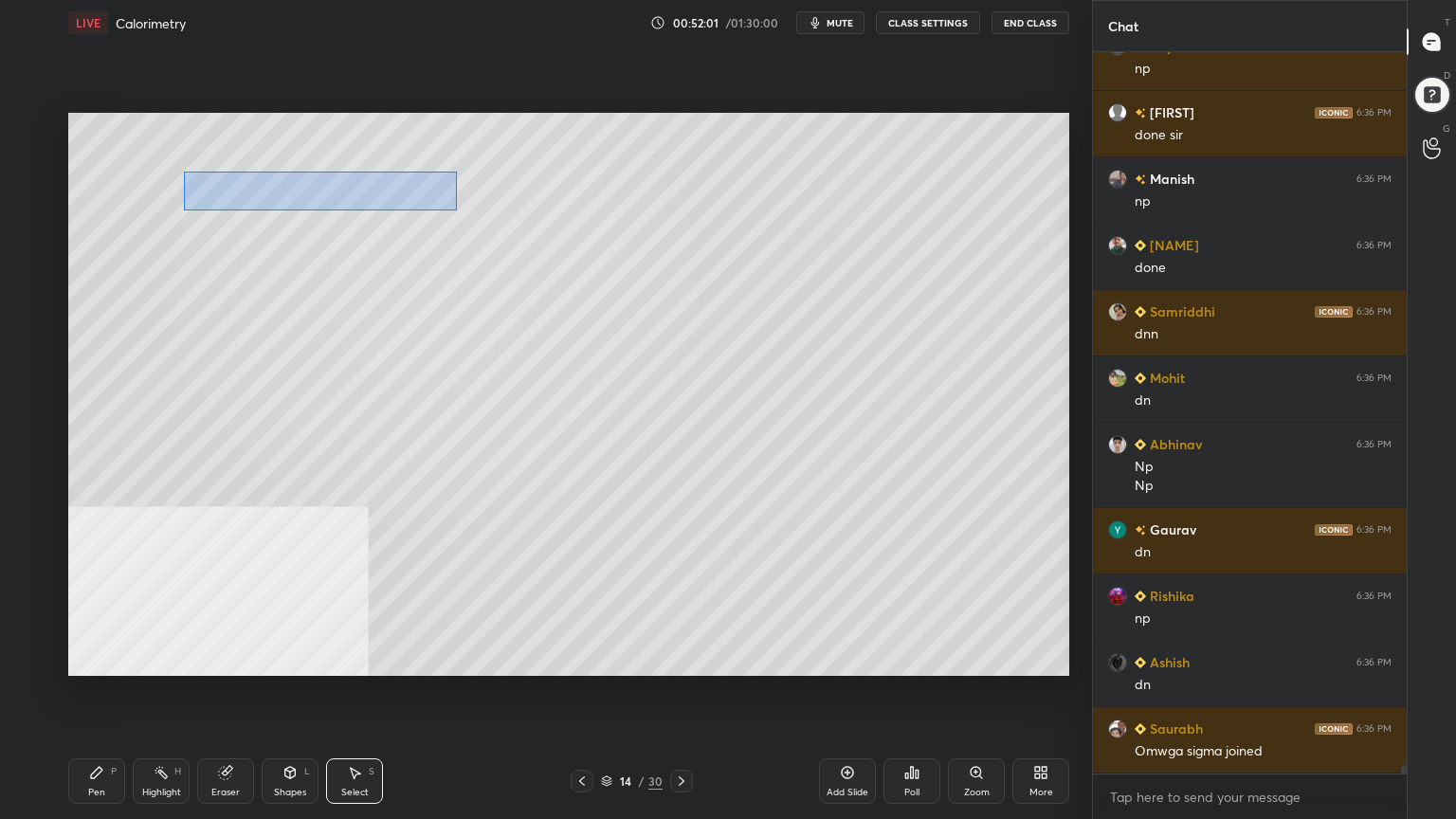 drag, startPoint x: 235, startPoint y: 186, endPoint x: 466, endPoint y: 209, distance: 232.1422 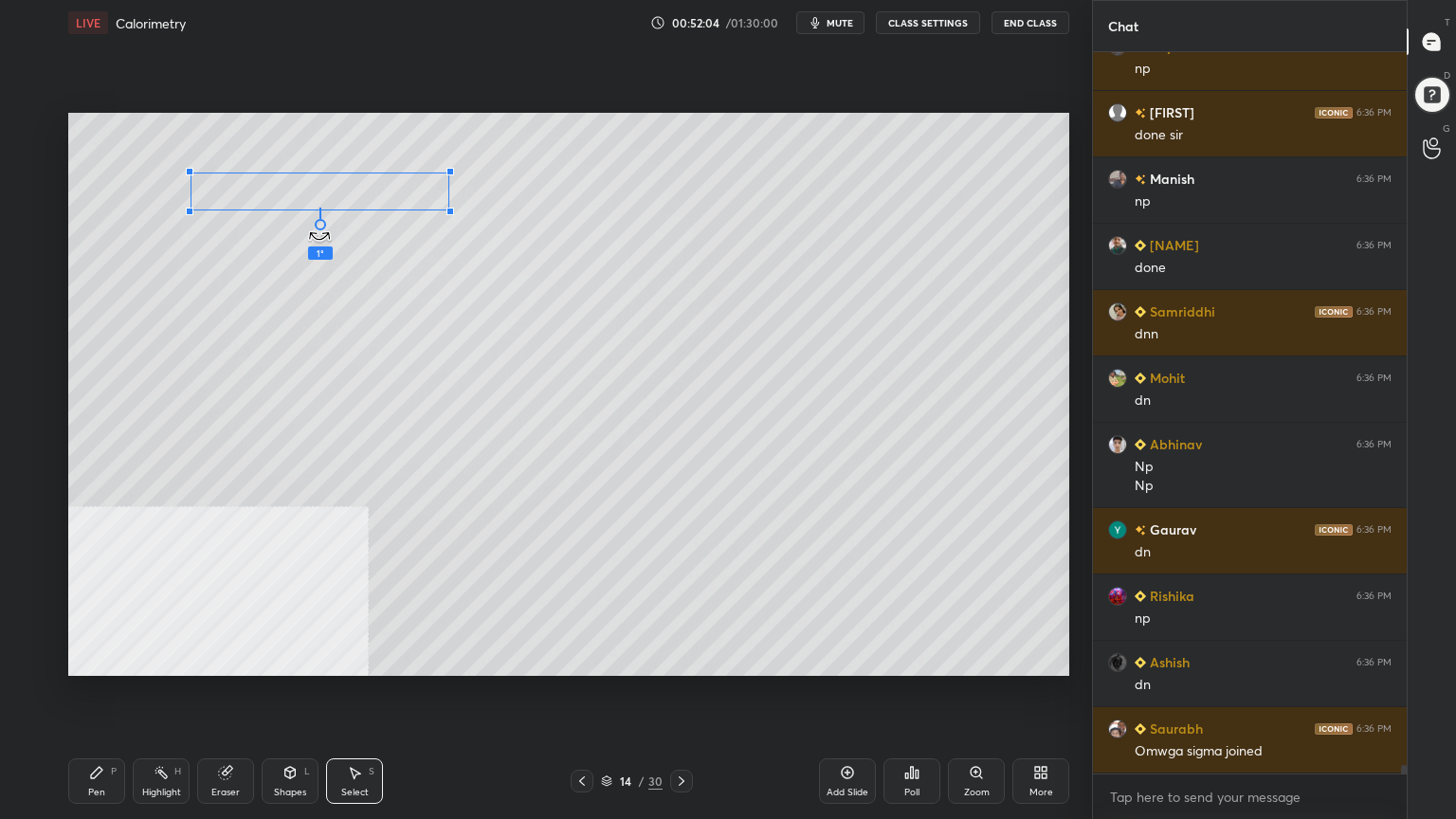 click at bounding box center [320, 225] 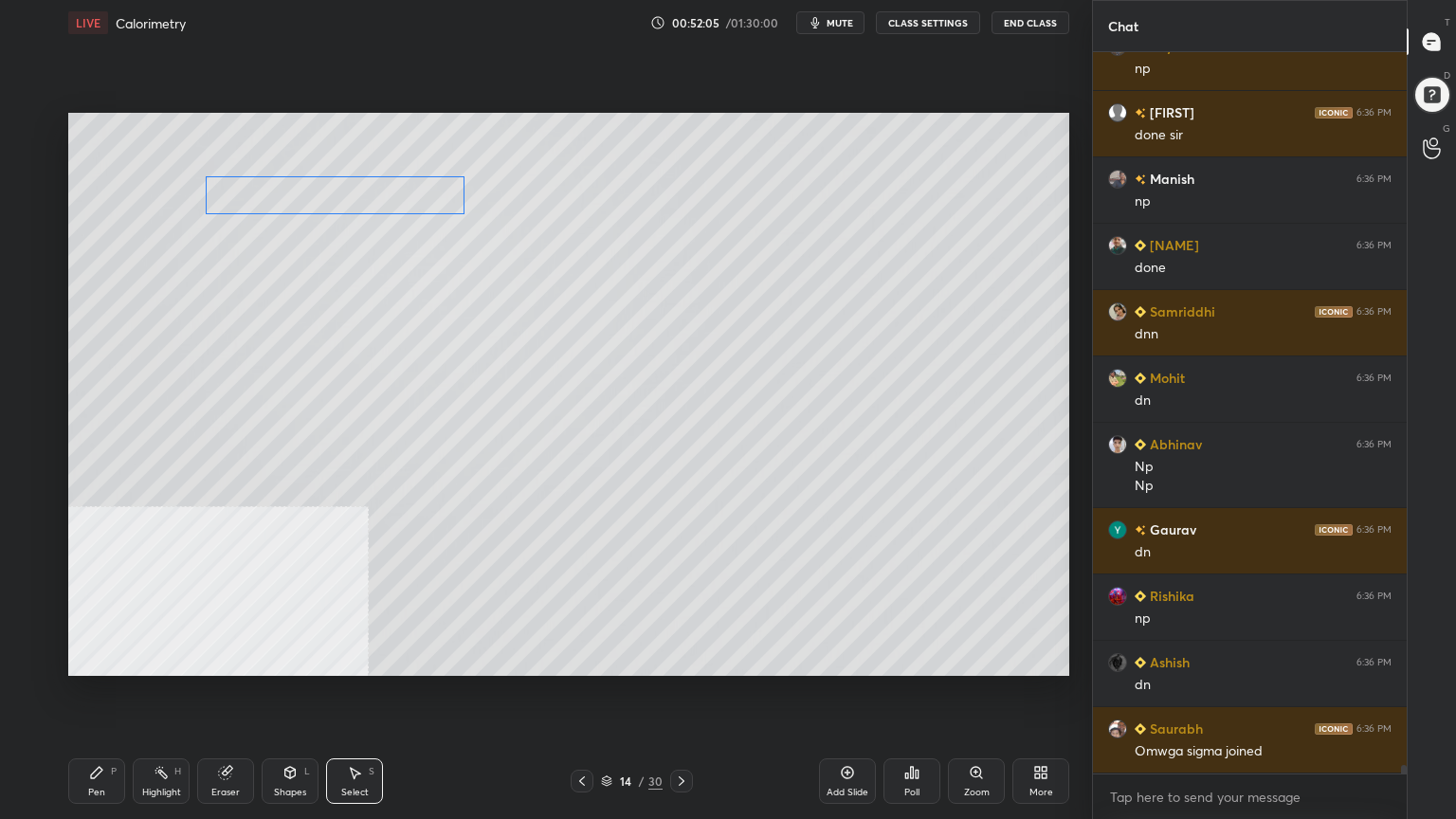drag, startPoint x: 314, startPoint y: 192, endPoint x: 326, endPoint y: 196, distance: 12.649111 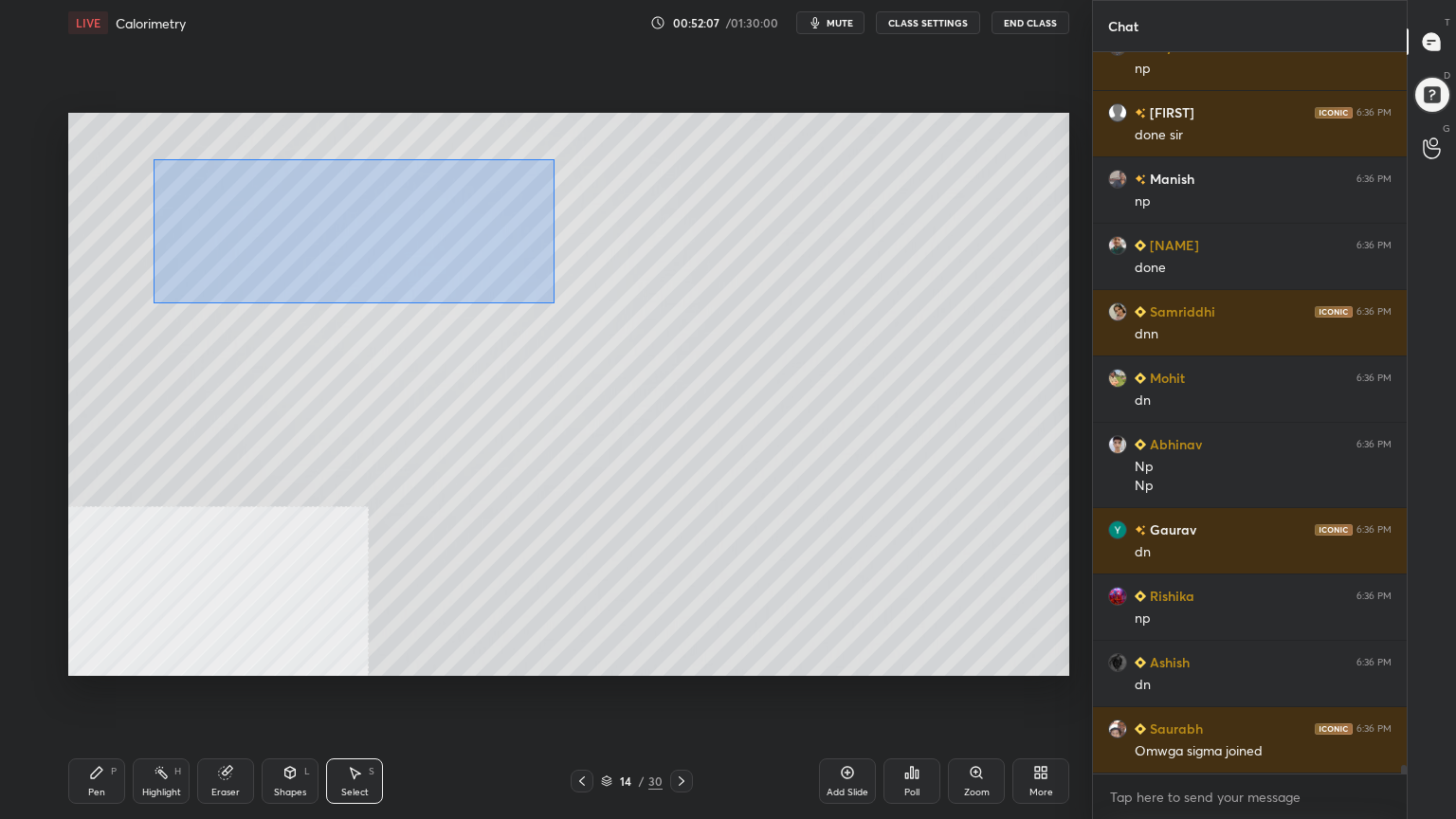 drag, startPoint x: 152, startPoint y: 159, endPoint x: 558, endPoint y: 291, distance: 426.9192 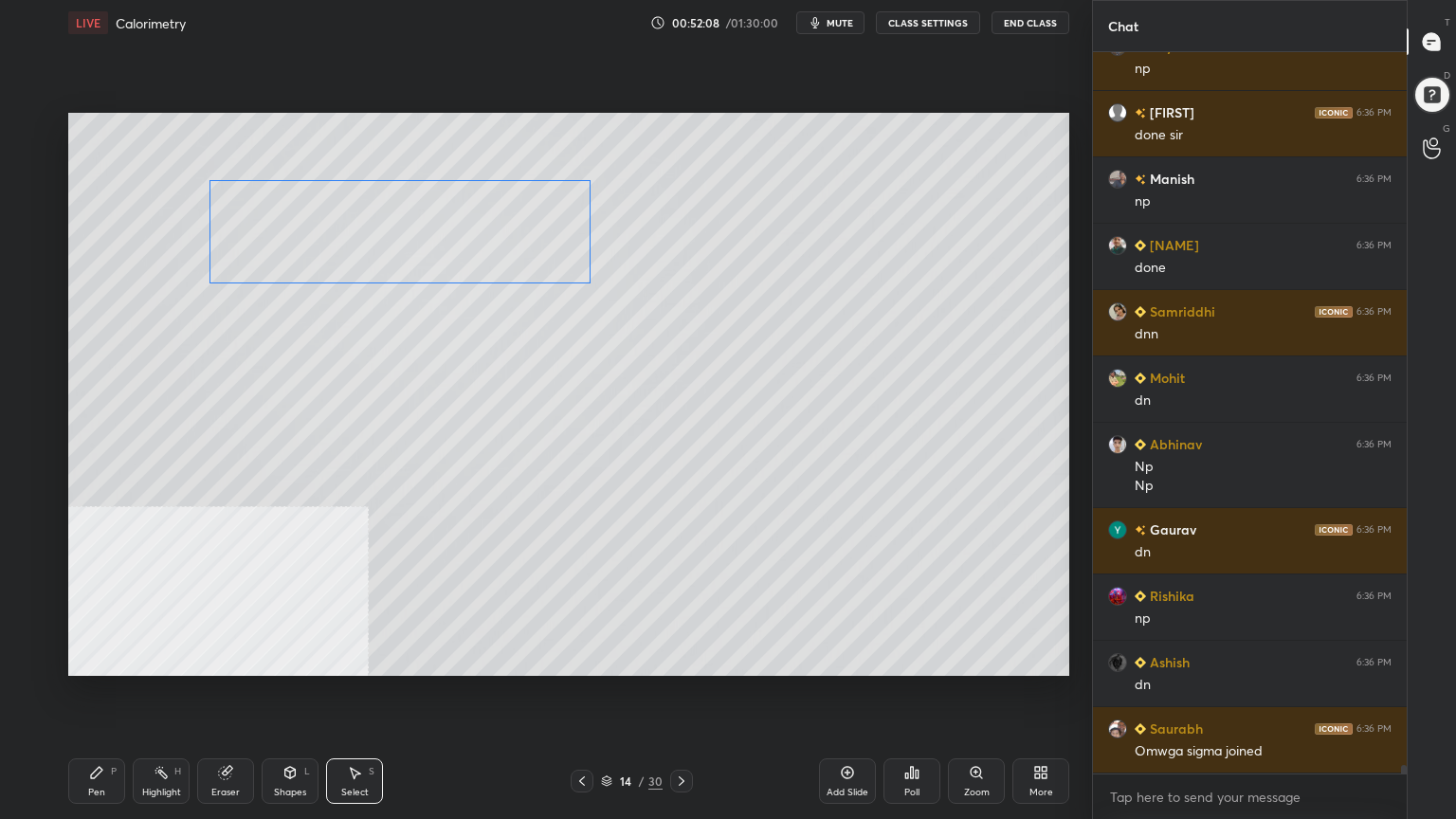 drag, startPoint x: 444, startPoint y: 245, endPoint x: 497, endPoint y: 248, distance: 53.084838 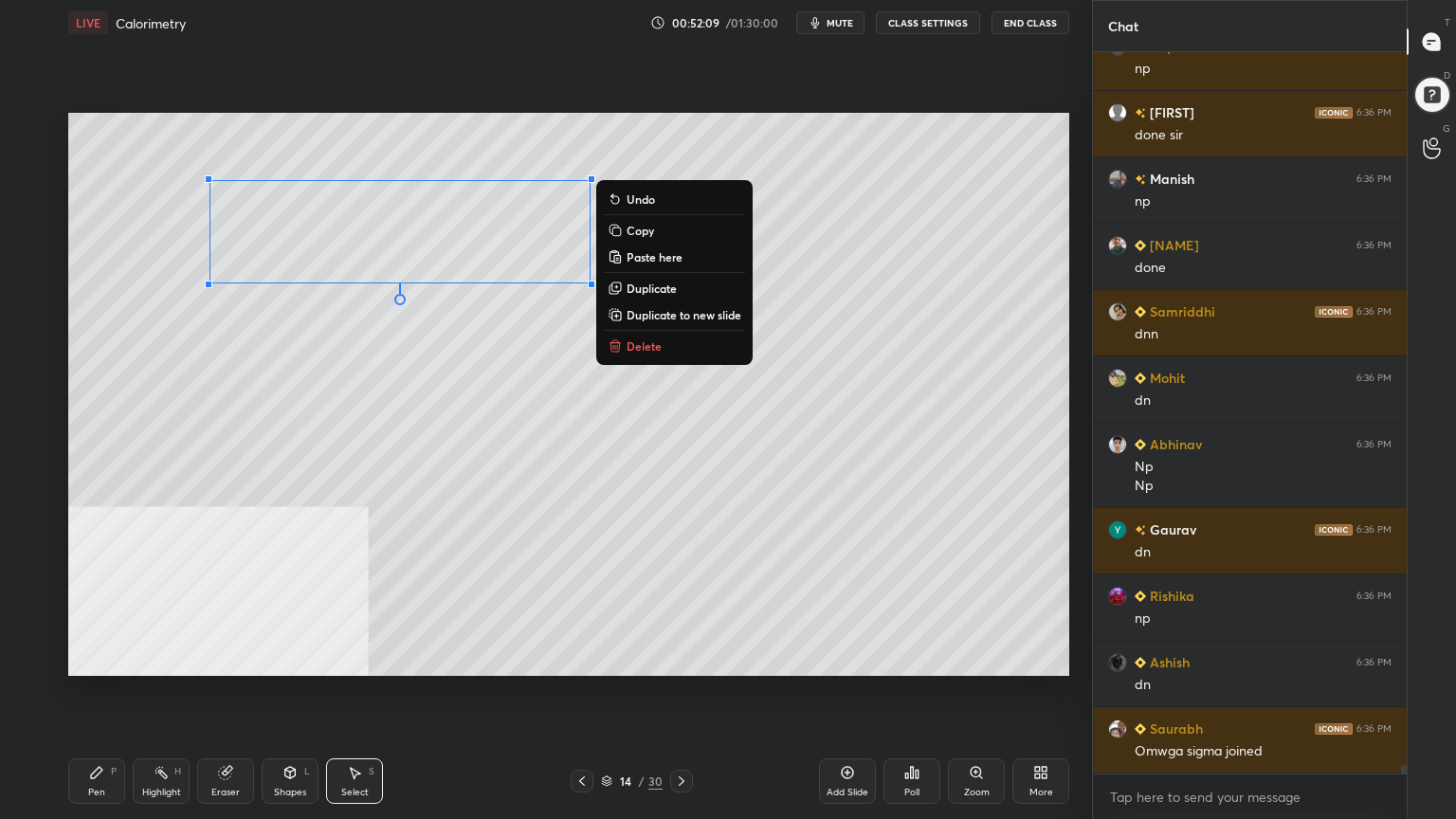 click on "Pen P" at bounding box center [97, 781] 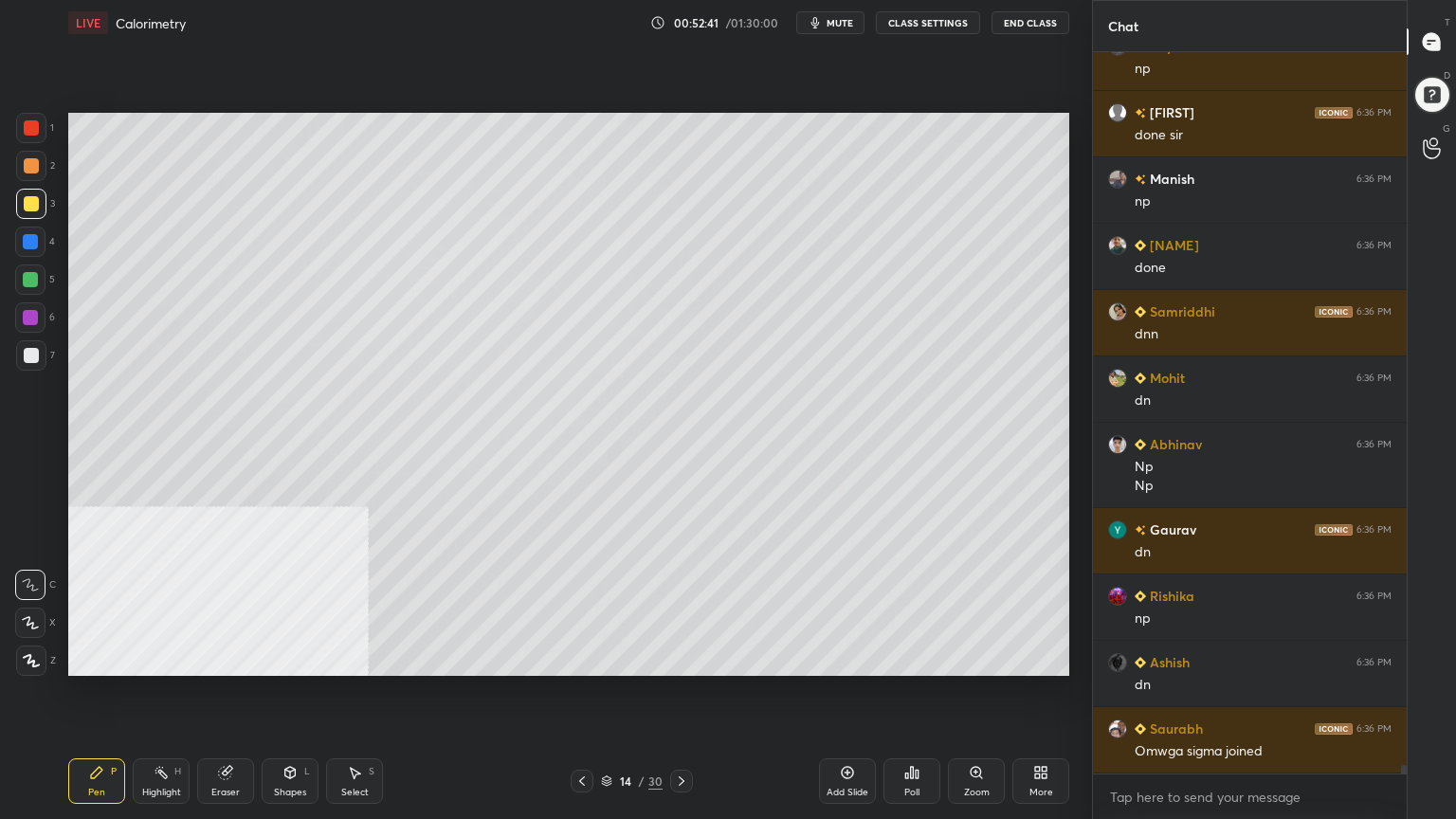 drag, startPoint x: 353, startPoint y: 782, endPoint x: 370, endPoint y: 722, distance: 62.36185 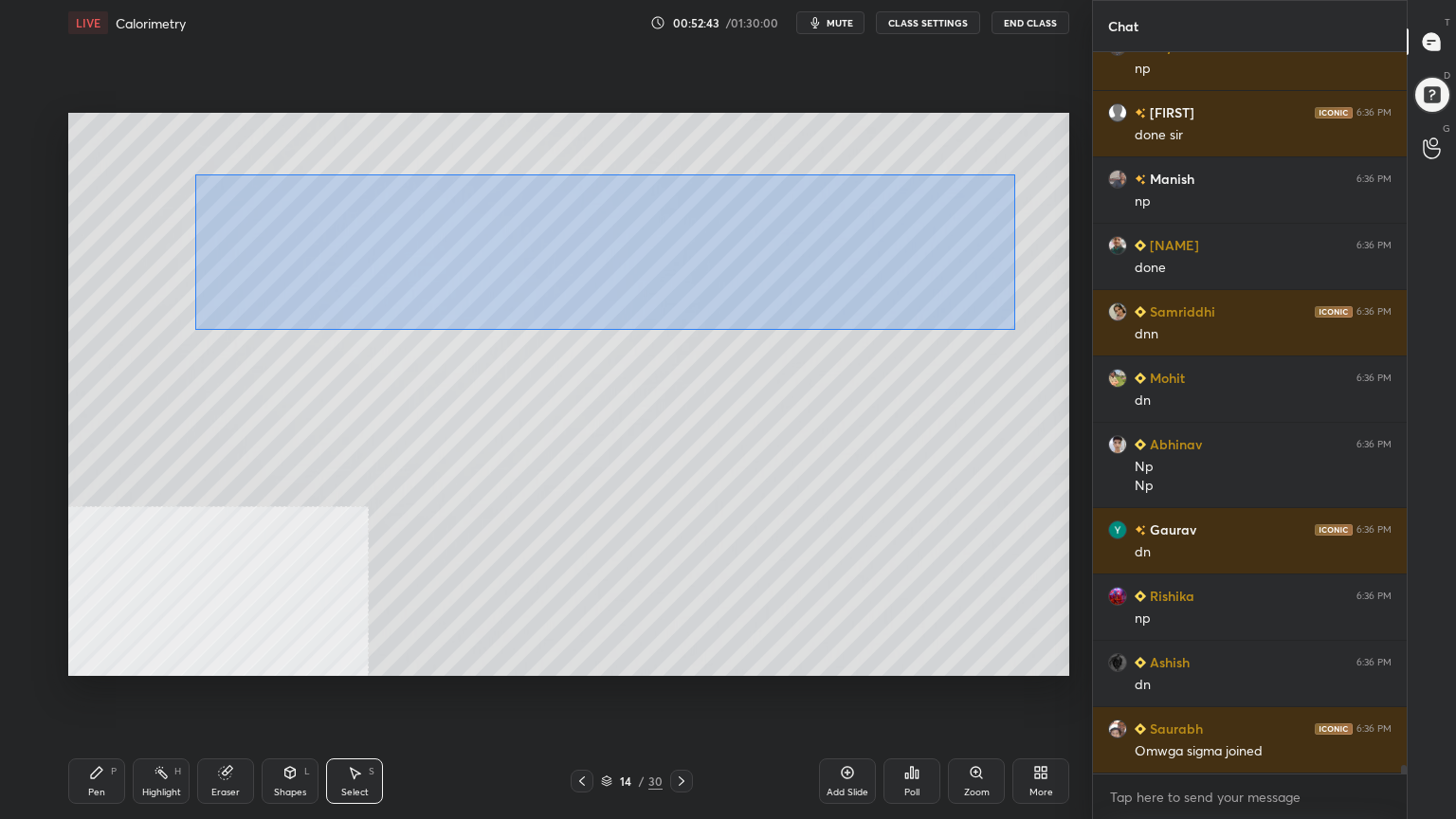 drag, startPoint x: 205, startPoint y: 177, endPoint x: 1000, endPoint y: 318, distance: 807.407 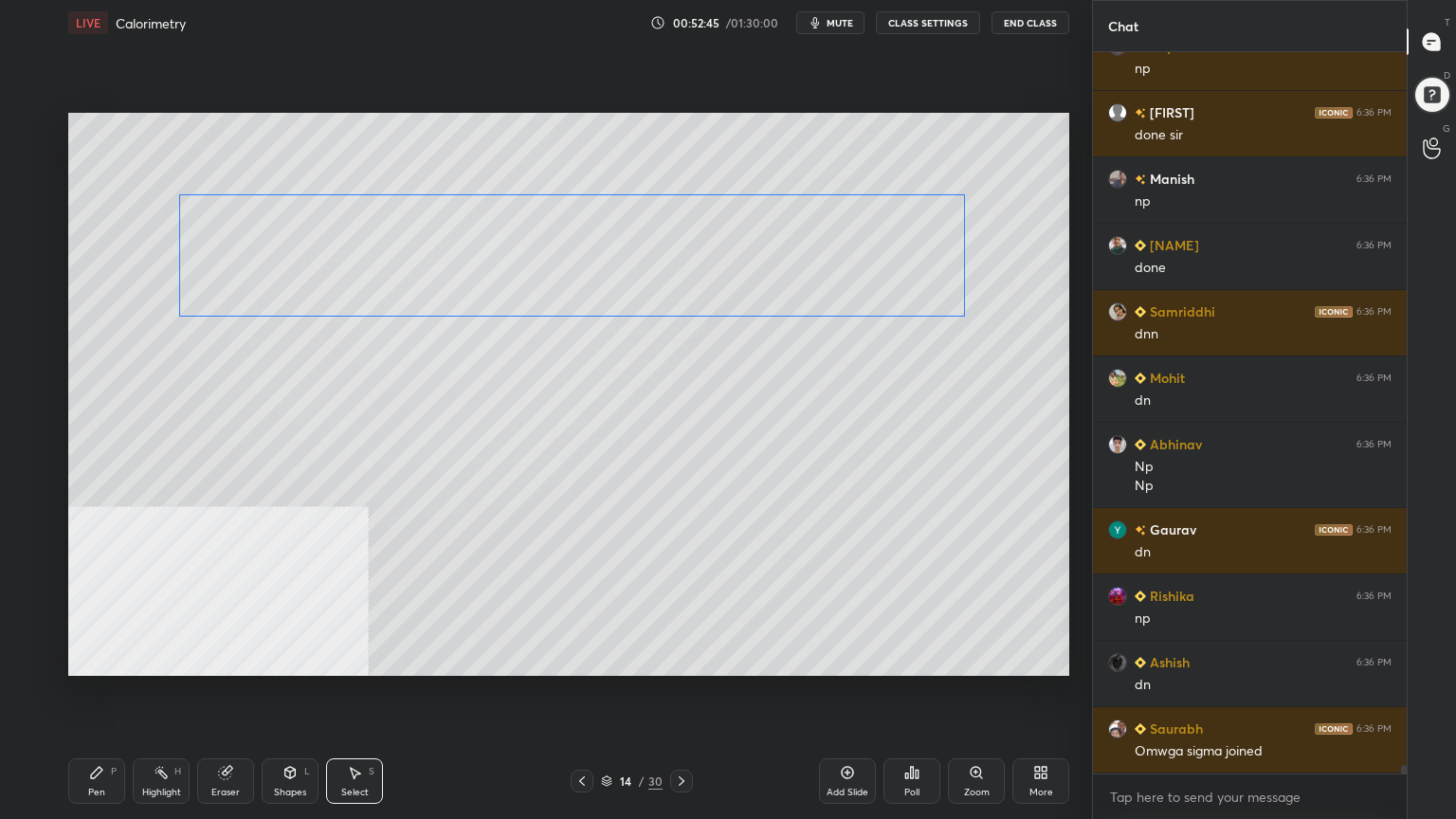 drag, startPoint x: 815, startPoint y: 264, endPoint x: 781, endPoint y: 262, distance: 34.058773 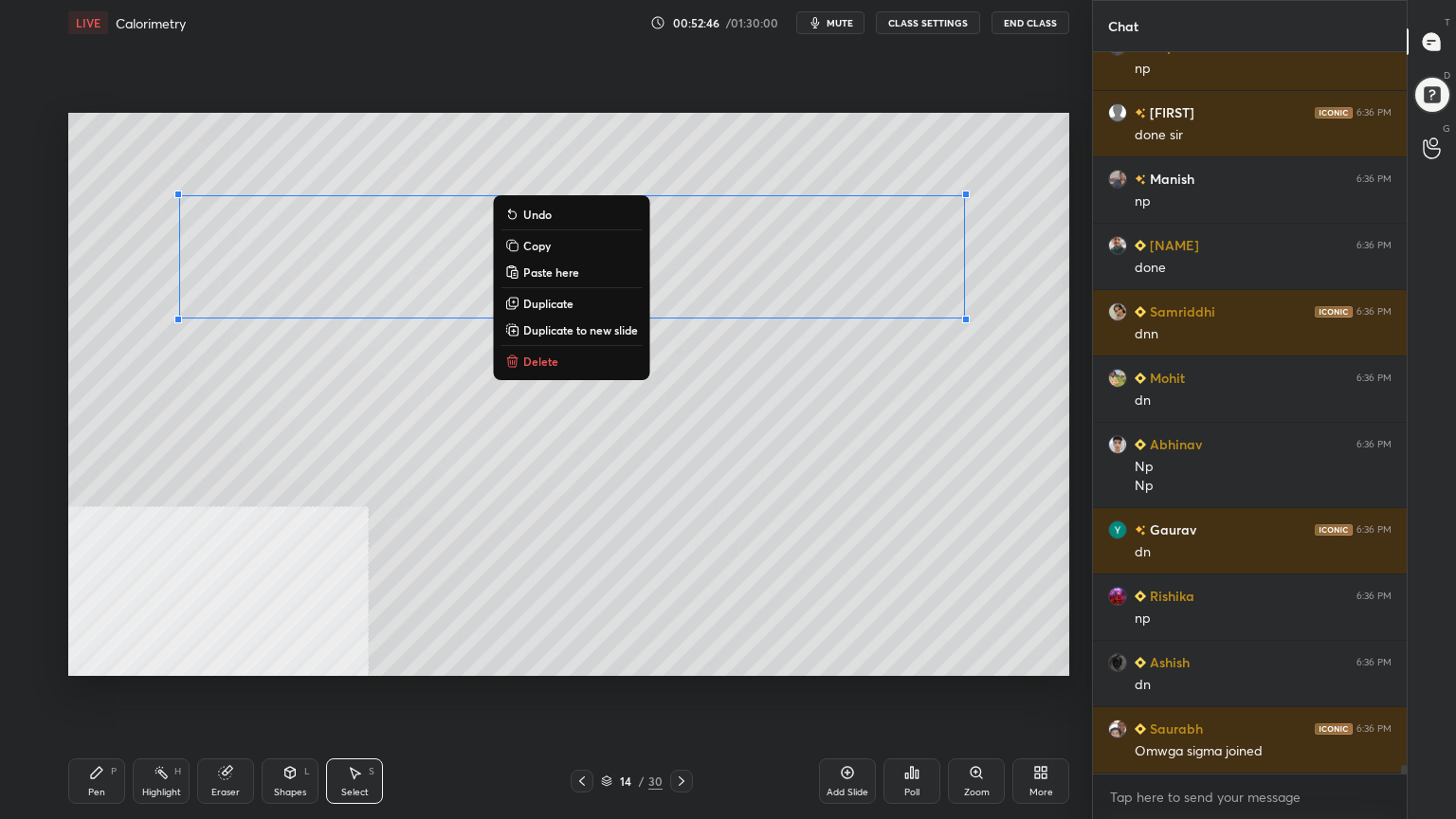drag, startPoint x: 292, startPoint y: 793, endPoint x: 290, endPoint y: 759, distance: 34.05877 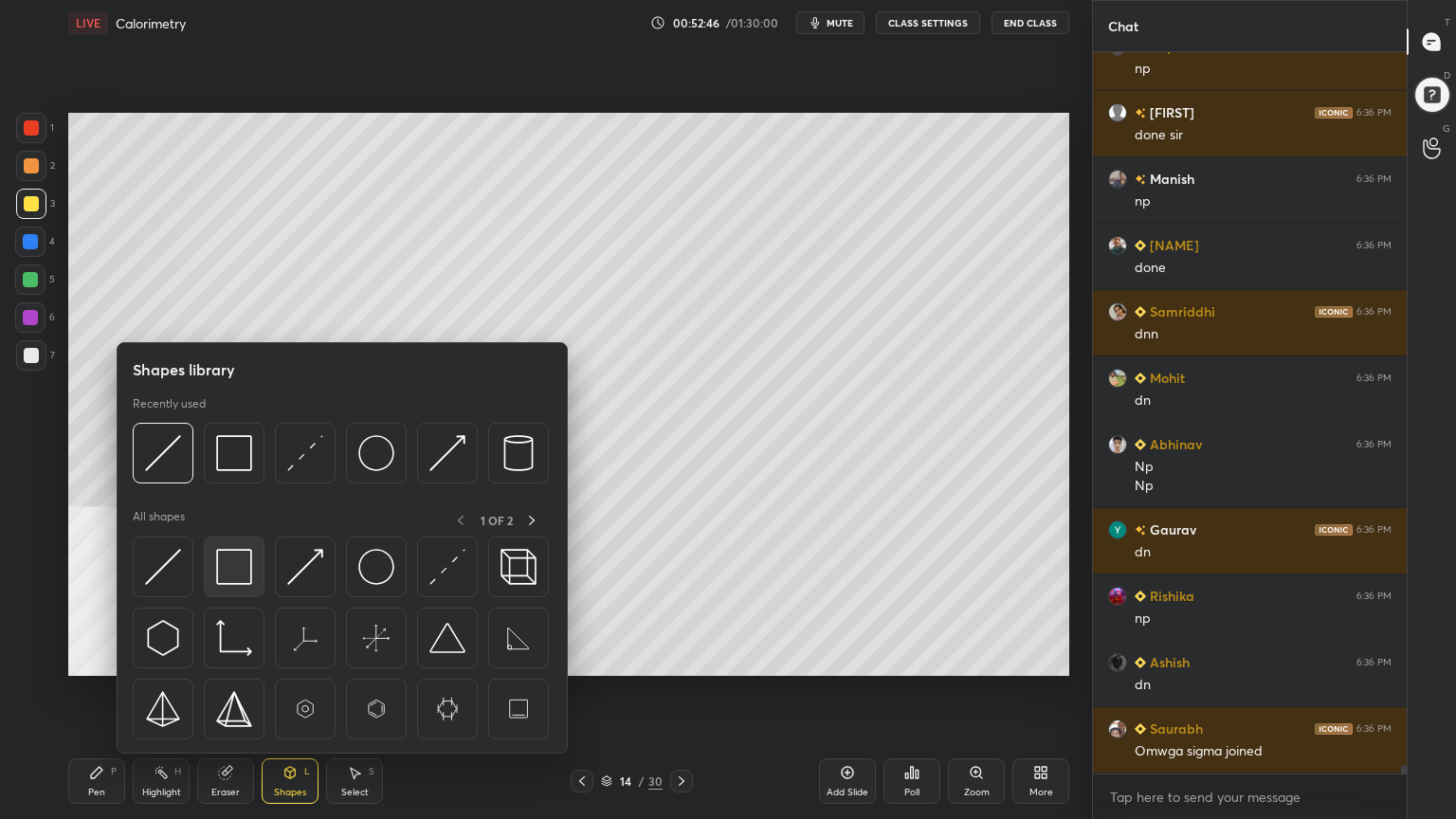 click at bounding box center (234, 567) 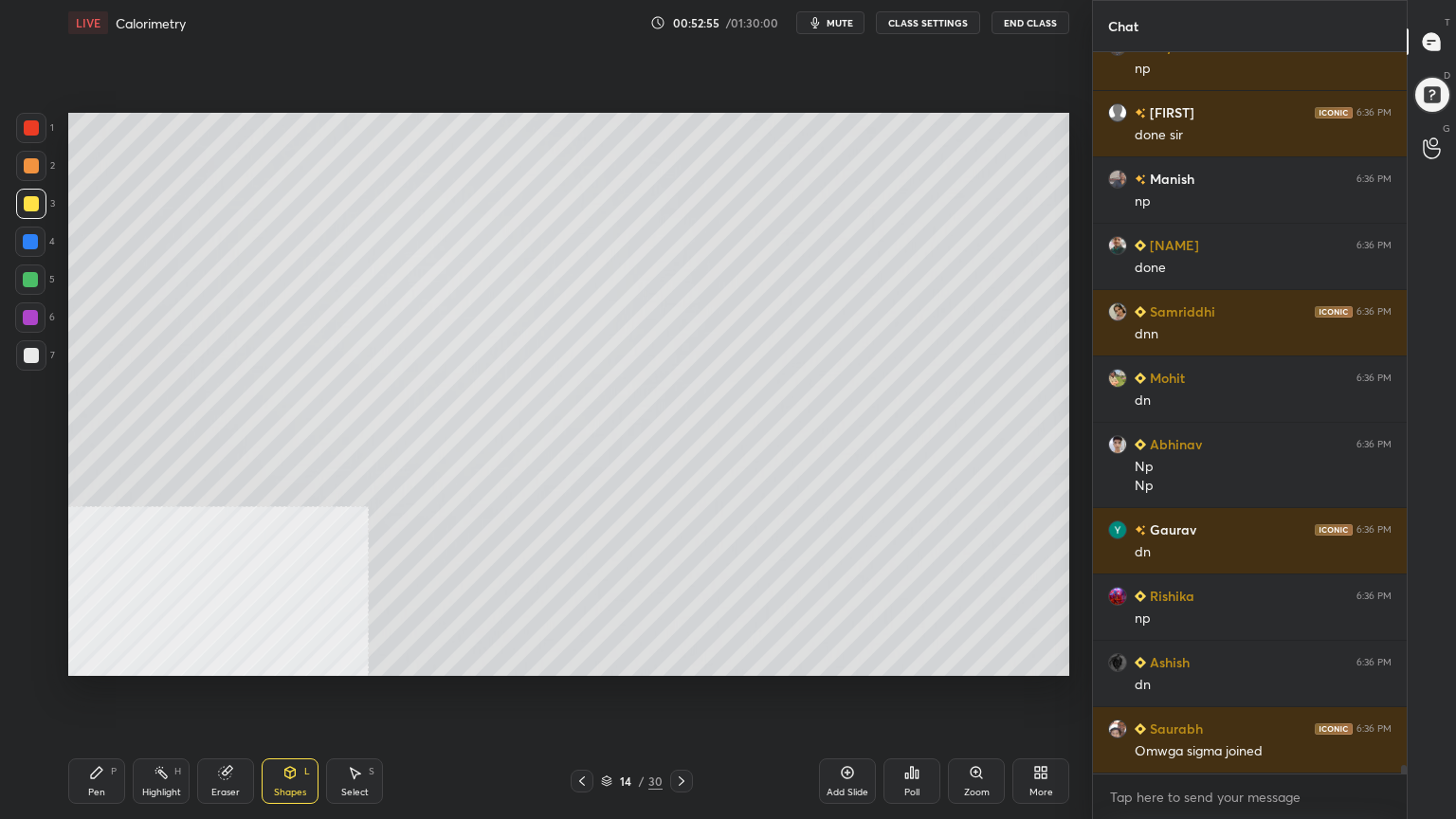 scroll, scrollTop: 59259, scrollLeft: 0, axis: vertical 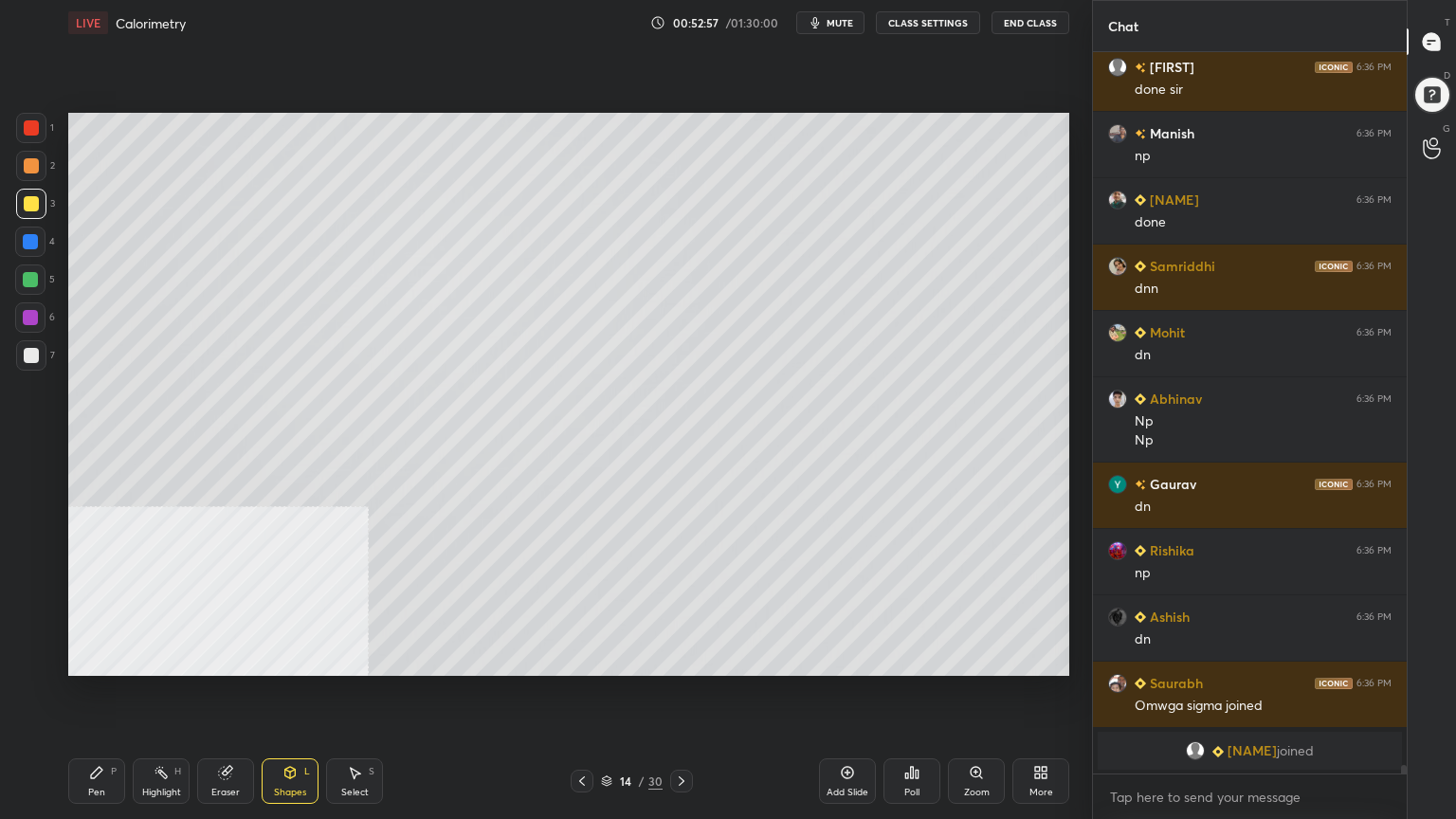 click 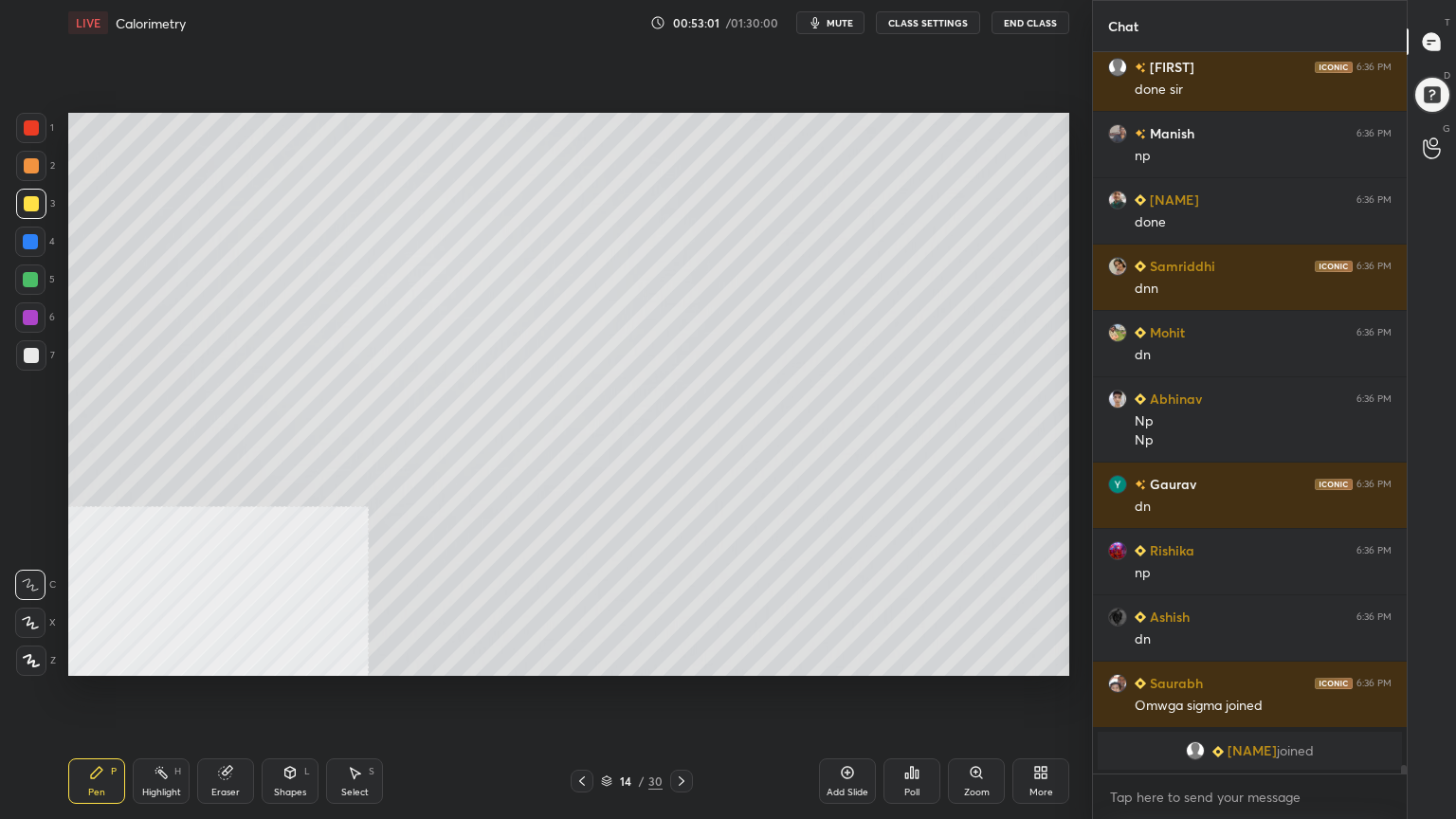 click at bounding box center (30, 280) 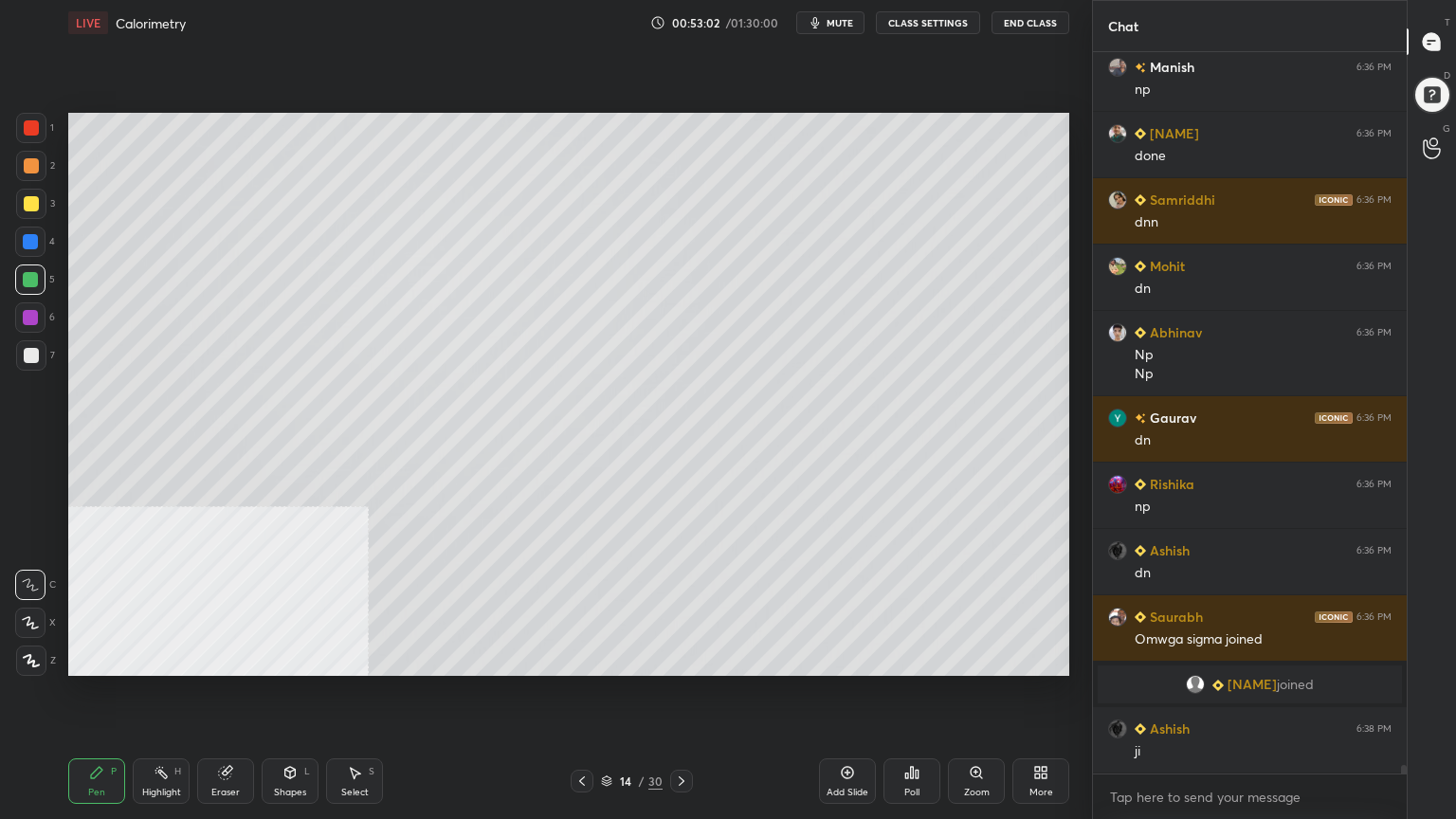 scroll, scrollTop: 58853, scrollLeft: 0, axis: vertical 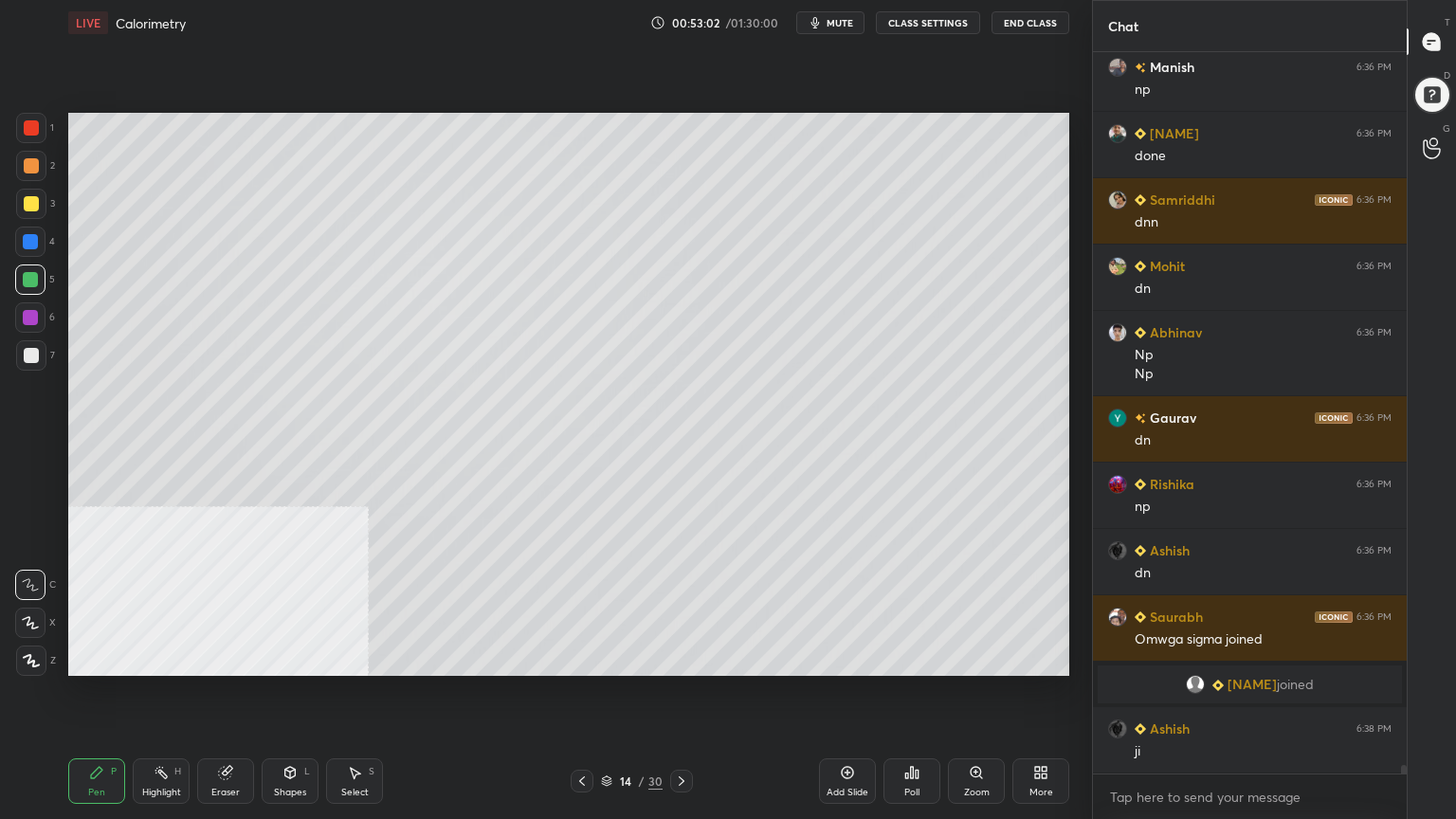 drag, startPoint x: 22, startPoint y: 159, endPoint x: 38, endPoint y: 173, distance: 21.260292 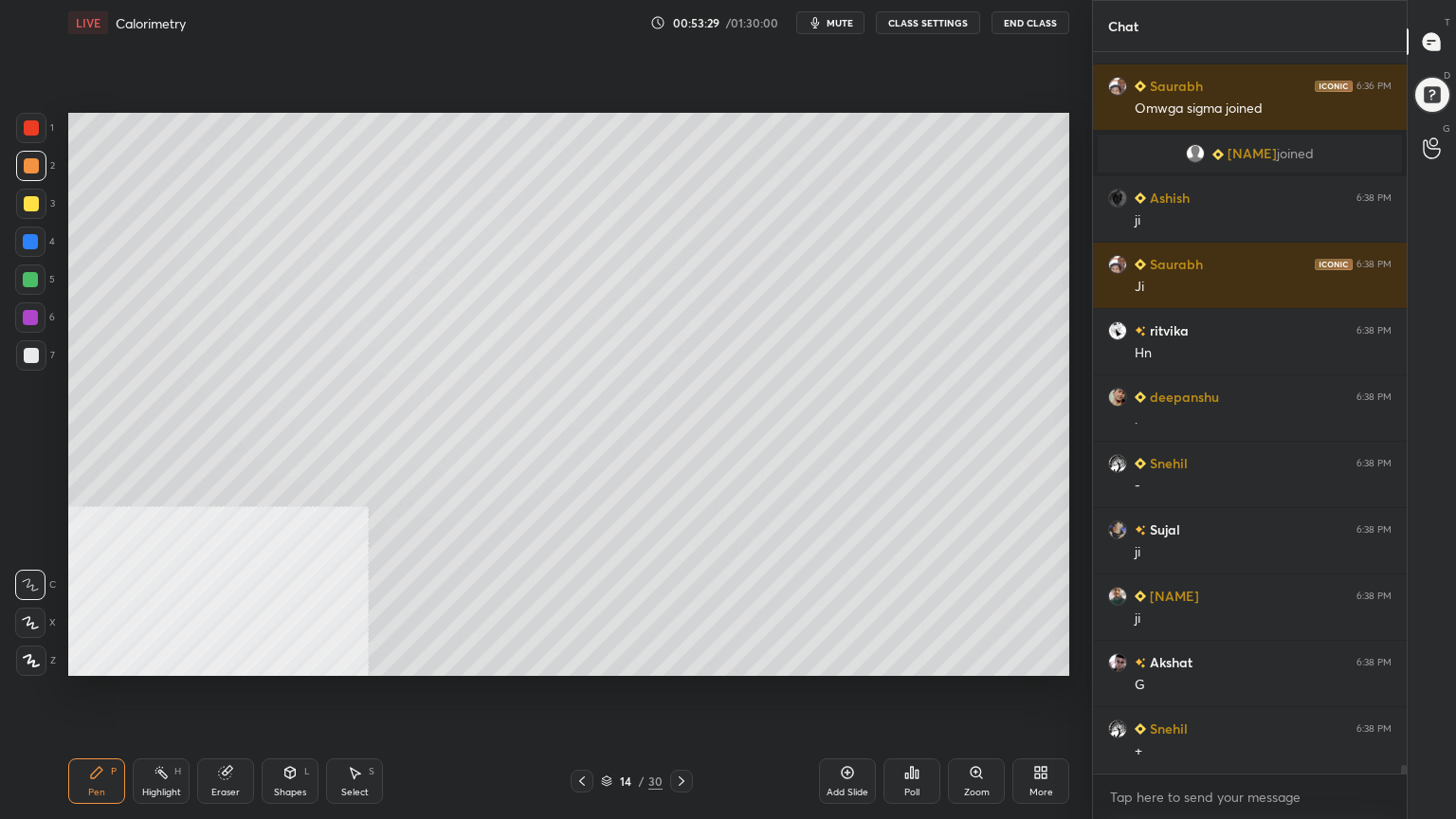 scroll, scrollTop: 59450, scrollLeft: 0, axis: vertical 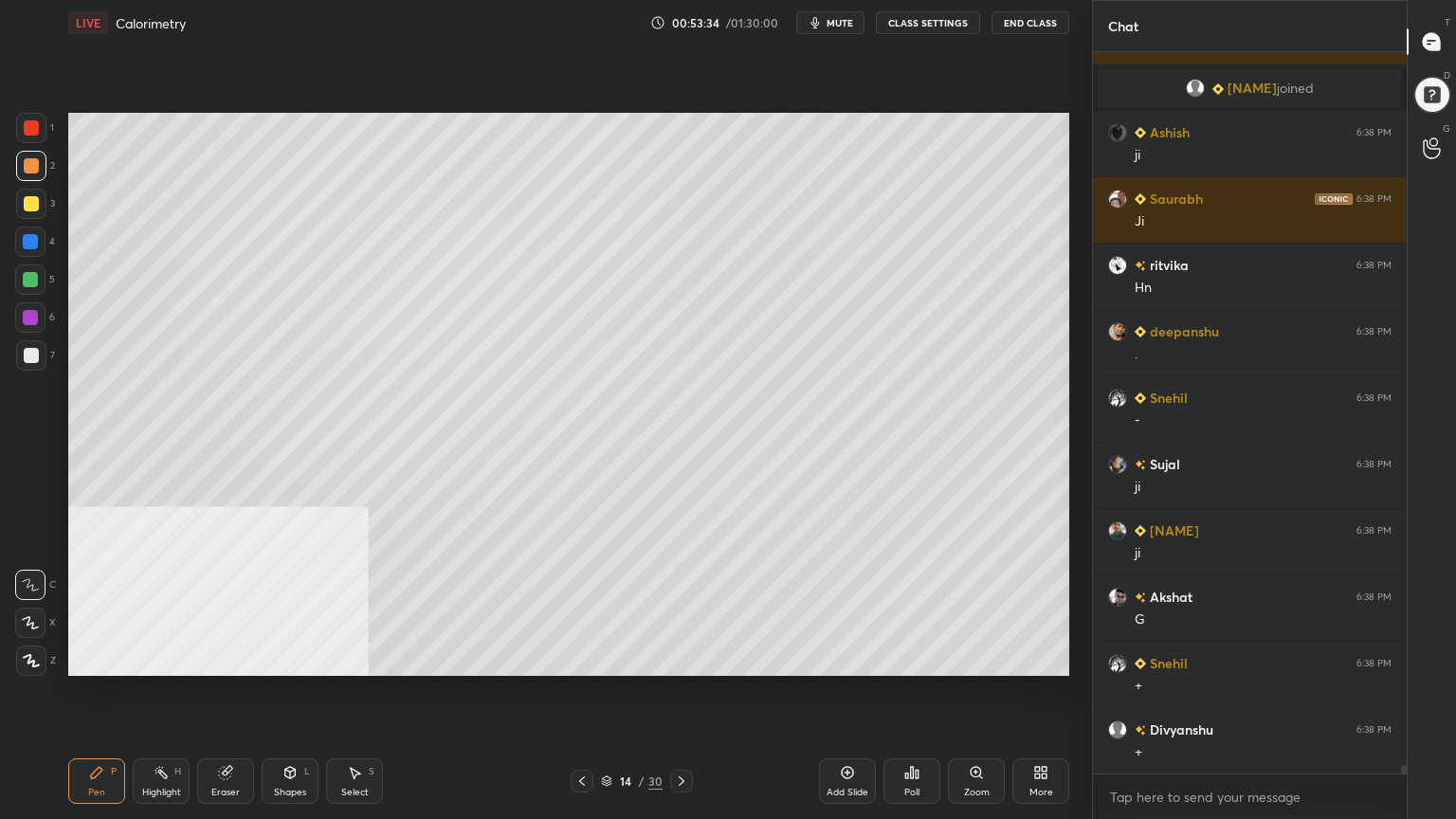 drag, startPoint x: 367, startPoint y: 783, endPoint x: 378, endPoint y: 690, distance: 93.648278 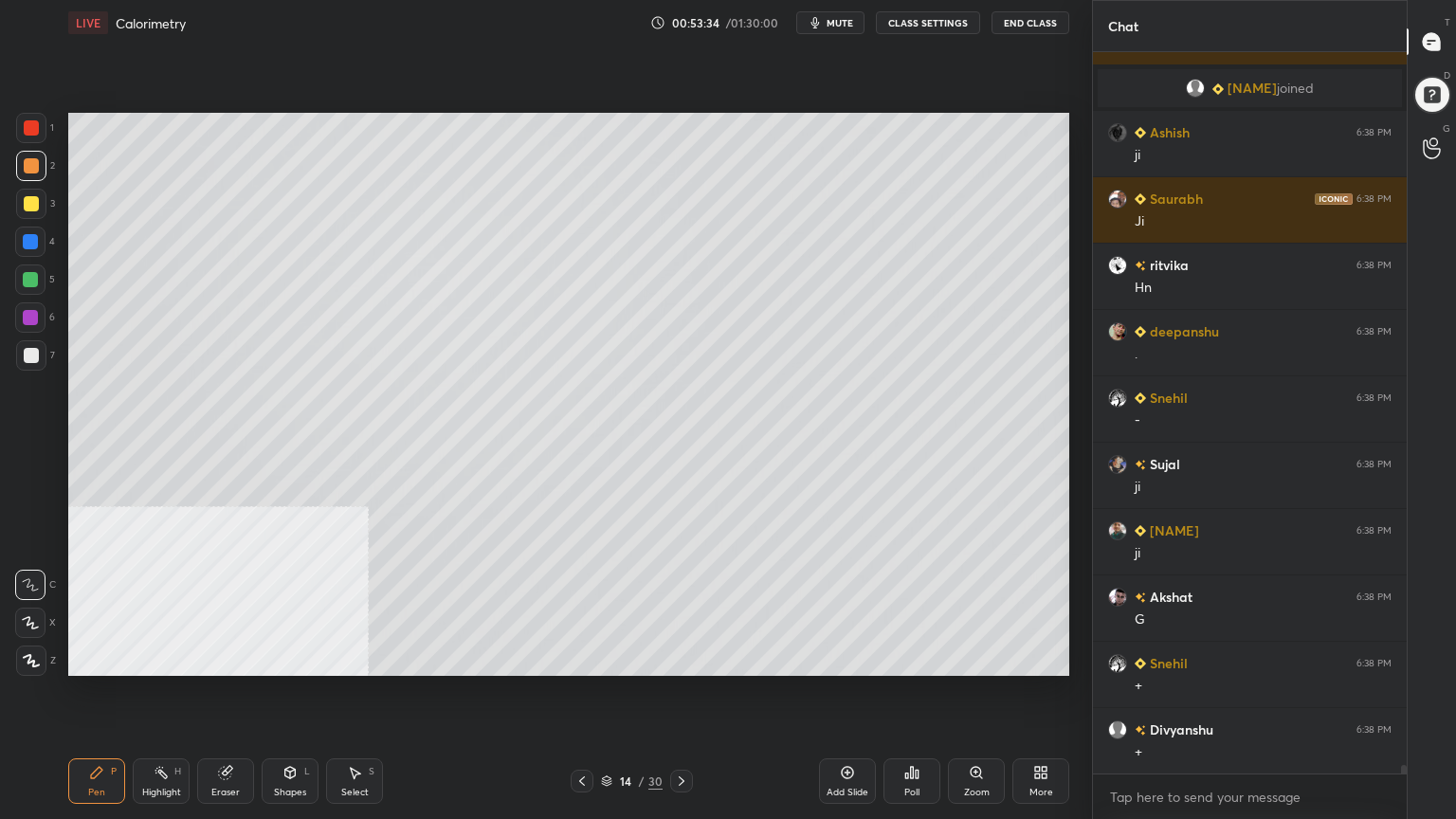 click on "Select S" at bounding box center (355, 781) 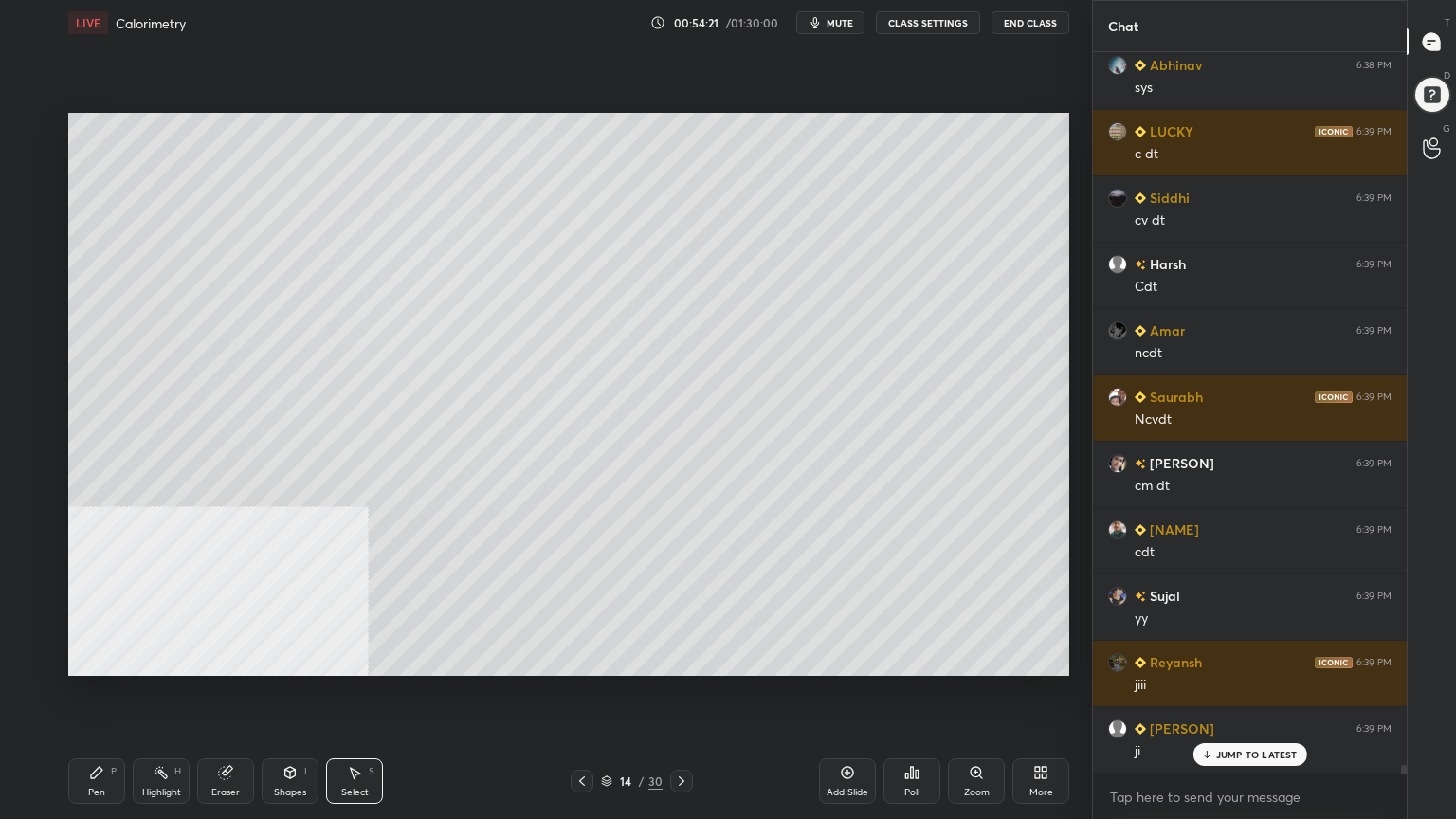 scroll, scrollTop: 60708, scrollLeft: 0, axis: vertical 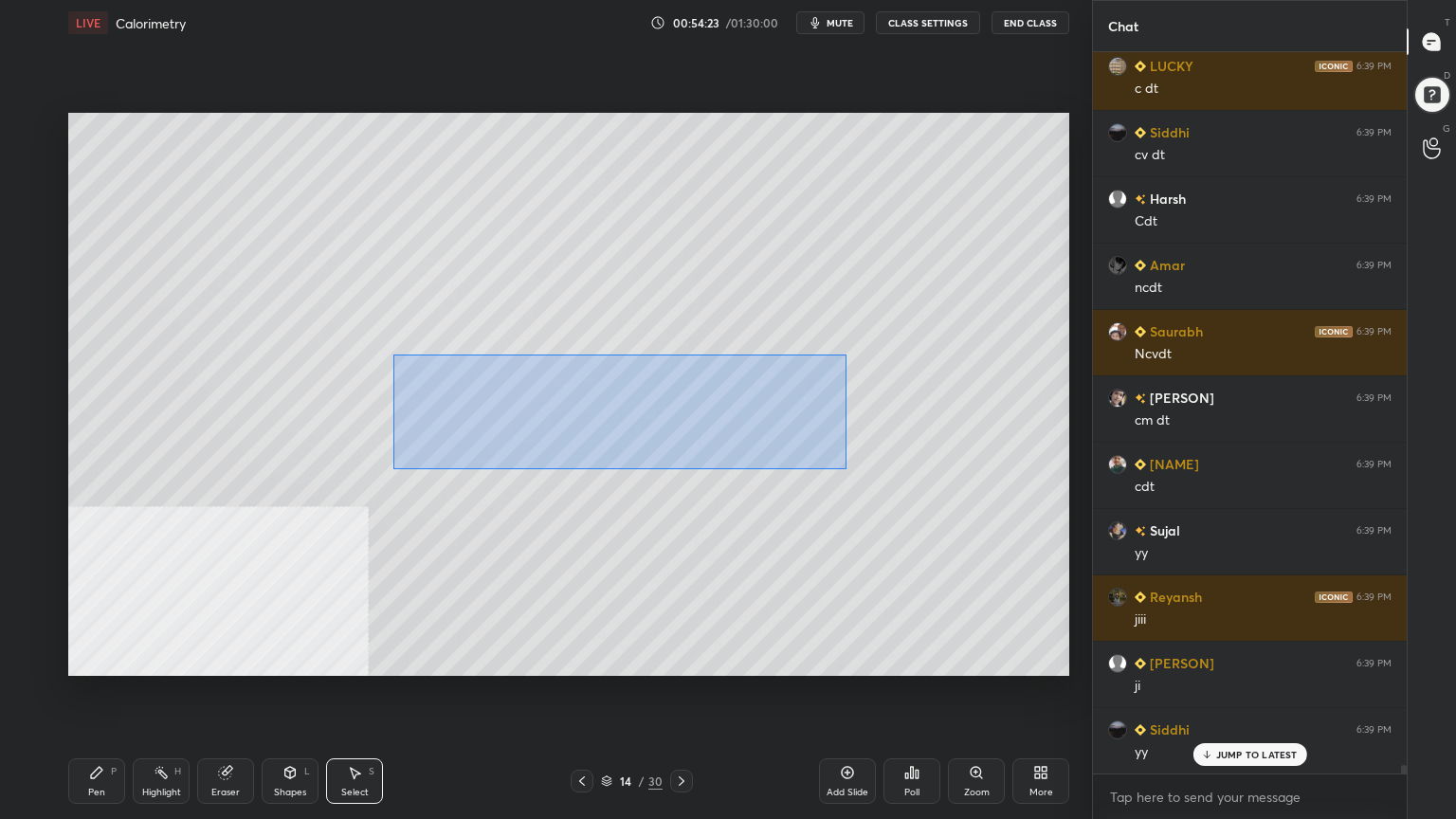 drag, startPoint x: 494, startPoint y: 376, endPoint x: 844, endPoint y: 465, distance: 361.13848 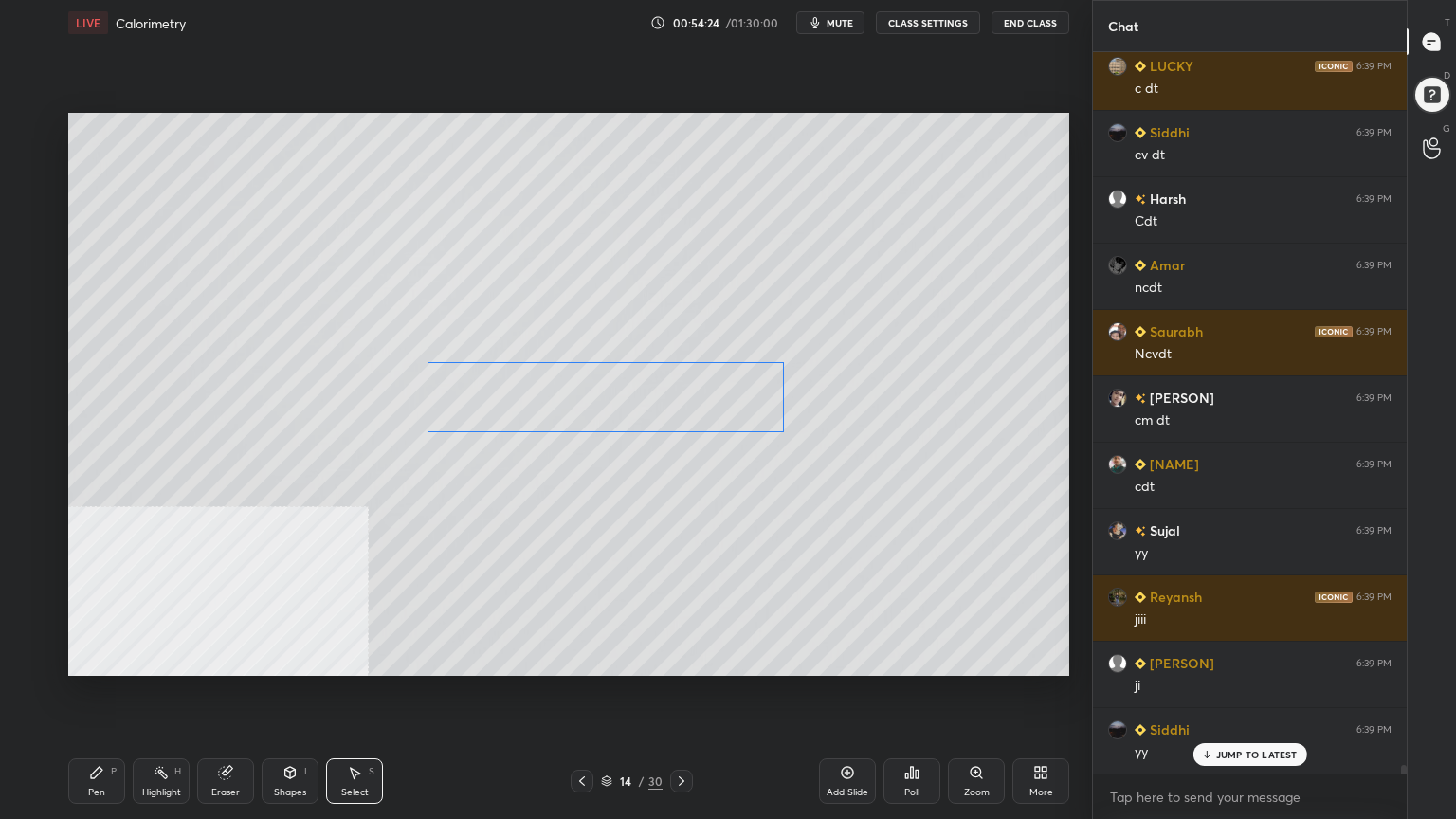 drag, startPoint x: 624, startPoint y: 394, endPoint x: 637, endPoint y: 389, distance: 13.928388 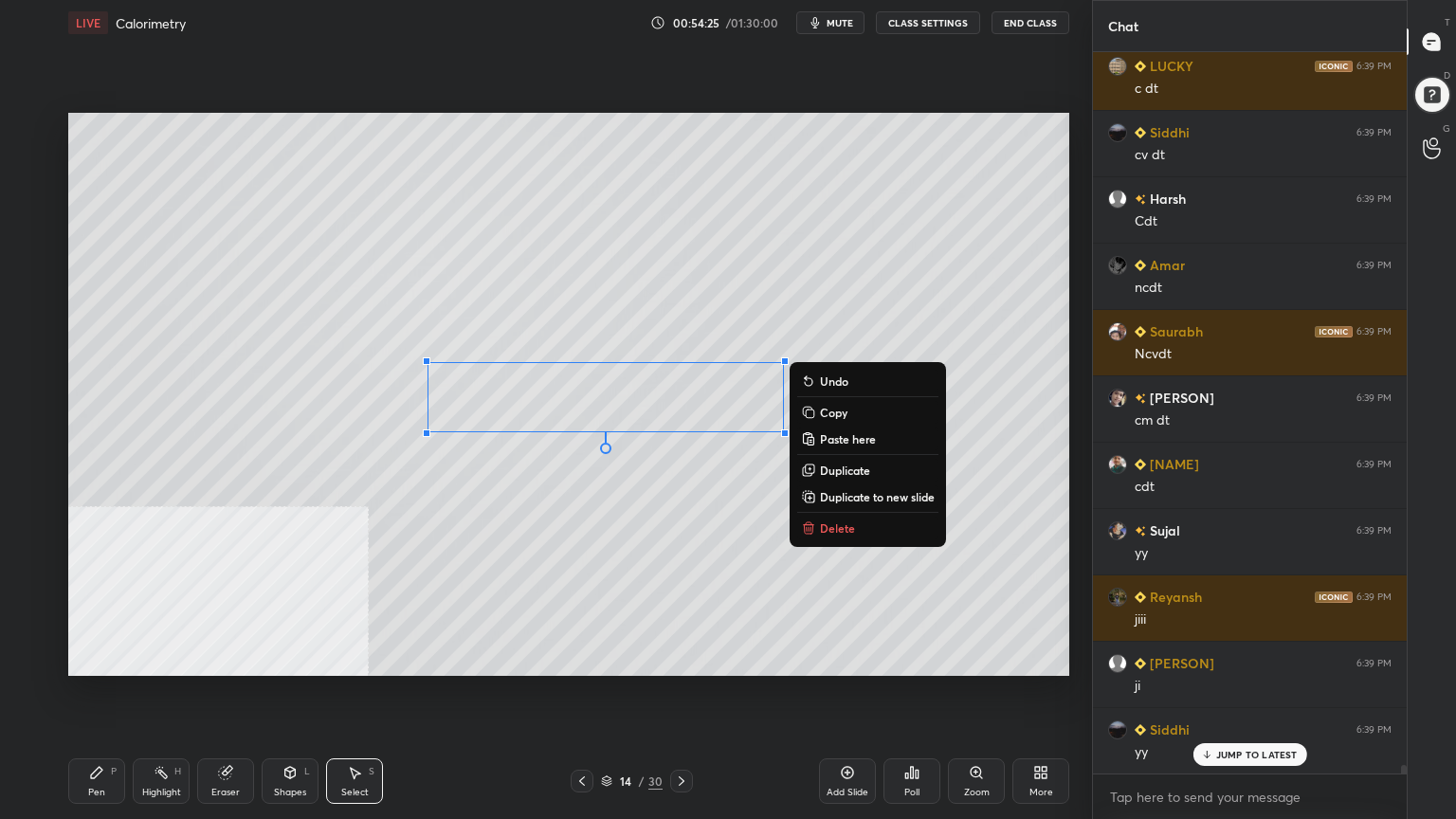 click on "Pen" at bounding box center [97, 792] 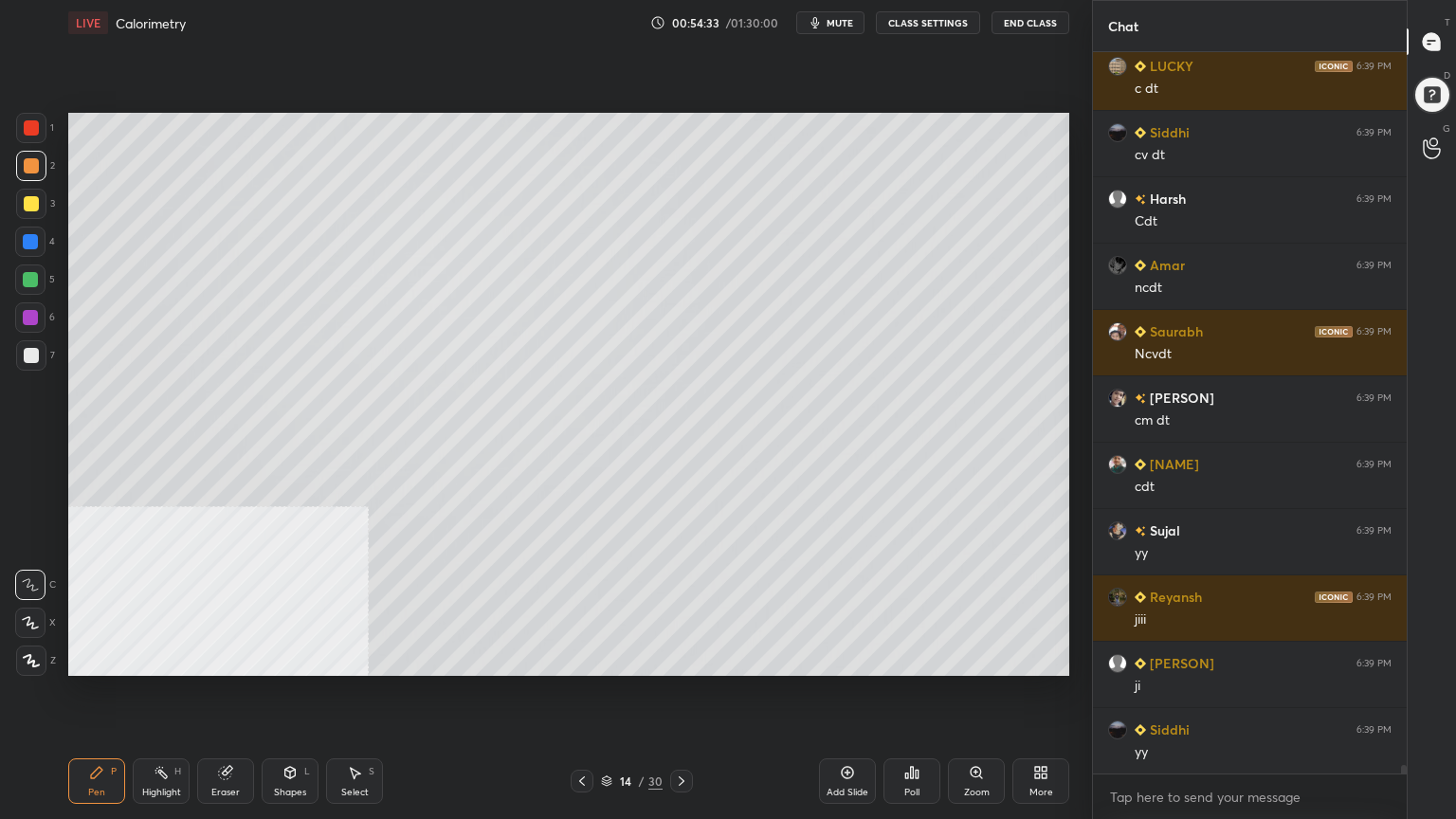 scroll, scrollTop: 60776, scrollLeft: 0, axis: vertical 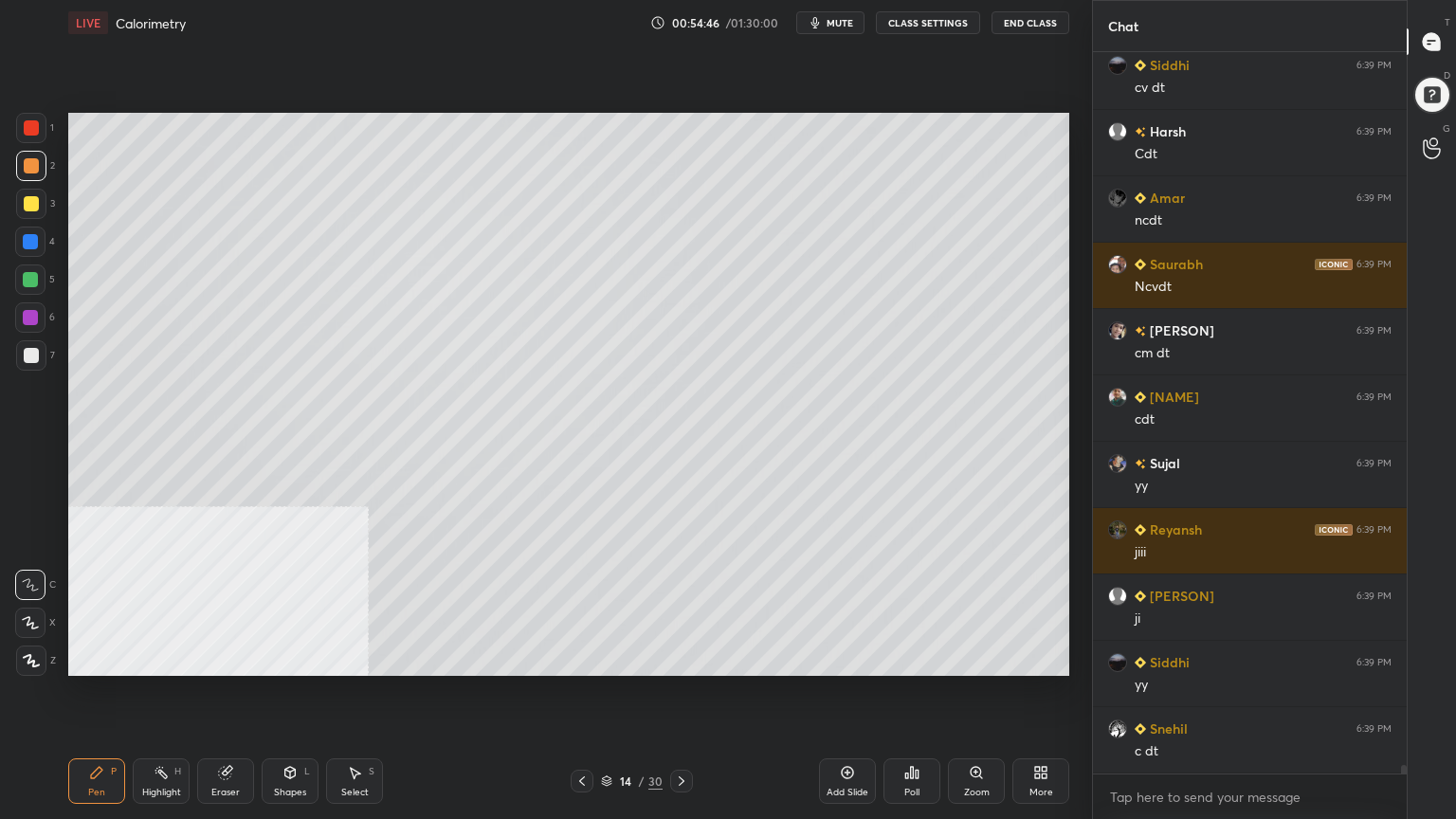 drag, startPoint x: 355, startPoint y: 786, endPoint x: 366, endPoint y: 724, distance: 62.9682 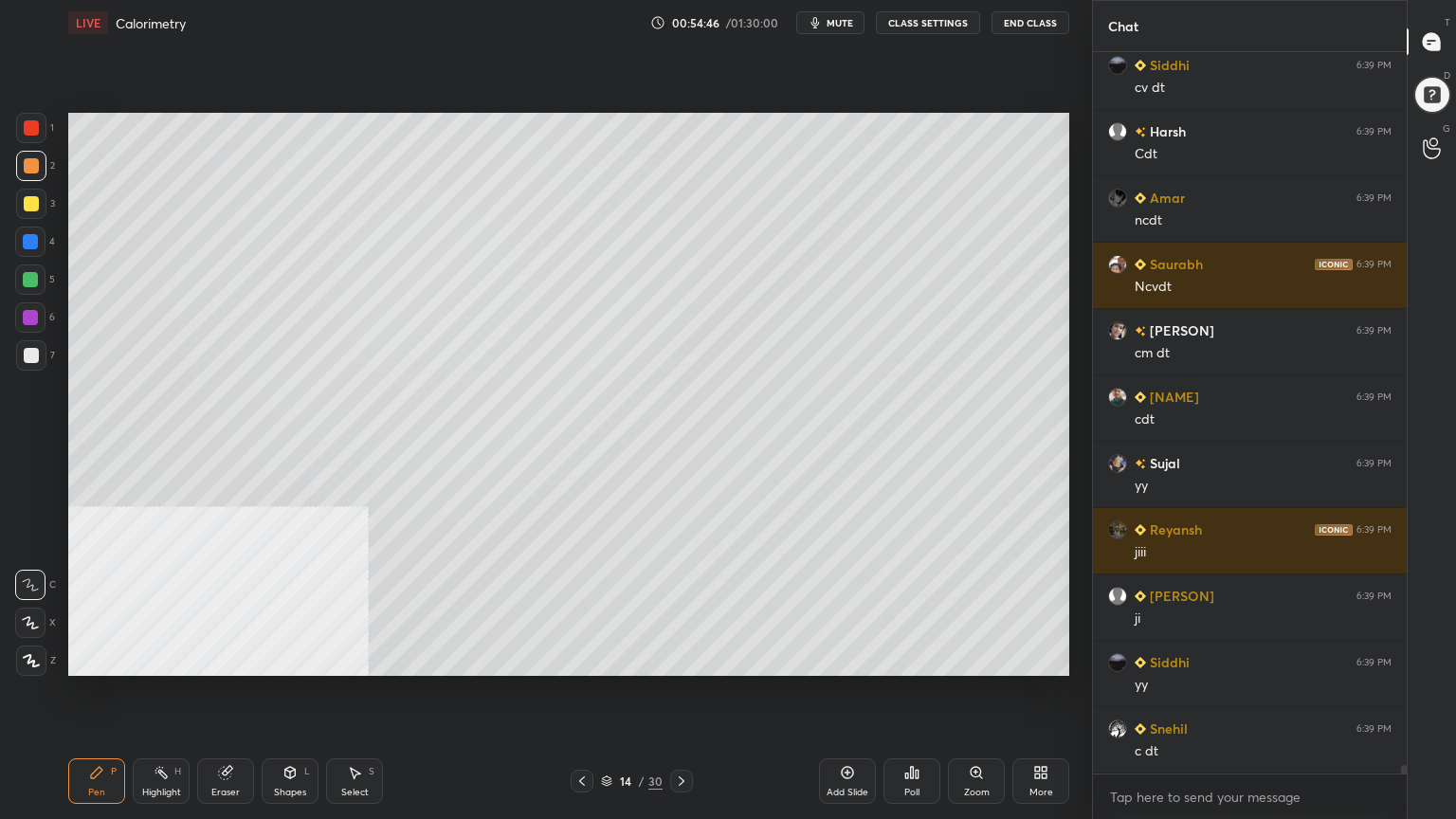 click on "Select S" at bounding box center [355, 781] 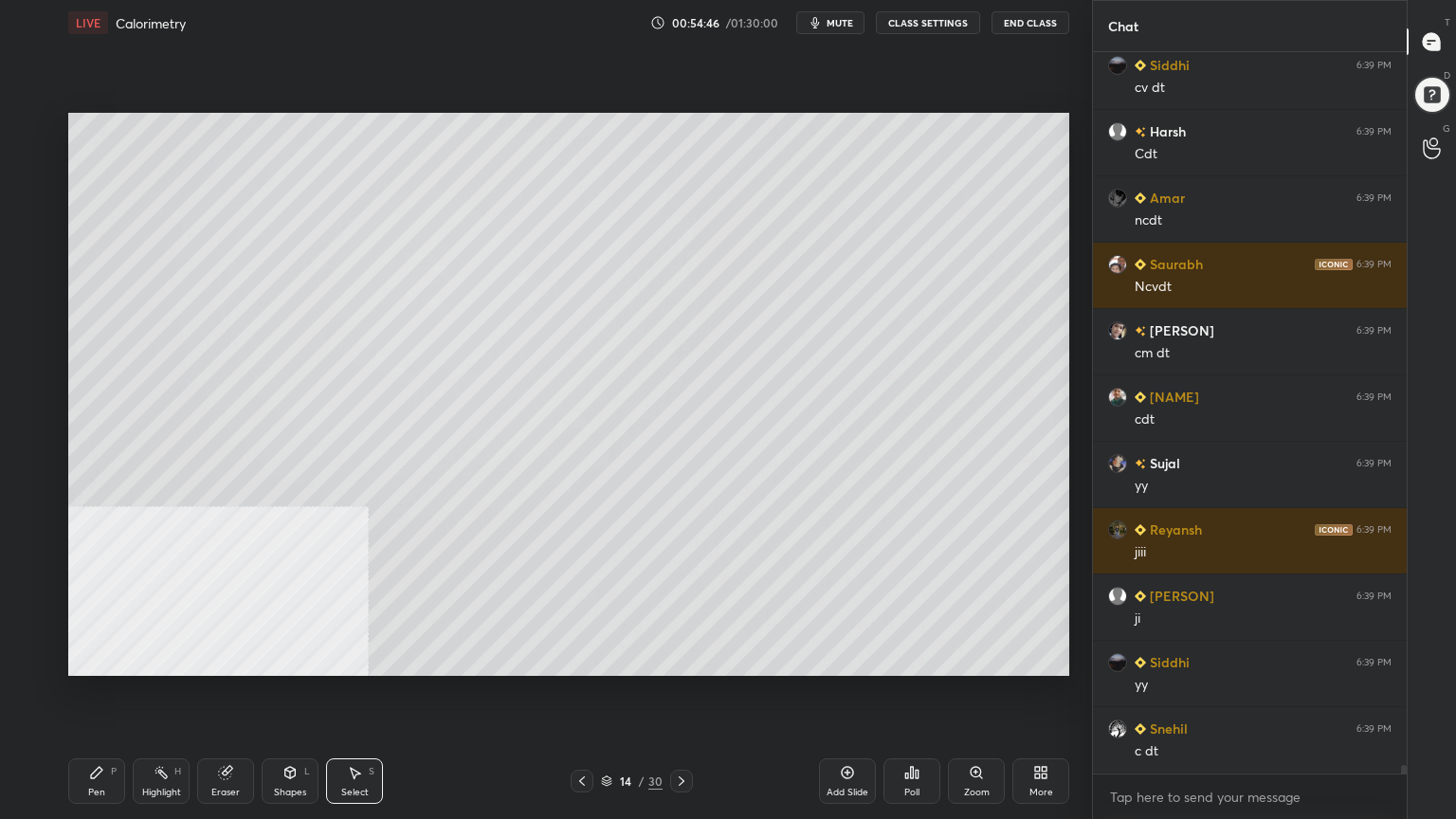 scroll, scrollTop: 60841, scrollLeft: 0, axis: vertical 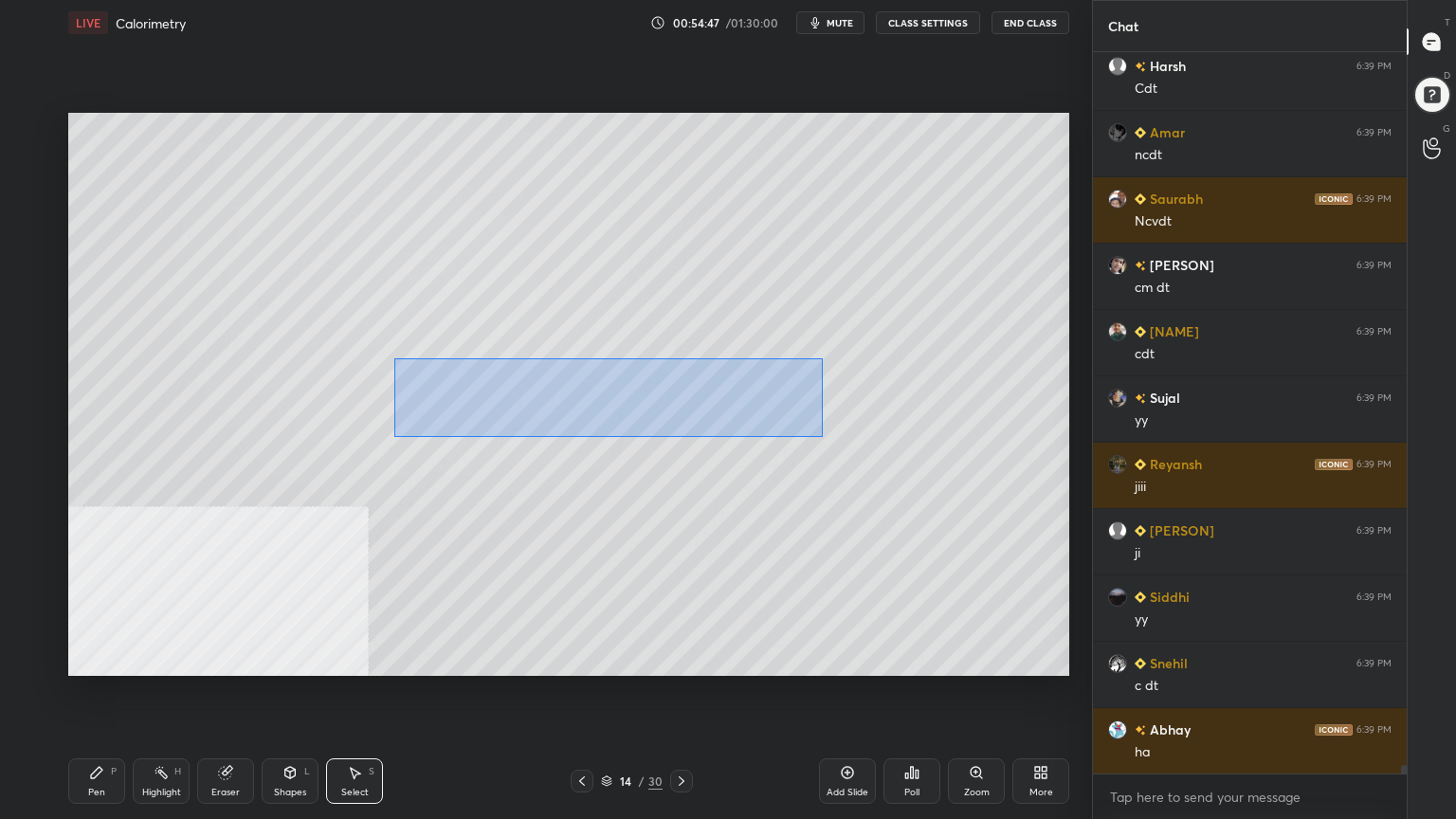 drag, startPoint x: 422, startPoint y: 371, endPoint x: 721, endPoint y: 421, distance: 303.1518 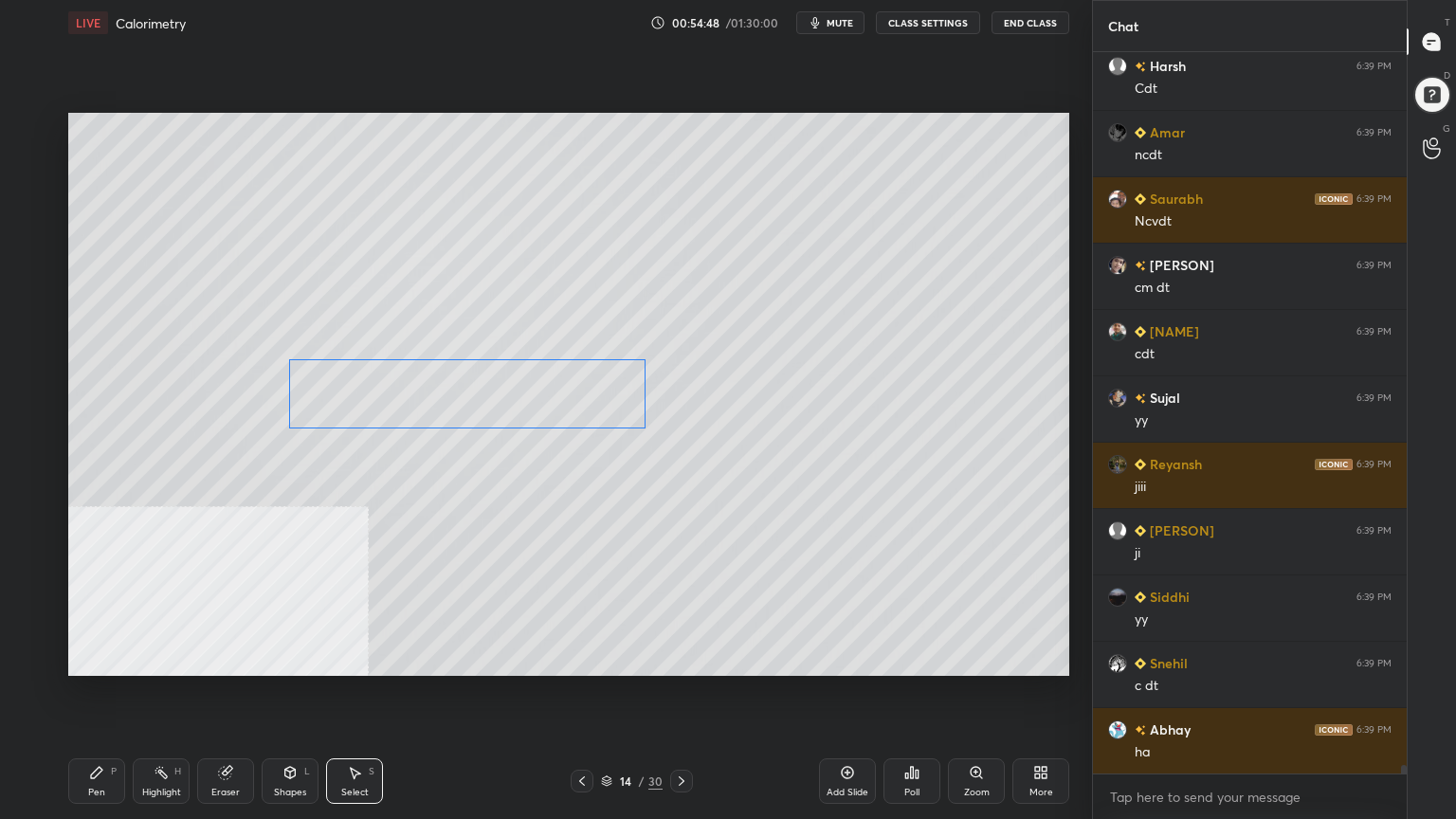 scroll, scrollTop: 60908, scrollLeft: 0, axis: vertical 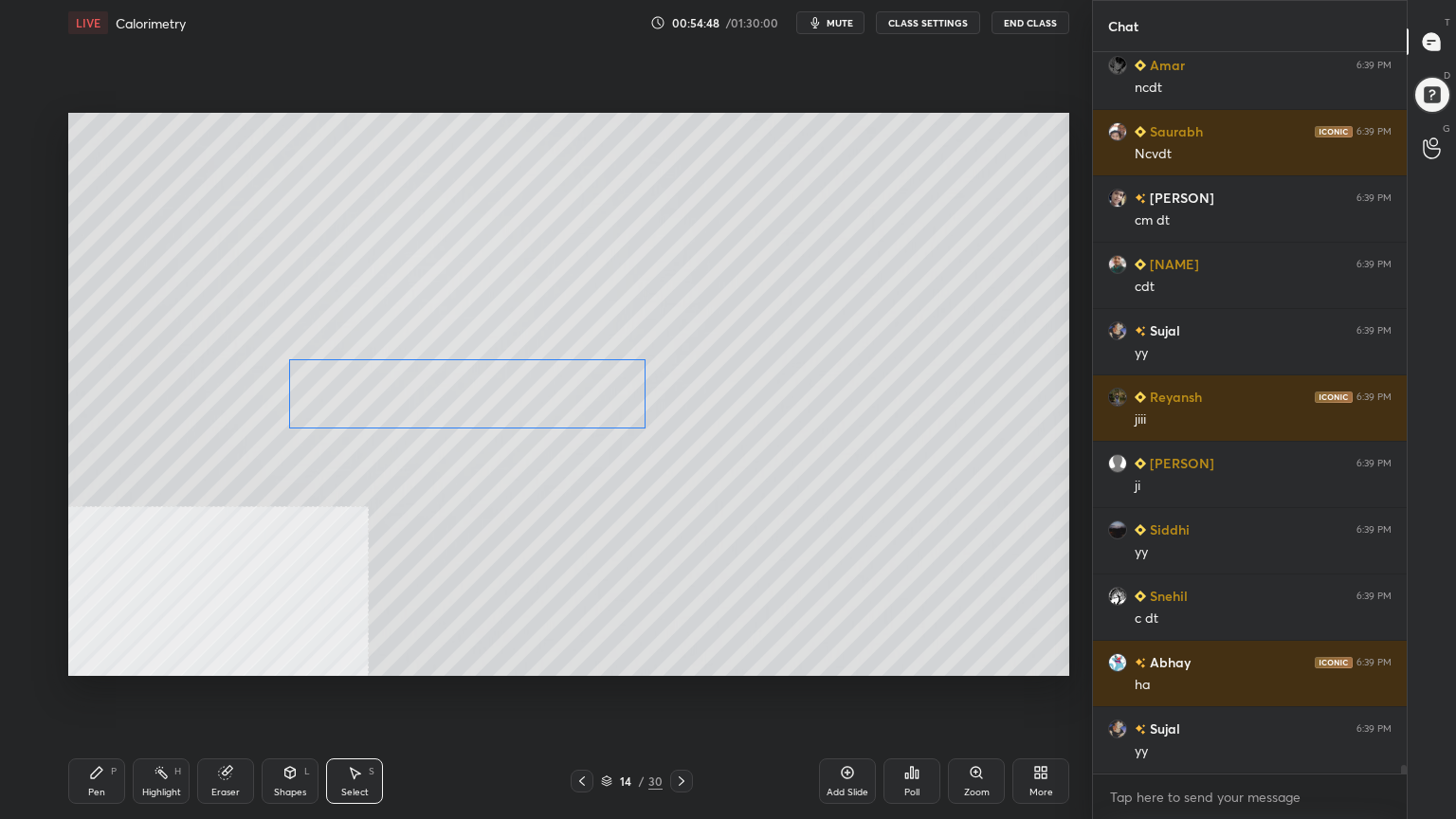 drag, startPoint x: 588, startPoint y: 409, endPoint x: 508, endPoint y: 408, distance: 80.00625 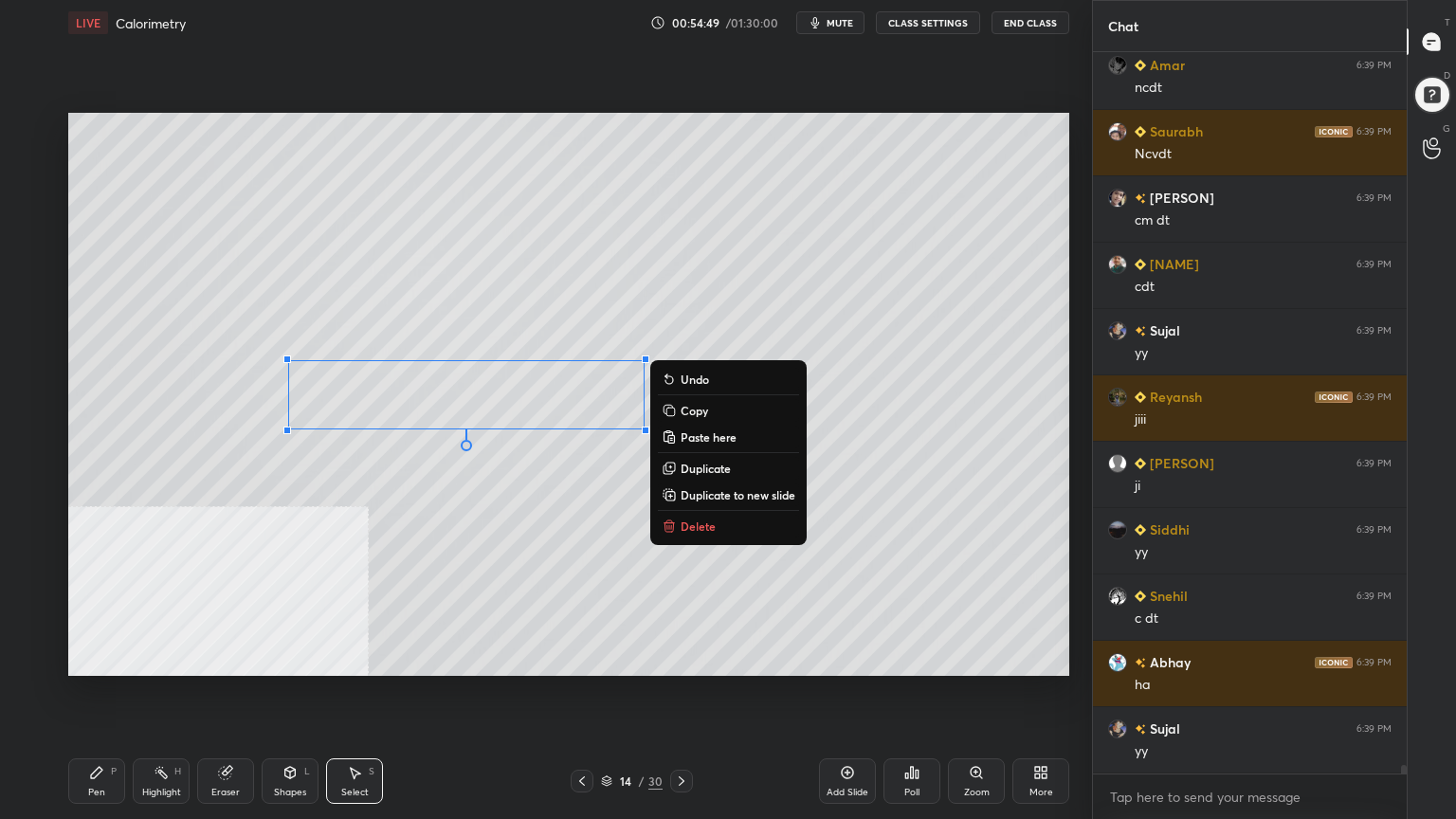 click on "0 ° Undo Copy Paste here Duplicate Duplicate to new slide Delete" at bounding box center (569, 394) 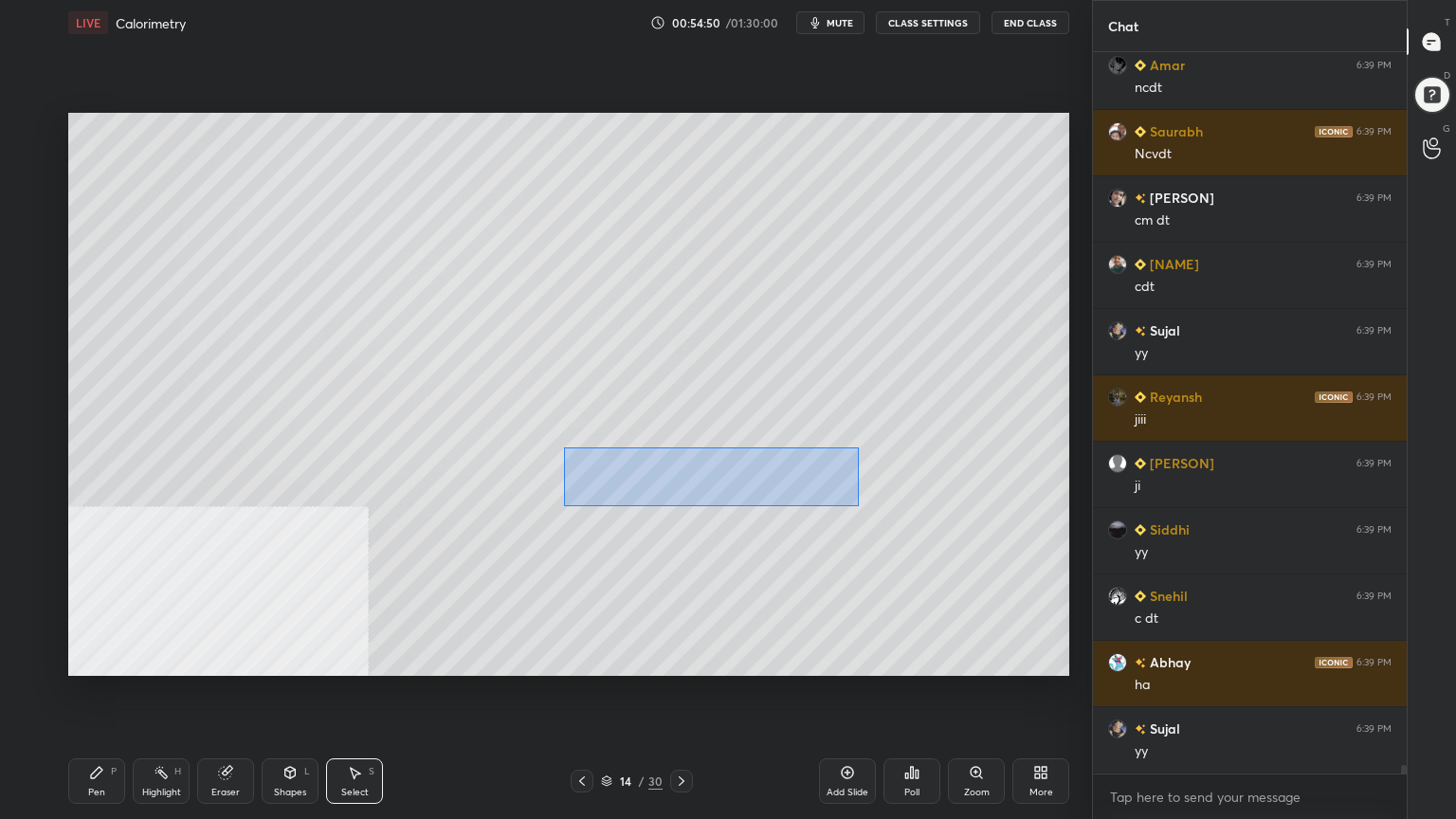 drag, startPoint x: 650, startPoint y: 463, endPoint x: 852, endPoint y: 497, distance: 204.8414 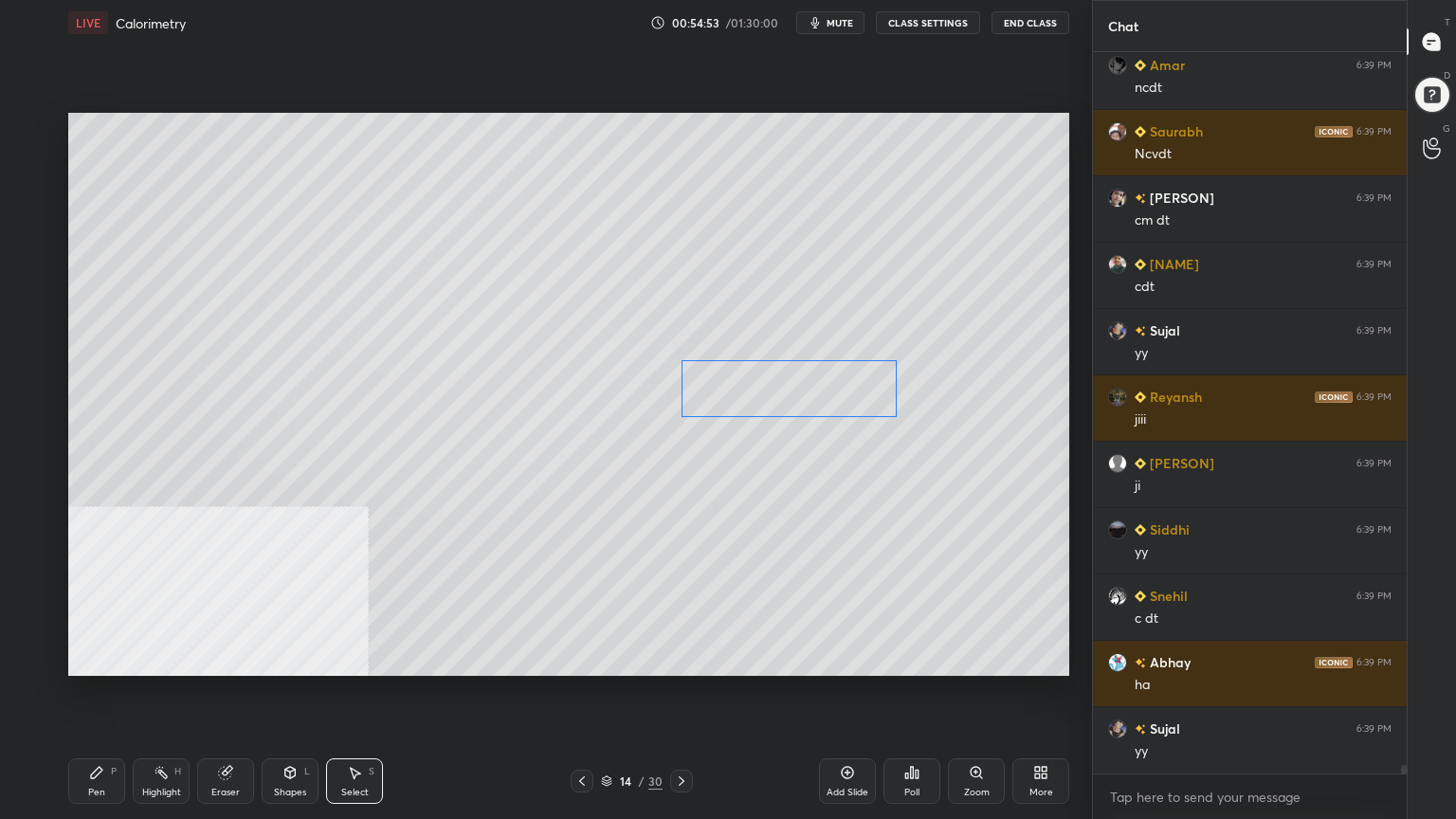 drag, startPoint x: 742, startPoint y: 475, endPoint x: 827, endPoint y: 395, distance: 116.726175 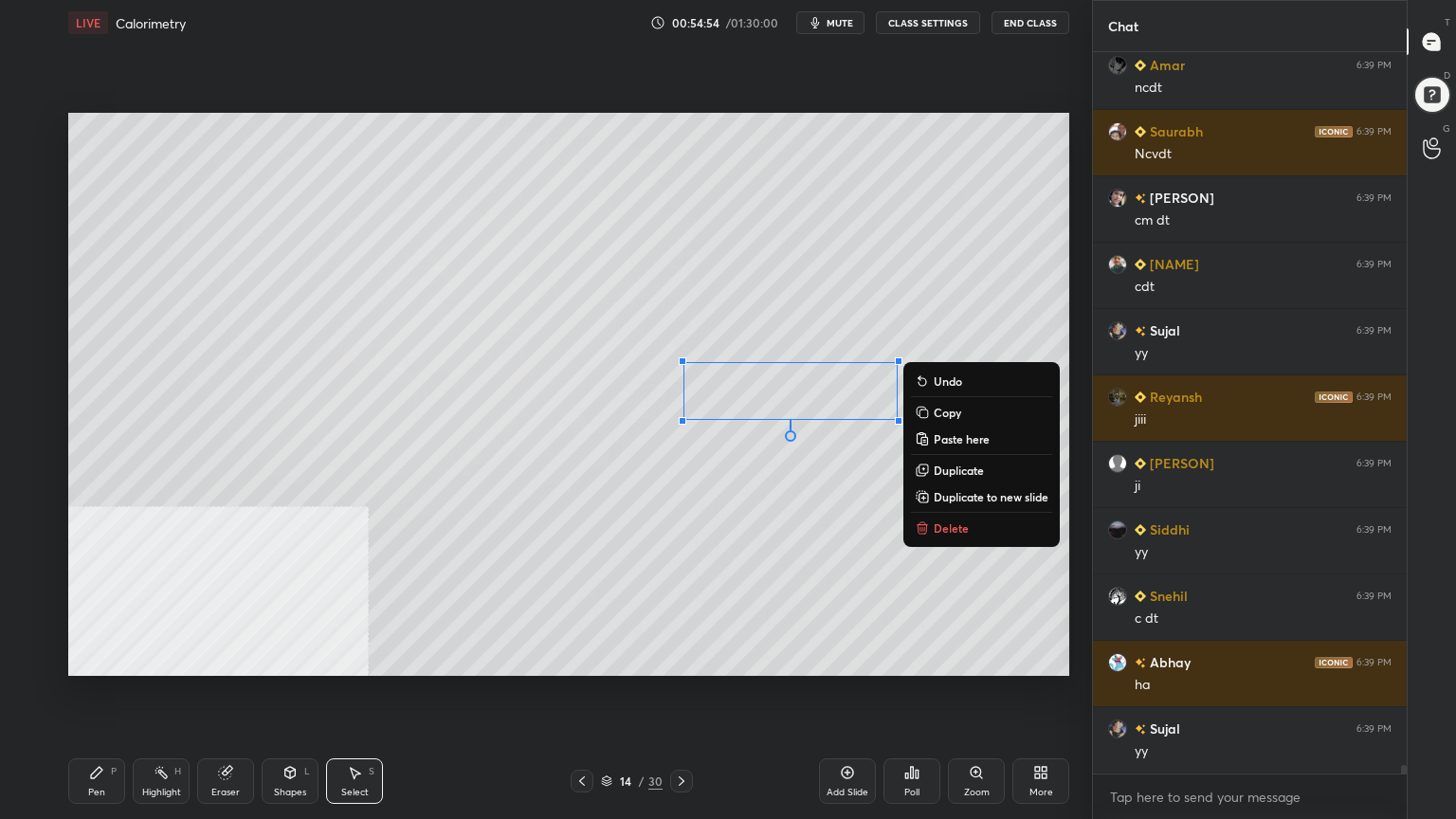 drag, startPoint x: 93, startPoint y: 785, endPoint x: 91, endPoint y: 771, distance: 14.142136 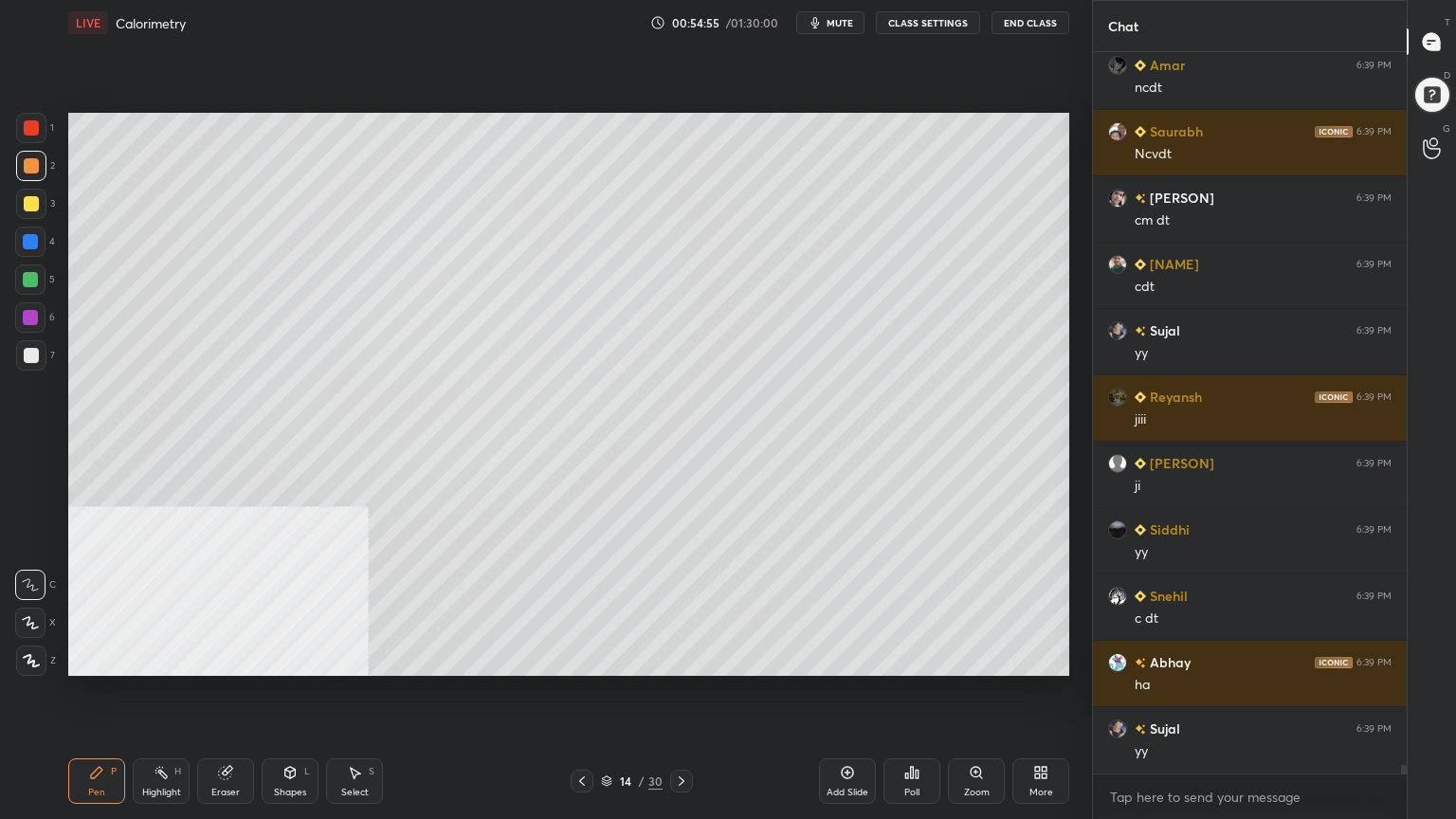 drag, startPoint x: 27, startPoint y: 283, endPoint x: 67, endPoint y: 290, distance: 40.60788 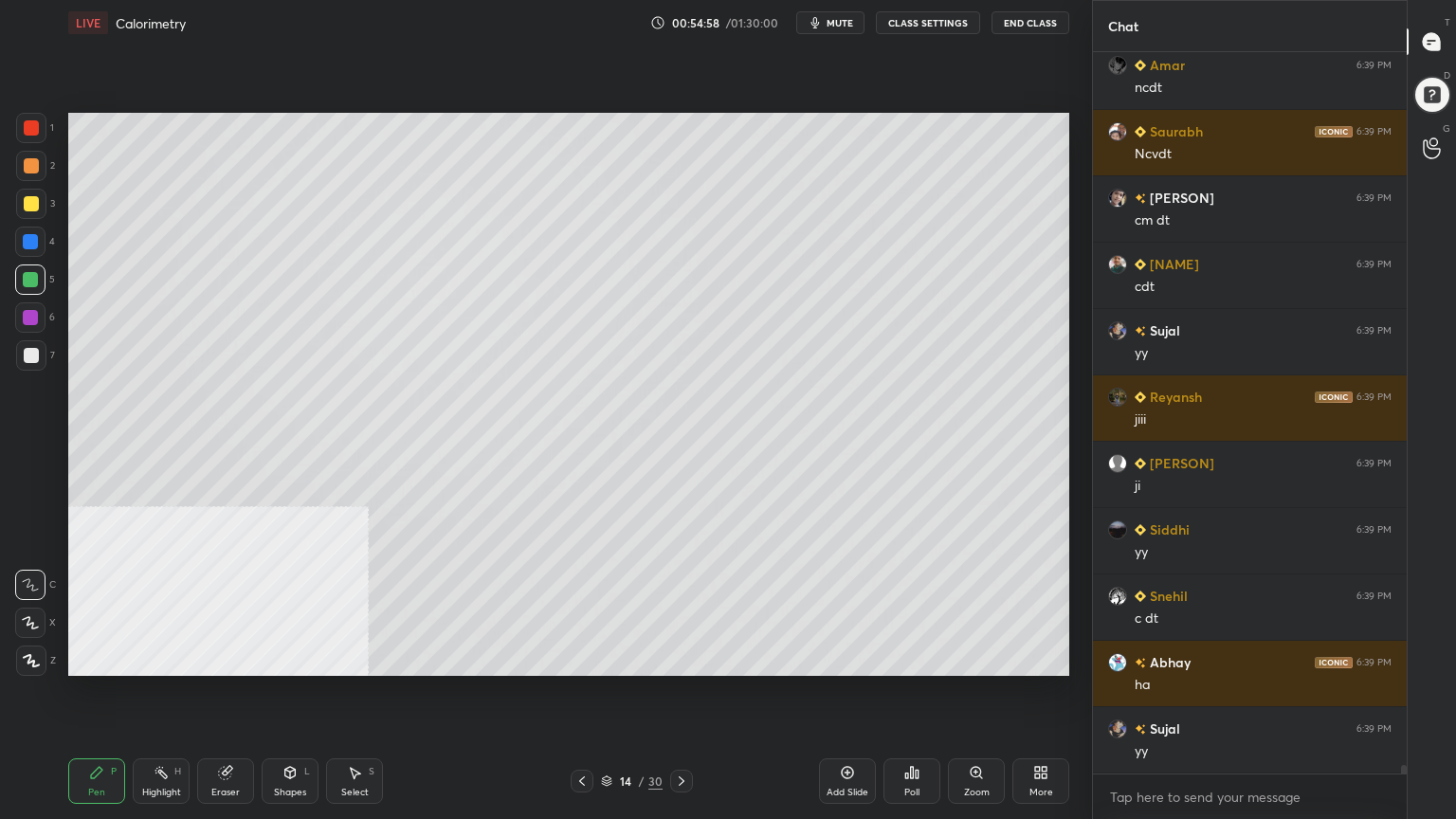 click at bounding box center [31, 166] 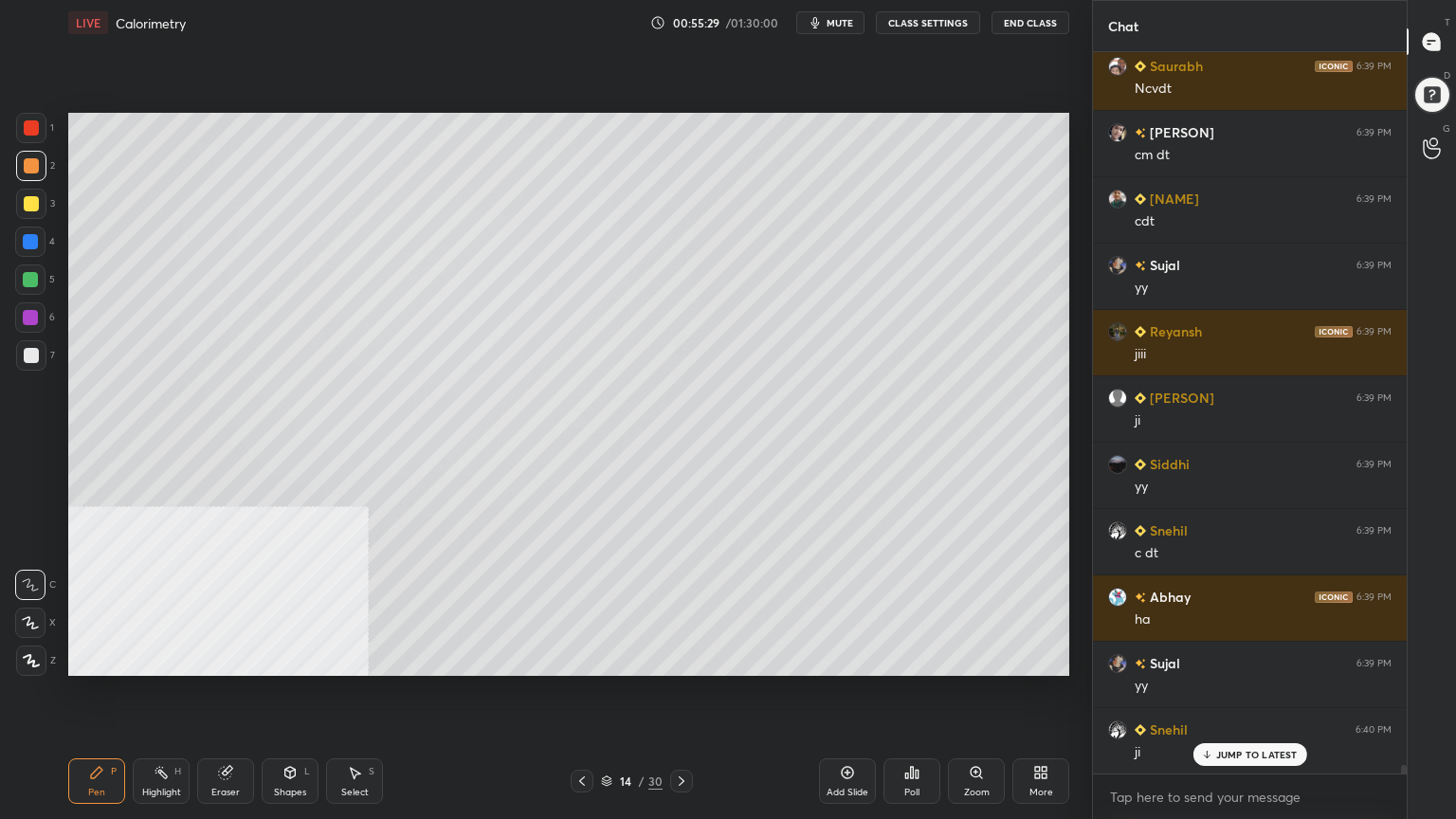 scroll, scrollTop: 61041, scrollLeft: 0, axis: vertical 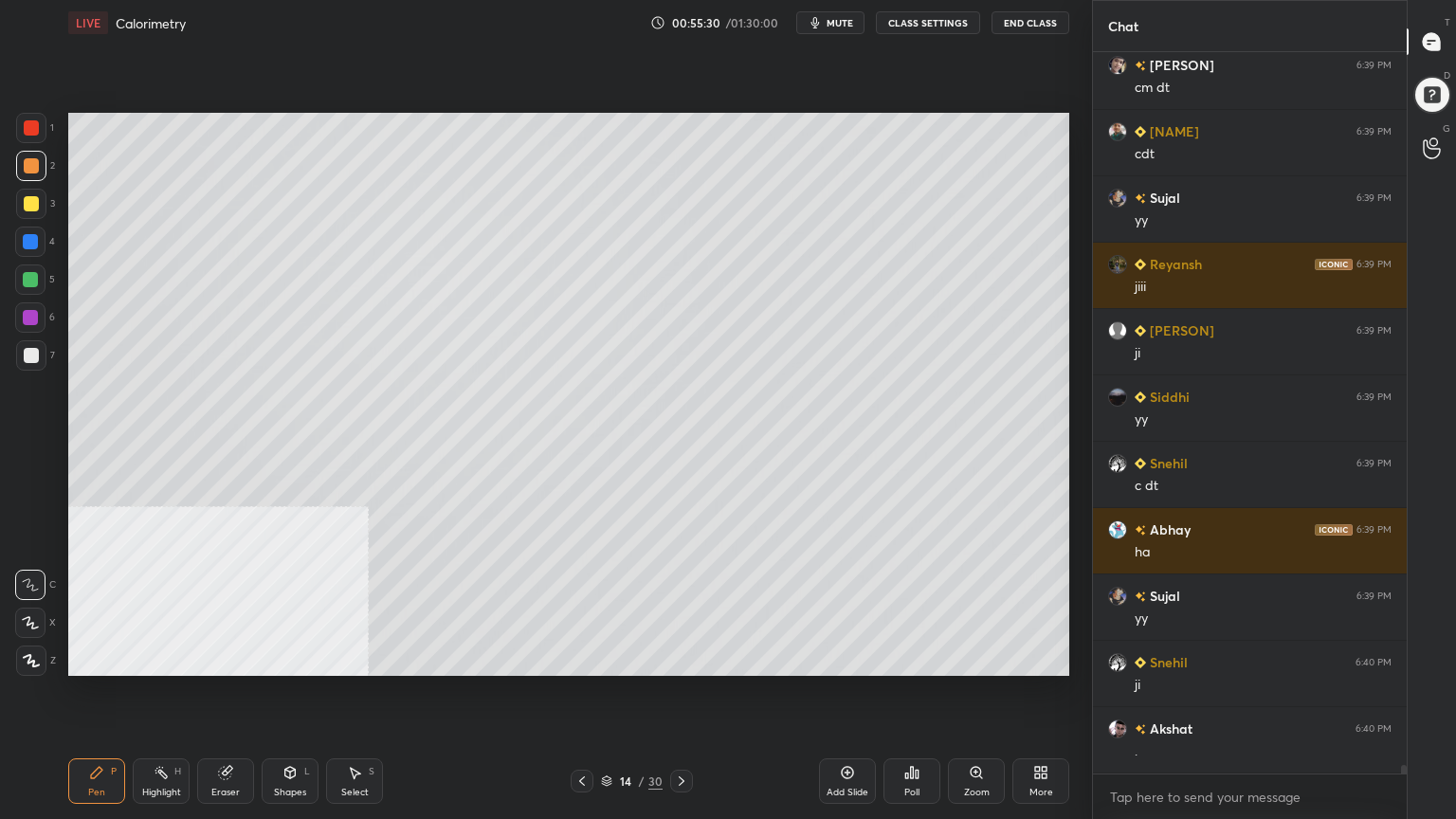 drag, startPoint x: 28, startPoint y: 282, endPoint x: 64, endPoint y: 290, distance: 36.878178 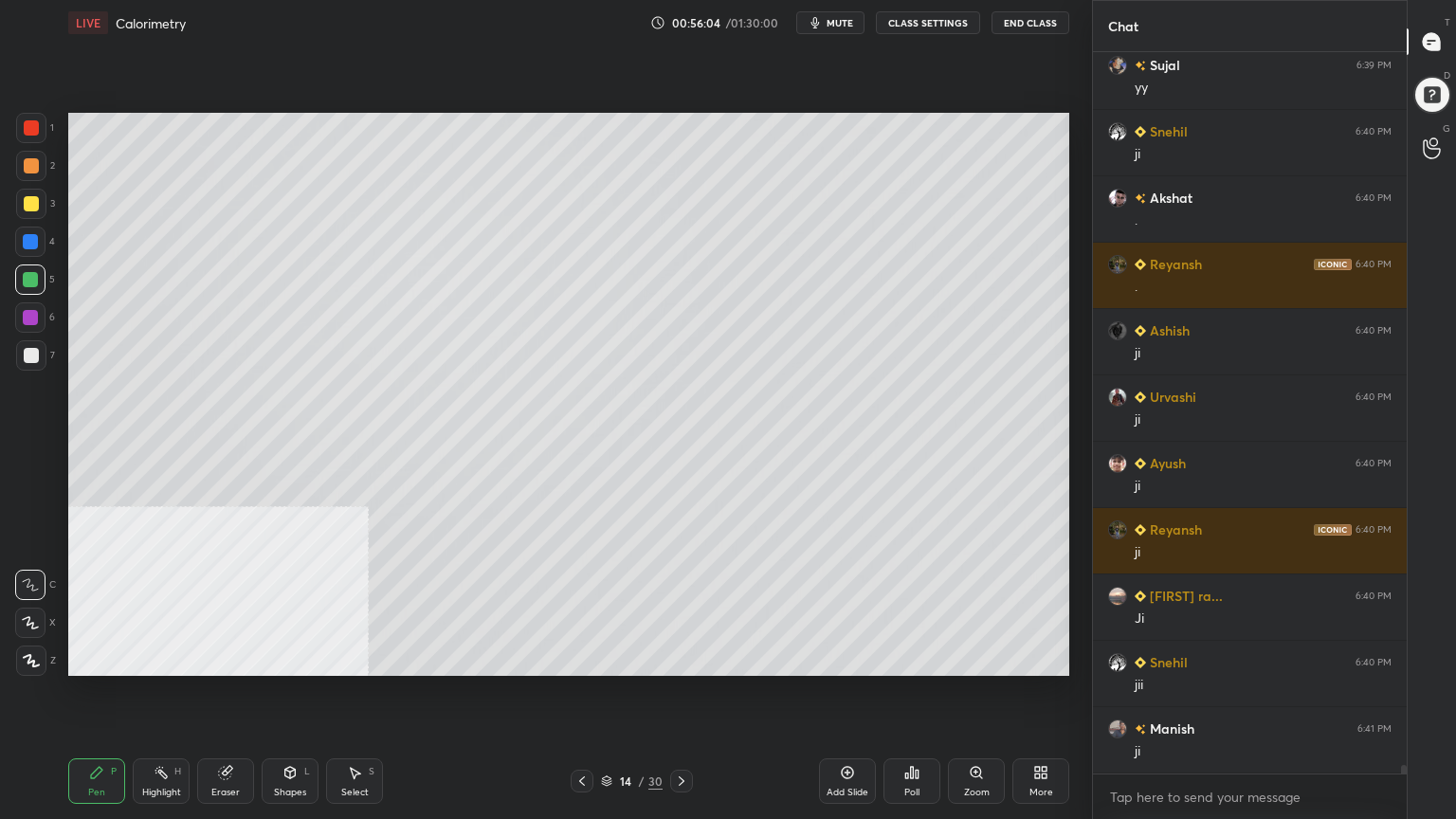 scroll, scrollTop: 61637, scrollLeft: 0, axis: vertical 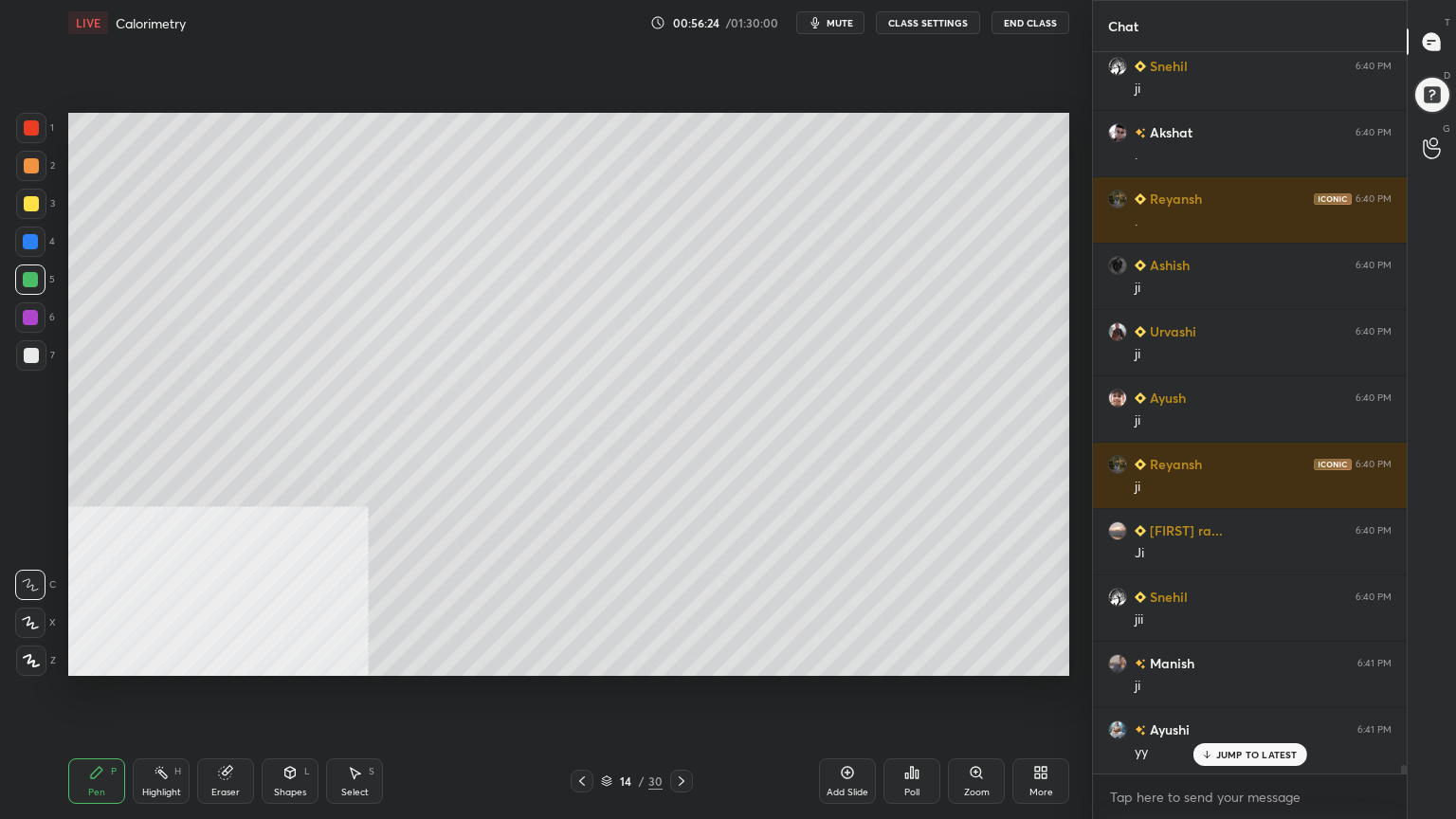 click at bounding box center (31, 204) 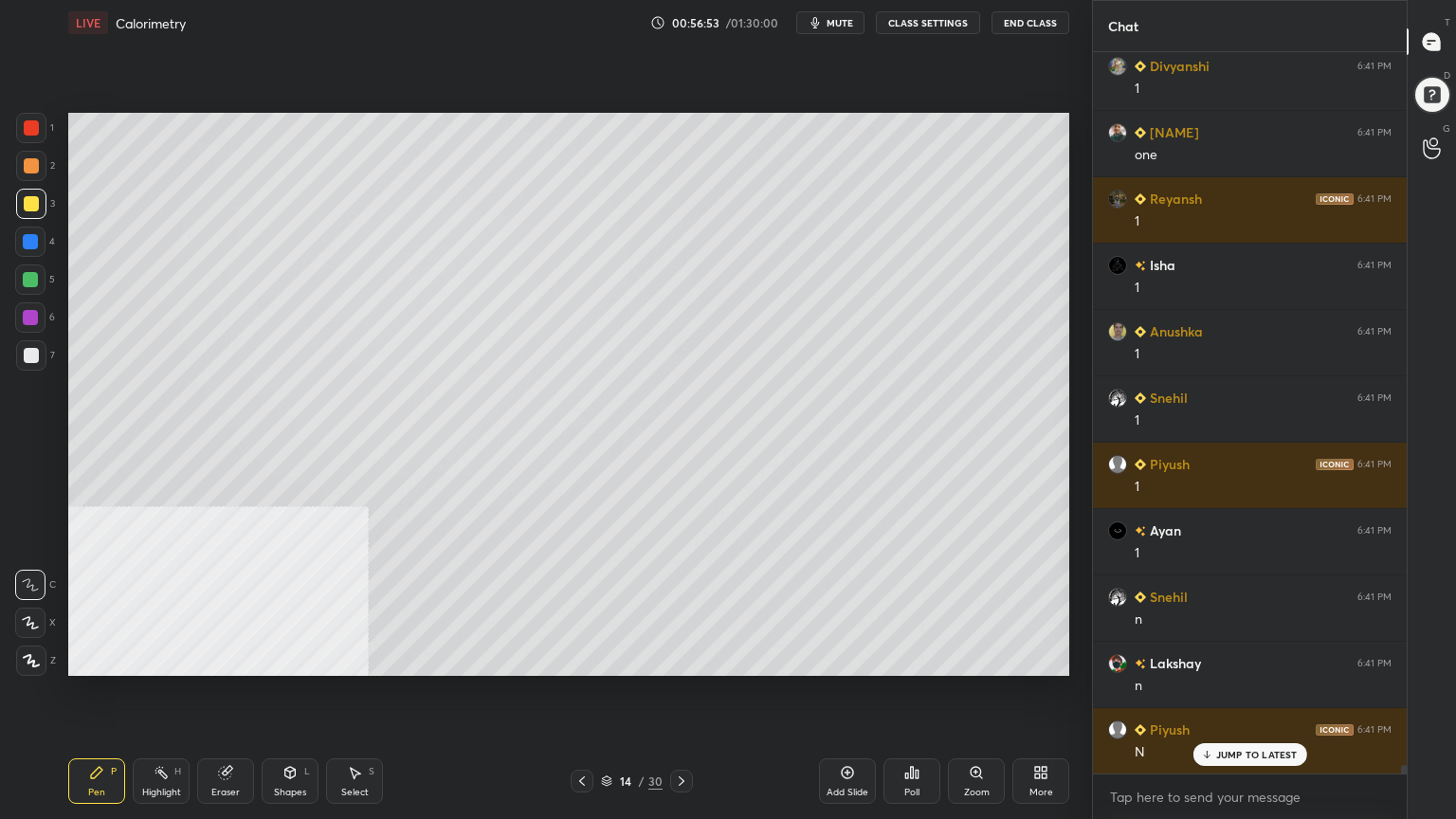 scroll, scrollTop: 63297, scrollLeft: 0, axis: vertical 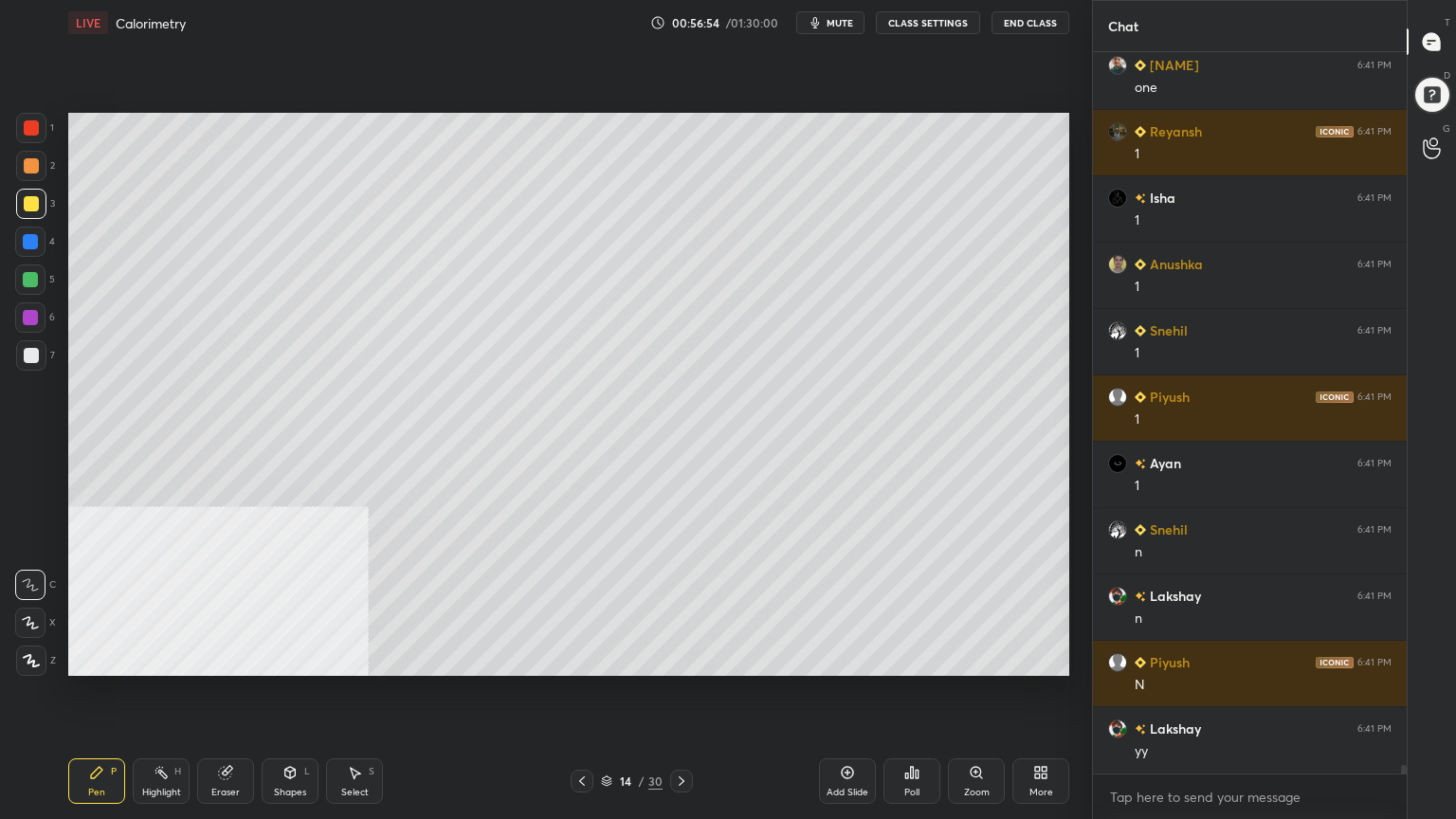 click 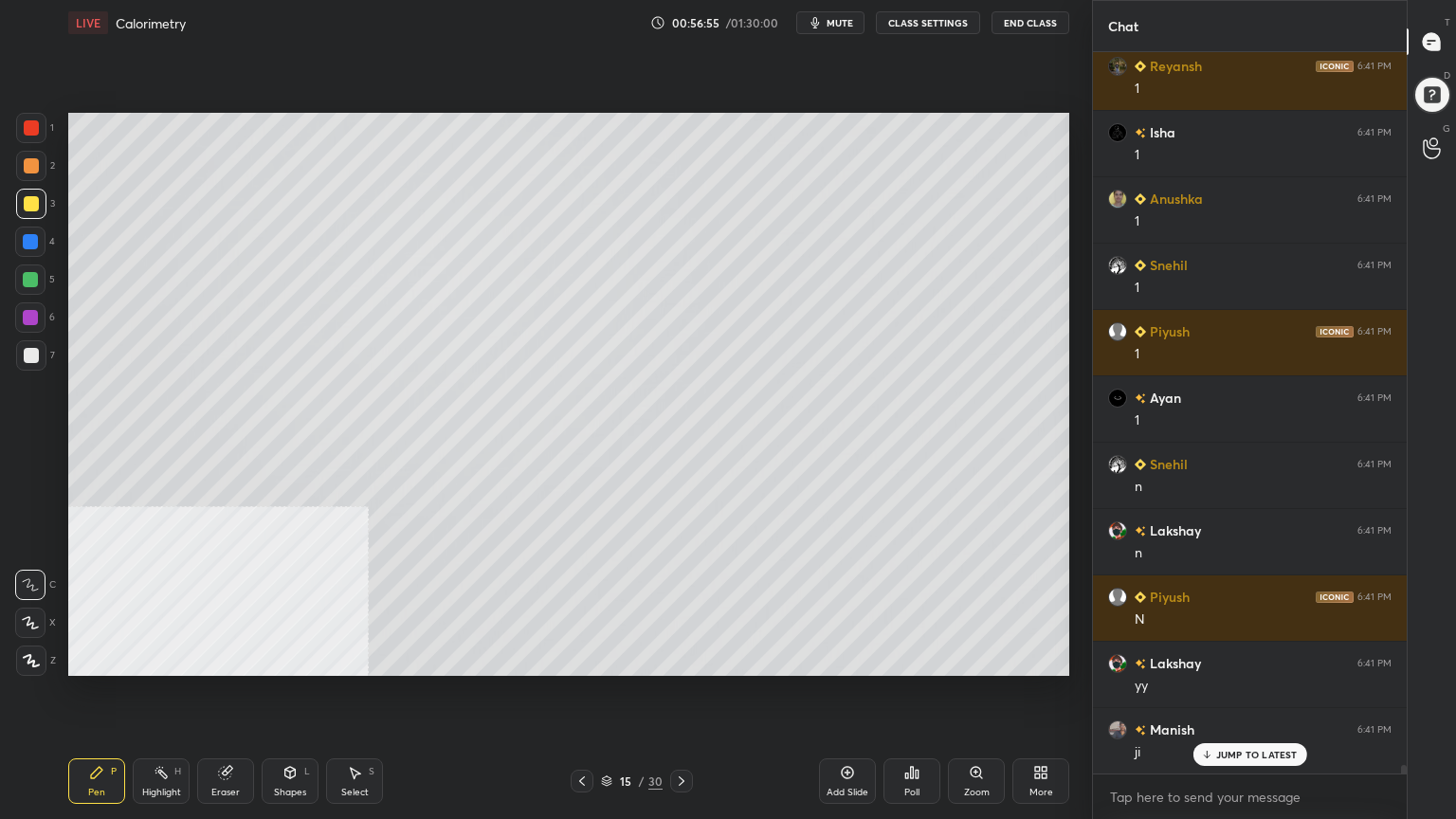 scroll, scrollTop: 63563, scrollLeft: 0, axis: vertical 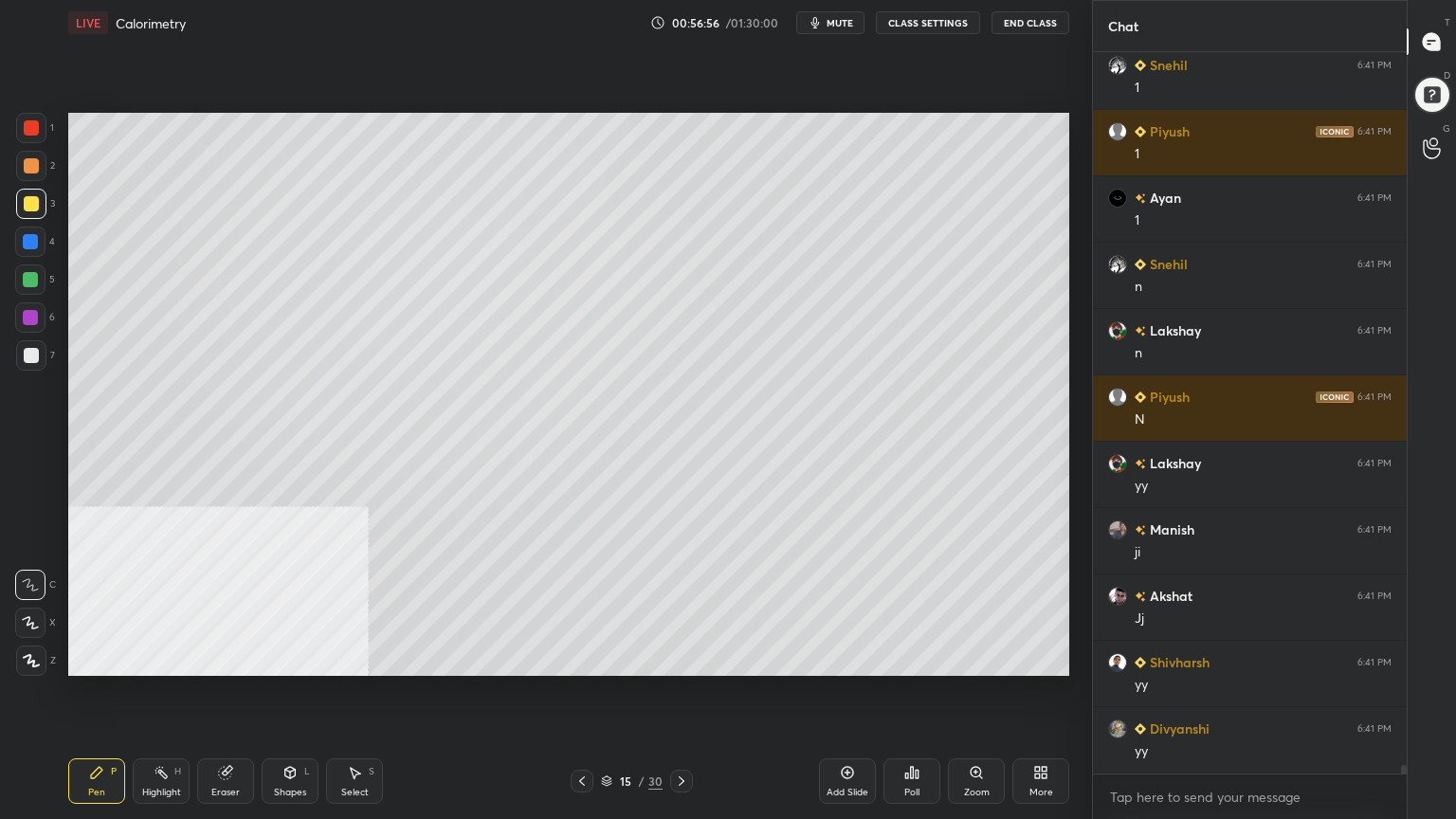 drag, startPoint x: 30, startPoint y: 282, endPoint x: 58, endPoint y: 246, distance: 45.607017 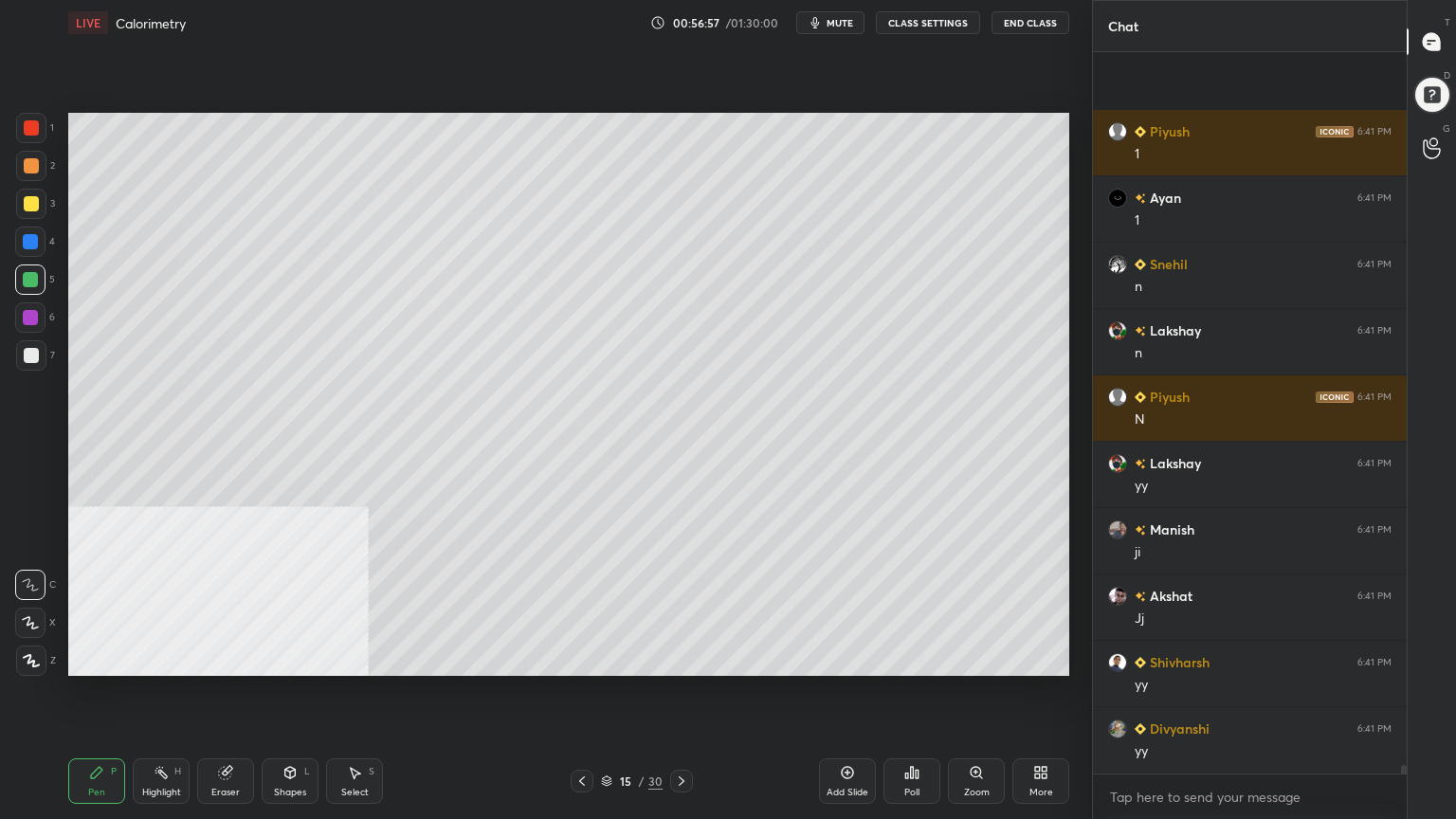 scroll, scrollTop: 63695, scrollLeft: 0, axis: vertical 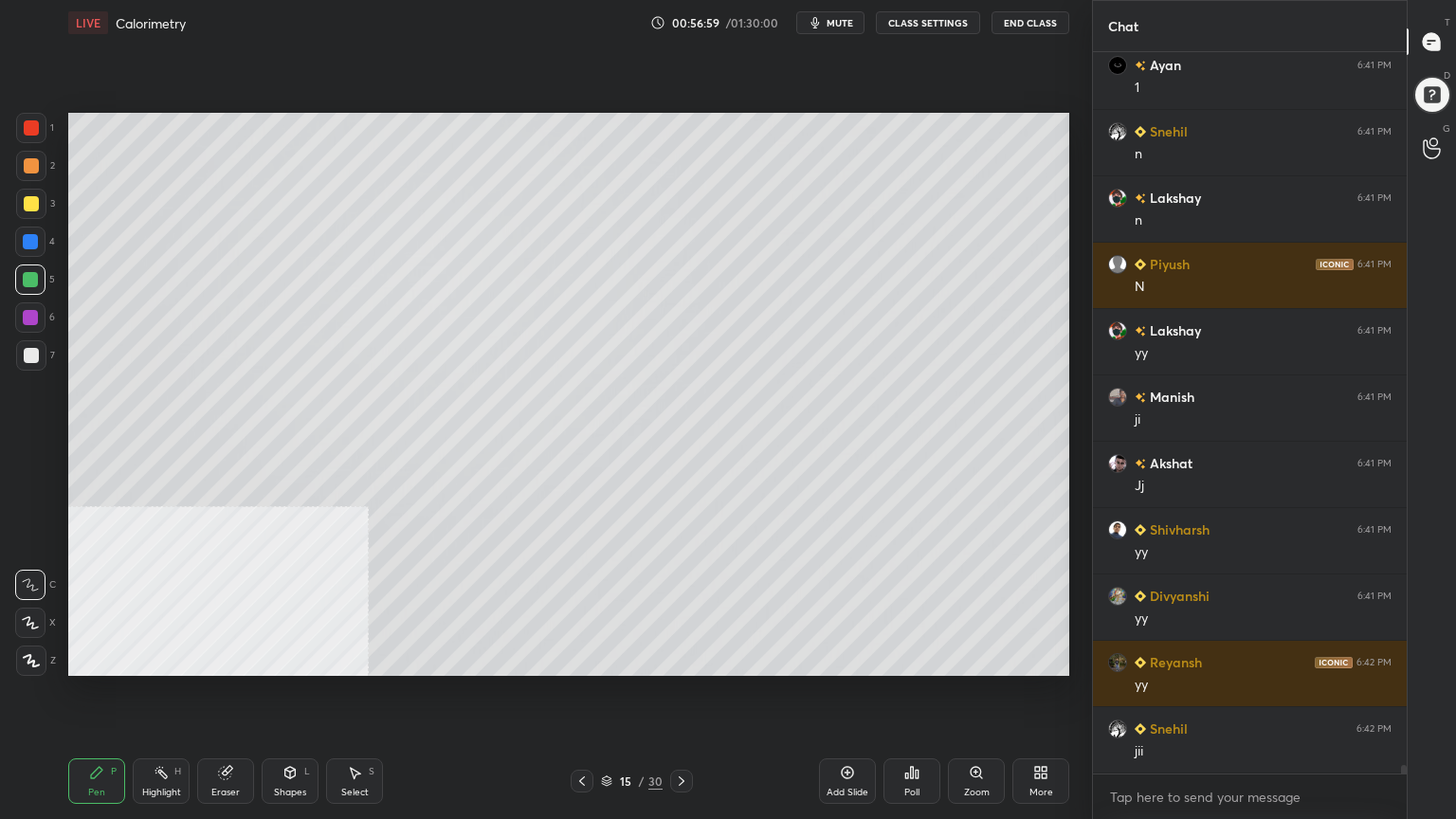 drag, startPoint x: 34, startPoint y: 205, endPoint x: 64, endPoint y: 205, distance: 30 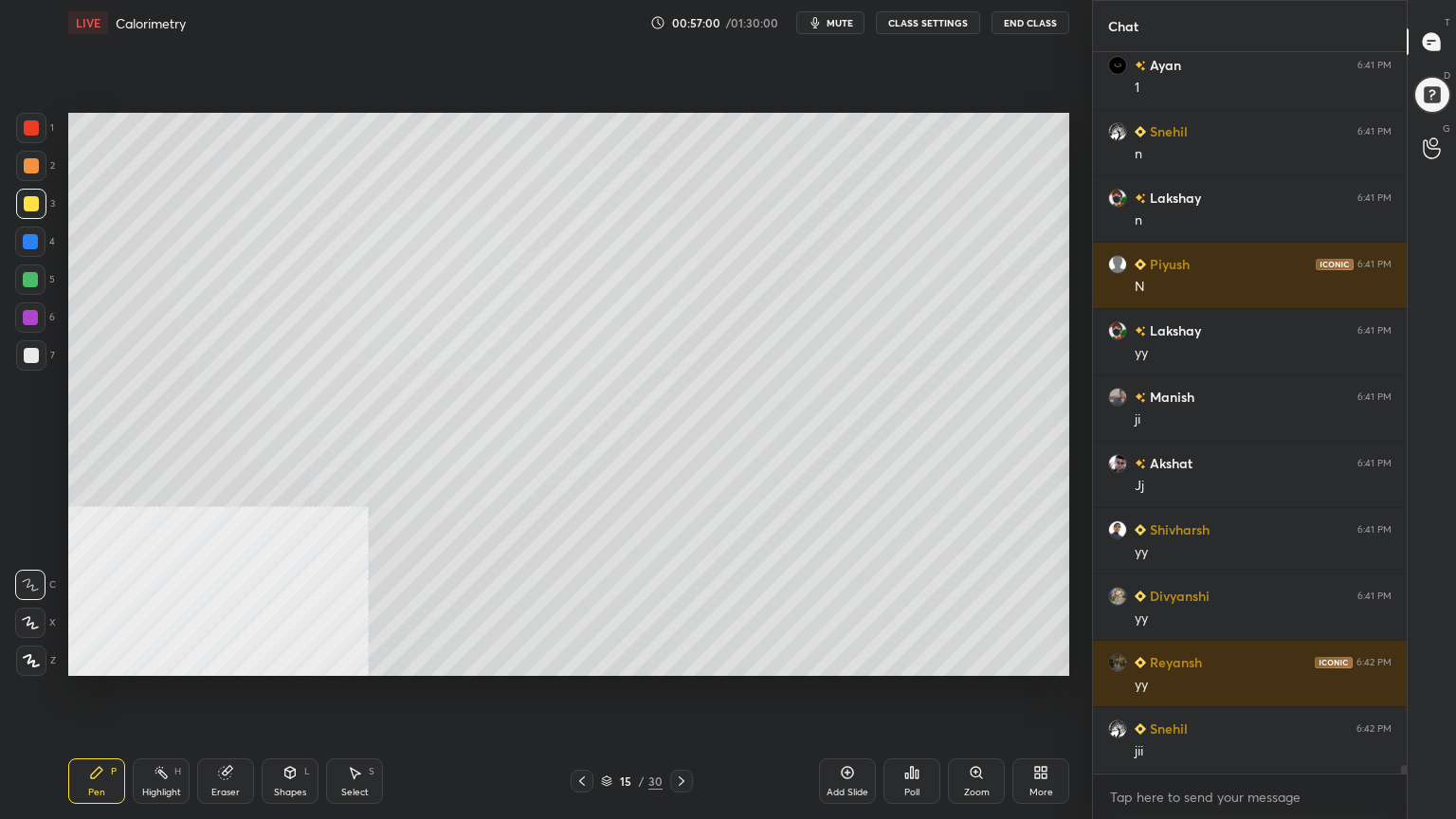 scroll, scrollTop: 63761, scrollLeft: 0, axis: vertical 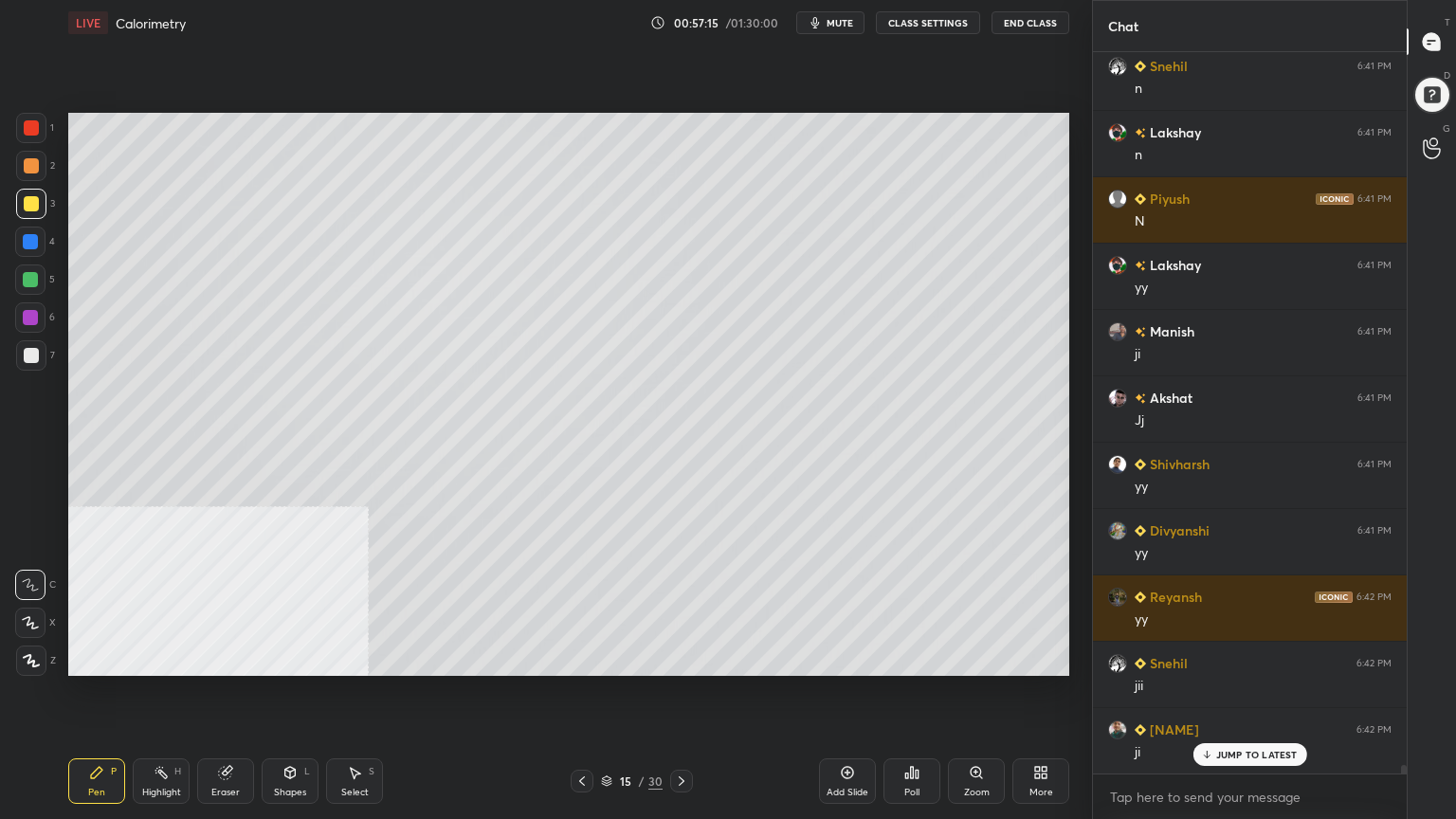 click at bounding box center [31, 166] 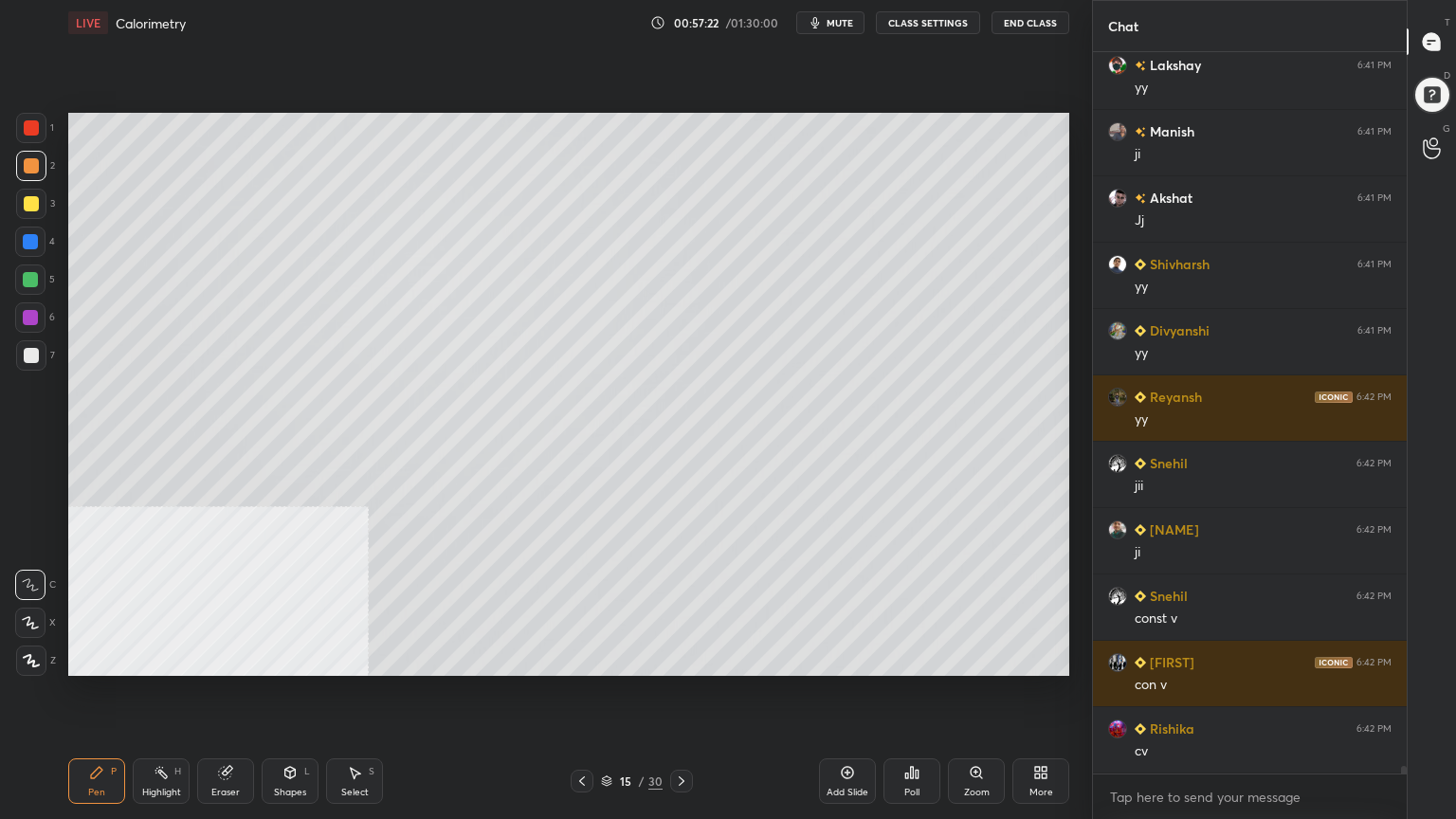 scroll, scrollTop: 64026, scrollLeft: 0, axis: vertical 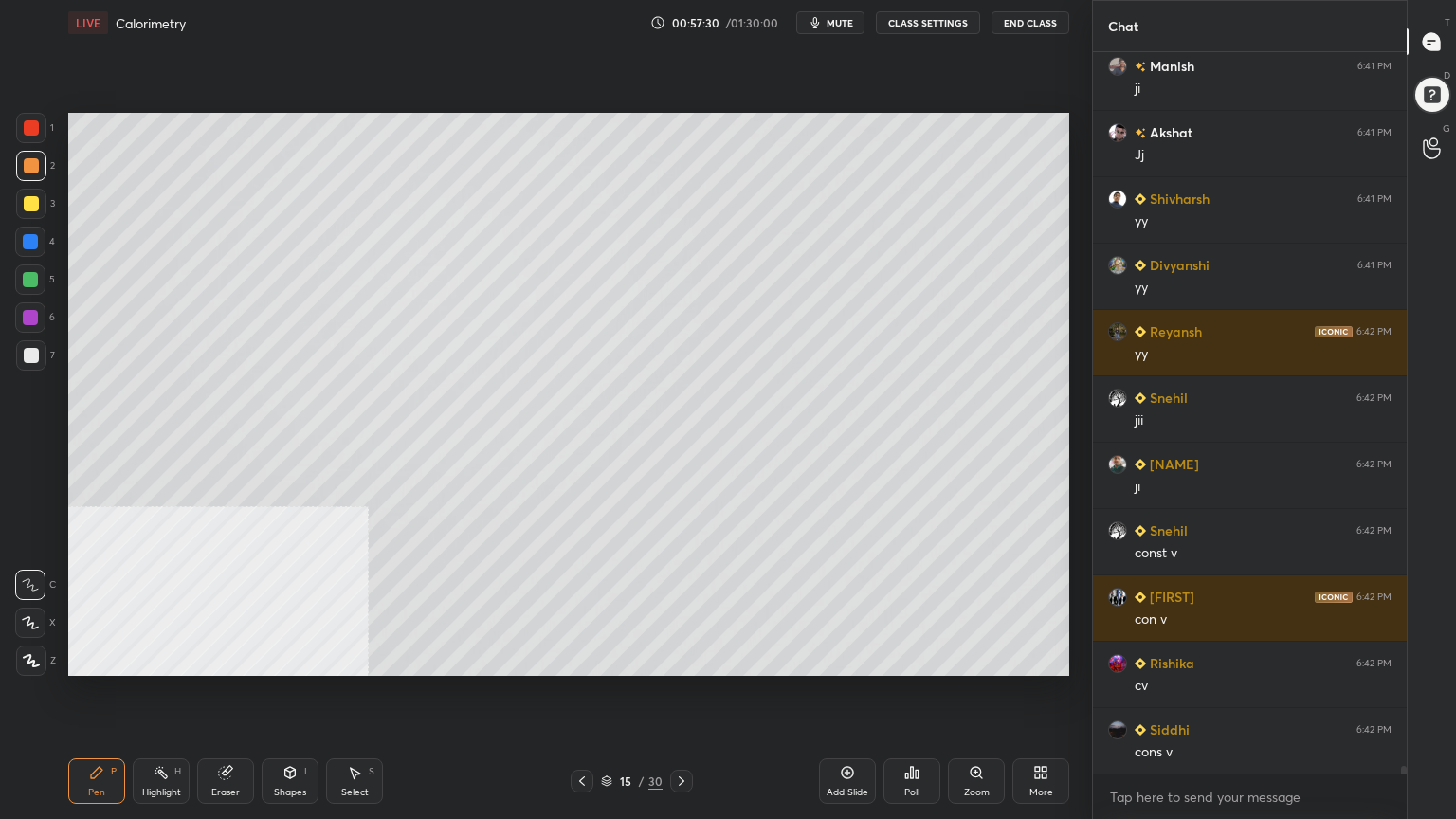 click at bounding box center [31, 204] 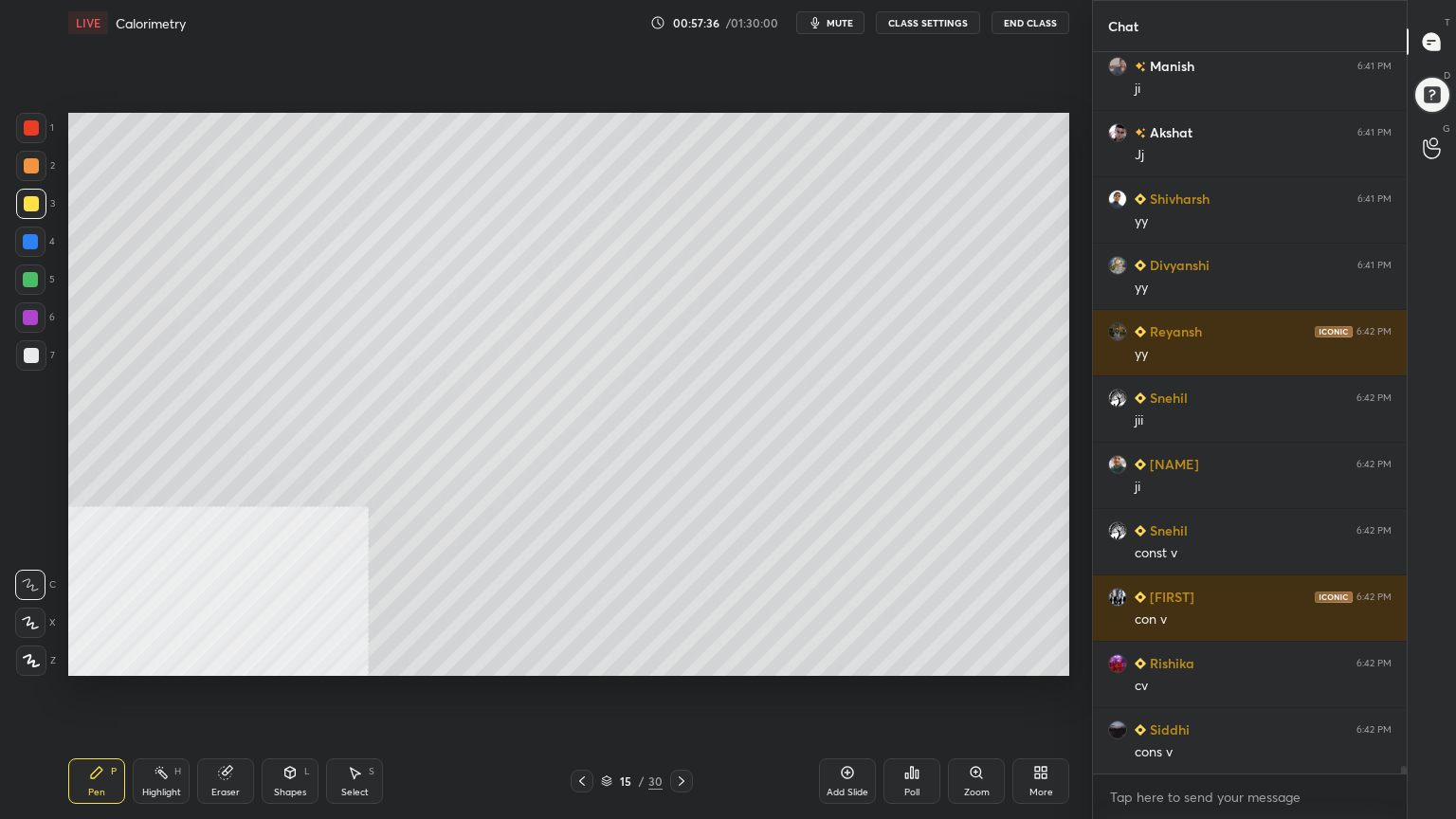 click at bounding box center [31, 166] 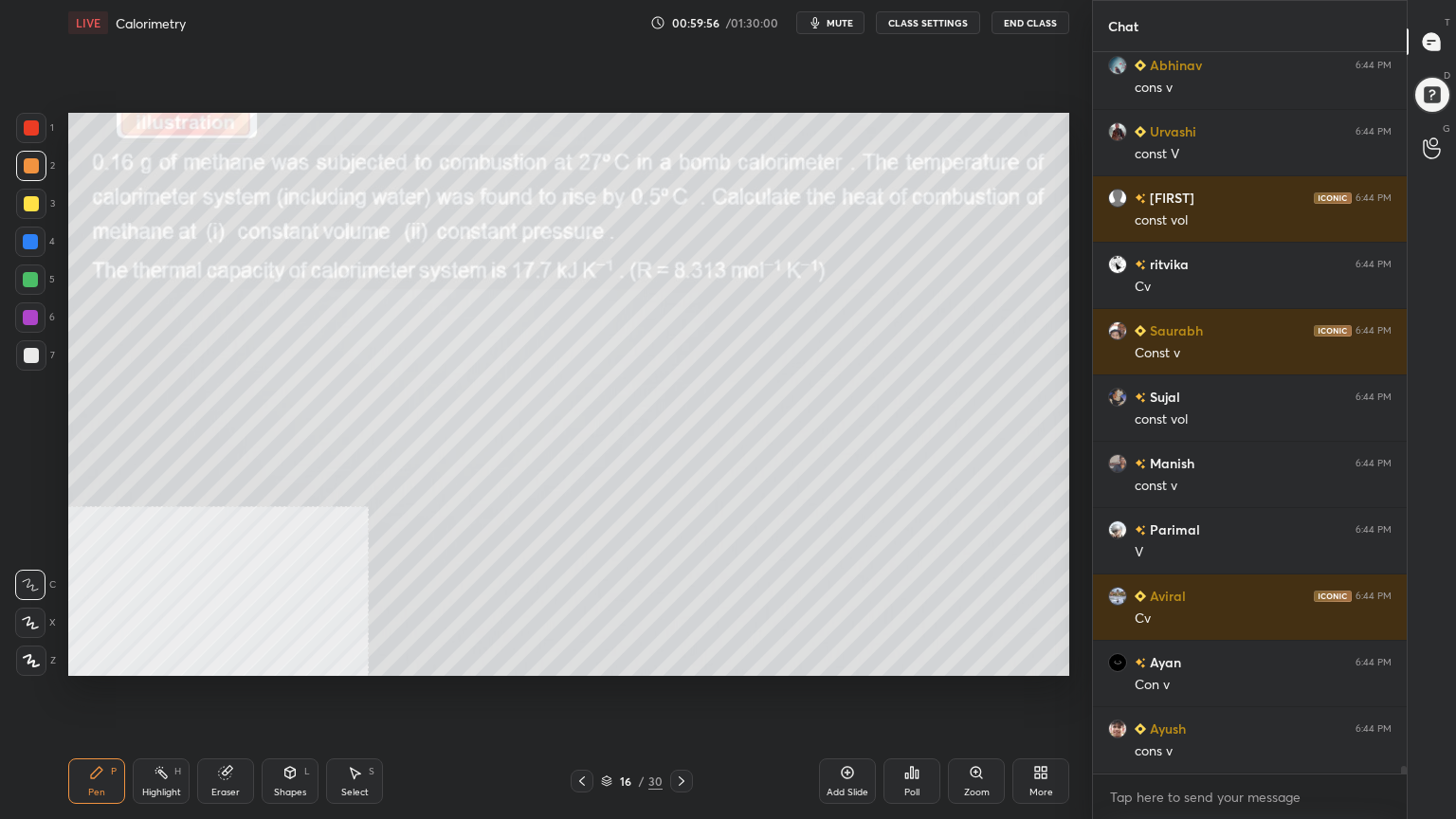 scroll, scrollTop: 69334, scrollLeft: 0, axis: vertical 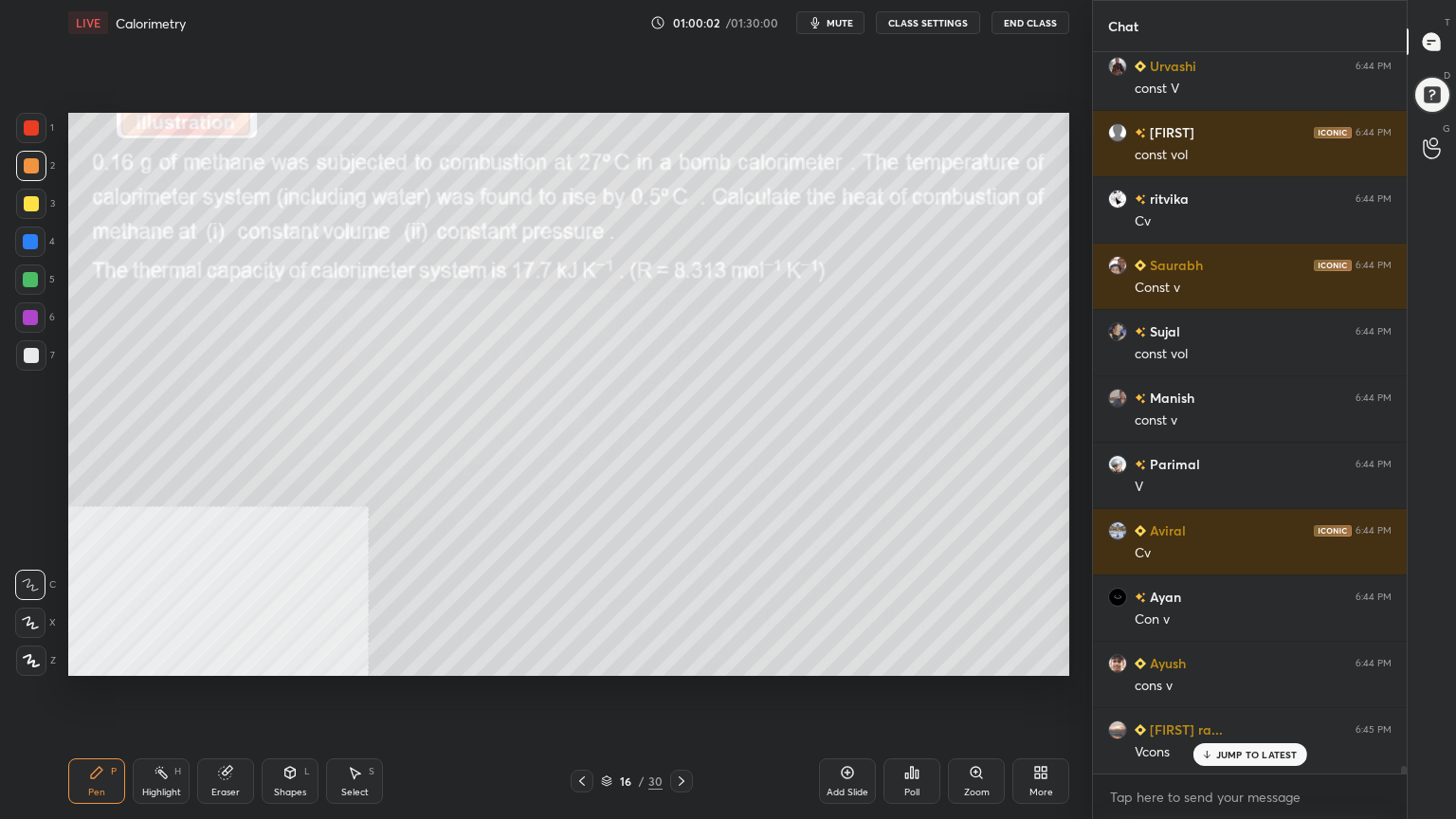 drag, startPoint x: 27, startPoint y: 209, endPoint x: 35, endPoint y: 191, distance: 19.697716 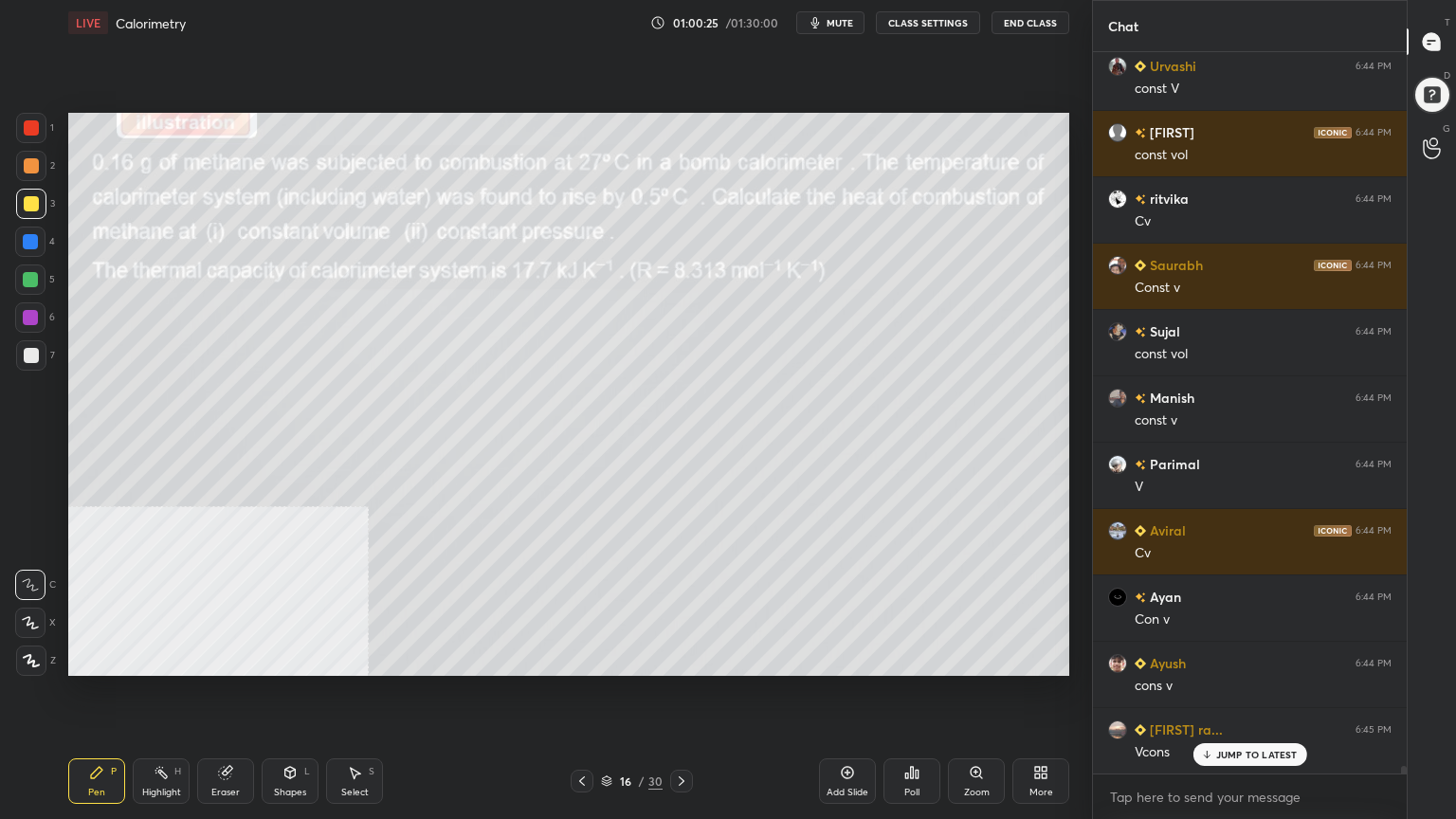 click at bounding box center [30, 280] 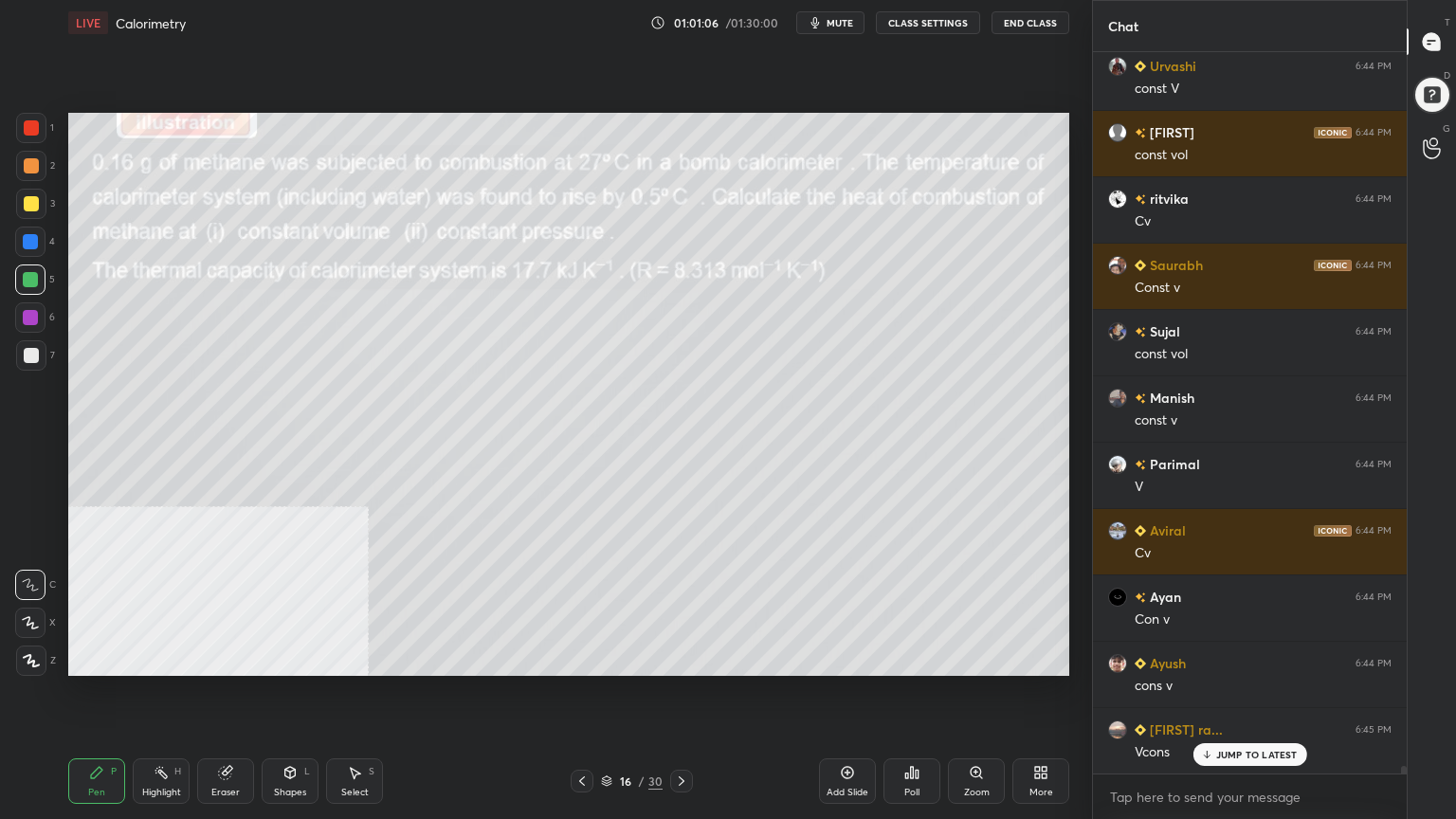 scroll, scrollTop: 69402, scrollLeft: 0, axis: vertical 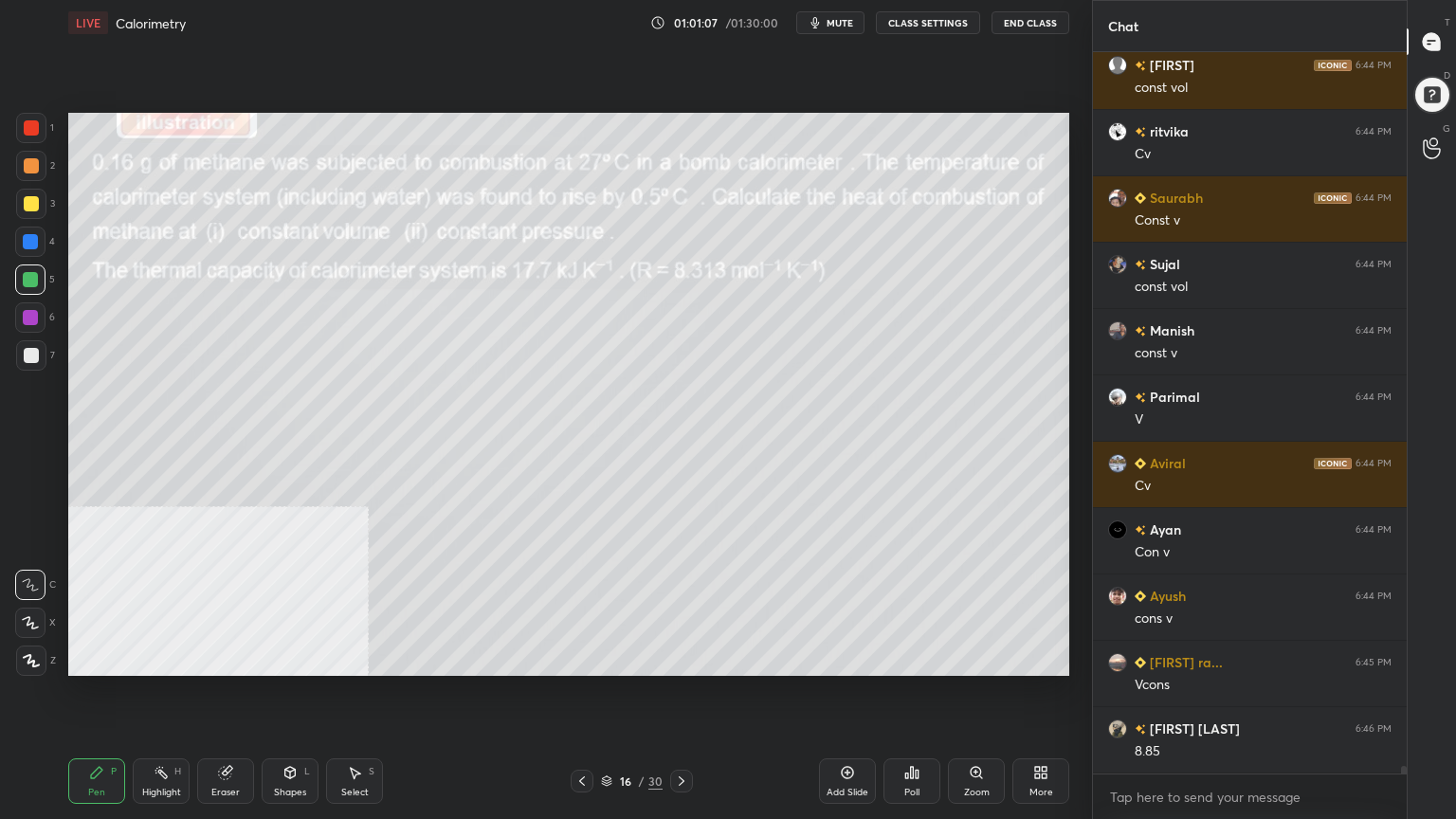 drag, startPoint x: 372, startPoint y: 775, endPoint x: 405, endPoint y: 693, distance: 88.39118 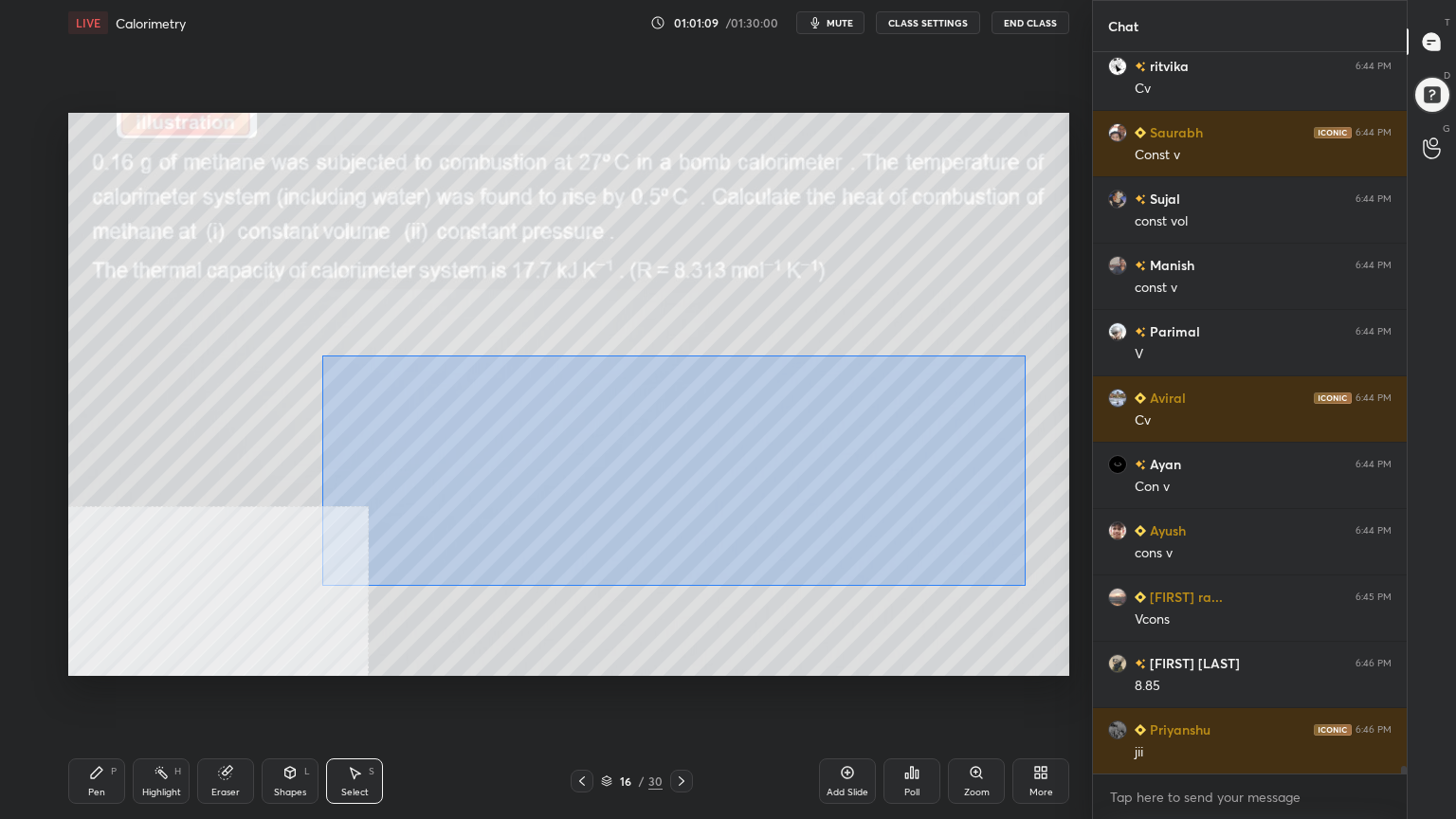 drag, startPoint x: 324, startPoint y: 355, endPoint x: 980, endPoint y: 552, distance: 684.9416 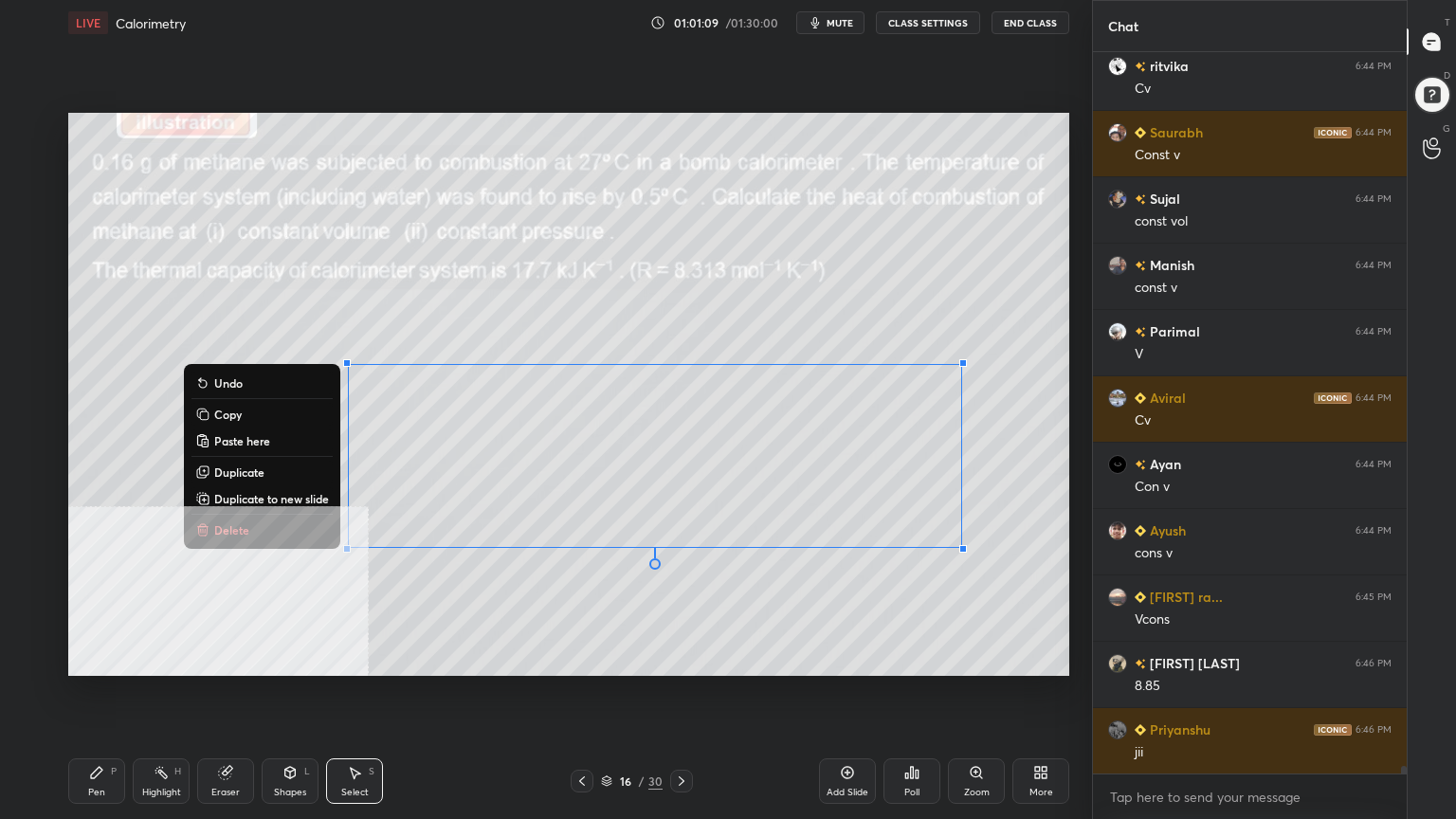 scroll, scrollTop: 69534, scrollLeft: 0, axis: vertical 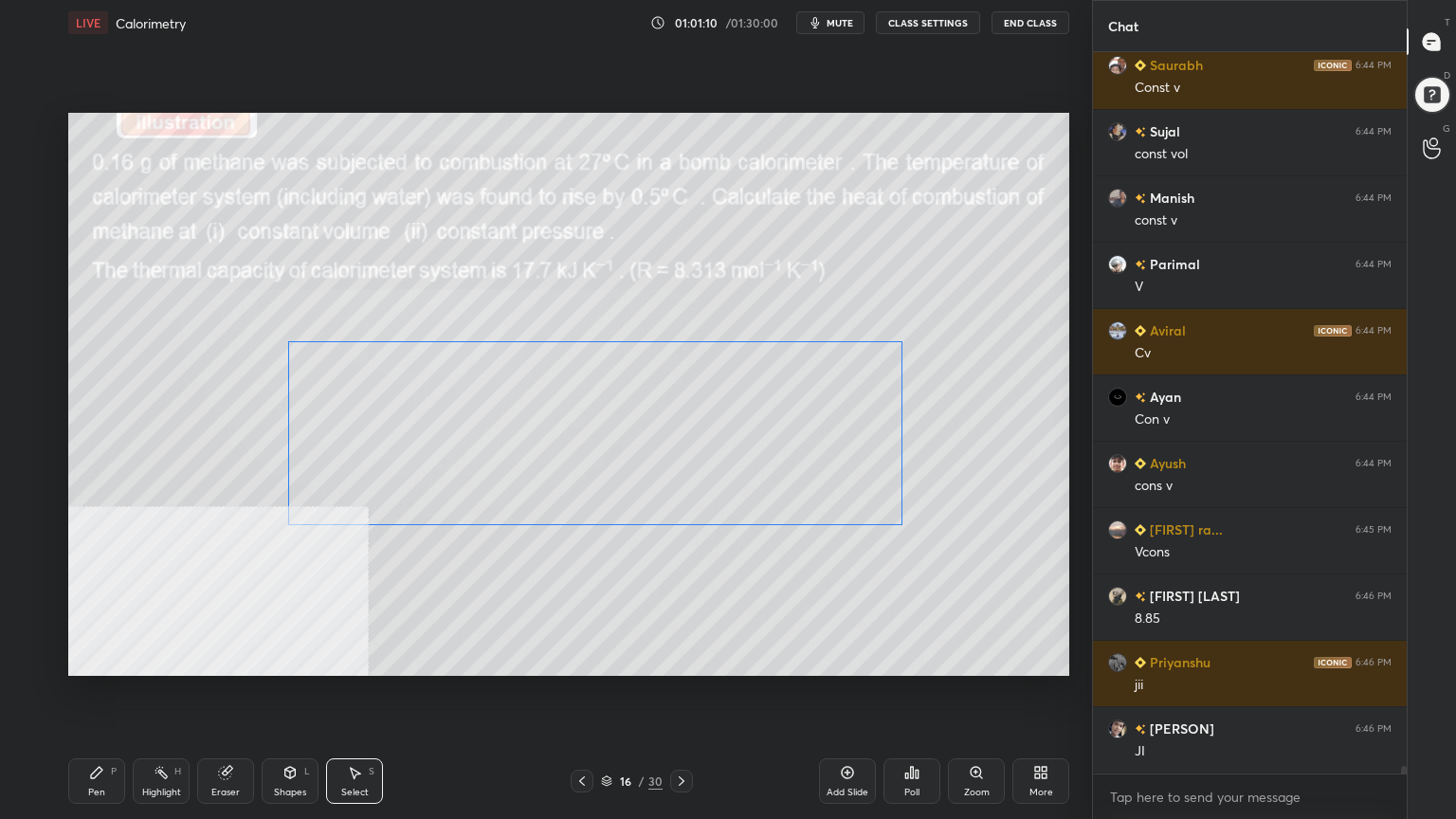 drag, startPoint x: 789, startPoint y: 478, endPoint x: 747, endPoint y: 464, distance: 44.271887 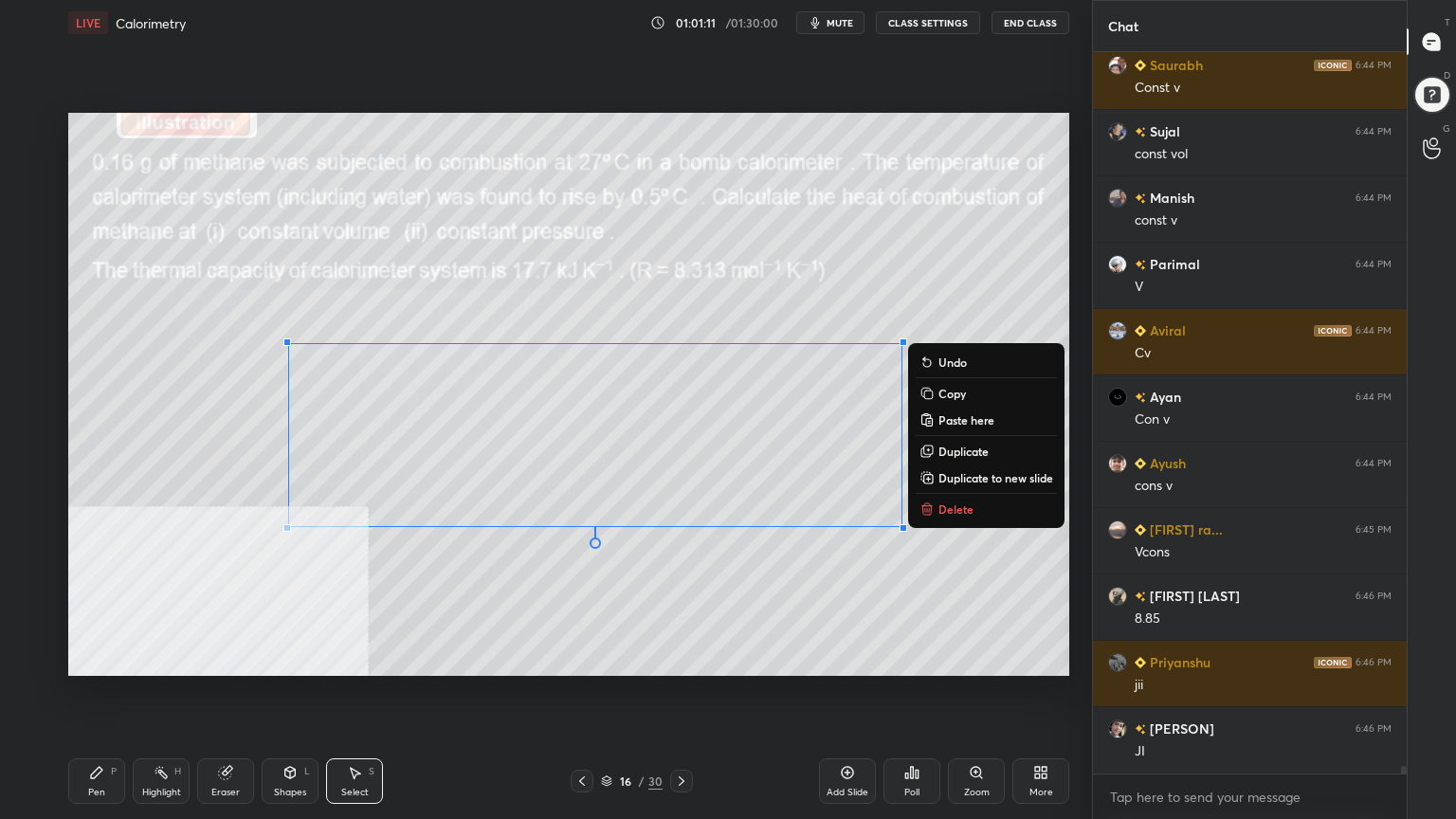 click on "Pen P" at bounding box center [97, 781] 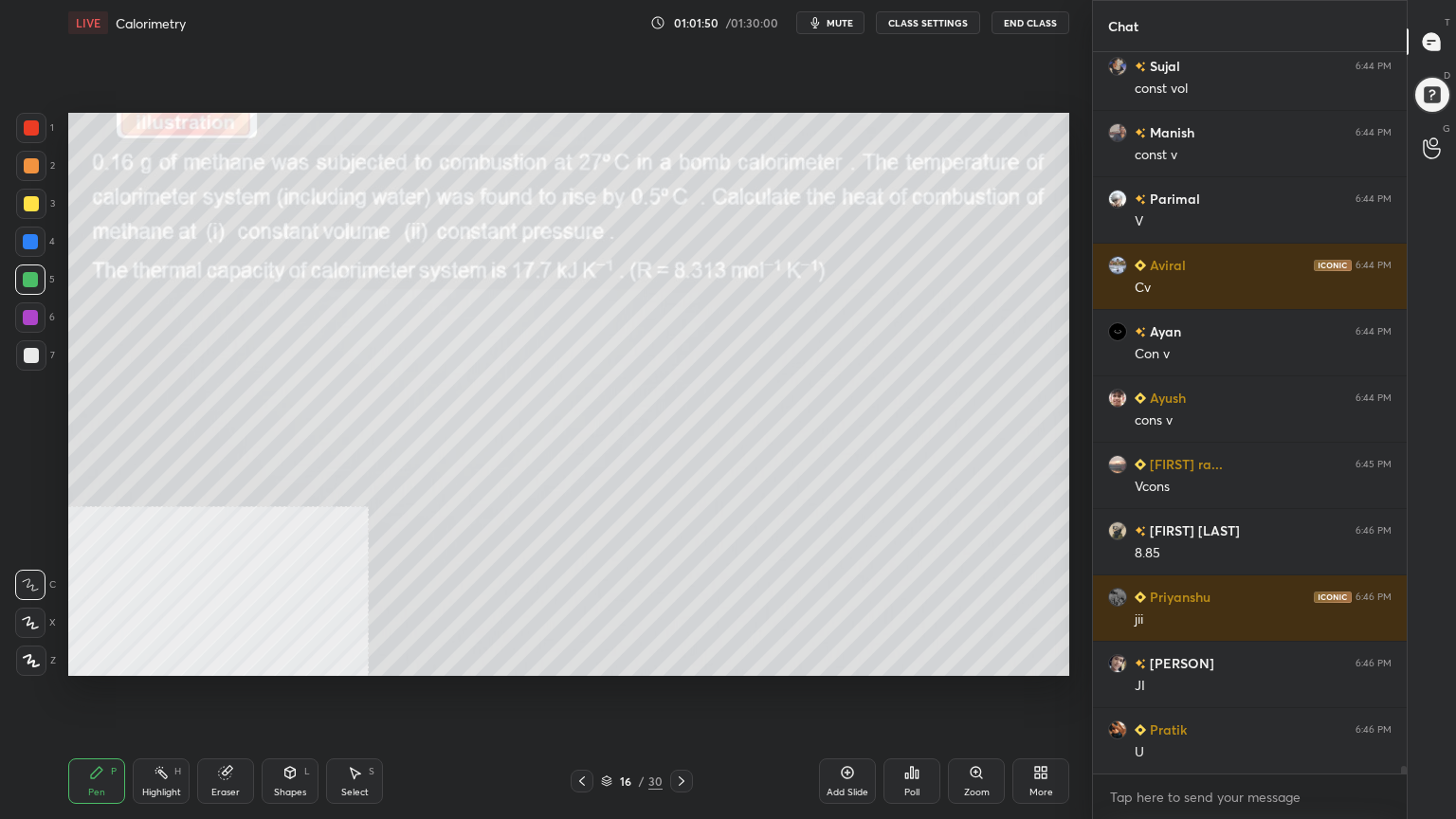 scroll, scrollTop: 69667, scrollLeft: 0, axis: vertical 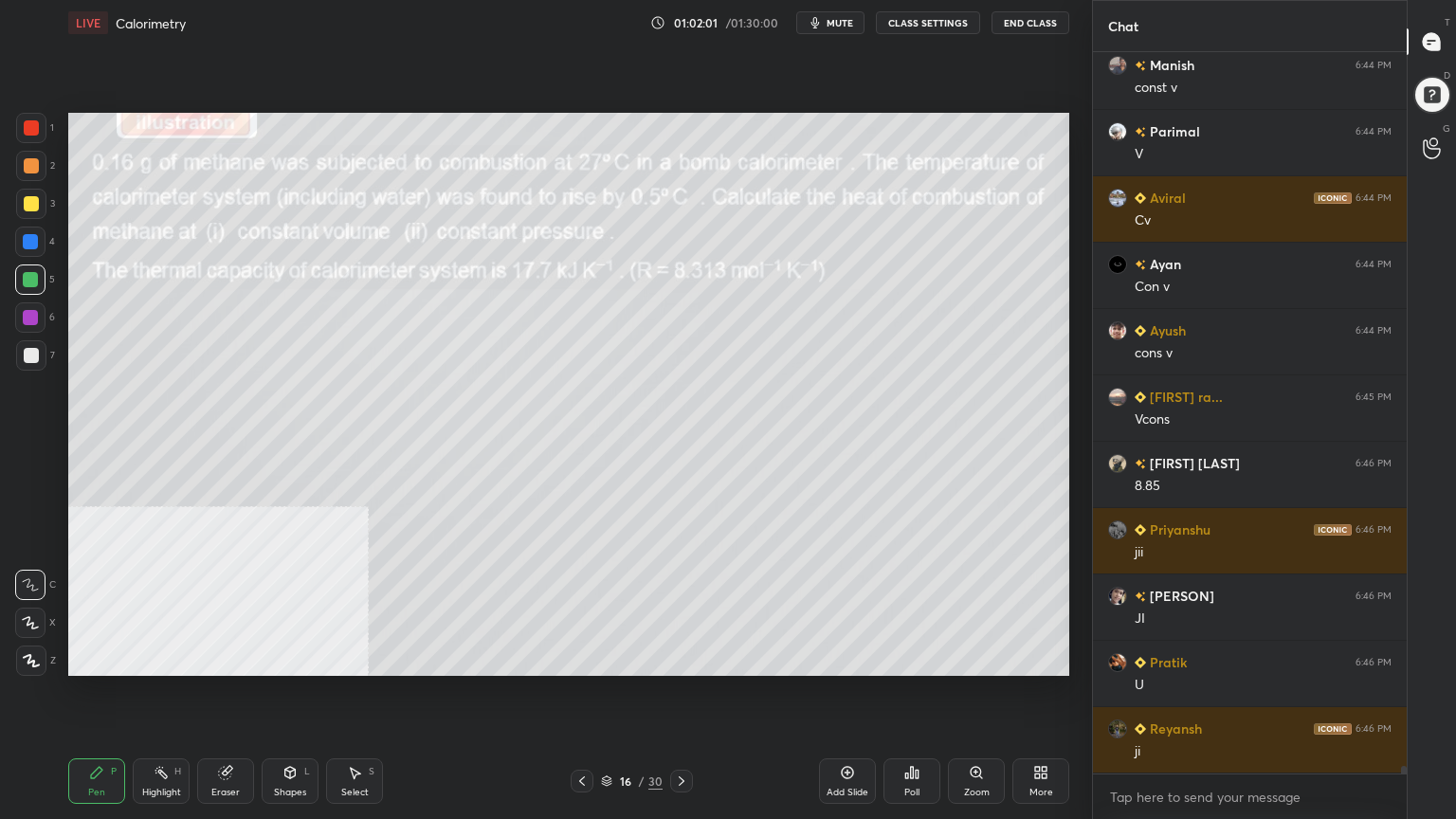 click at bounding box center [31, 204] 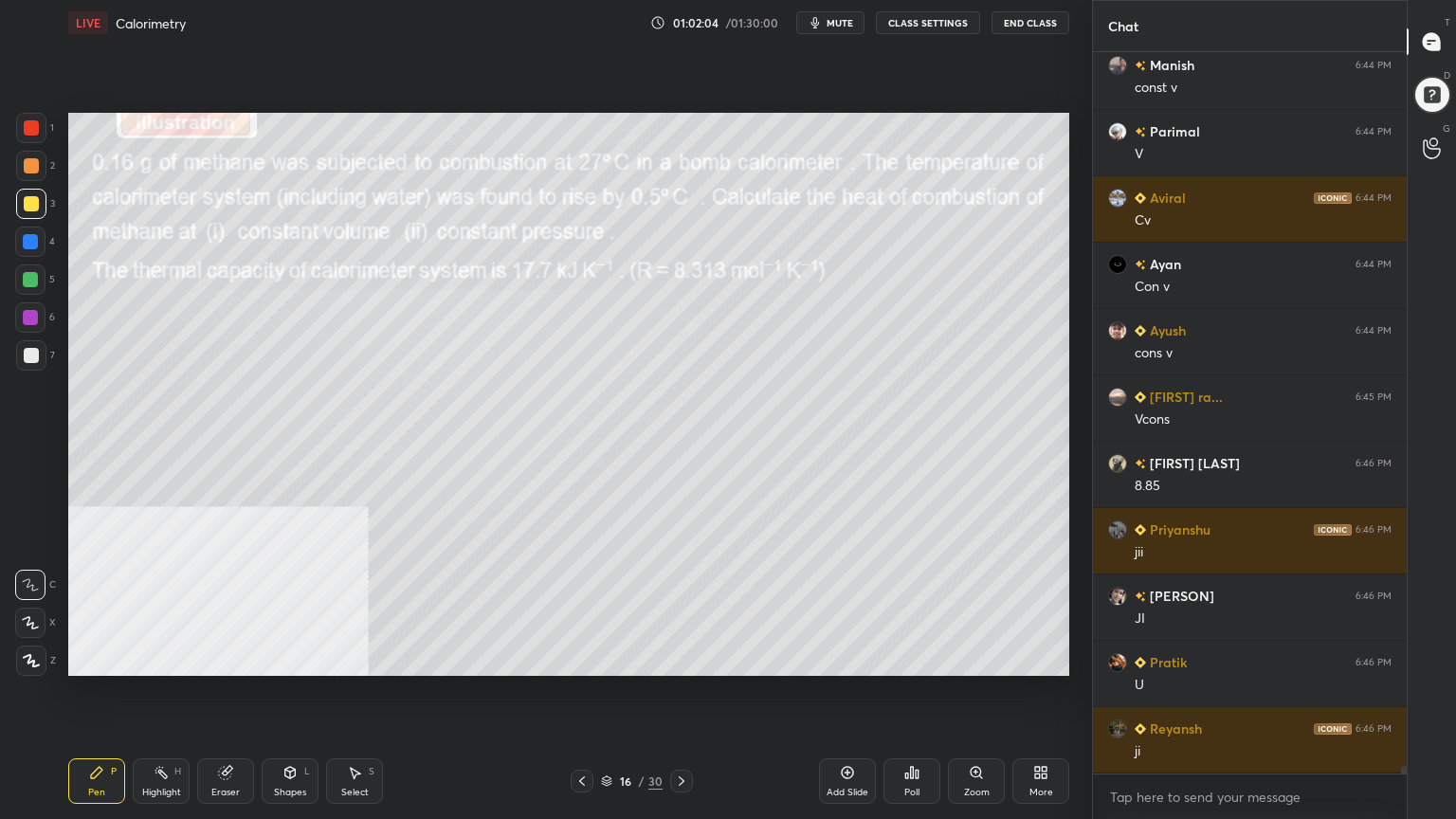 click 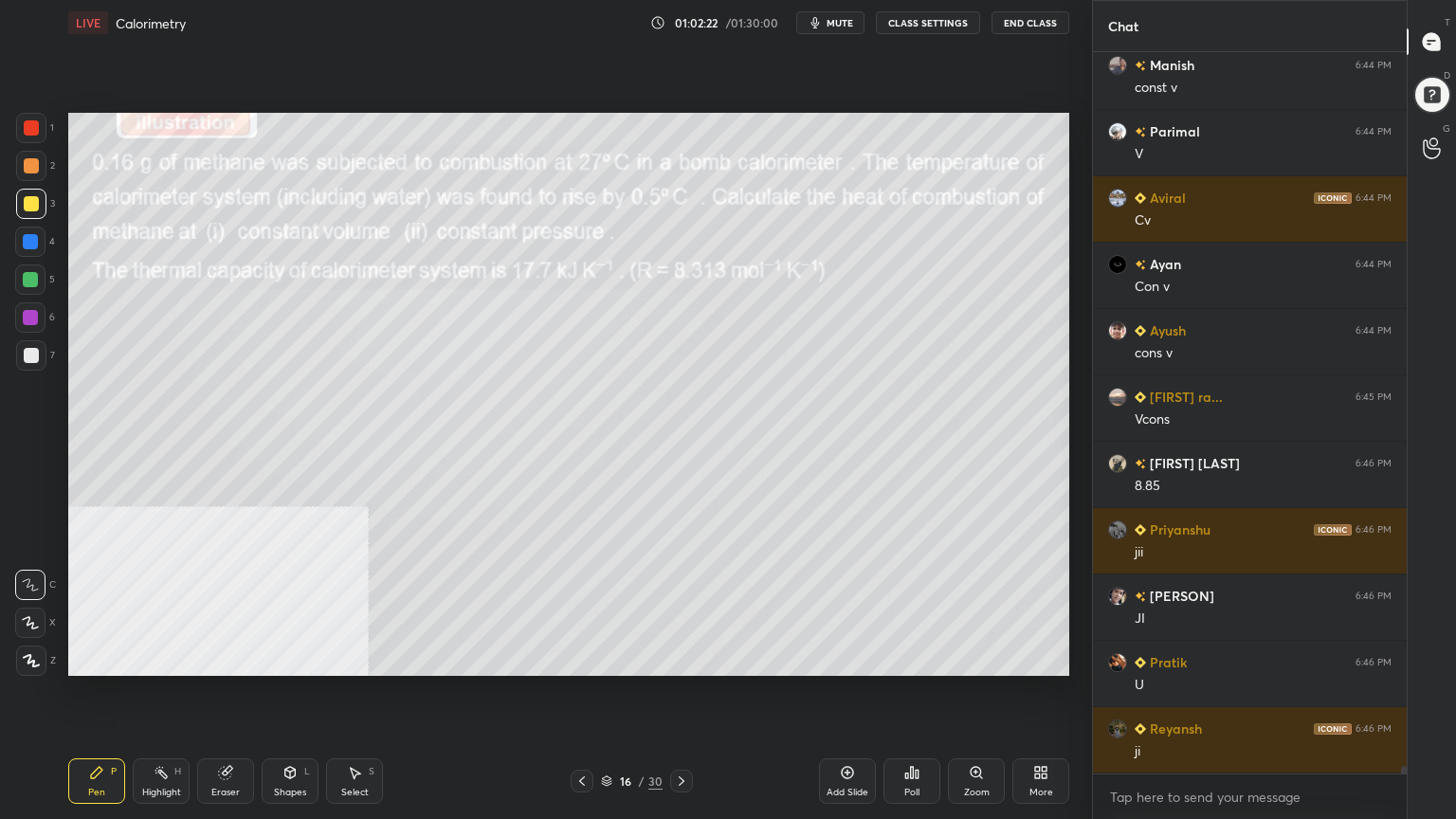 scroll, scrollTop: 69733, scrollLeft: 0, axis: vertical 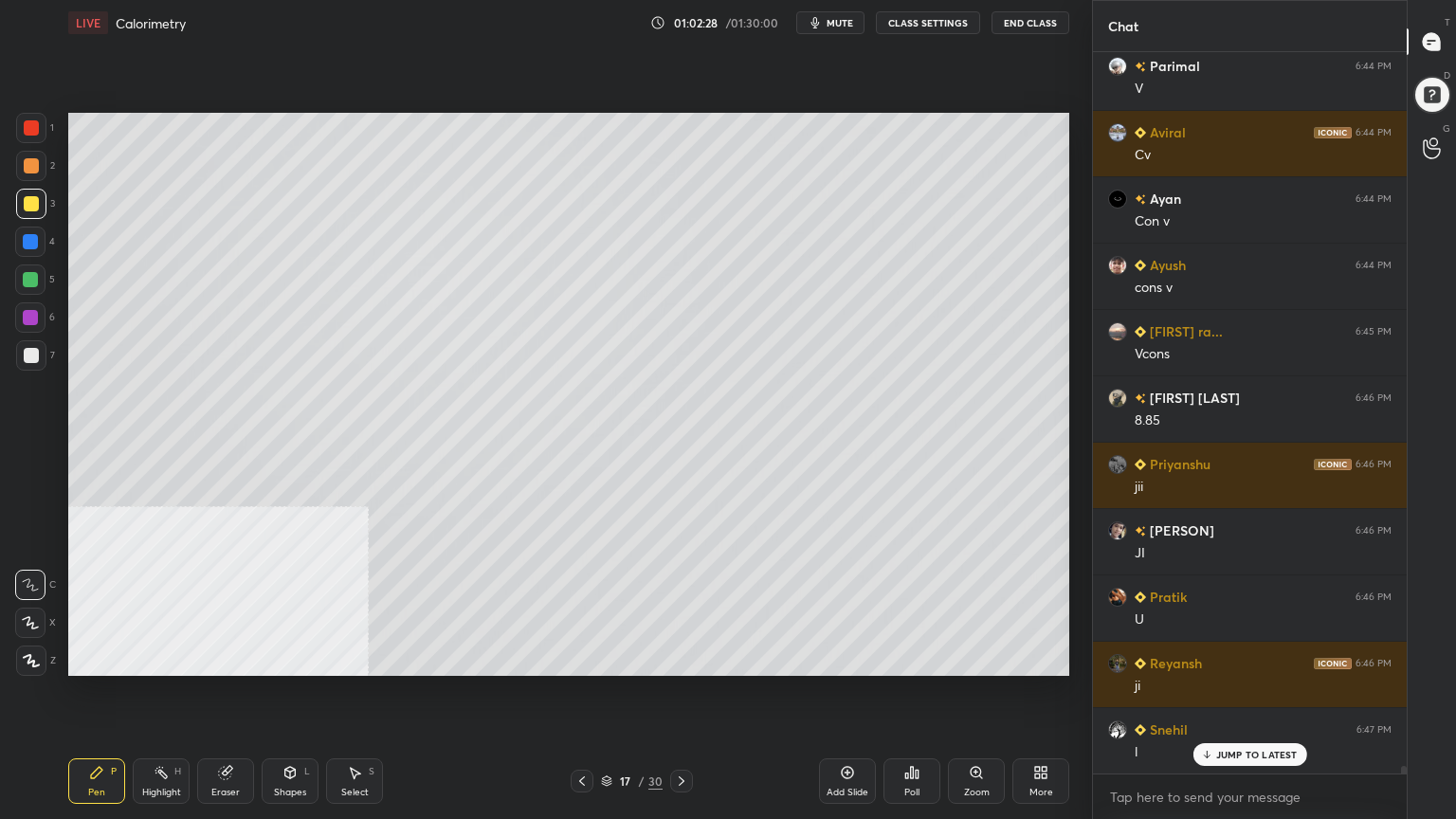 click at bounding box center (30, 280) 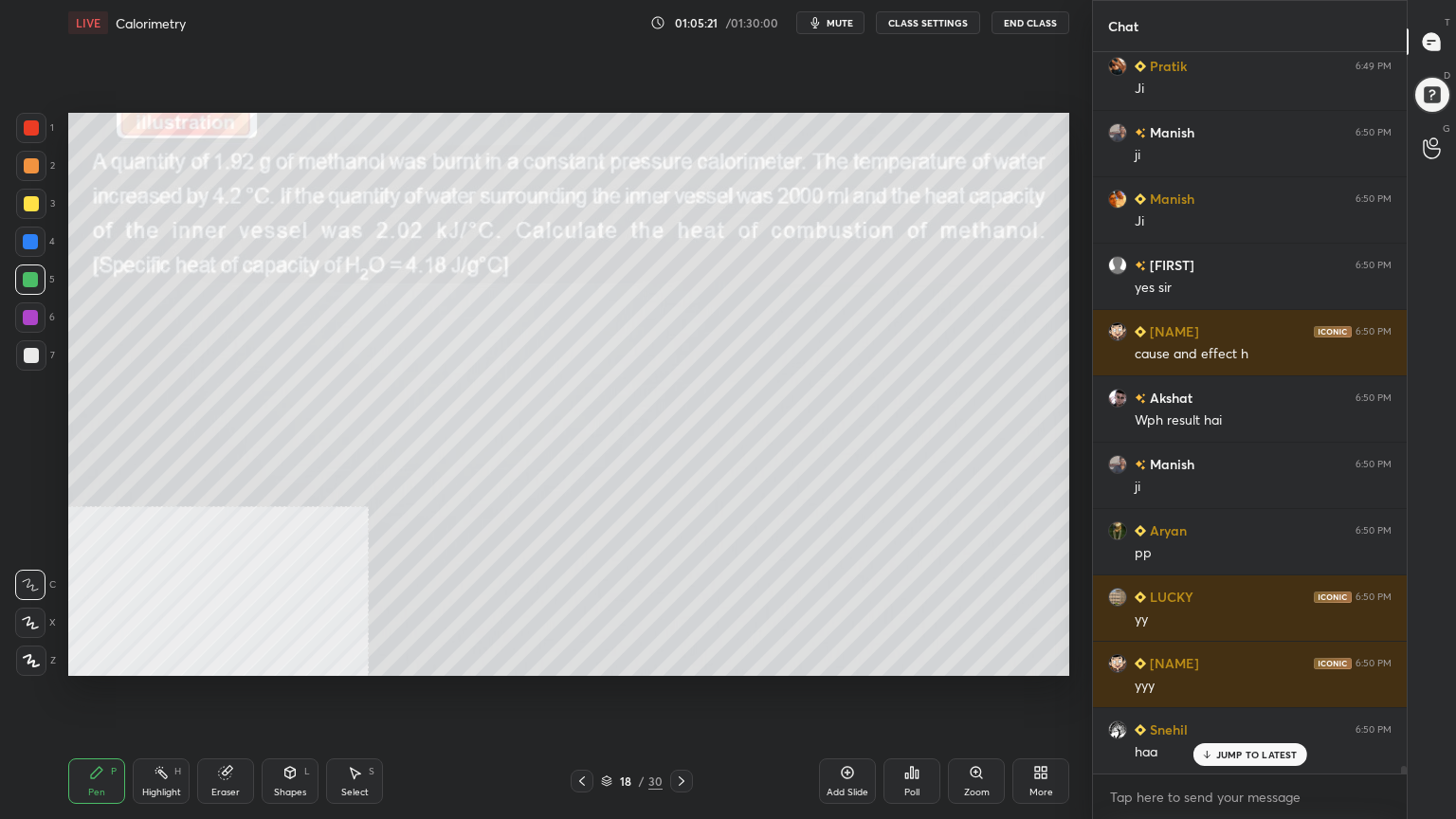 scroll, scrollTop: 70218, scrollLeft: 0, axis: vertical 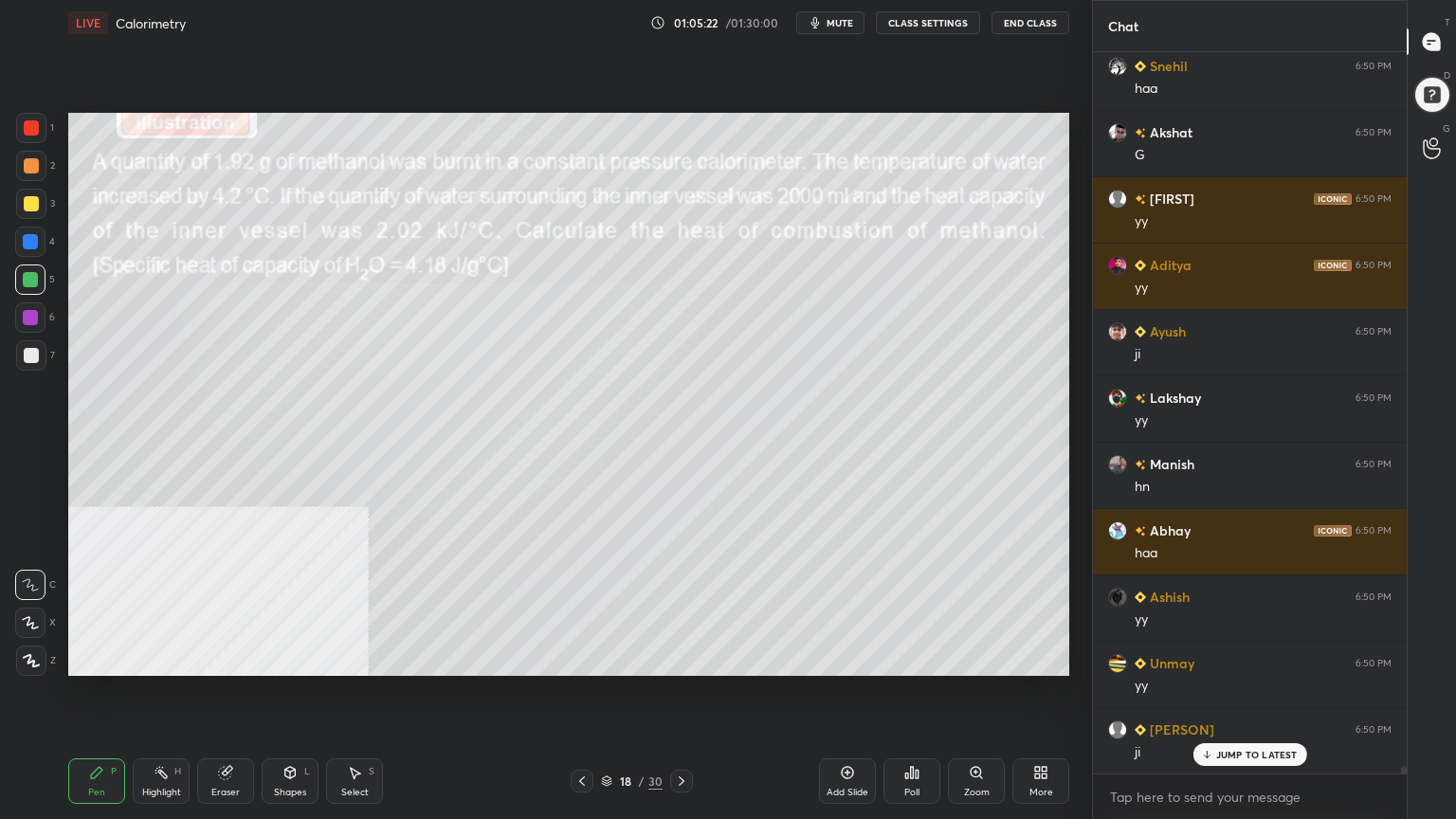 click 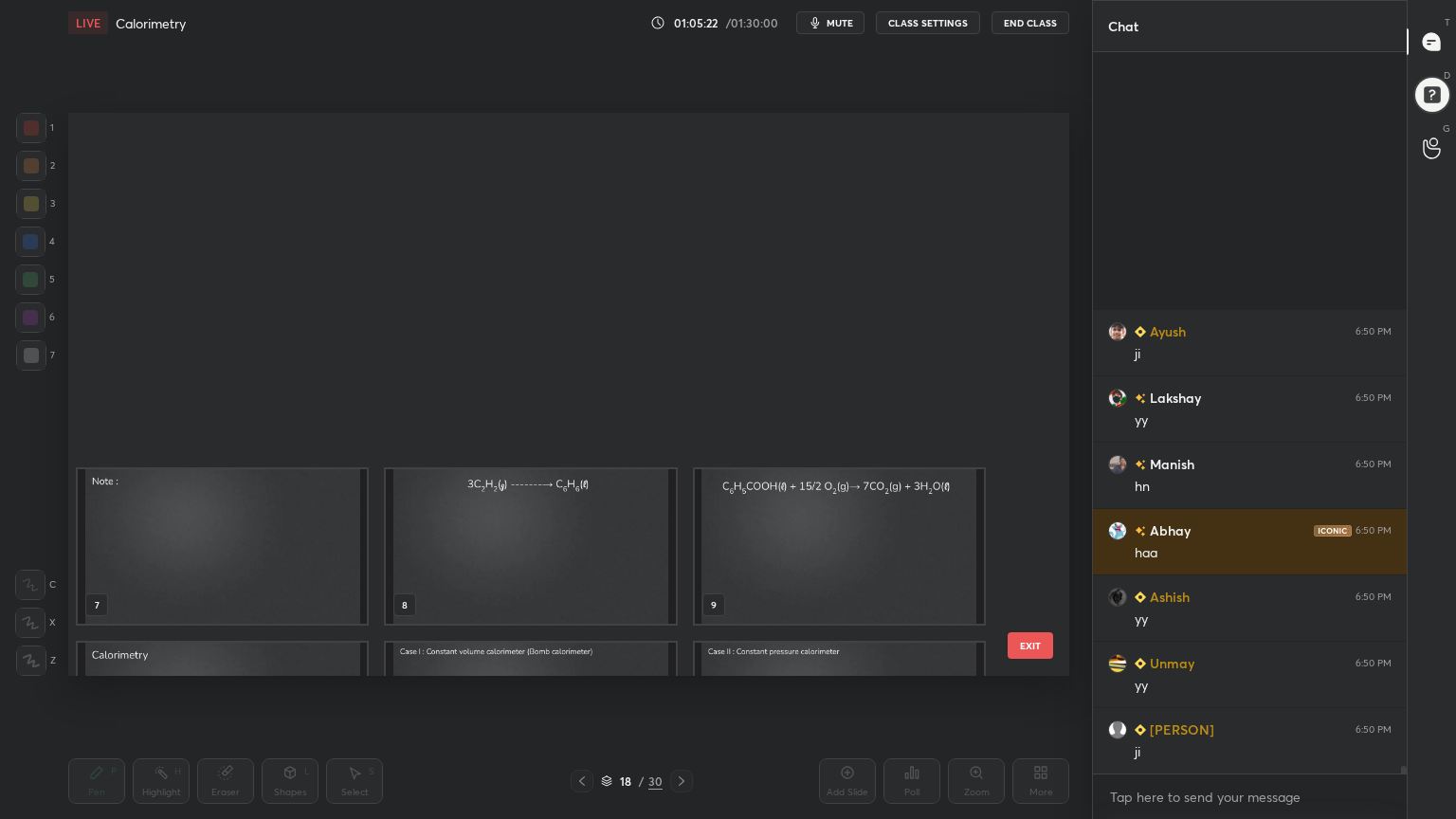 scroll, scrollTop: 70551, scrollLeft: 0, axis: vertical 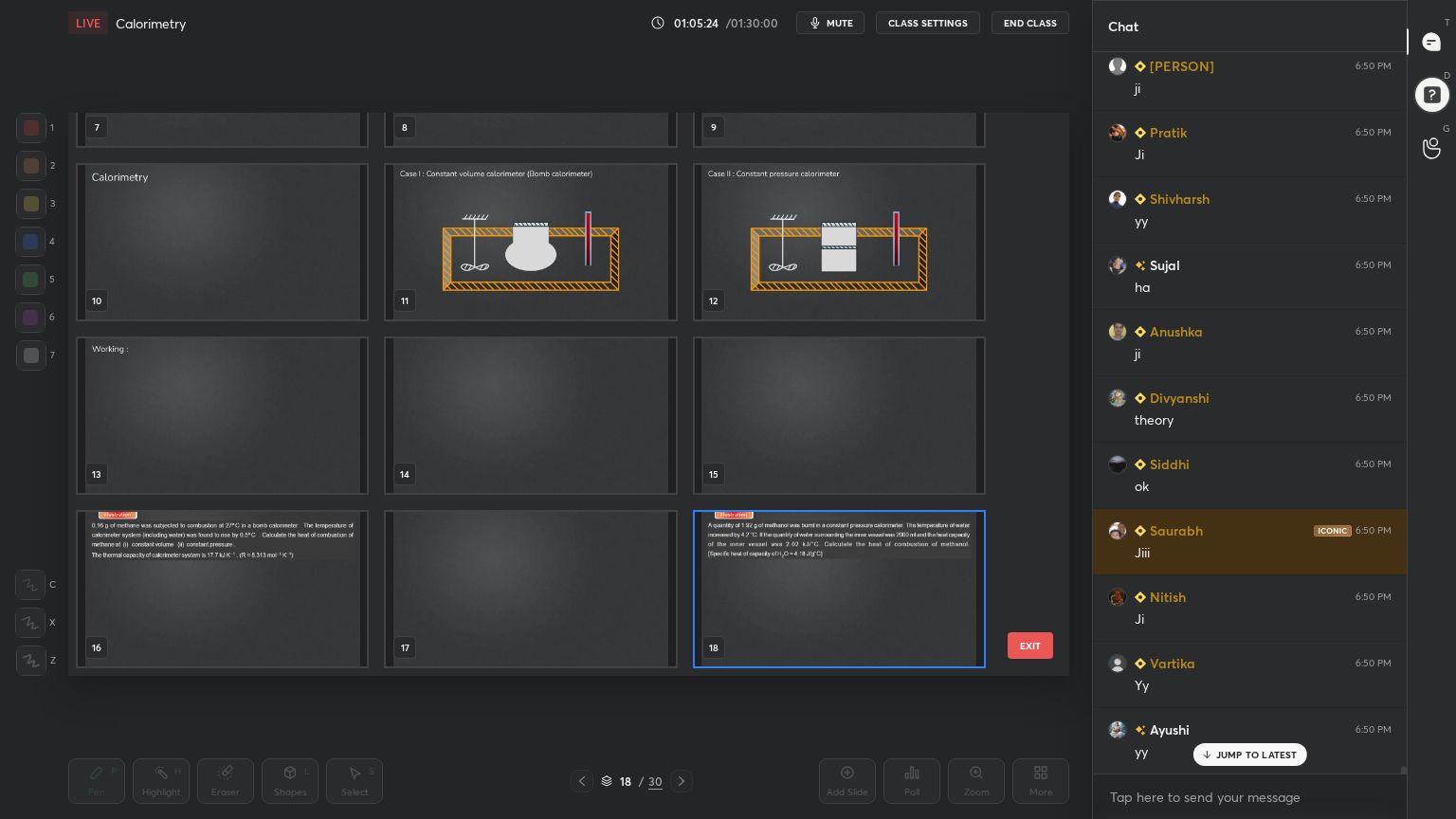 click at bounding box center [839, 589] 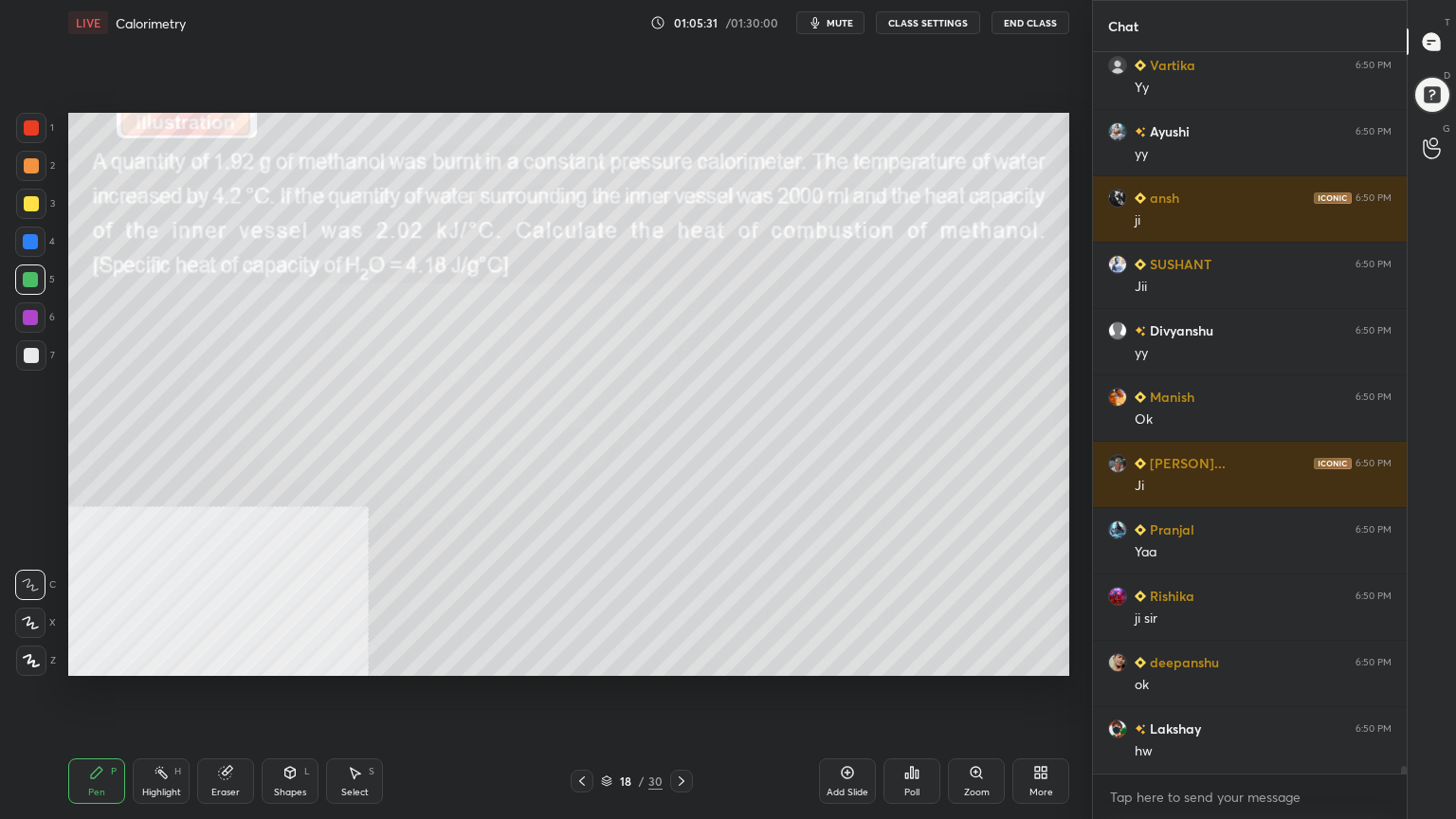 scroll, scrollTop: 71545, scrollLeft: 0, axis: vertical 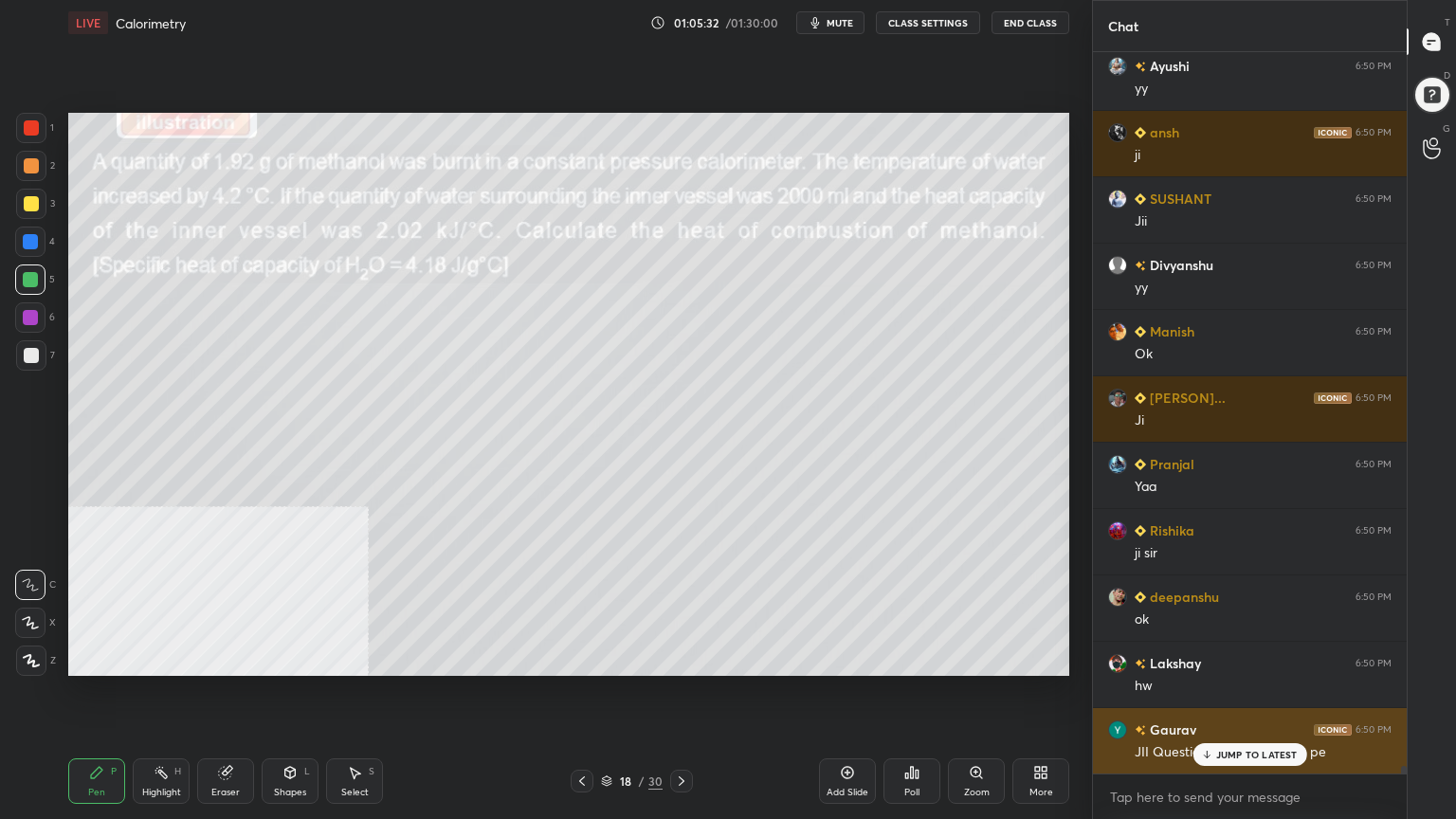 click 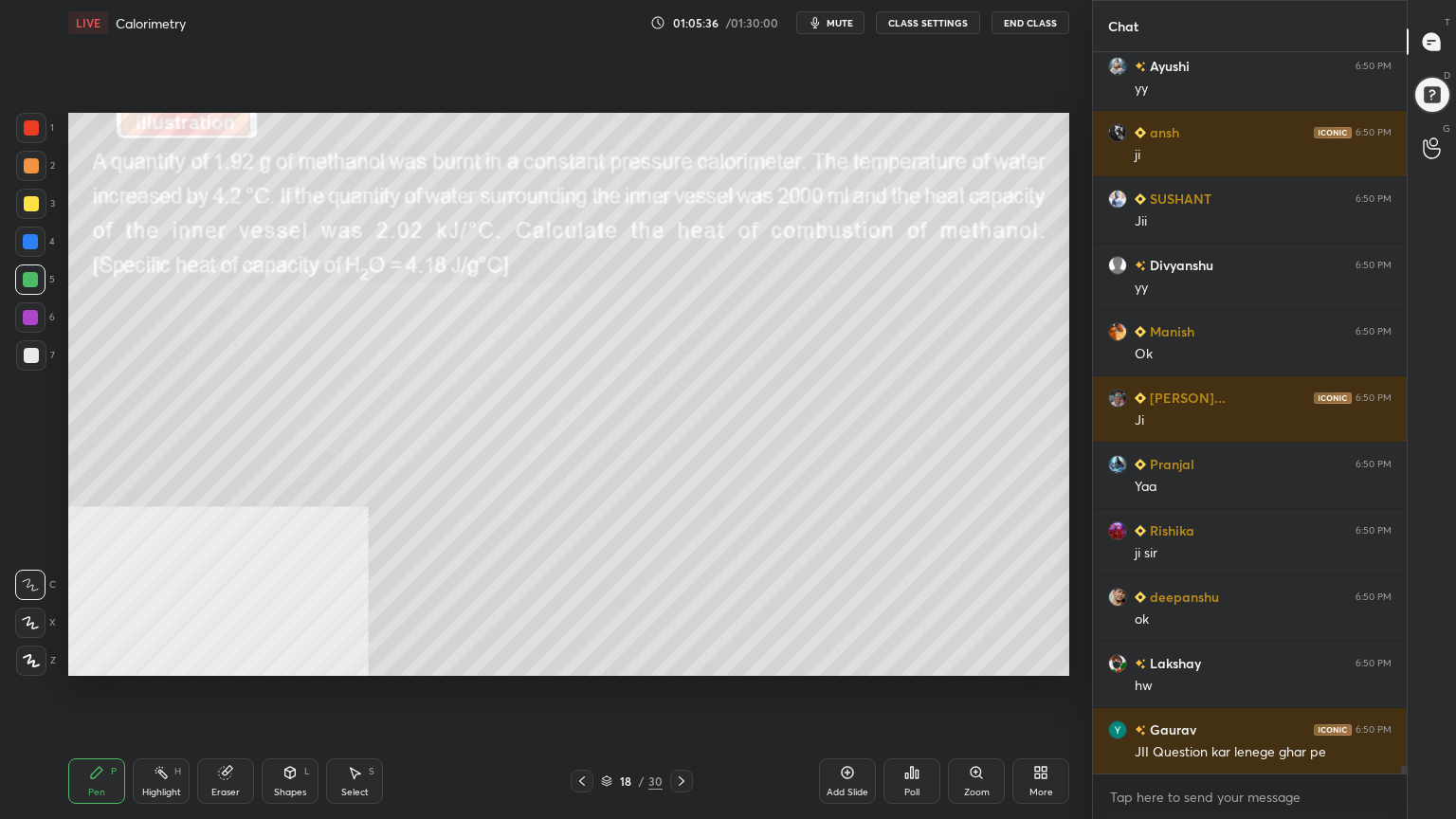 click 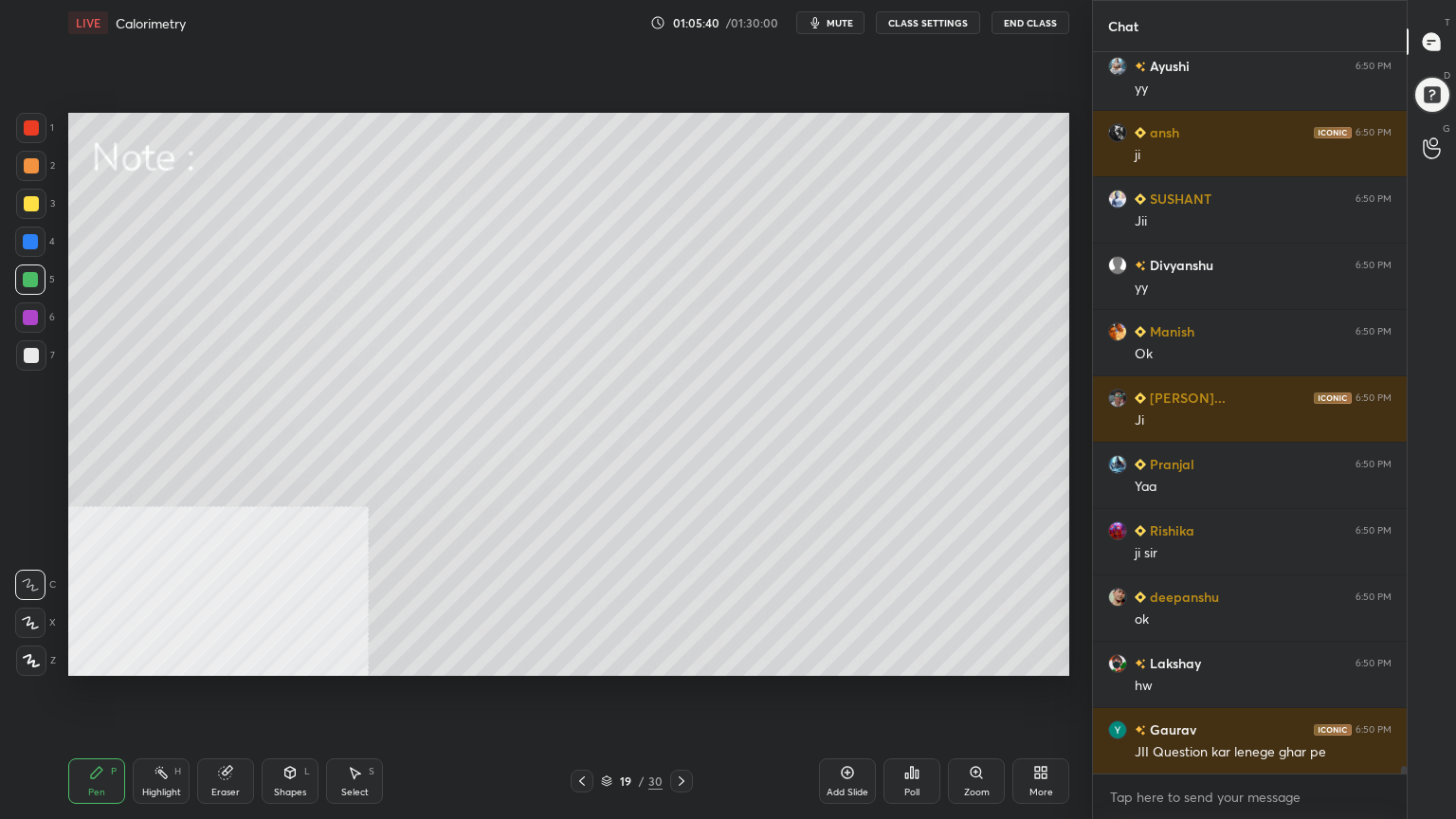 click at bounding box center (31, 204) 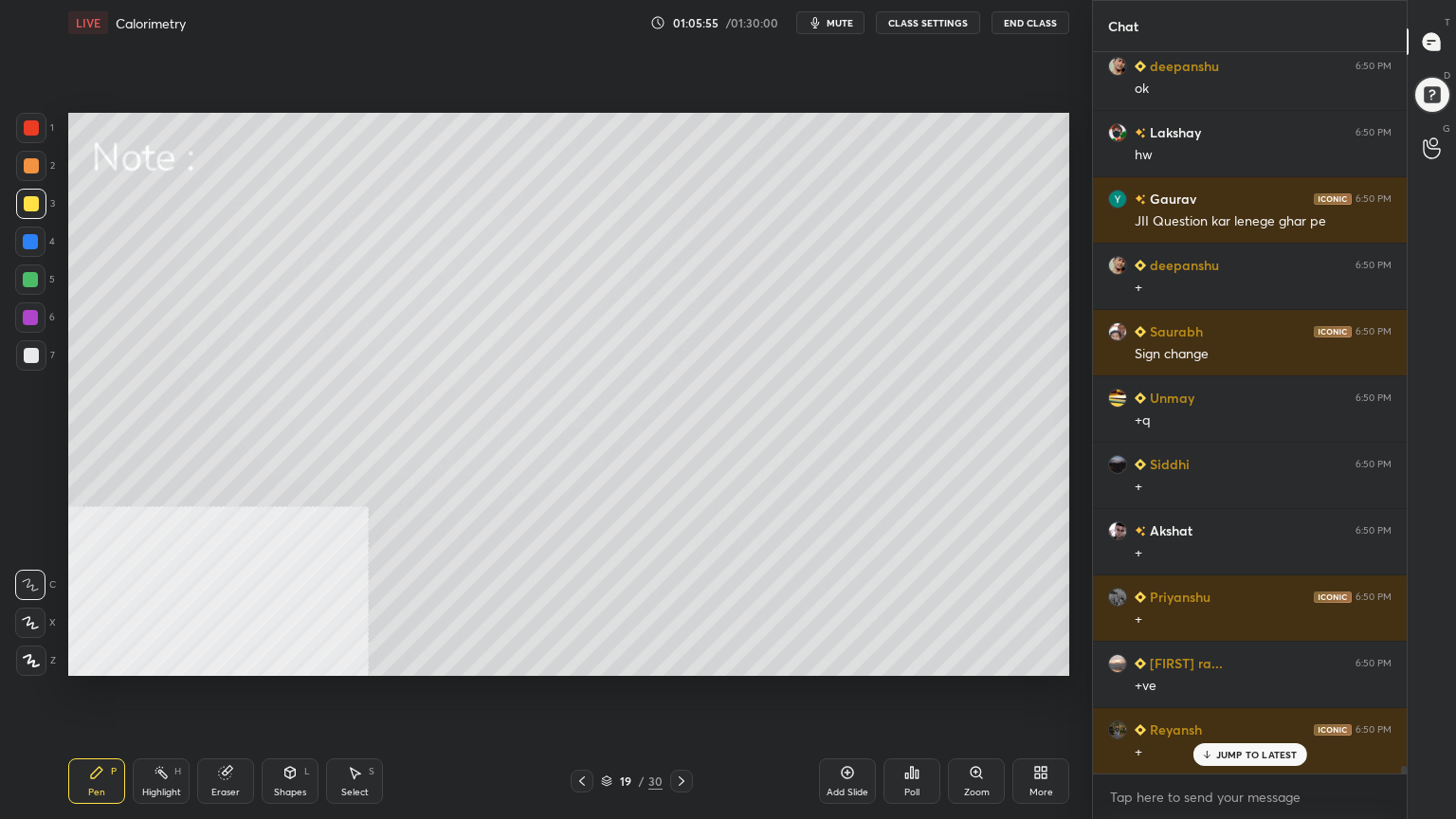 scroll, scrollTop: 72143, scrollLeft: 0, axis: vertical 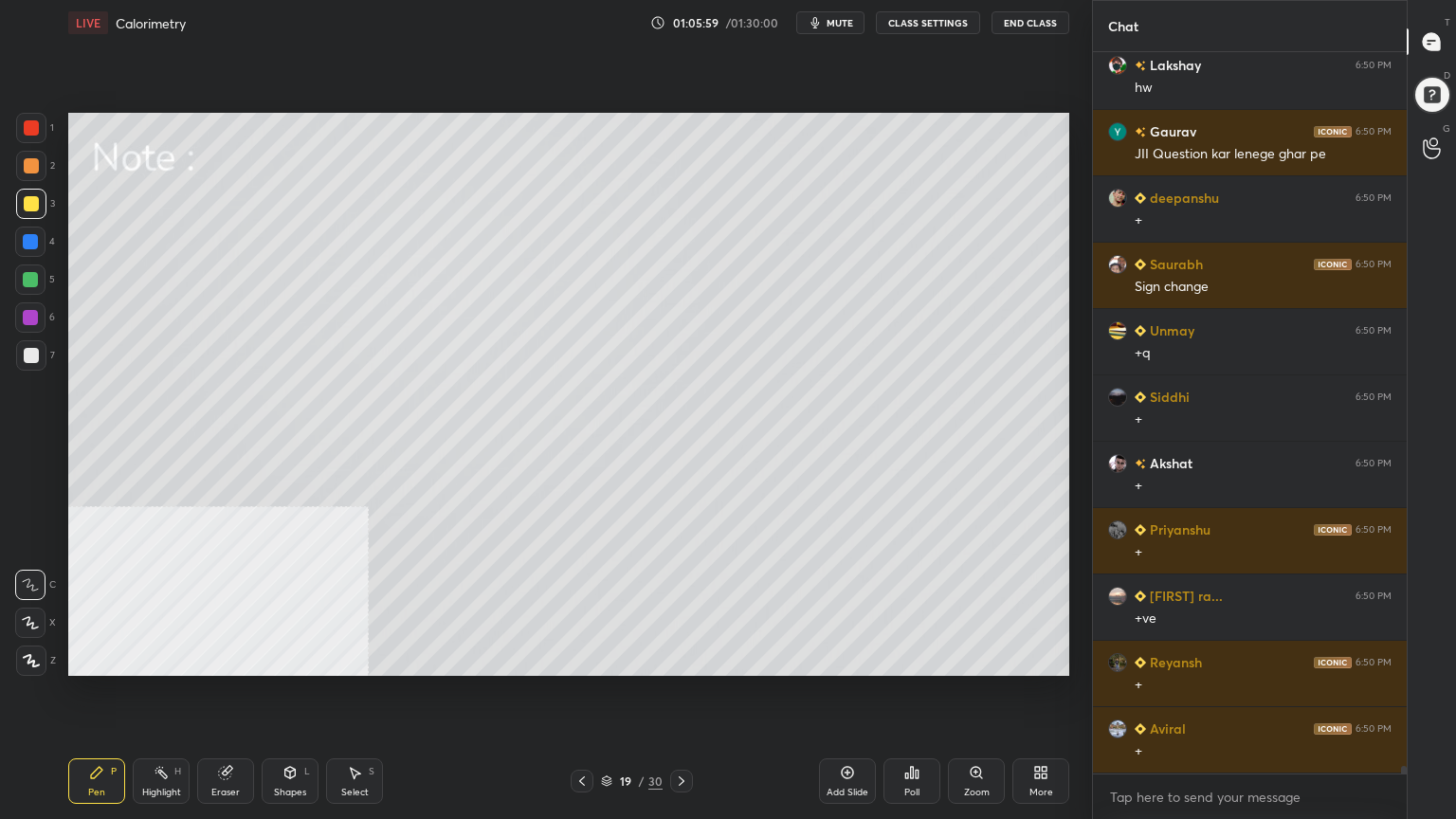 drag, startPoint x: 28, startPoint y: 171, endPoint x: 67, endPoint y: 174, distance: 39.11521 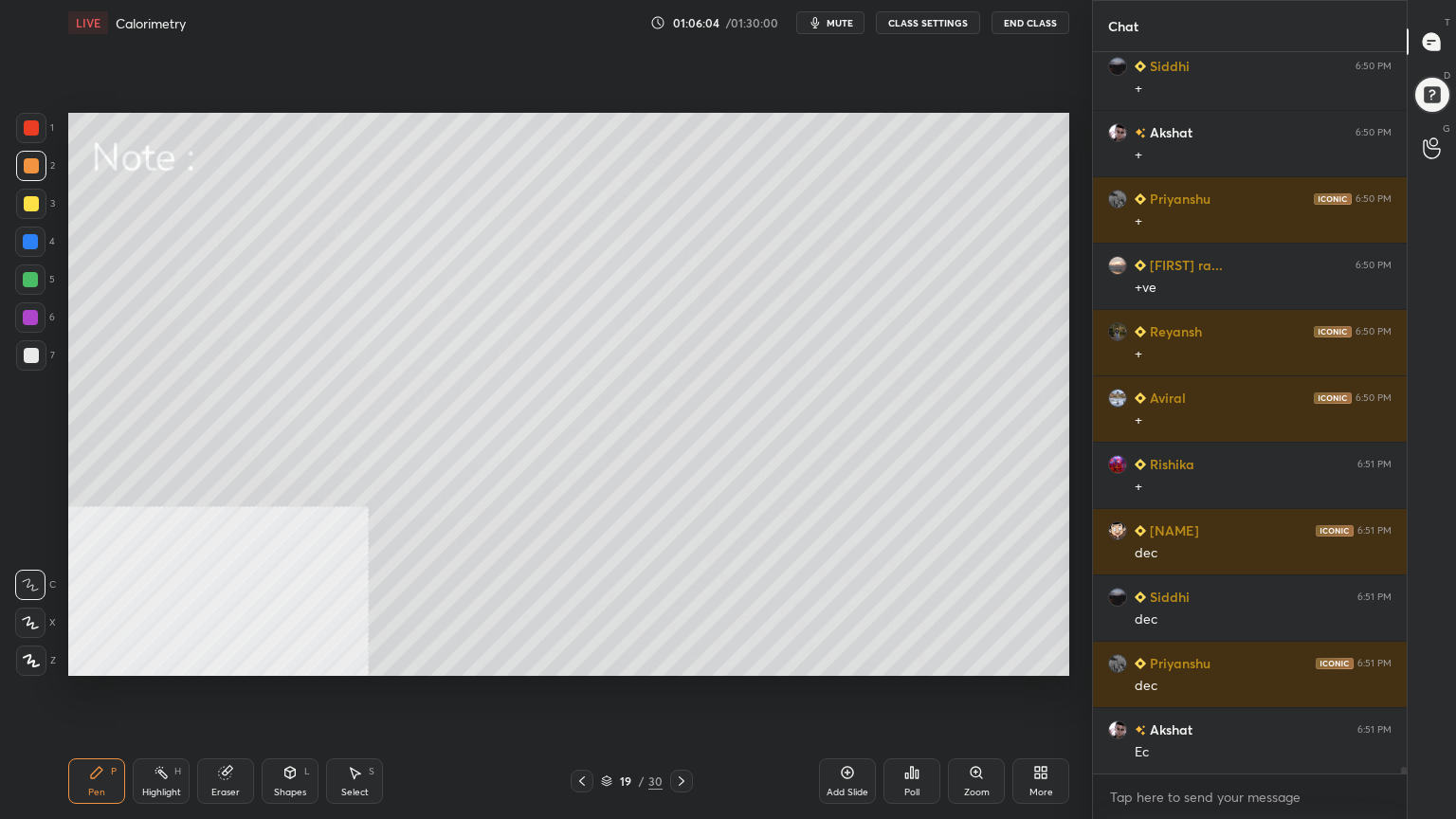 scroll, scrollTop: 72541, scrollLeft: 0, axis: vertical 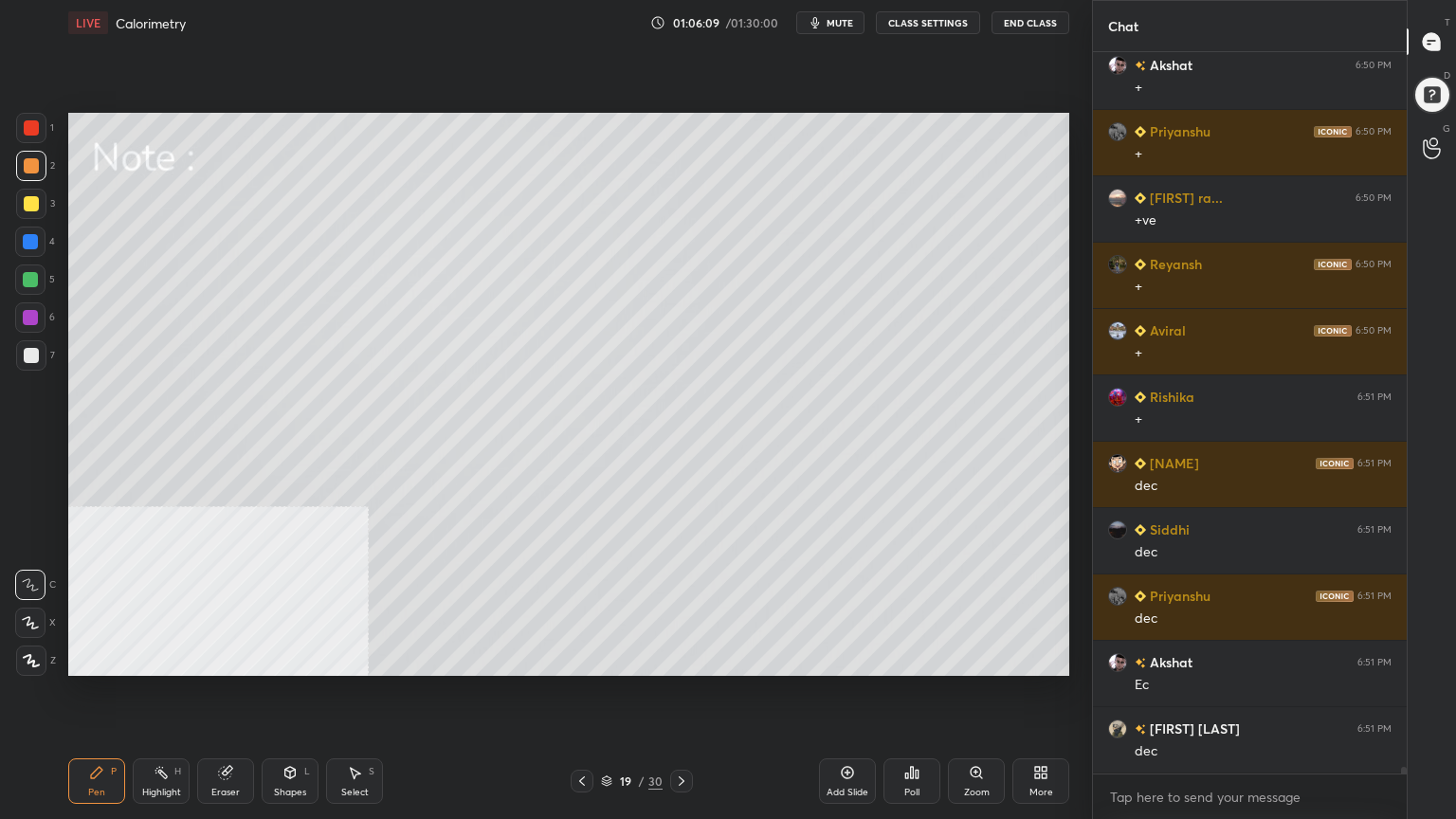 drag, startPoint x: 278, startPoint y: 792, endPoint x: 266, endPoint y: 755, distance: 38.897301 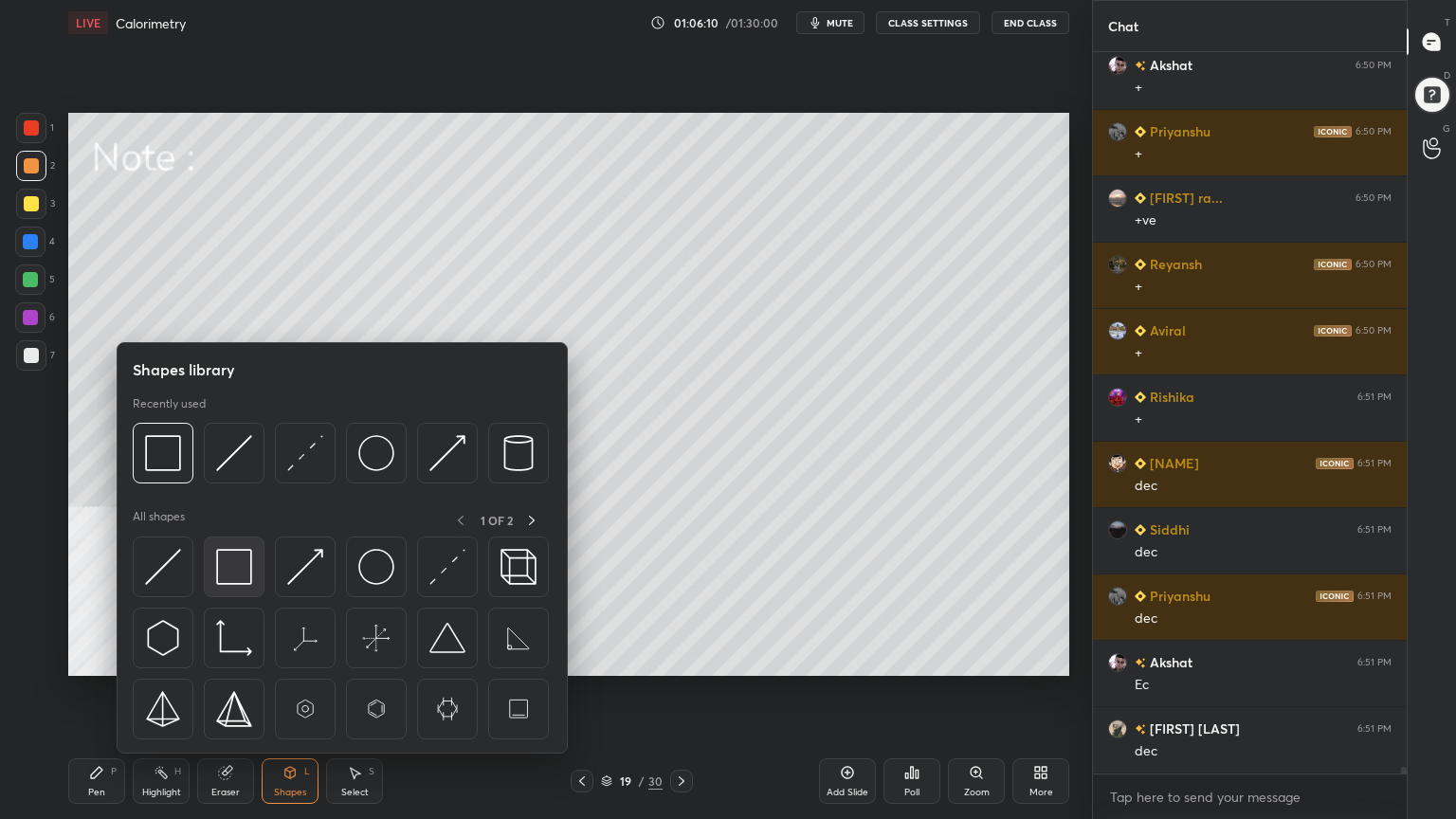 click at bounding box center (234, 567) 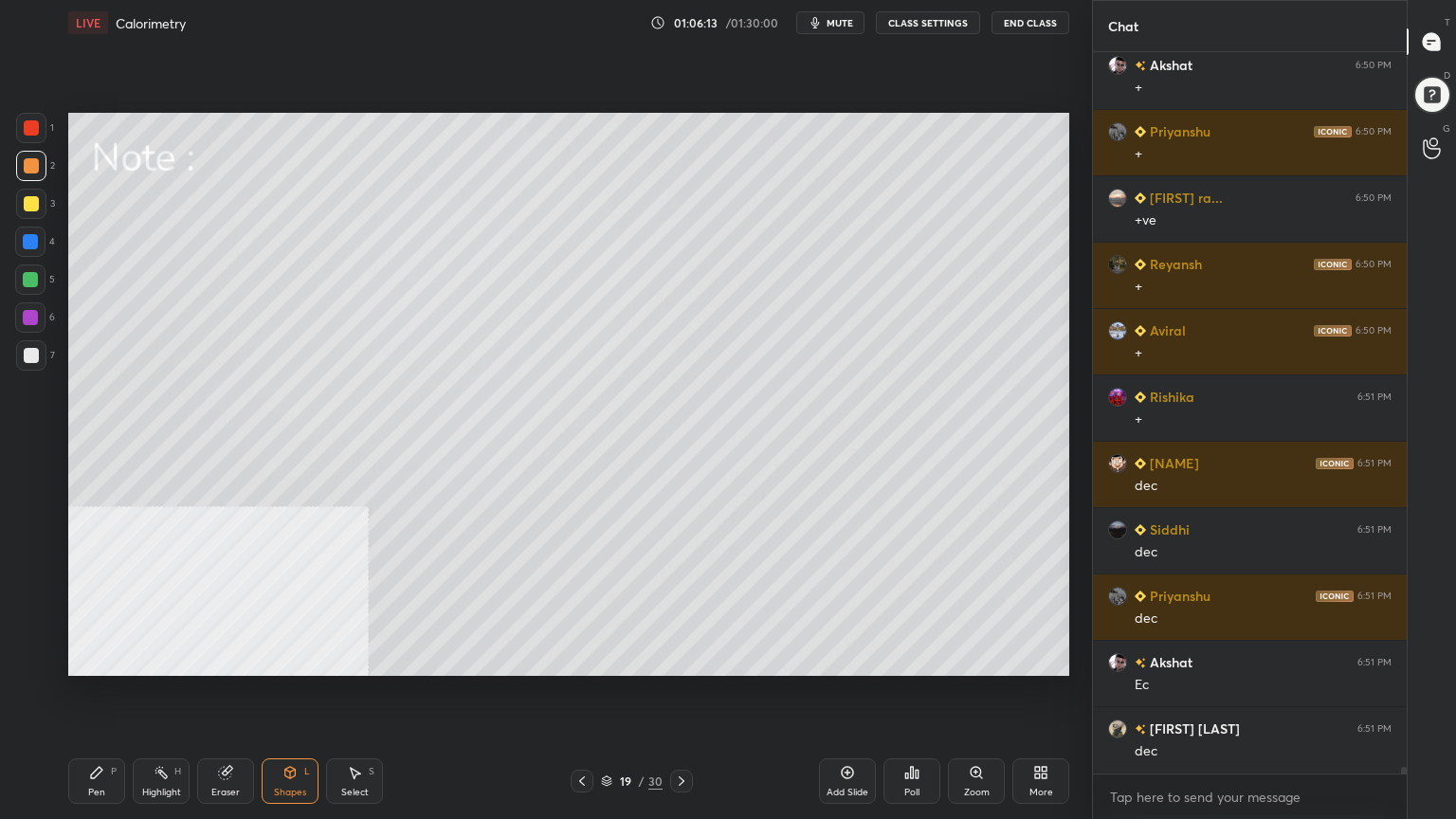 click on "Pen P" at bounding box center [97, 781] 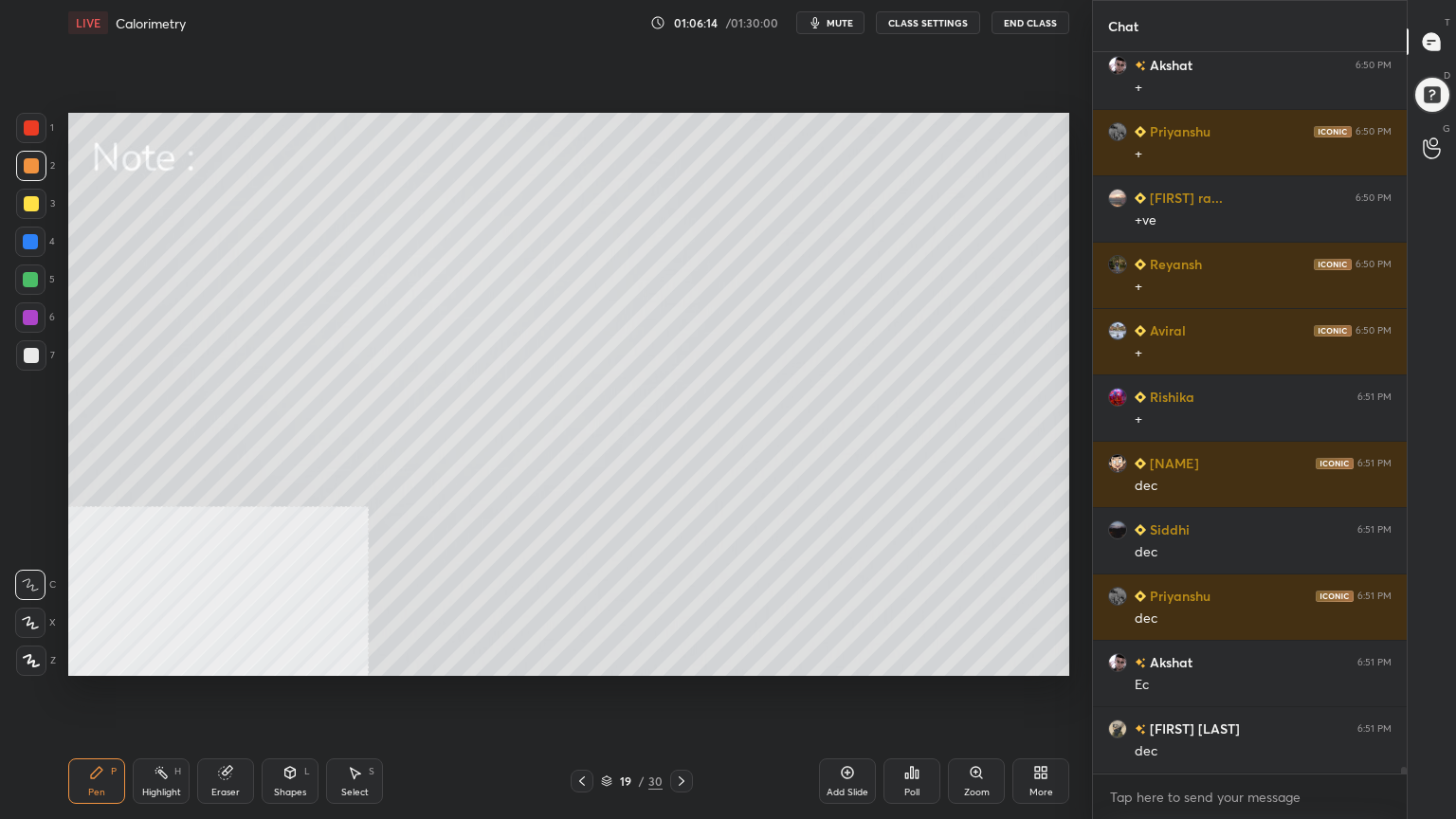 click at bounding box center (30, 280) 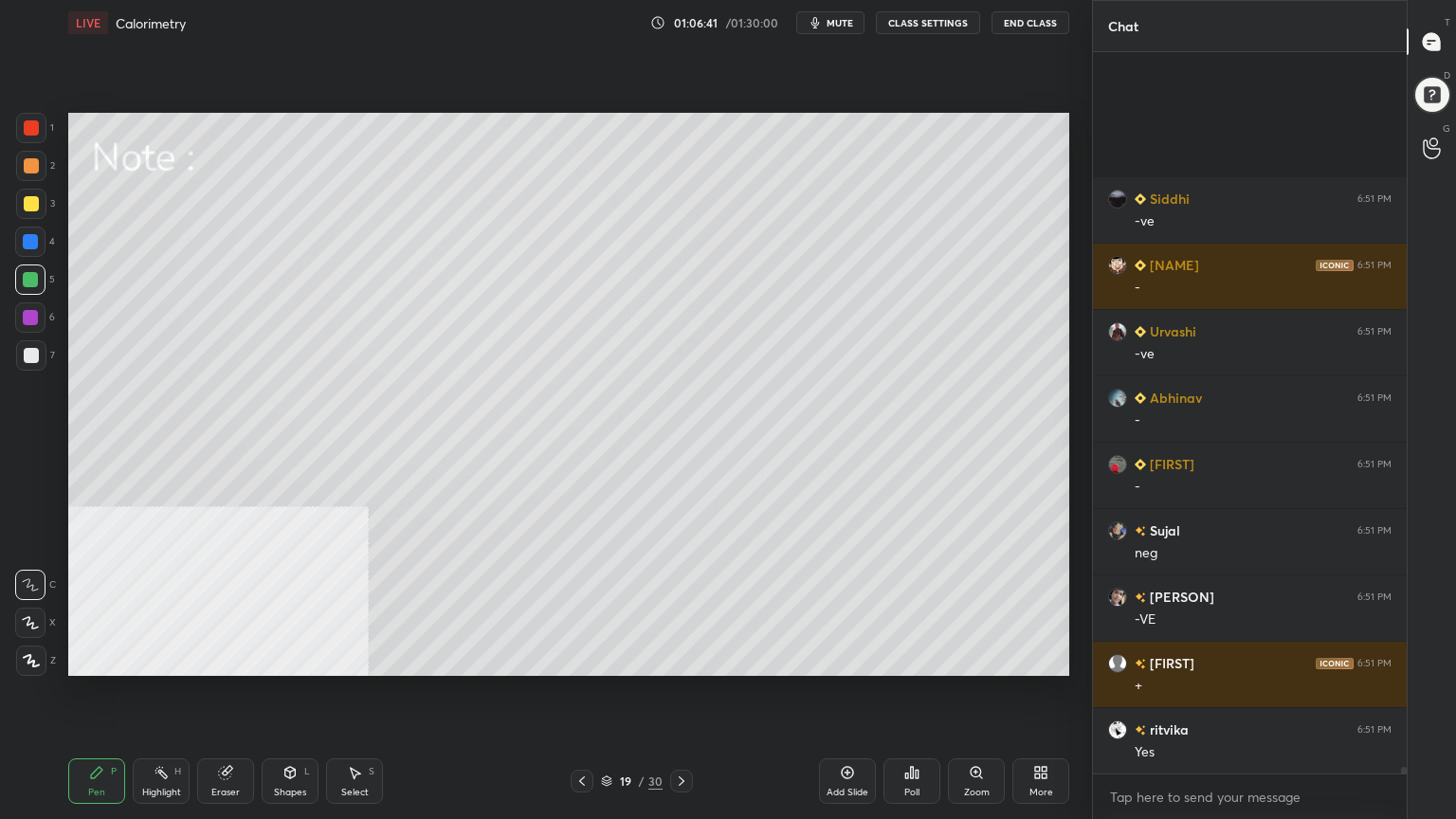 scroll, scrollTop: 73337, scrollLeft: 0, axis: vertical 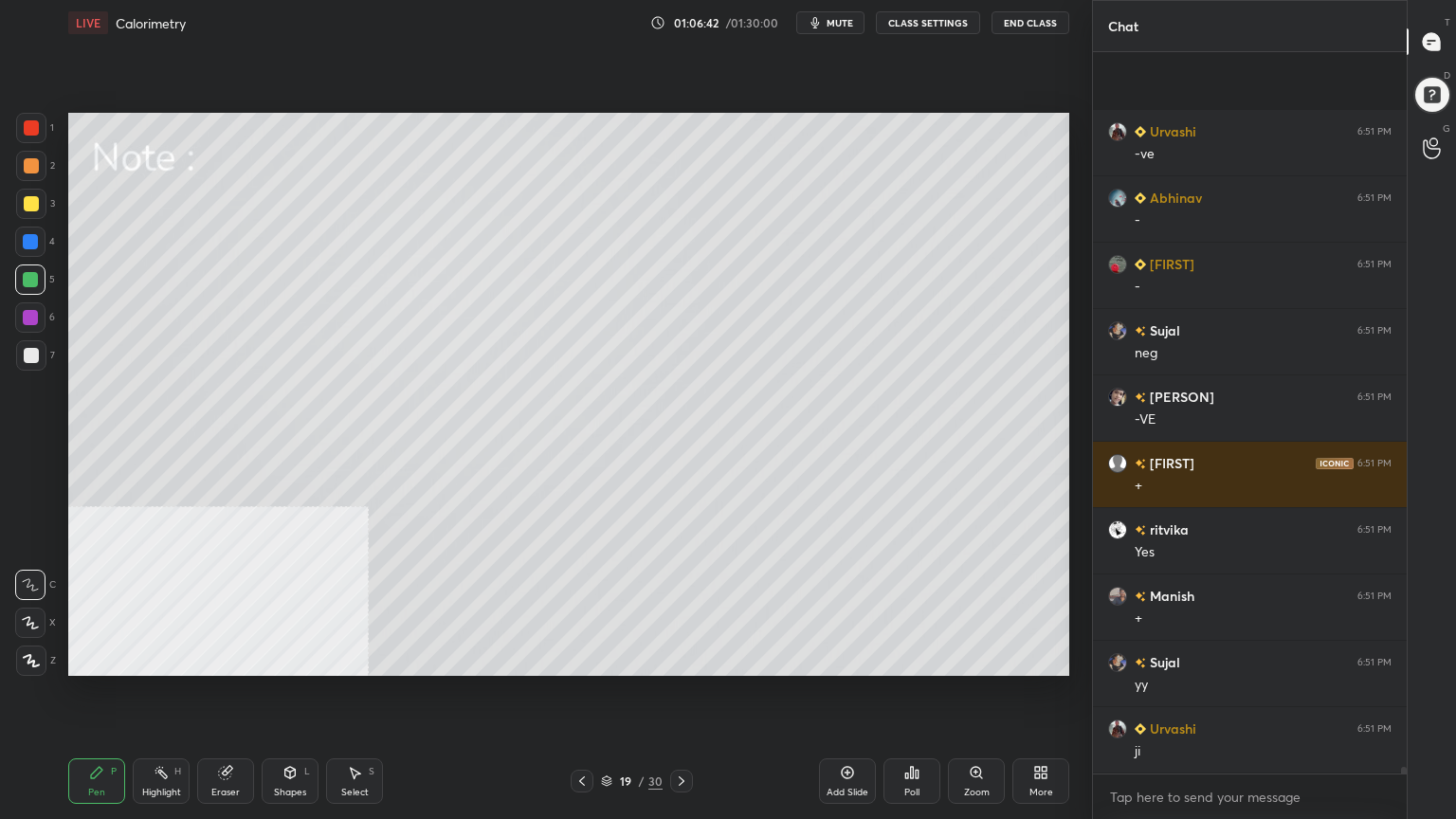 drag, startPoint x: 34, startPoint y: 364, endPoint x: 35, endPoint y: 346, distance: 18.027756 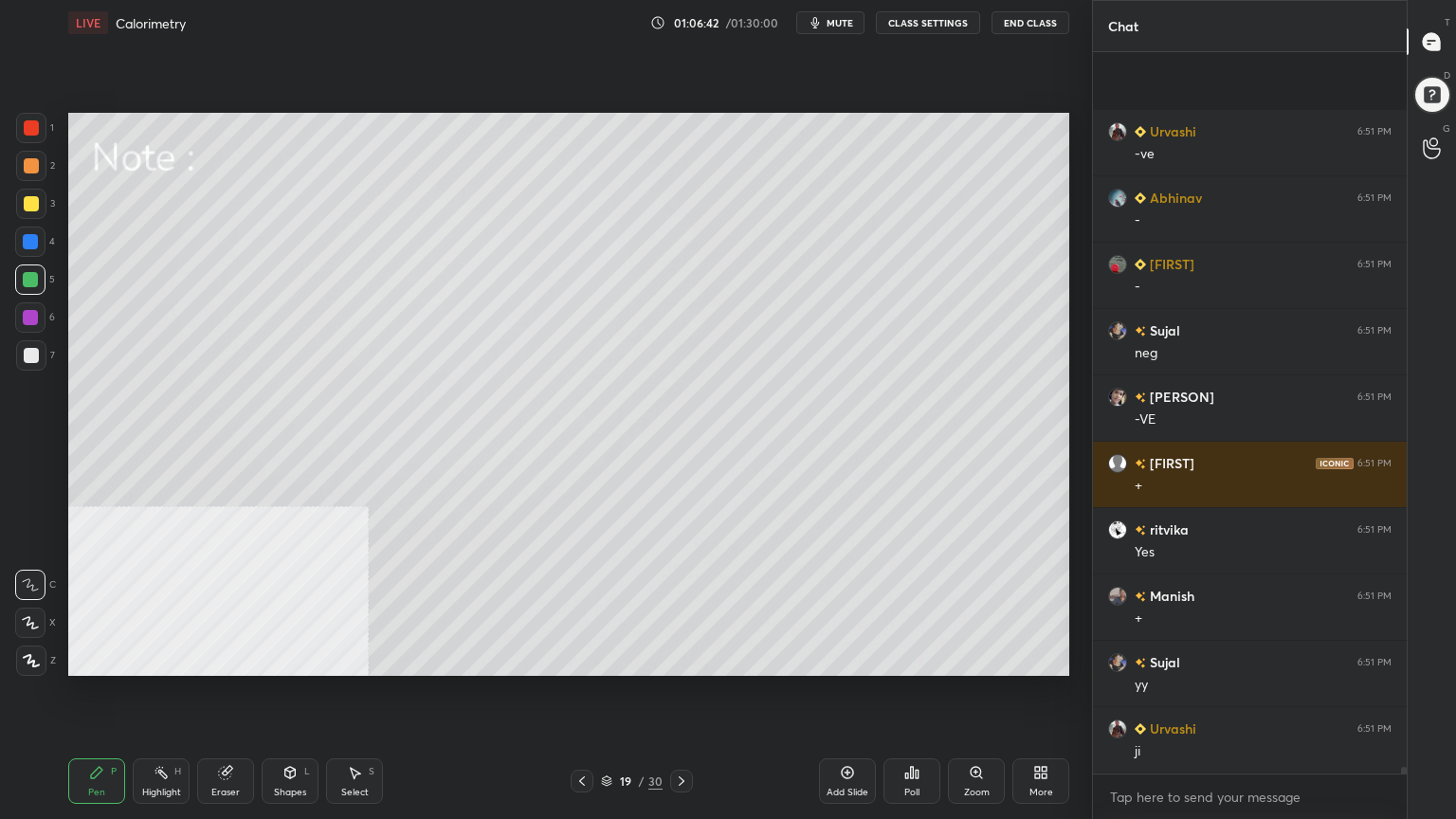 click at bounding box center [31, 355] 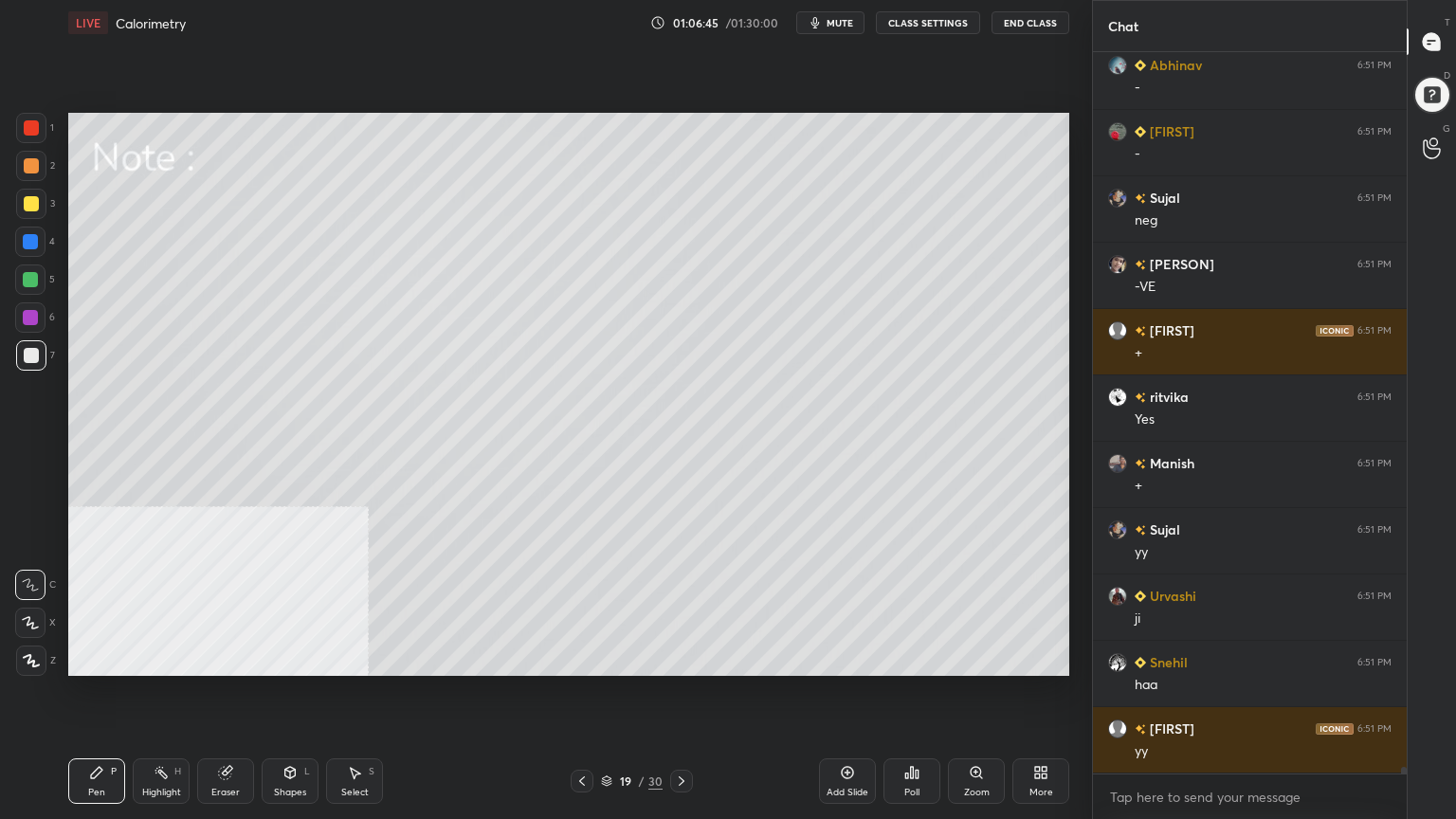 click 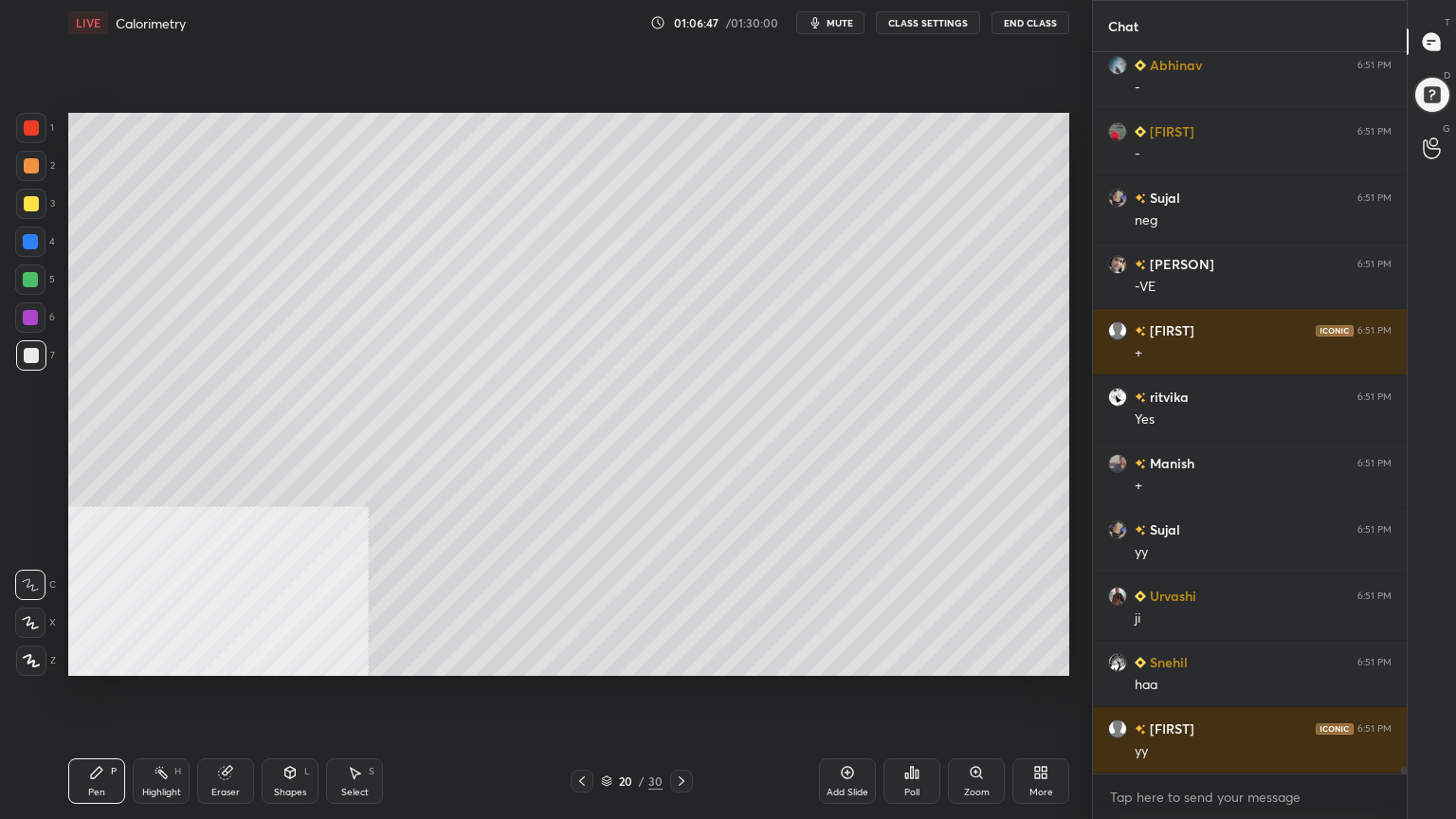 scroll, scrollTop: 73536, scrollLeft: 0, axis: vertical 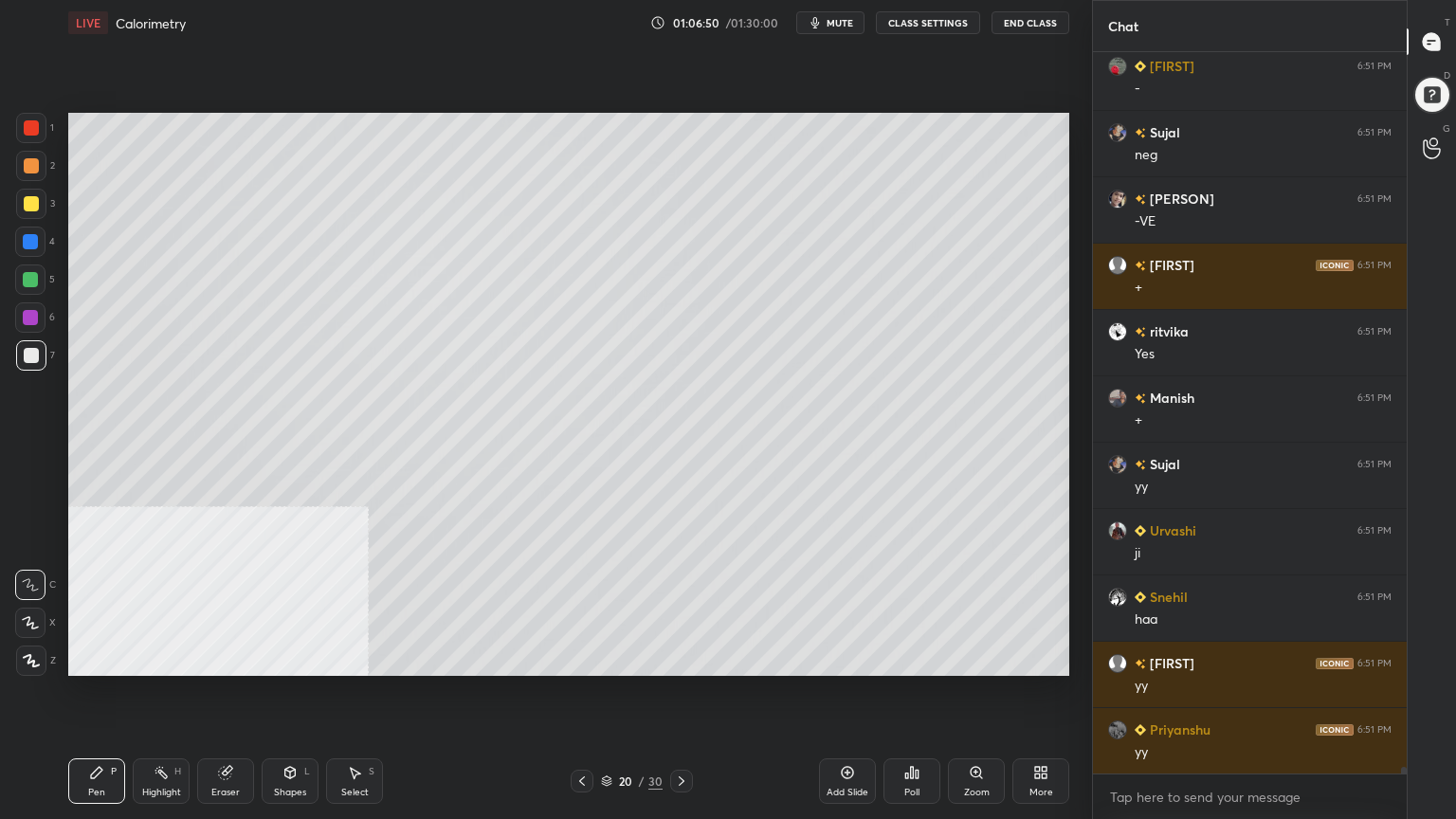 drag, startPoint x: 27, startPoint y: 202, endPoint x: 63, endPoint y: 184, distance: 40.24922 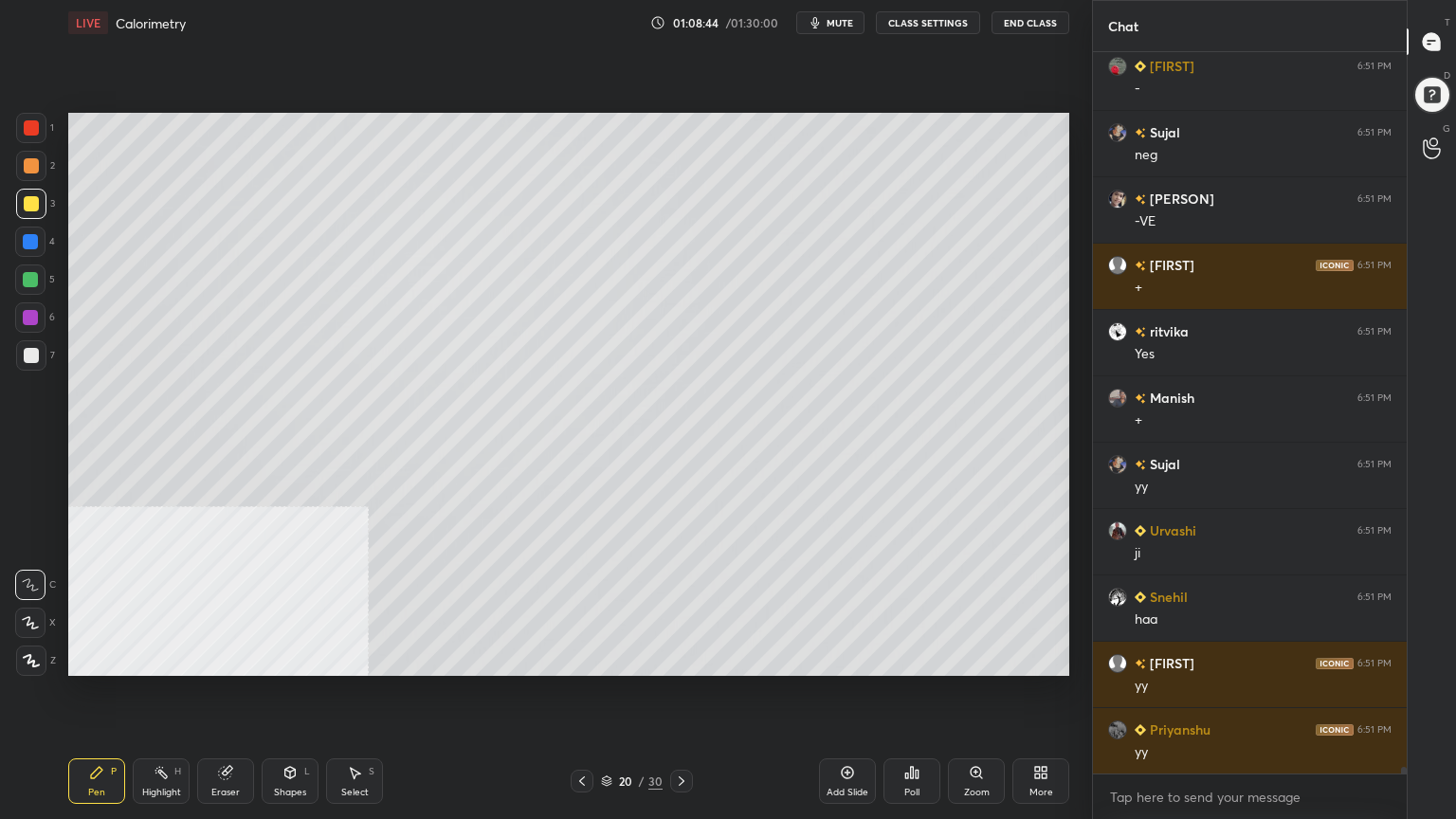 click on "Shapes L" at bounding box center [290, 781] 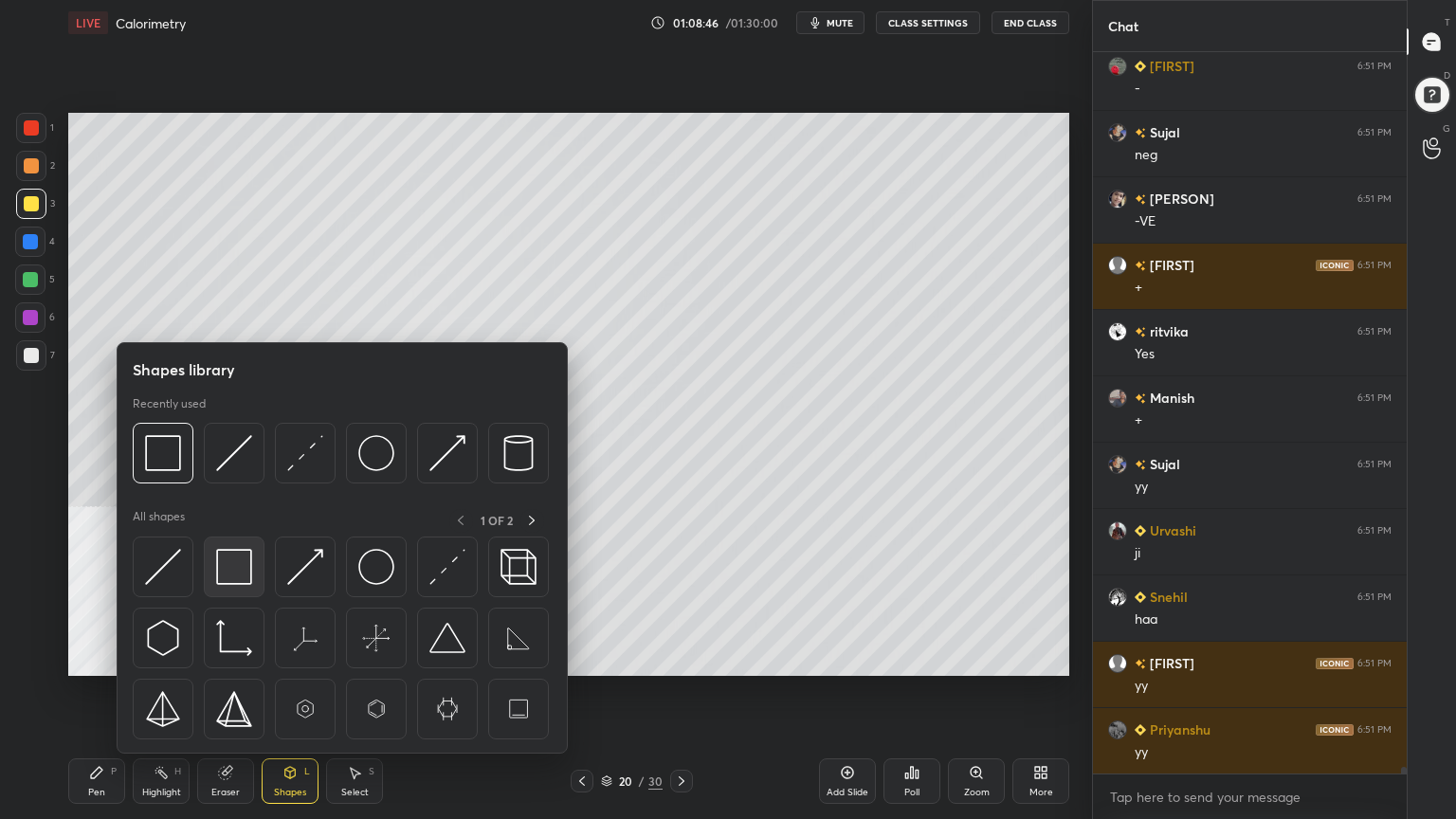 click at bounding box center [234, 567] 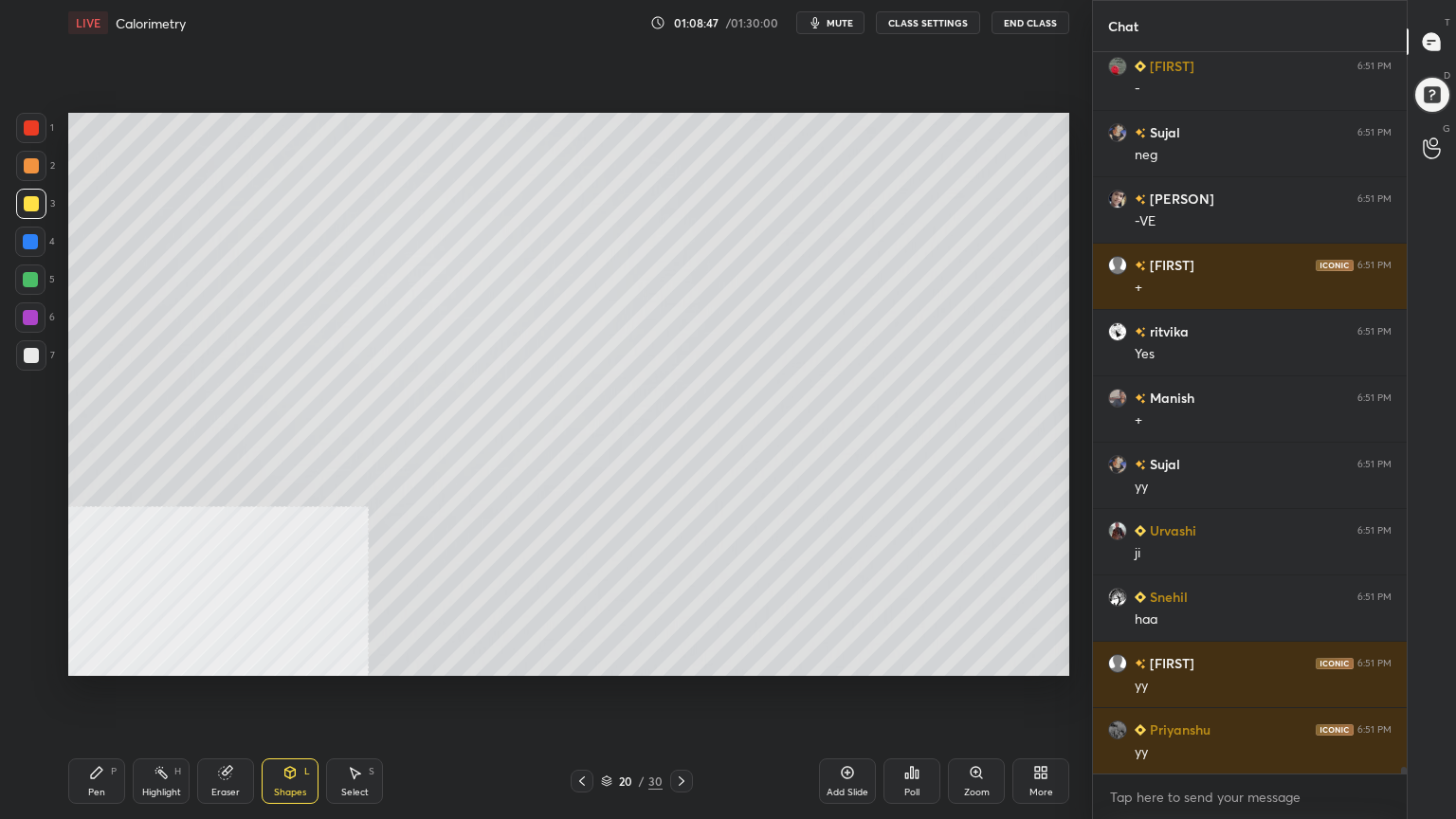 scroll, scrollTop: 73603, scrollLeft: 0, axis: vertical 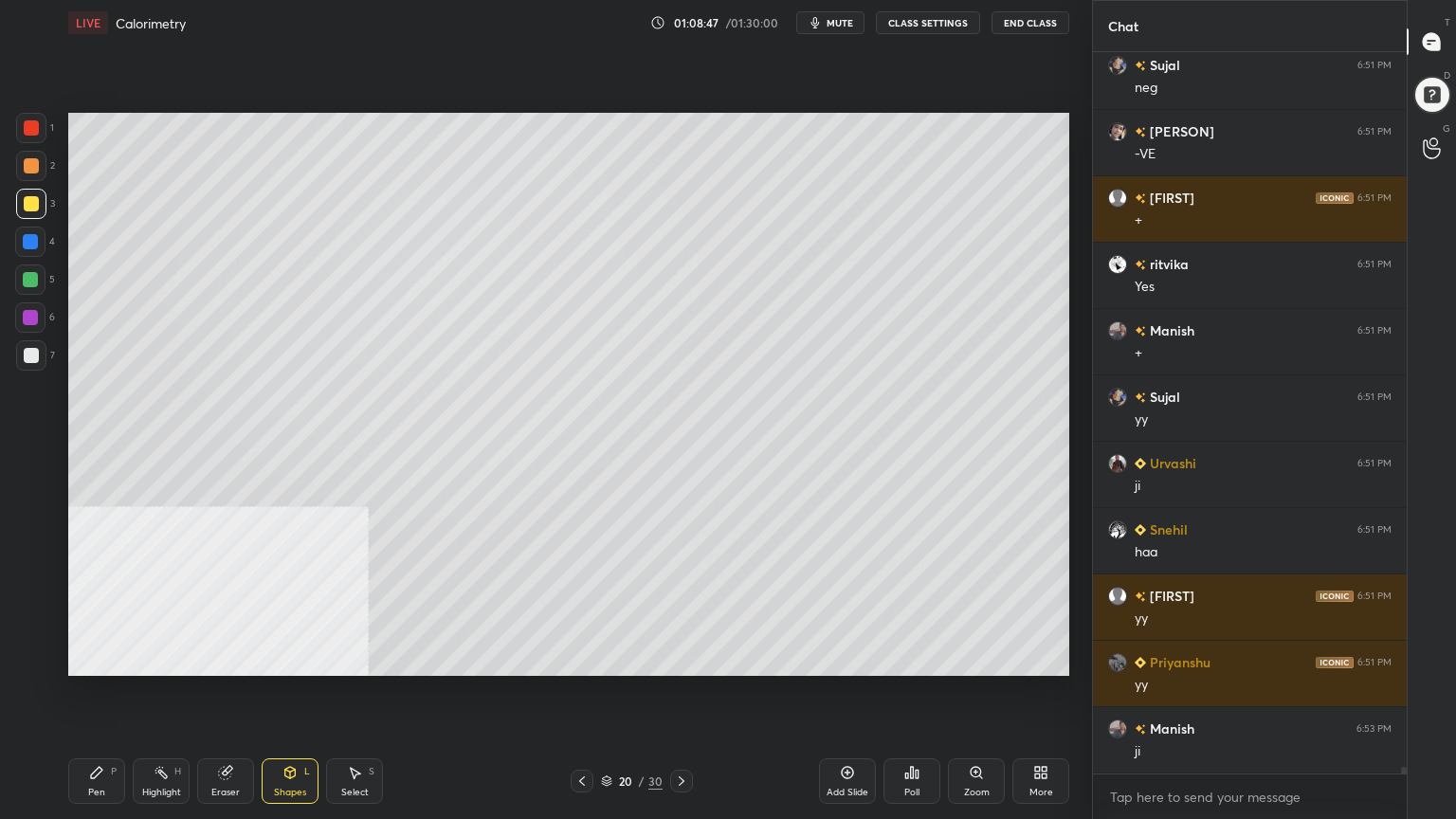 click at bounding box center (31, 166) 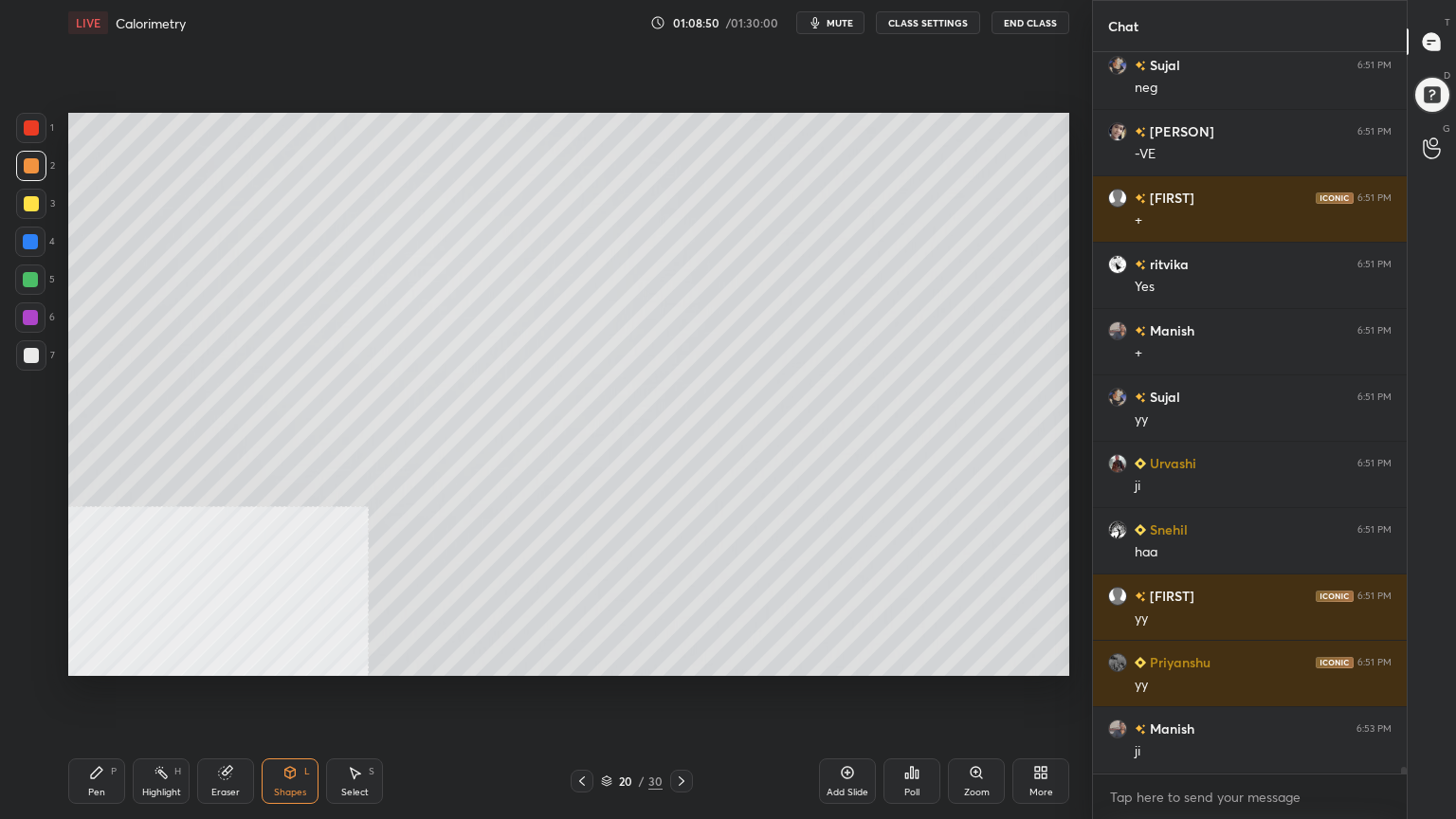 click 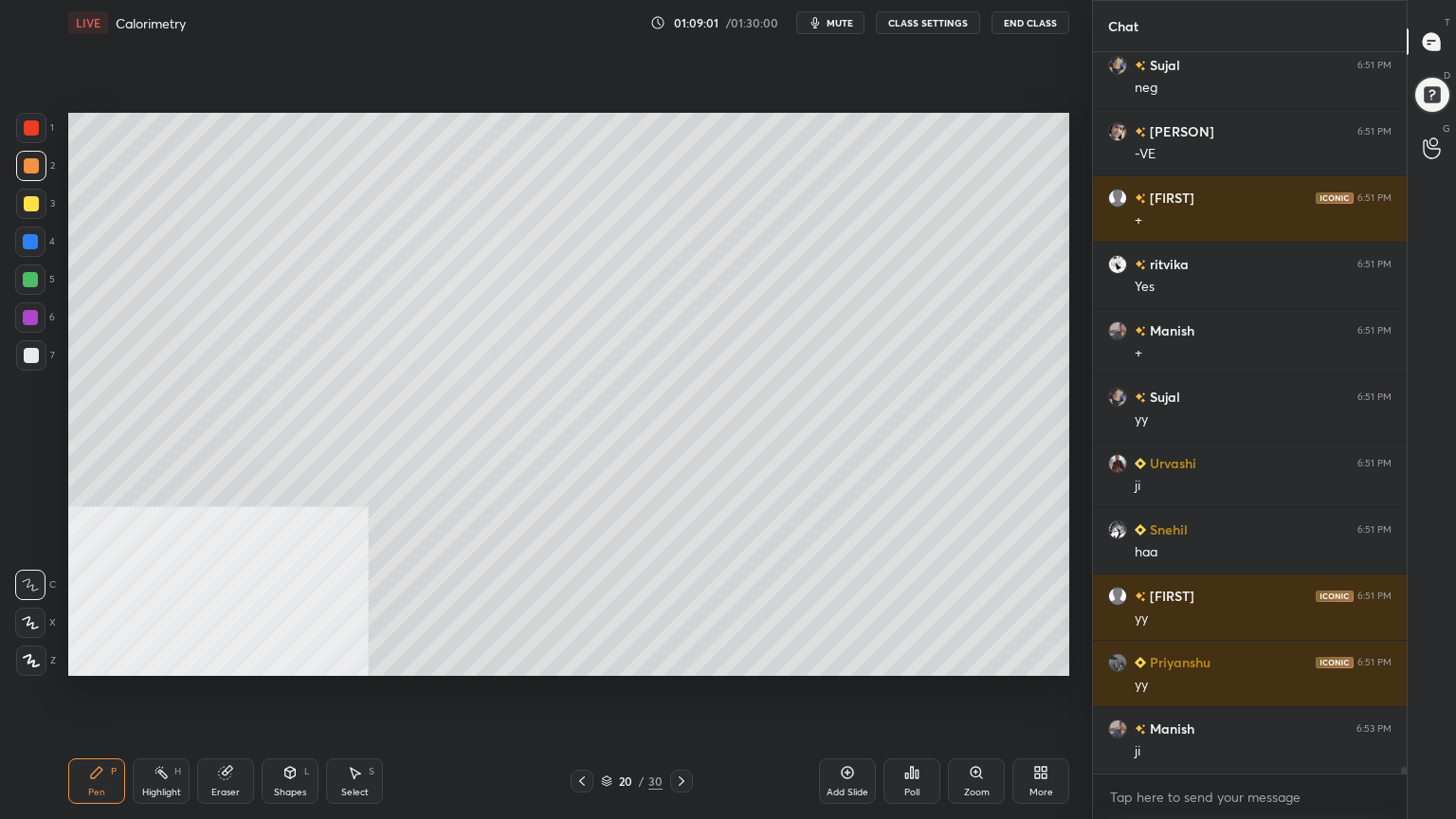 drag, startPoint x: 23, startPoint y: 126, endPoint x: 66, endPoint y: 167, distance: 59.413803 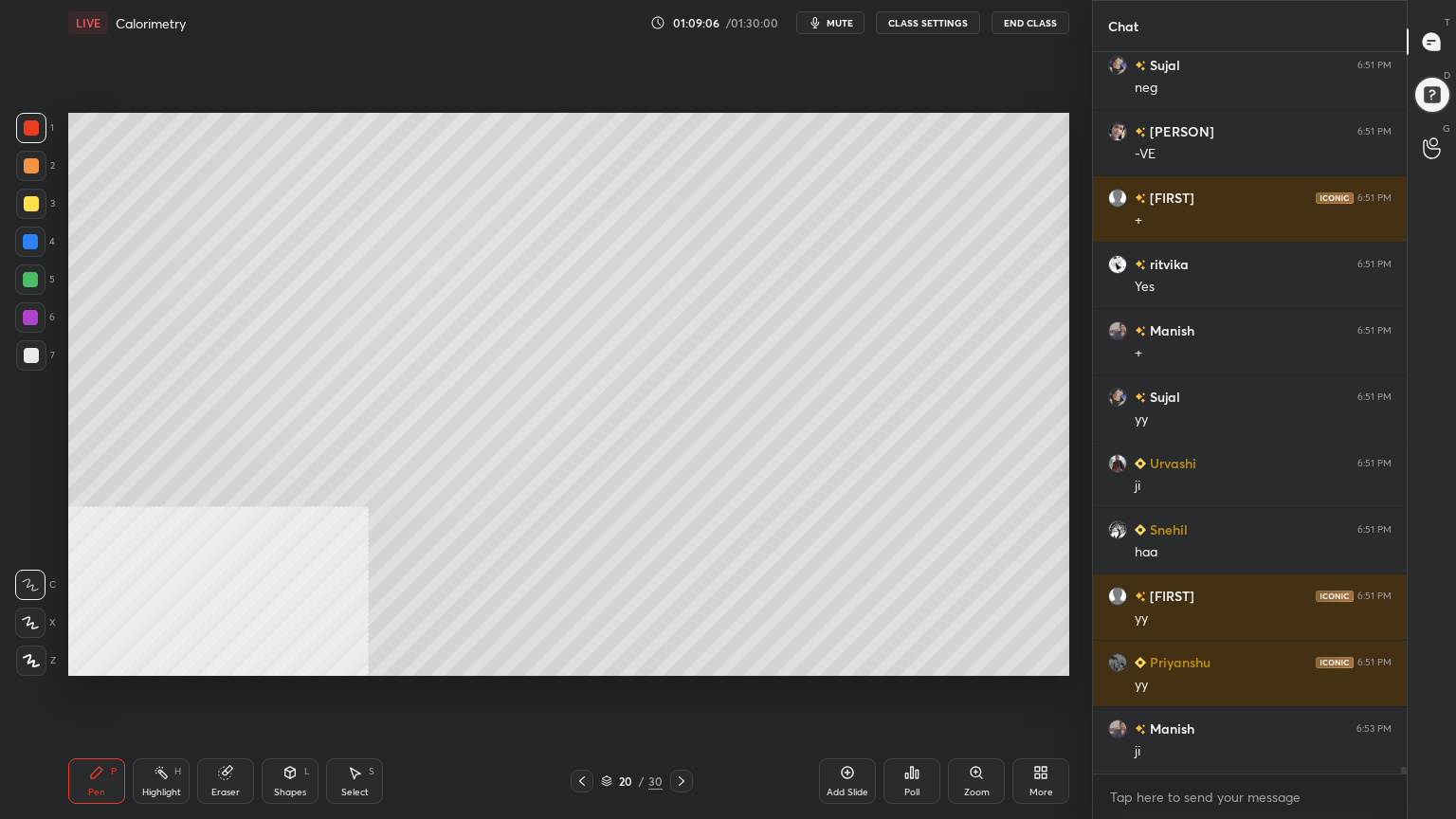 click at bounding box center (30, 242) 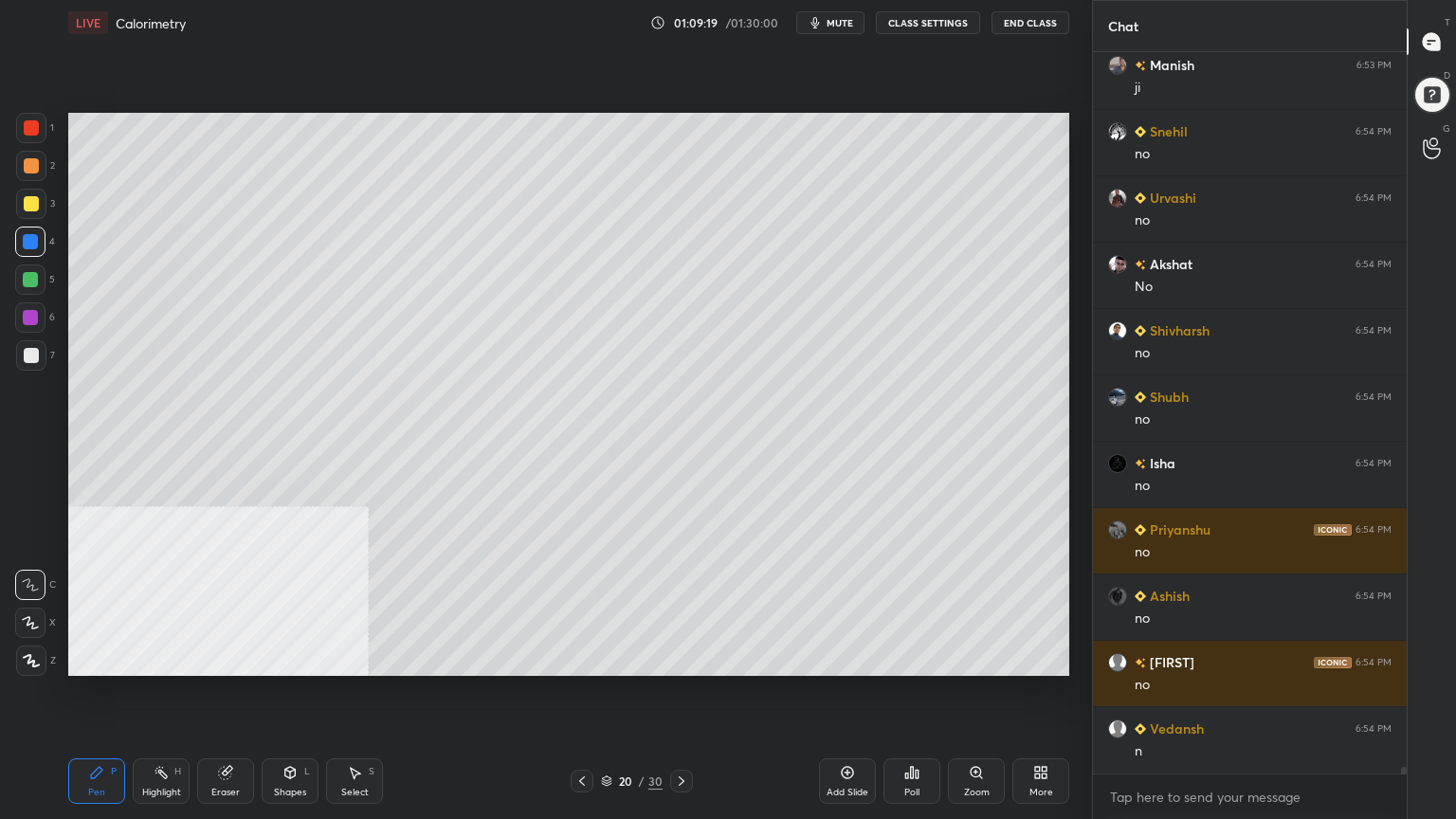 scroll, scrollTop: 74399, scrollLeft: 0, axis: vertical 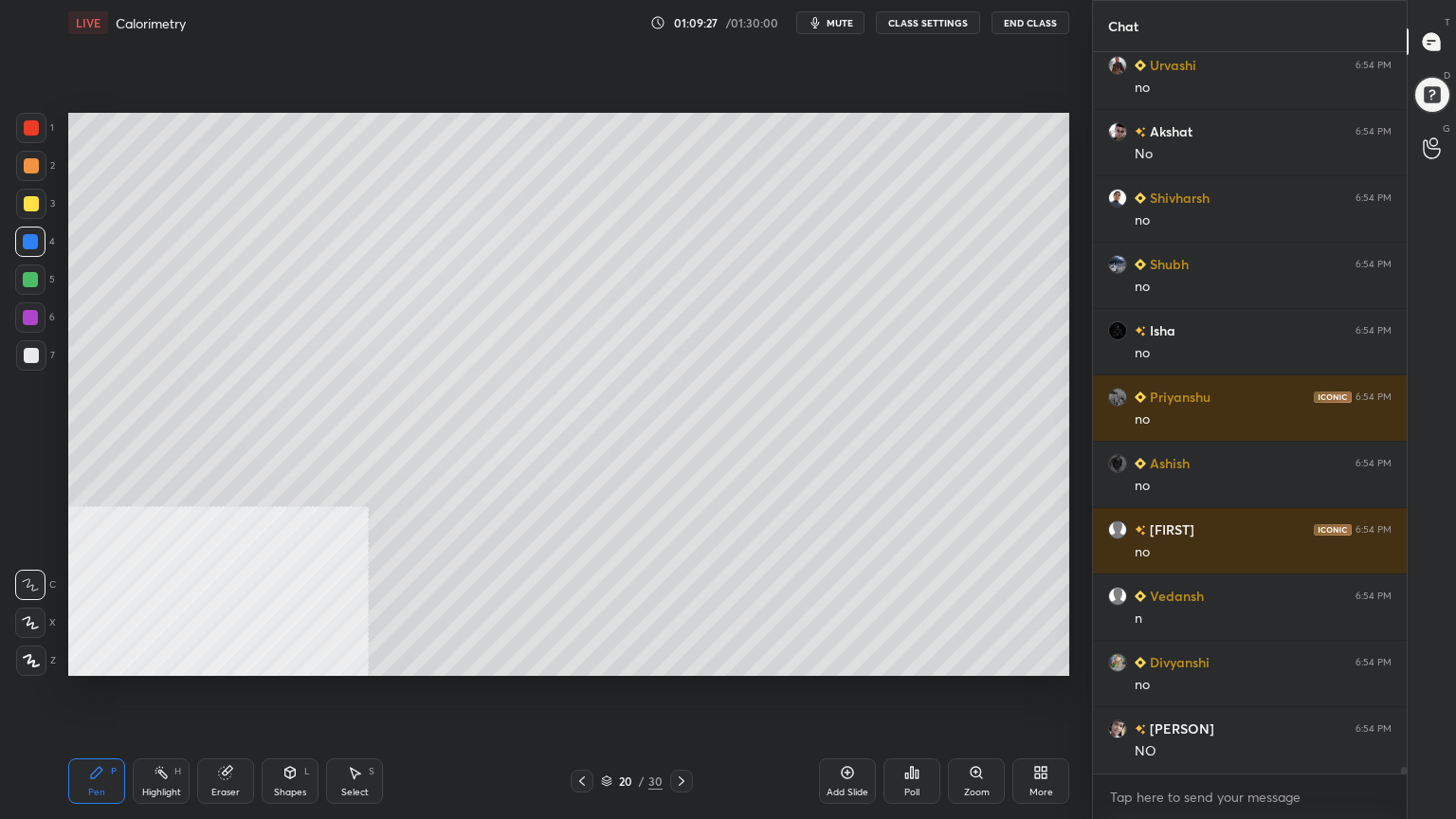 click at bounding box center [31, 166] 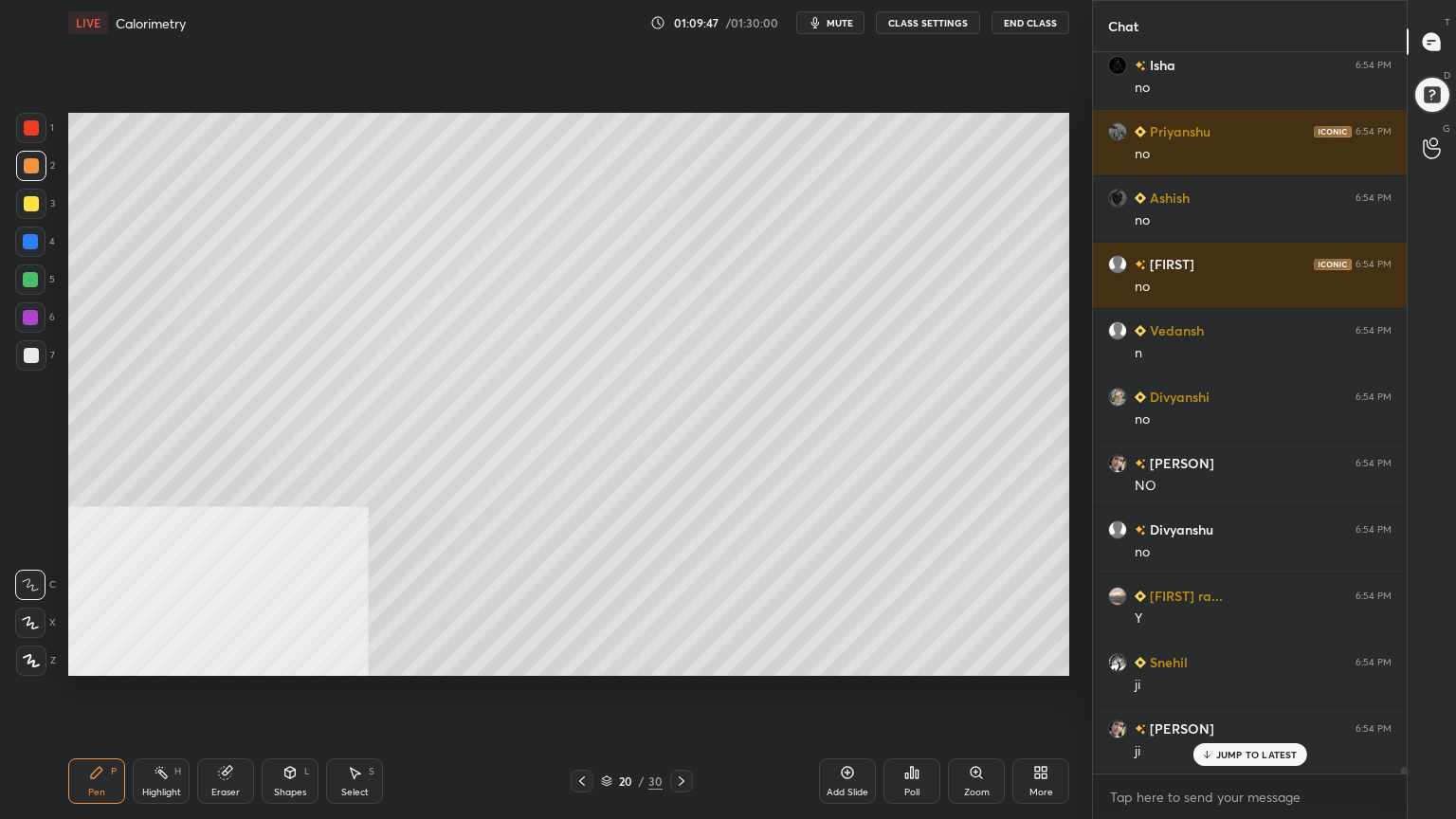scroll, scrollTop: 74730, scrollLeft: 0, axis: vertical 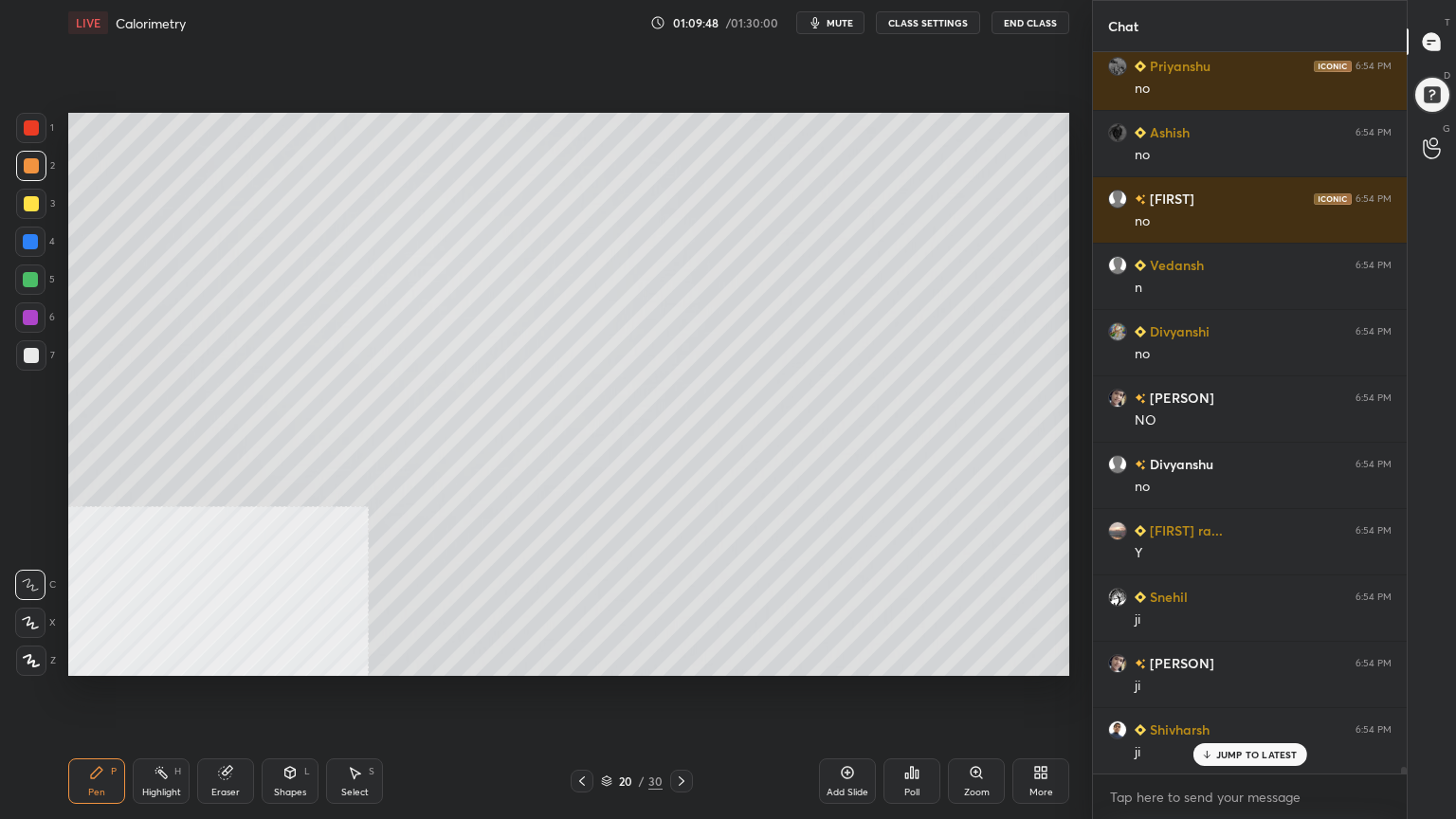 click at bounding box center (30, 280) 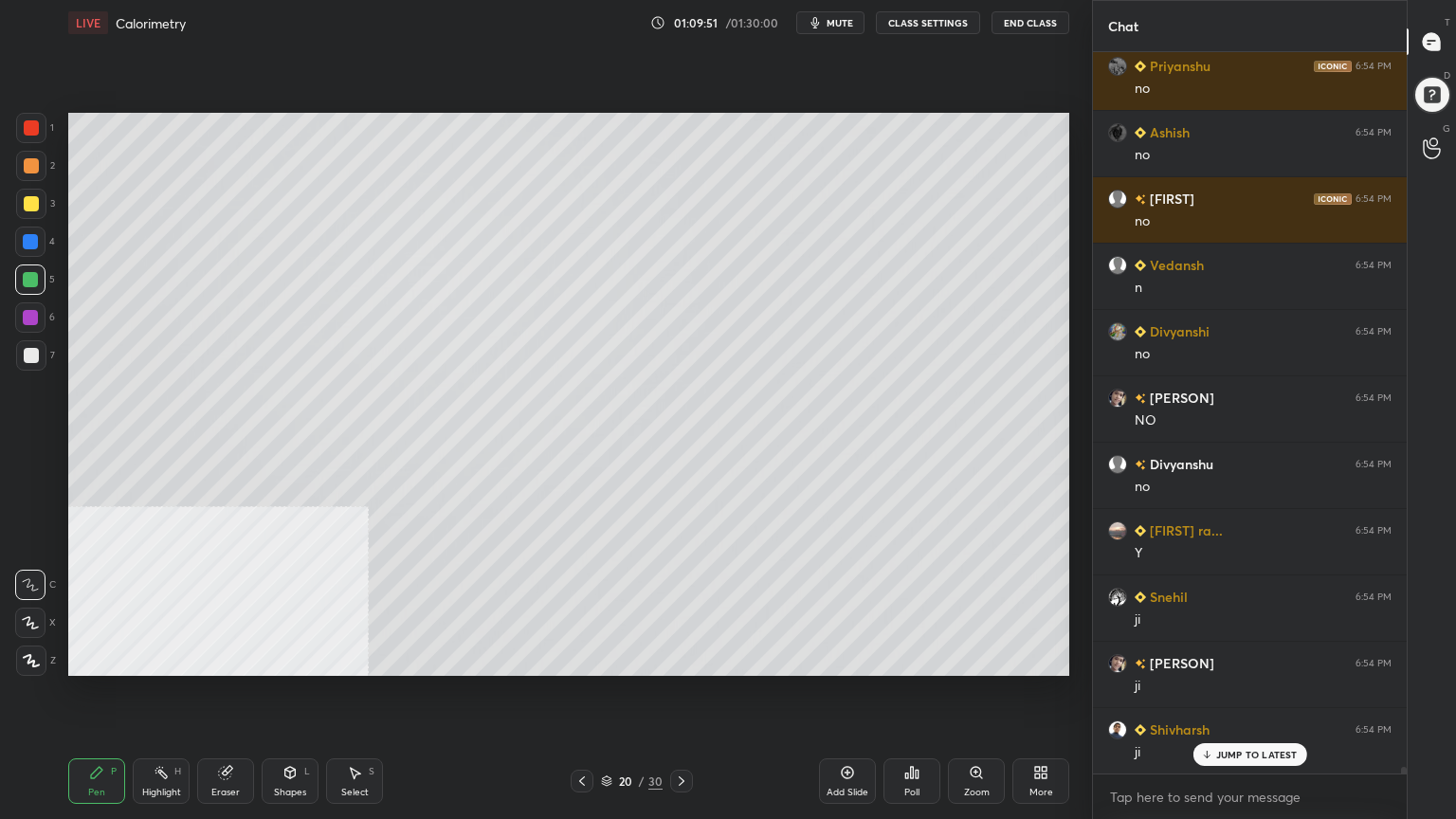 click at bounding box center [31, 166] 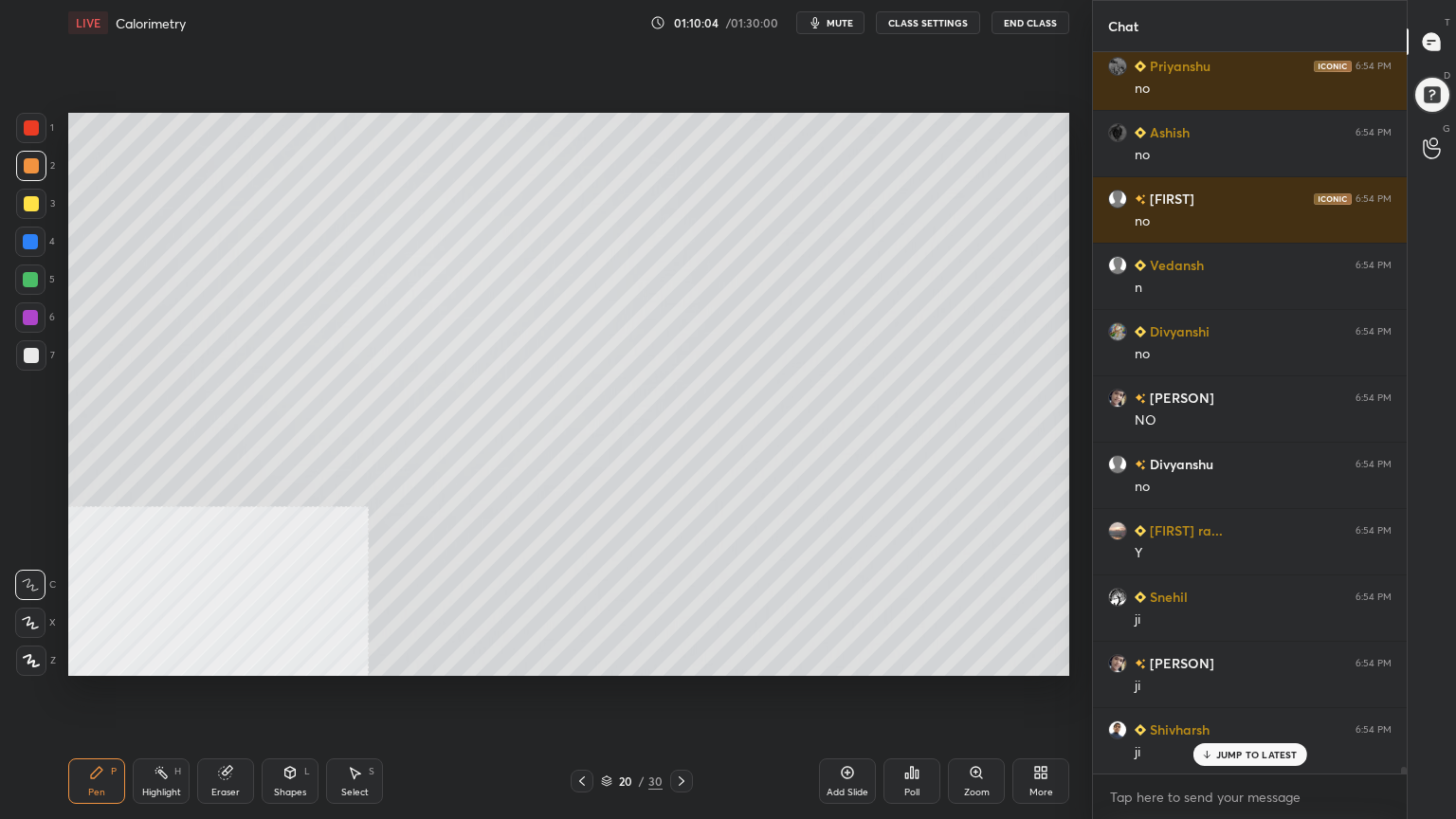 click on "Shapes" at bounding box center [290, 792] 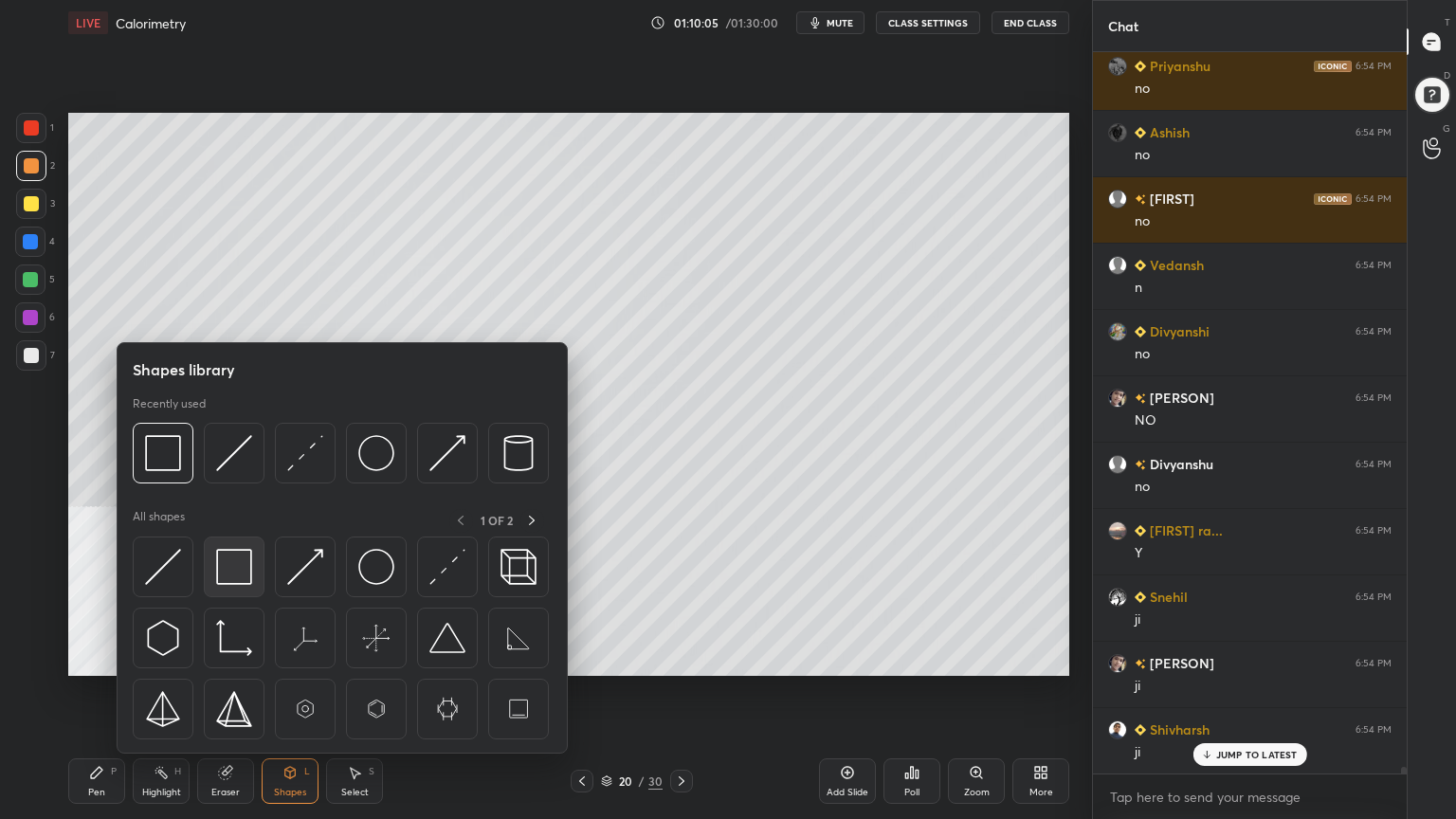 click at bounding box center (234, 567) 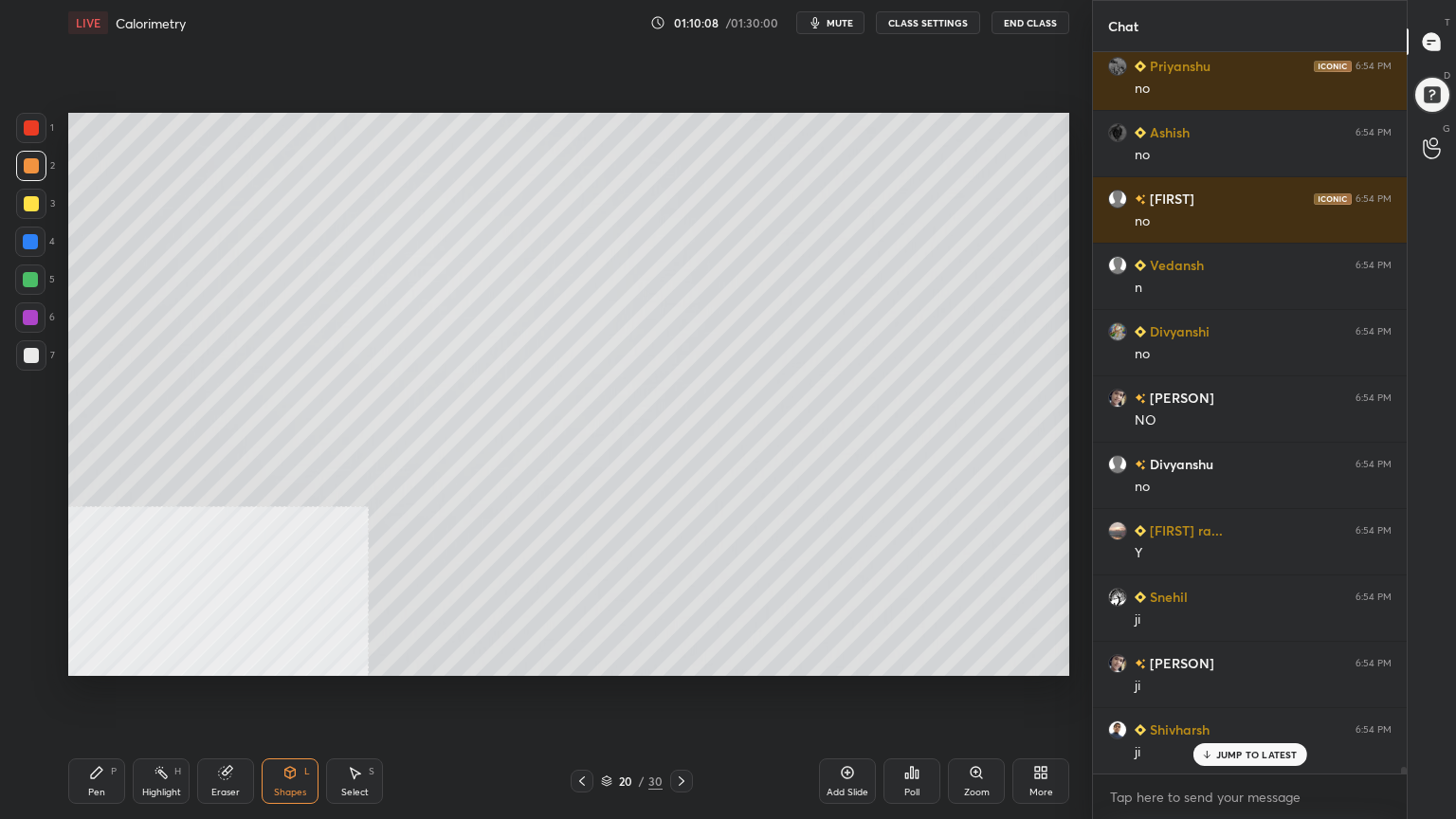 drag, startPoint x: 120, startPoint y: 785, endPoint x: 133, endPoint y: 762, distance: 26.41969 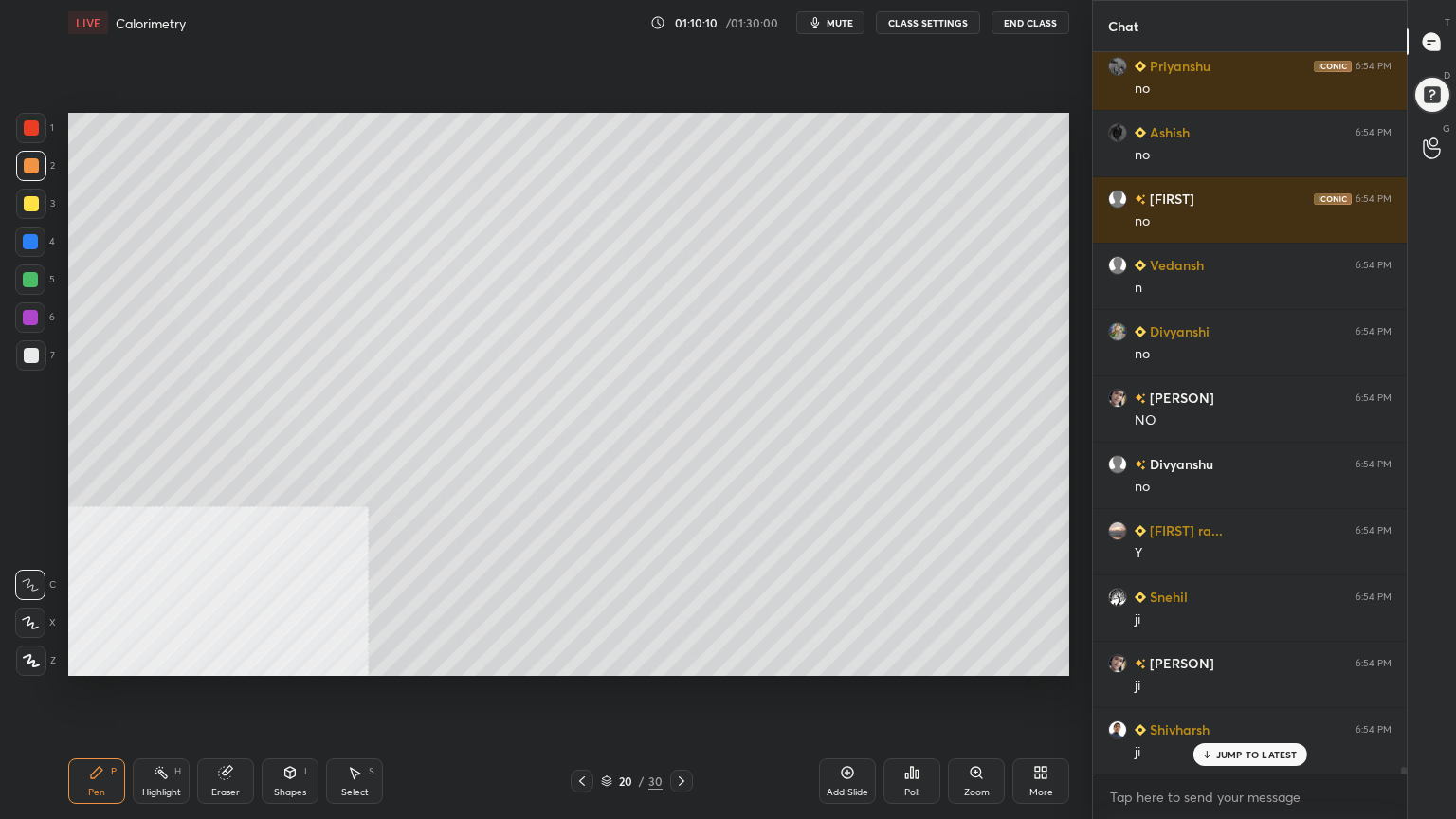 click at bounding box center [30, 280] 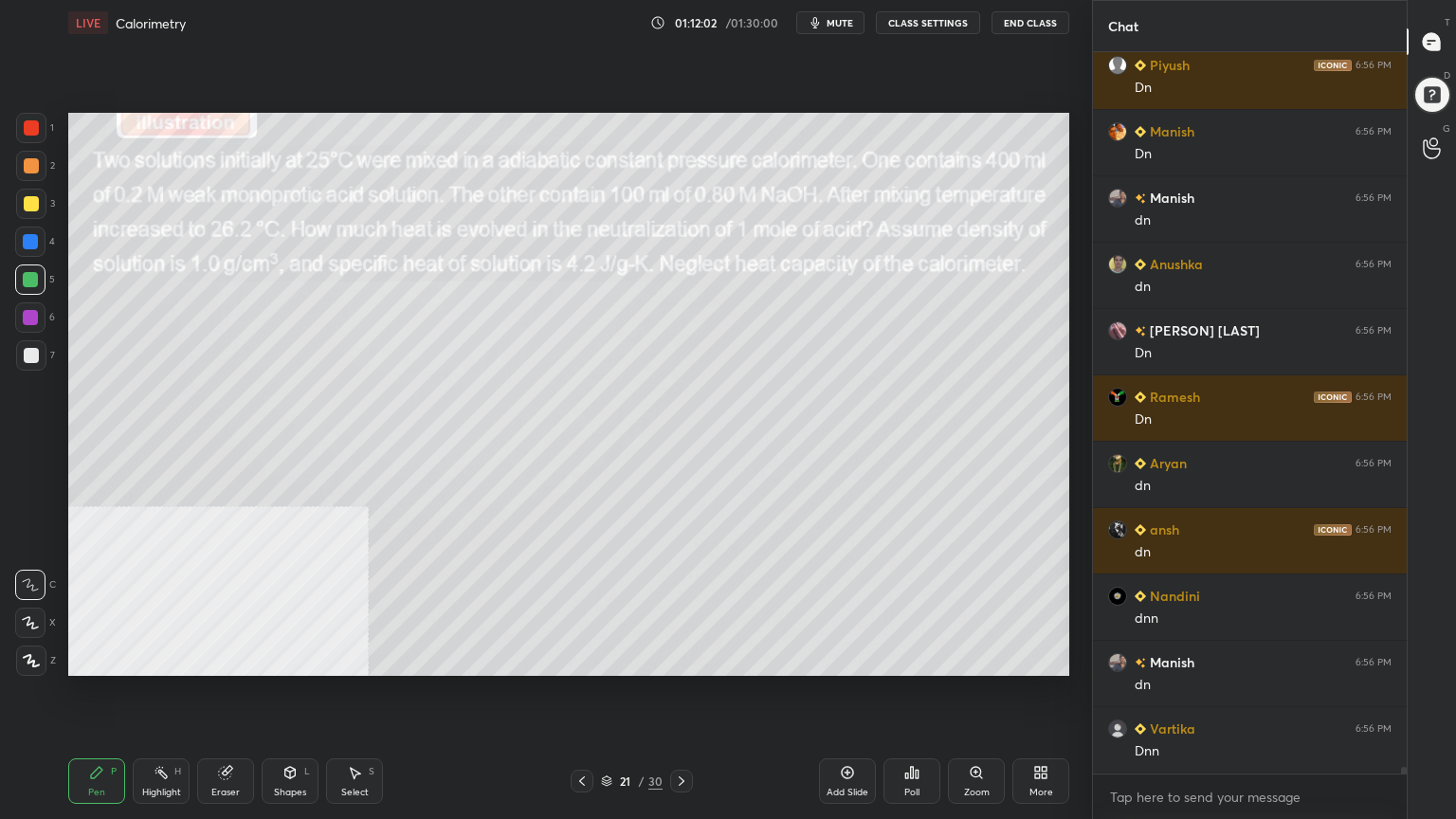 scroll, scrollTop: 76455, scrollLeft: 0, axis: vertical 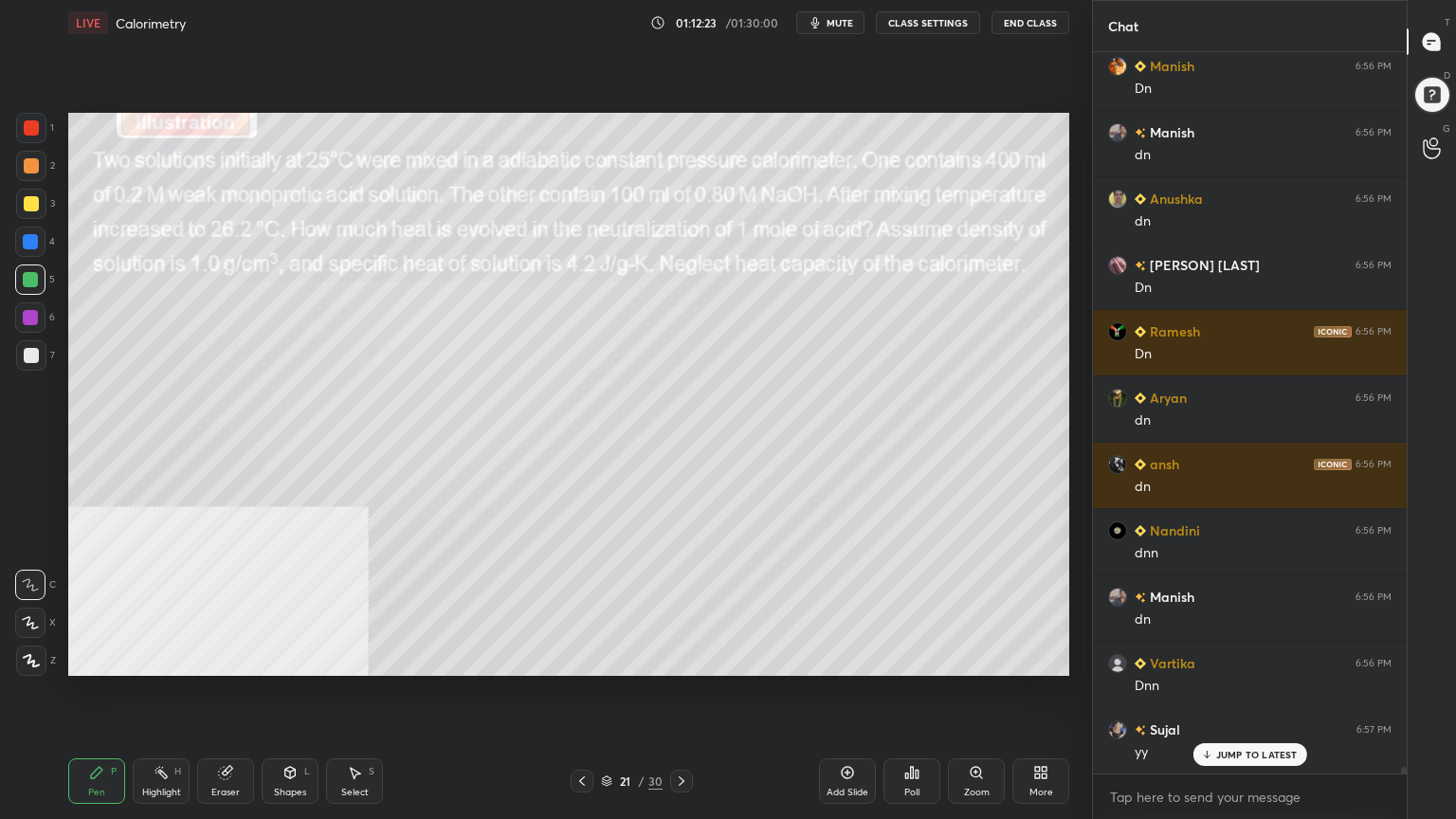 click at bounding box center [31, 204] 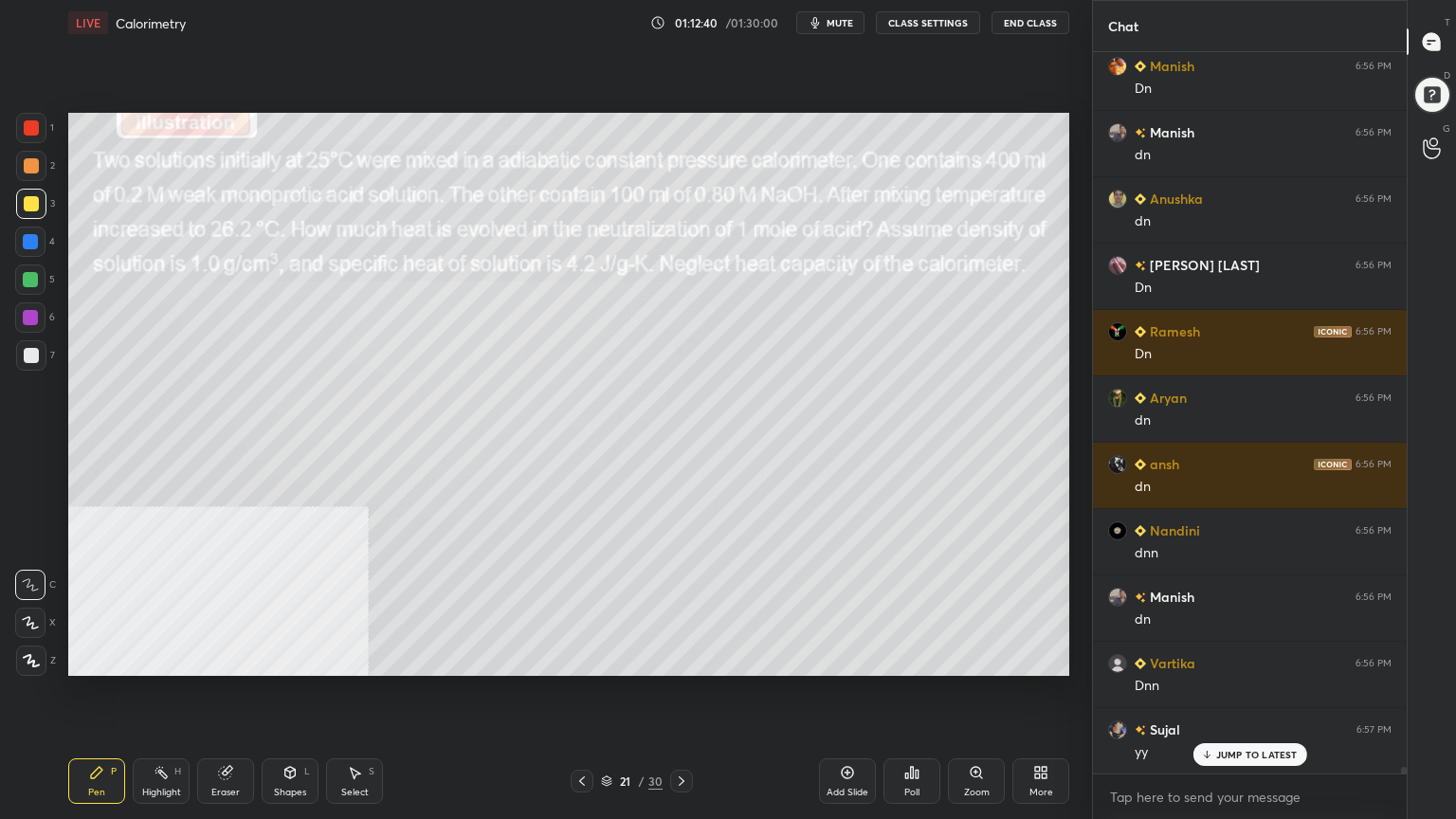 click at bounding box center (31, 166) 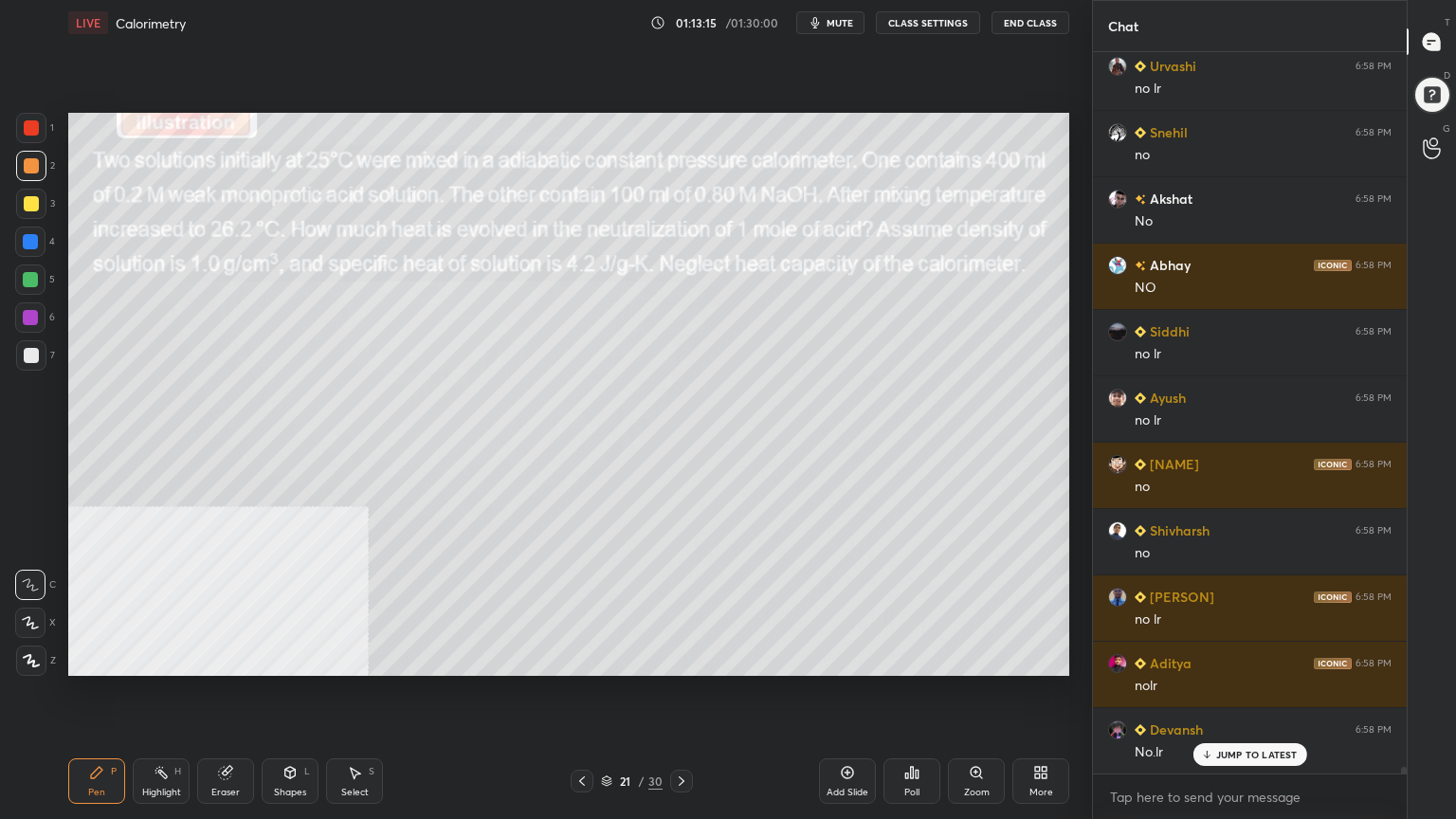 scroll, scrollTop: 77451, scrollLeft: 0, axis: vertical 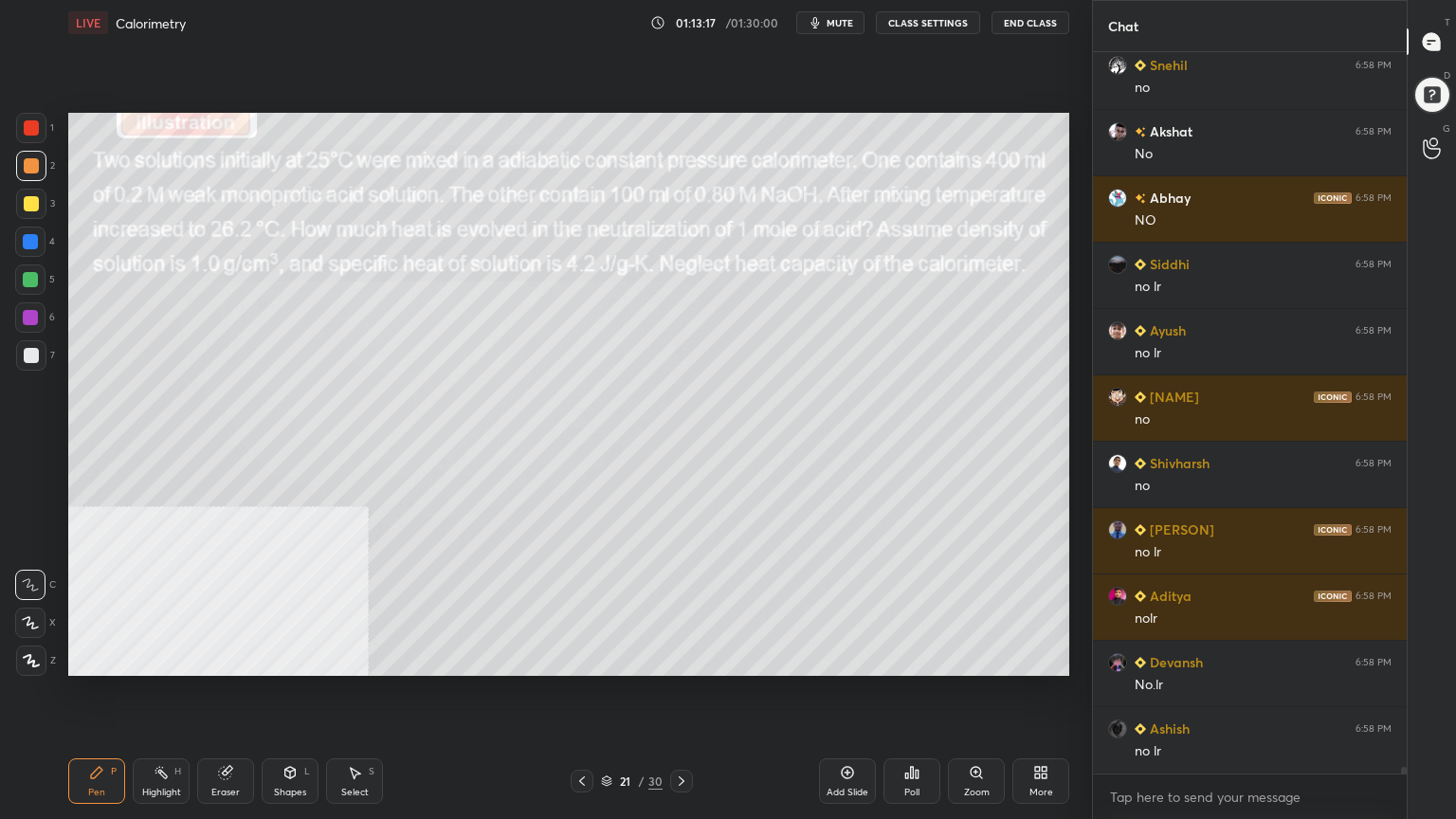 click on "Select S" at bounding box center (355, 781) 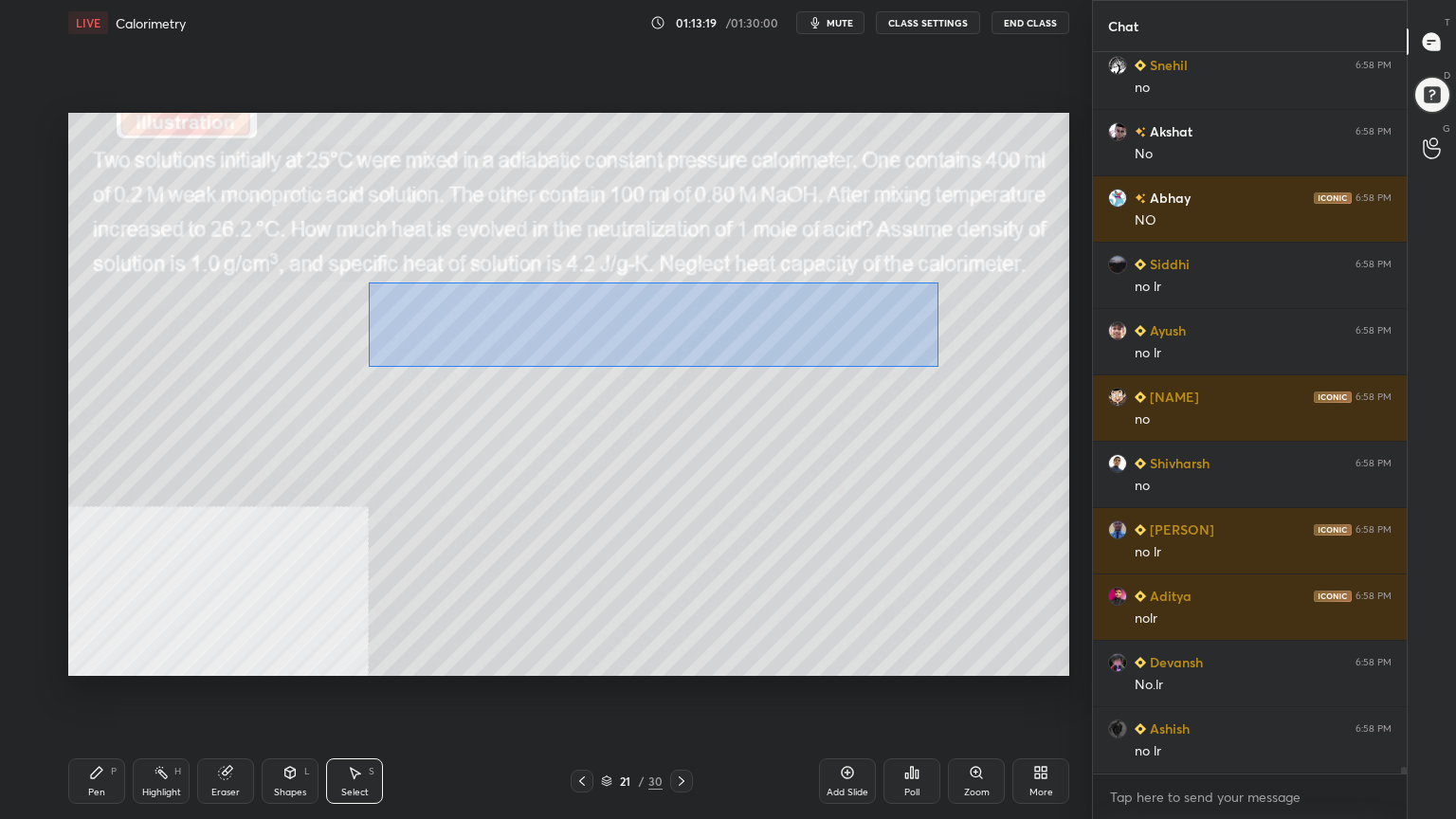 drag, startPoint x: 367, startPoint y: 281, endPoint x: 951, endPoint y: 372, distance: 591.04738 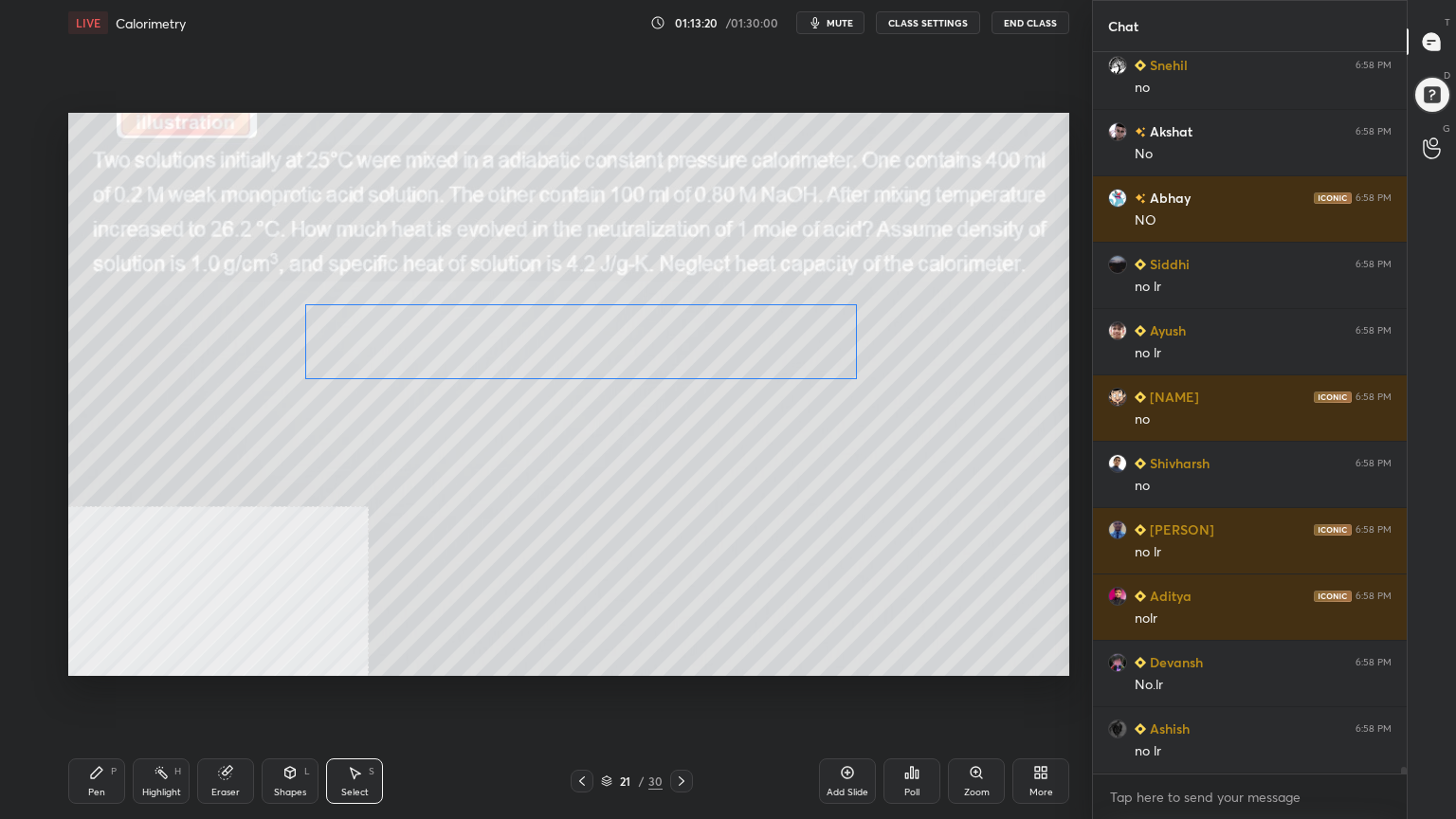 scroll, scrollTop: 77517, scrollLeft: 0, axis: vertical 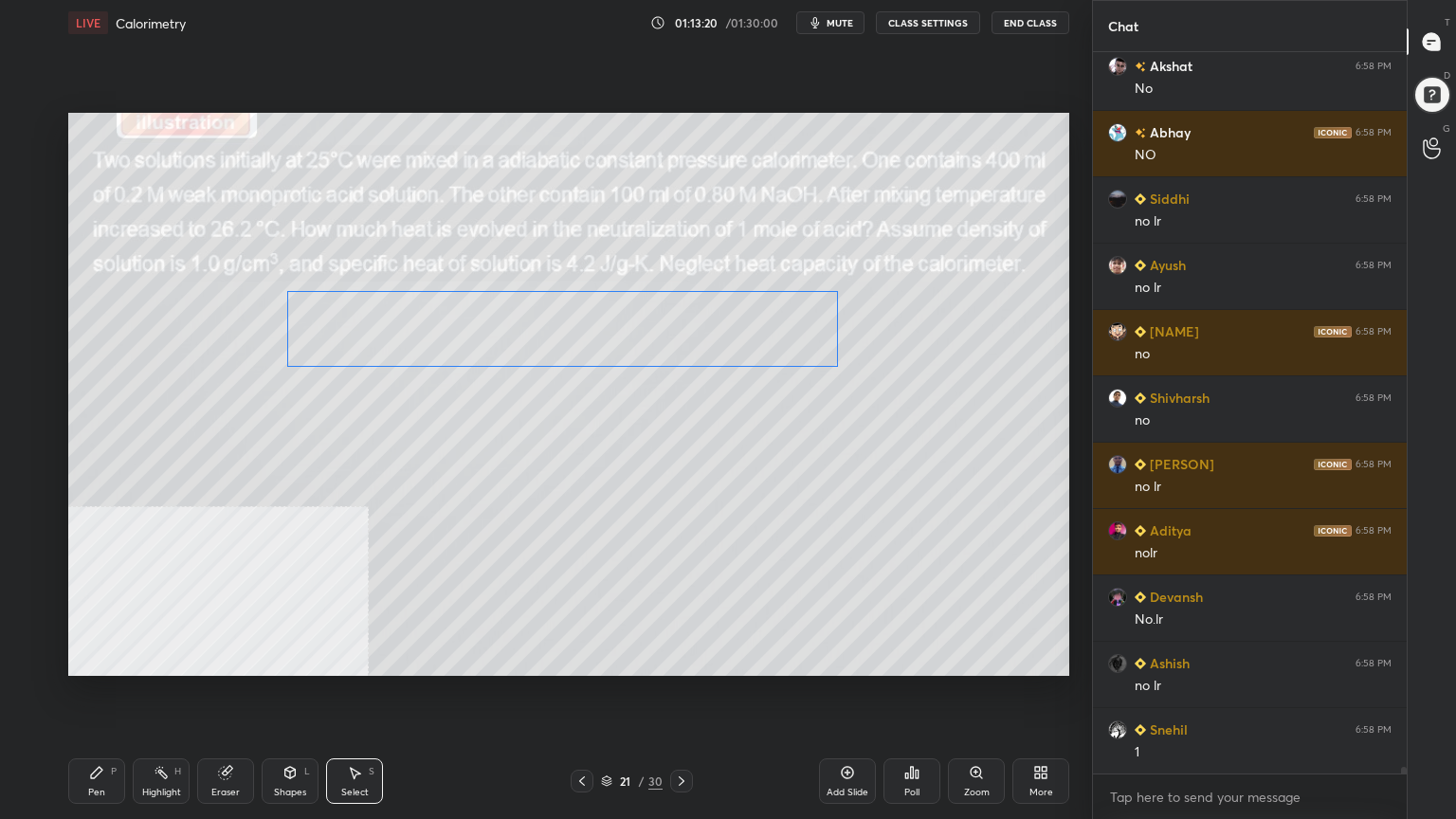 drag, startPoint x: 736, startPoint y: 341, endPoint x: 647, endPoint y: 324, distance: 90.60905 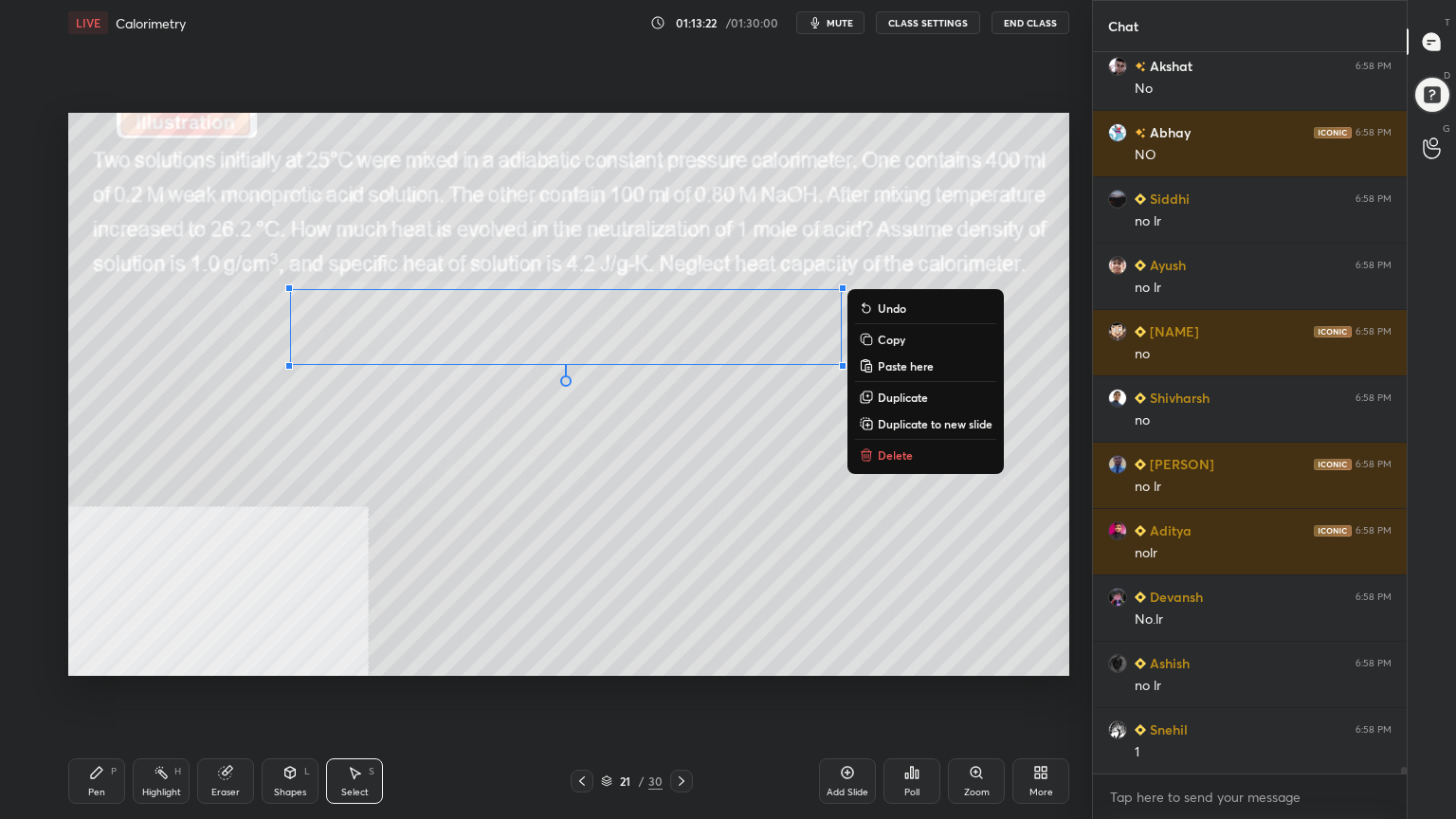 scroll, scrollTop: 77584, scrollLeft: 0, axis: vertical 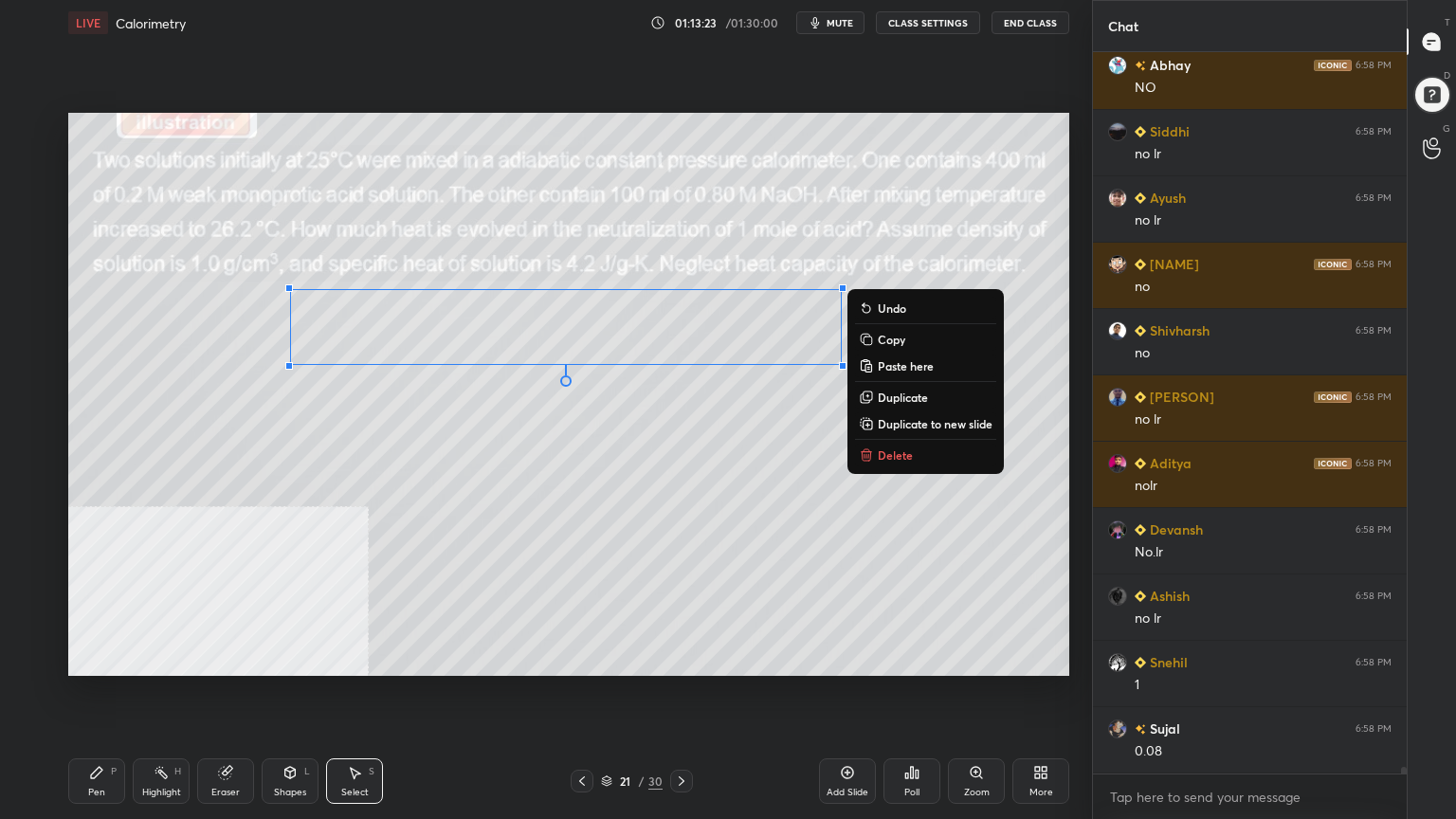 click on "Pen" at bounding box center [97, 792] 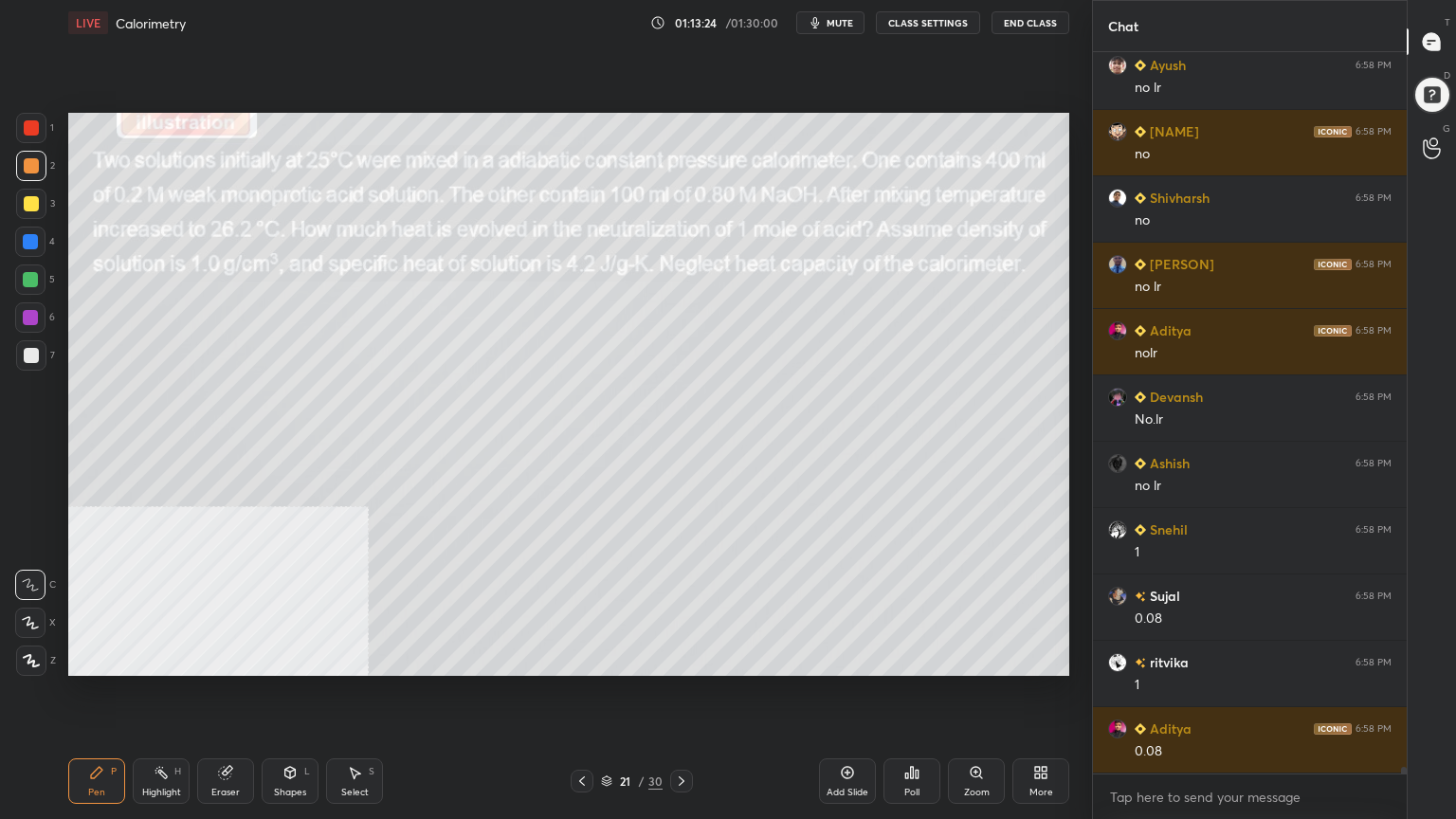 scroll, scrollTop: 77915, scrollLeft: 0, axis: vertical 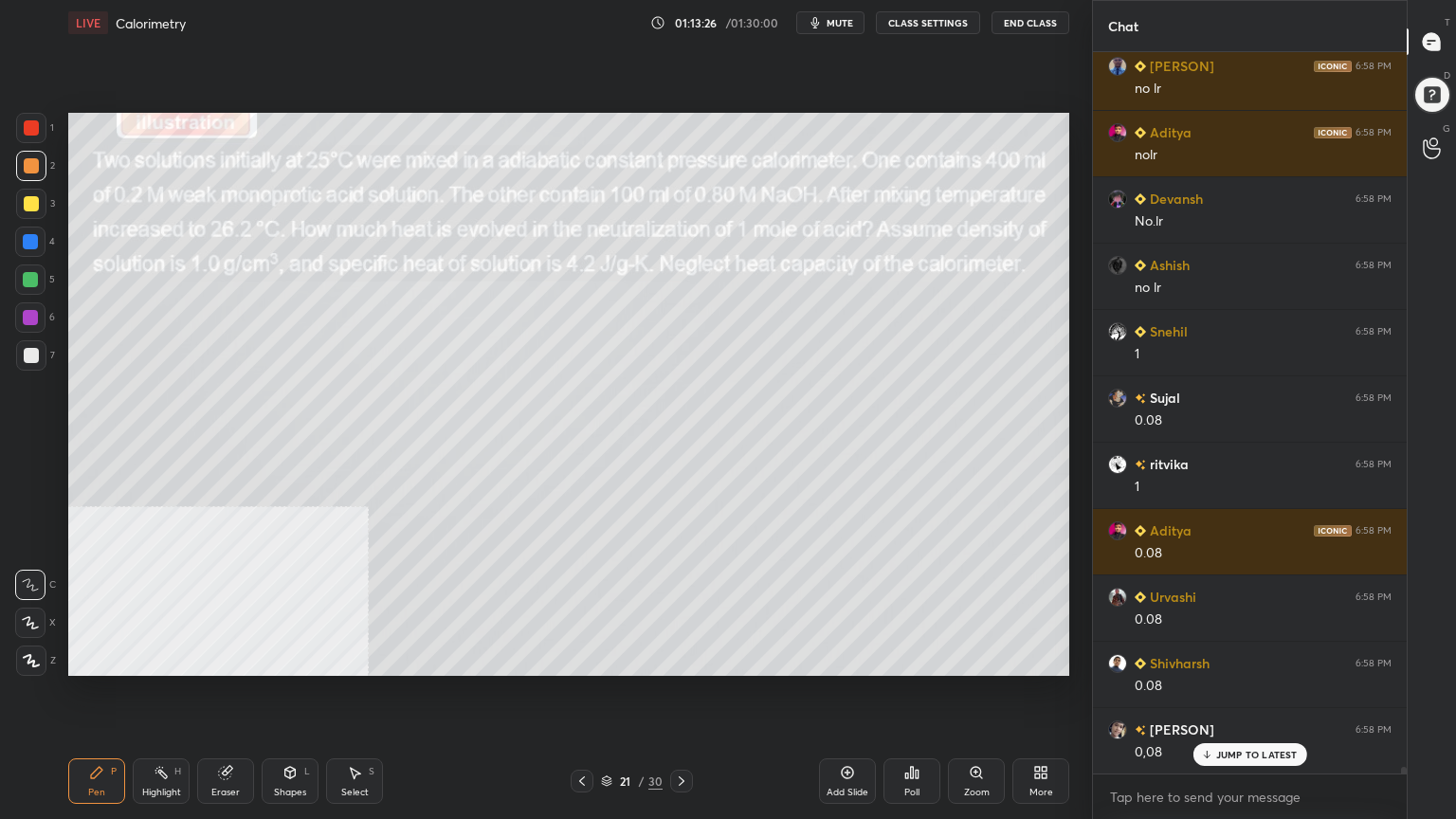 click at bounding box center (30, 280) 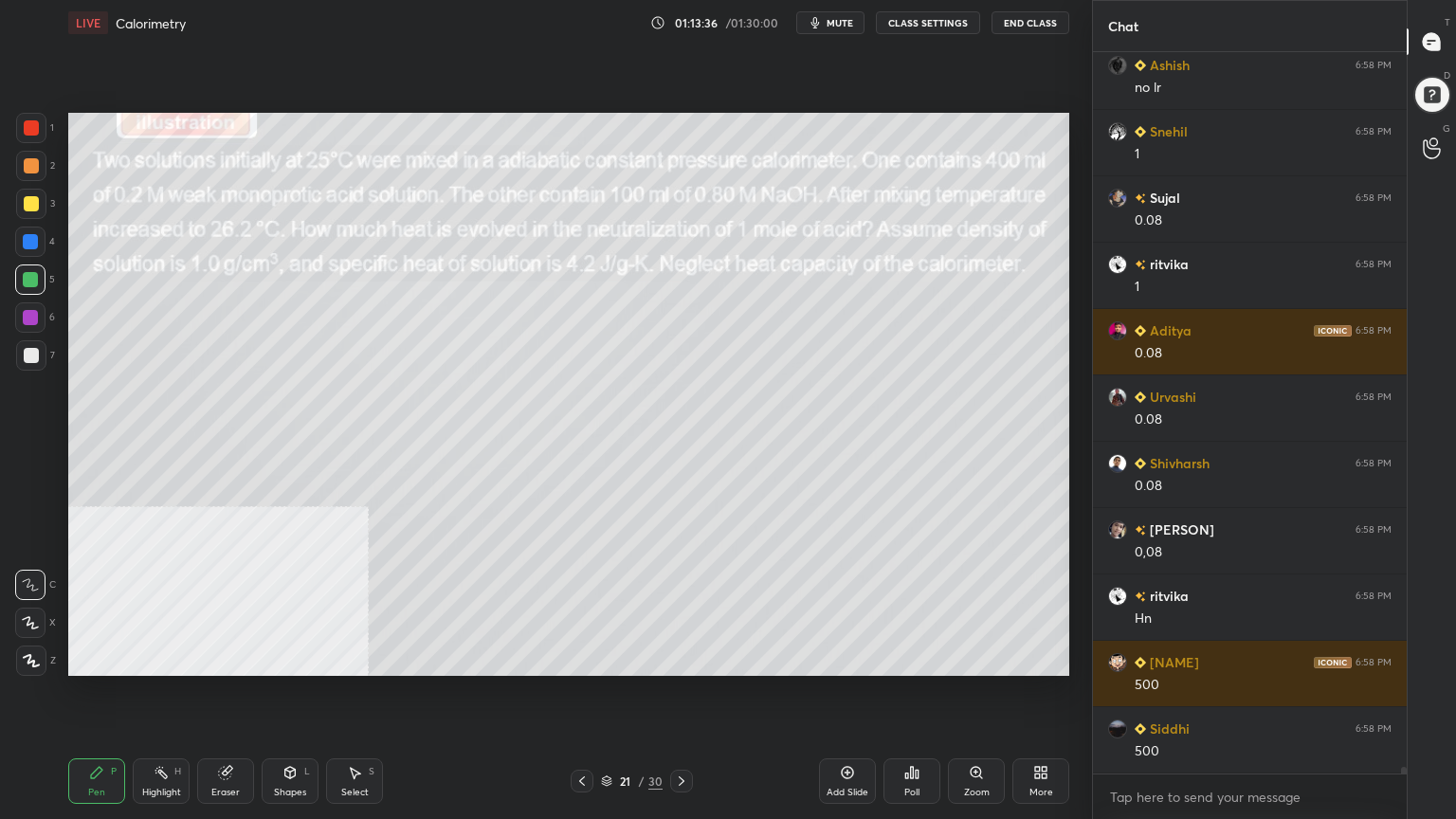 scroll, scrollTop: 78248, scrollLeft: 0, axis: vertical 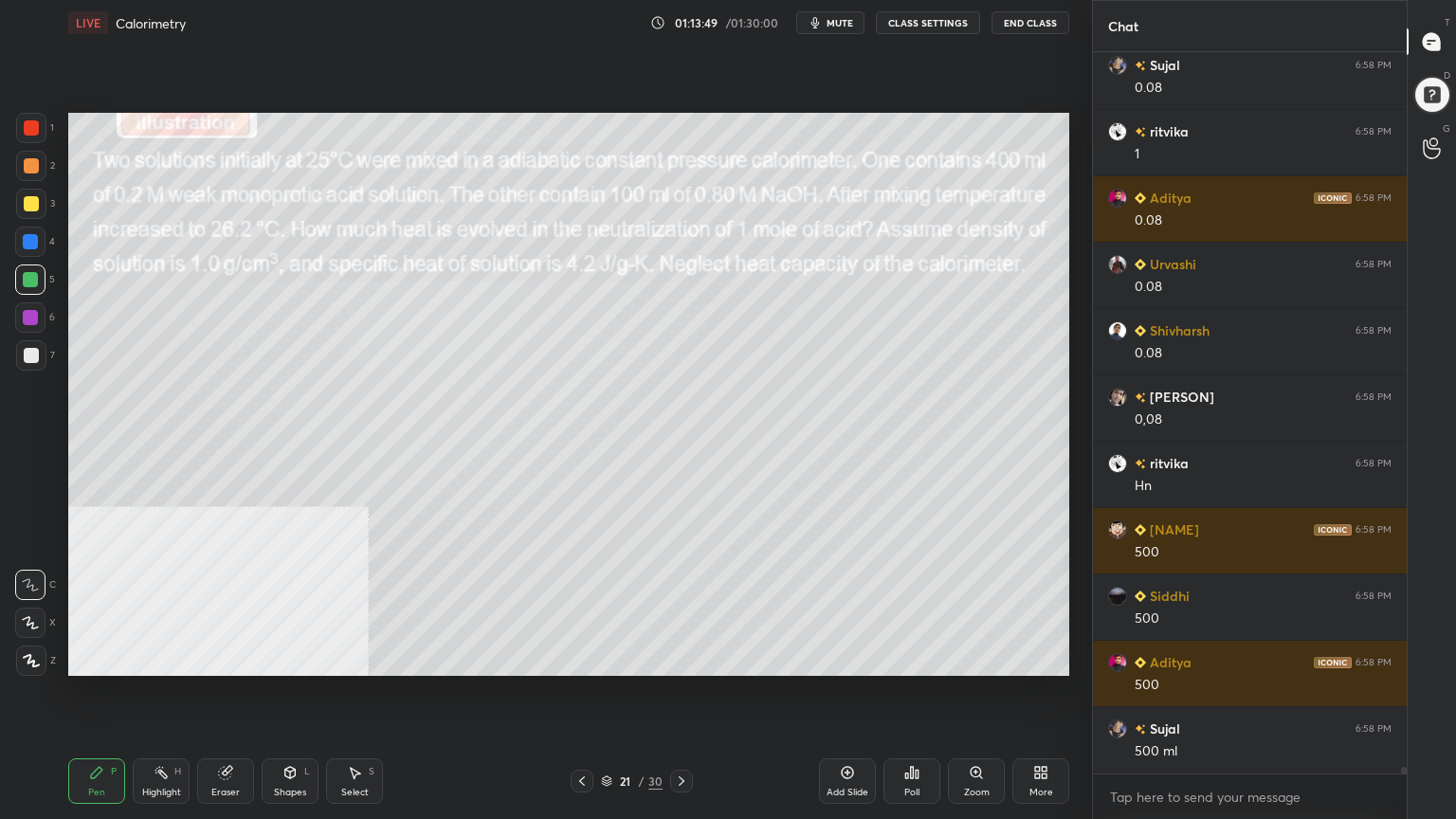 click at bounding box center (31, 204) 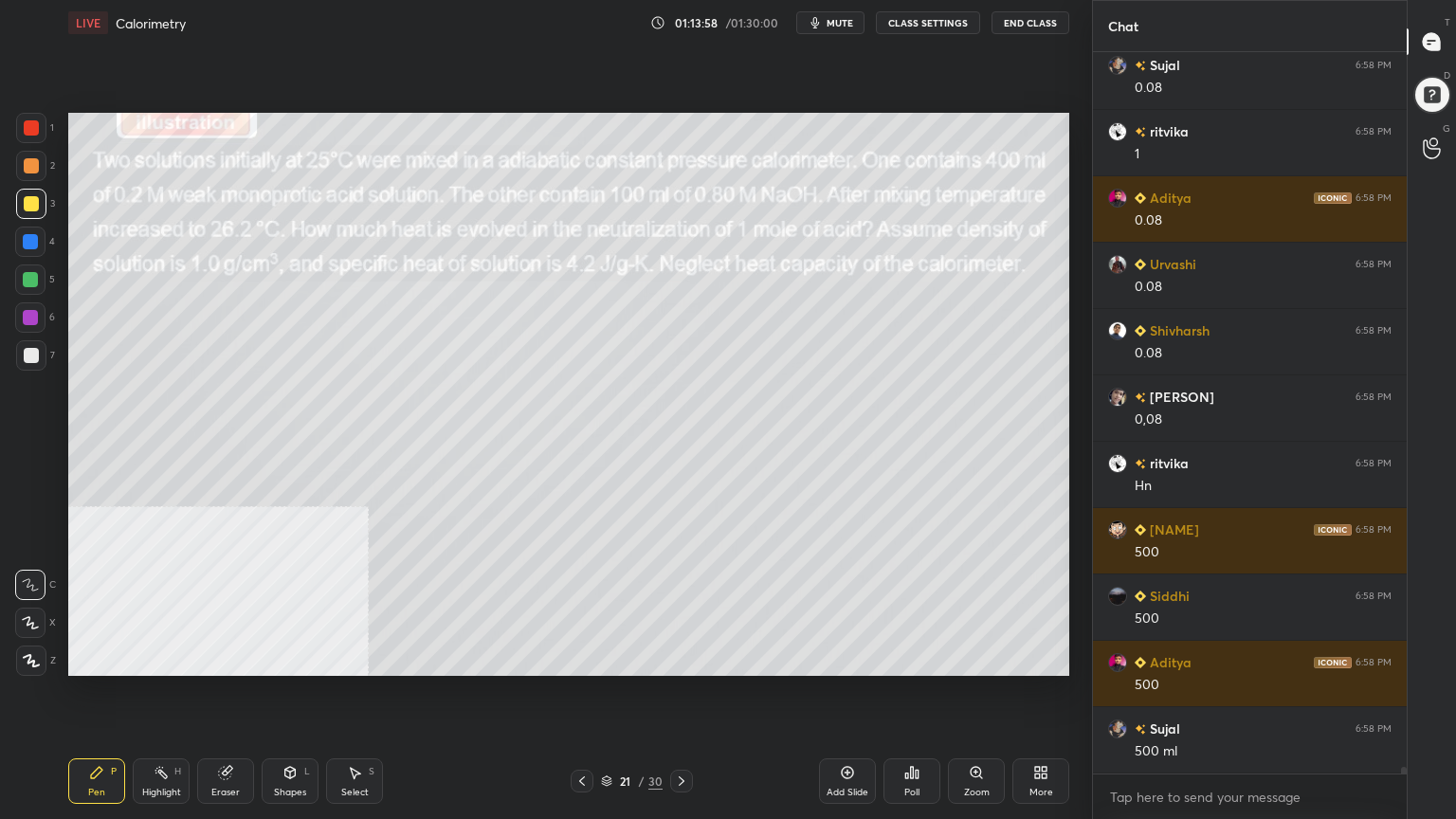 click at bounding box center [31, 355] 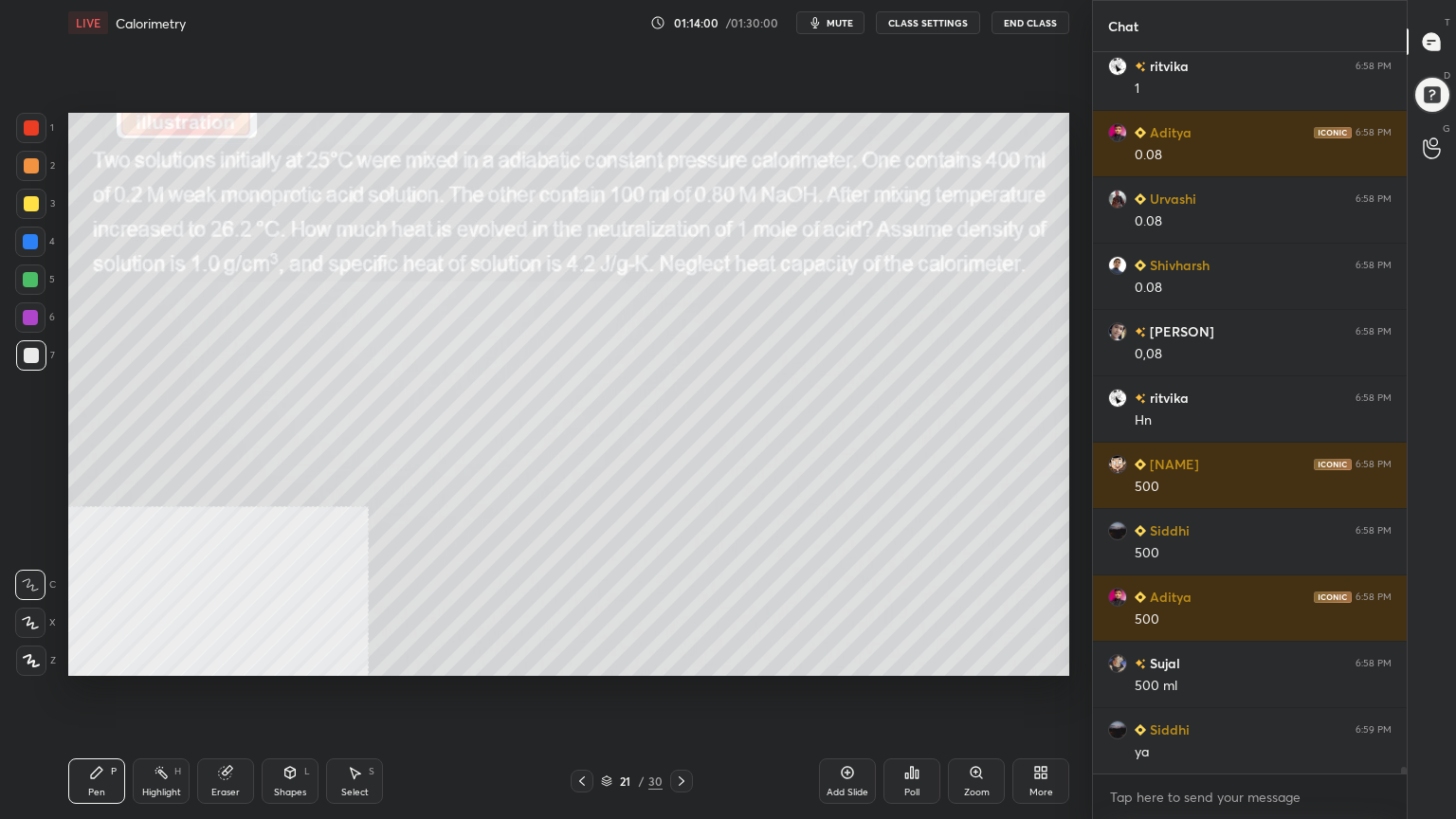 scroll, scrollTop: 78380, scrollLeft: 0, axis: vertical 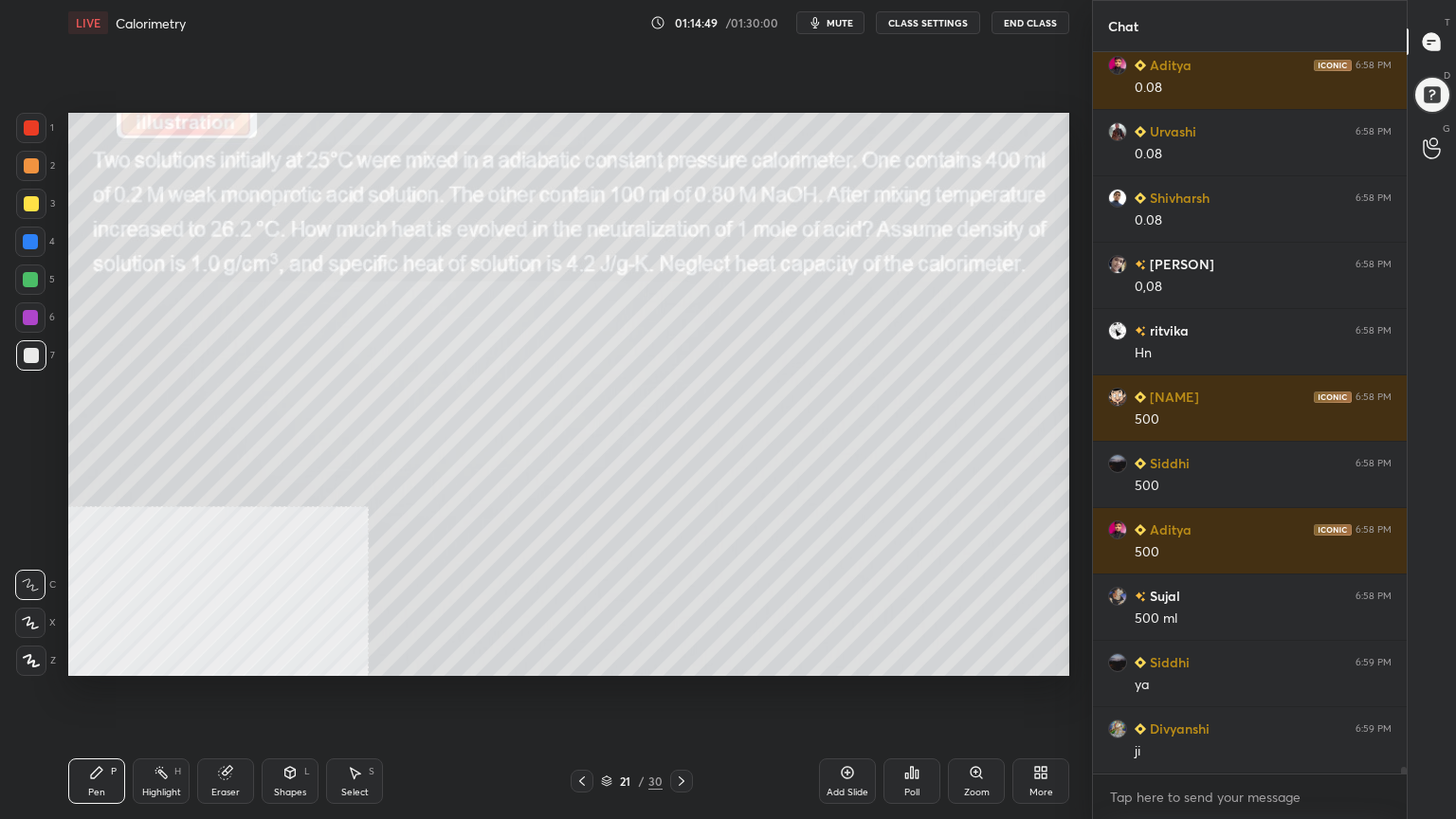 click at bounding box center [31, 204] 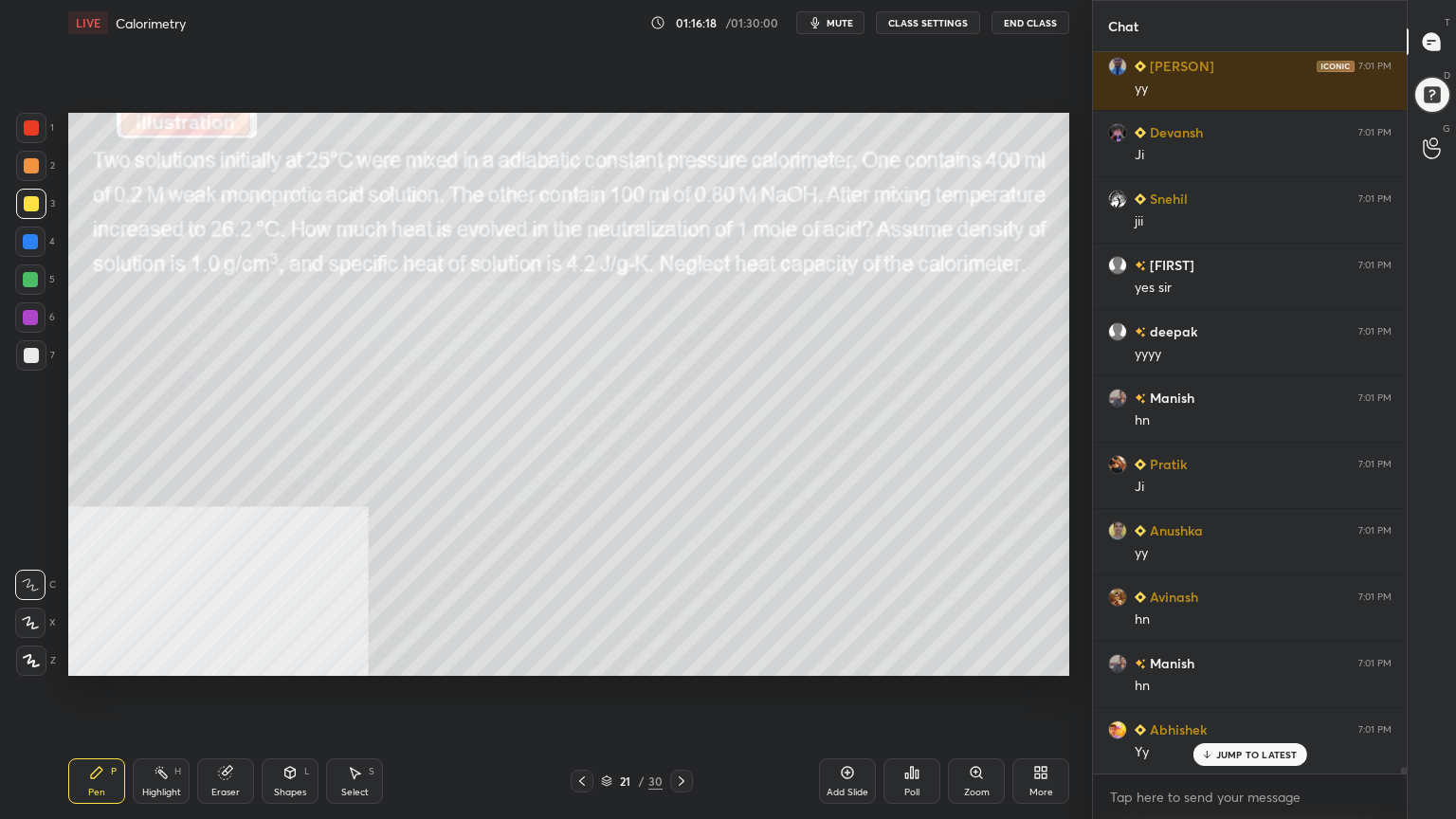 scroll, scrollTop: 76257, scrollLeft: 0, axis: vertical 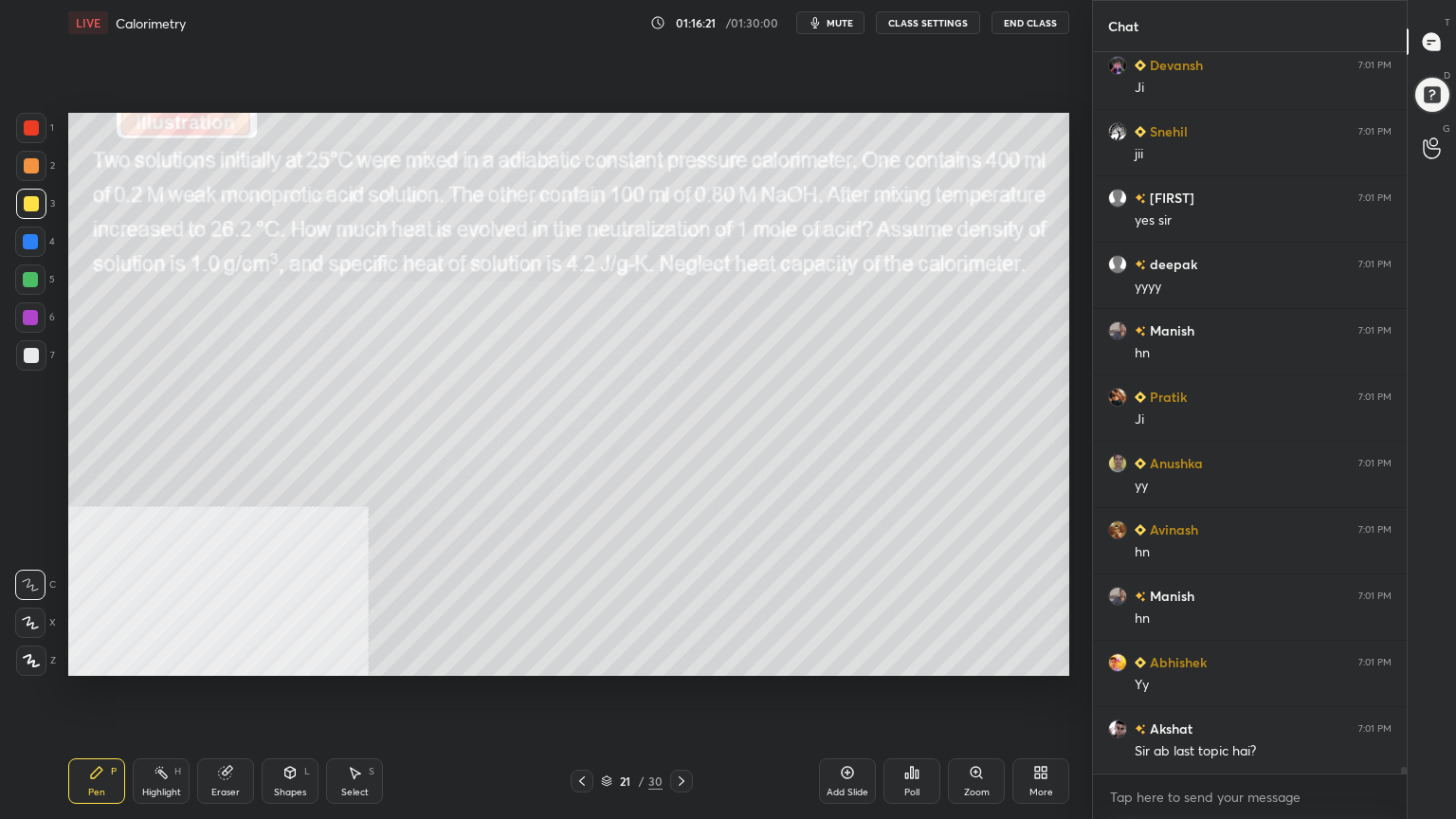click 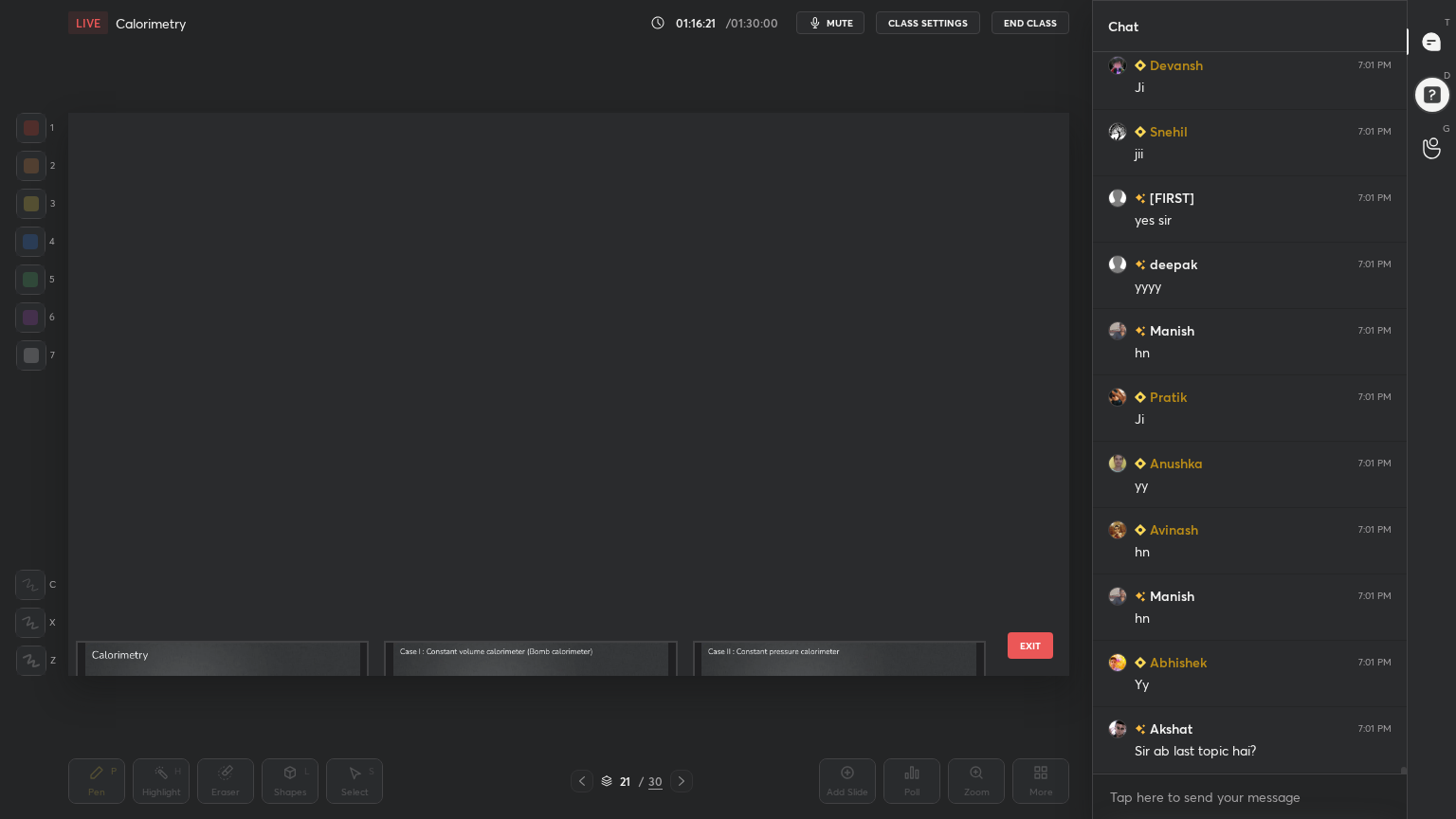 scroll, scrollTop: 651, scrollLeft: 0, axis: vertical 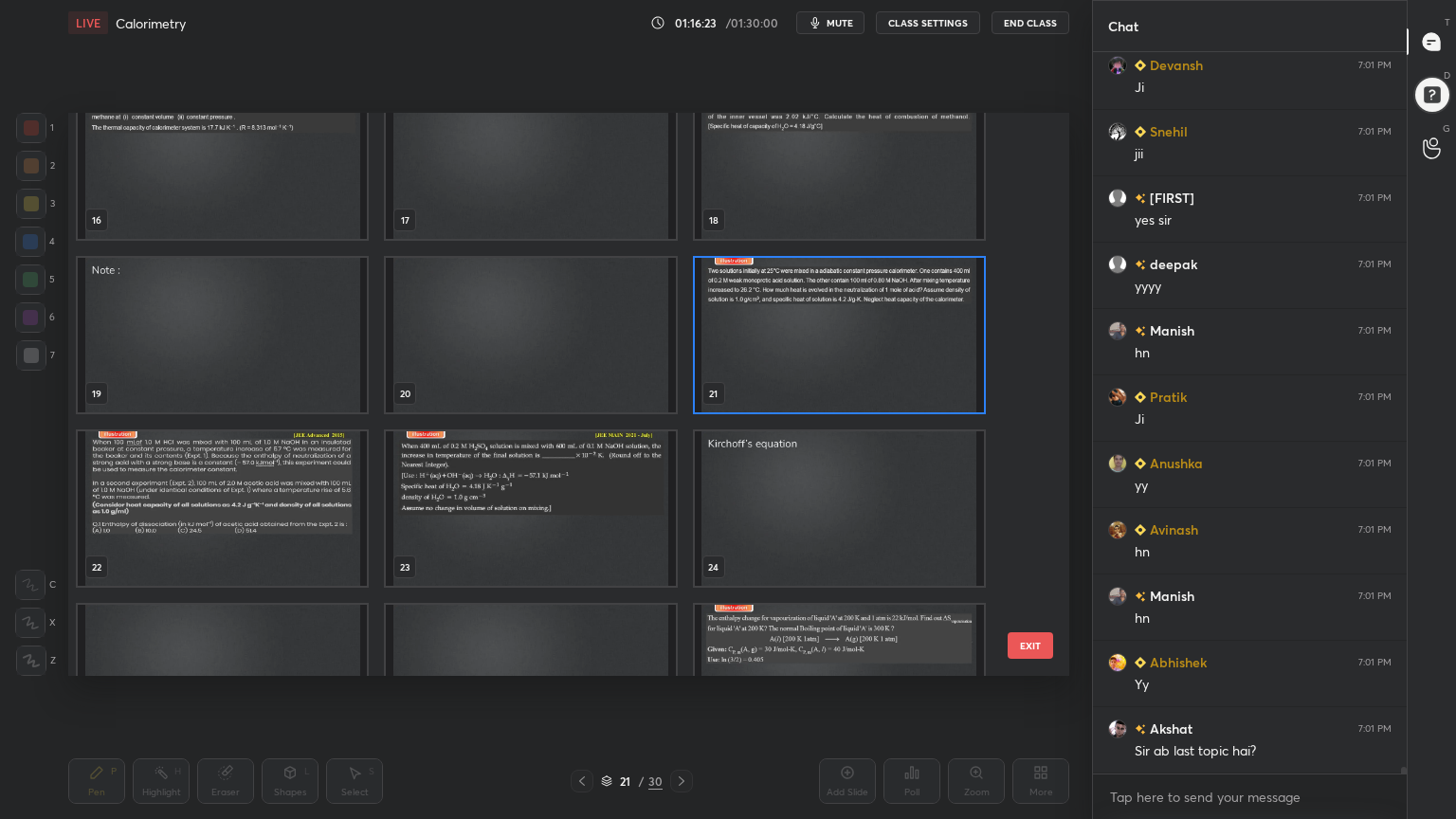 click on "16 17 18 19 20 21 22 23 24 25 26 27 28 29 30" at bounding box center (552, 394) 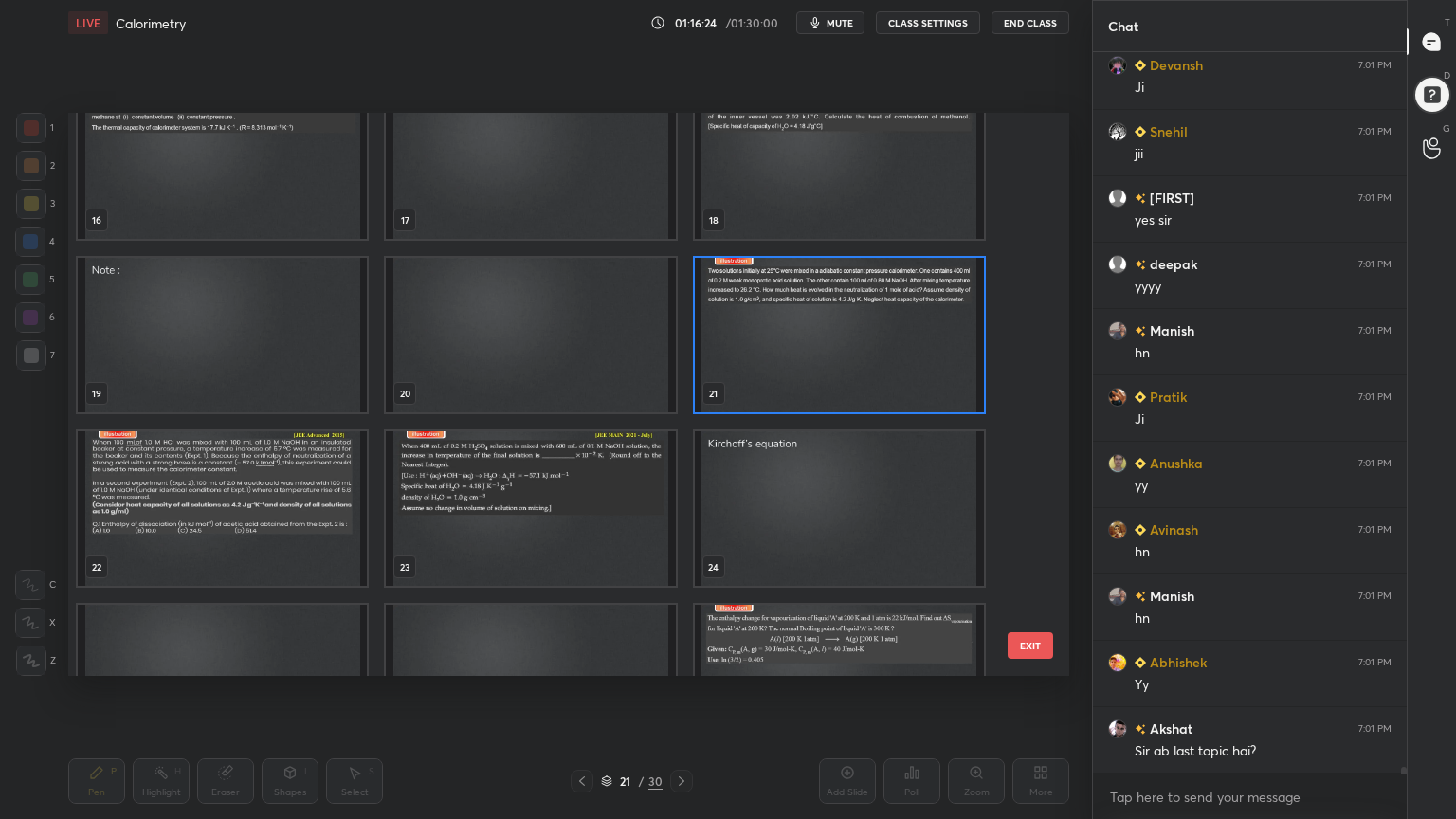 click at bounding box center [839, 508] 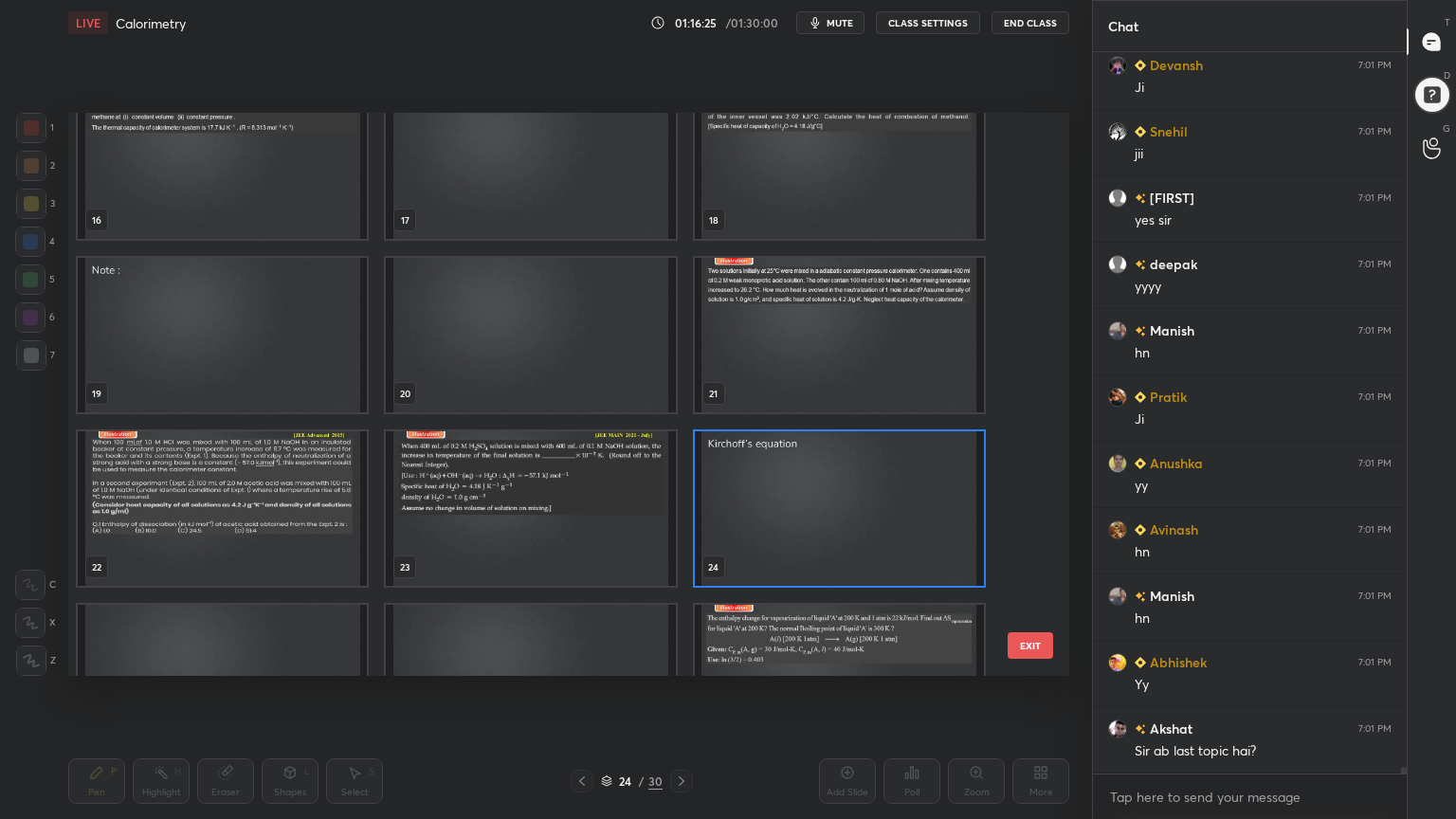 click at bounding box center (839, 508) 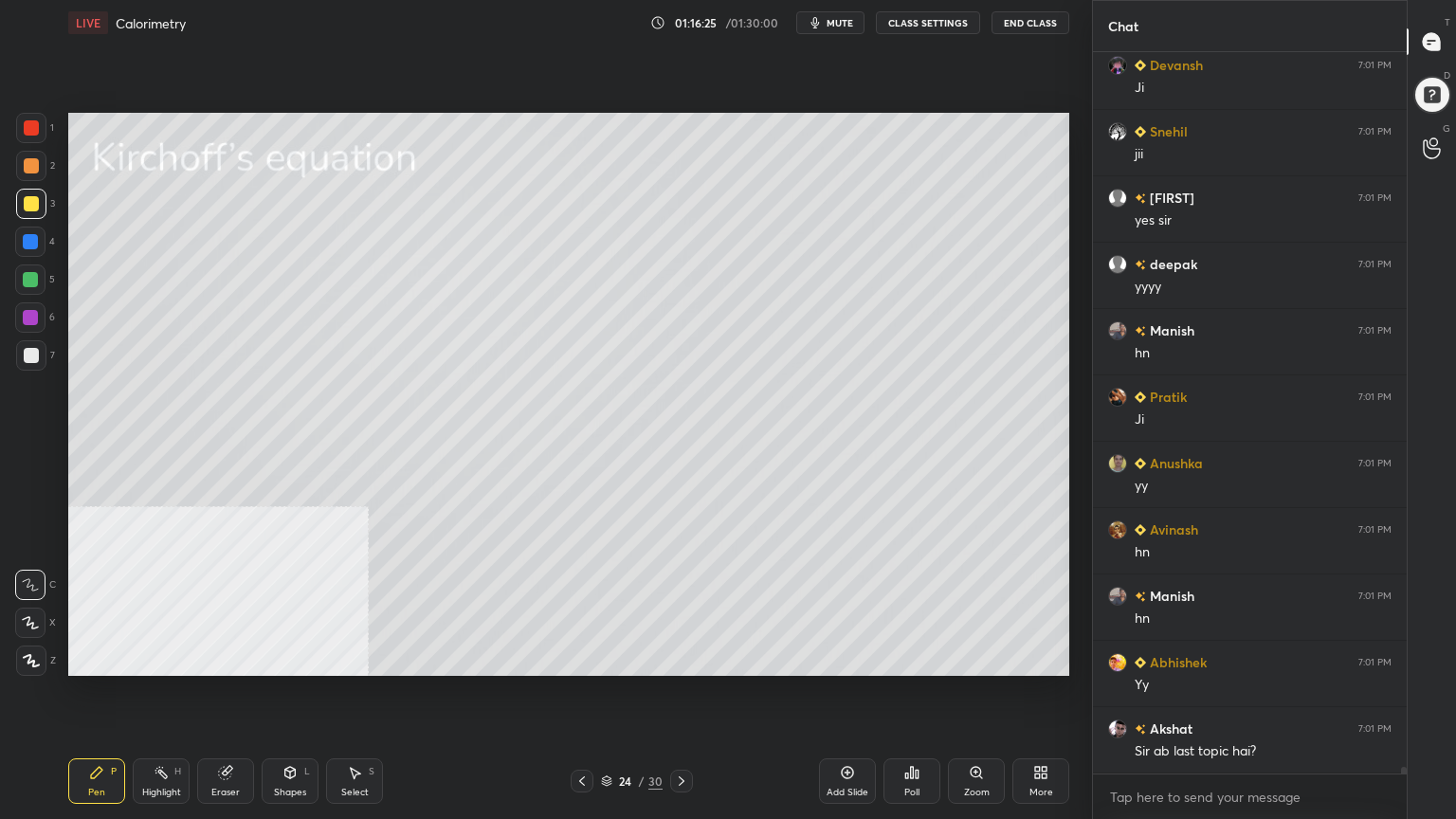 click at bounding box center (839, 508) 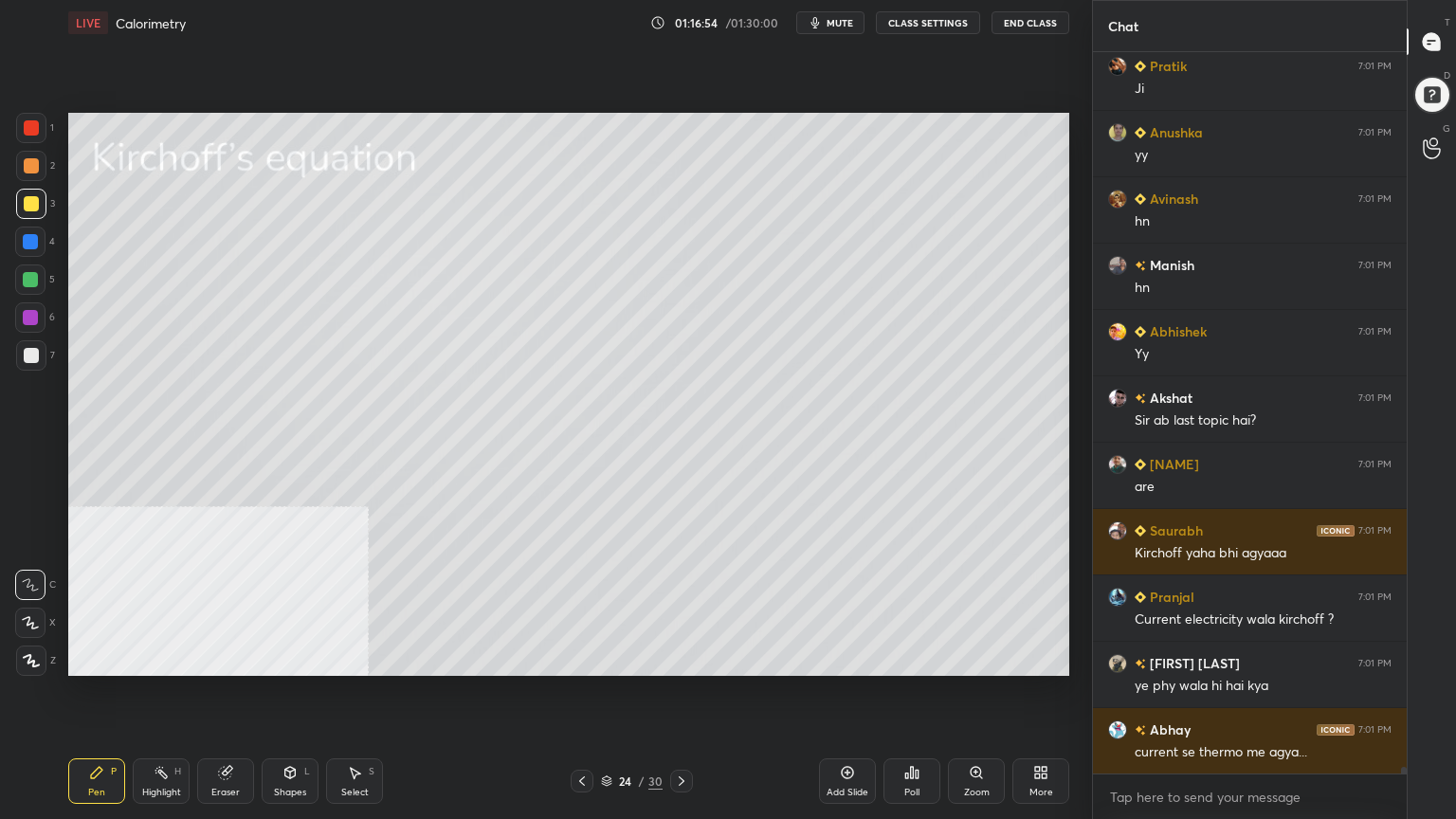 scroll, scrollTop: 76655, scrollLeft: 0, axis: vertical 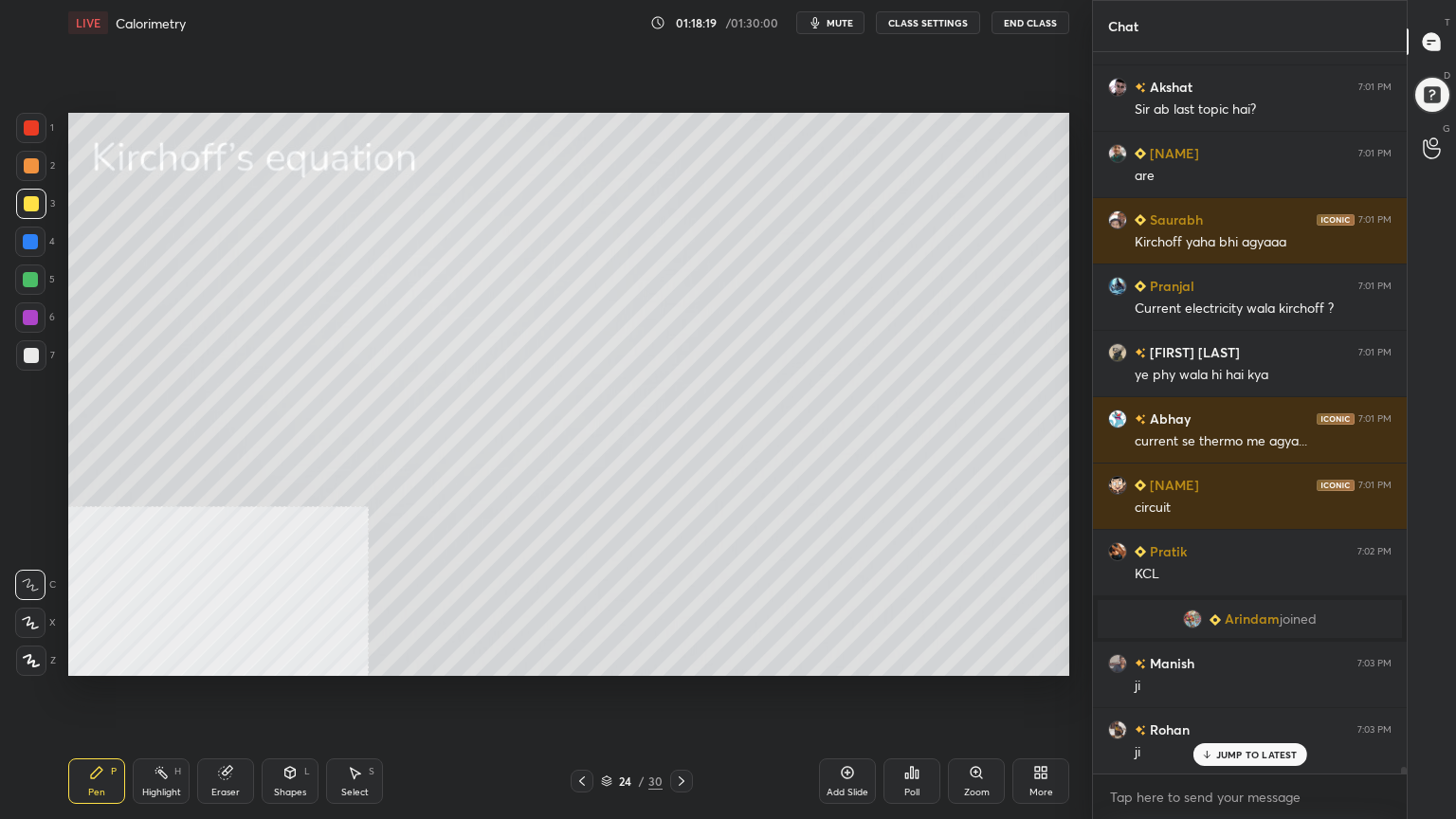 drag, startPoint x: 29, startPoint y: 171, endPoint x: 23, endPoint y: 158, distance: 14.317821 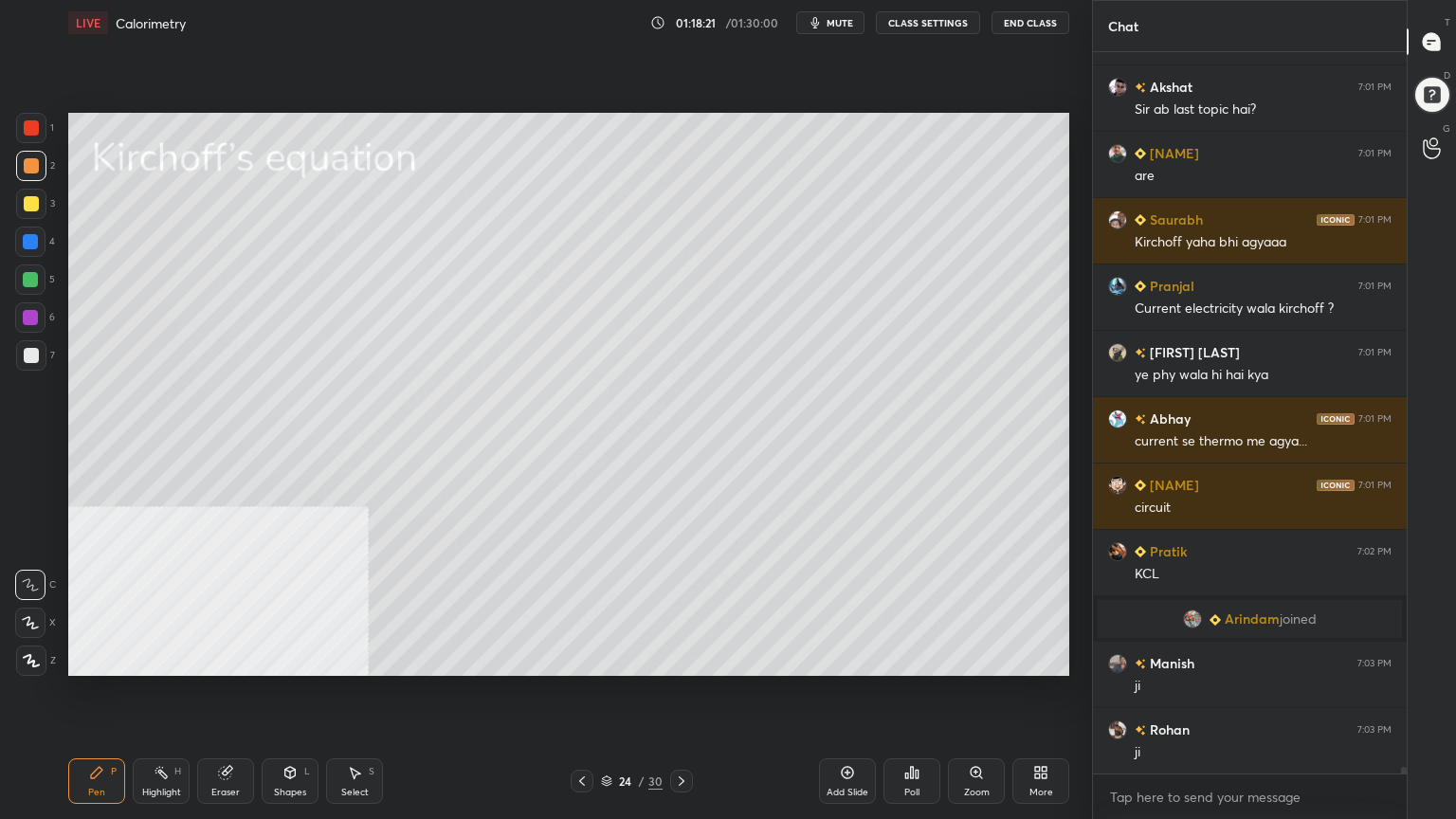 scroll, scrollTop: 76966, scrollLeft: 0, axis: vertical 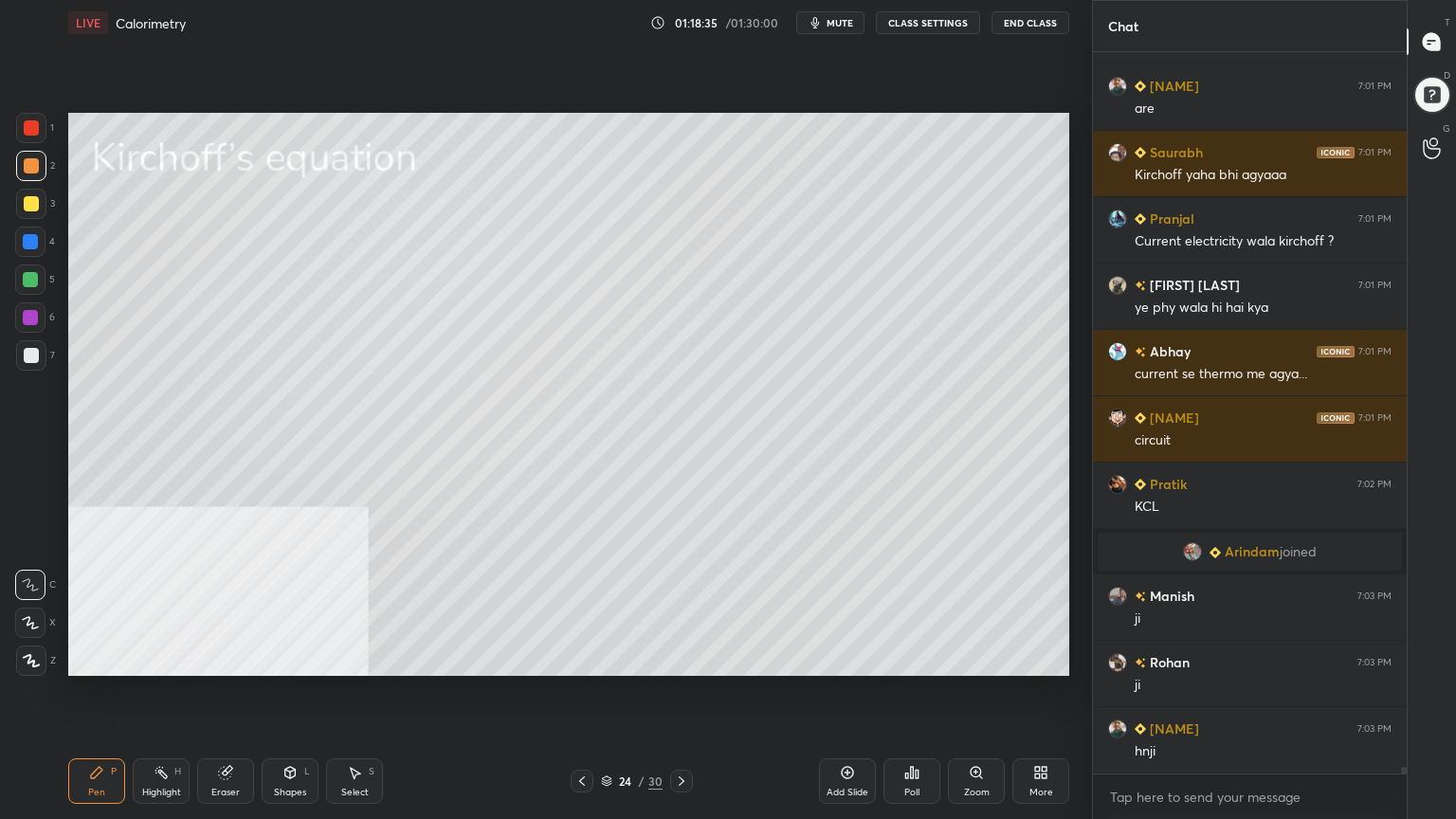 click on "Select" at bounding box center (355, 792) 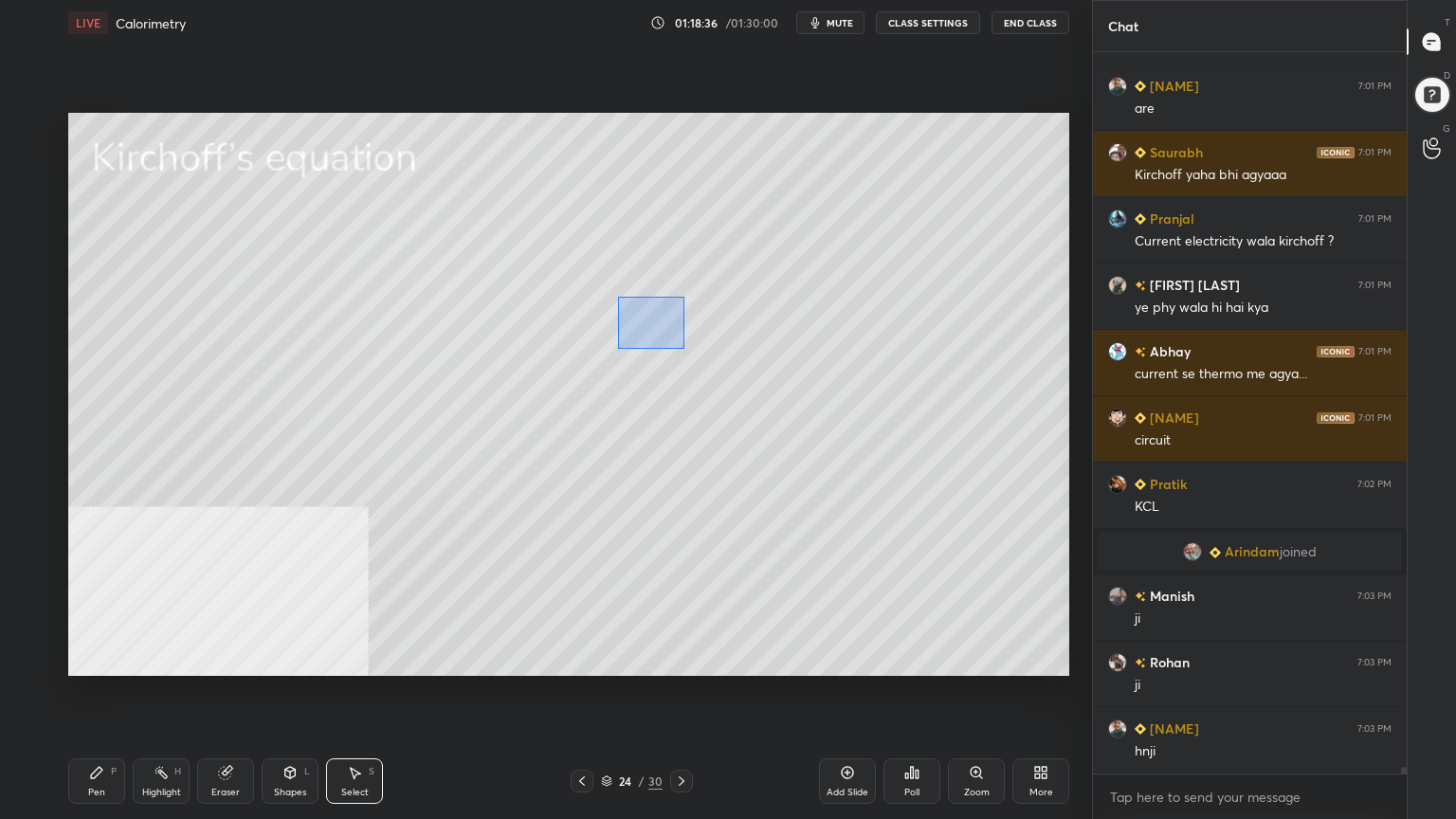 drag, startPoint x: 618, startPoint y: 296, endPoint x: 675, endPoint y: 343, distance: 73.87828 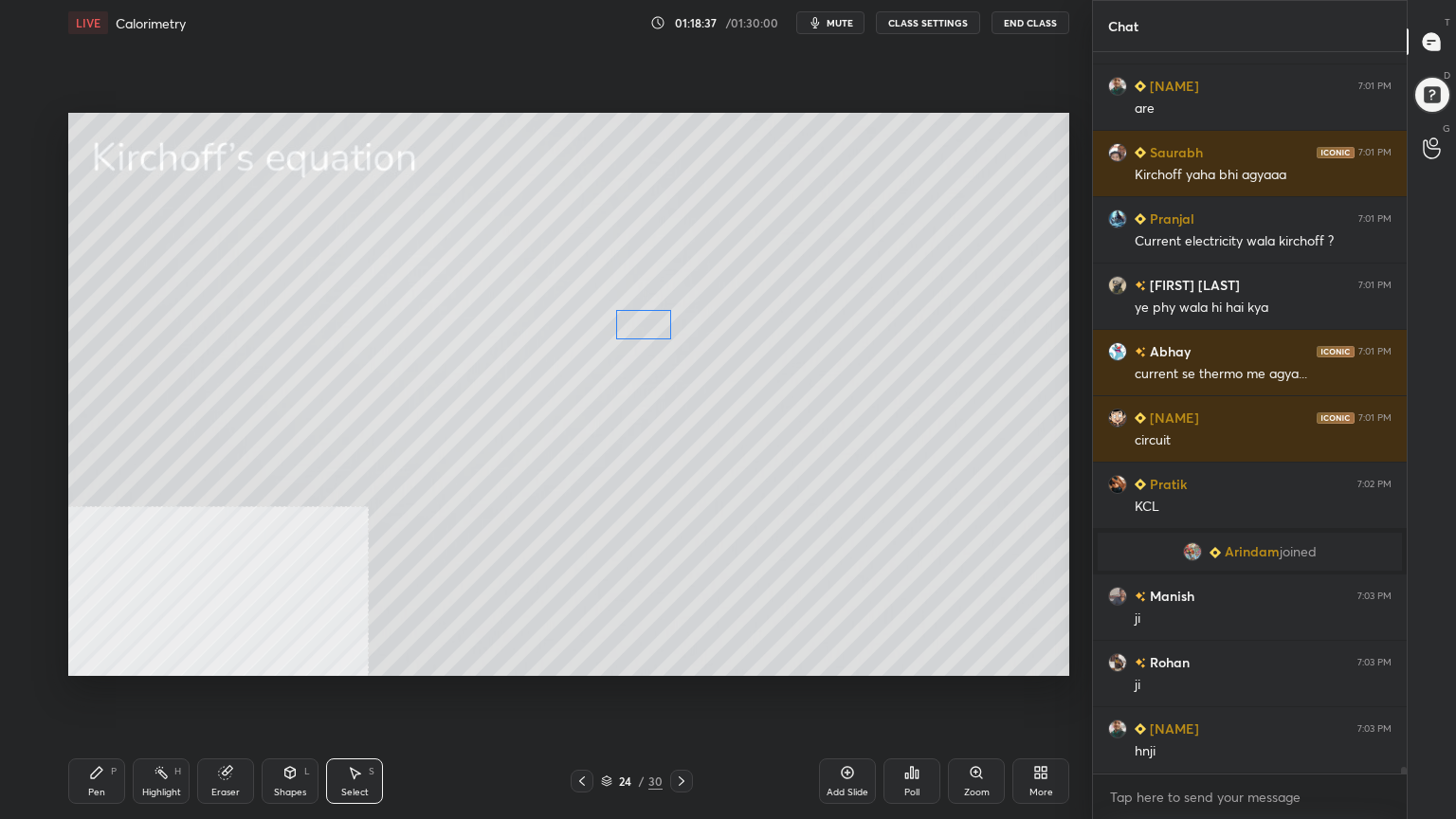 click on "0 ° Undo Copy Paste here Duplicate Duplicate to new slide Delete" at bounding box center [569, 394] 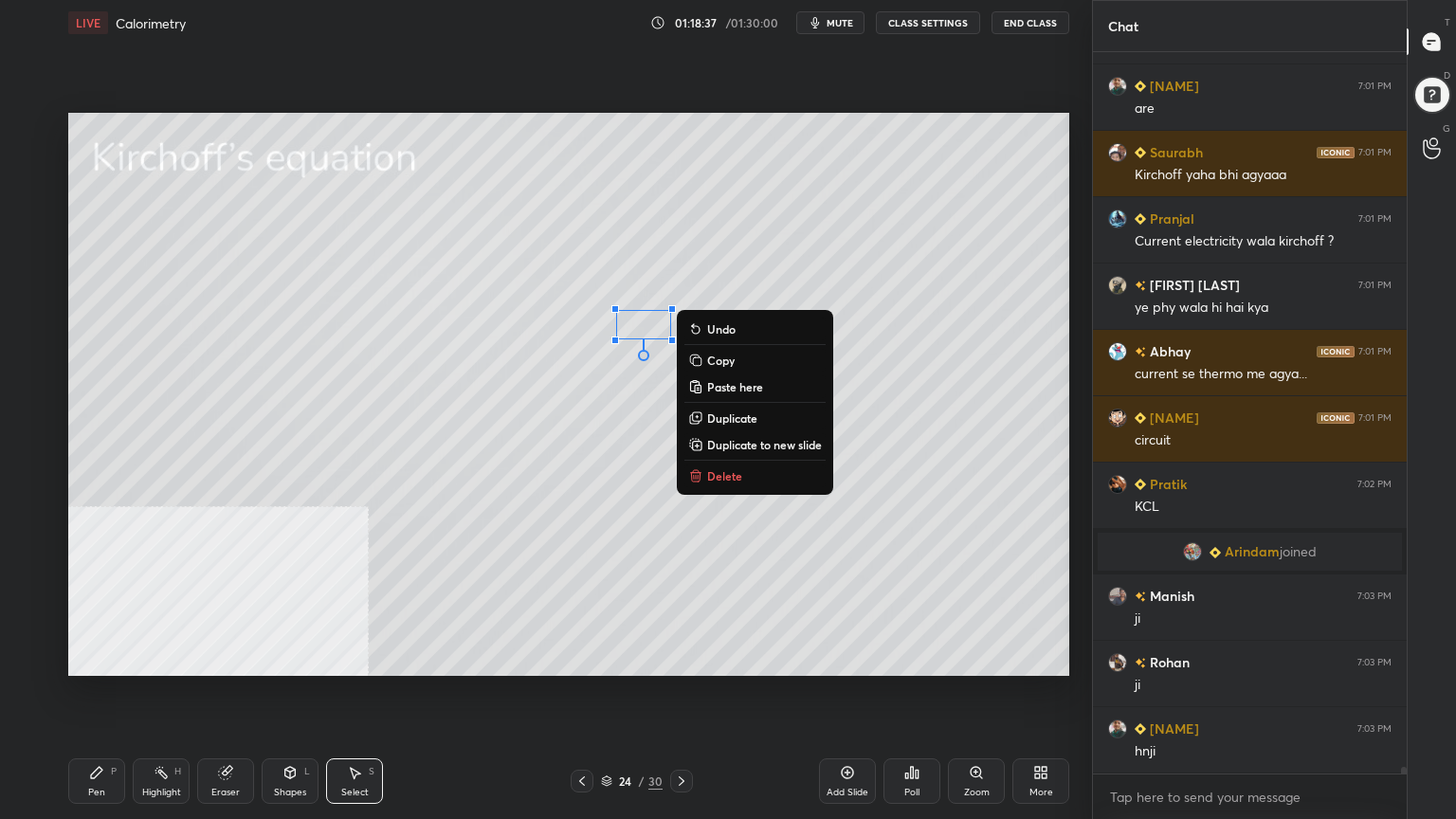 scroll, scrollTop: 77032, scrollLeft: 0, axis: vertical 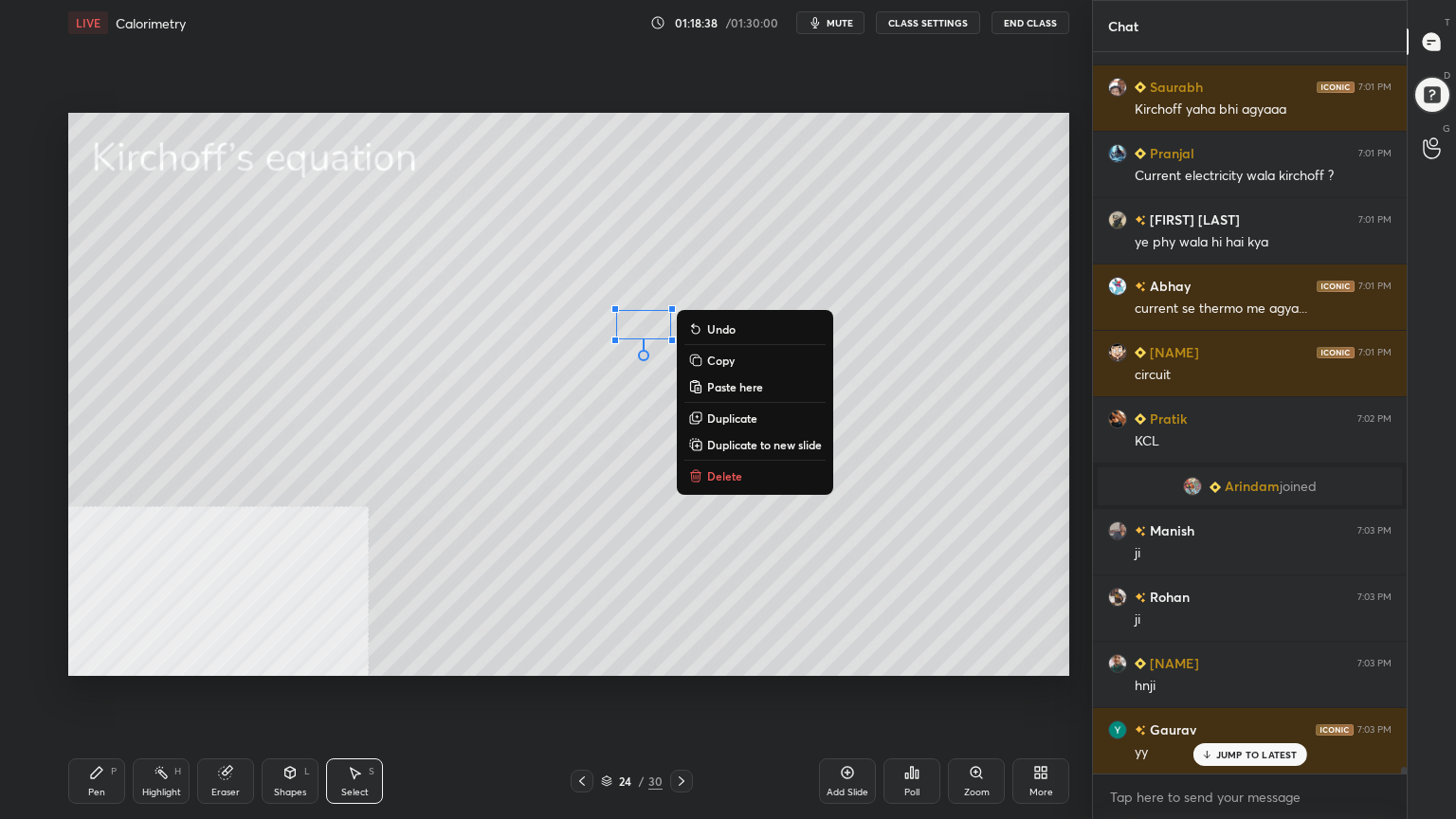 click on "0 ° Undo Copy Paste here Duplicate Duplicate to new slide Delete" at bounding box center (569, 394) 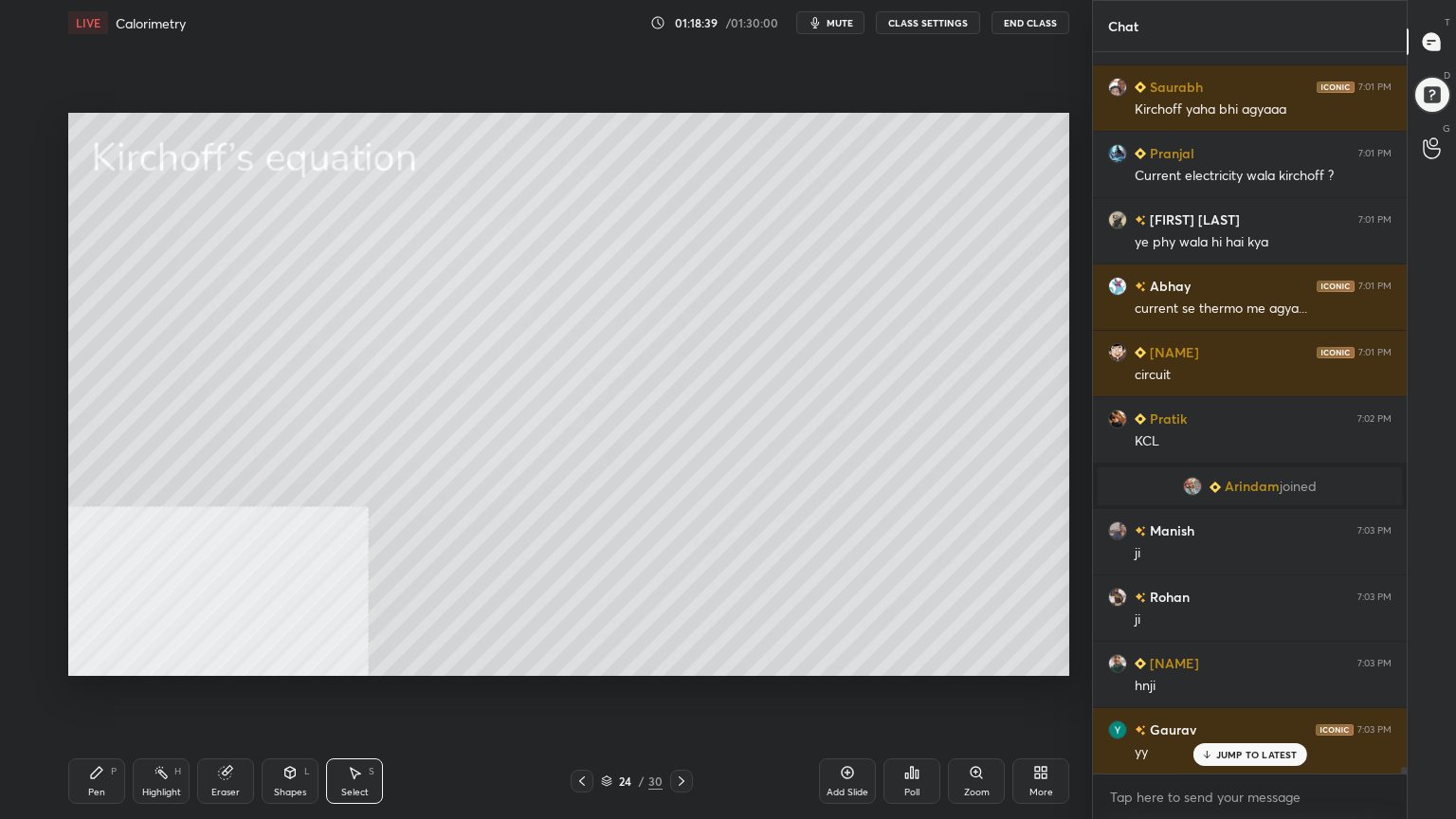 drag, startPoint x: 91, startPoint y: 781, endPoint x: 124, endPoint y: 690, distance: 96.79876 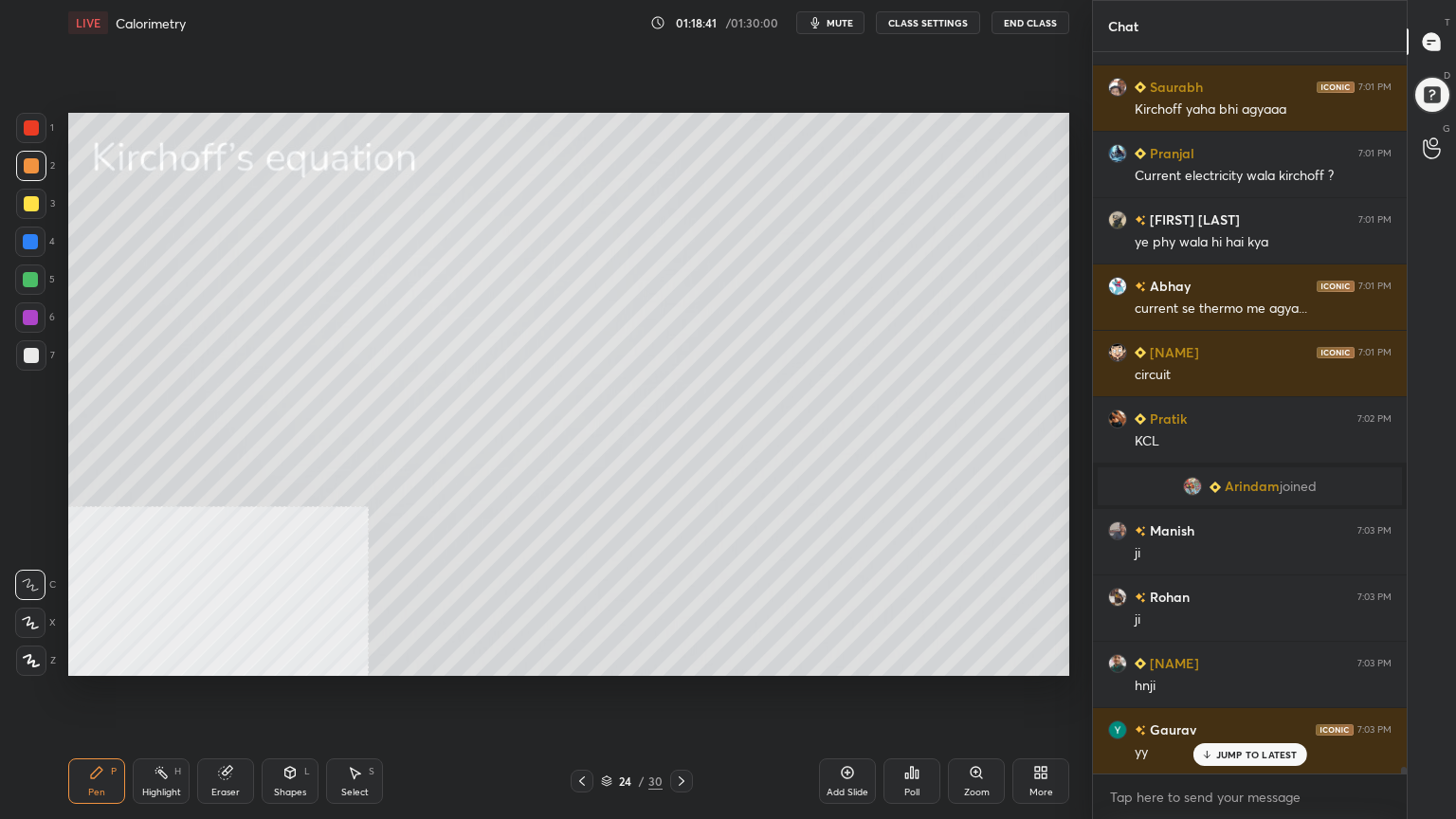 click at bounding box center (30, 280) 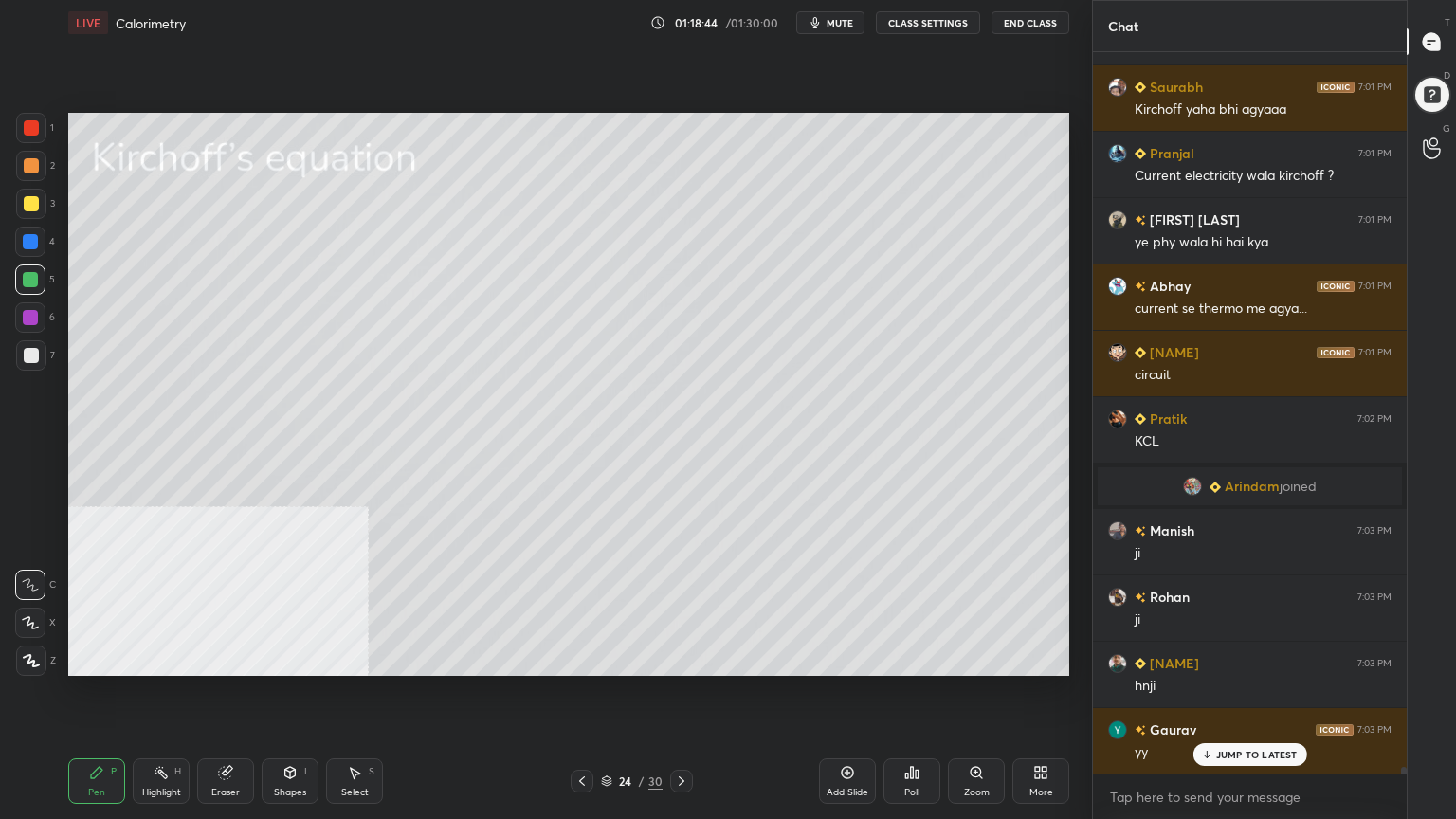scroll, scrollTop: 77099, scrollLeft: 0, axis: vertical 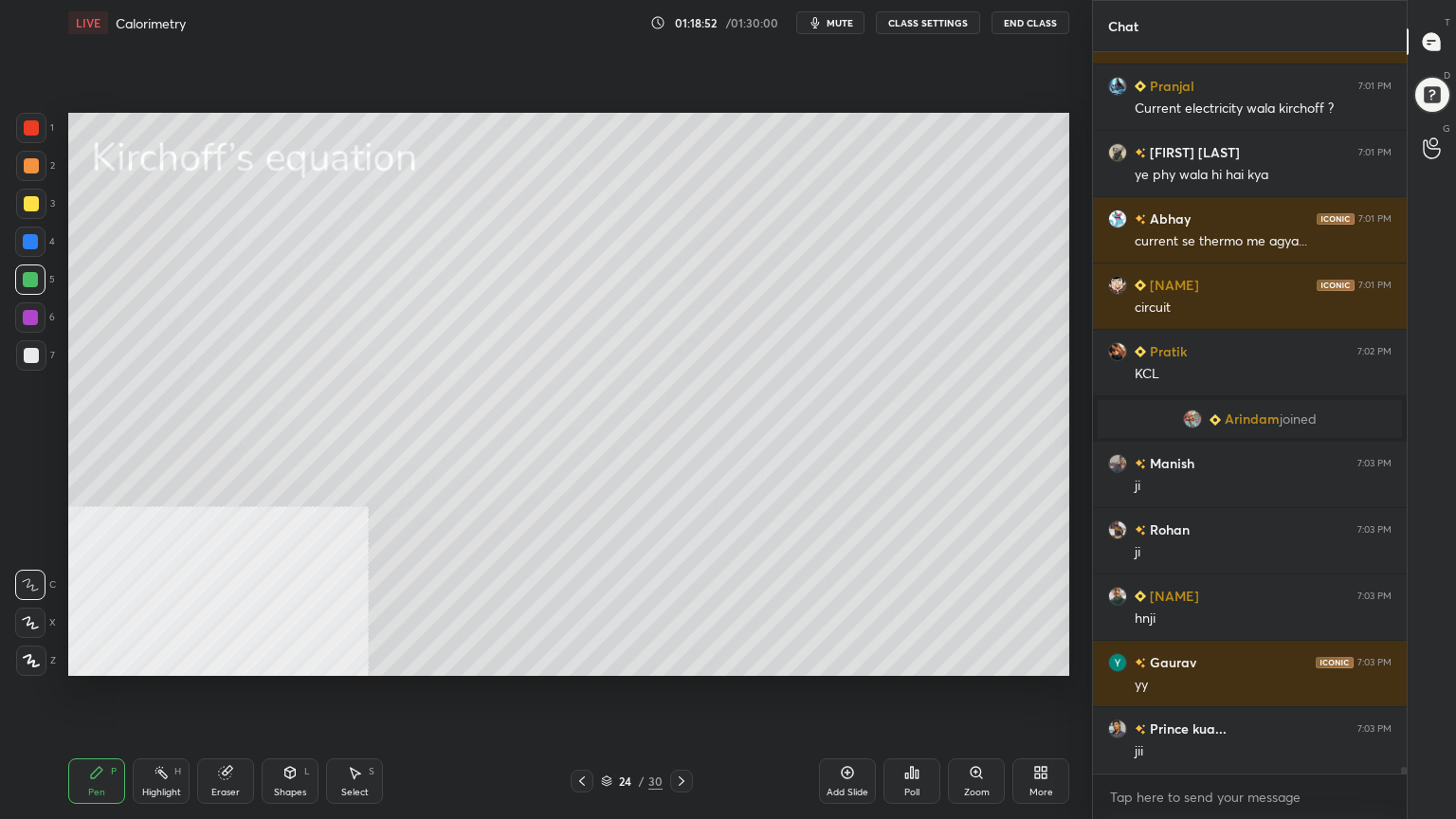 click at bounding box center [31, 166] 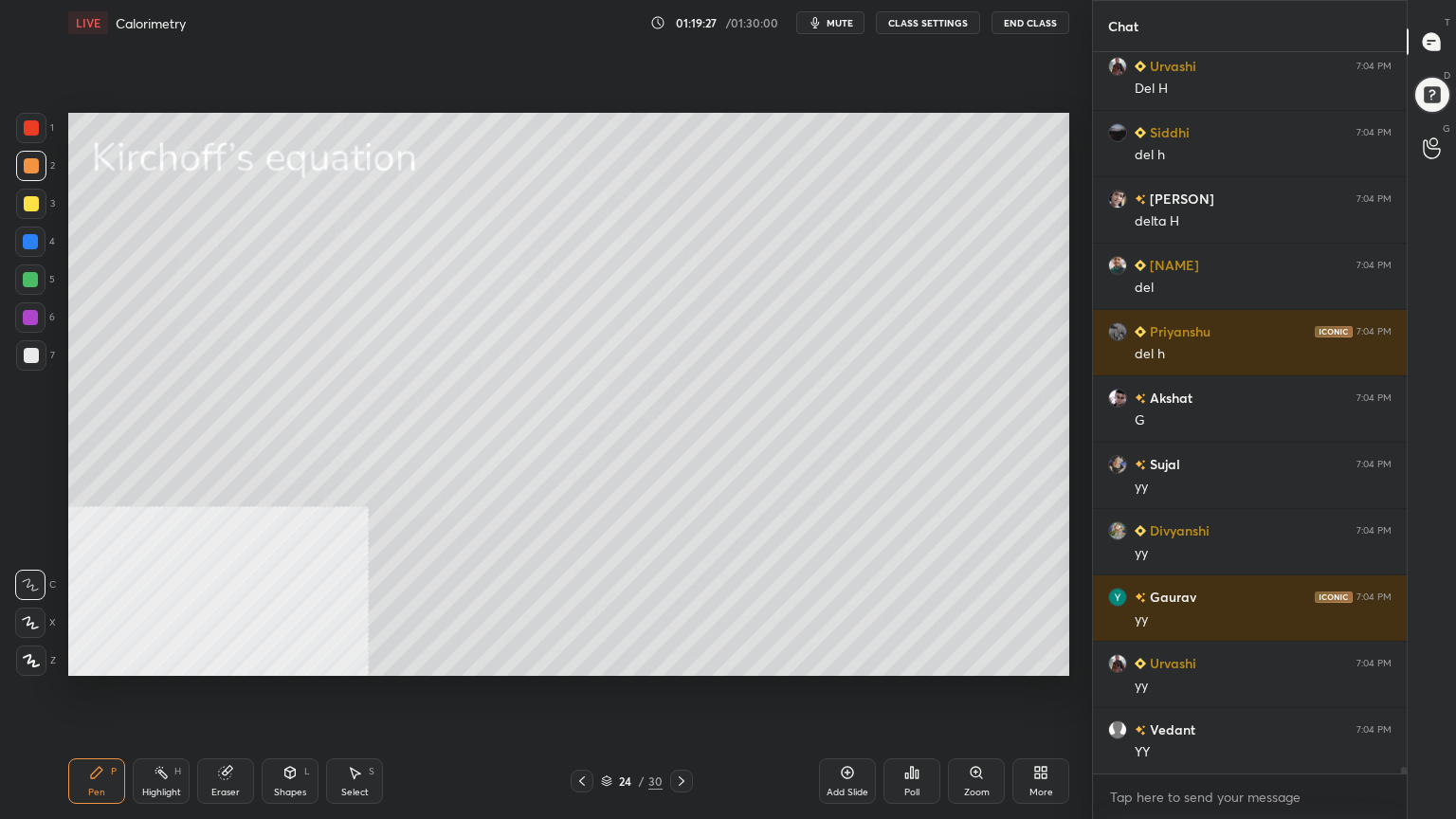 scroll, scrollTop: 78028, scrollLeft: 0, axis: vertical 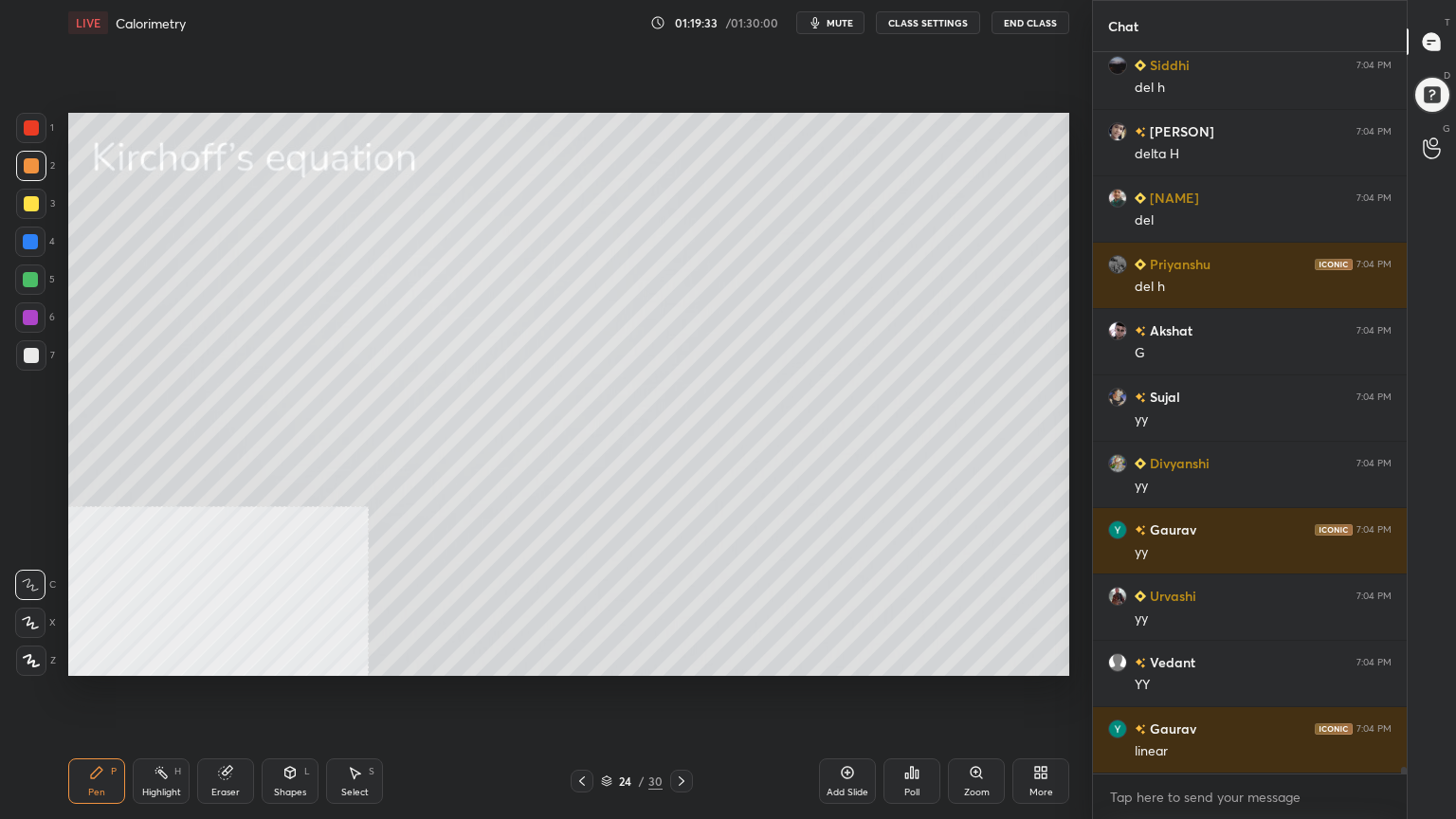 click at bounding box center (30, 242) 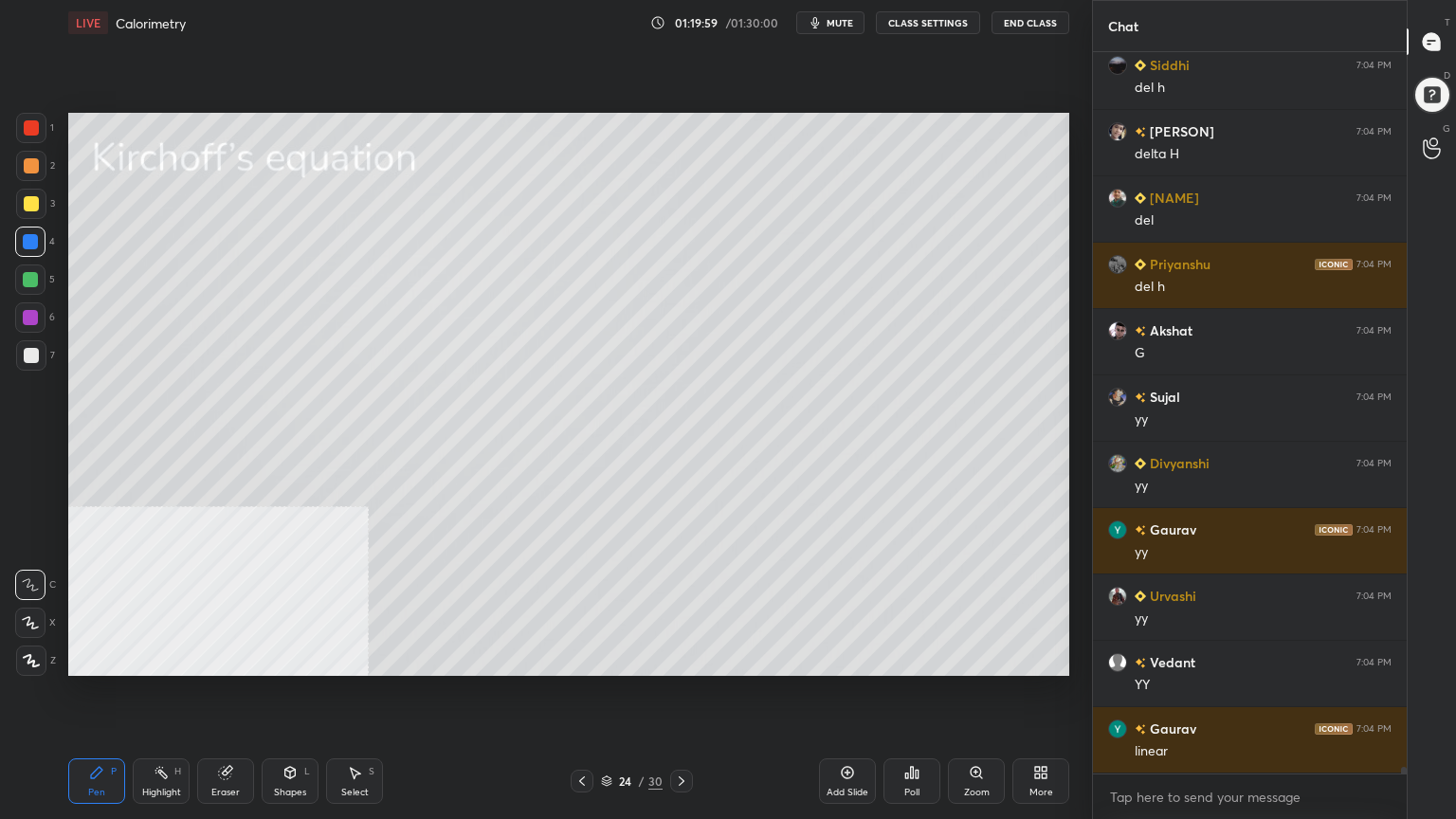 click on "Select S" at bounding box center (355, 781) 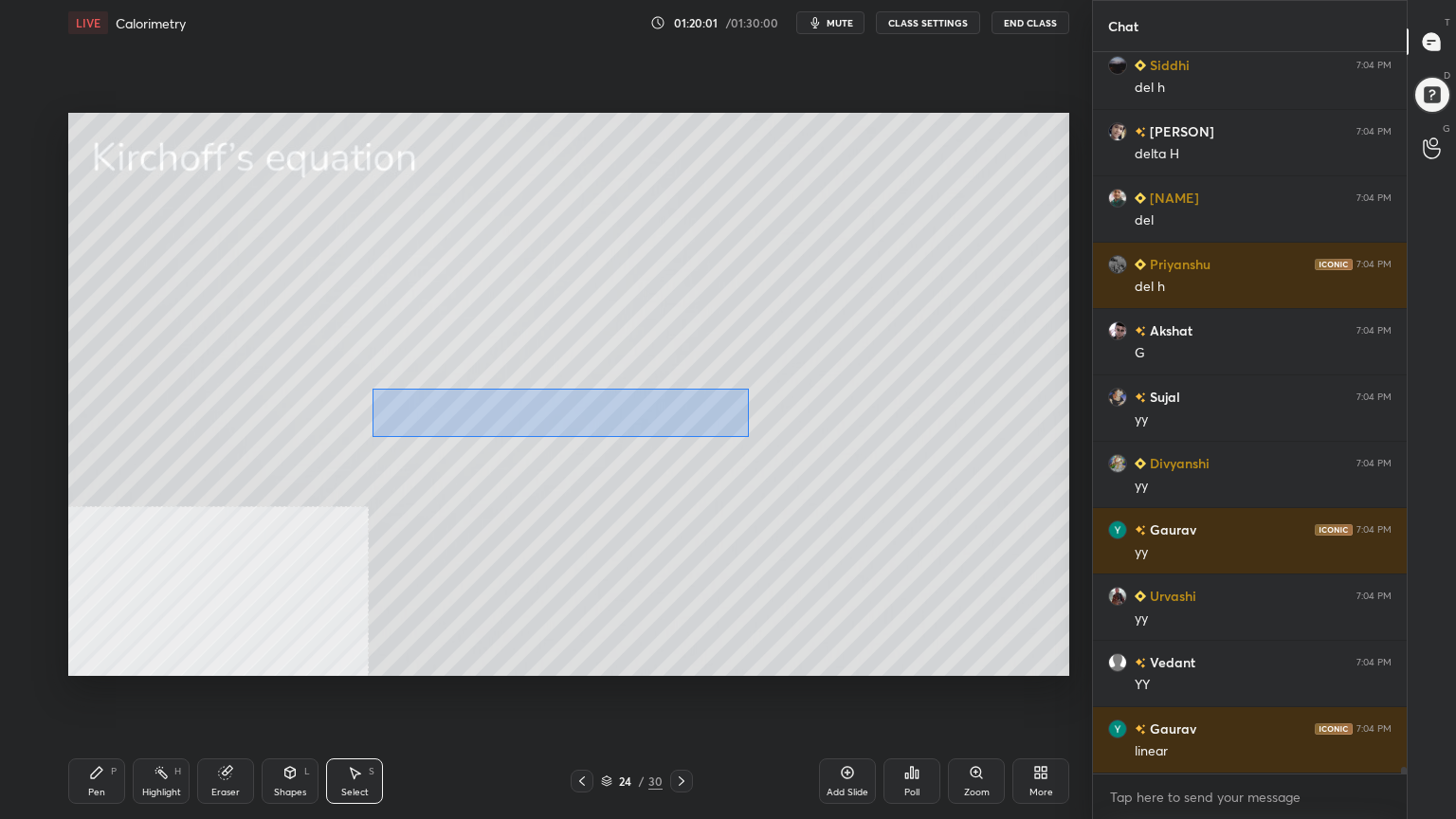drag, startPoint x: 376, startPoint y: 388, endPoint x: 751, endPoint y: 436, distance: 378.0595 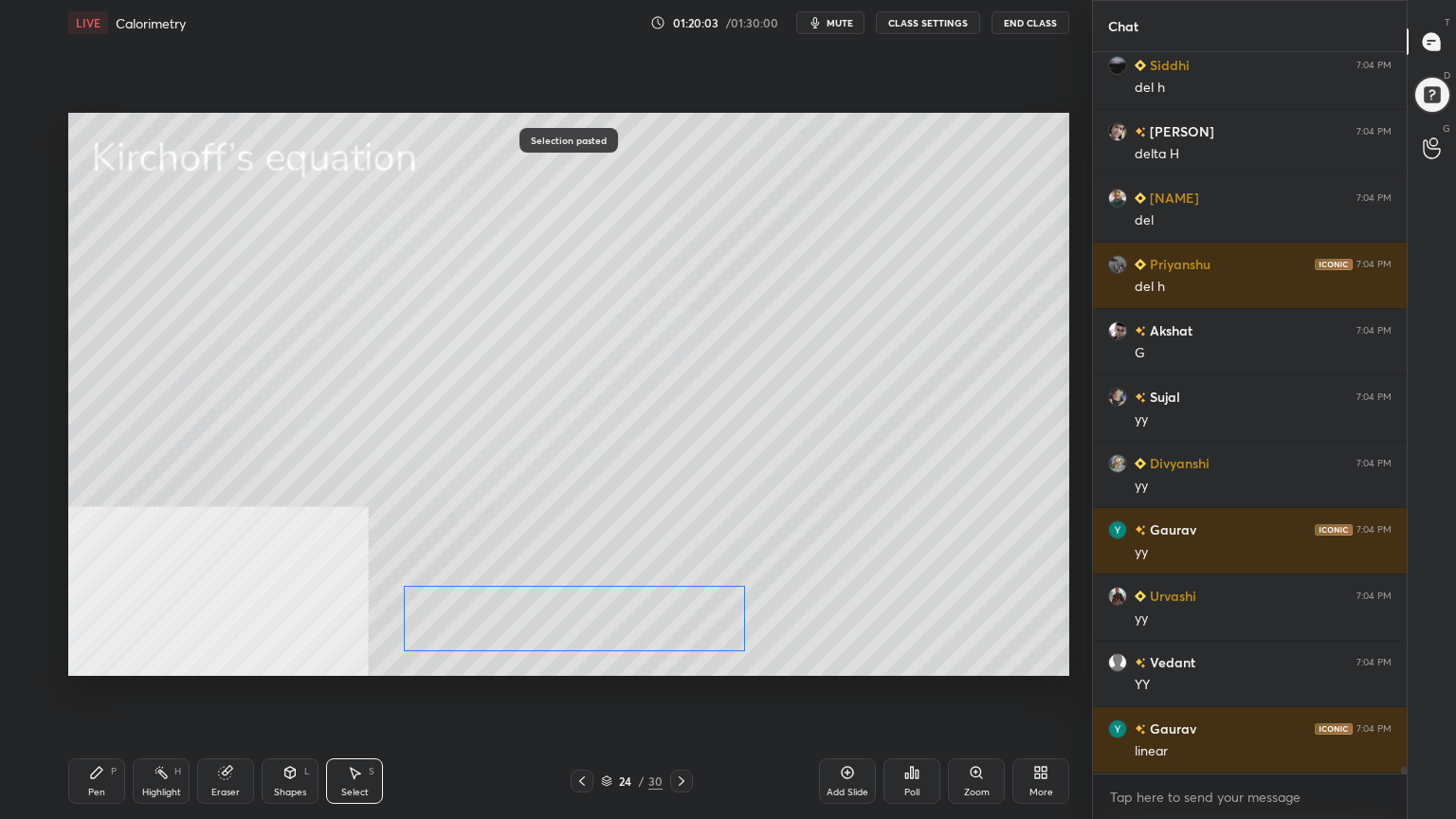 drag, startPoint x: 610, startPoint y: 451, endPoint x: 611, endPoint y: 611, distance: 160.00312 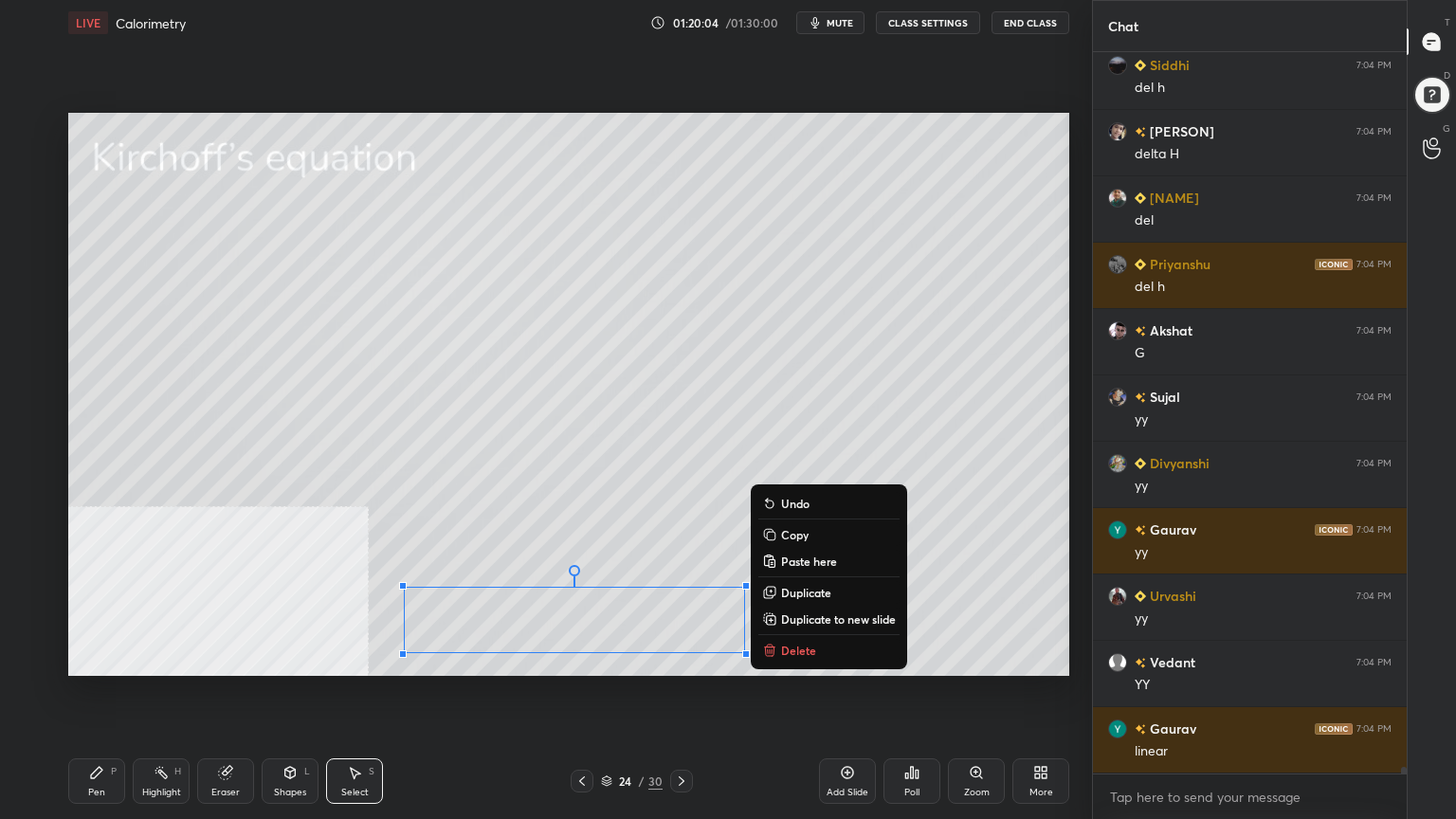 click on "Pen P" at bounding box center [97, 781] 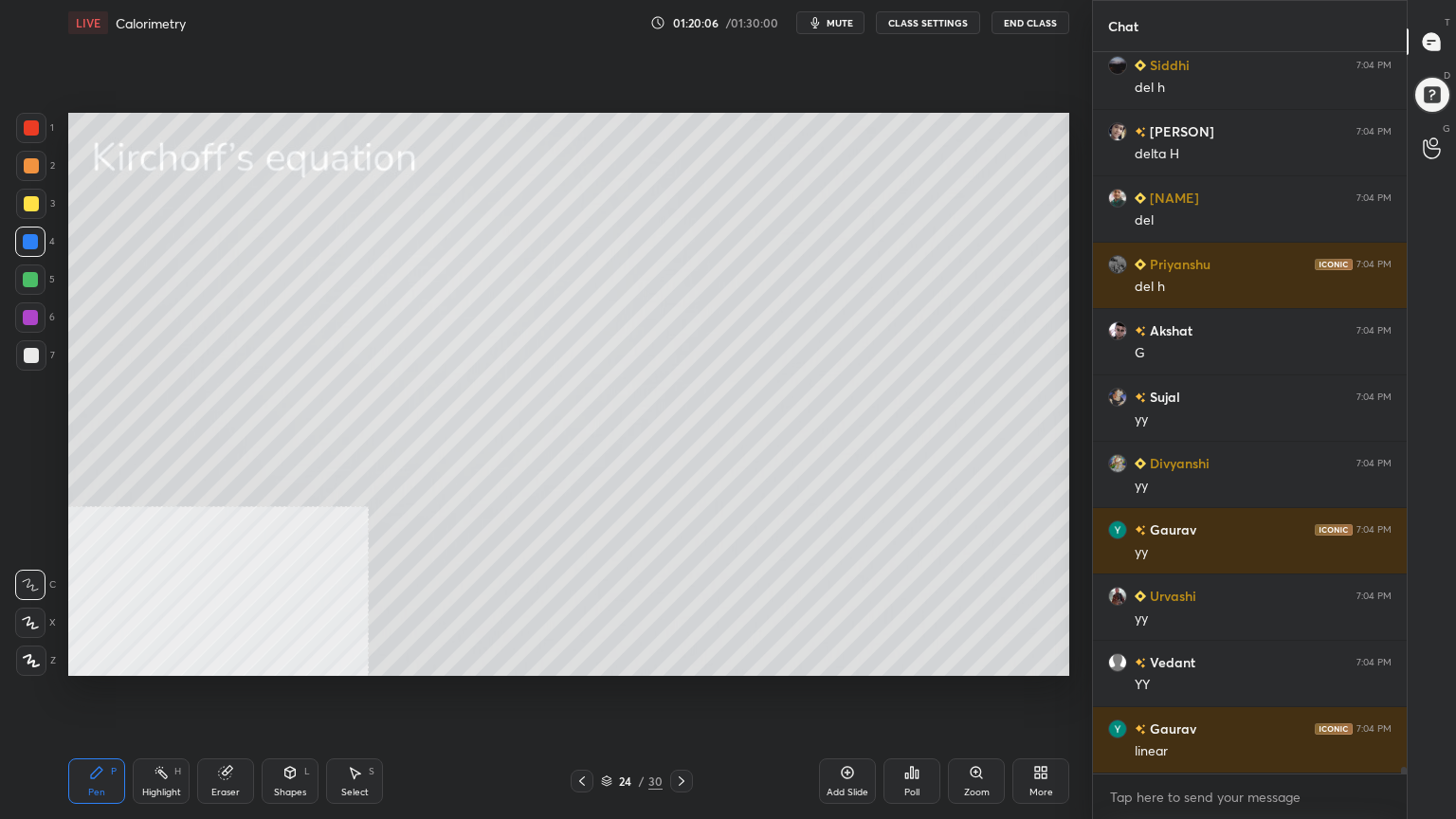 drag, startPoint x: 30, startPoint y: 350, endPoint x: 57, endPoint y: 345, distance: 27.45906 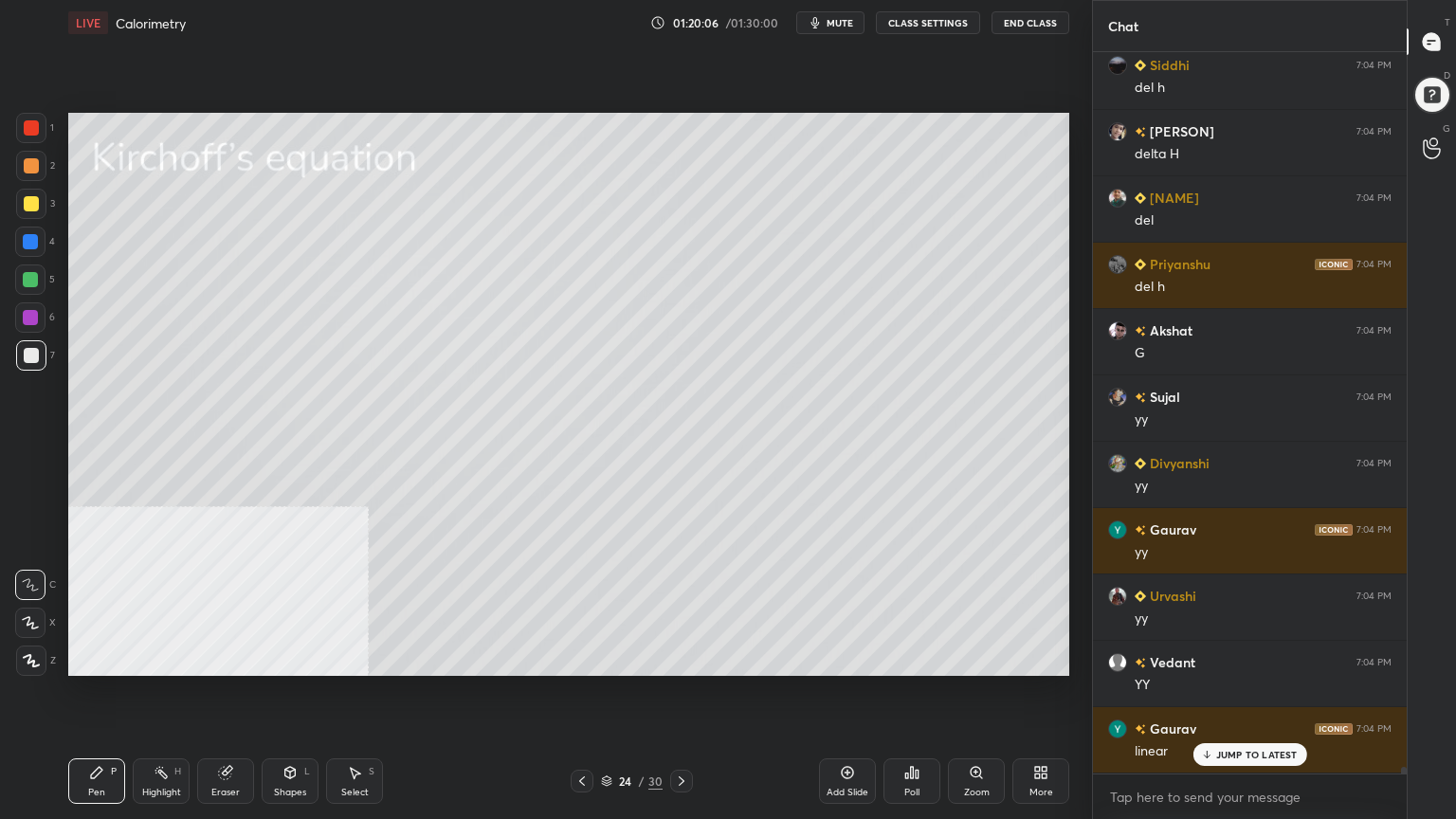 scroll, scrollTop: 78093, scrollLeft: 0, axis: vertical 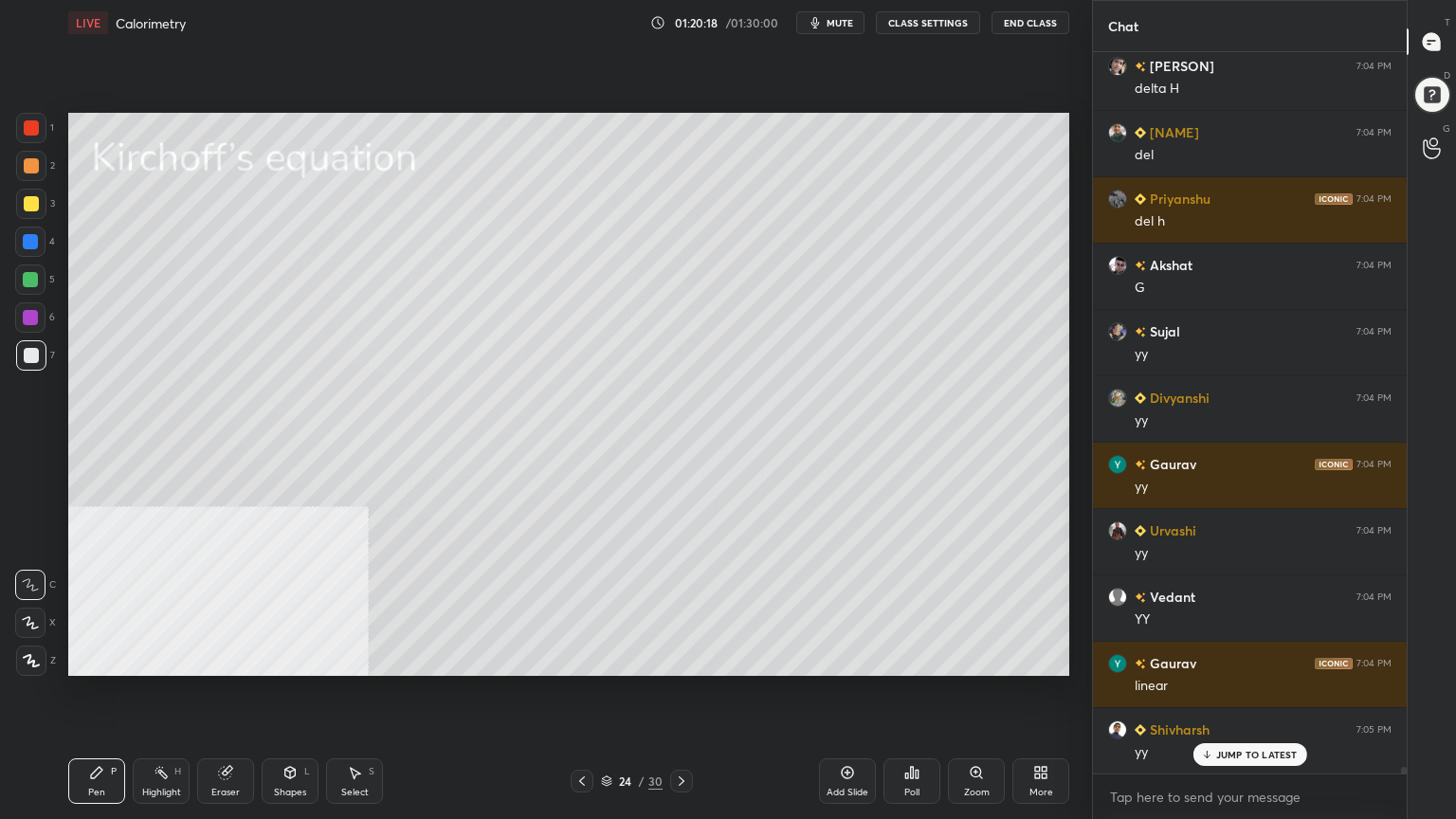 click at bounding box center [30, 280] 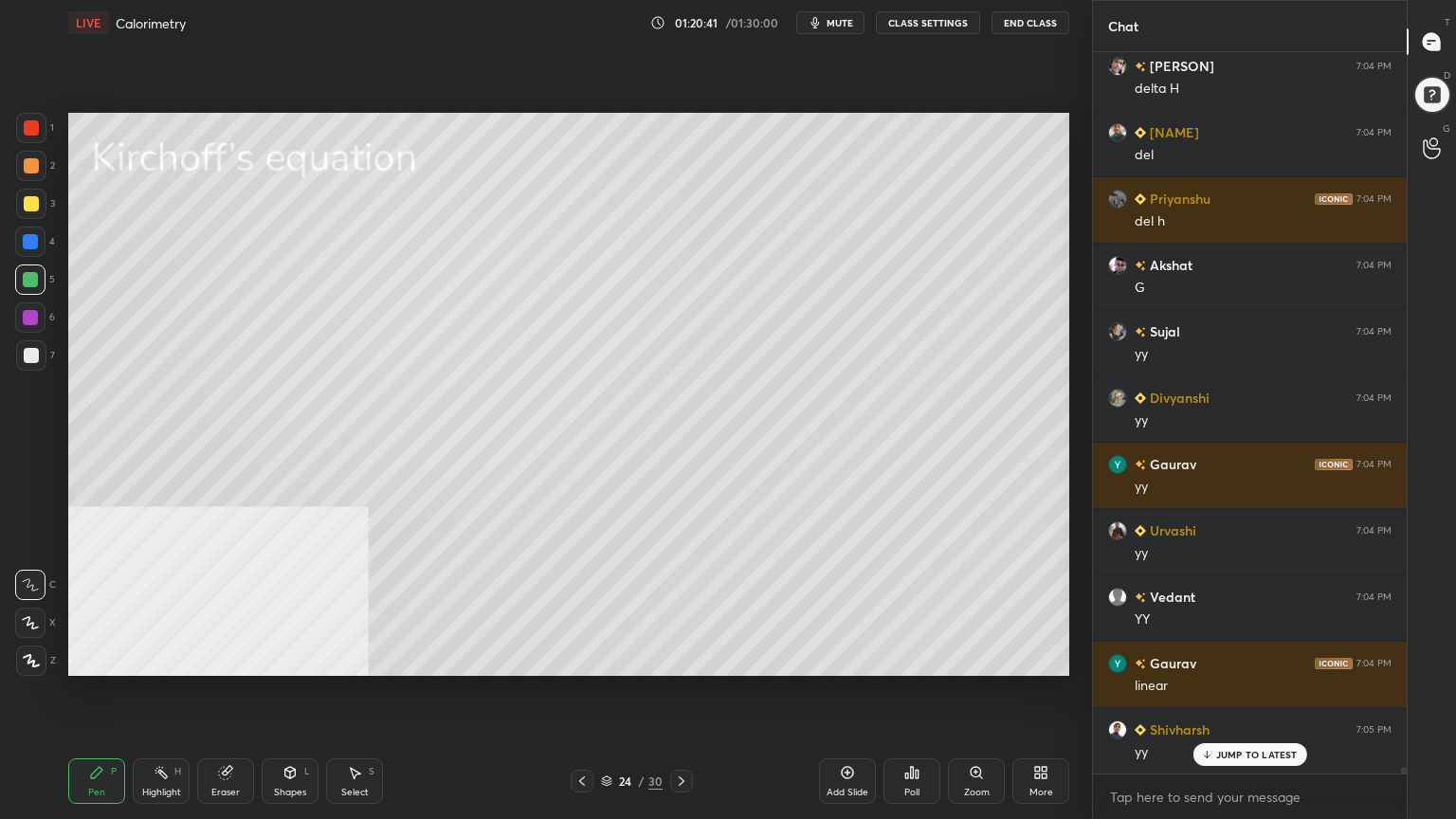 click at bounding box center (31, 355) 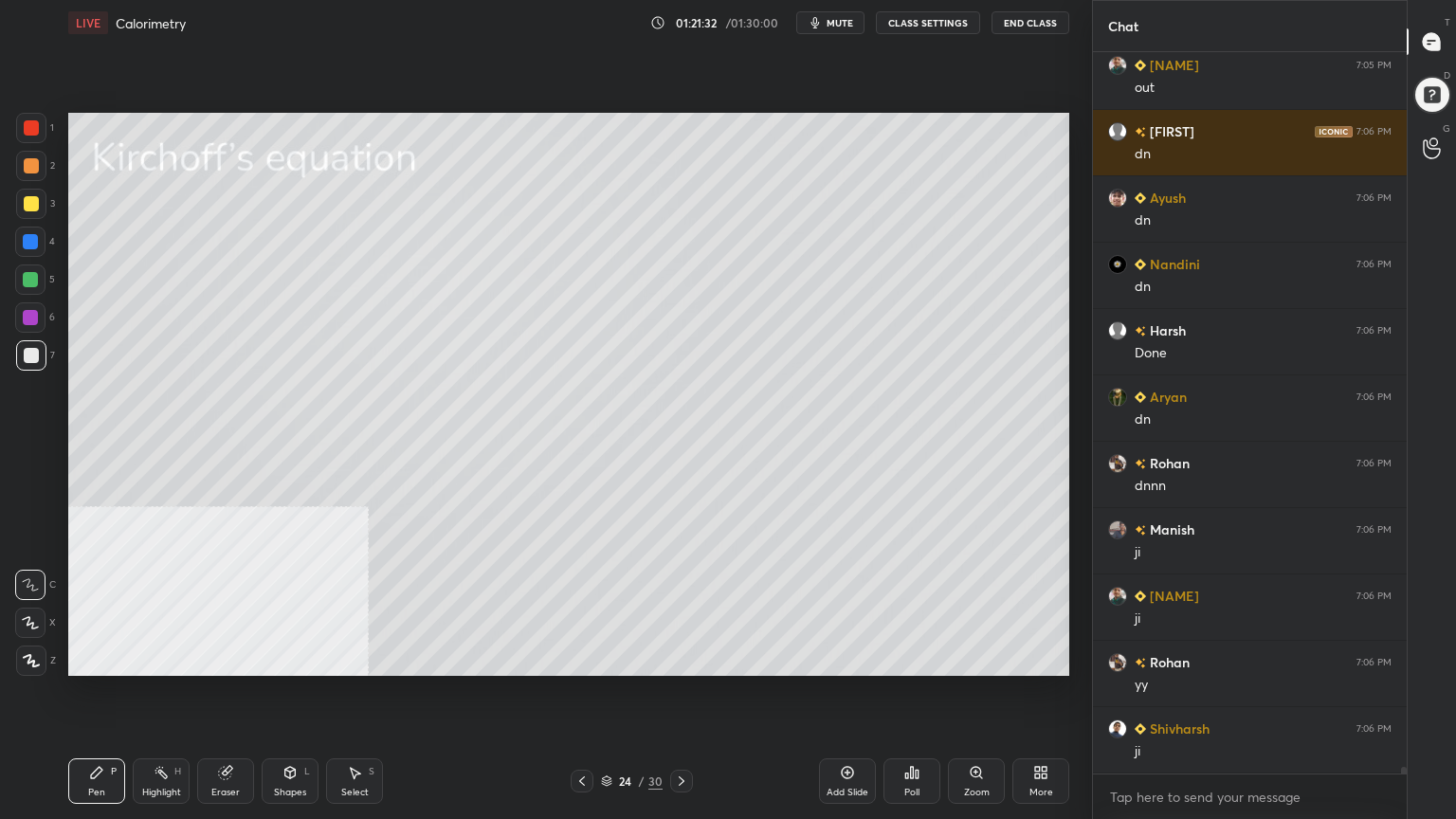 scroll, scrollTop: 79022, scrollLeft: 0, axis: vertical 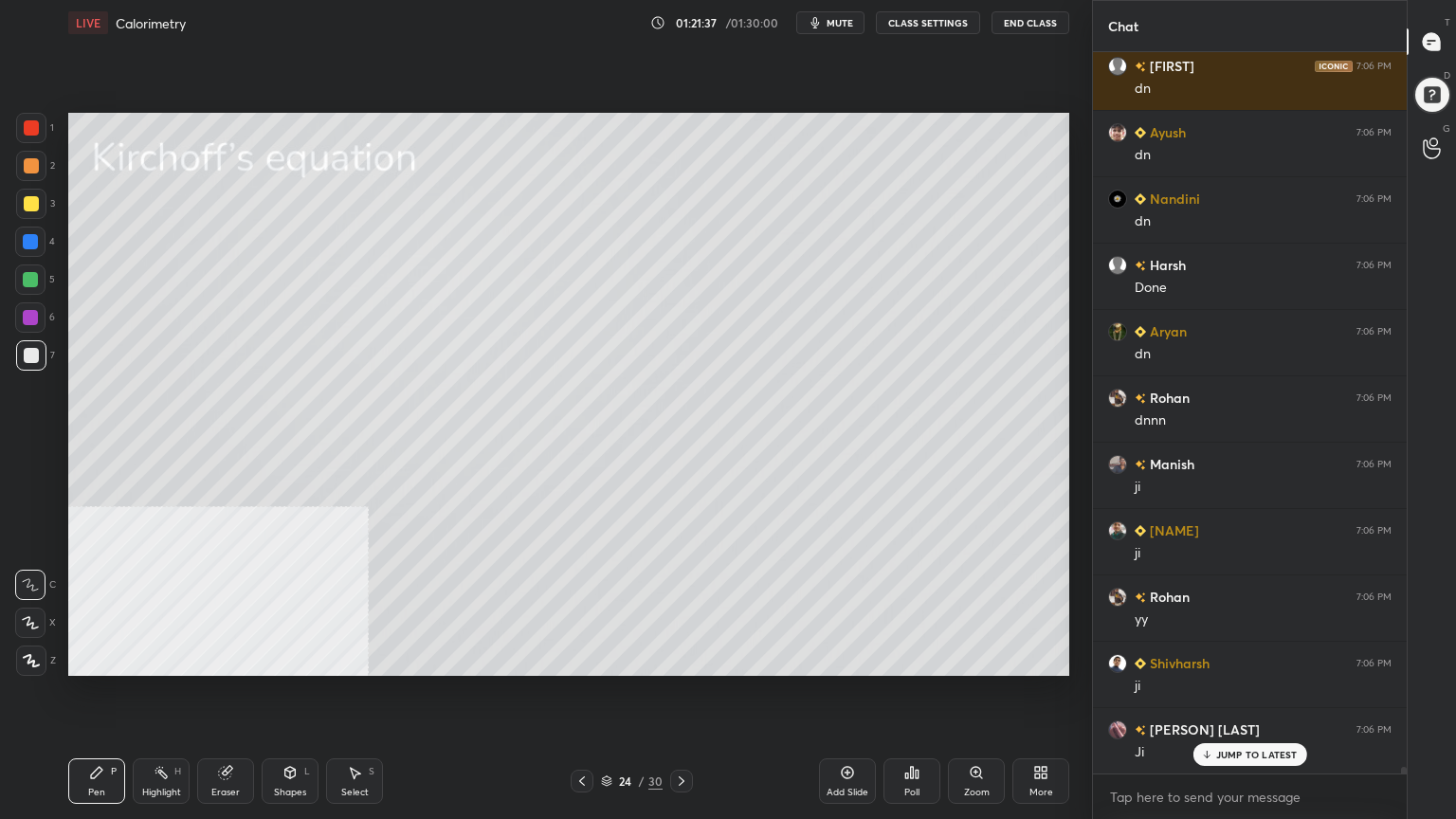 click 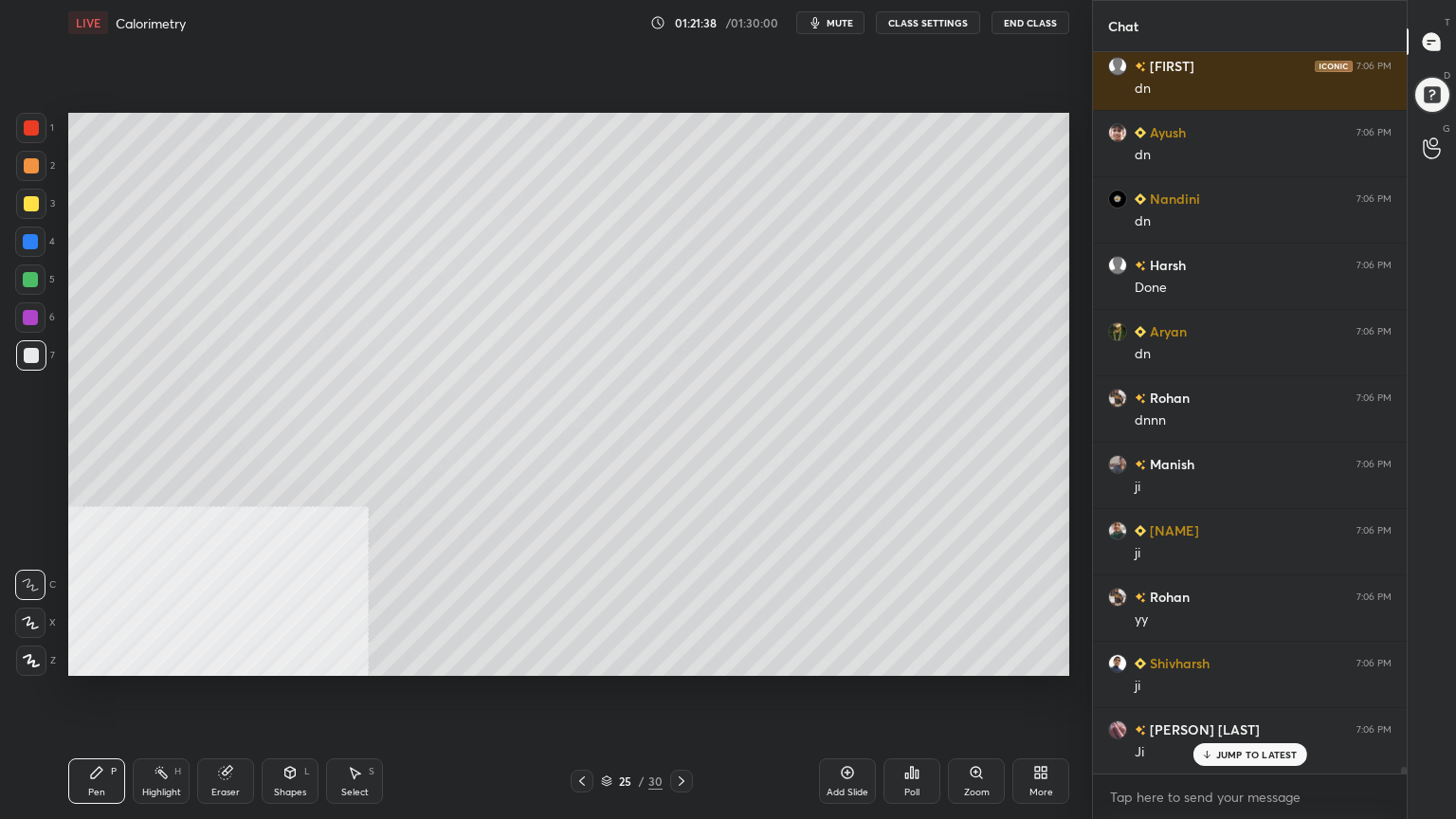 drag, startPoint x: 30, startPoint y: 173, endPoint x: 64, endPoint y: 167, distance: 34.525353 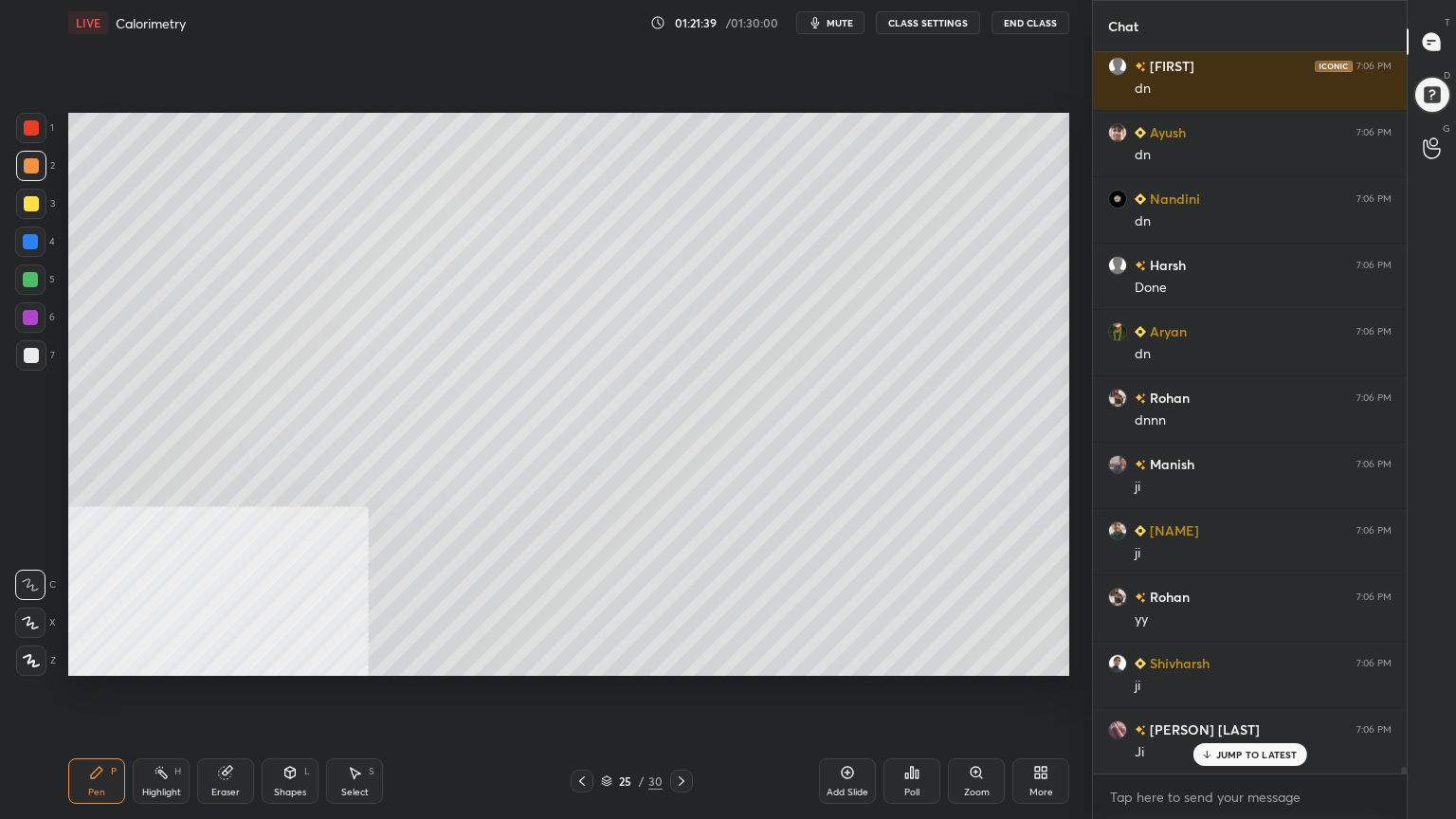 click at bounding box center [30, 623] 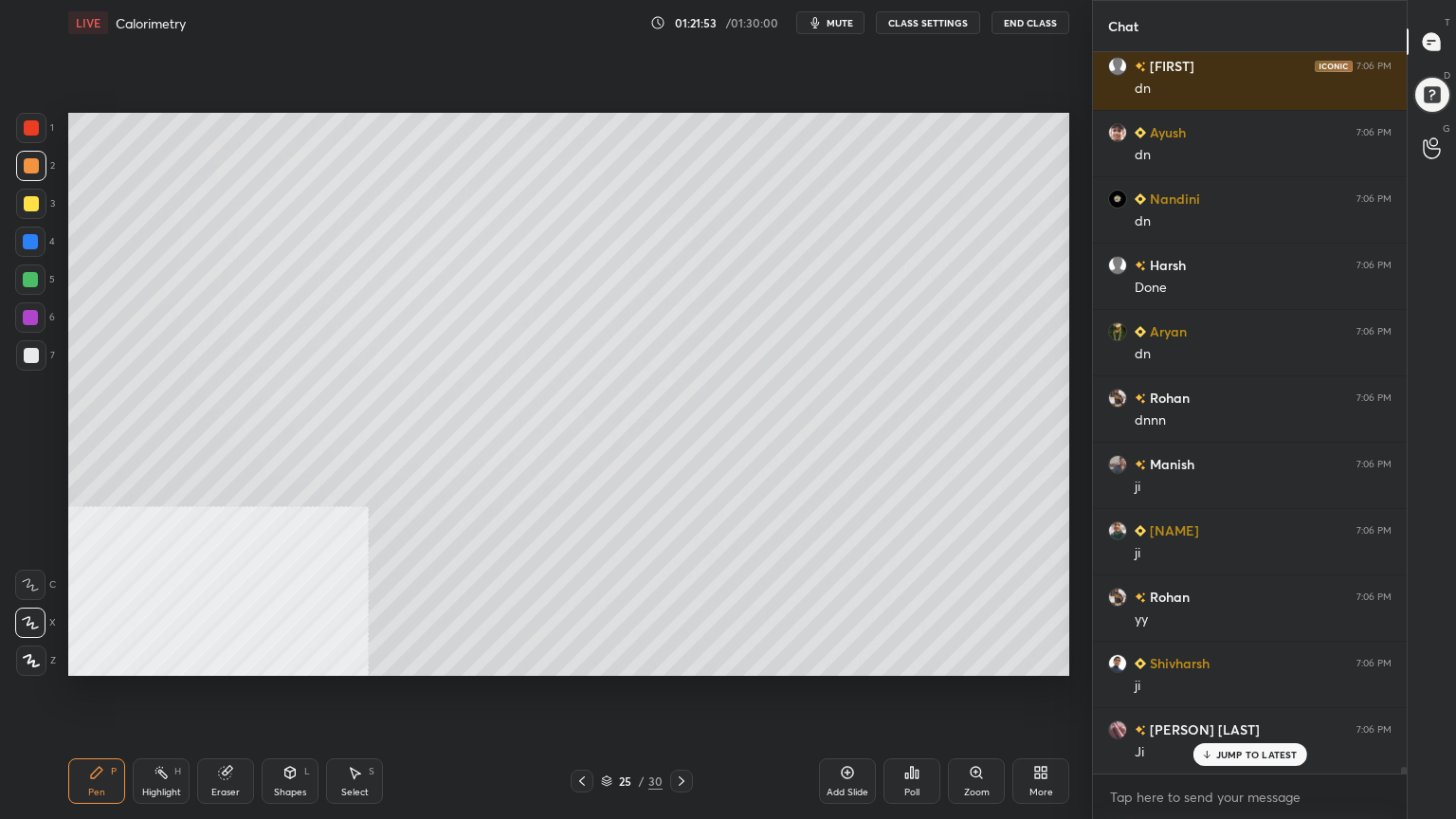 click on "Shapes L" at bounding box center (290, 781) 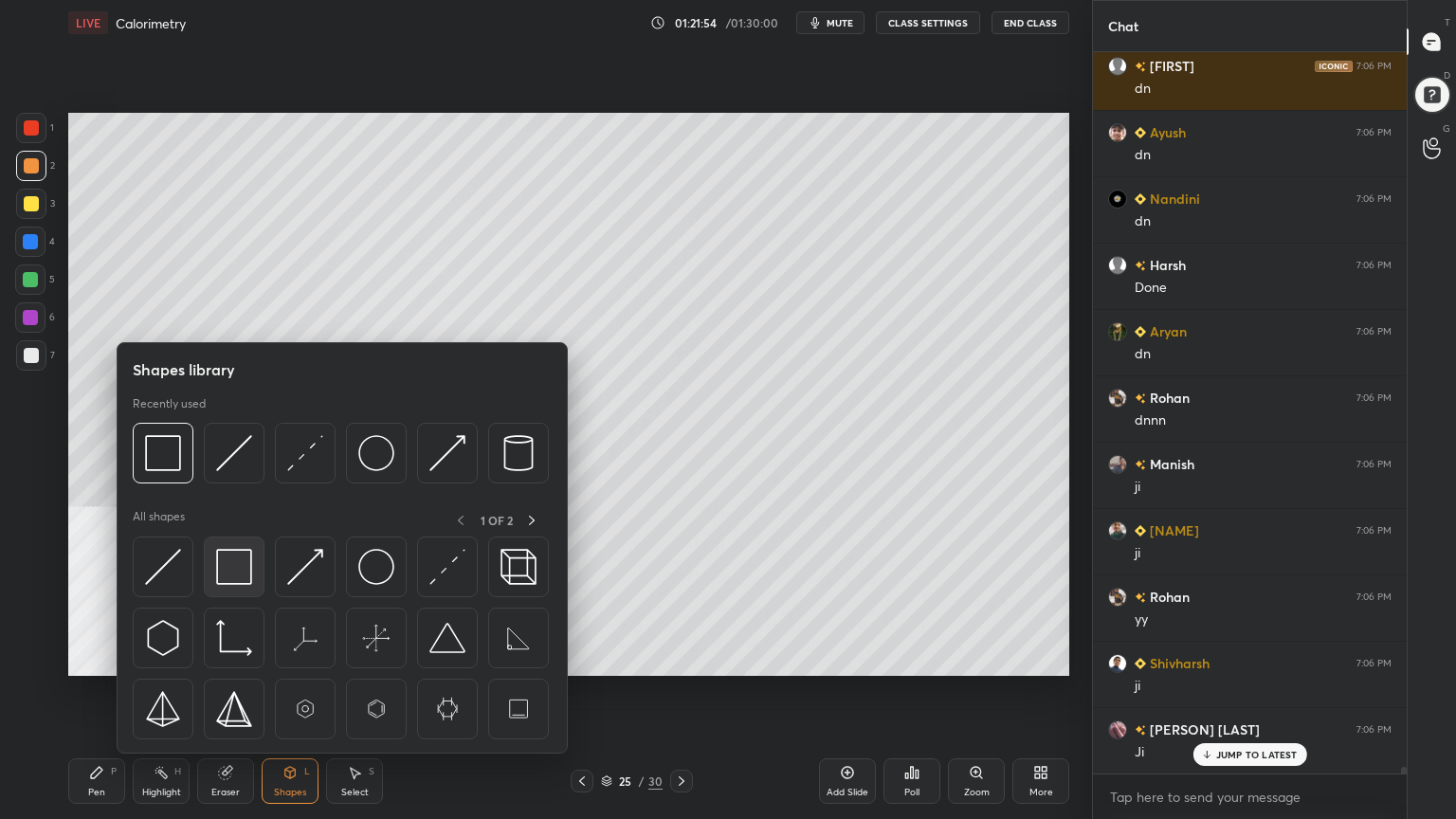 click at bounding box center (234, 567) 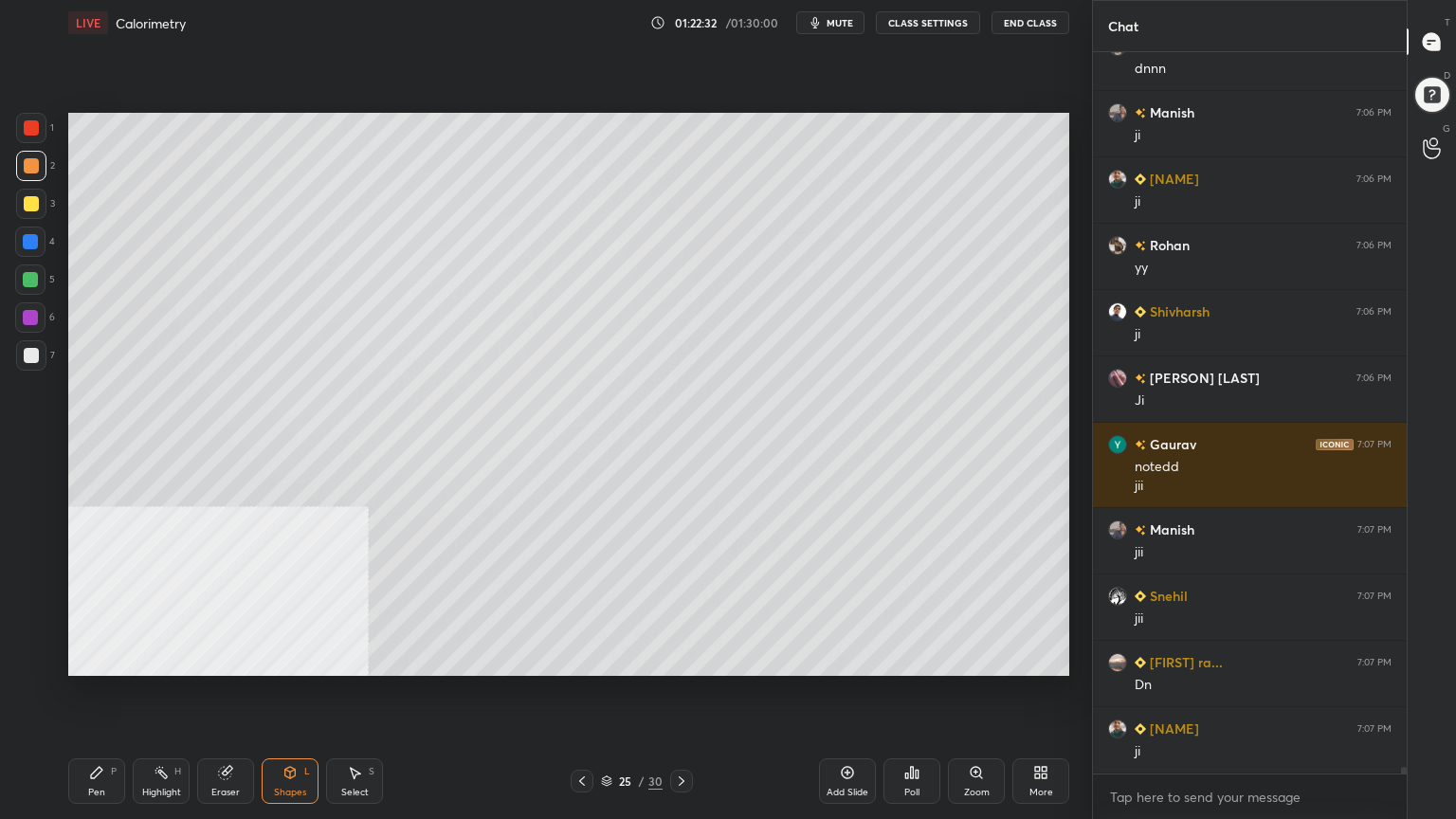 scroll, scrollTop: 79439, scrollLeft: 0, axis: vertical 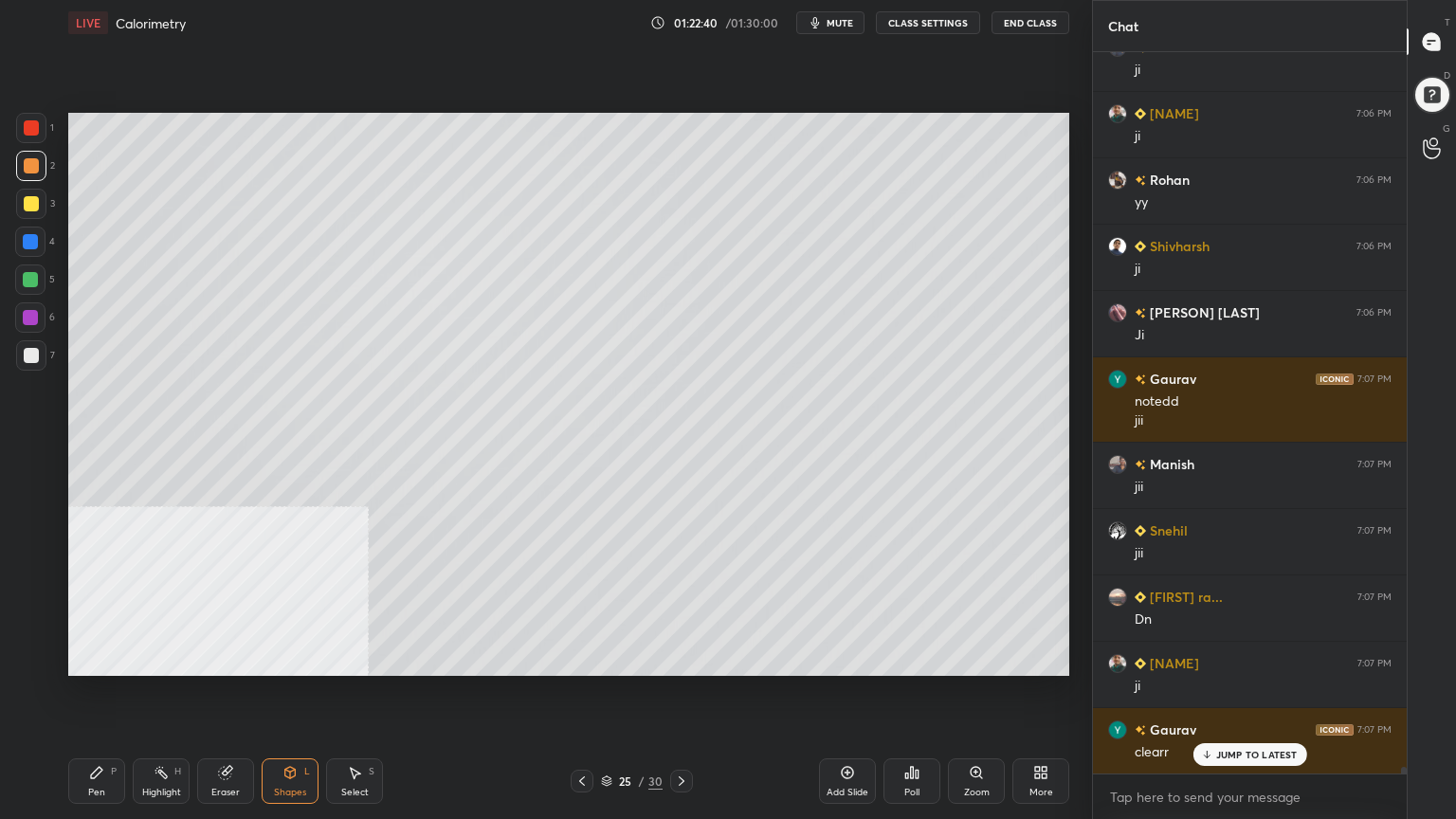 drag, startPoint x: 104, startPoint y: 785, endPoint x: 113, endPoint y: 689, distance: 96.421 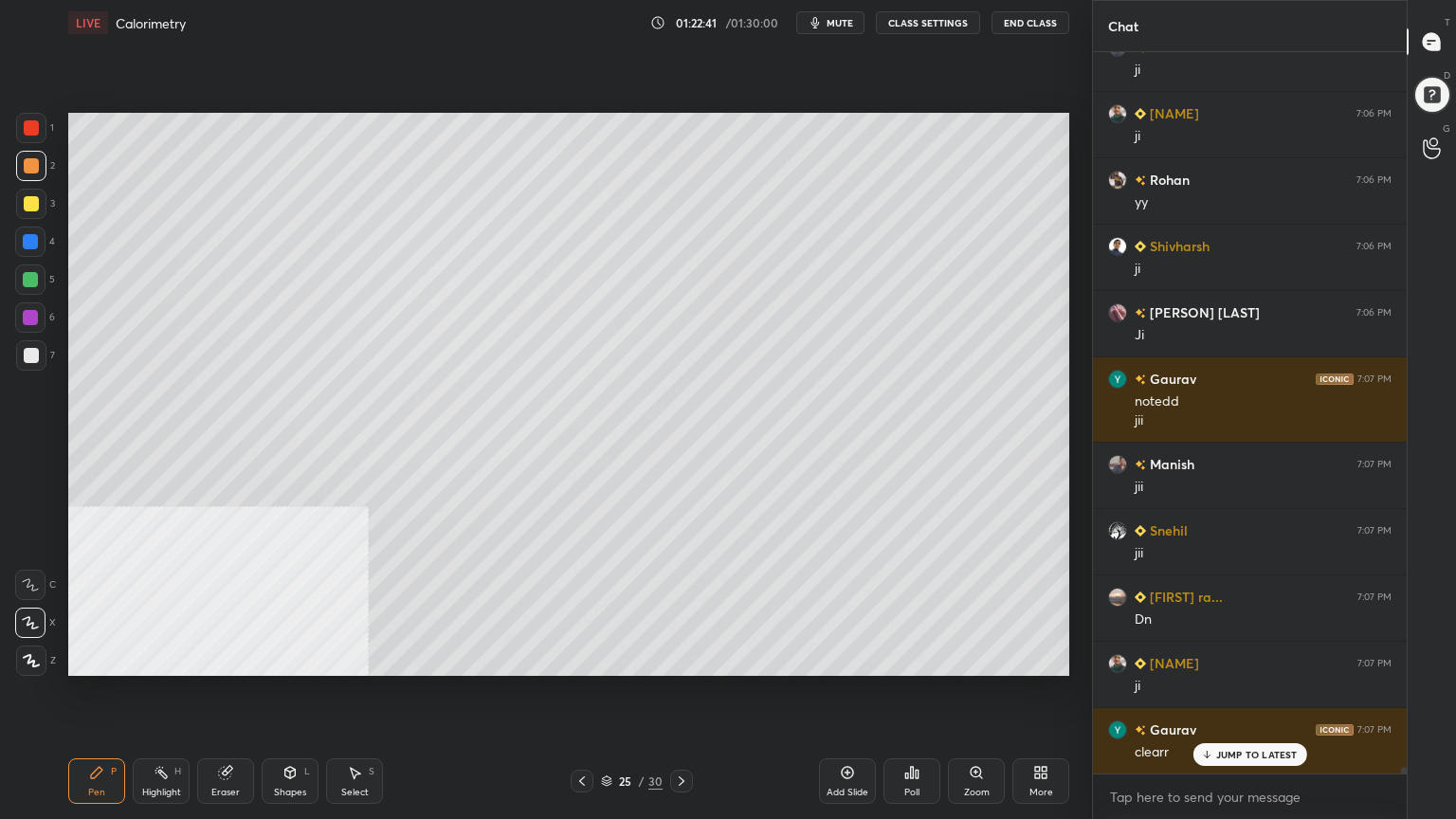 click 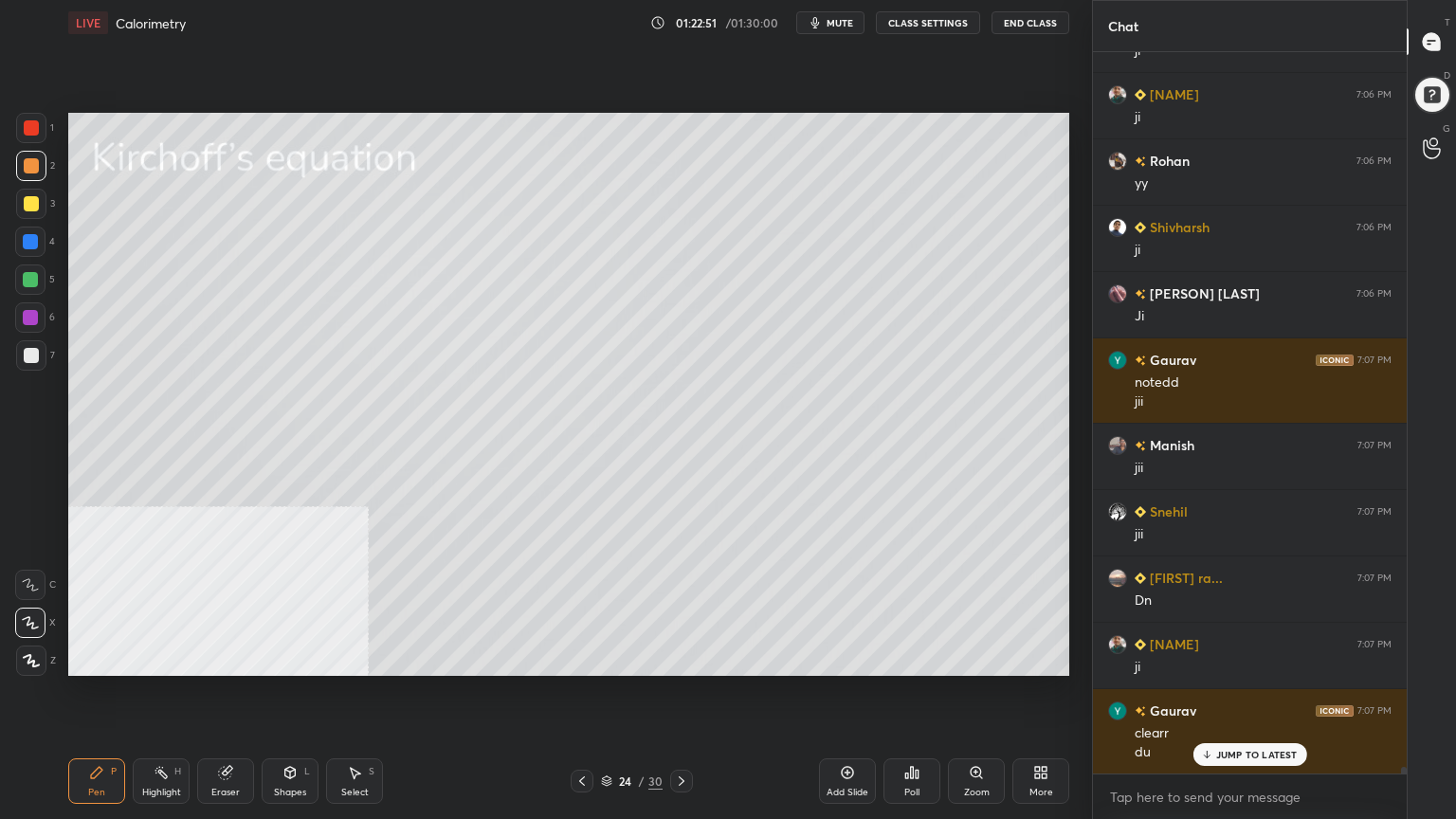 scroll, scrollTop: 79591, scrollLeft: 0, axis: vertical 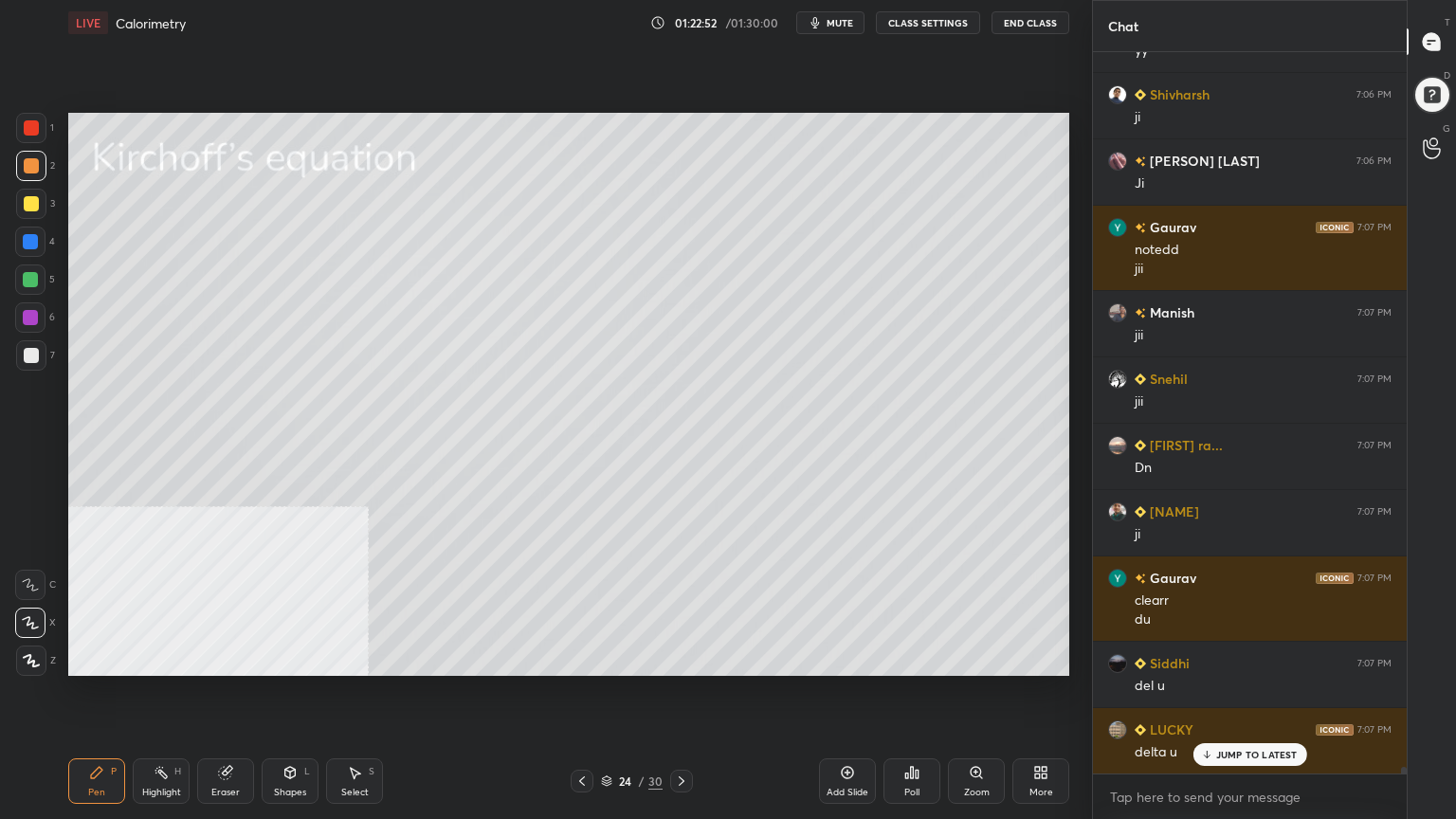 click at bounding box center (682, 781) 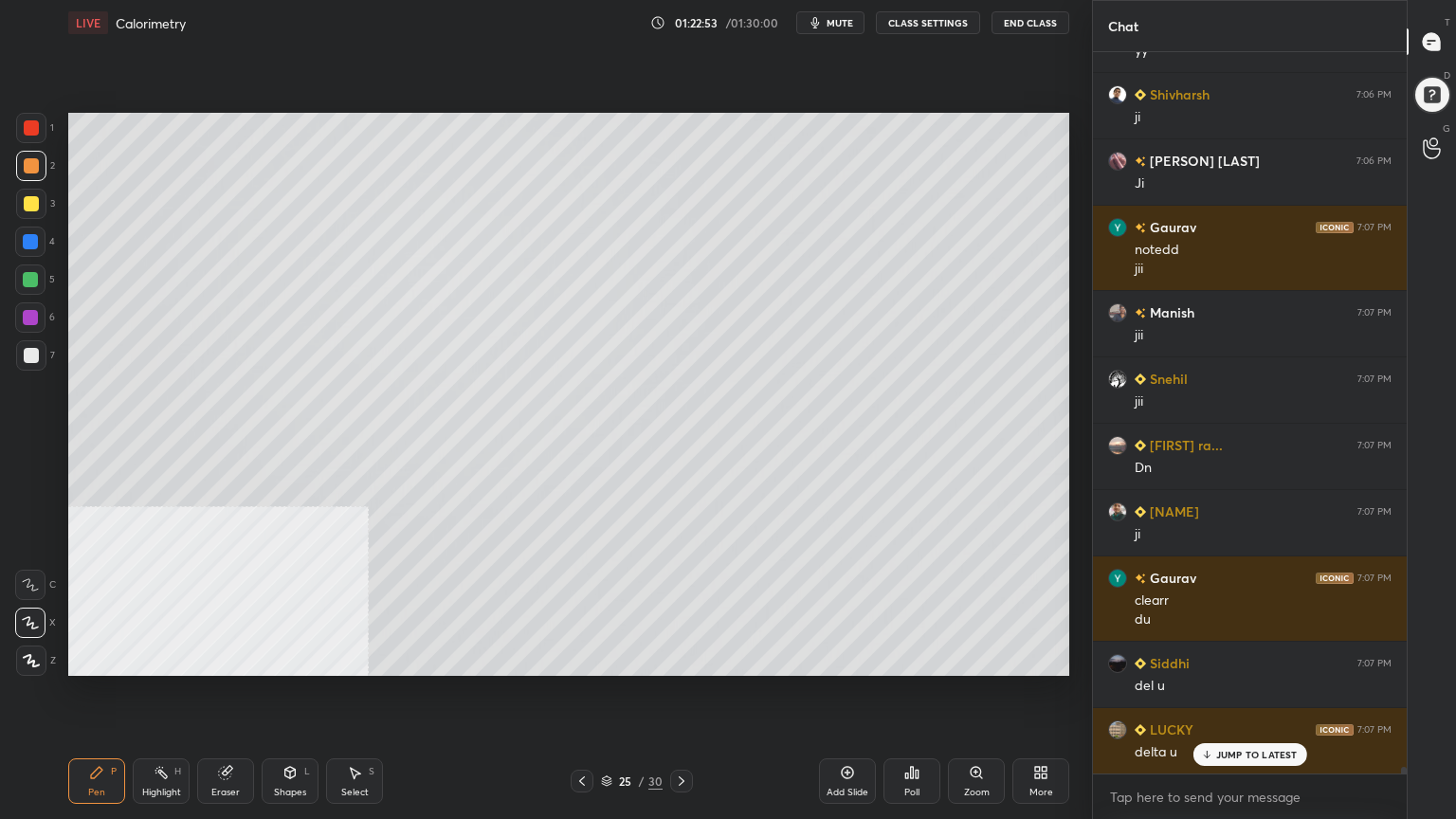 scroll, scrollTop: 79658, scrollLeft: 0, axis: vertical 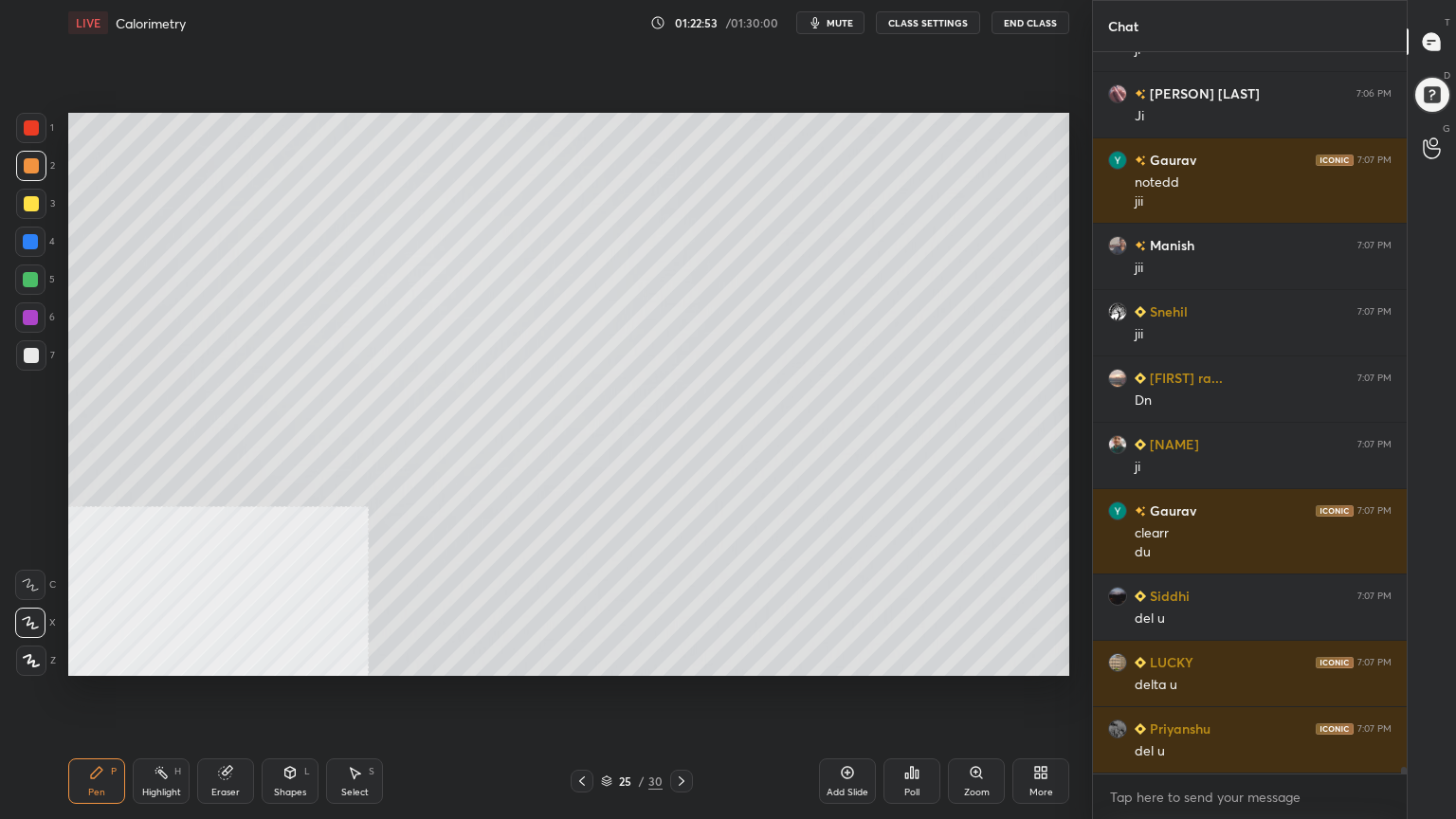 click at bounding box center [30, 280] 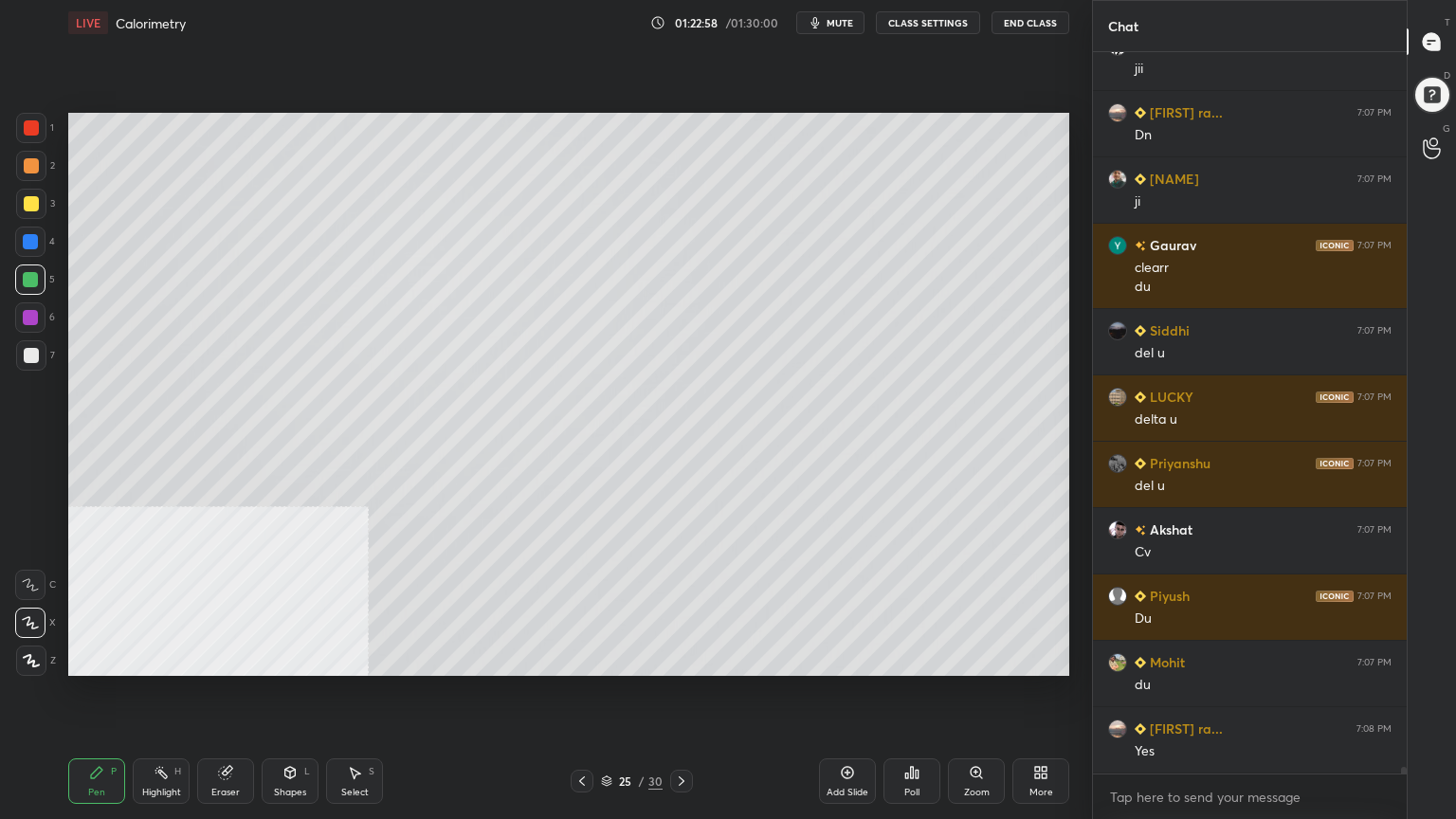 scroll, scrollTop: 79989, scrollLeft: 0, axis: vertical 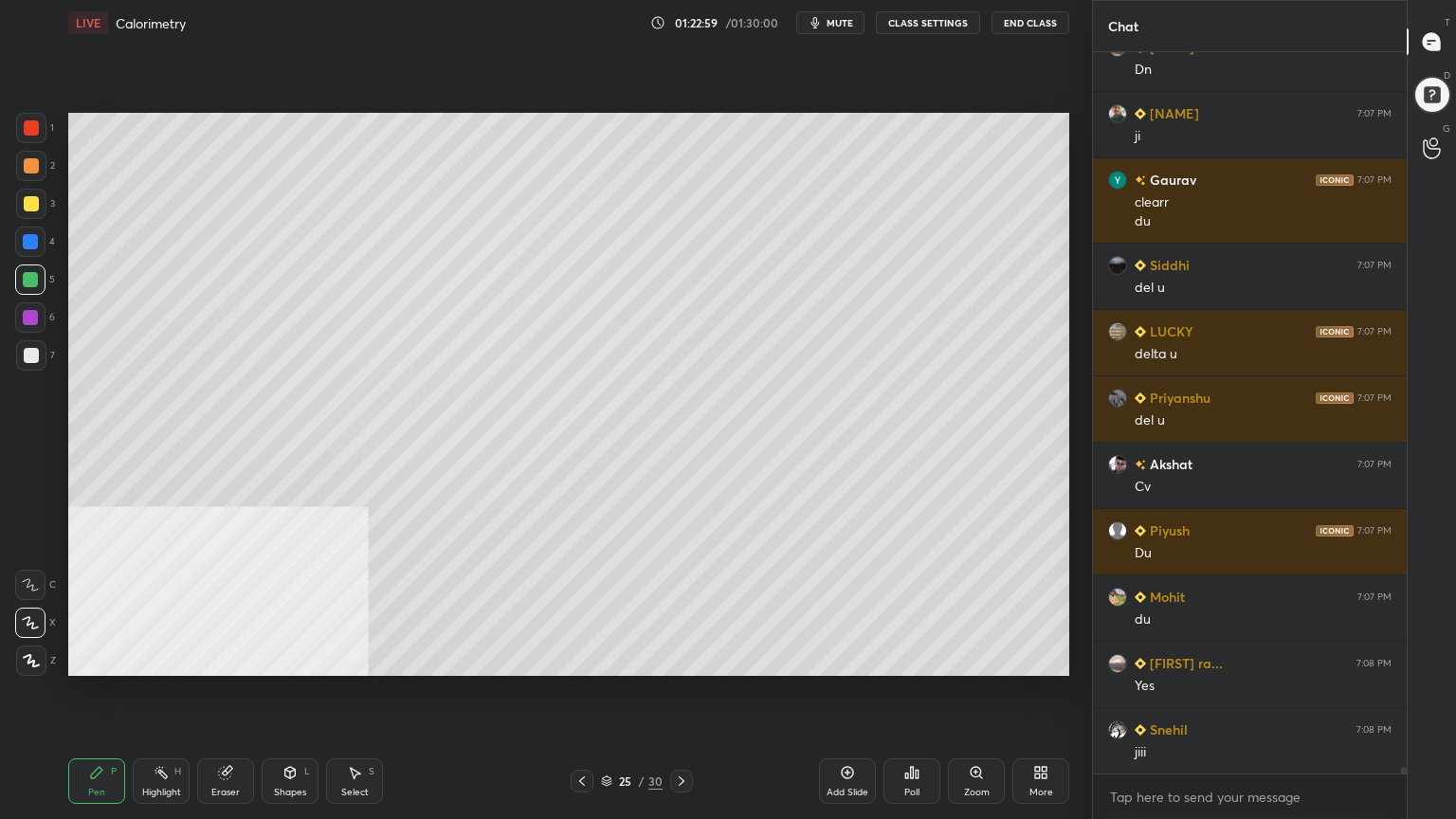 click at bounding box center (31, 166) 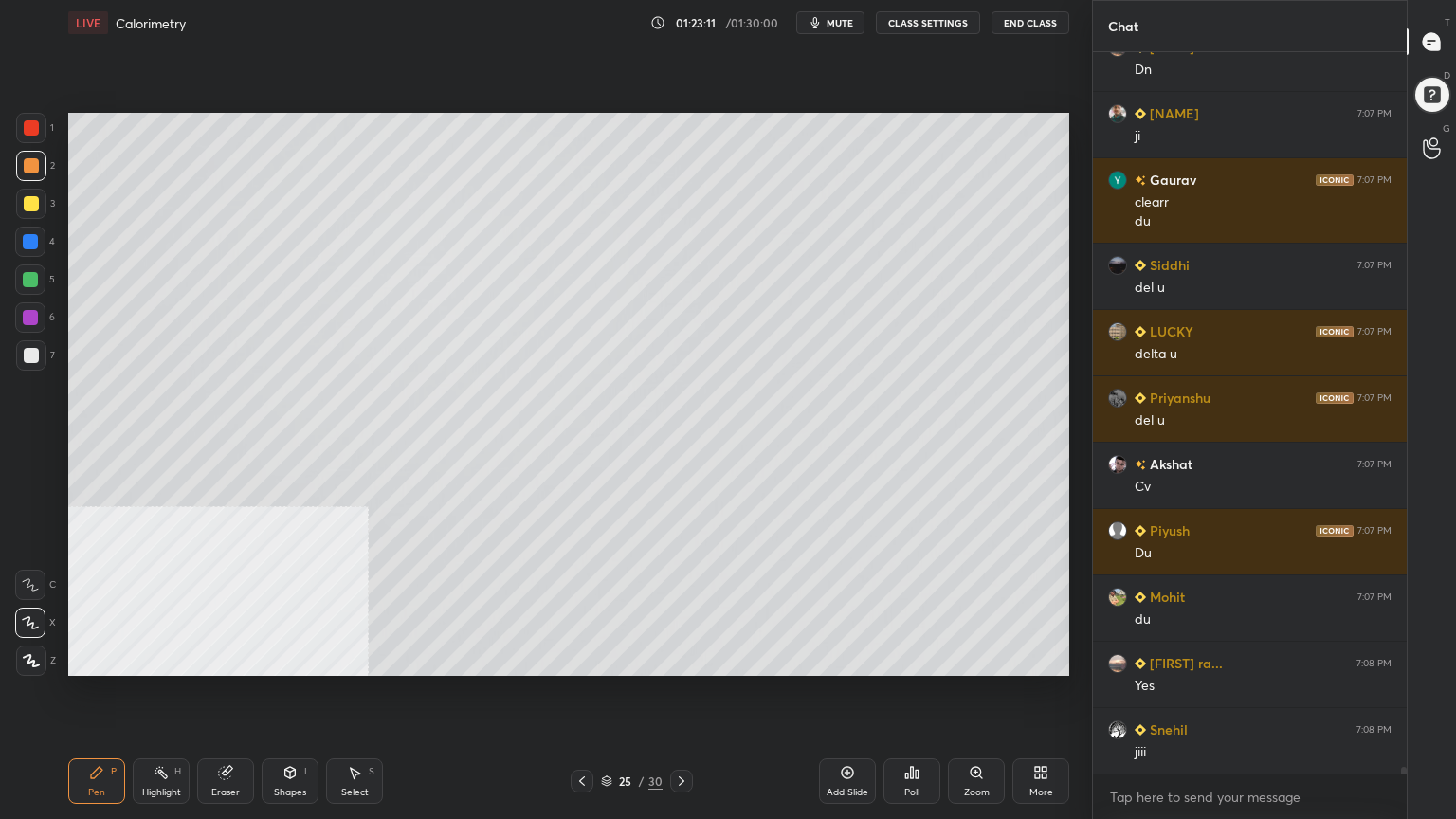 click on "Shapes" at bounding box center (290, 792) 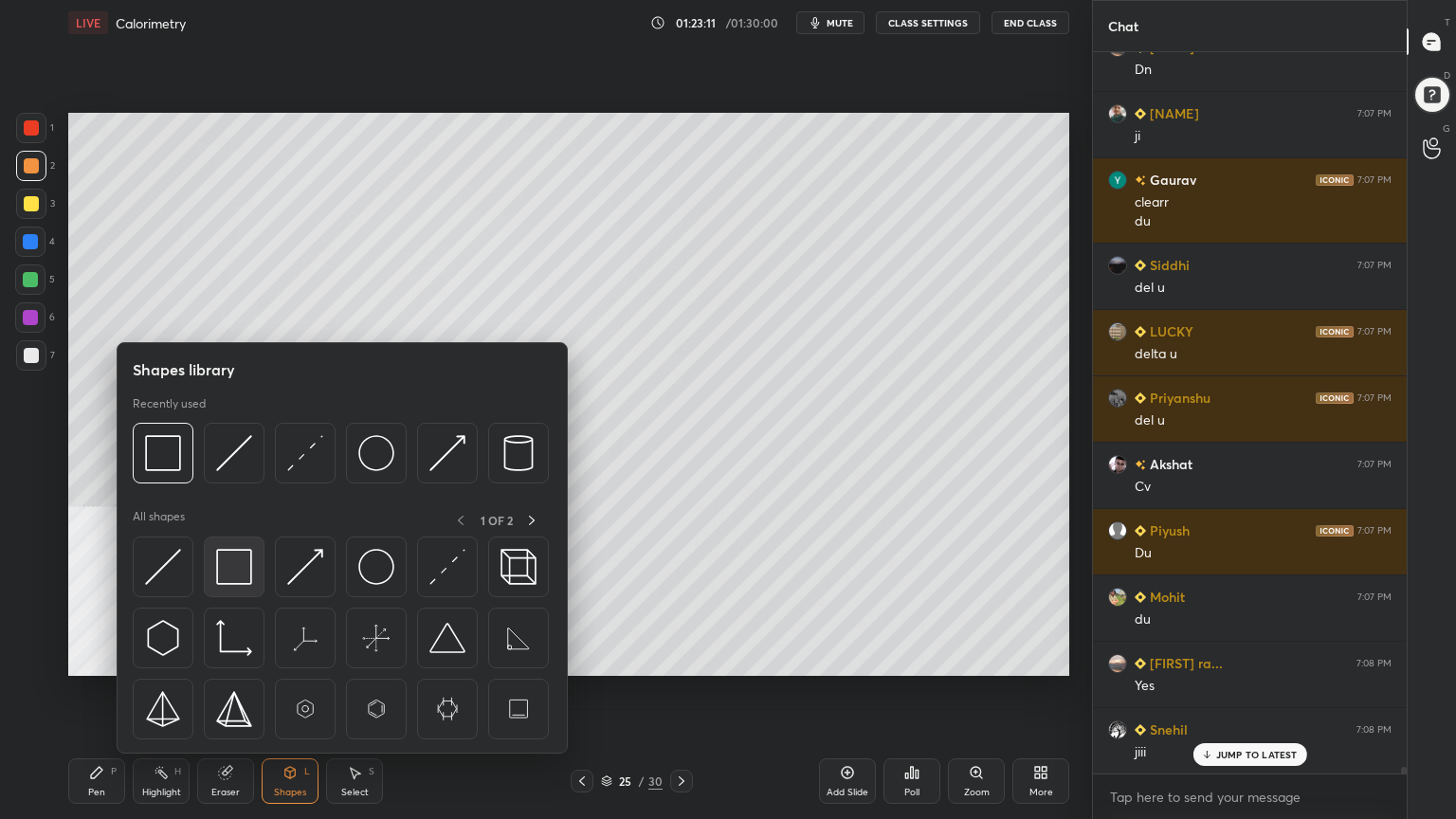 scroll, scrollTop: 80034, scrollLeft: 0, axis: vertical 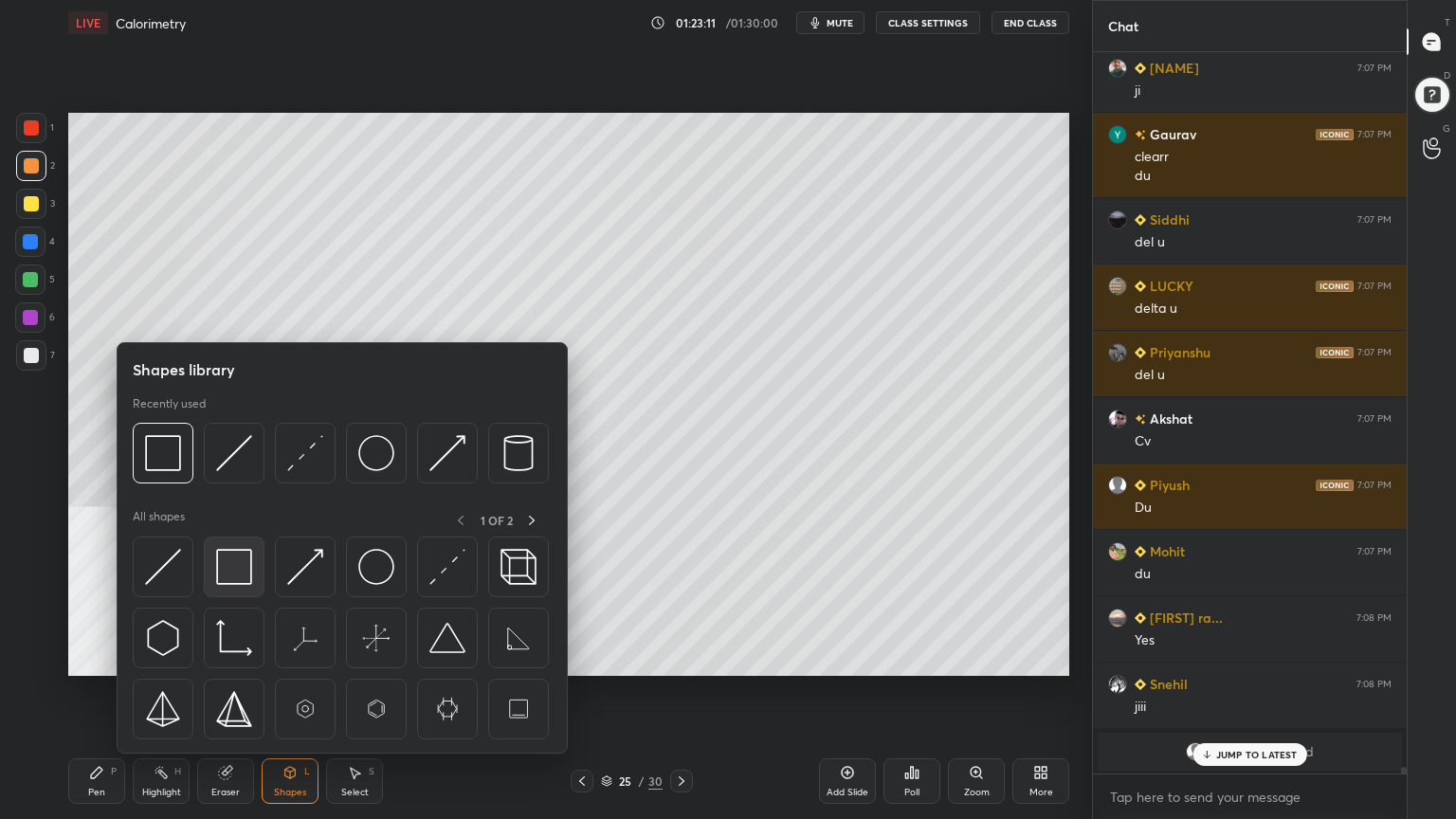 click at bounding box center (234, 567) 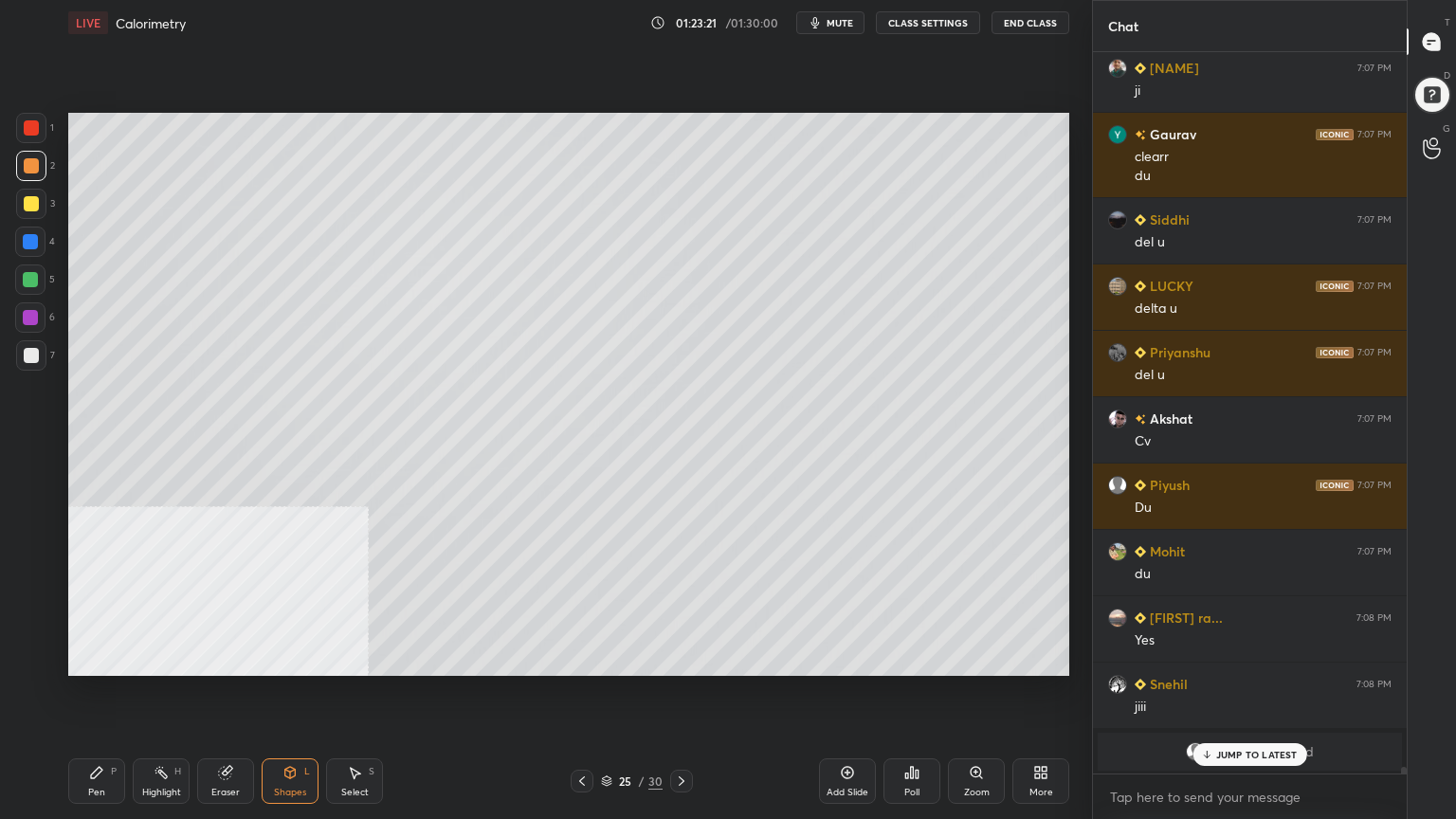 click 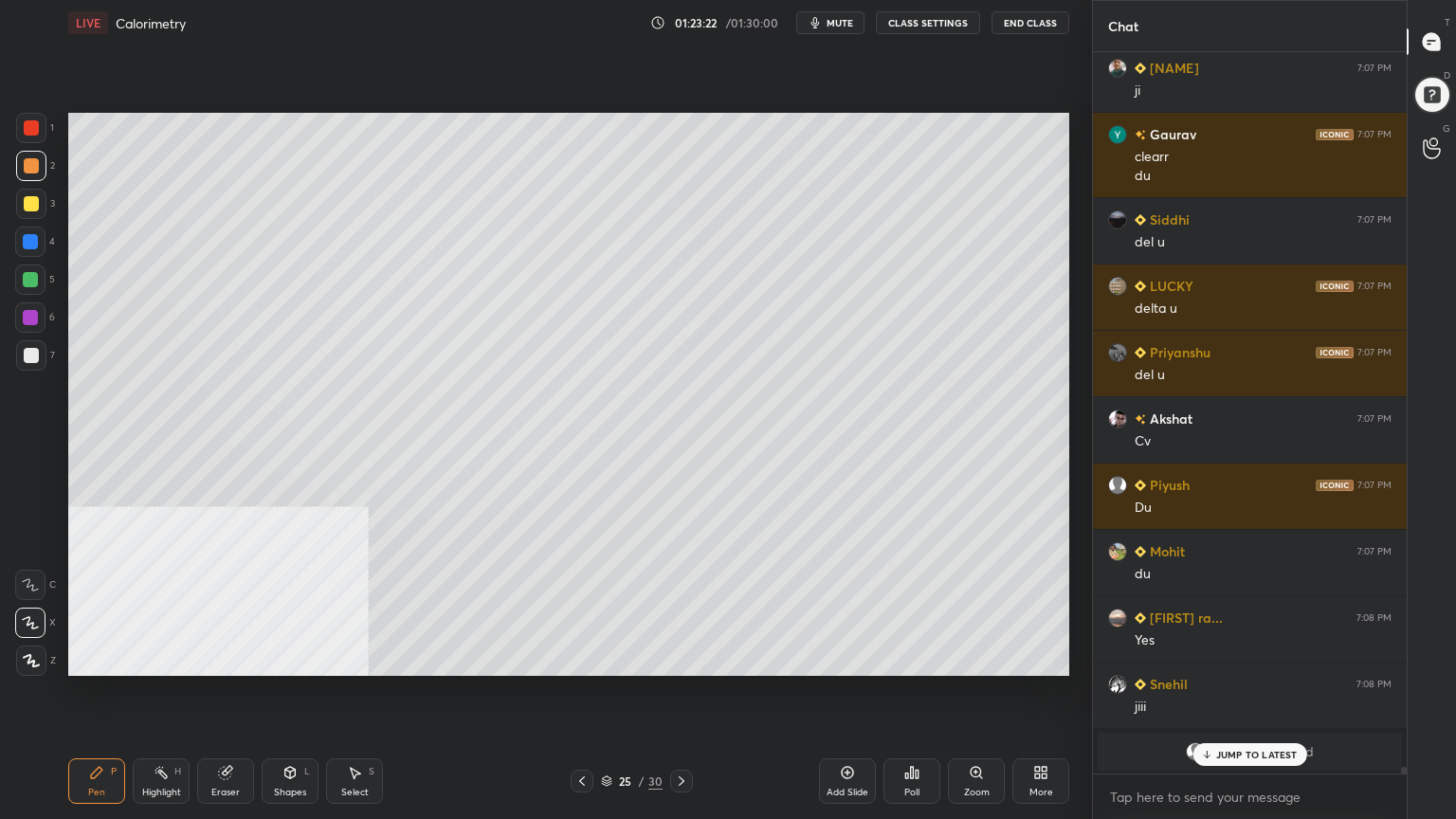 drag, startPoint x: 31, startPoint y: 586, endPoint x: 30, endPoint y: 486, distance: 100.005 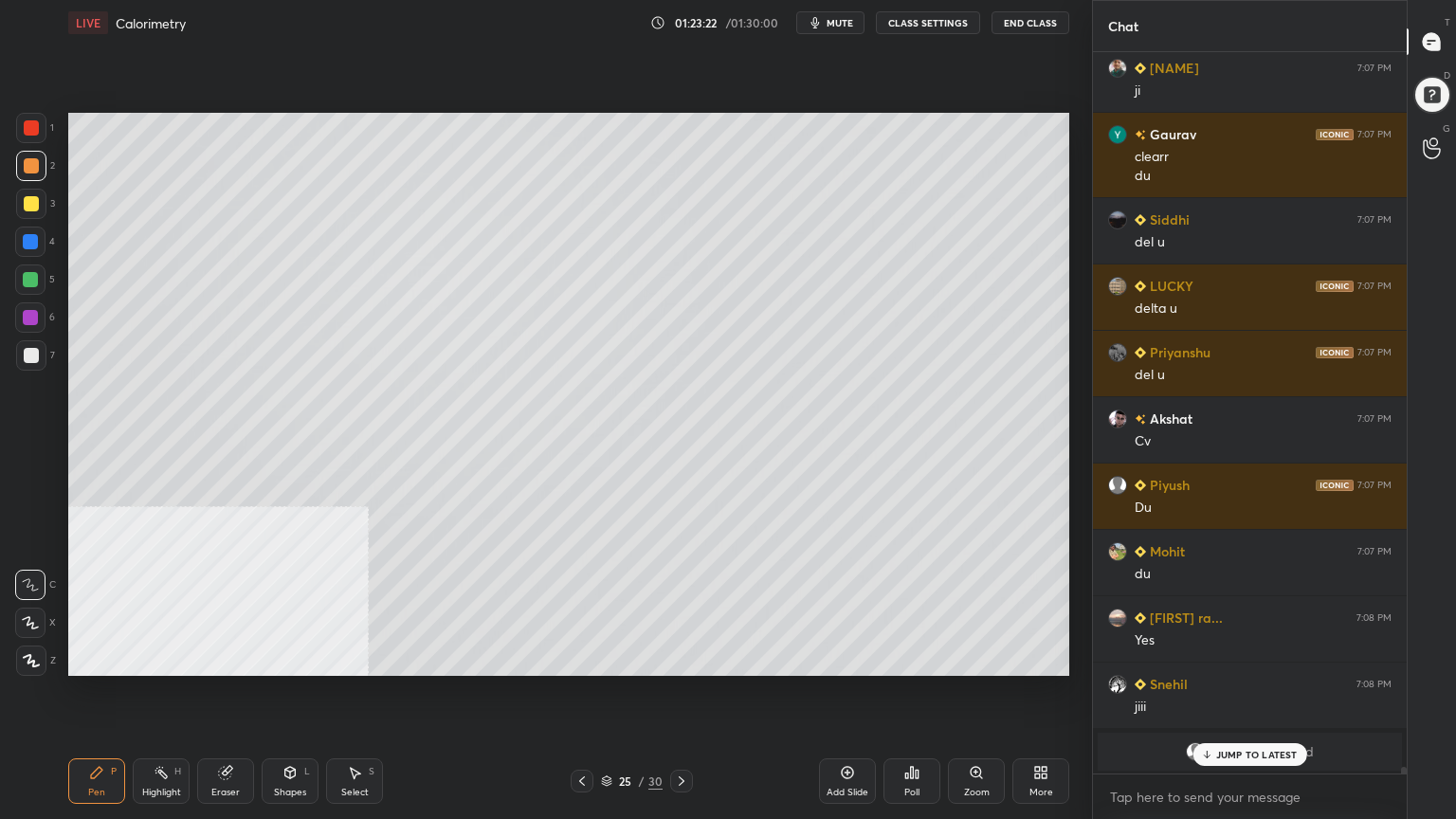click at bounding box center [30, 280] 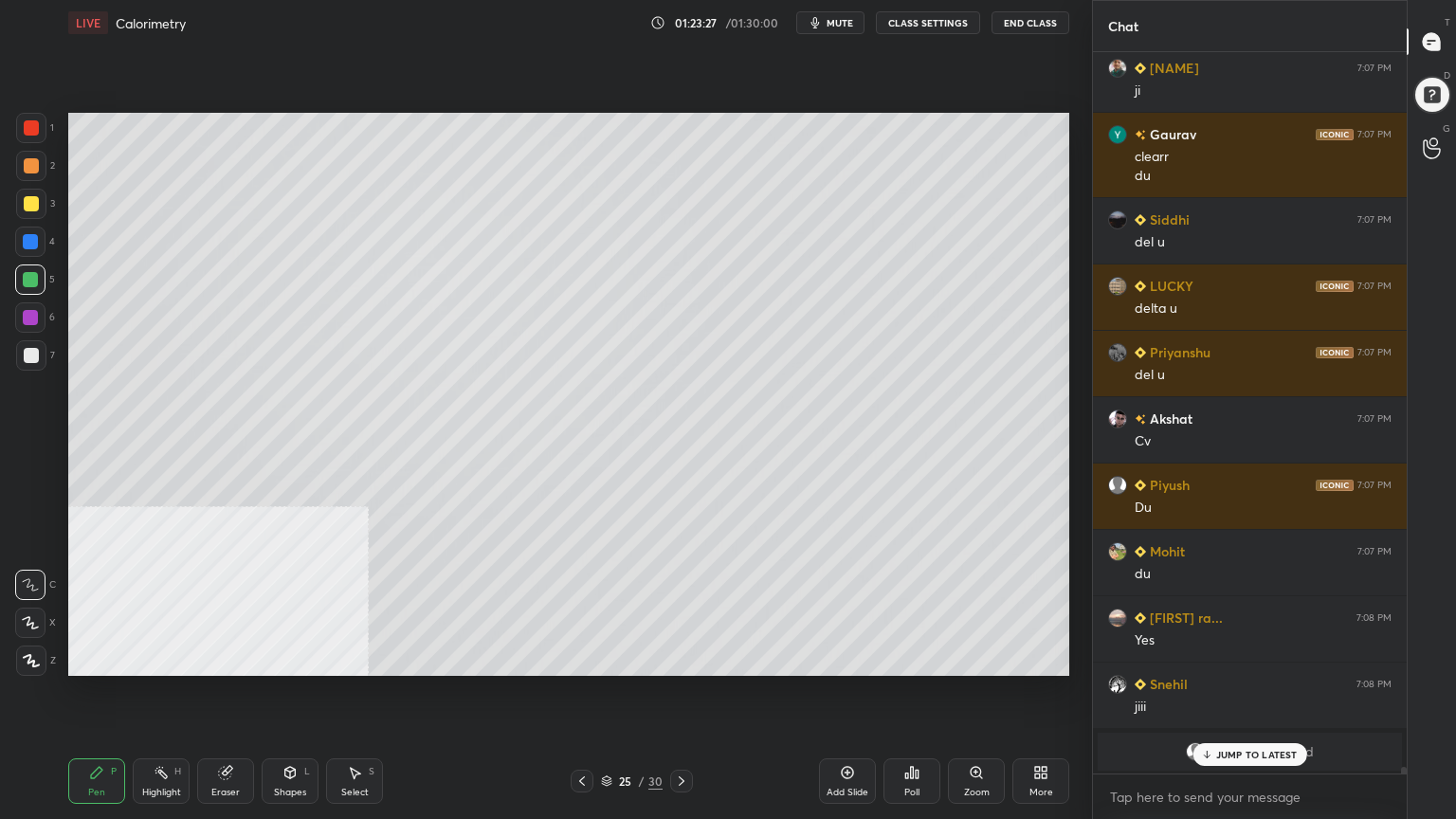click at bounding box center (31, 204) 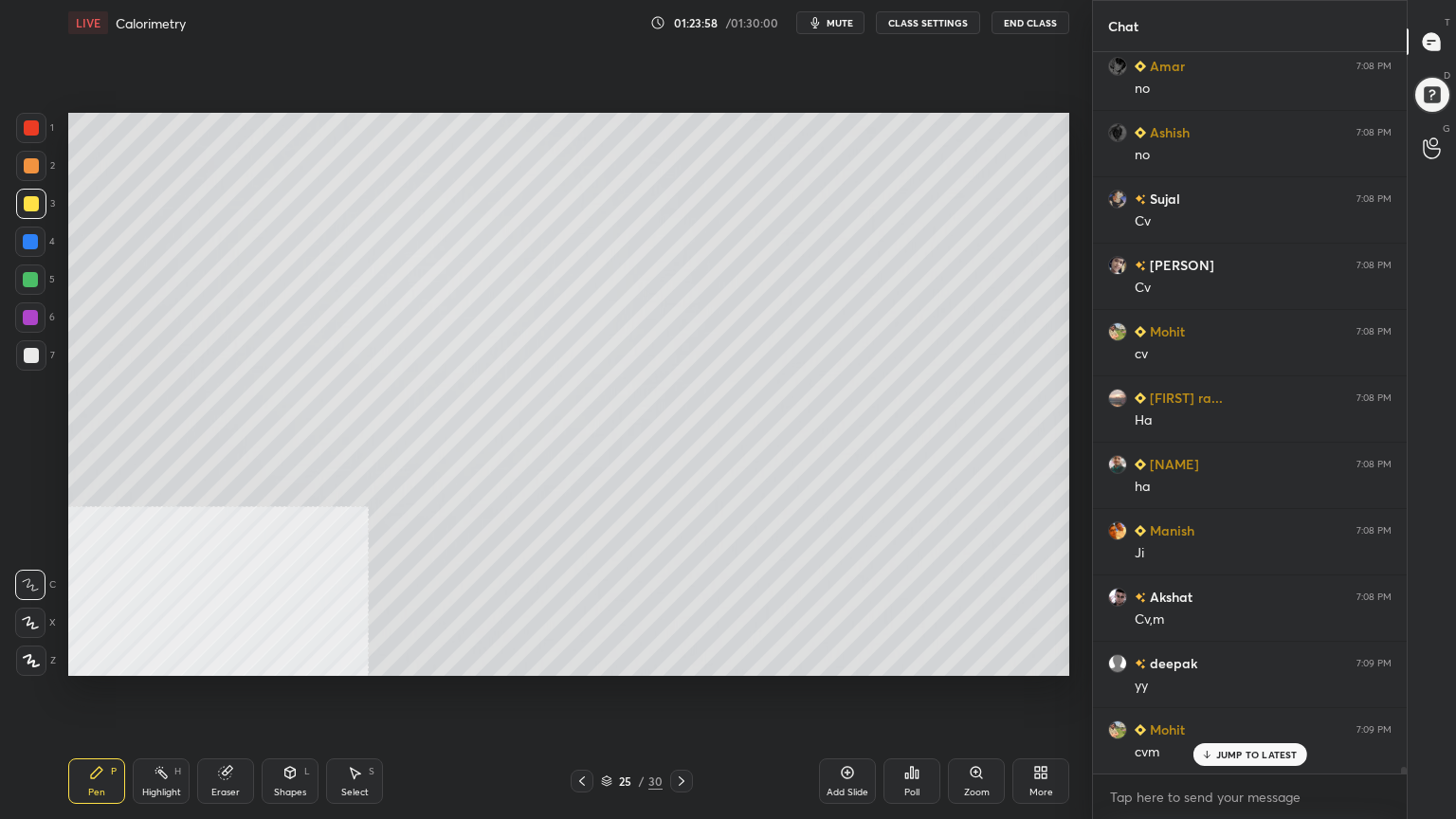 scroll, scrollTop: 80049, scrollLeft: 0, axis: vertical 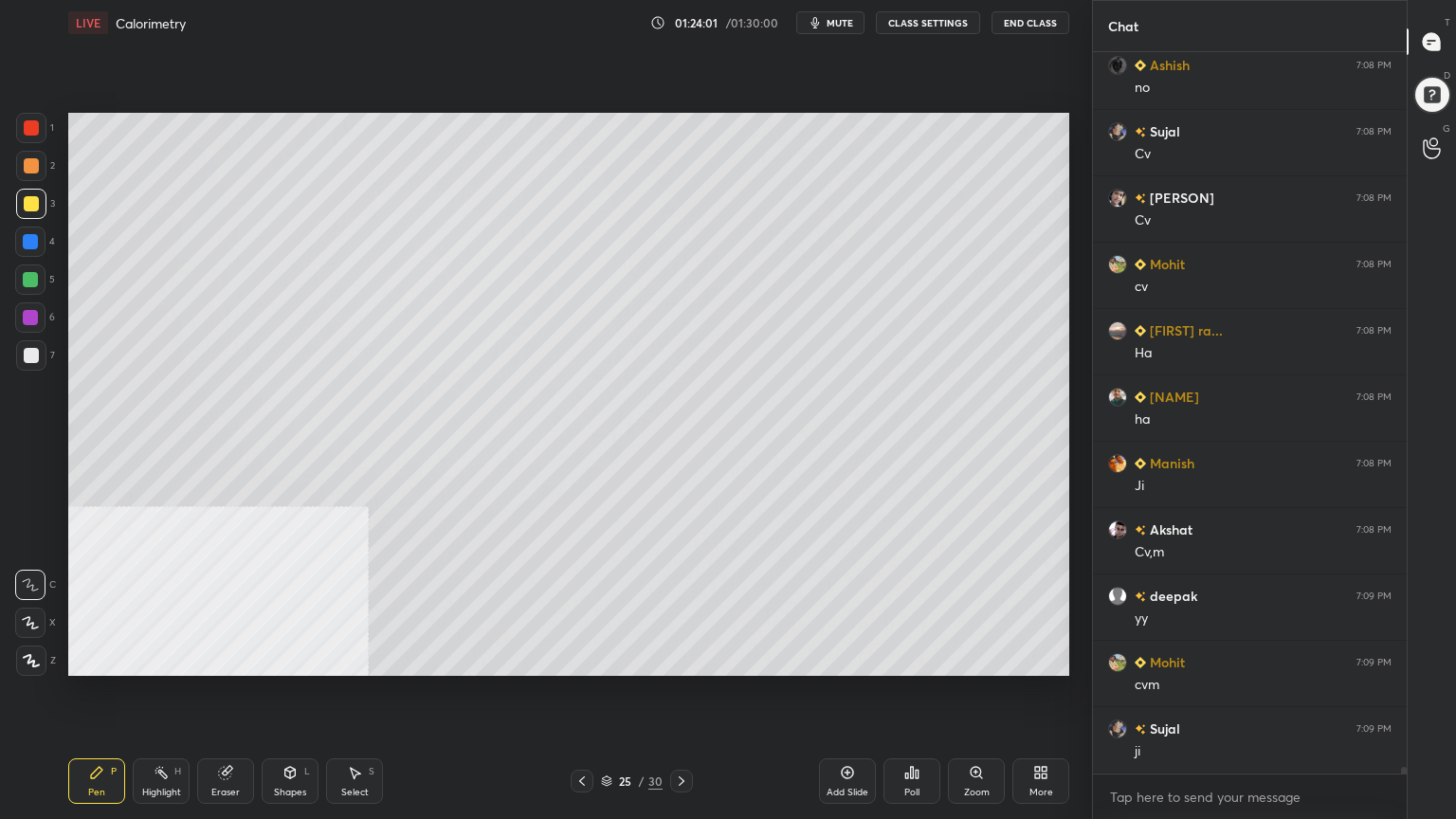 click at bounding box center (30, 280) 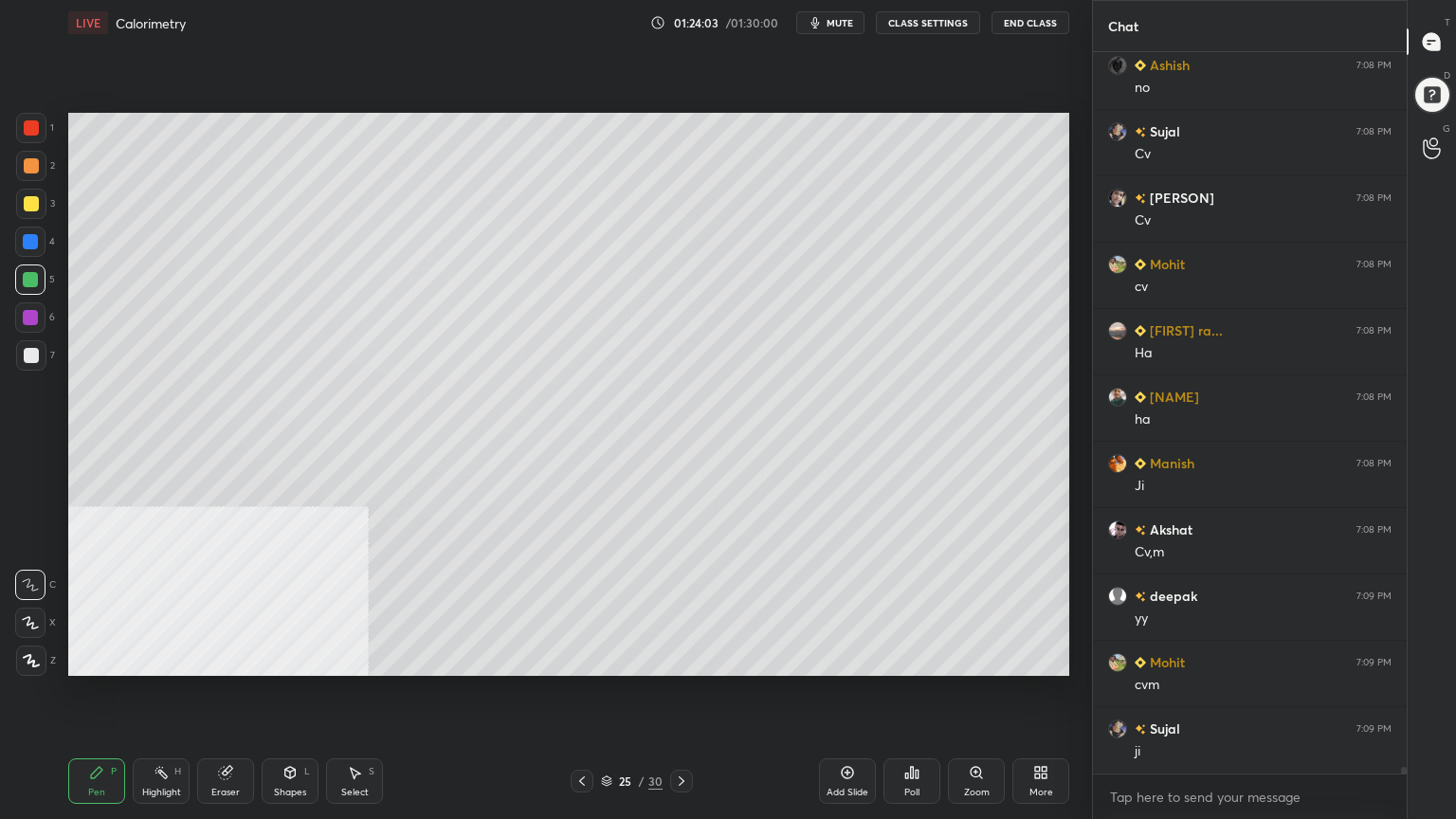 drag, startPoint x: 28, startPoint y: 205, endPoint x: 63, endPoint y: 228, distance: 41.880783 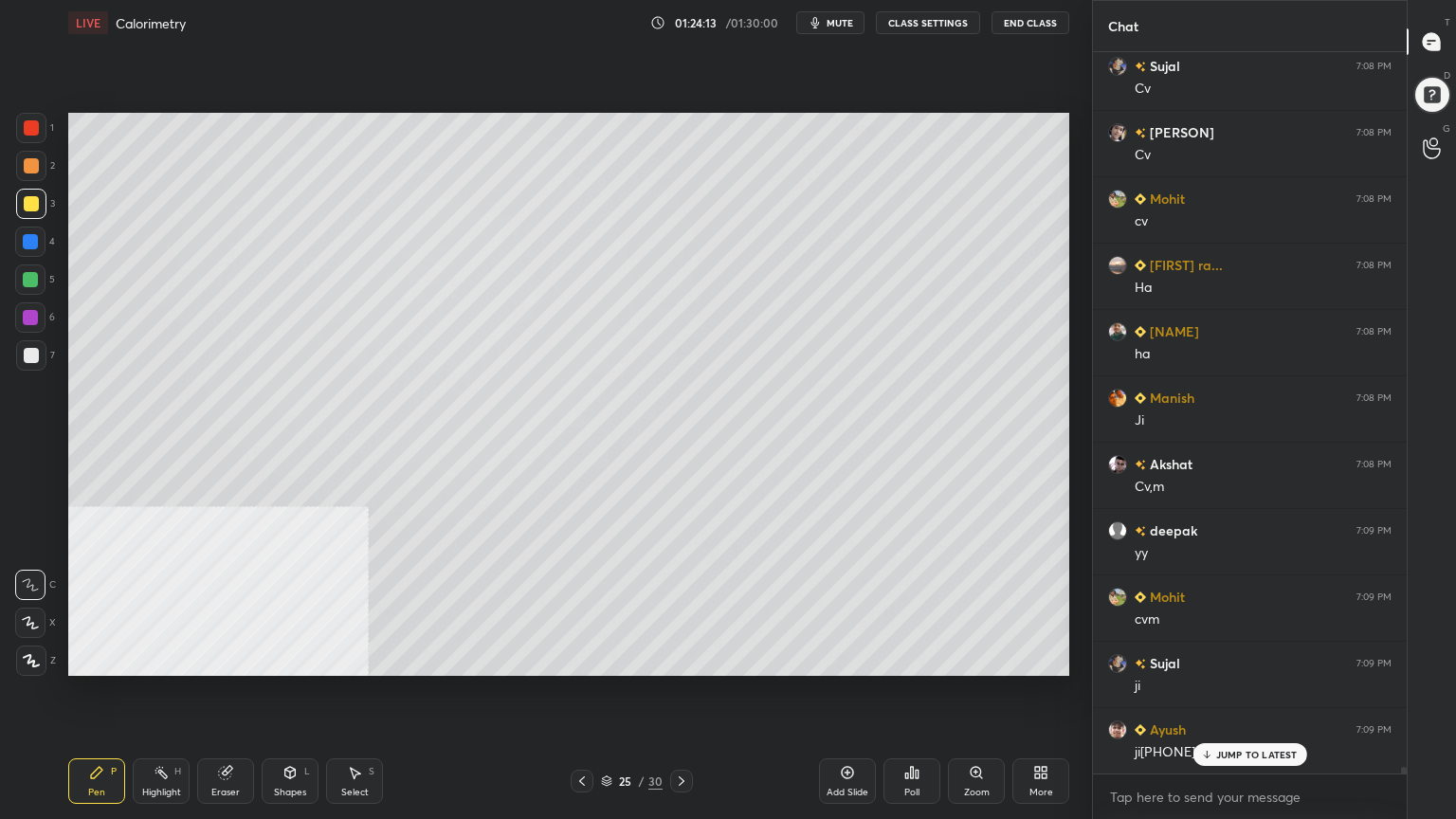 scroll, scrollTop: 80133, scrollLeft: 0, axis: vertical 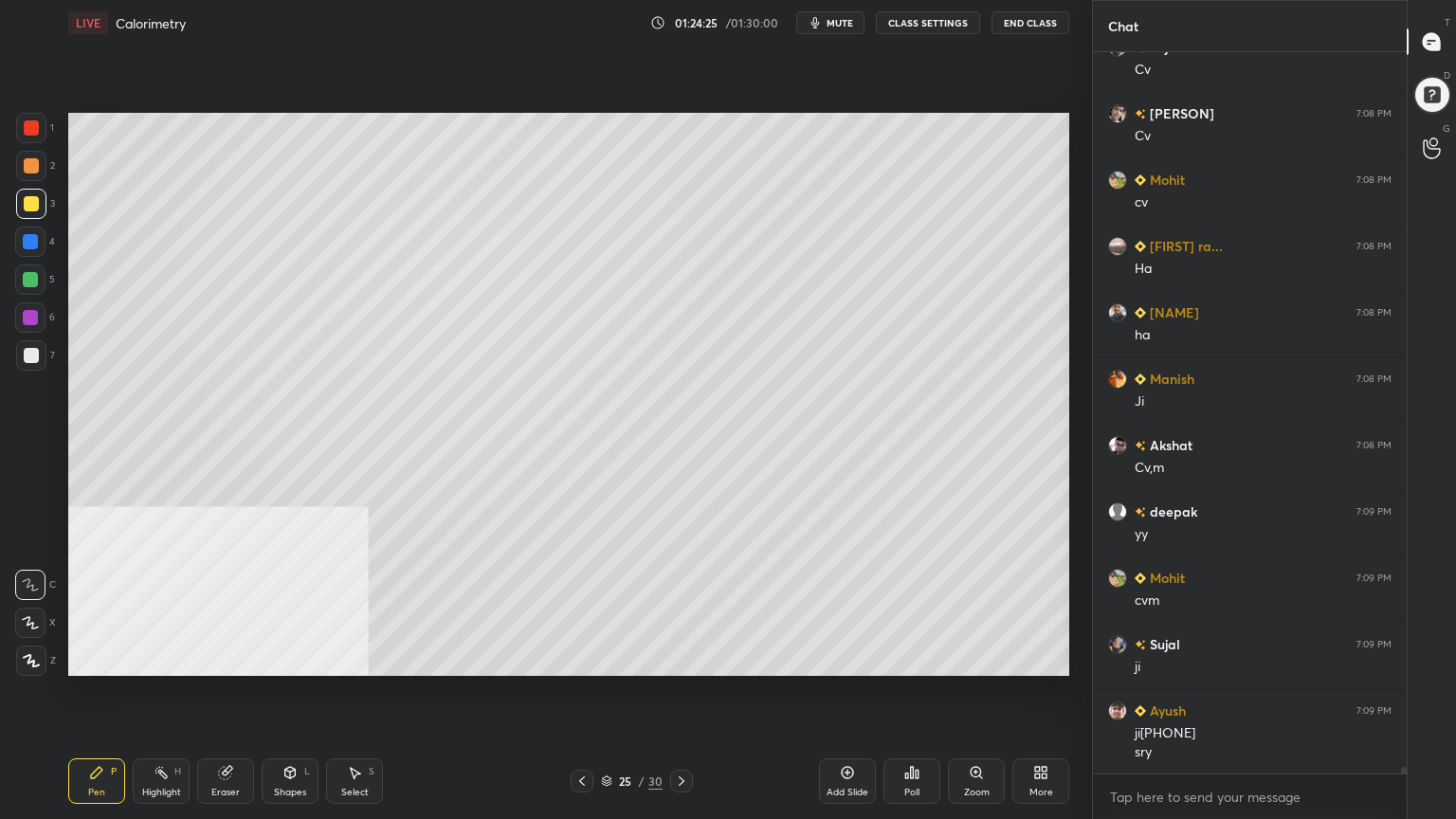 click on "Shapes" at bounding box center [290, 792] 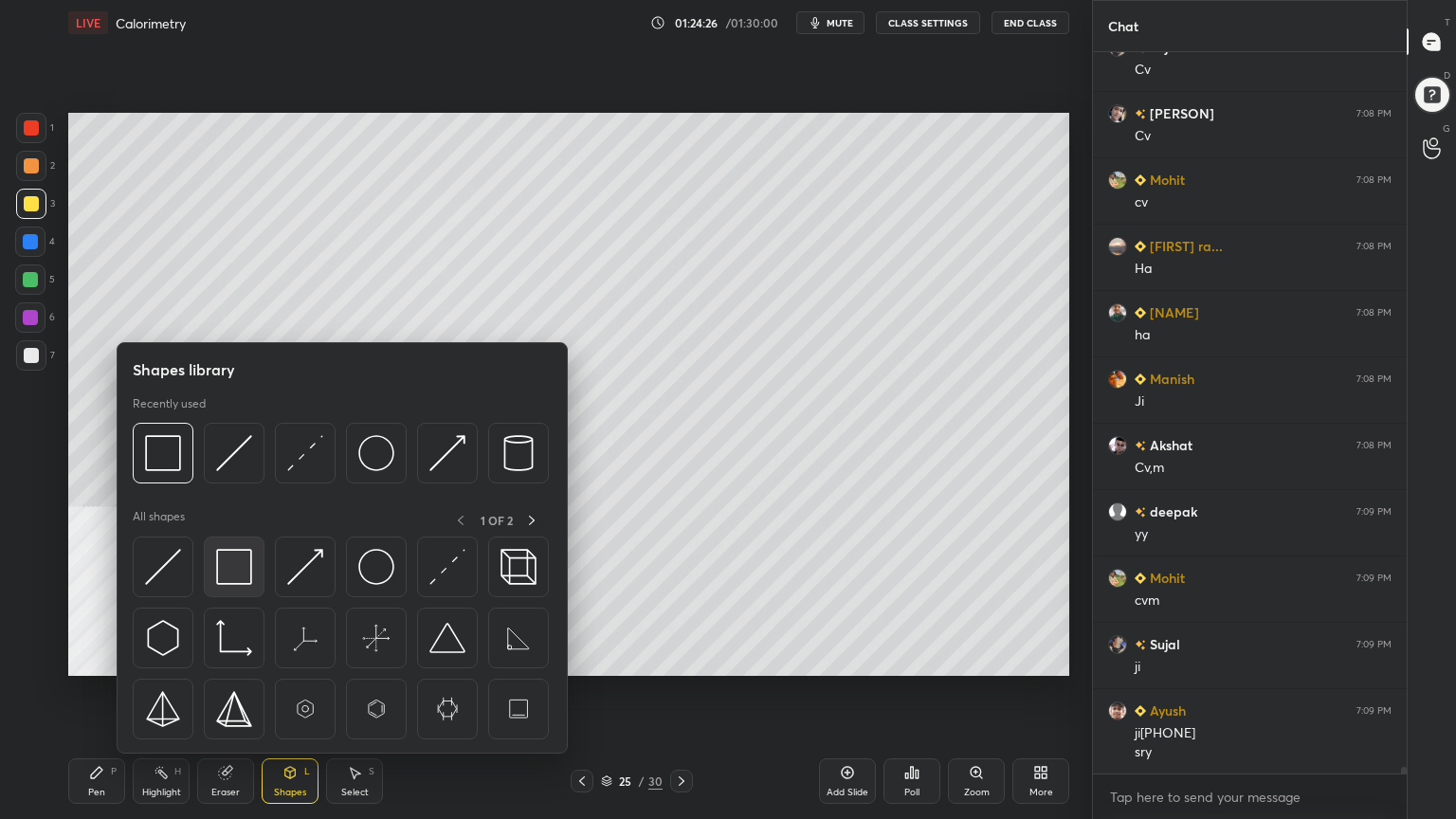 click at bounding box center [234, 567] 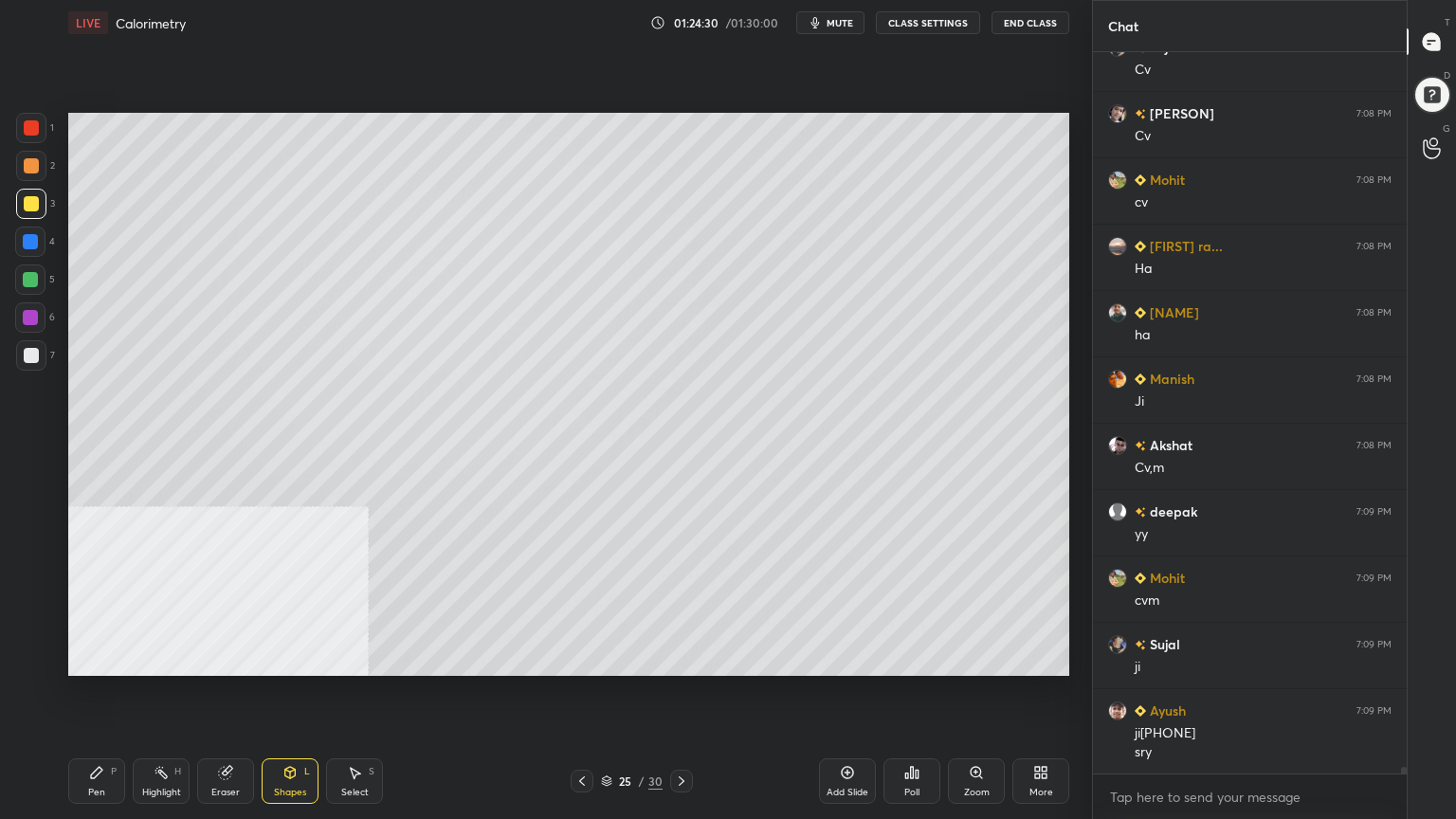 click on "Pen" at bounding box center (97, 792) 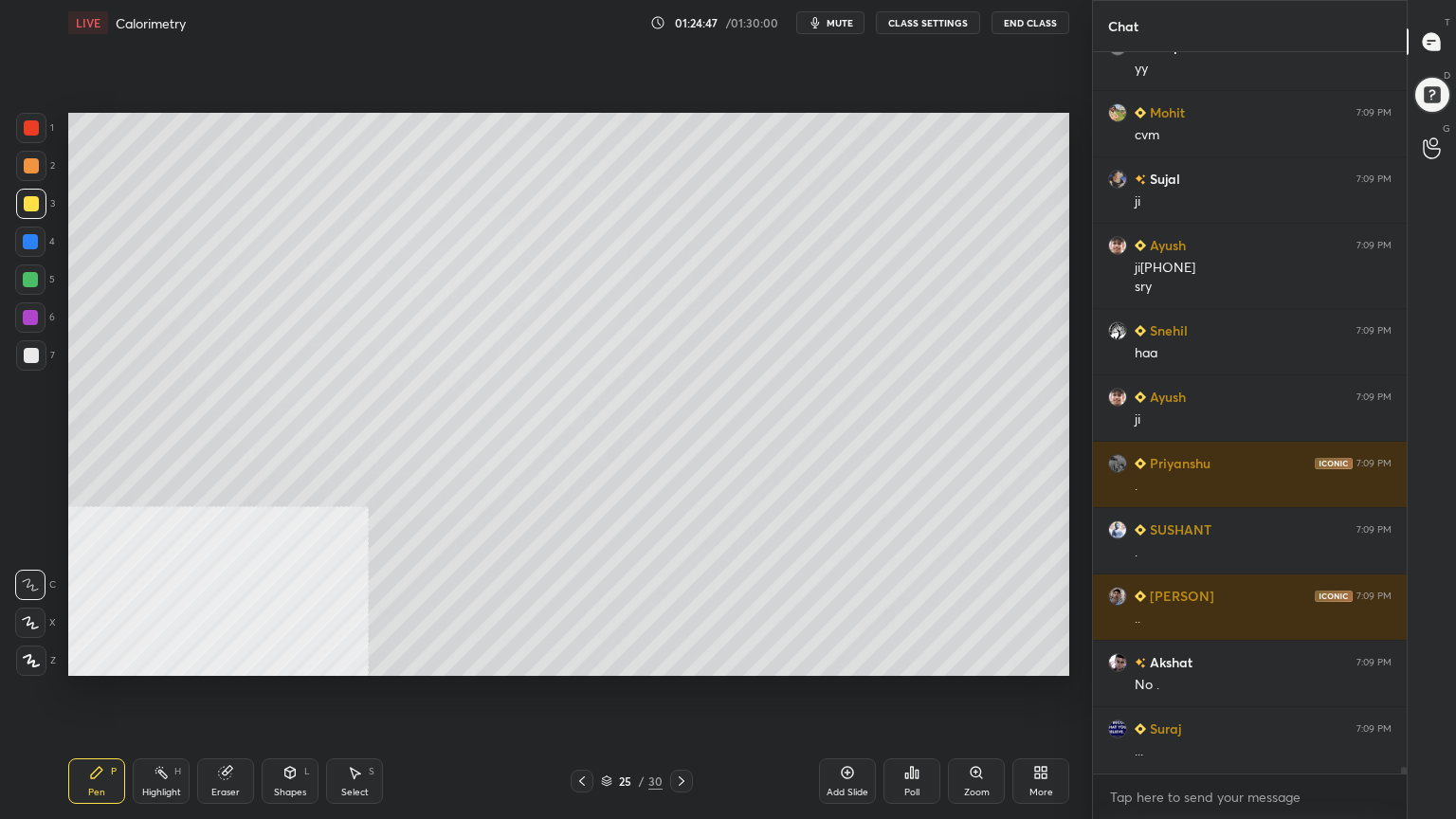 scroll, scrollTop: 80664, scrollLeft: 0, axis: vertical 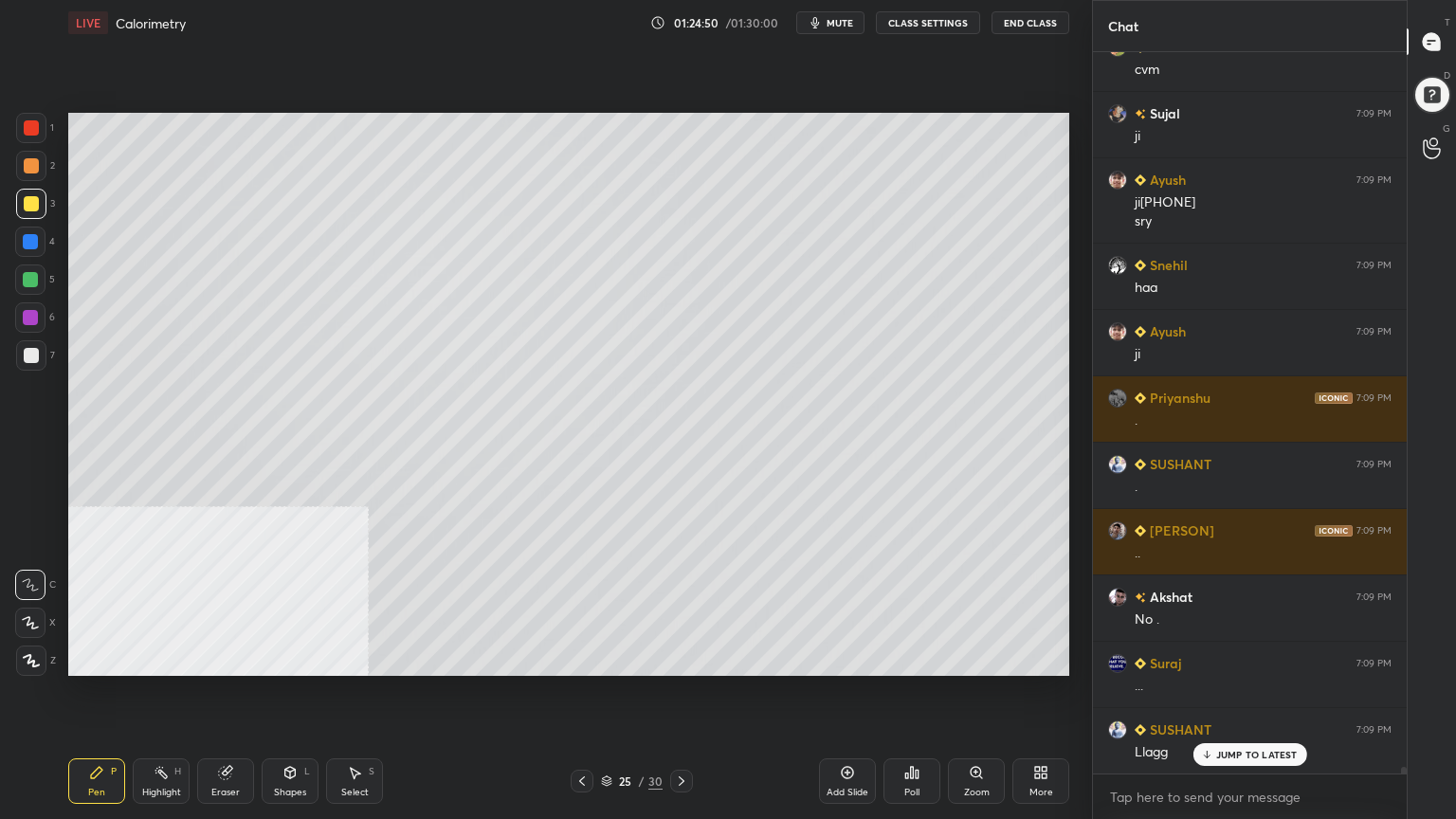 click on "Shapes L" at bounding box center (290, 781) 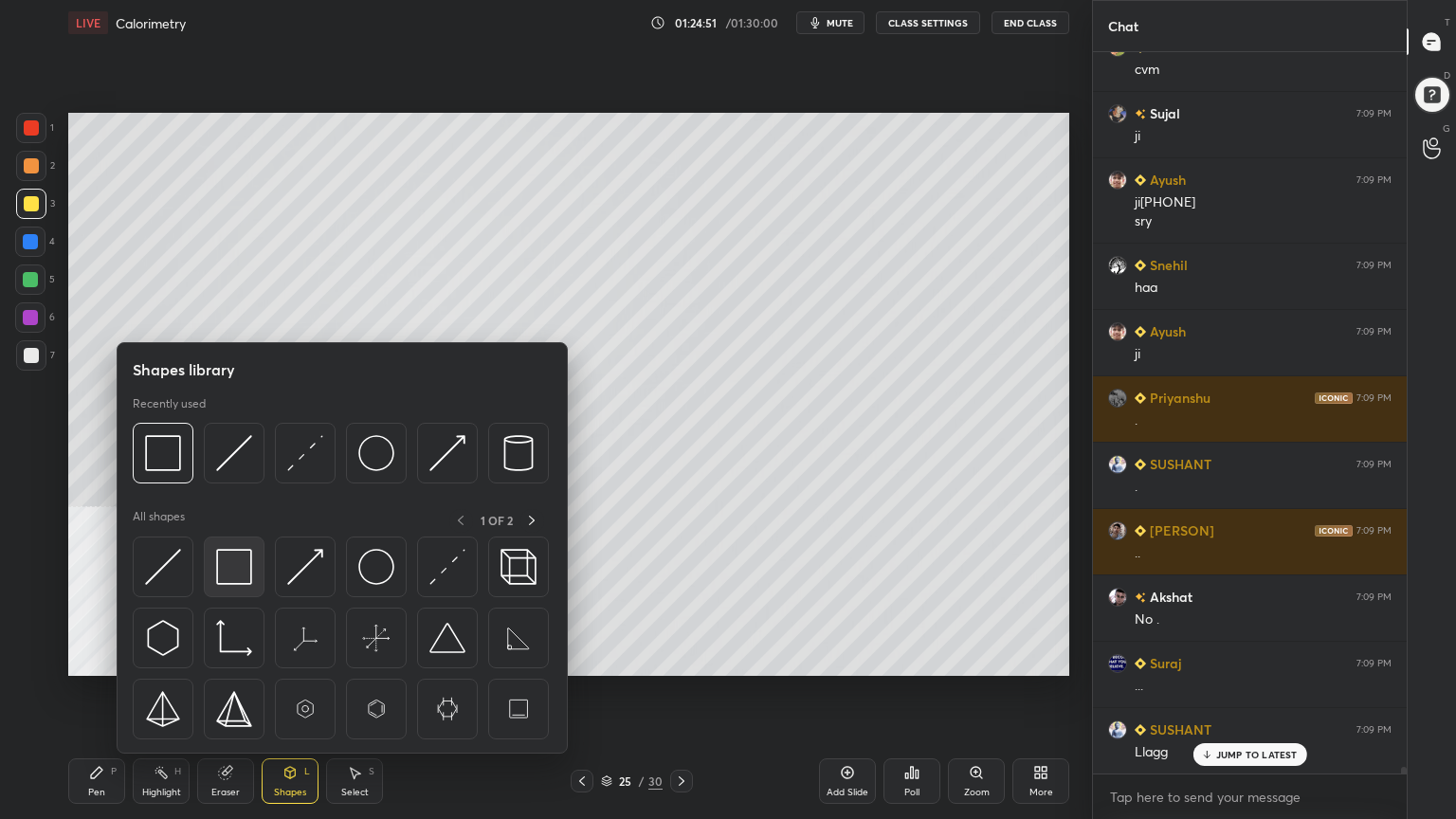 click at bounding box center (234, 567) 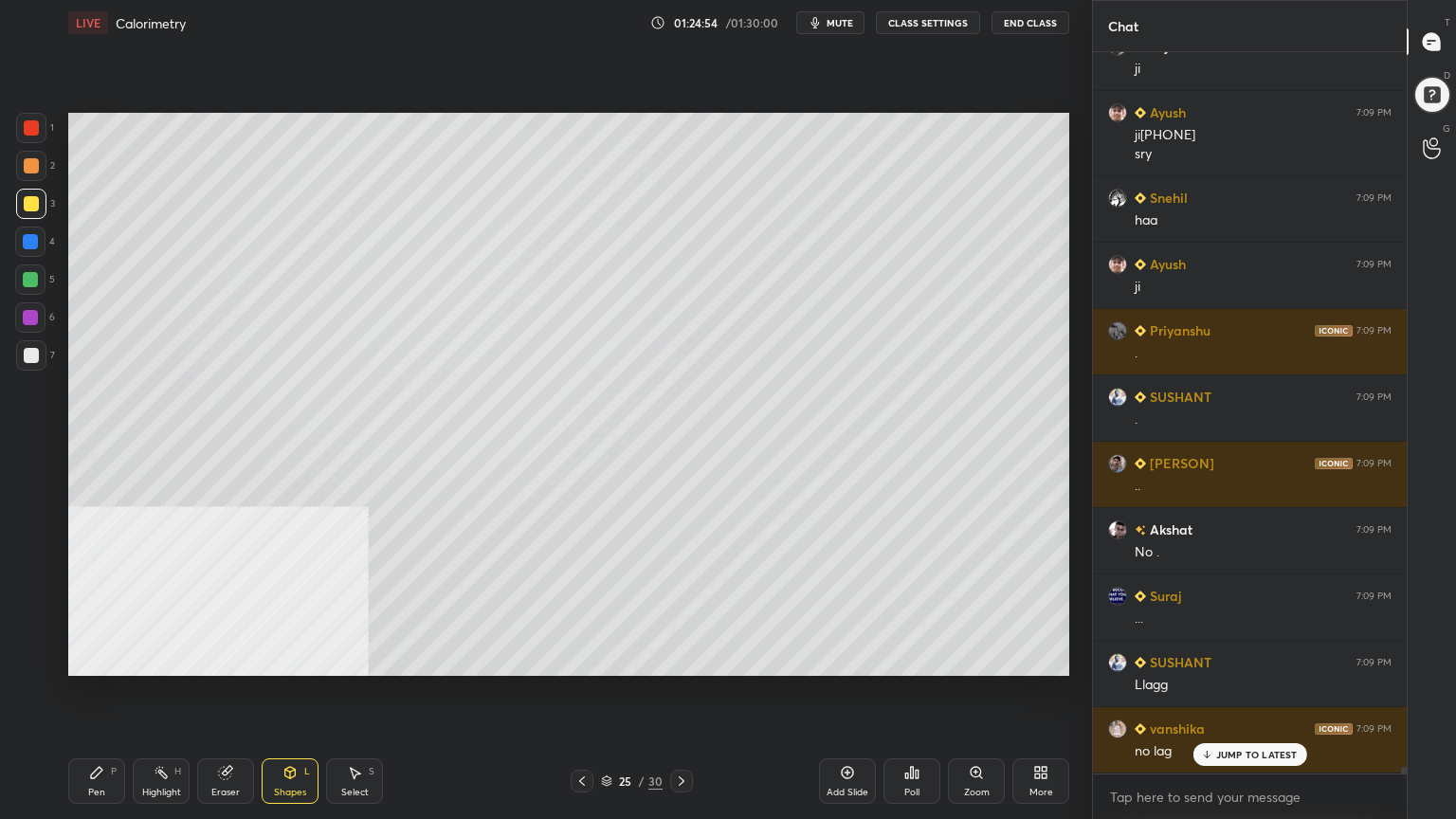 scroll, scrollTop: 80797, scrollLeft: 0, axis: vertical 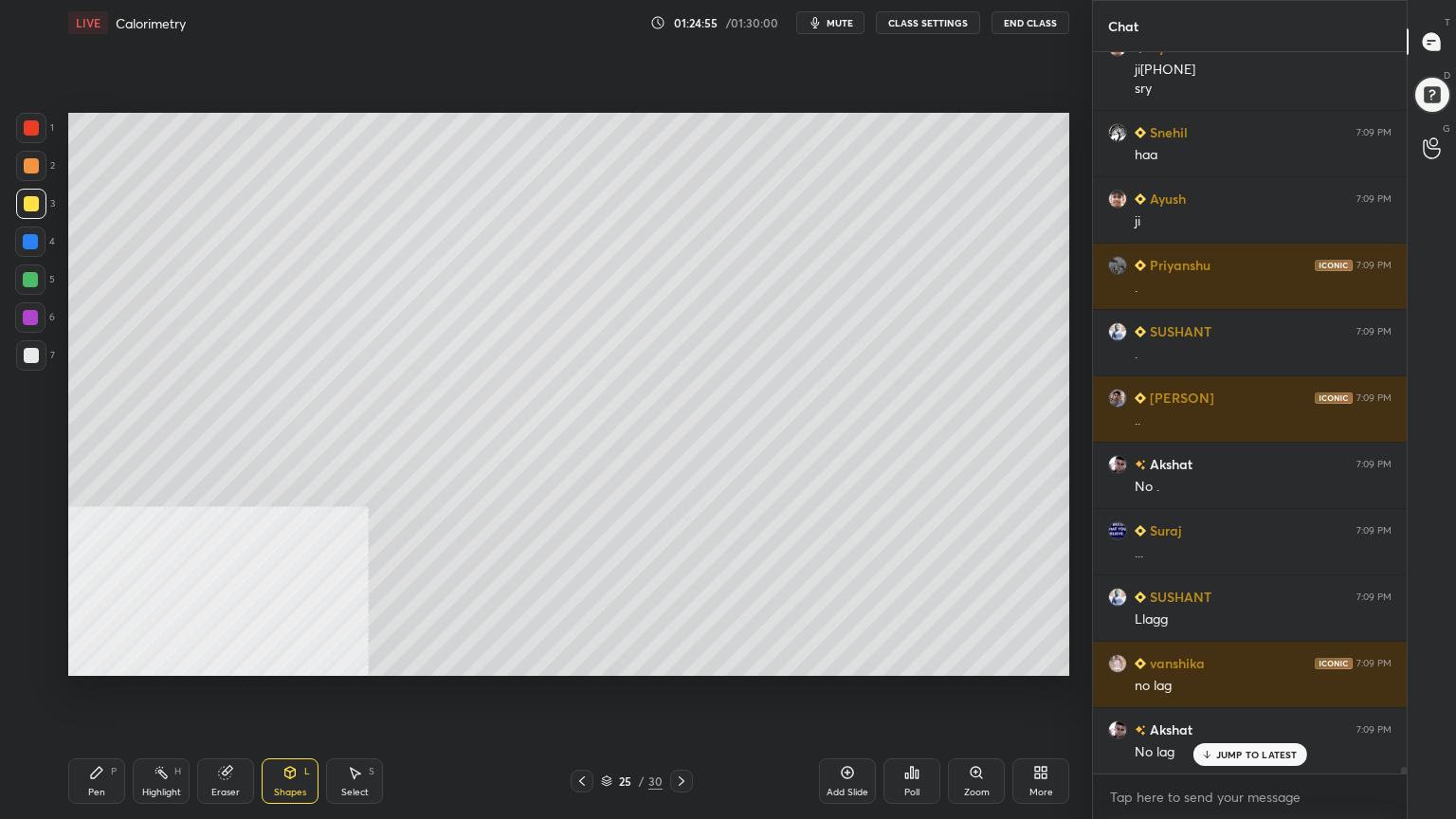 click on "Pen P" at bounding box center [97, 781] 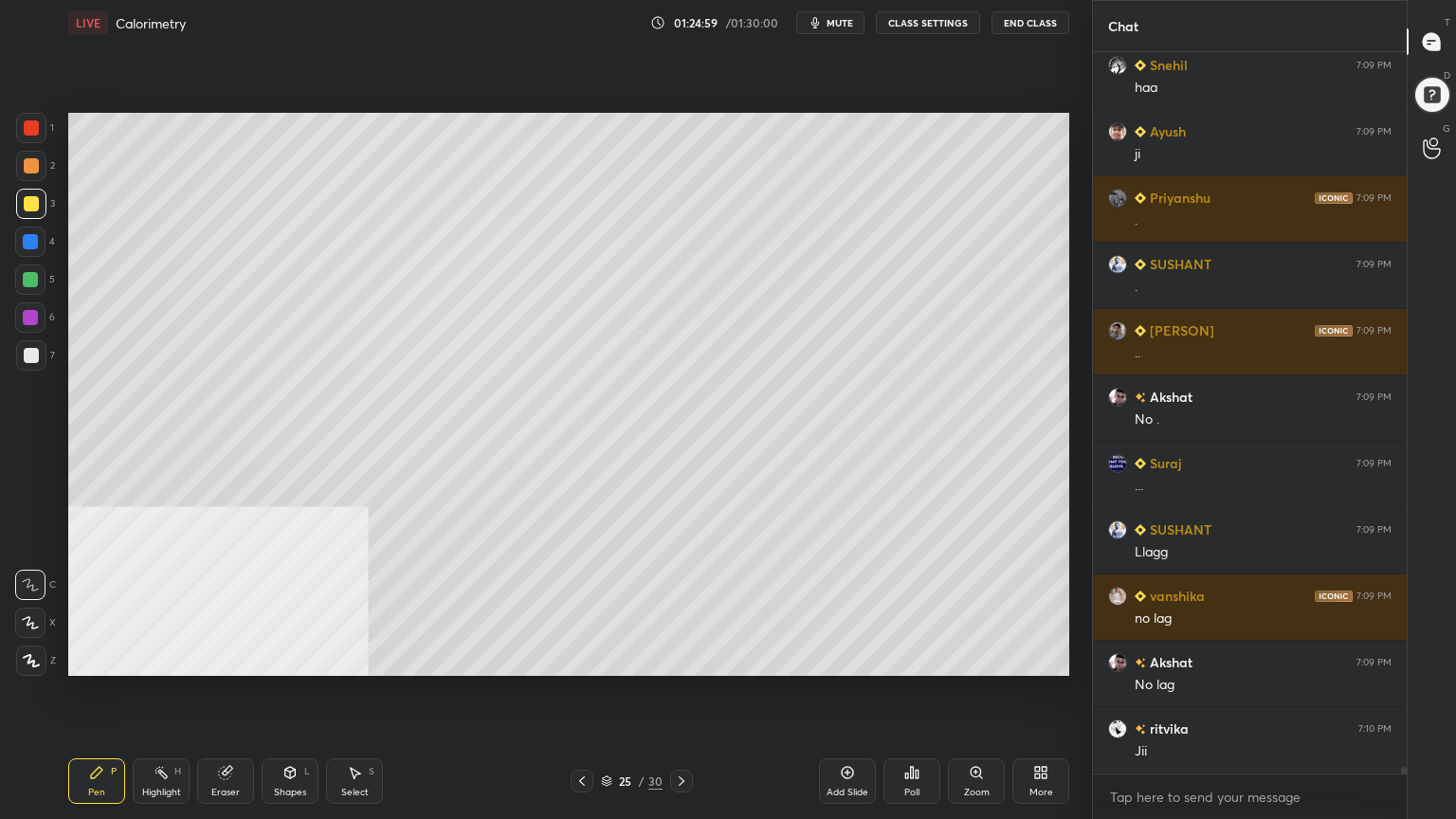 scroll, scrollTop: 80929, scrollLeft: 0, axis: vertical 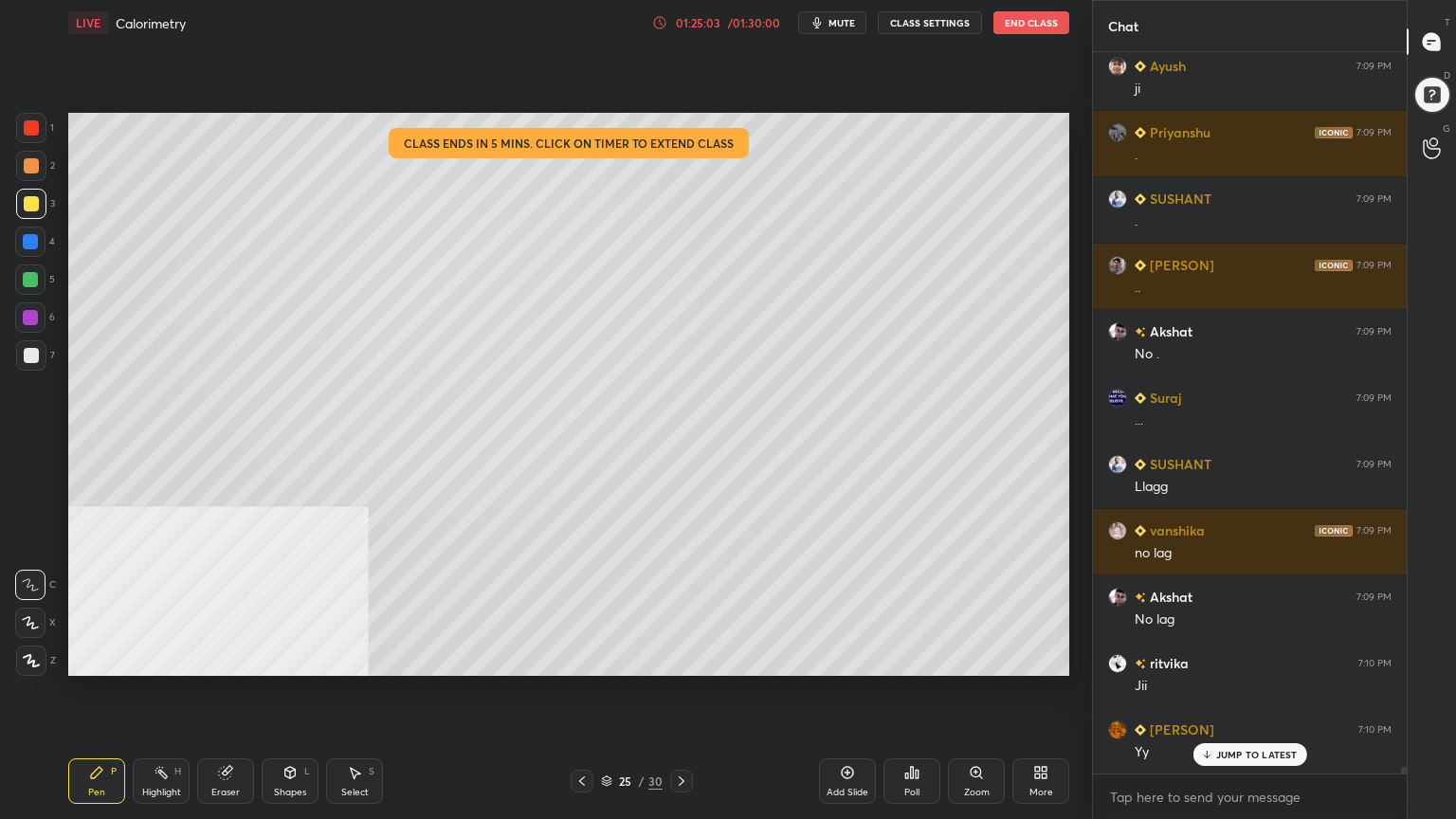 click on "01:25:03" at bounding box center (698, 23) 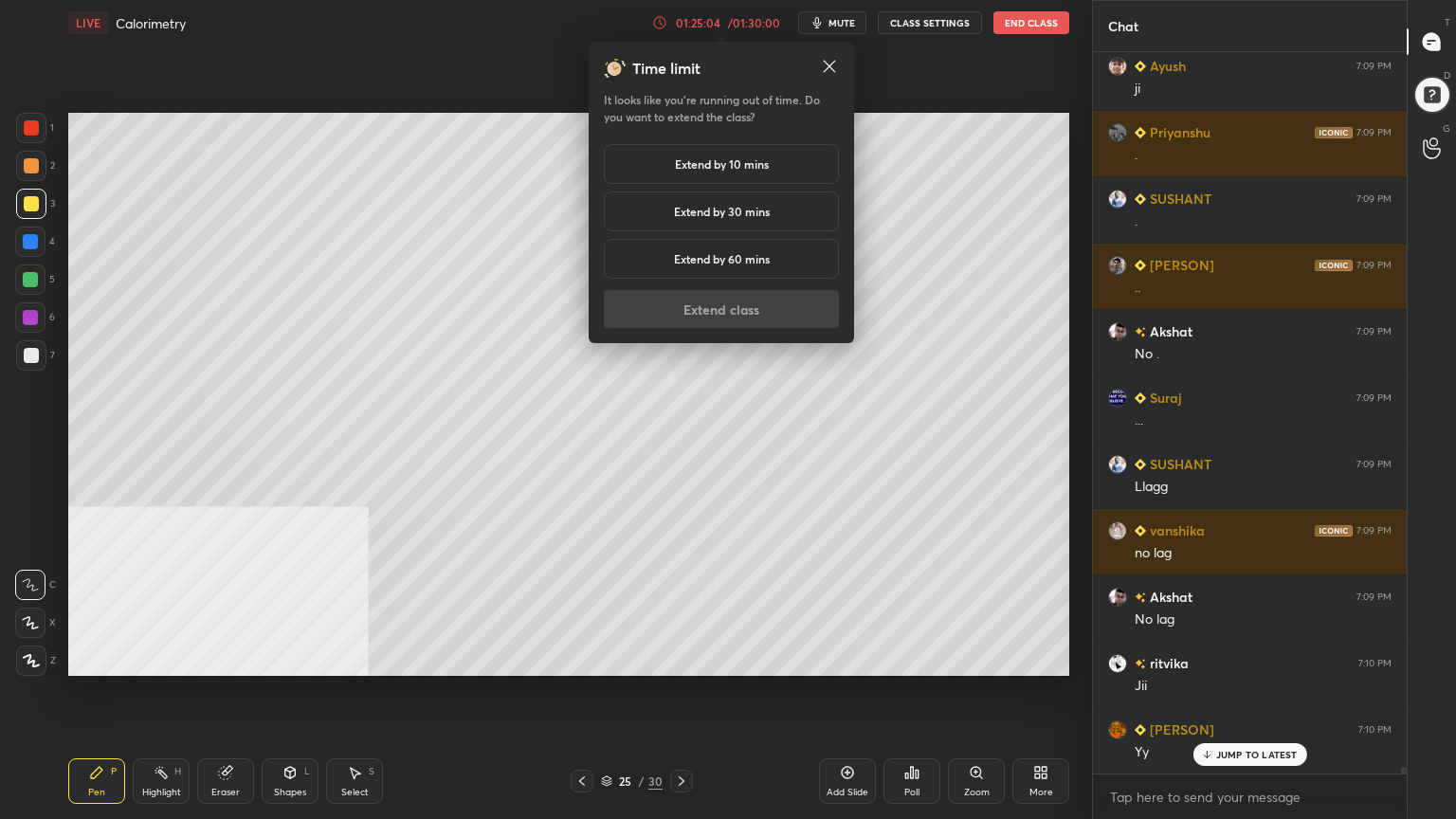 scroll, scrollTop: 80997, scrollLeft: 0, axis: vertical 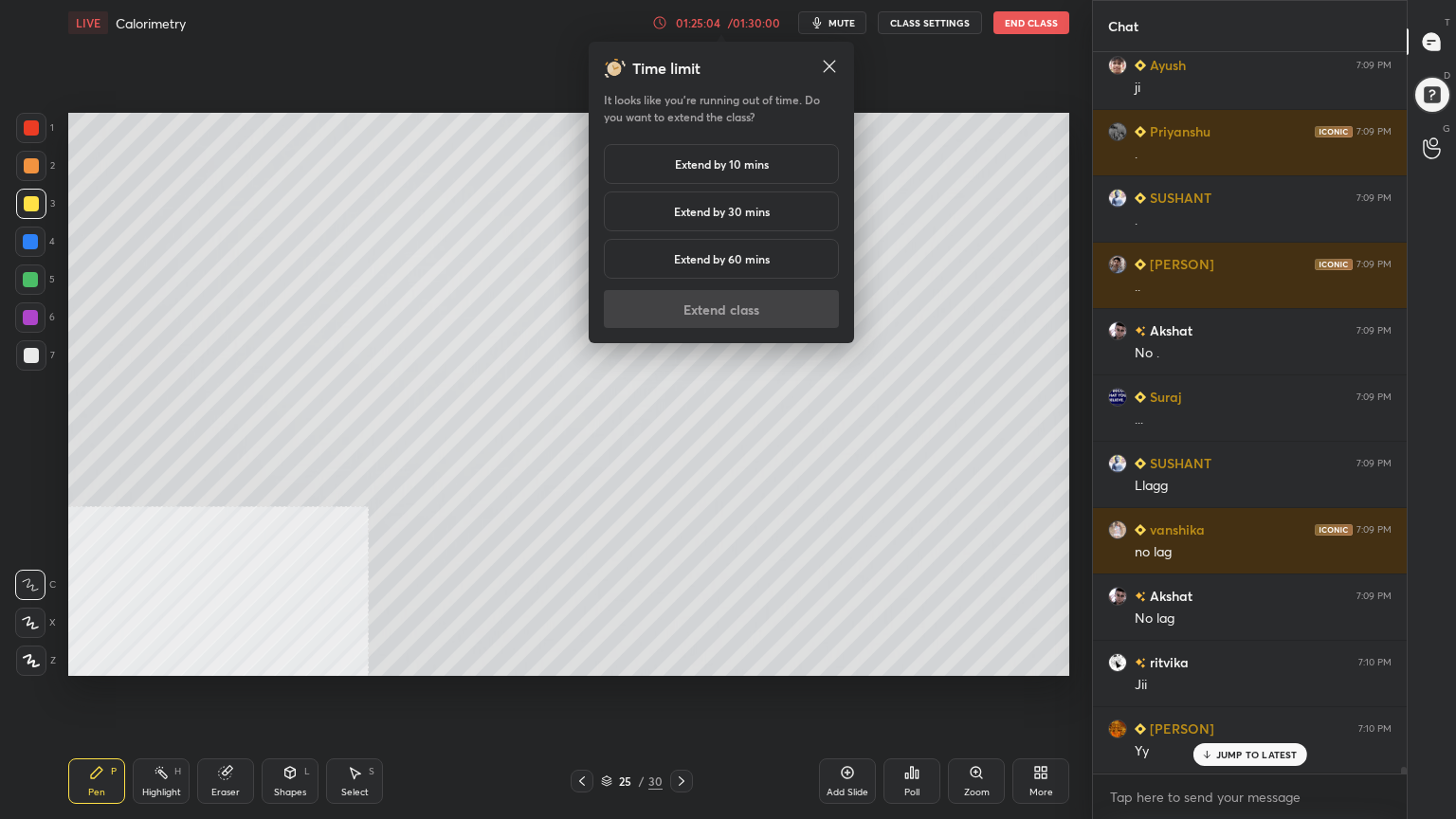 click on "Extend by 10 mins" at bounding box center (721, 164) 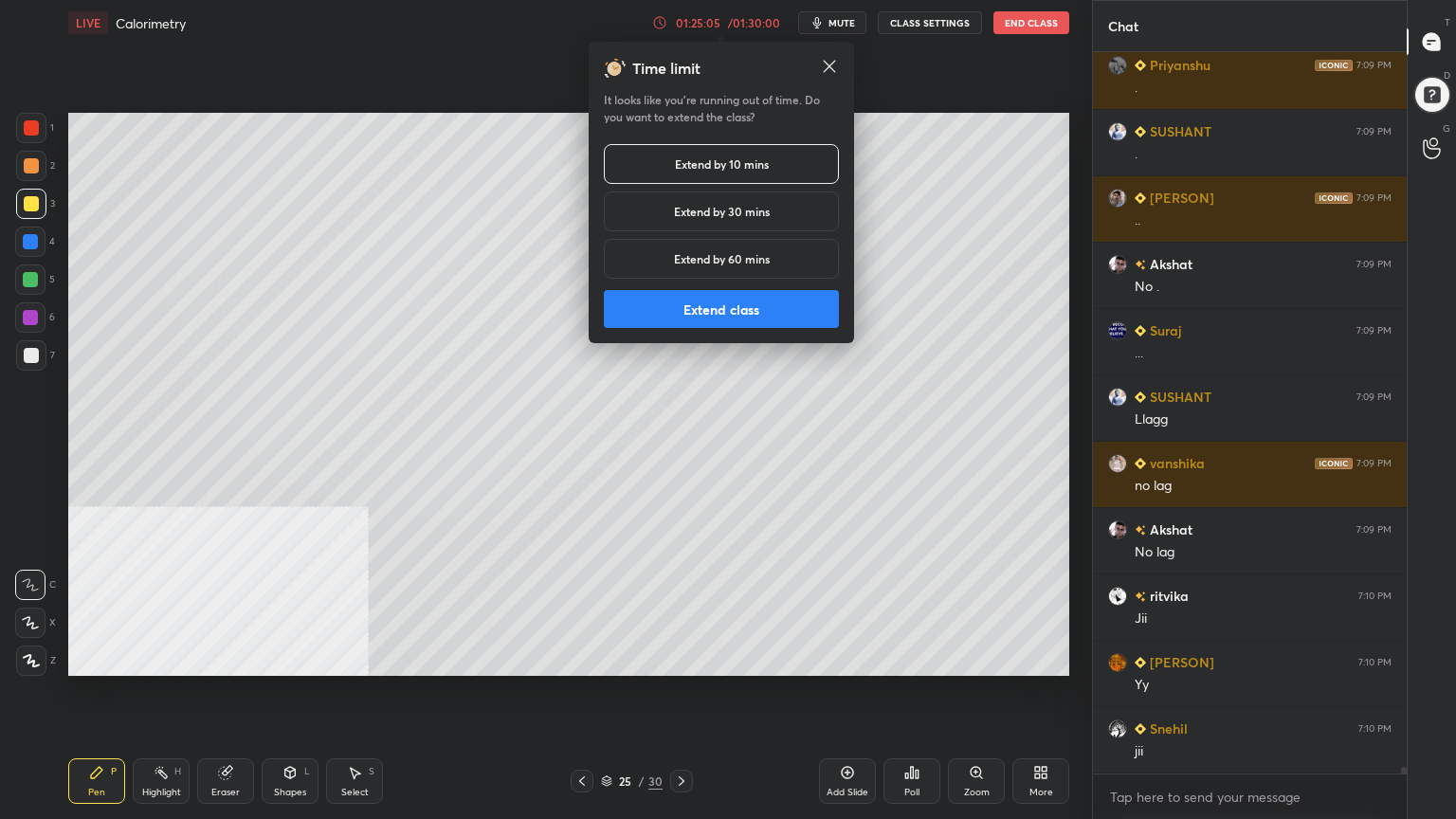 scroll, scrollTop: 81062, scrollLeft: 0, axis: vertical 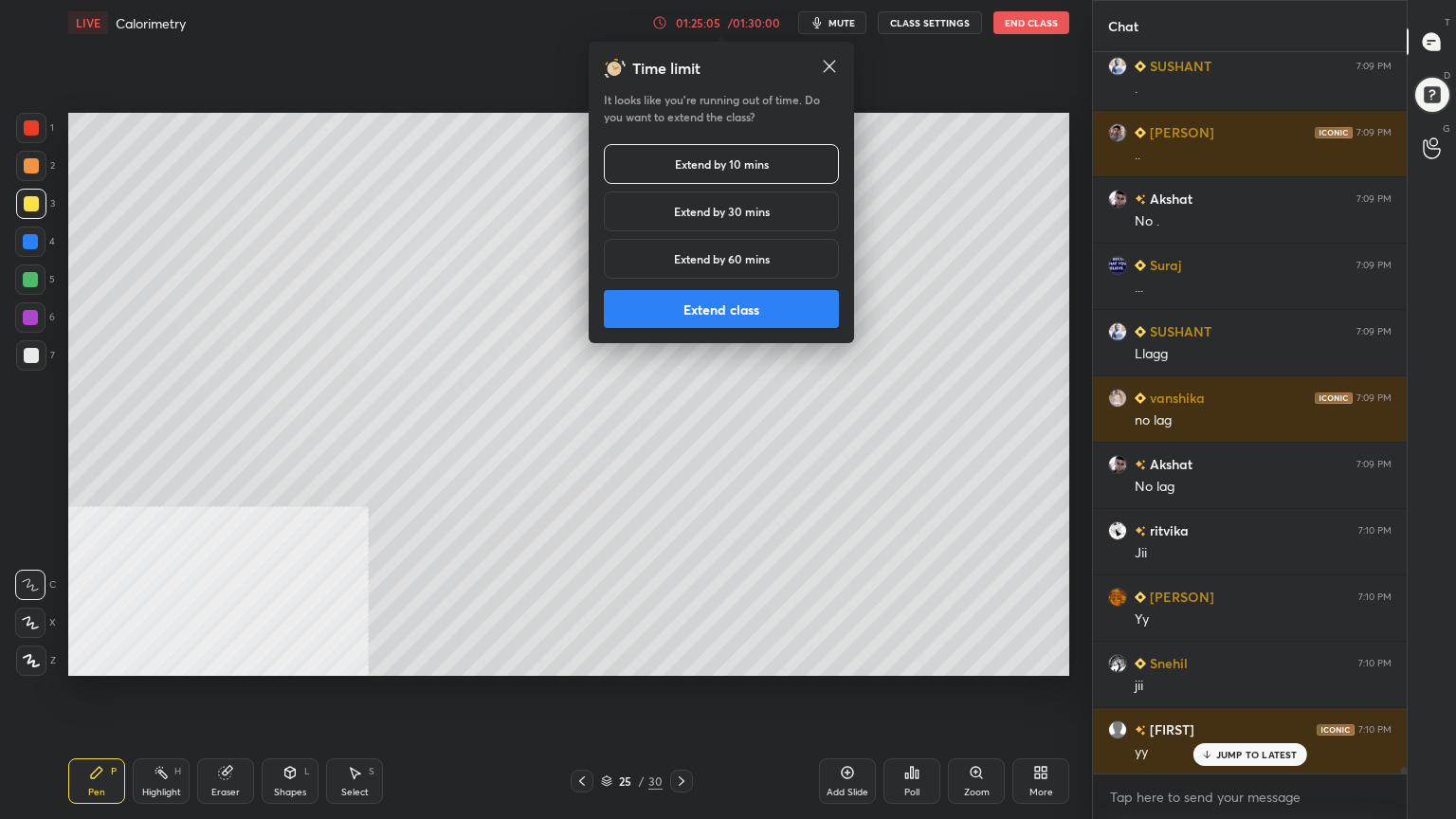 click on "Extend class" at bounding box center [721, 309] 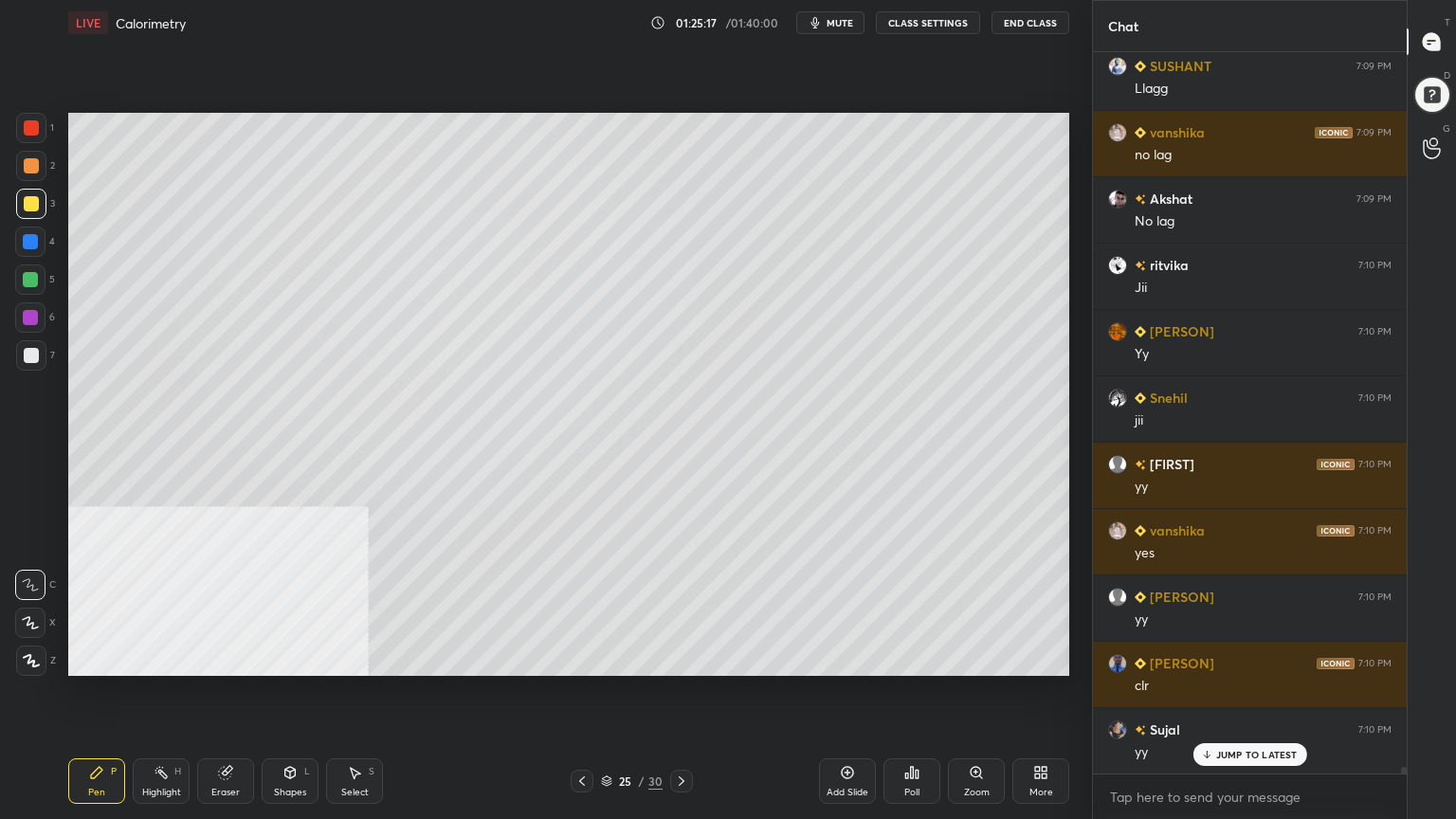 scroll, scrollTop: 81395, scrollLeft: 0, axis: vertical 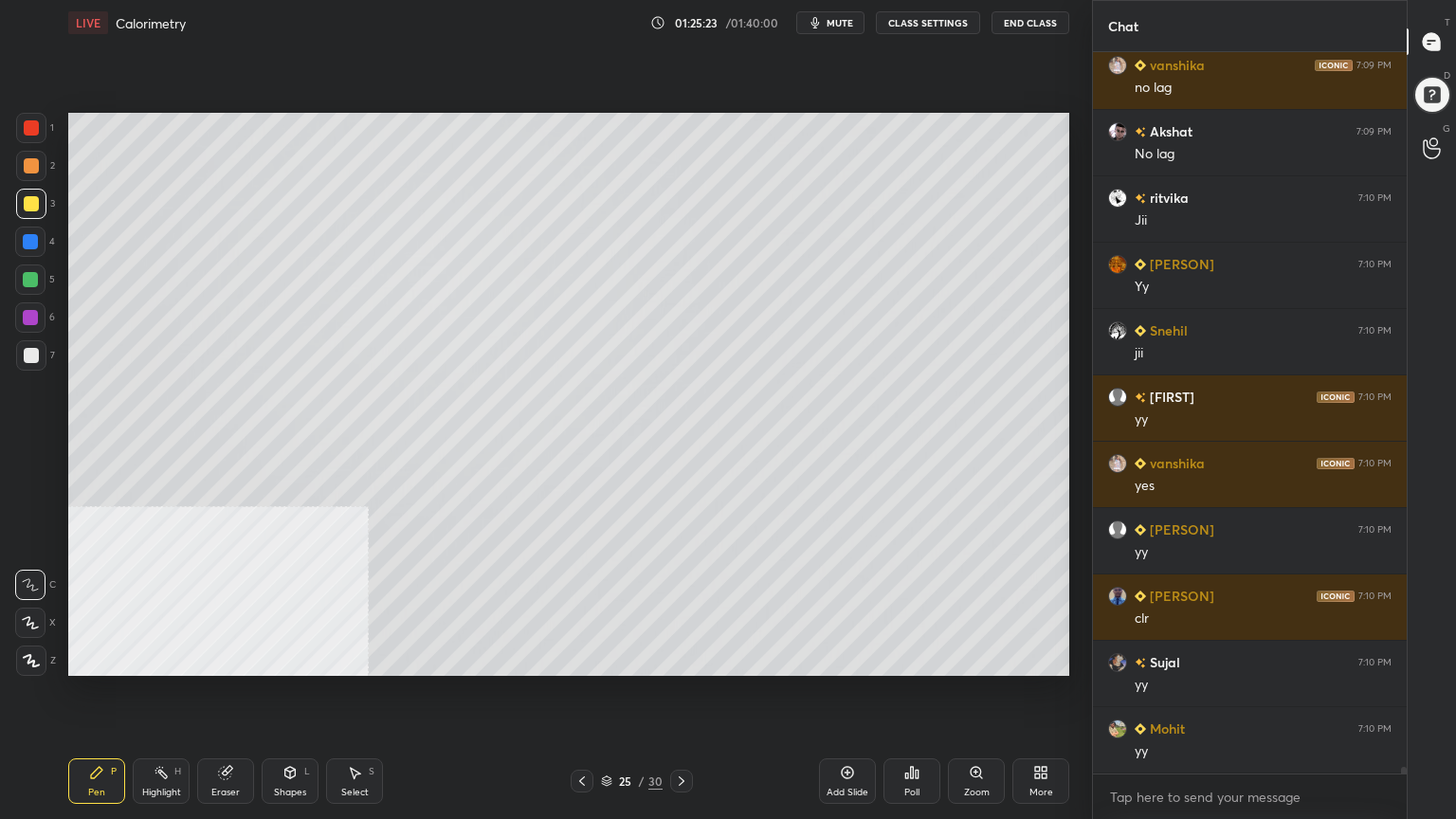 click at bounding box center [31, 166] 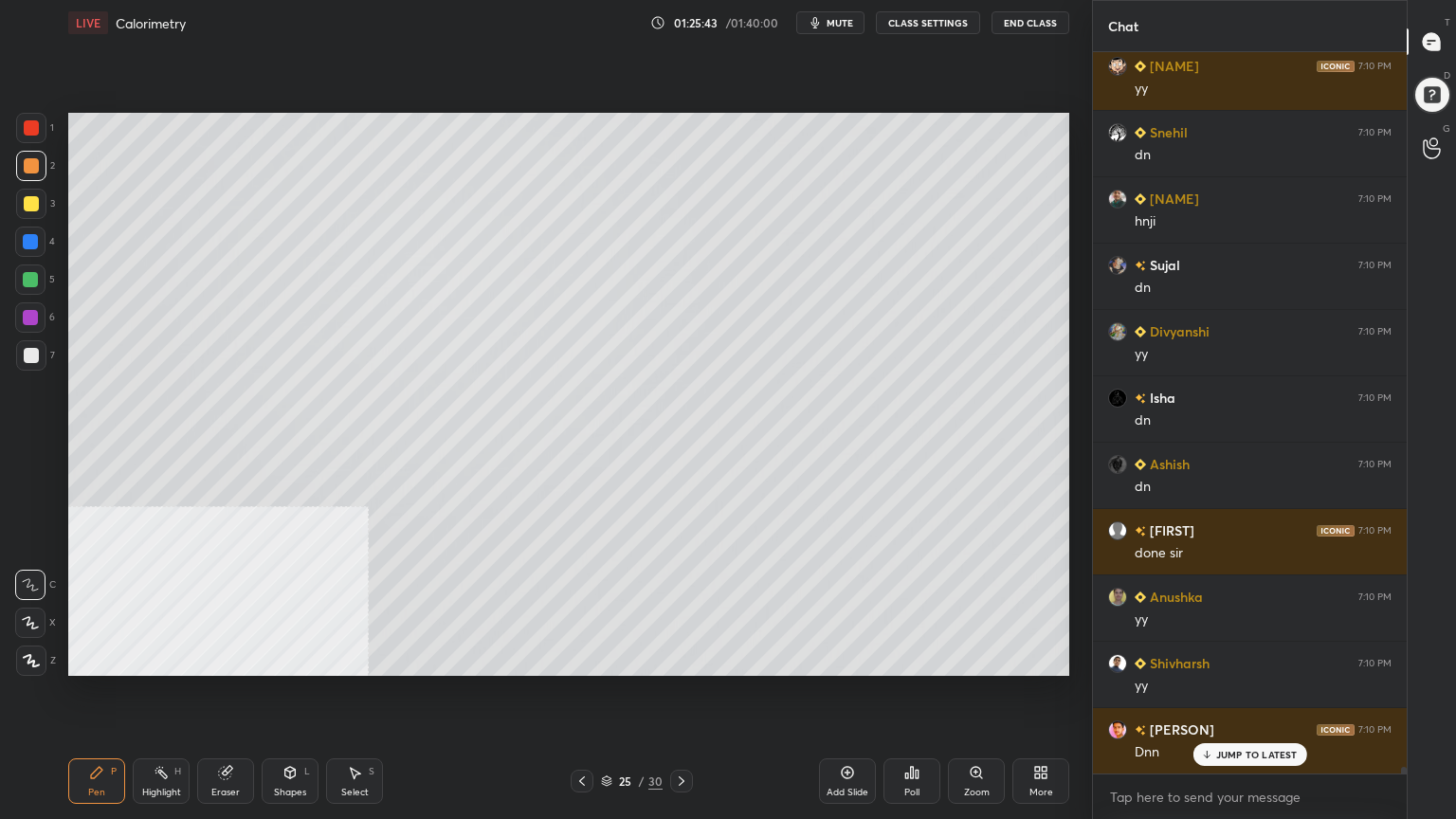 scroll, scrollTop: 82324, scrollLeft: 0, axis: vertical 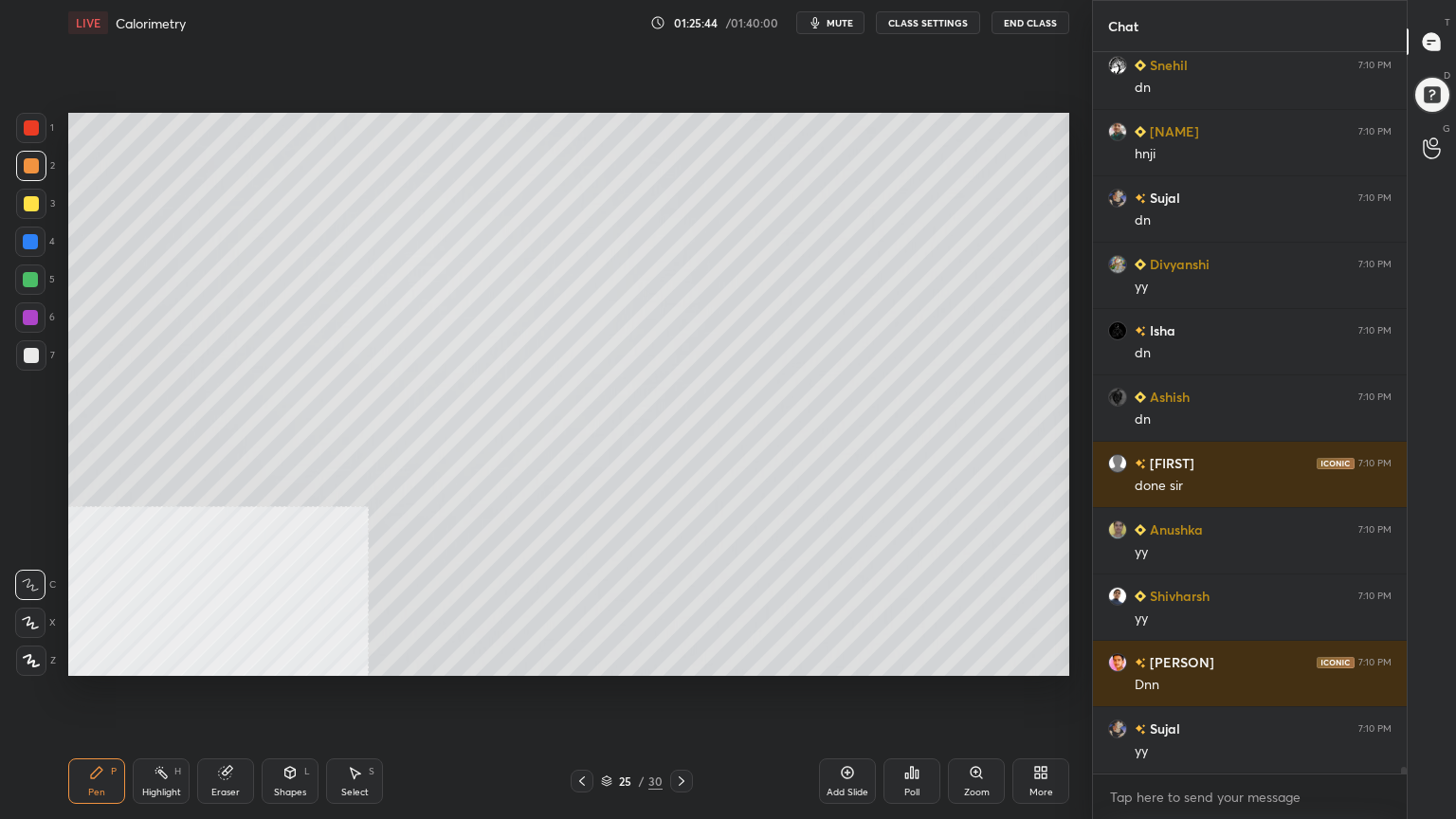click 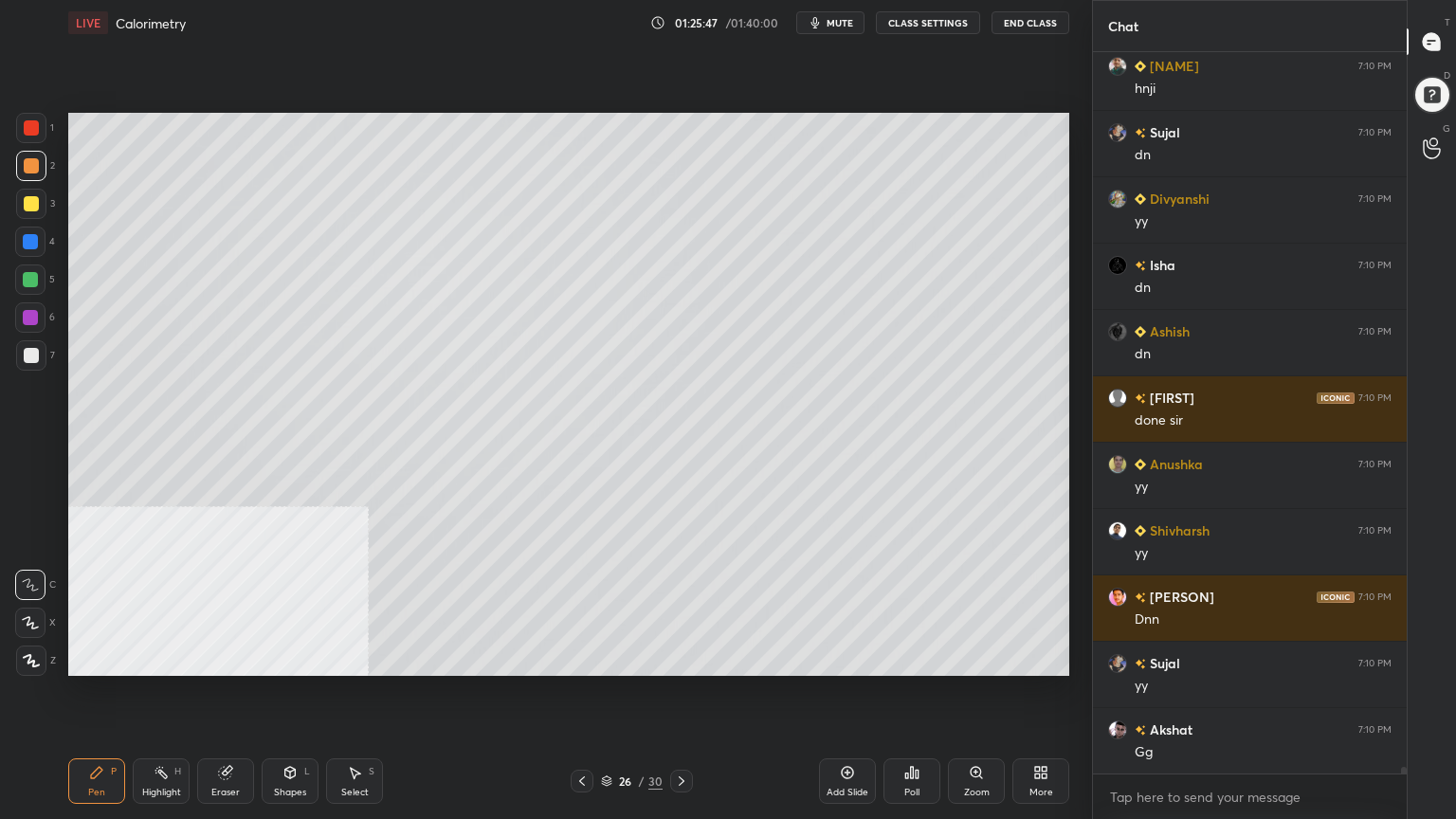 scroll, scrollTop: 82589, scrollLeft: 0, axis: vertical 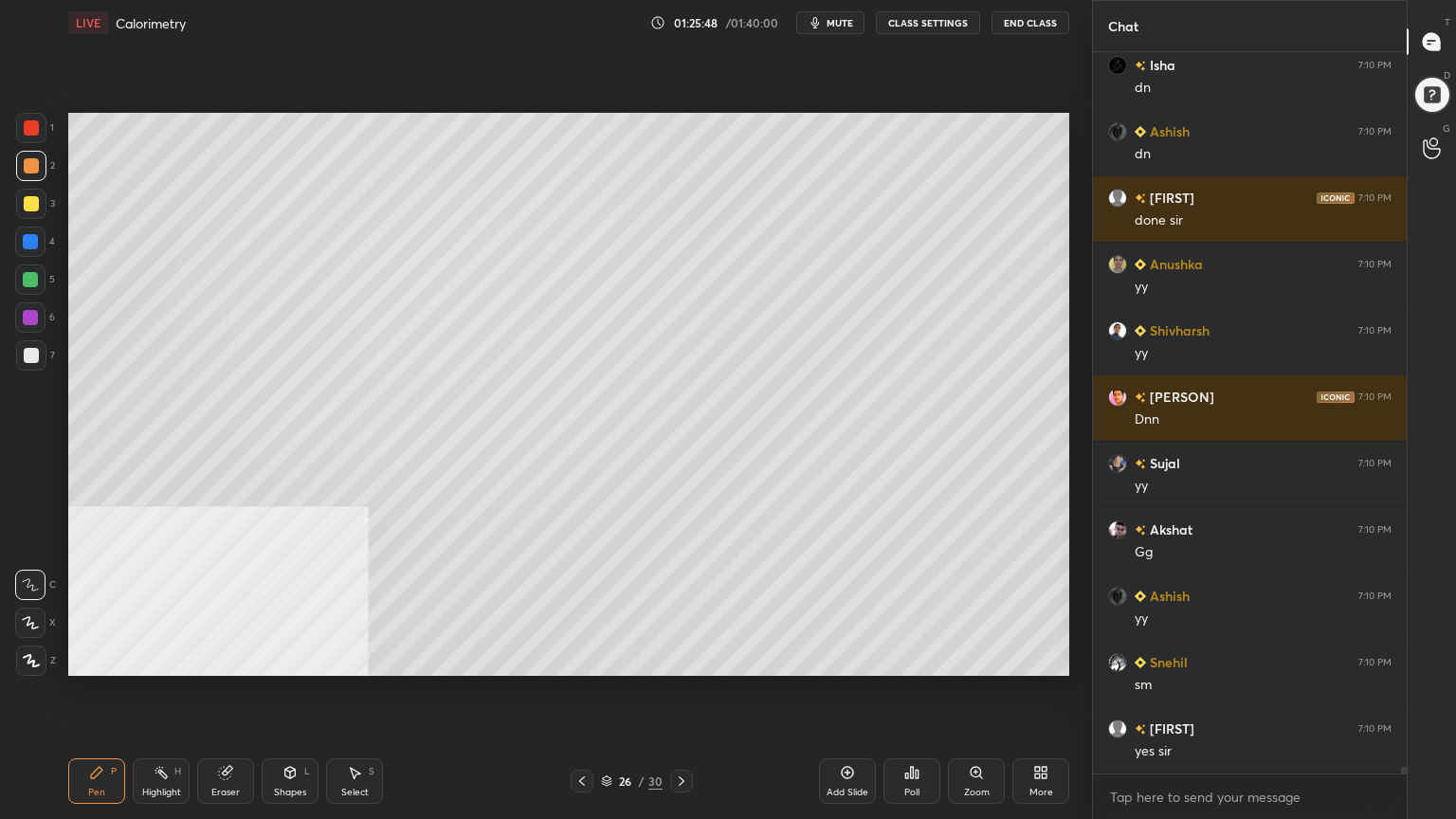 click at bounding box center (31, 204) 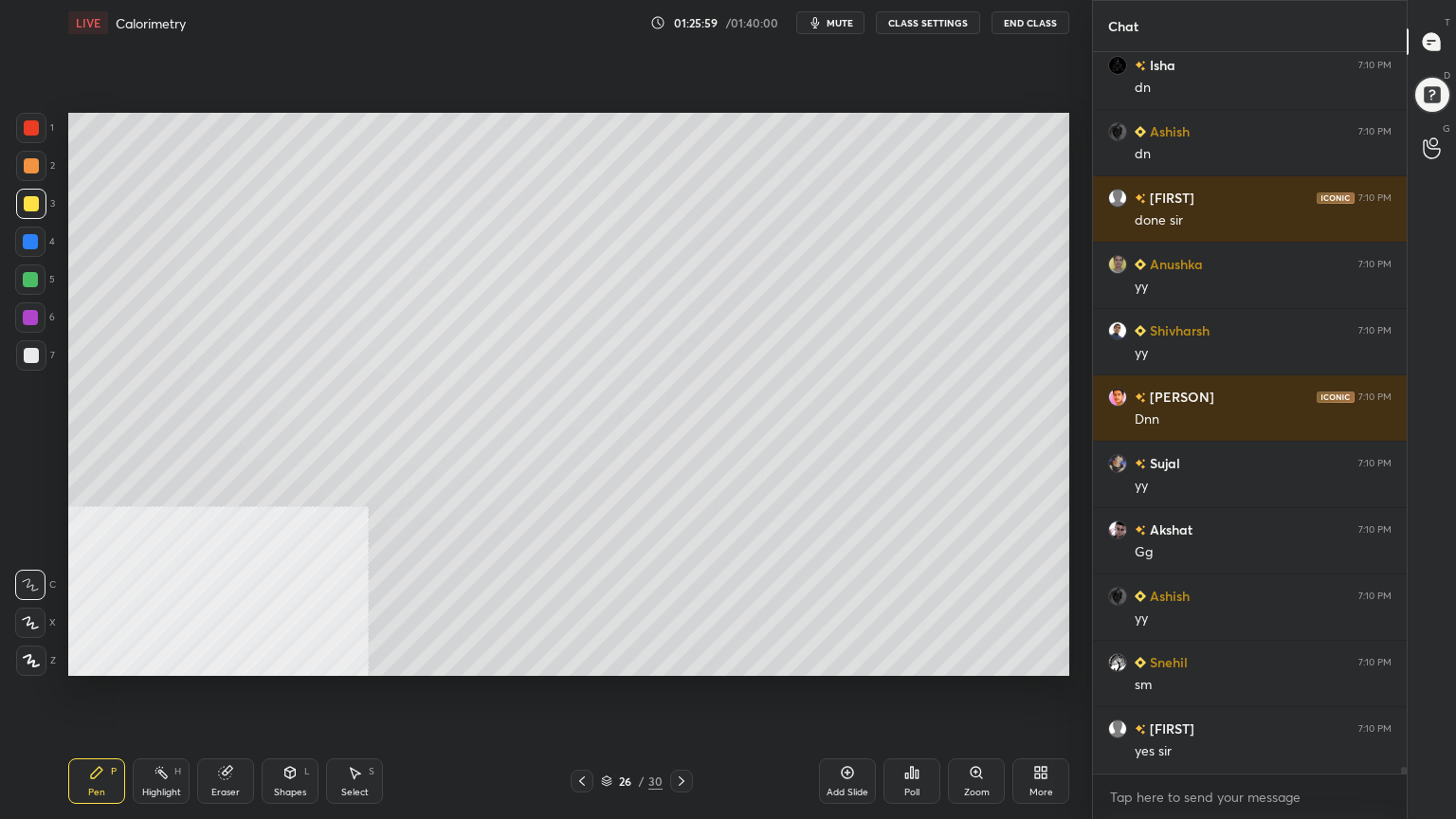 click at bounding box center [30, 280] 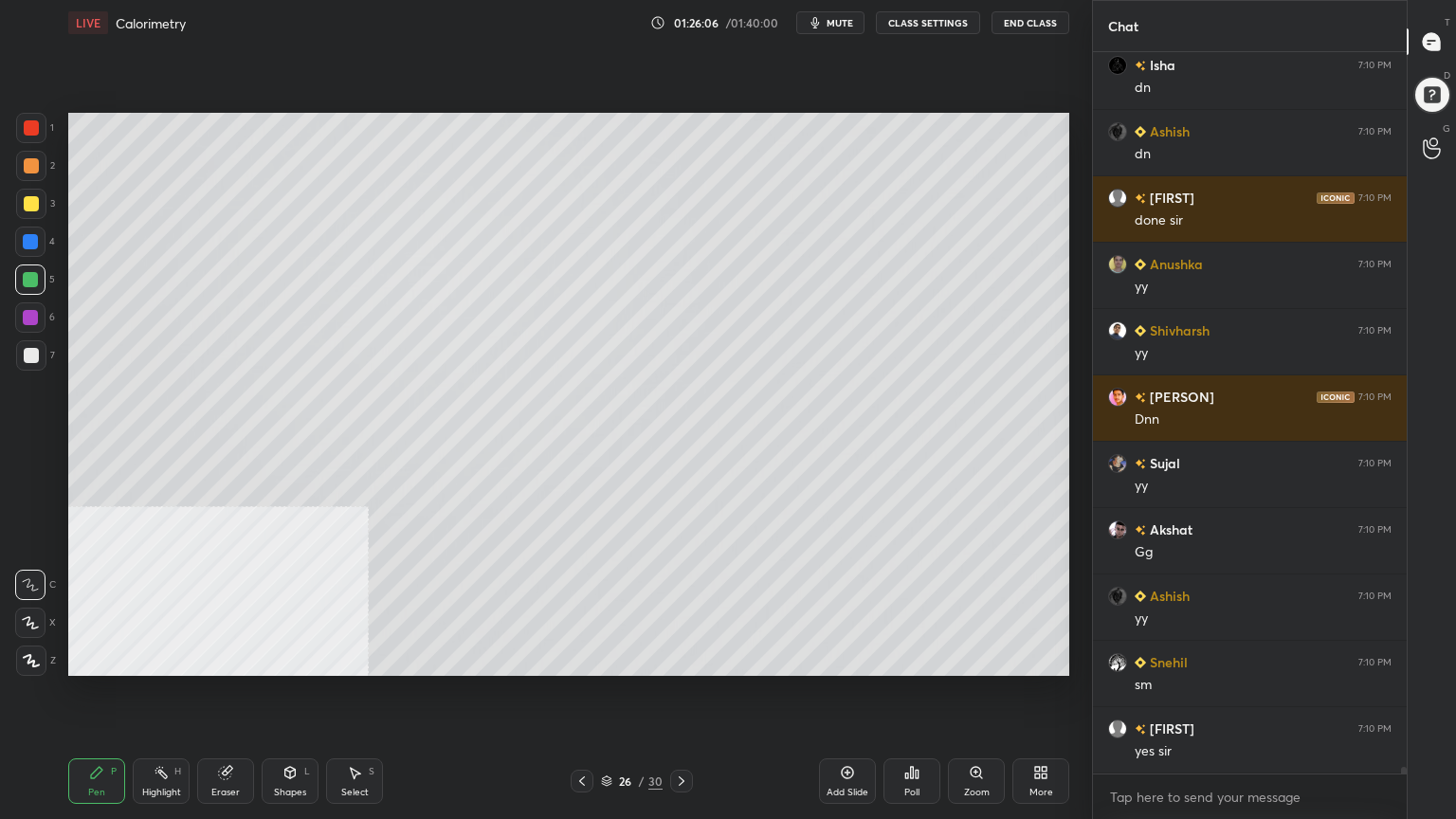 click at bounding box center [31, 204] 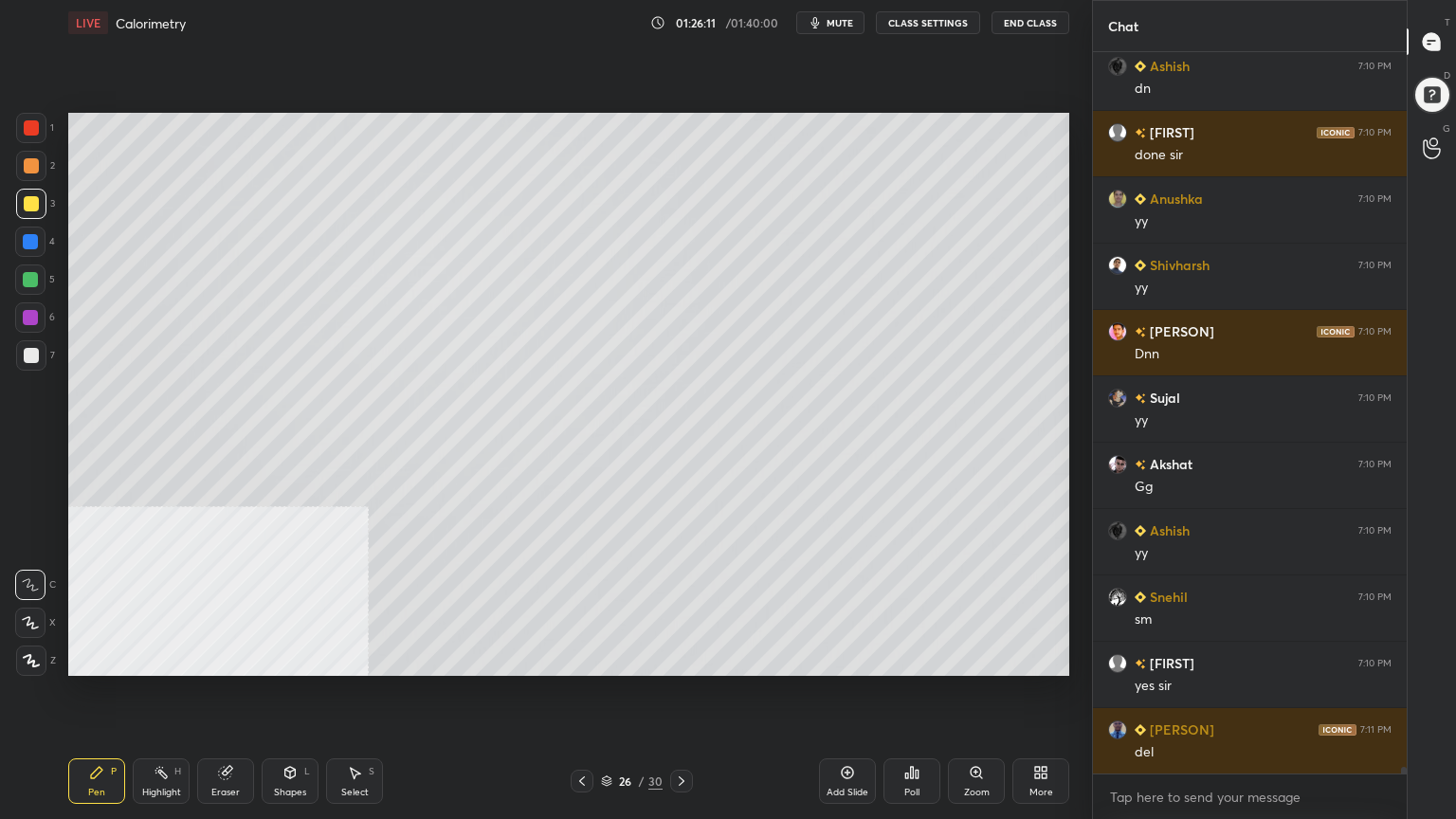 scroll, scrollTop: 82722, scrollLeft: 0, axis: vertical 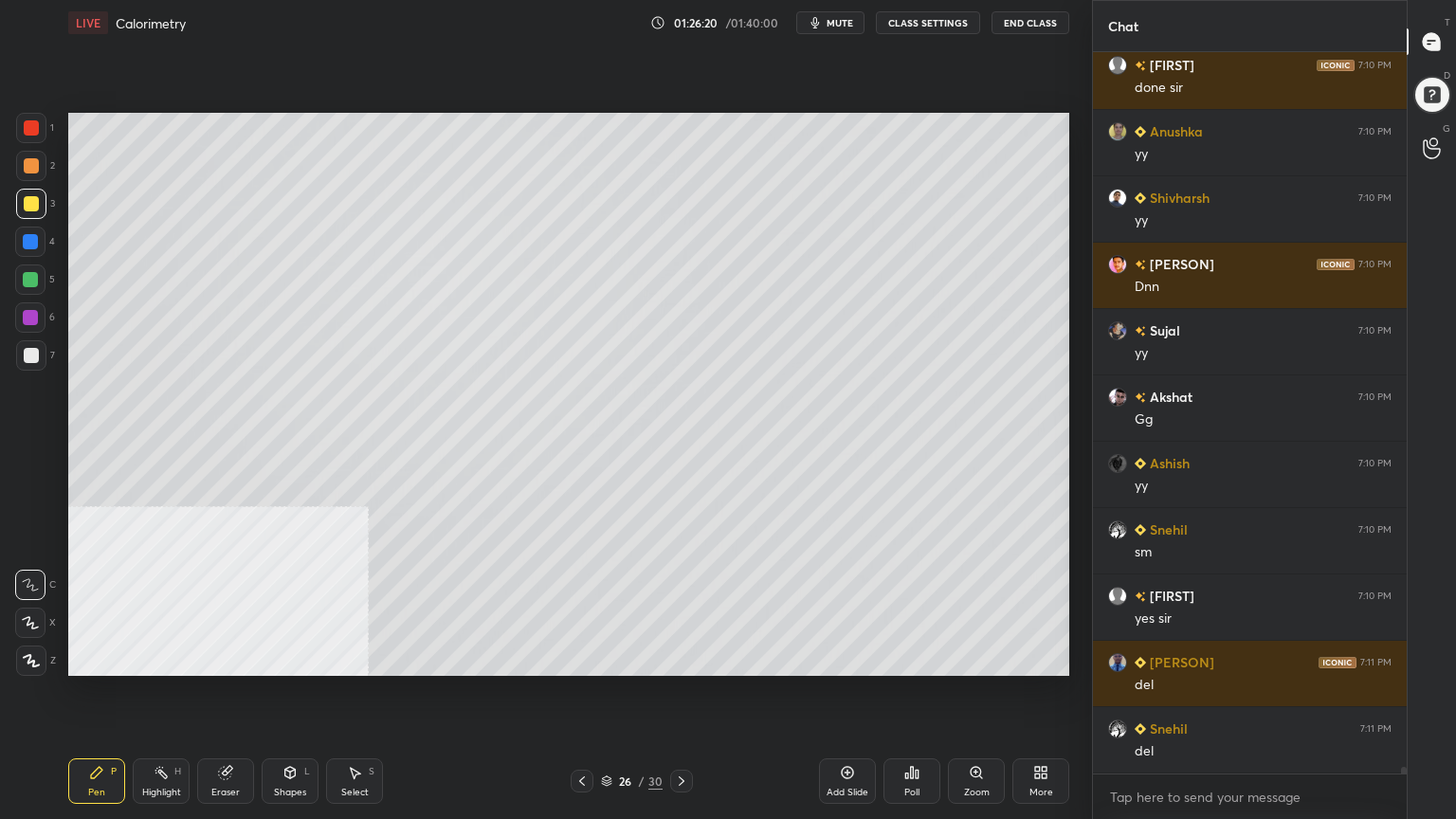 click at bounding box center (31, 166) 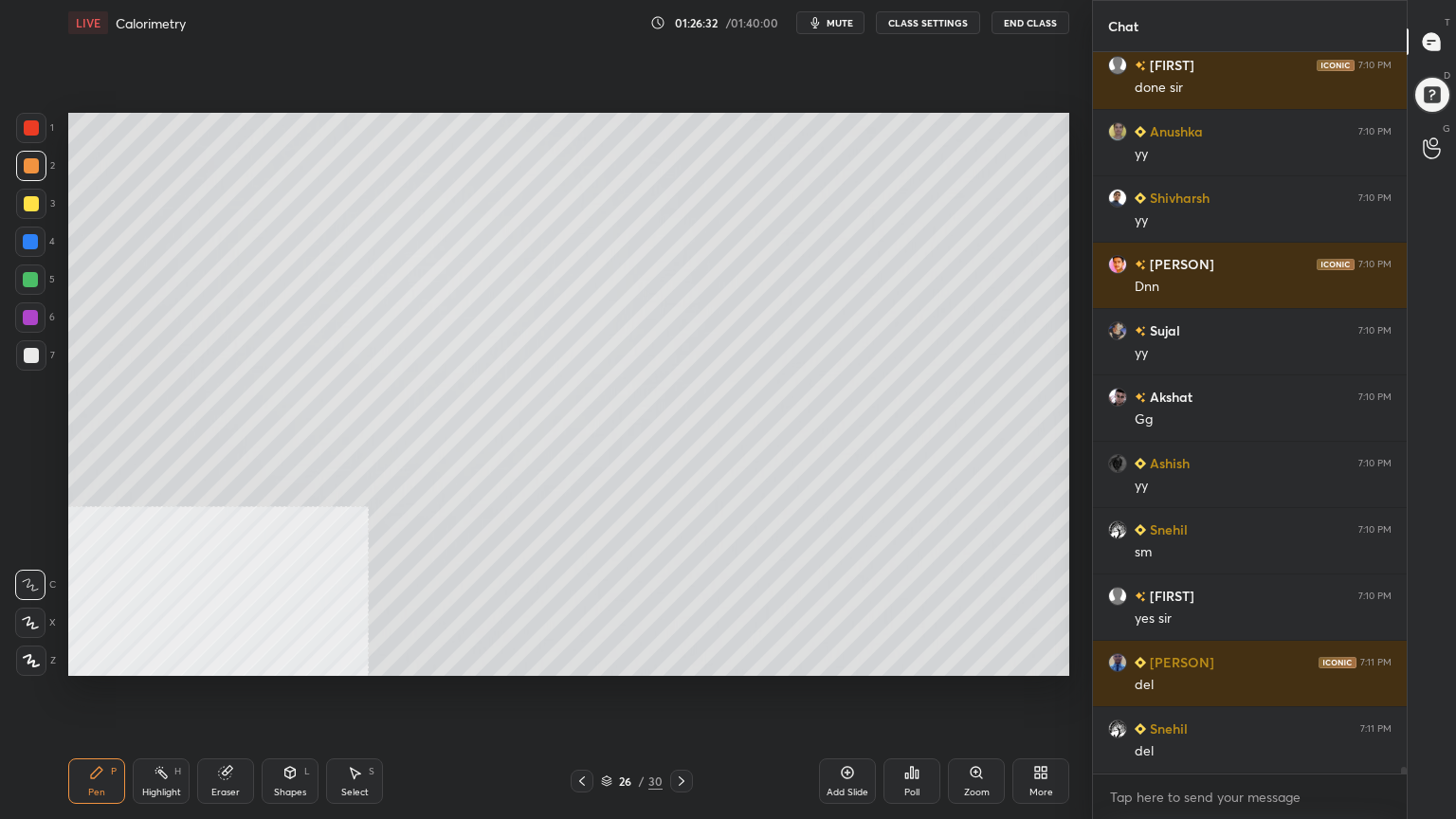 click at bounding box center [31, 204] 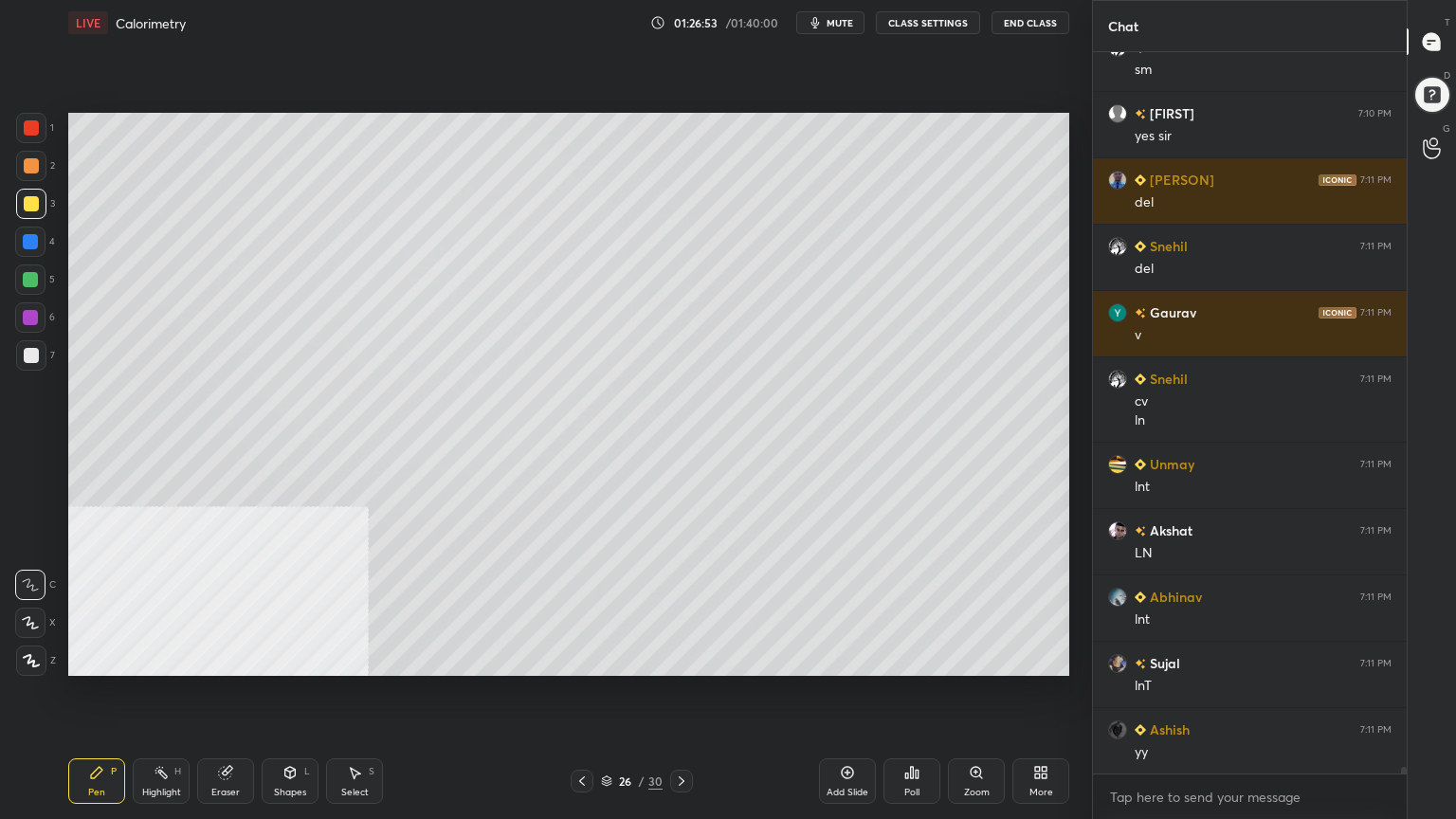 scroll, scrollTop: 83272, scrollLeft: 0, axis: vertical 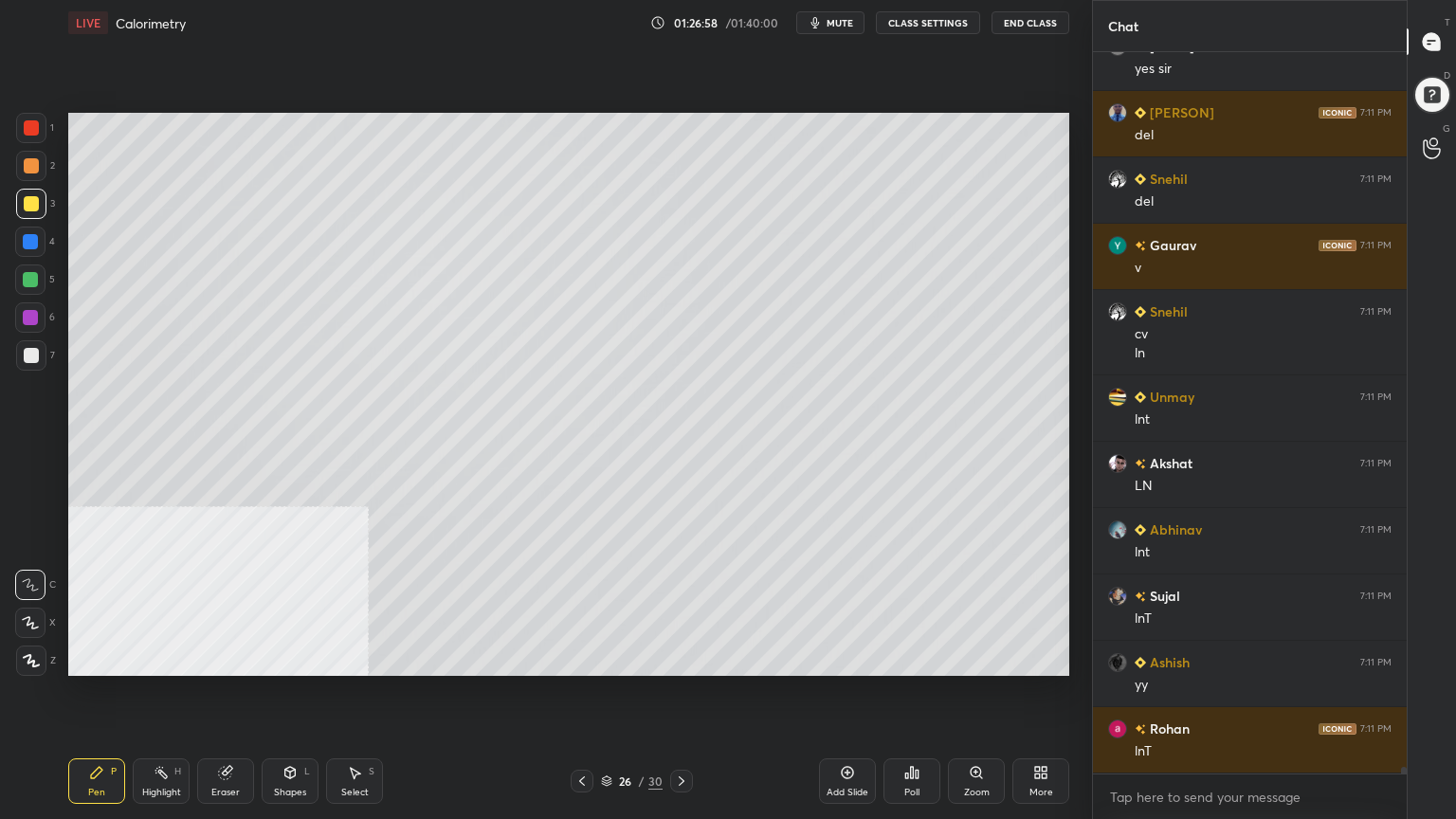 drag, startPoint x: 281, startPoint y: 783, endPoint x: 282, endPoint y: 757, distance: 26.019224 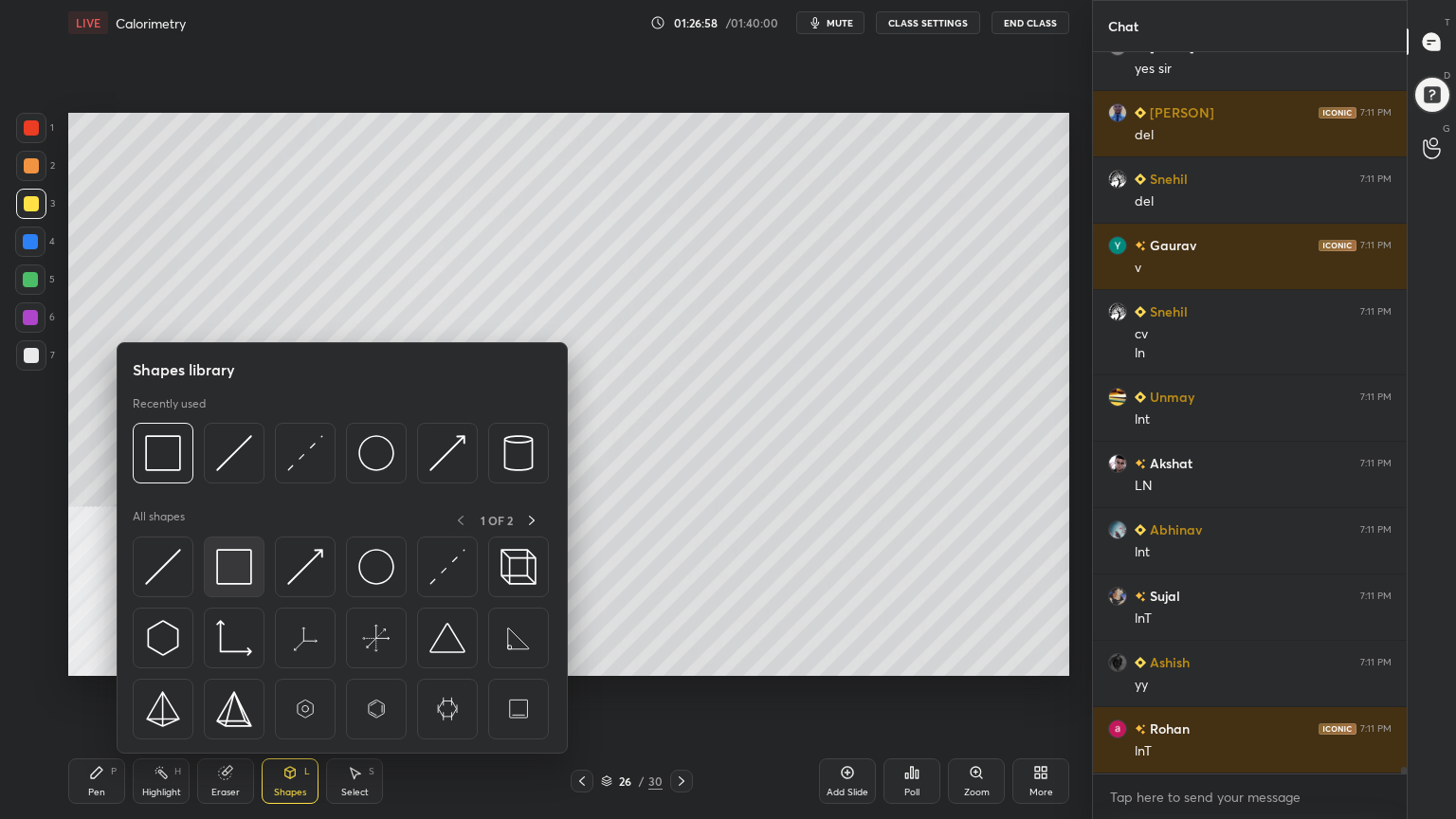 click at bounding box center [234, 567] 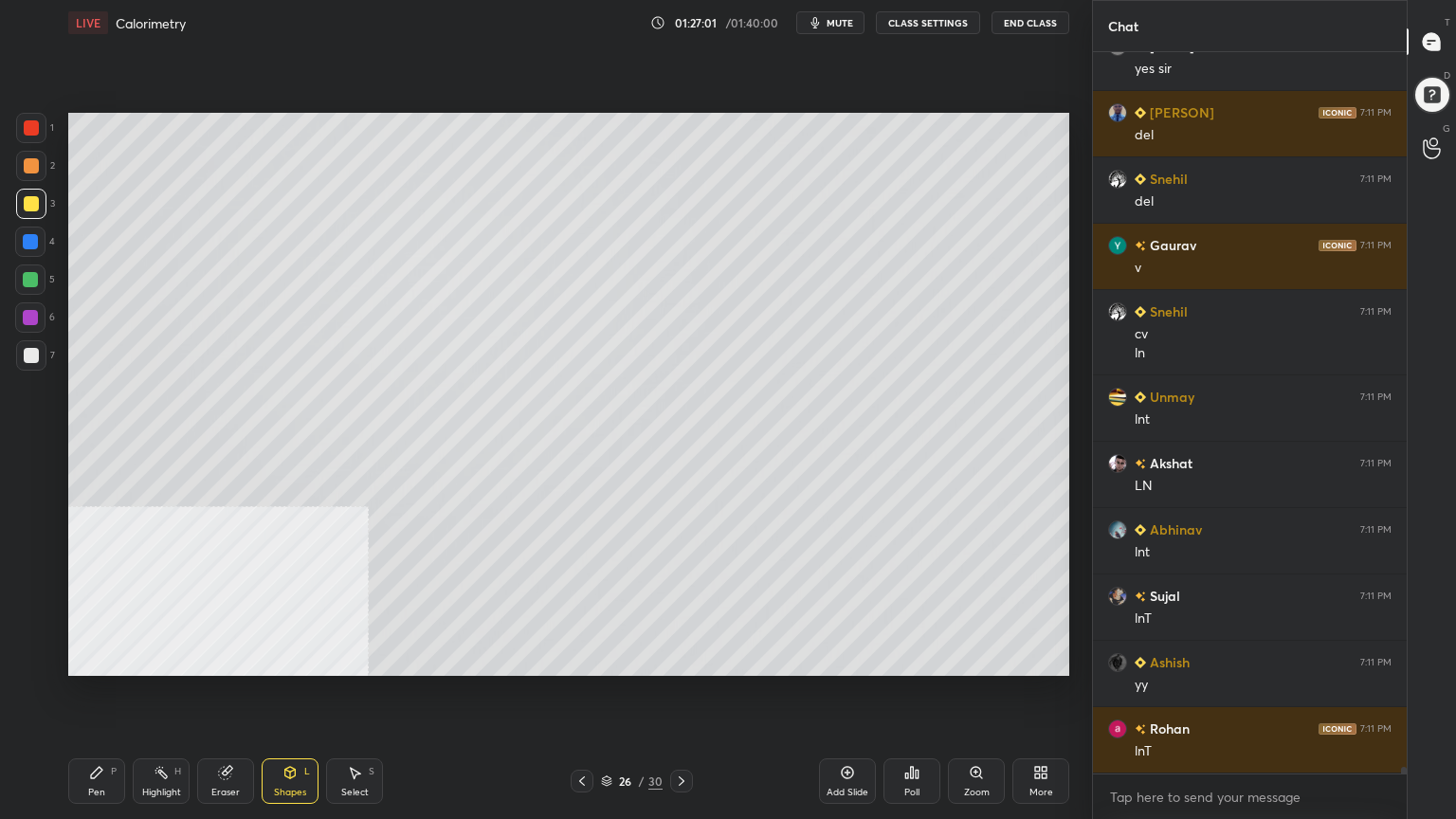 click on "Select S" at bounding box center (355, 781) 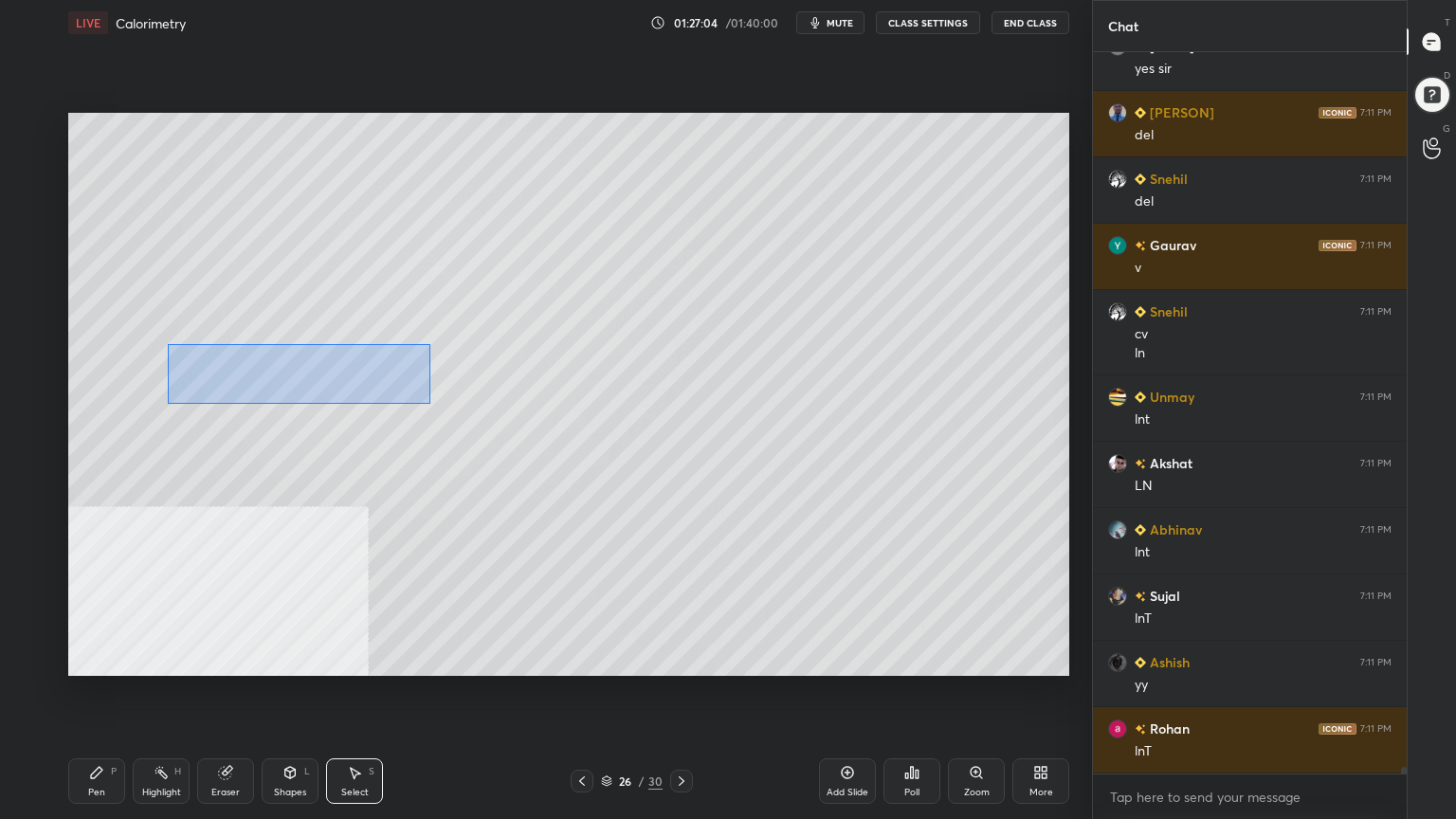 drag, startPoint x: 167, startPoint y: 349, endPoint x: 419, endPoint y: 410, distance: 259.27784 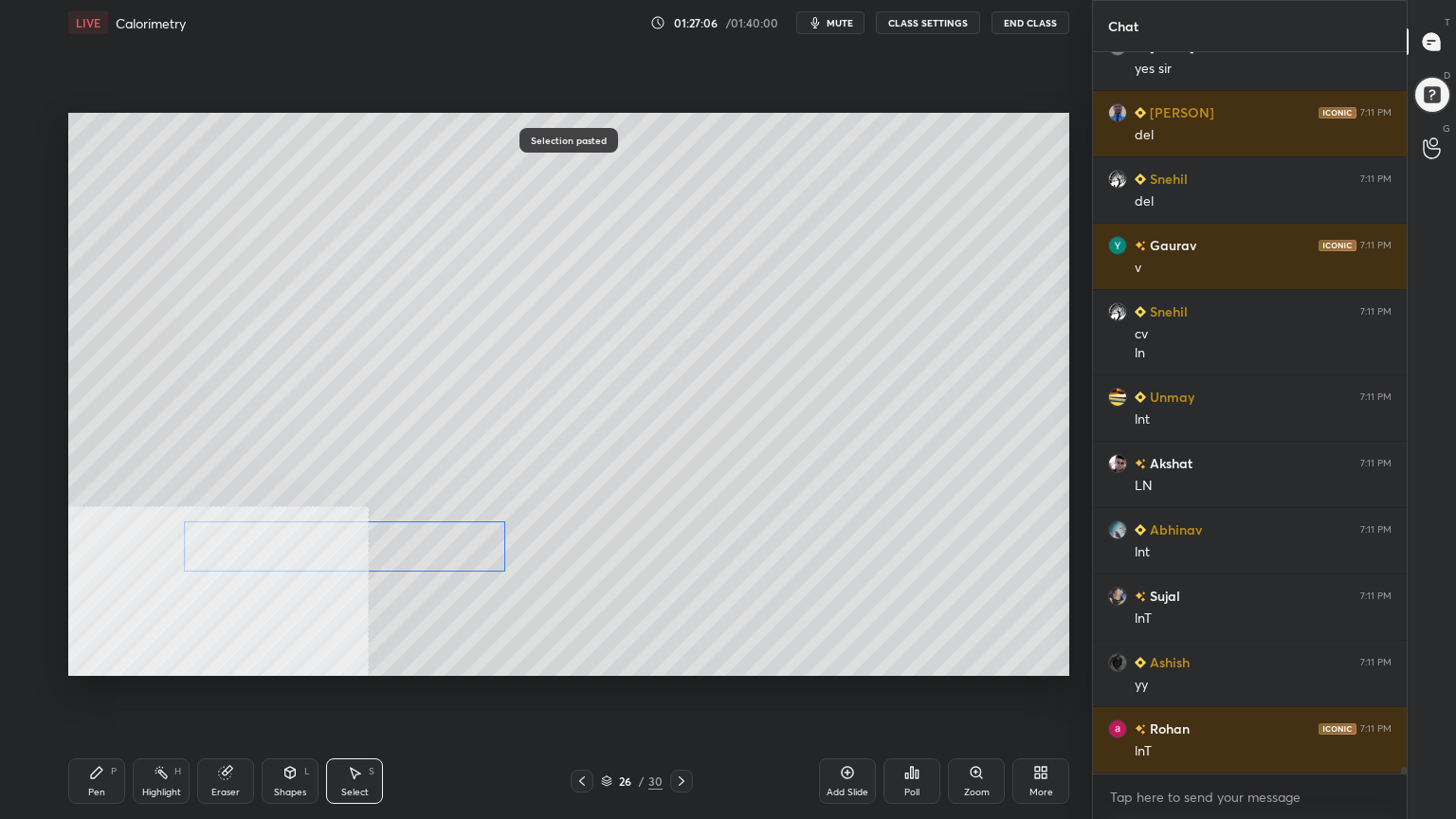 scroll, scrollTop: 83337, scrollLeft: 0, axis: vertical 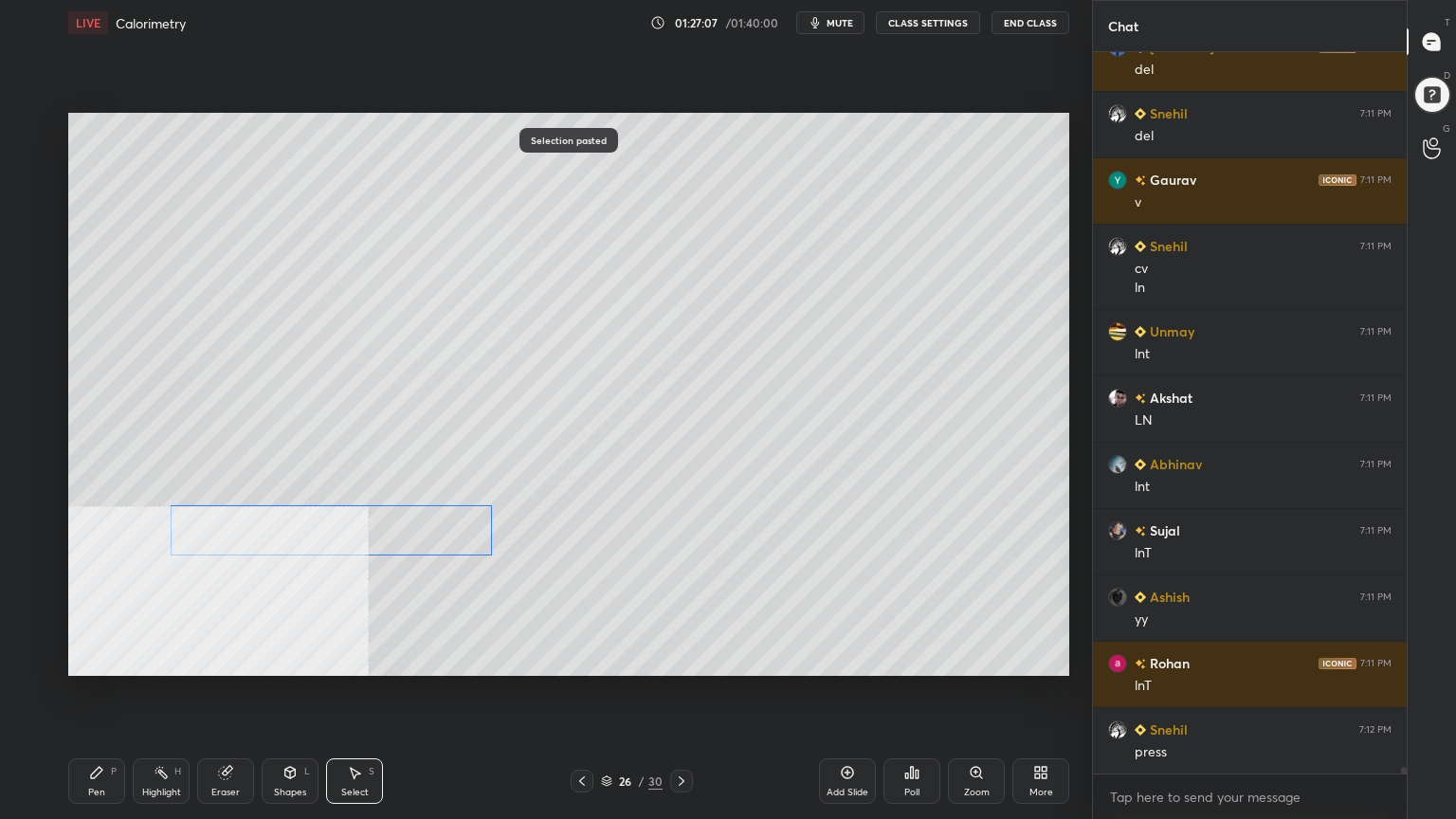 drag, startPoint x: 343, startPoint y: 501, endPoint x: 326, endPoint y: 528, distance: 31.906112 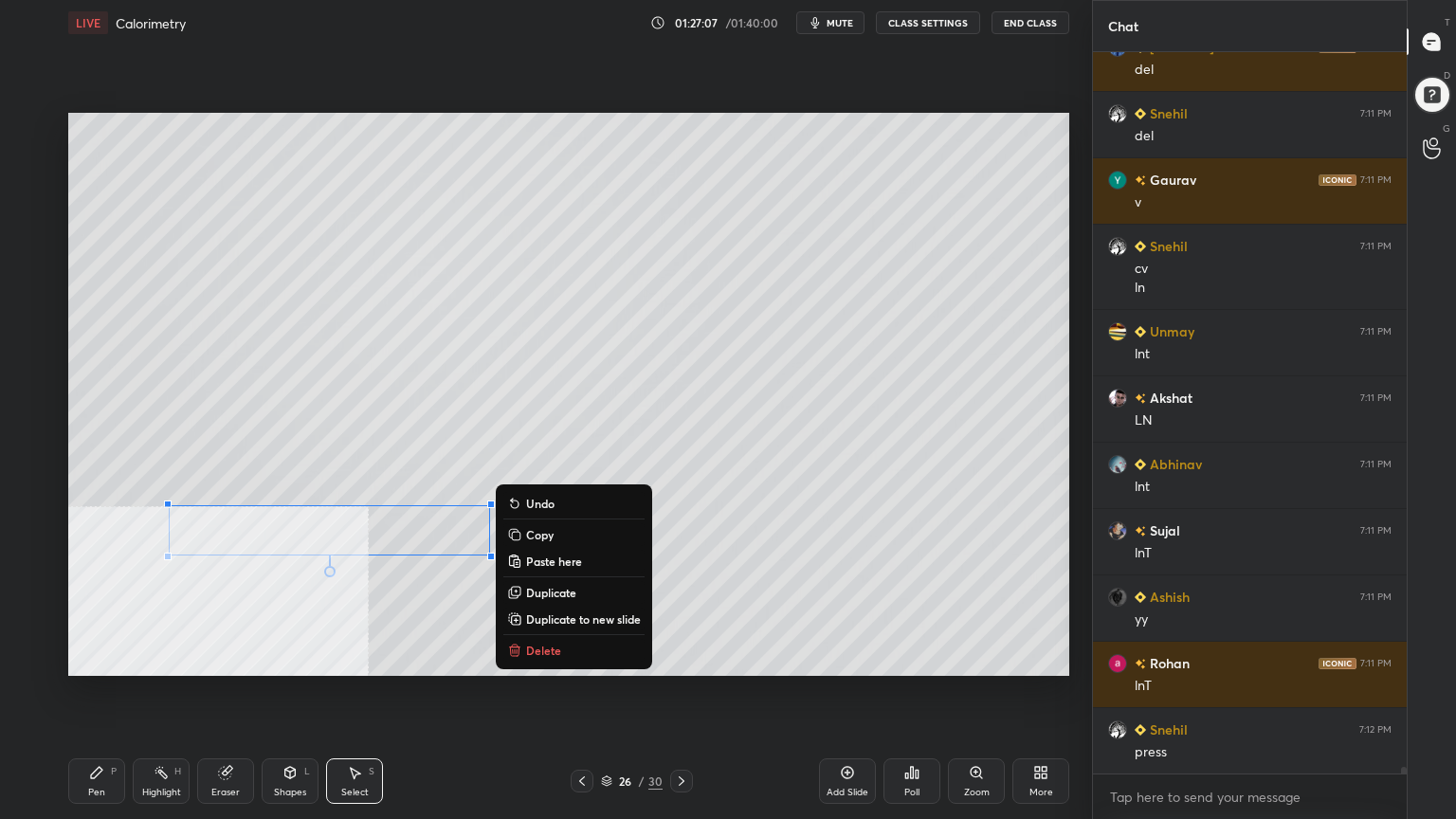 click on "Pen P" at bounding box center (97, 781) 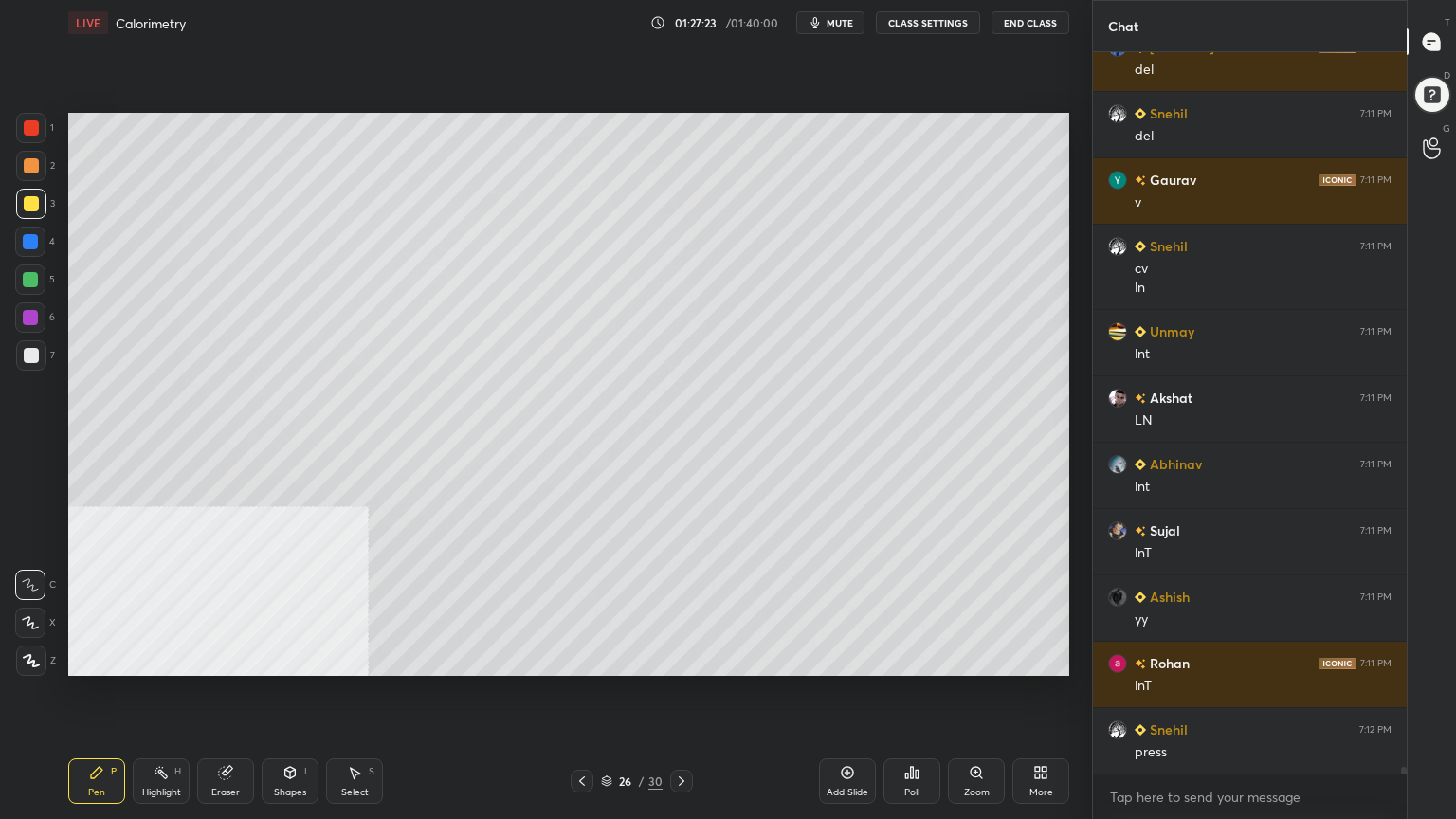 drag, startPoint x: 290, startPoint y: 781, endPoint x: 290, endPoint y: 758, distance: 23 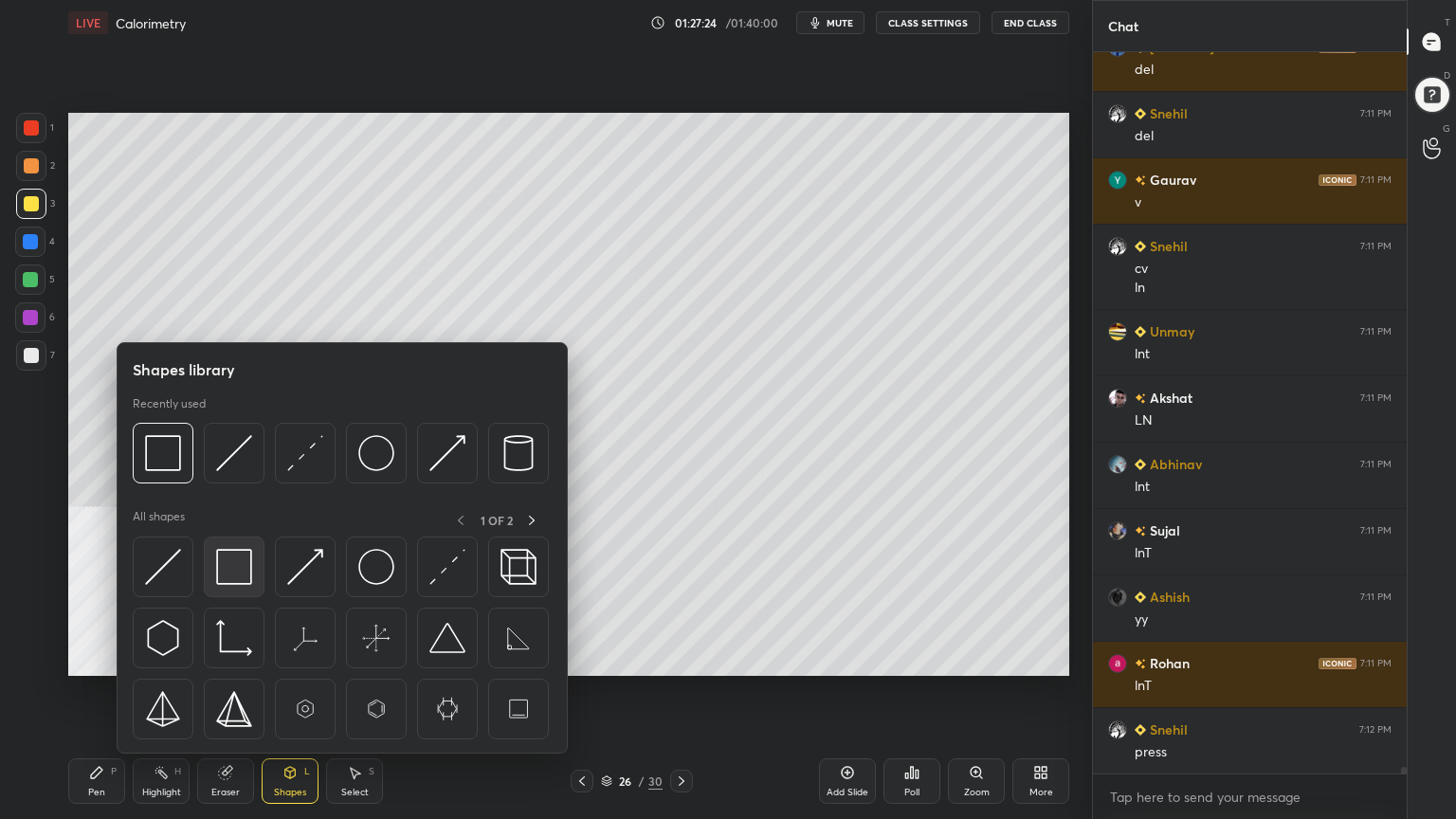 click at bounding box center (234, 567) 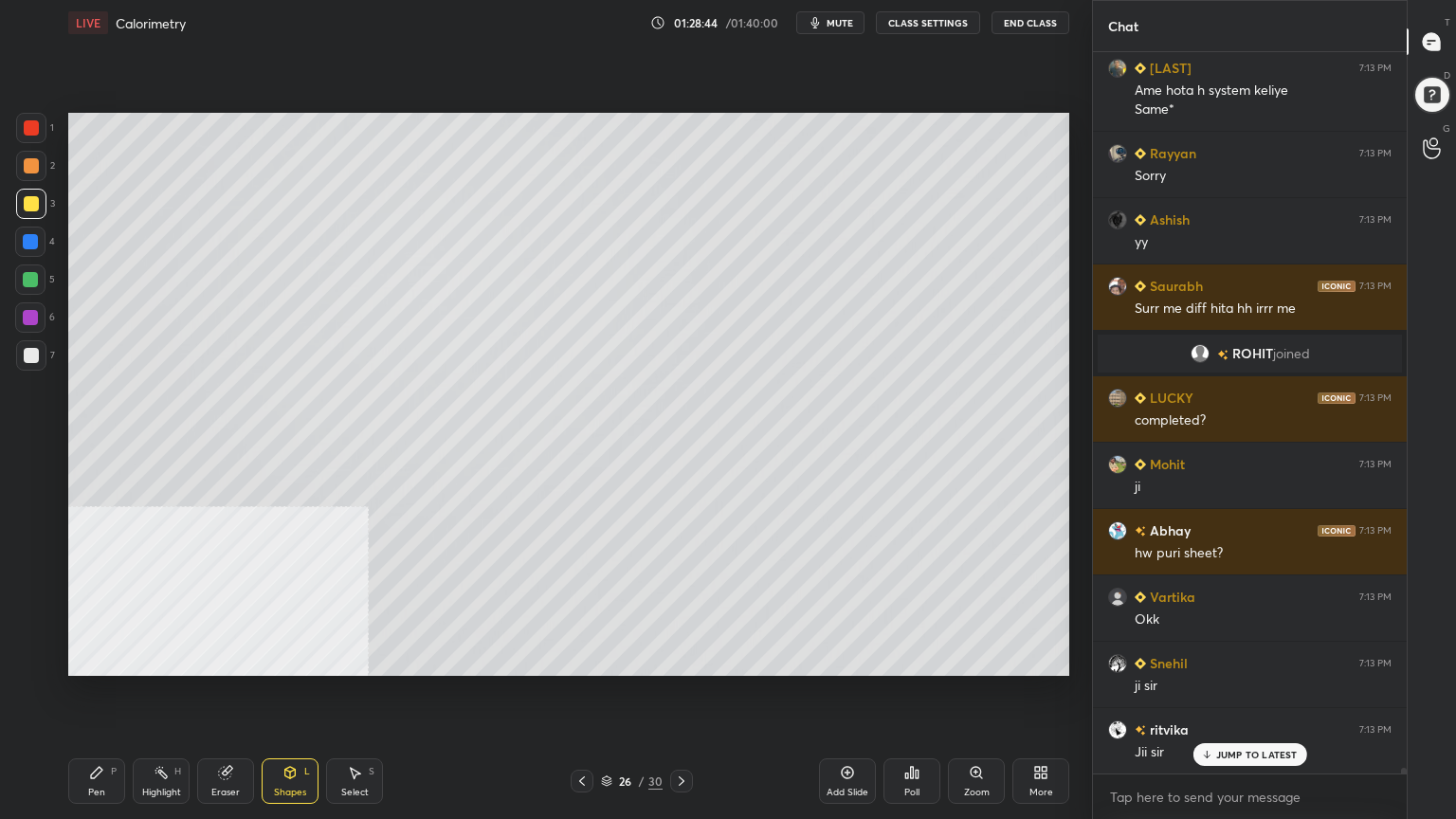 scroll, scrollTop: 84630, scrollLeft: 0, axis: vertical 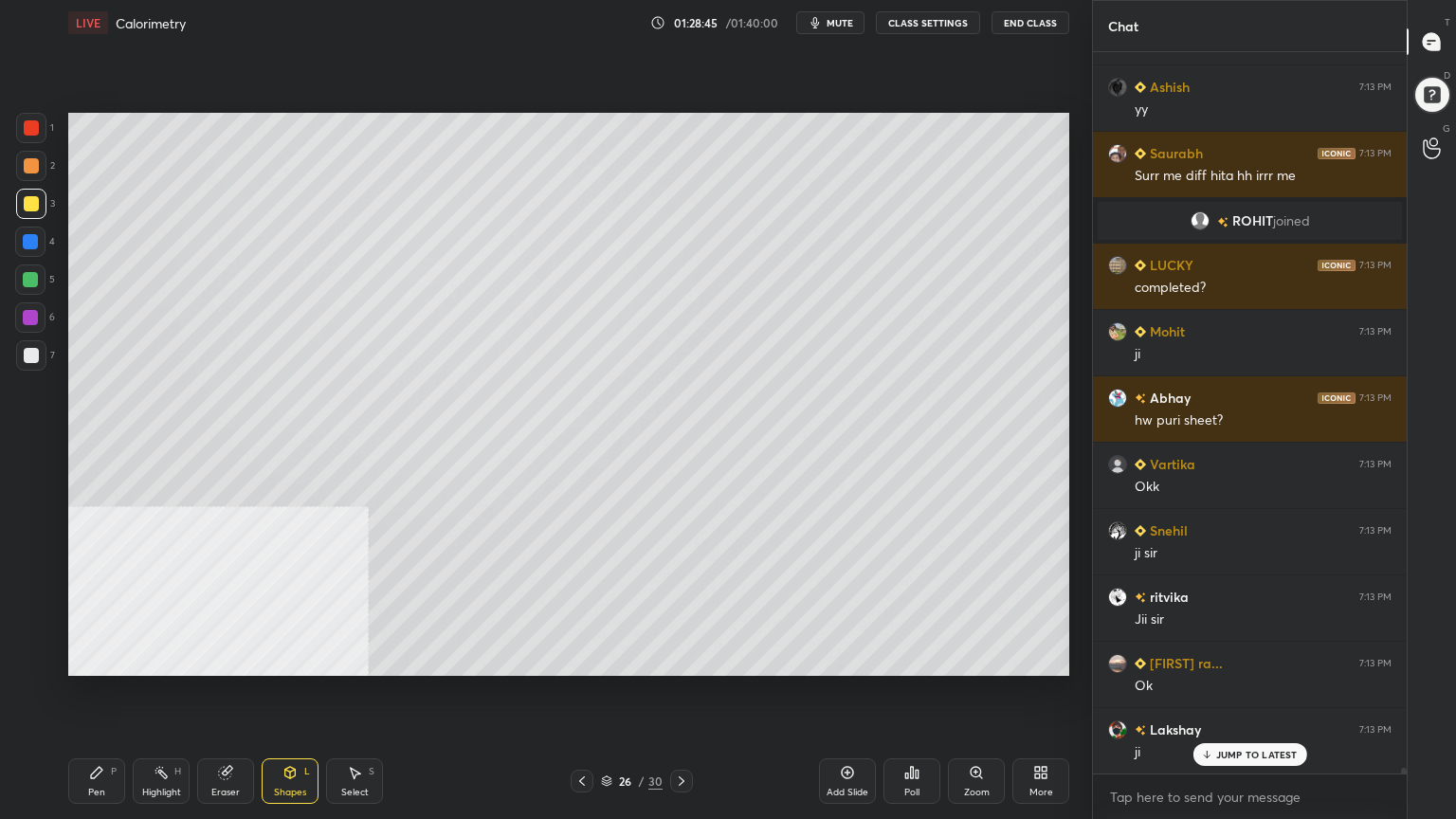 click on "Pen" at bounding box center [97, 792] 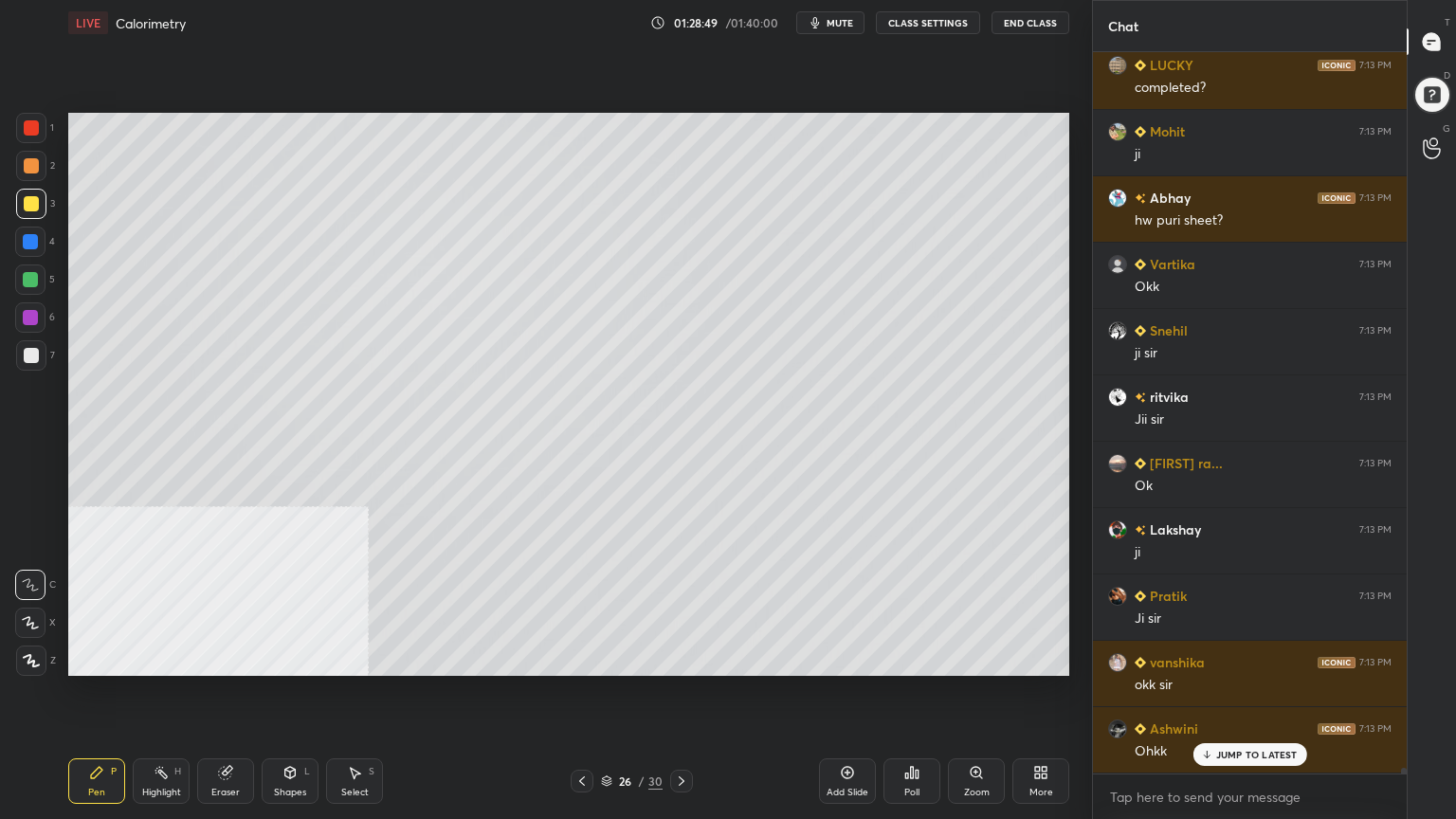 scroll, scrollTop: 84895, scrollLeft: 0, axis: vertical 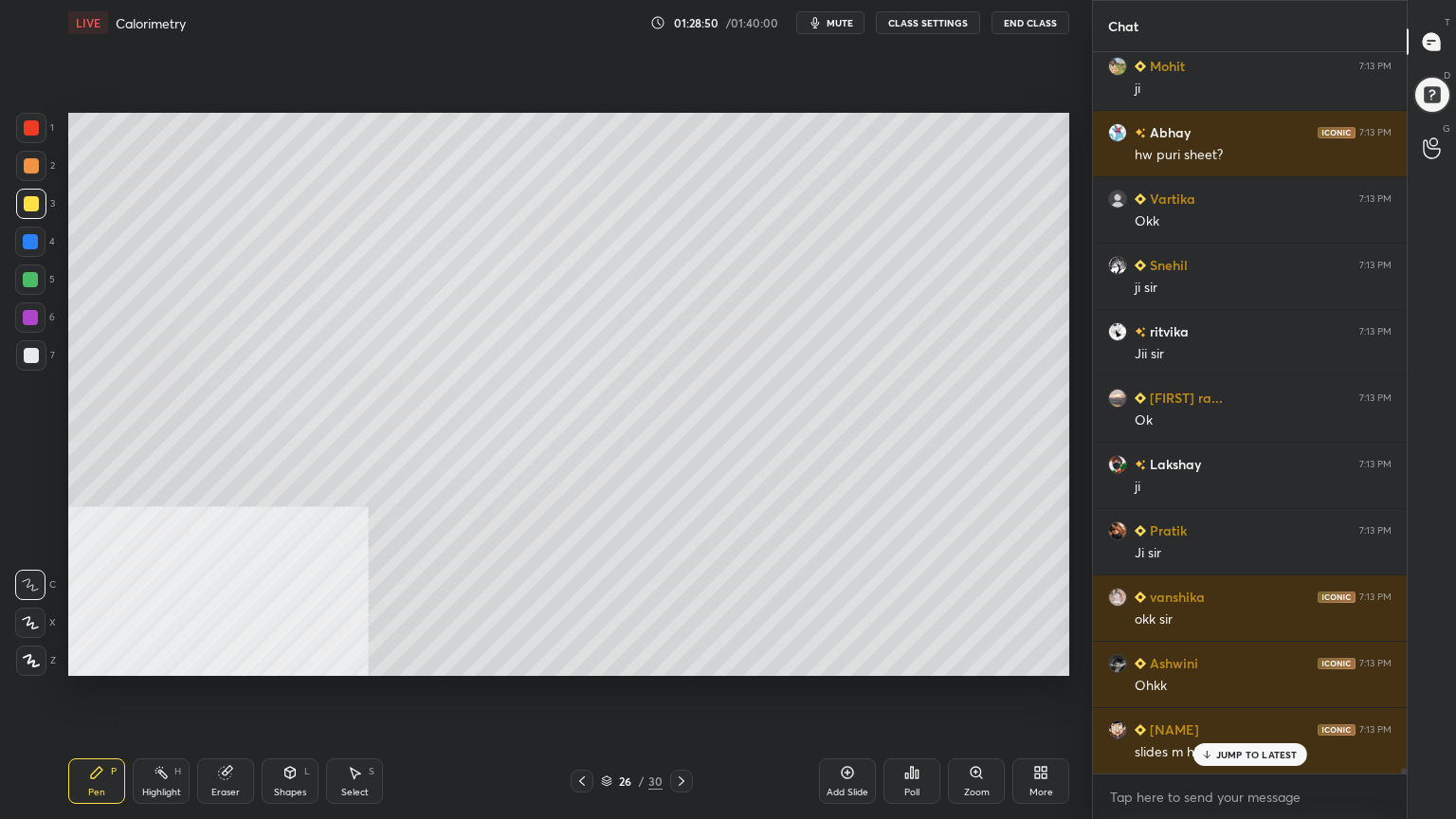 click 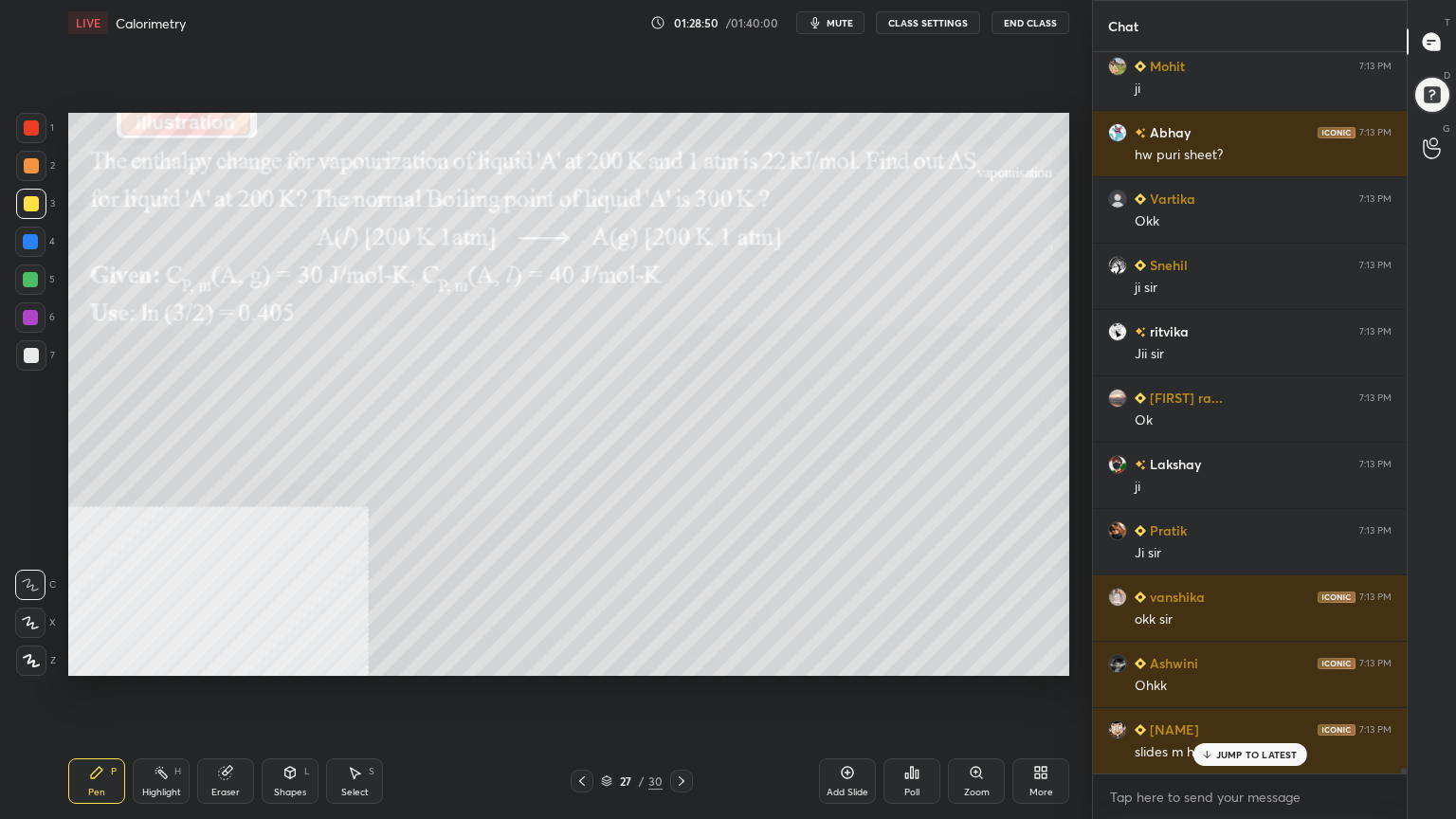 click 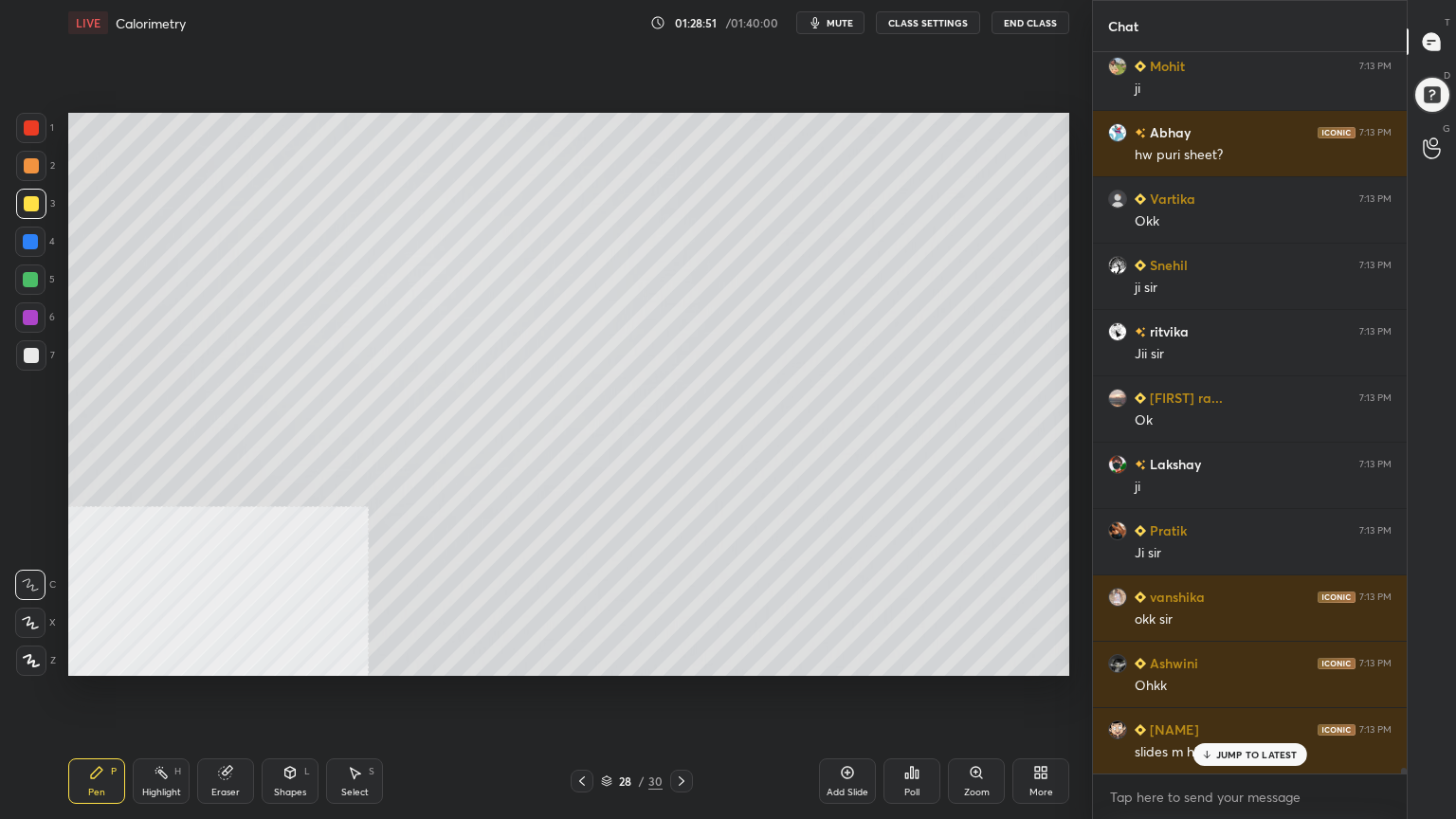 click 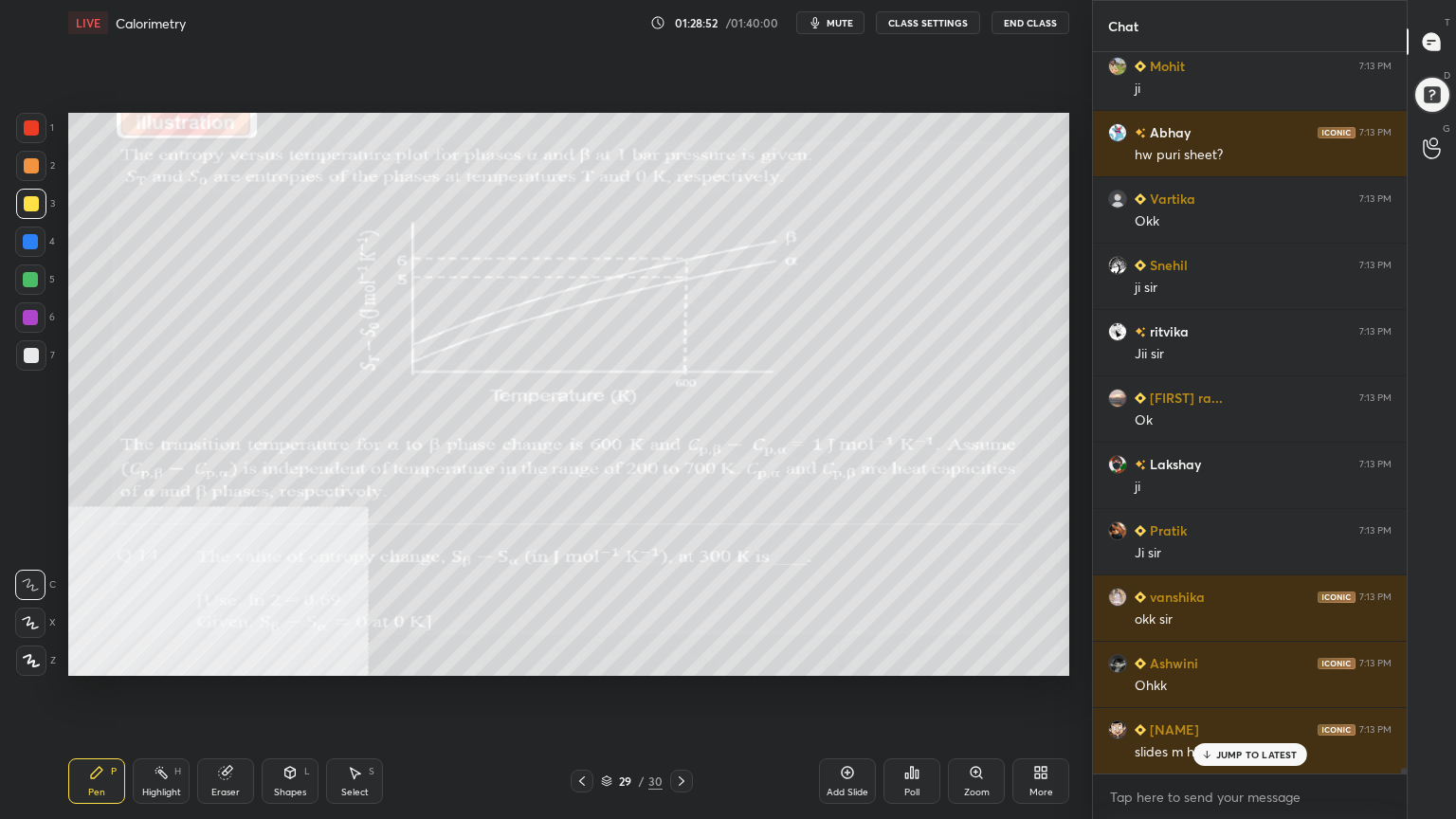 click at bounding box center [582, 781] 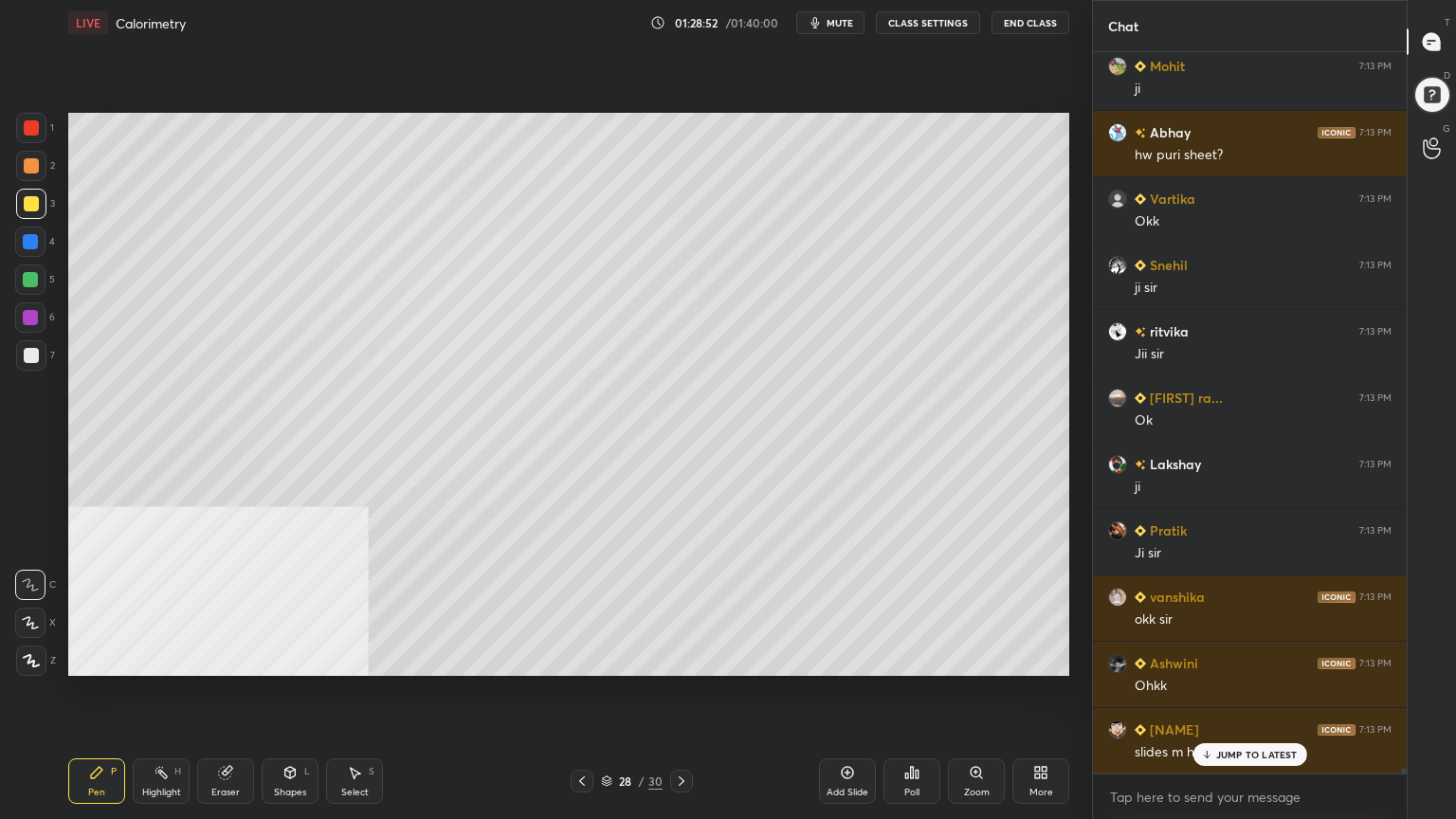 click at bounding box center [582, 781] 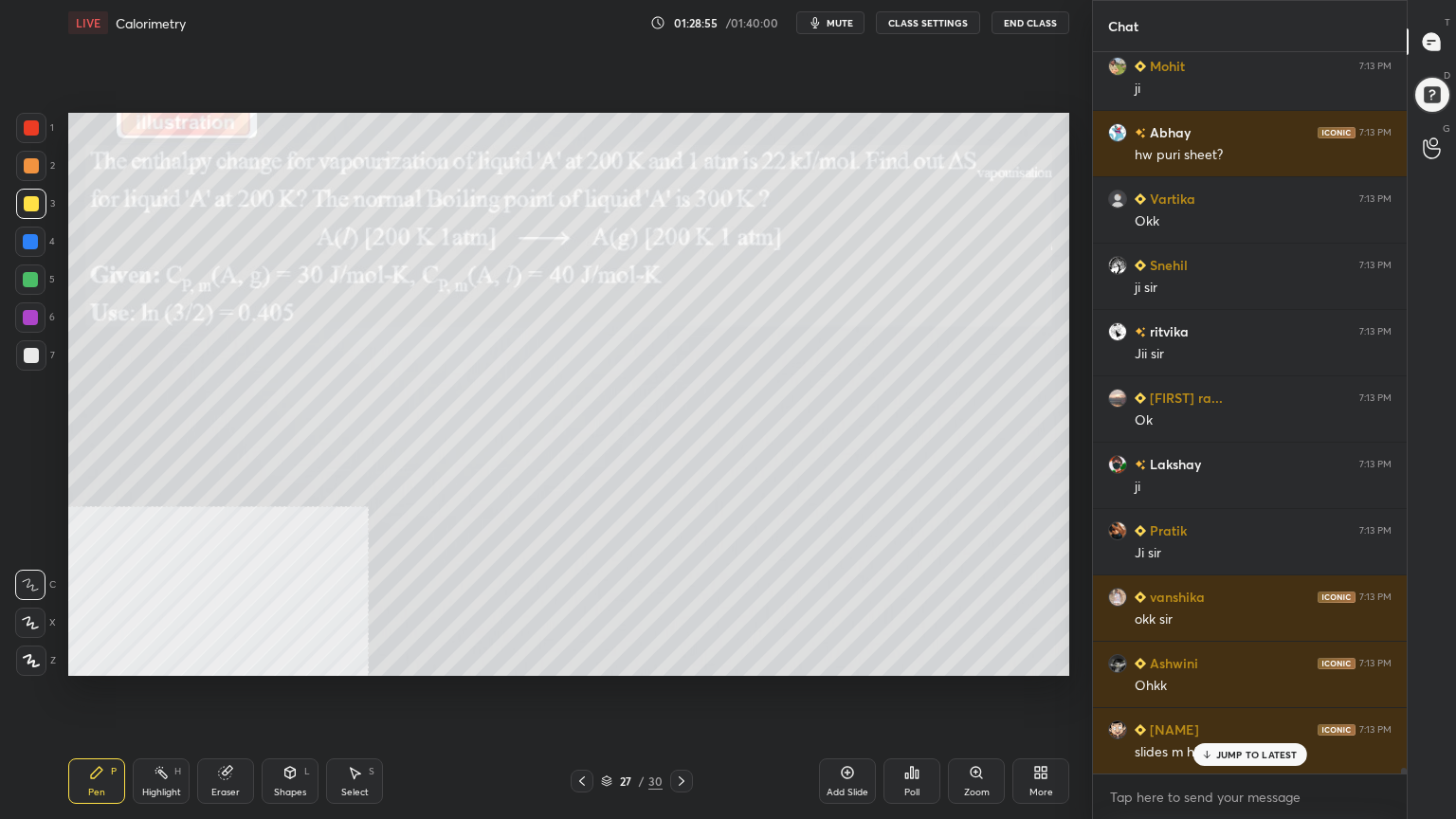 click at bounding box center (682, 781) 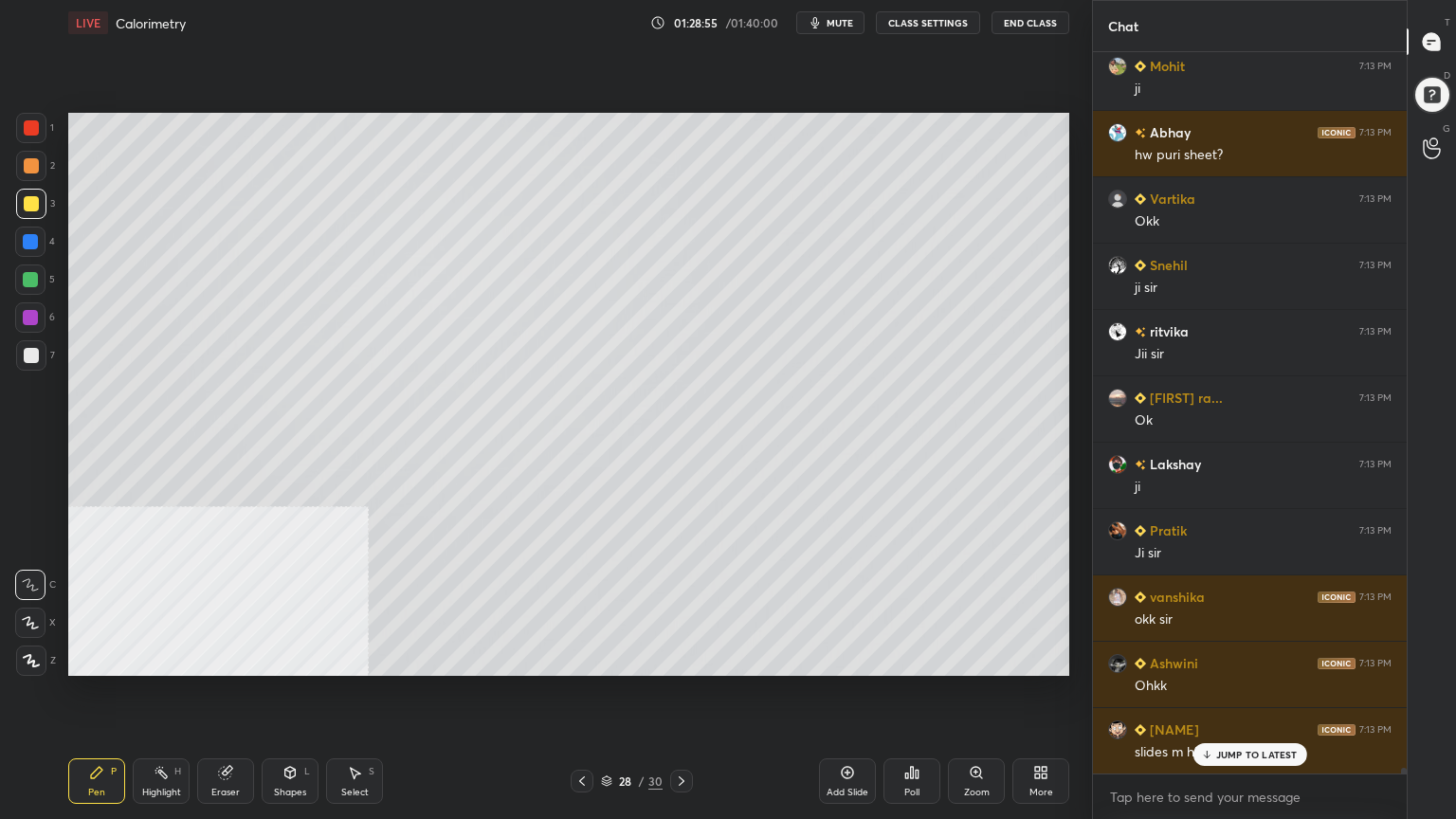 click at bounding box center [682, 781] 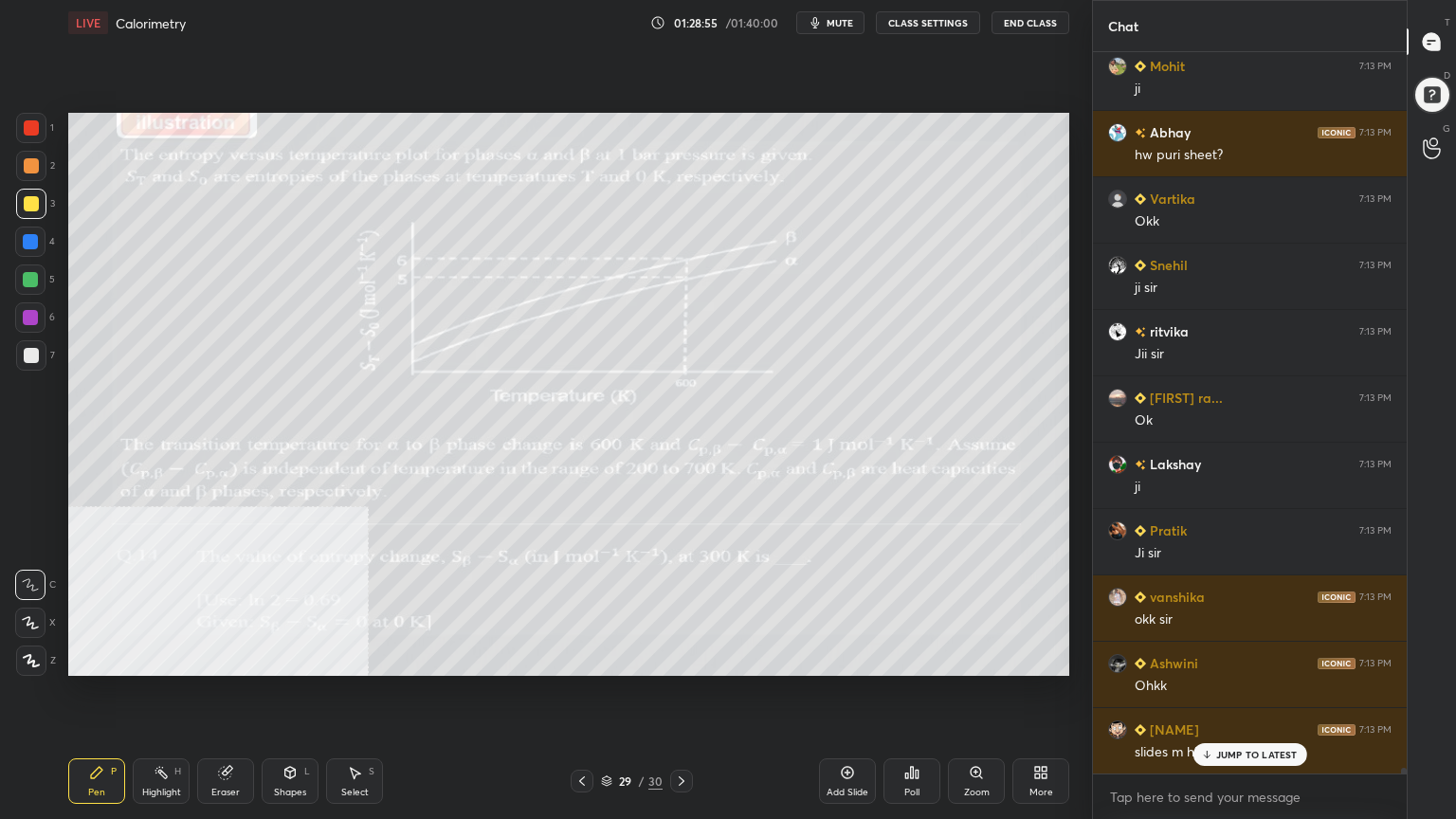 scroll, scrollTop: 84914, scrollLeft: 0, axis: vertical 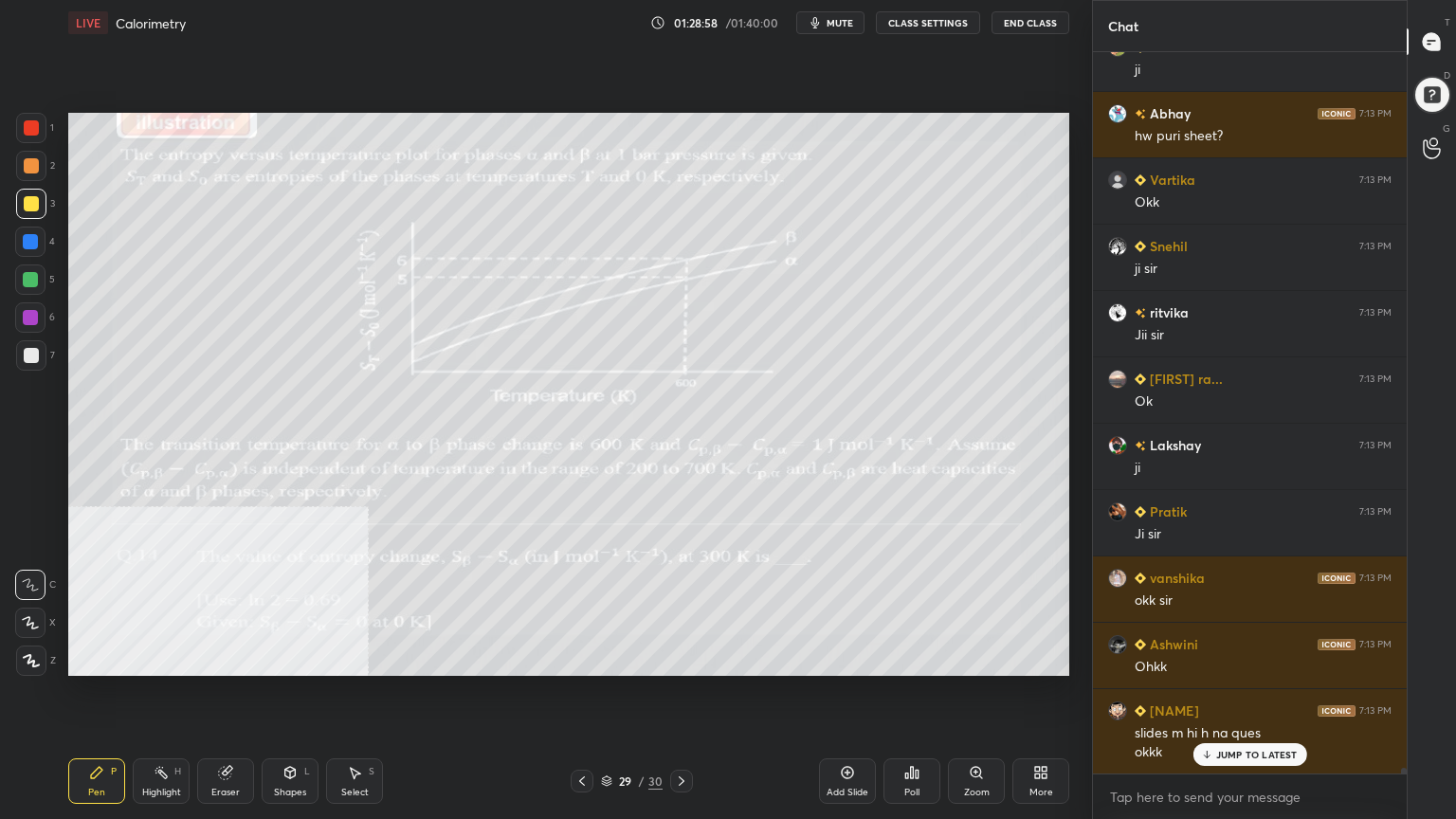 click 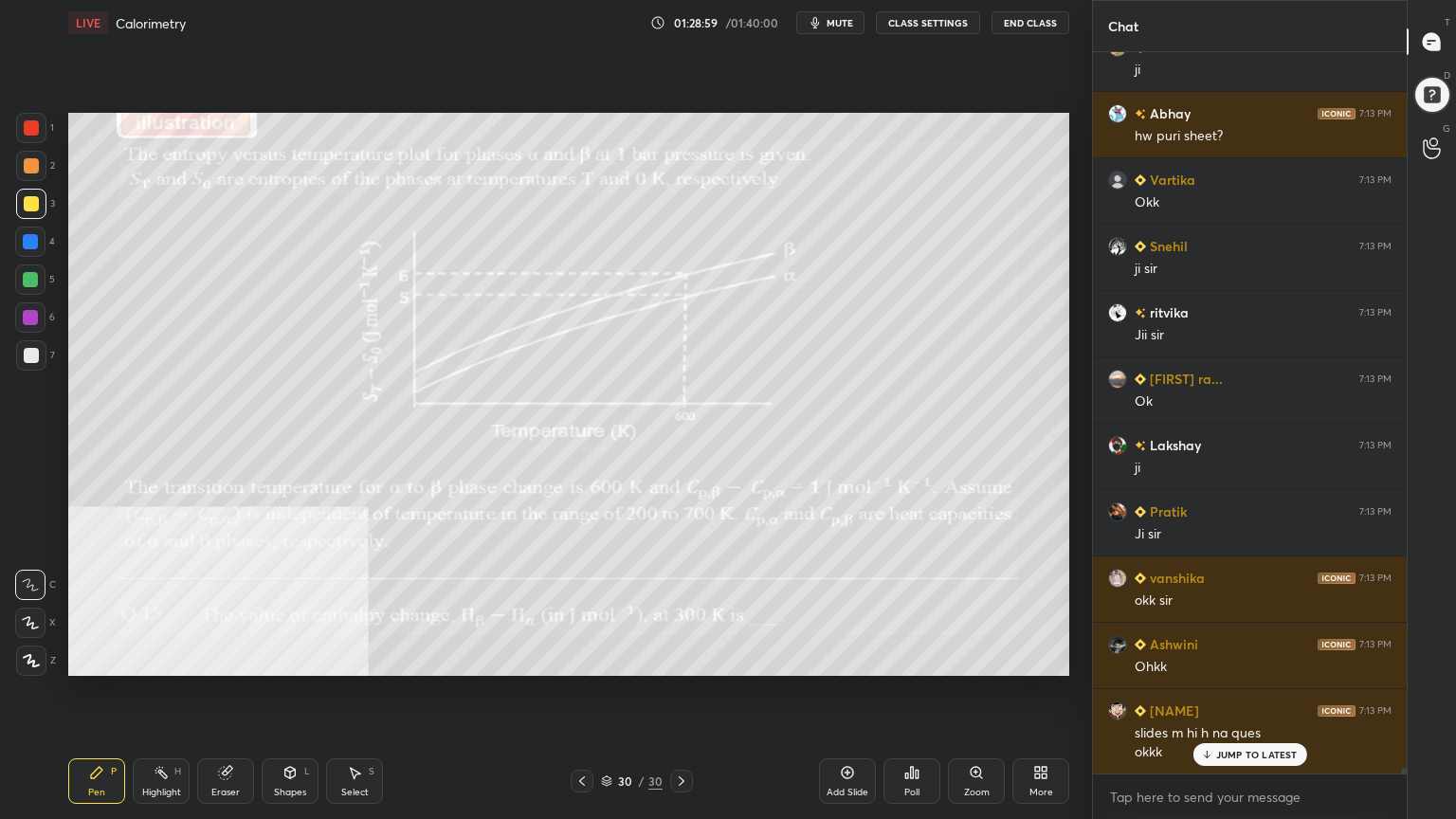 scroll, scrollTop: 84982, scrollLeft: 0, axis: vertical 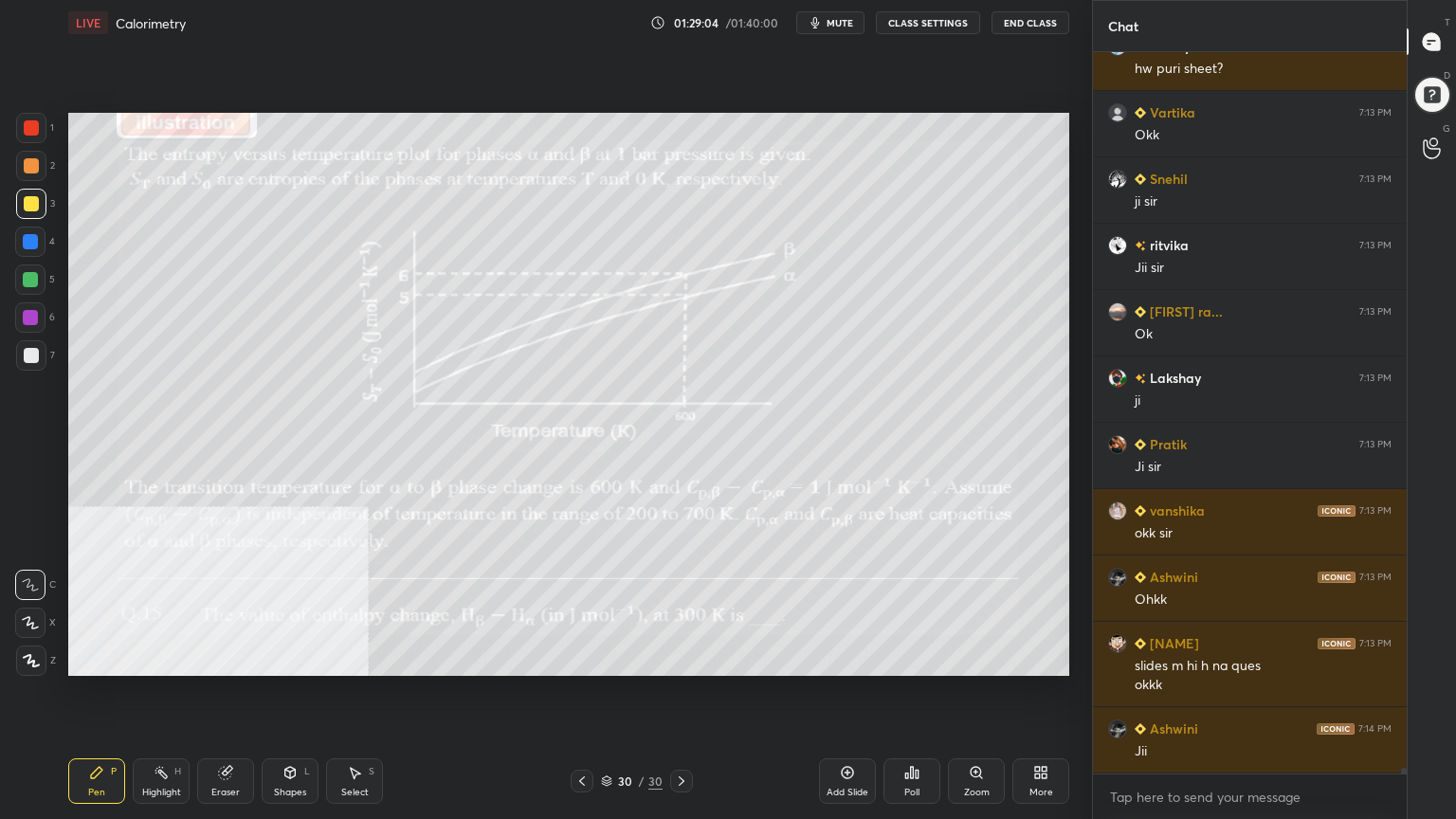 click at bounding box center [582, 781] 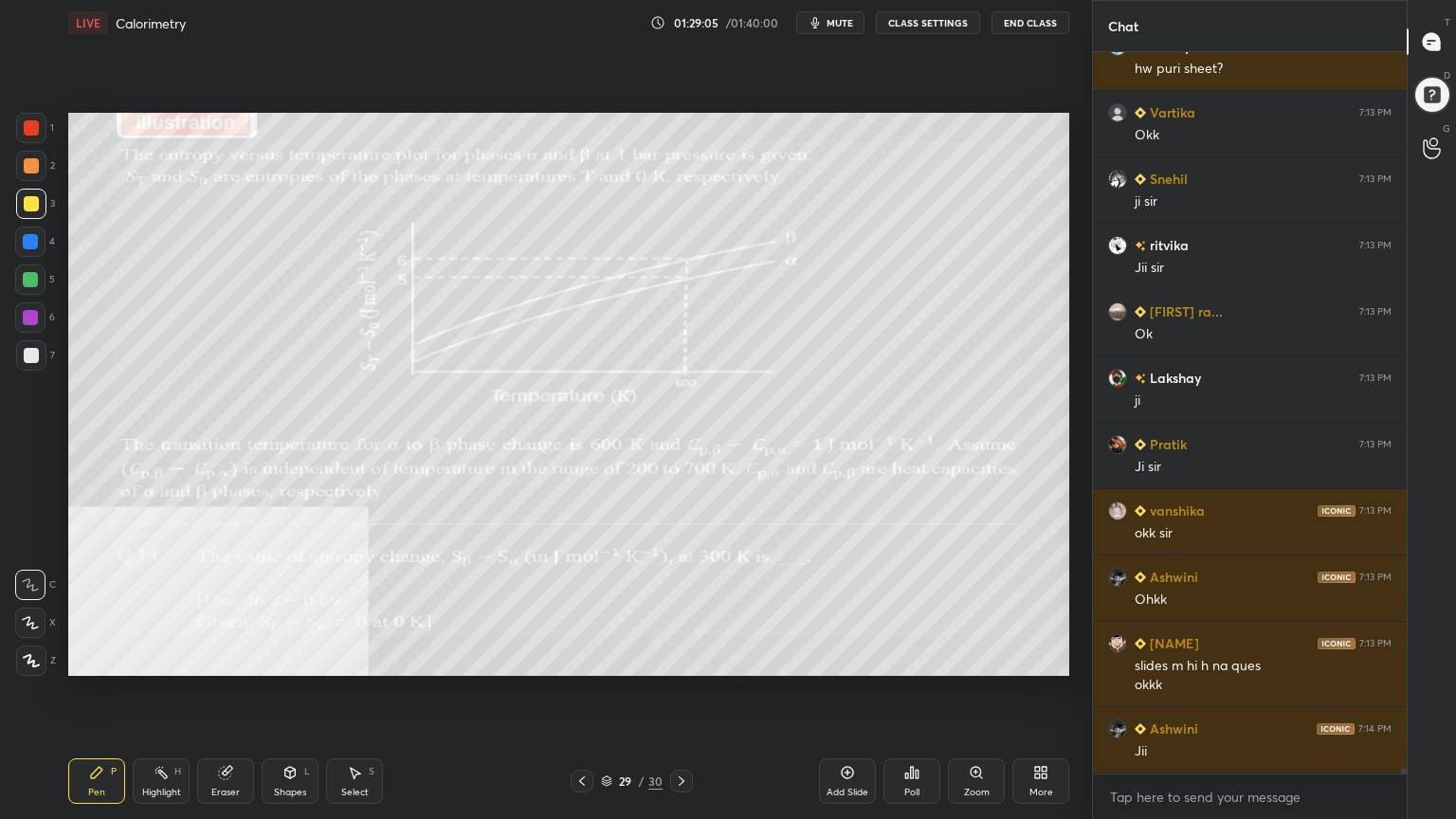 click at bounding box center (582, 781) 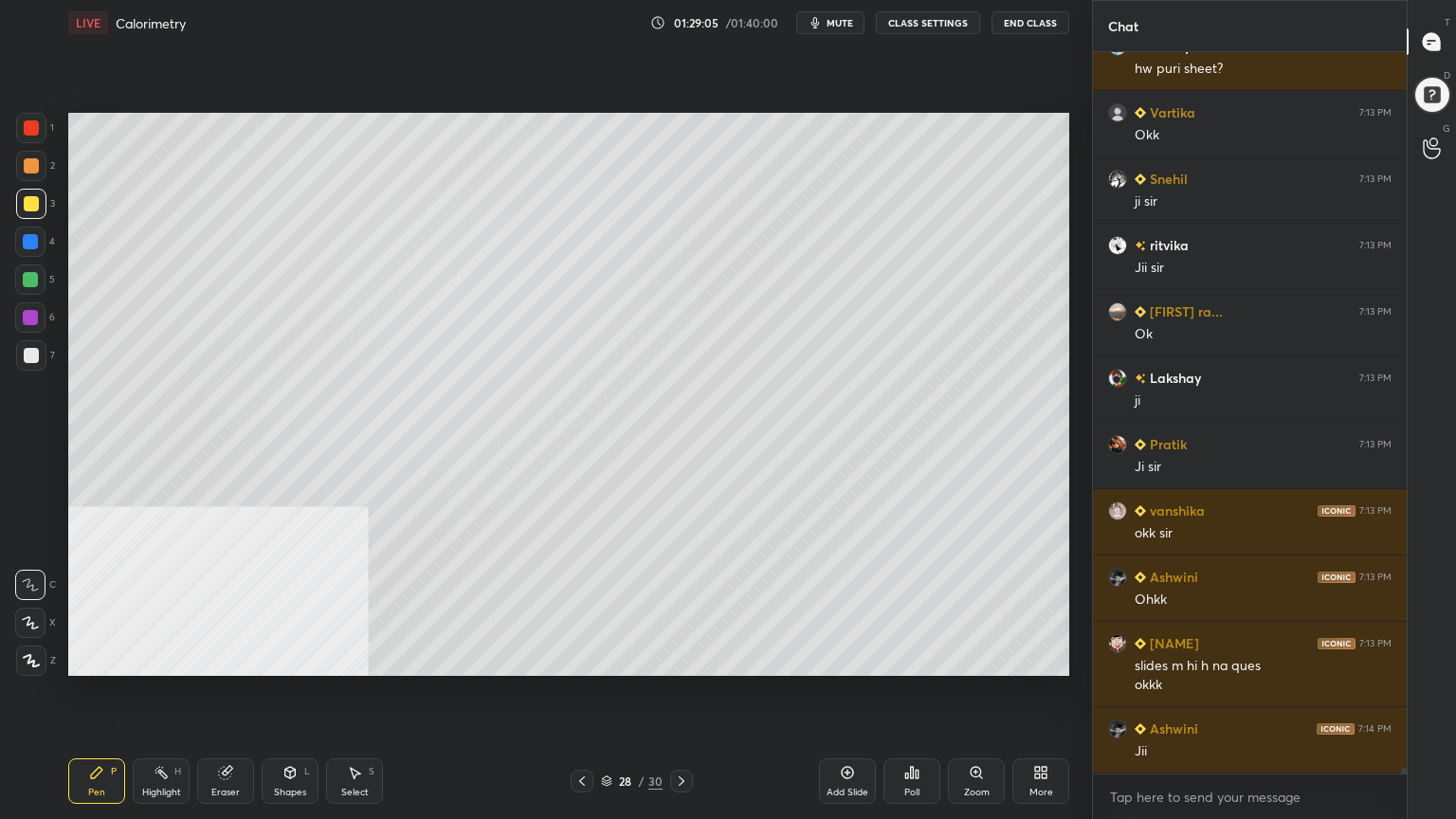 scroll, scrollTop: 85047, scrollLeft: 0, axis: vertical 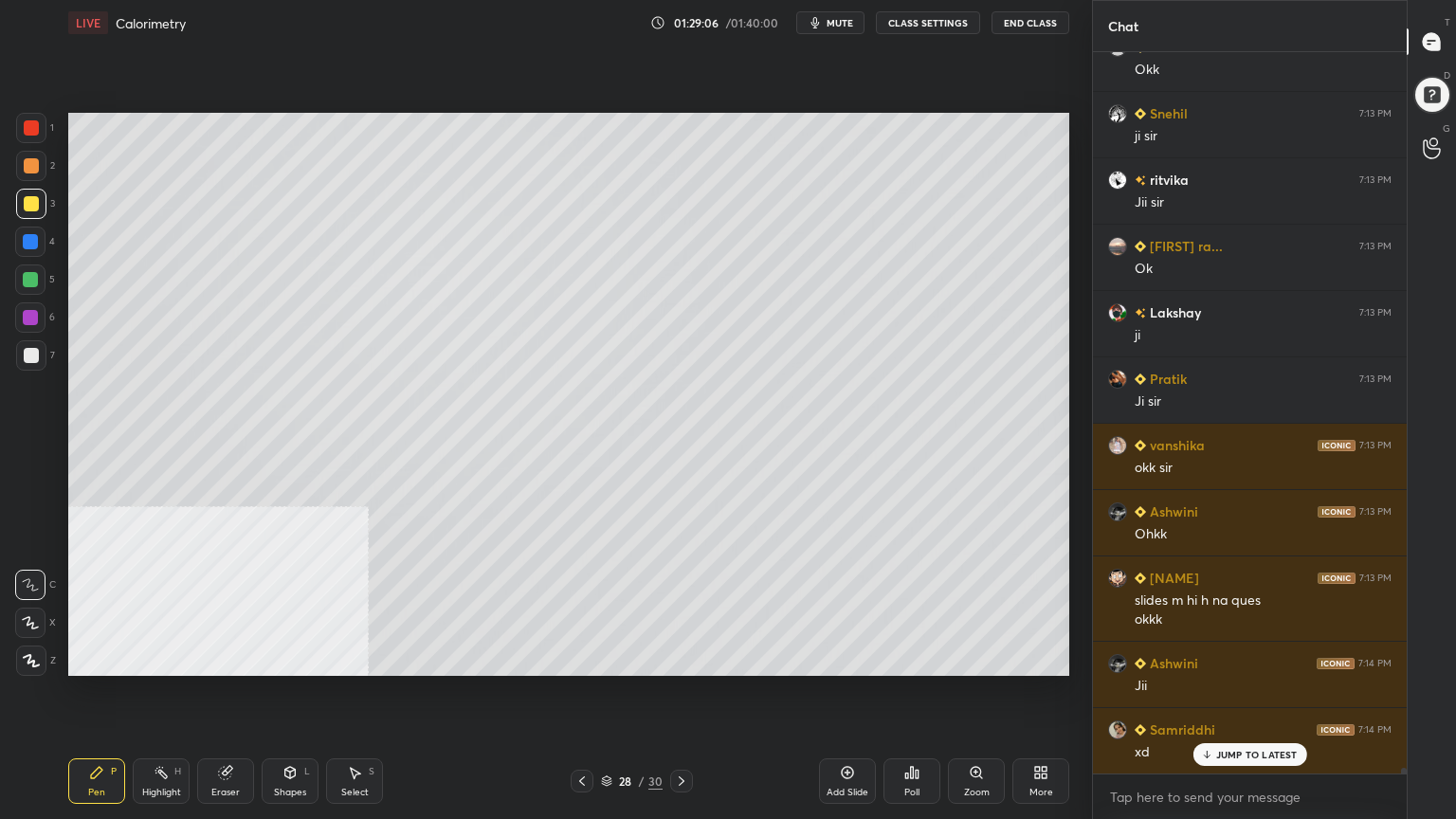 click 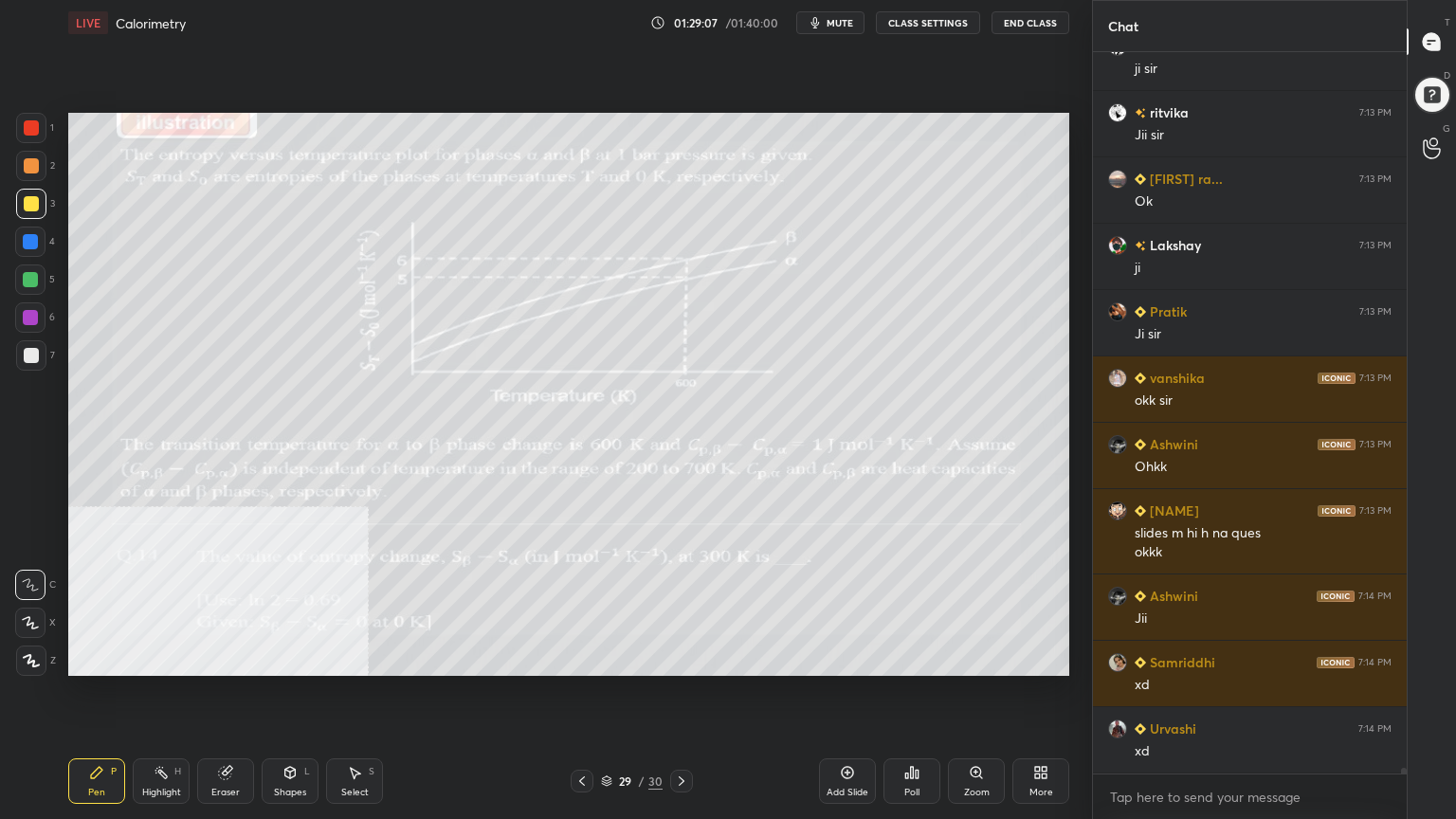 click 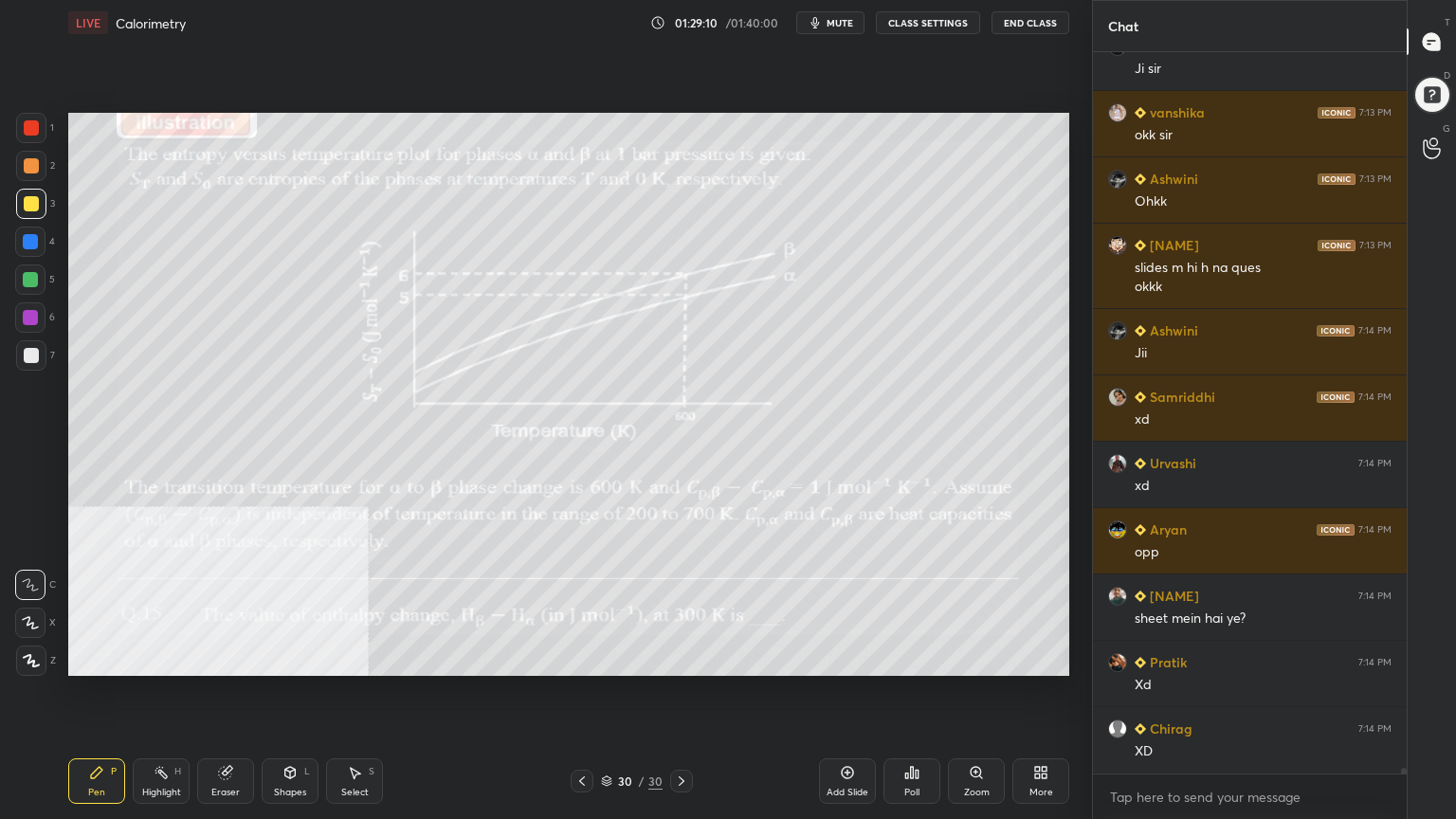 scroll, scrollTop: 85445, scrollLeft: 0, axis: vertical 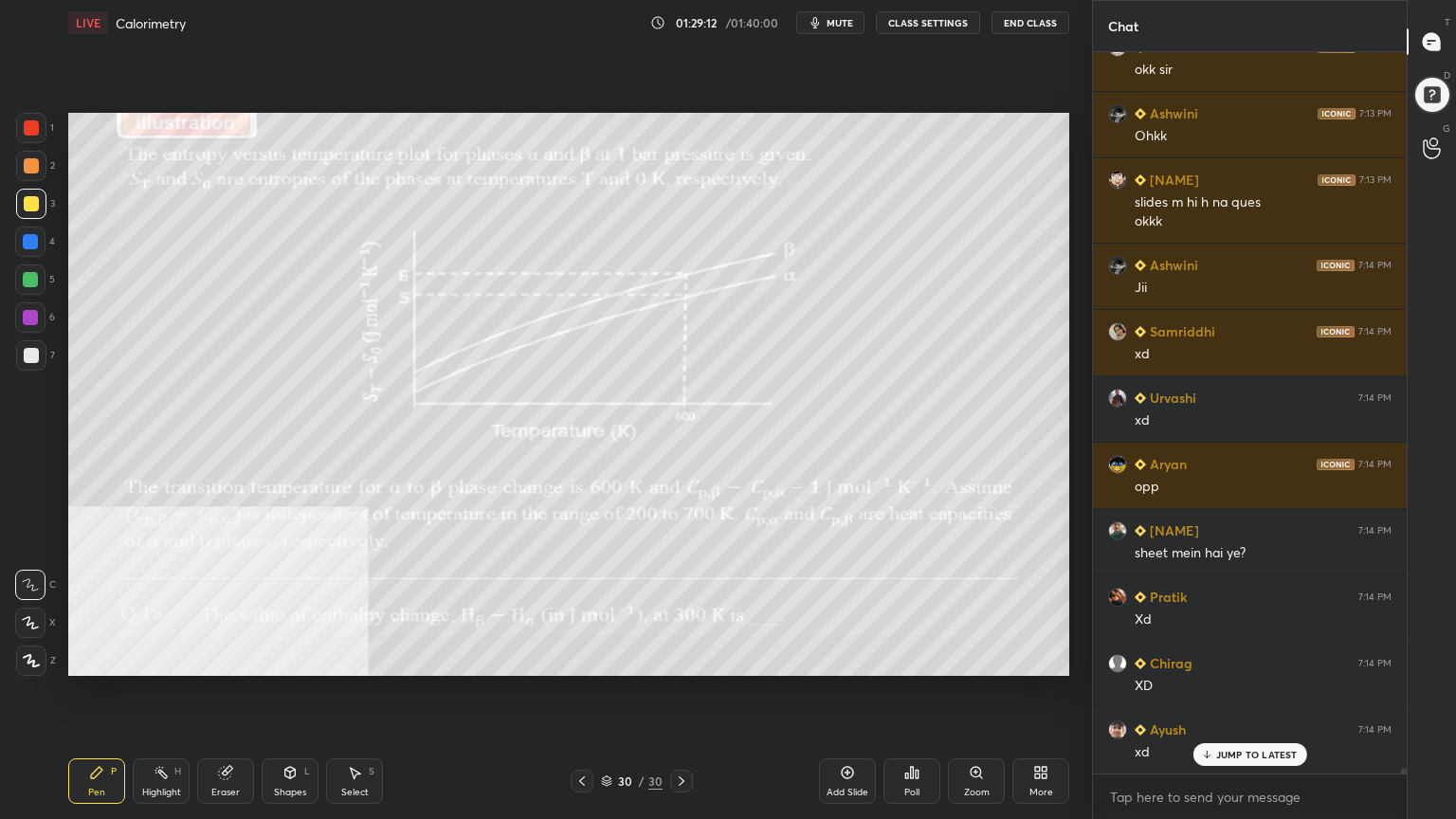 click 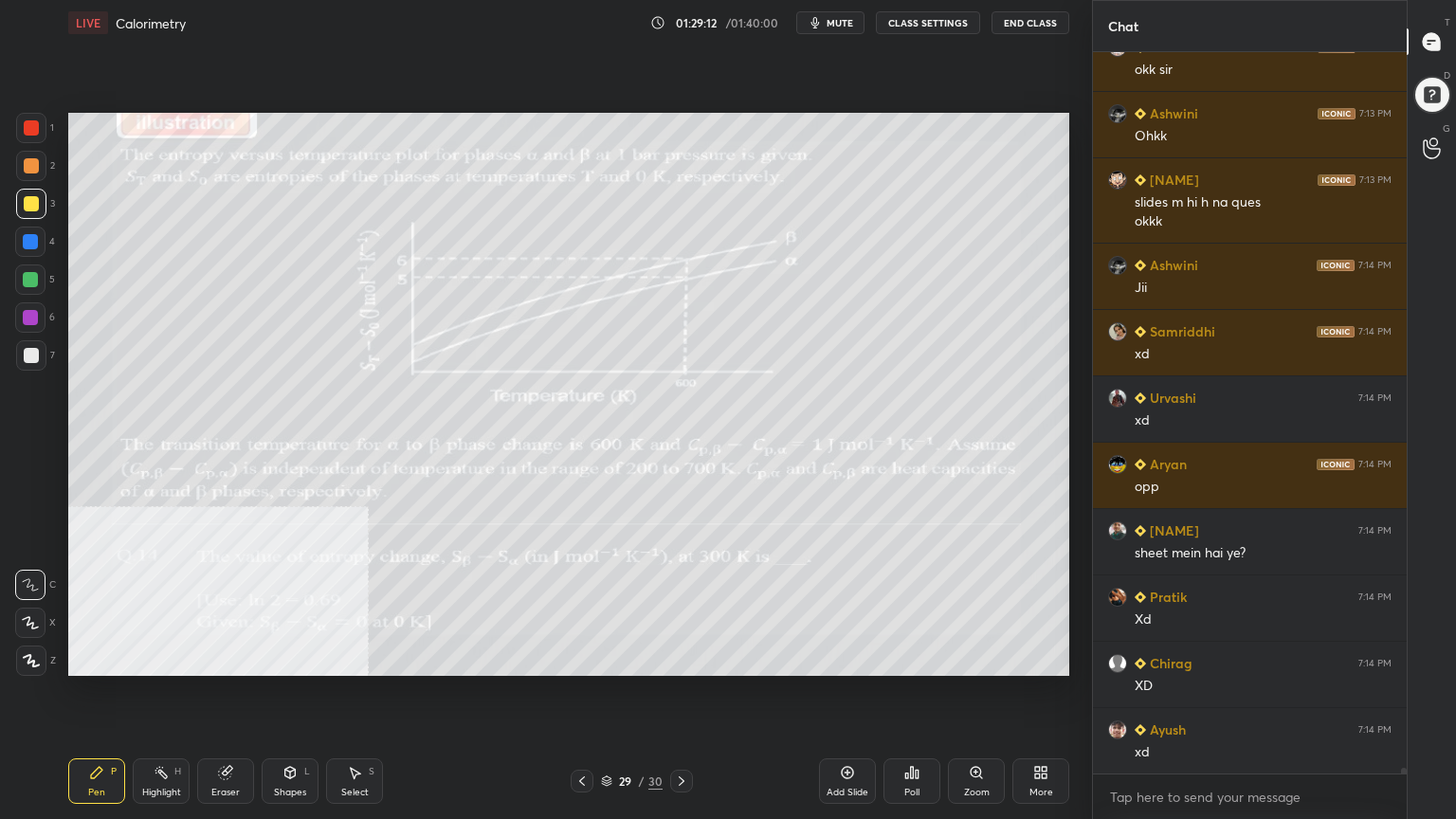 scroll, scrollTop: 85513, scrollLeft: 0, axis: vertical 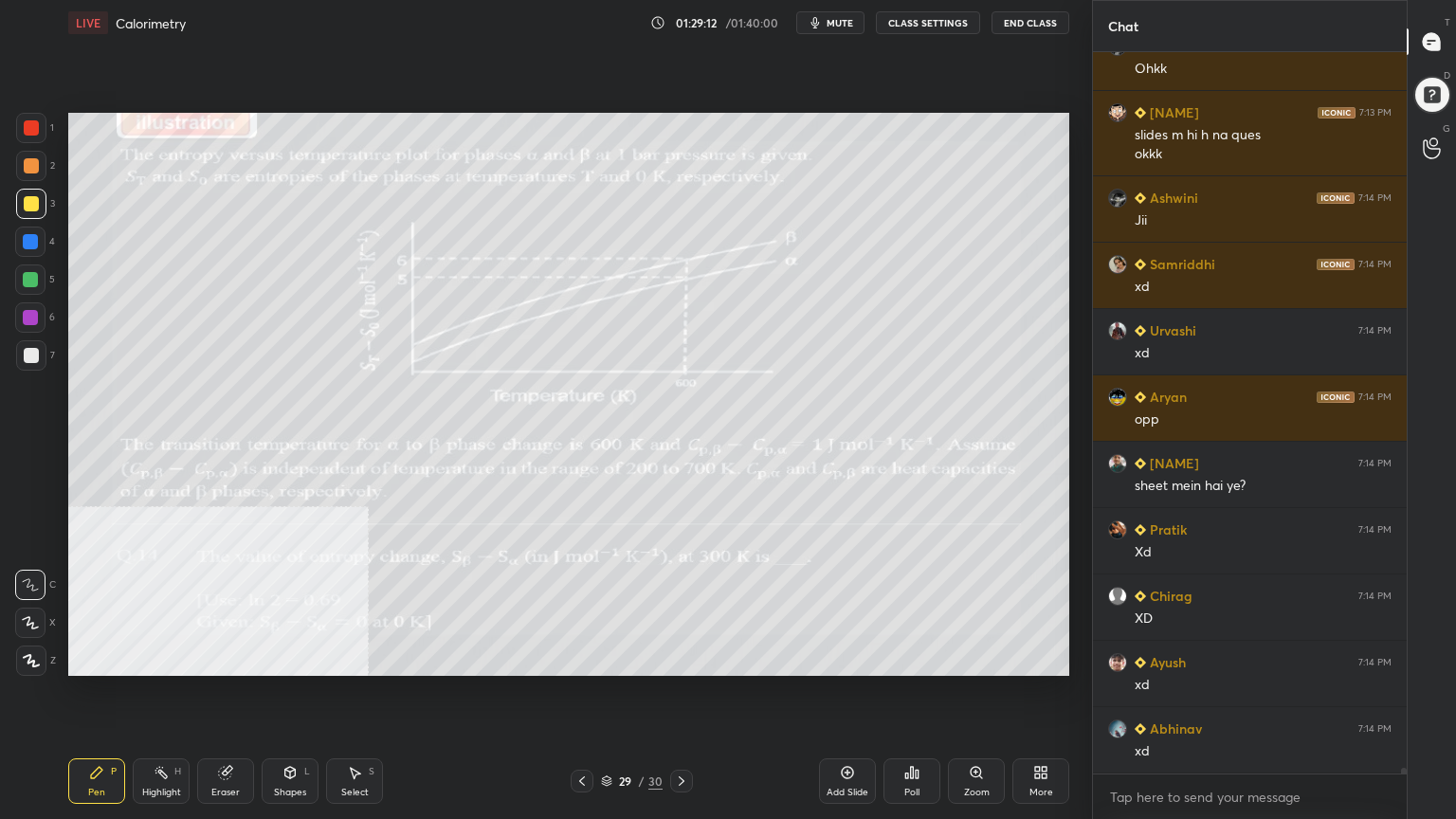 click 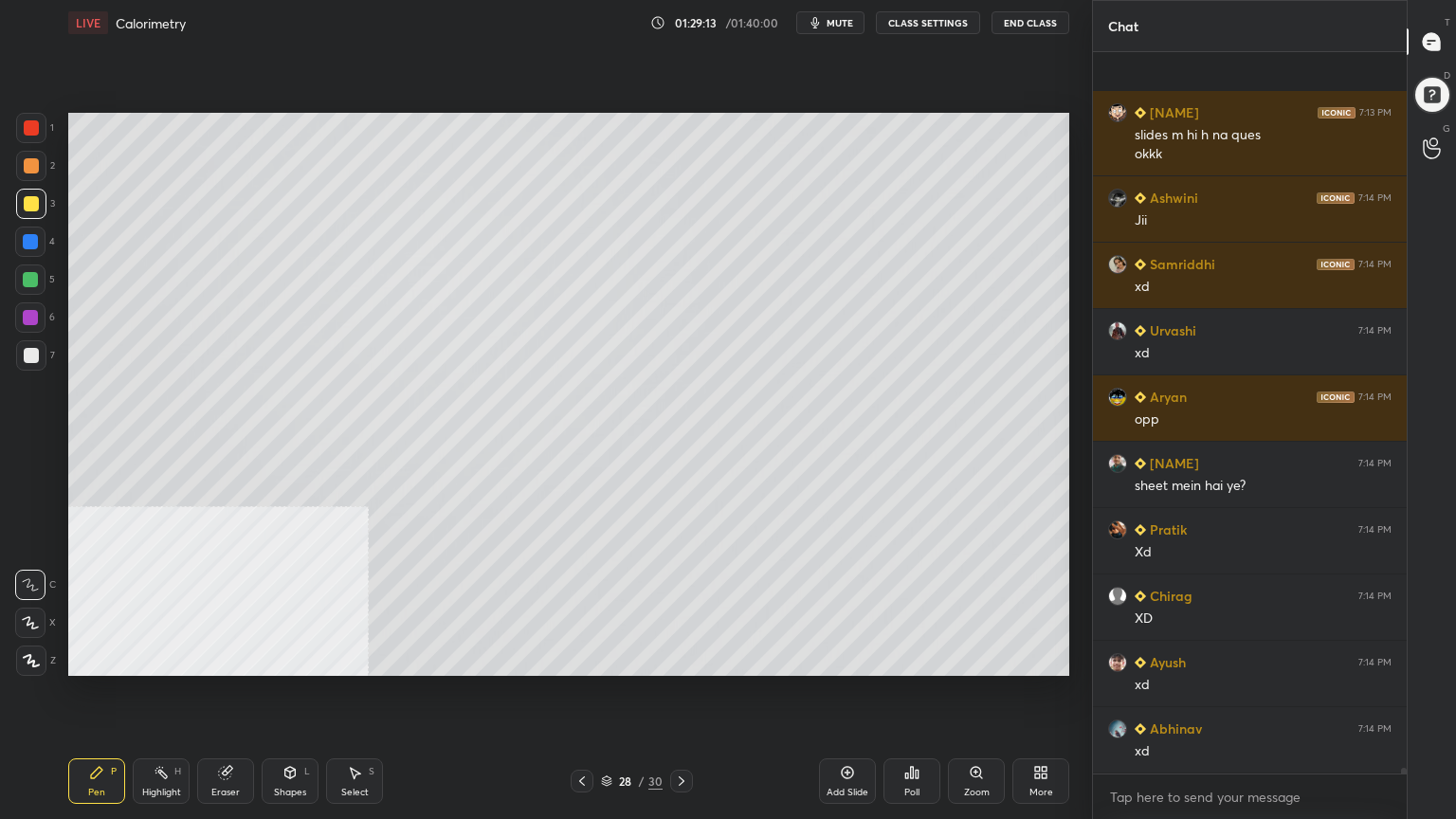 scroll, scrollTop: 85645, scrollLeft: 0, axis: vertical 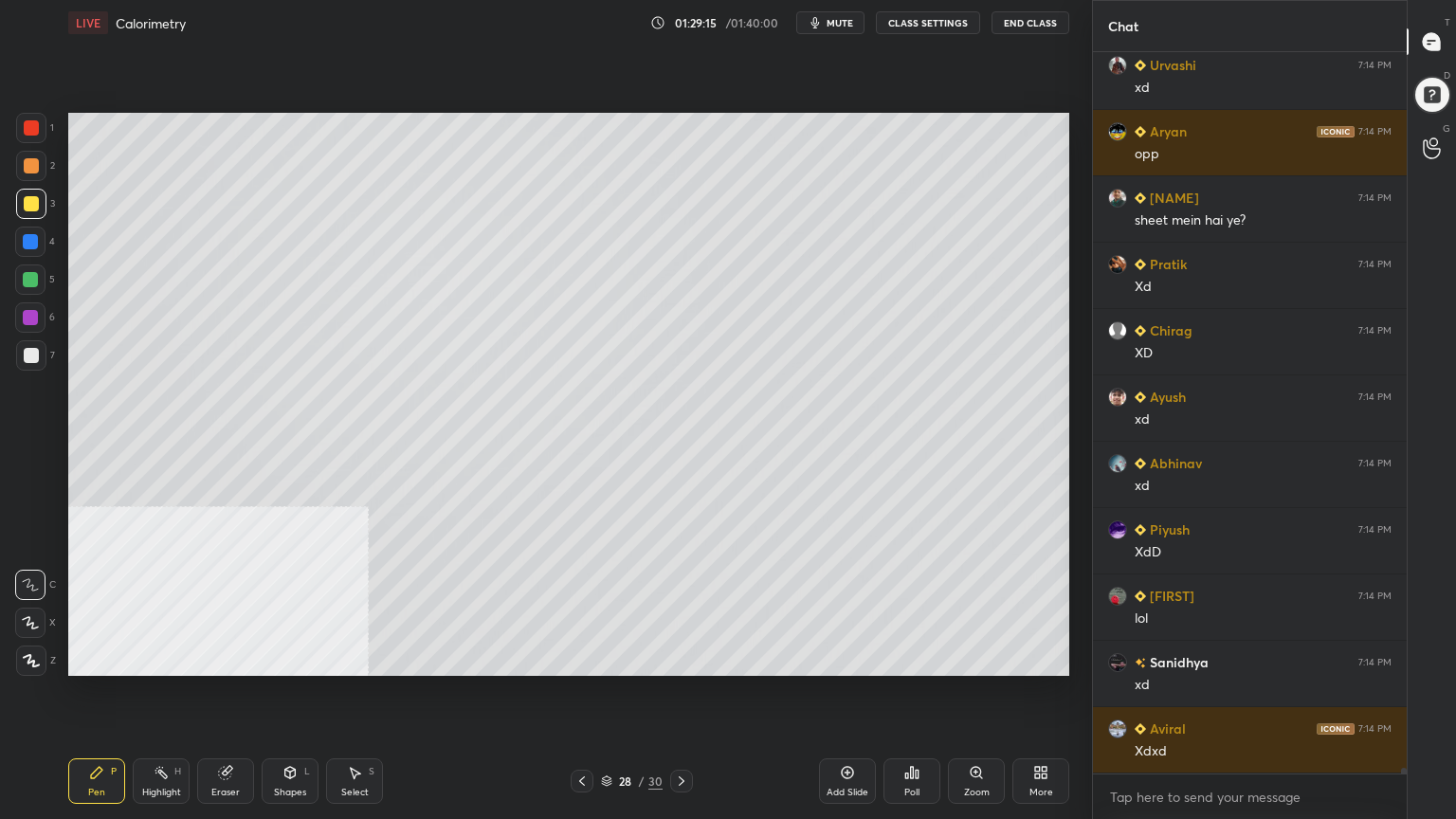 click on "28 / 30" at bounding box center (631, 781) 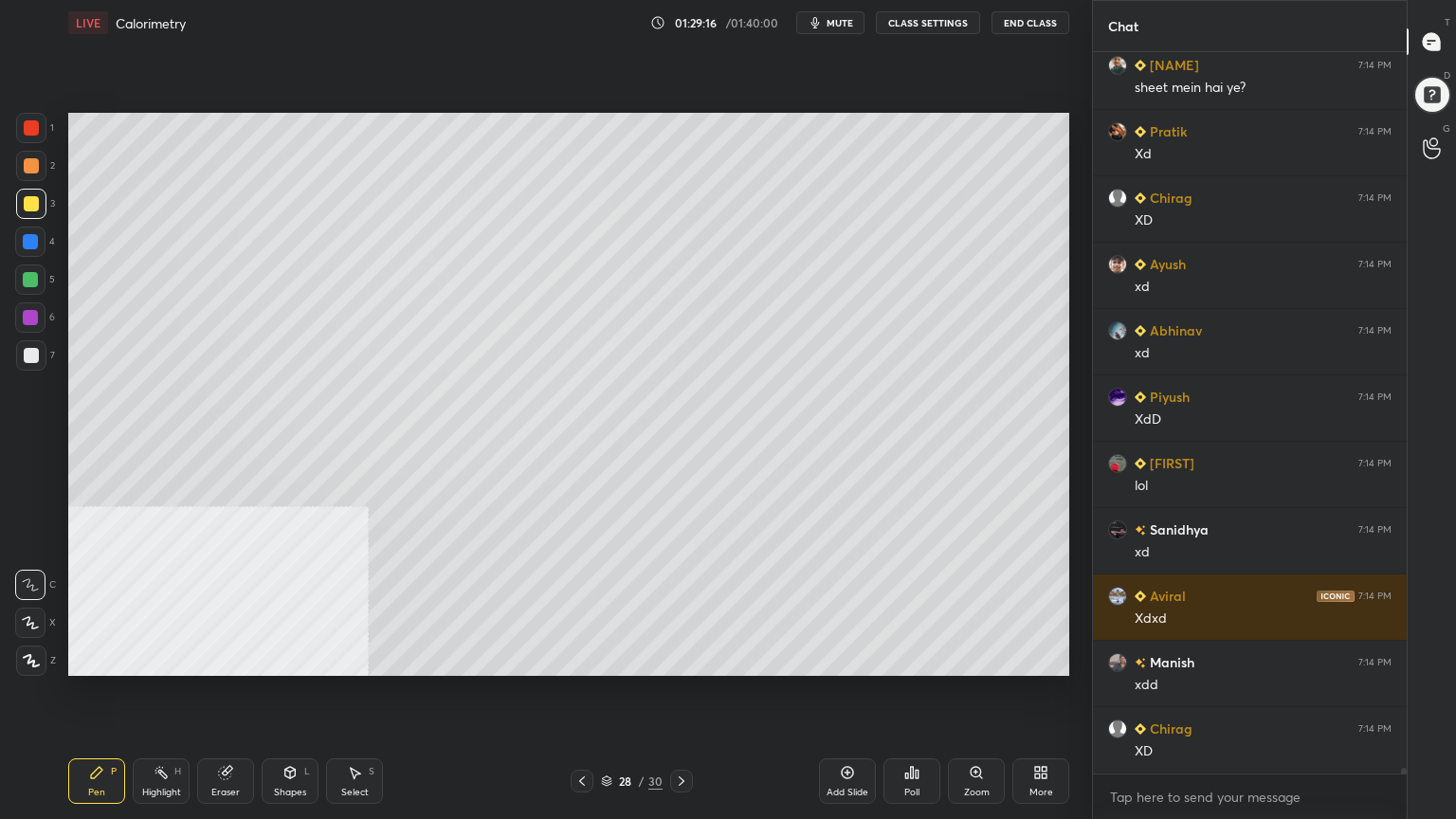 click 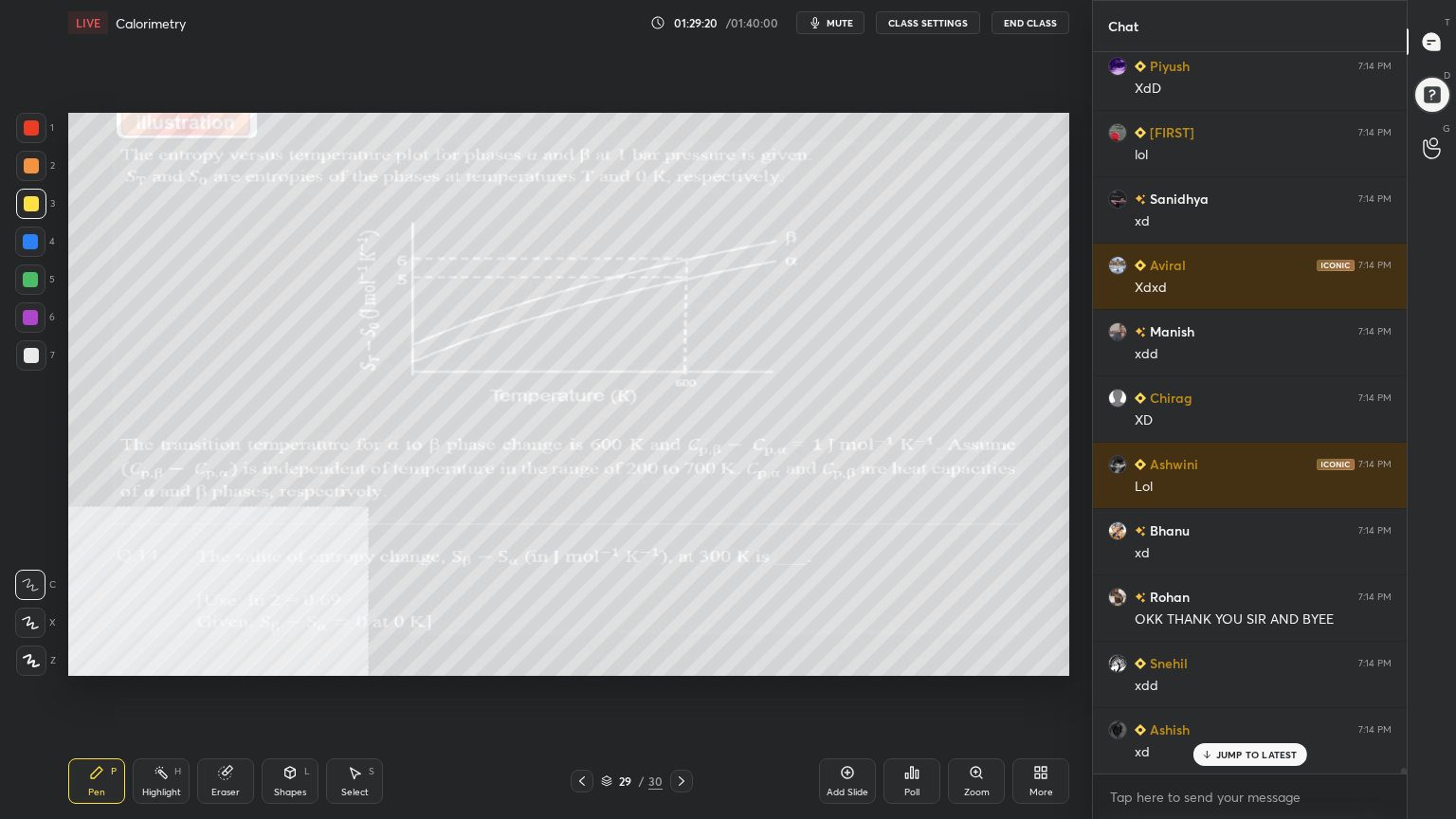 scroll, scrollTop: 86309, scrollLeft: 0, axis: vertical 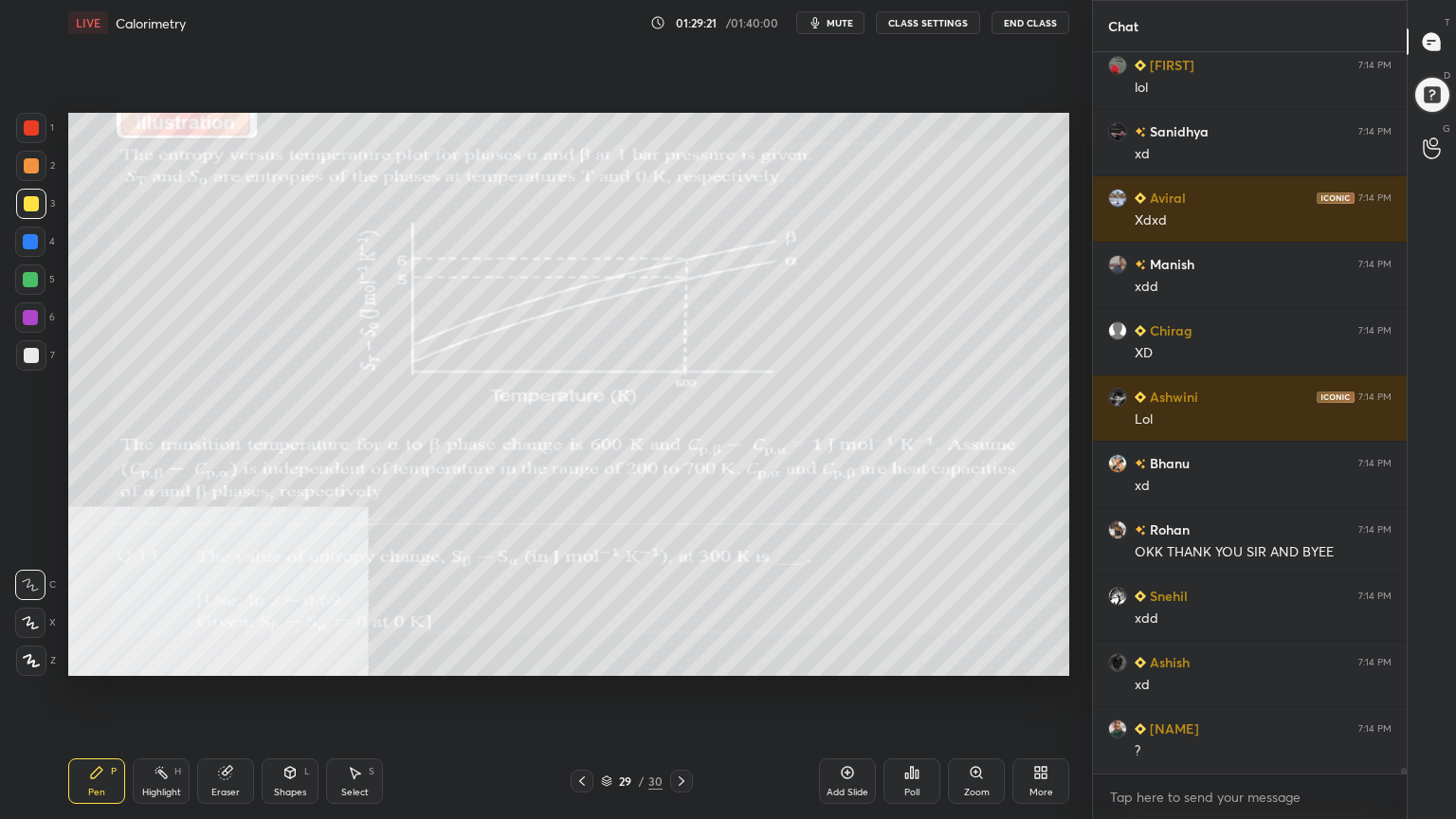 click 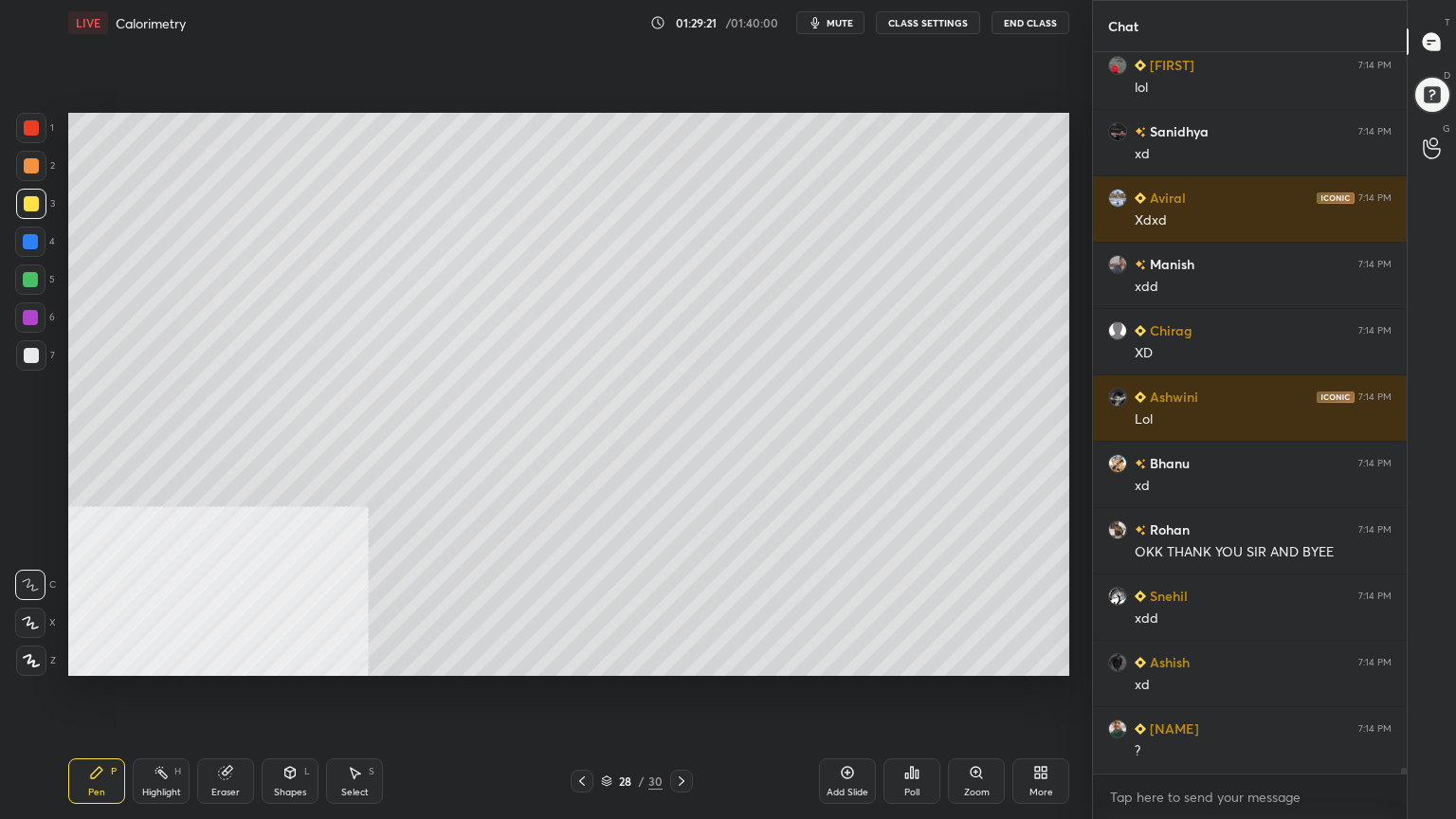 click 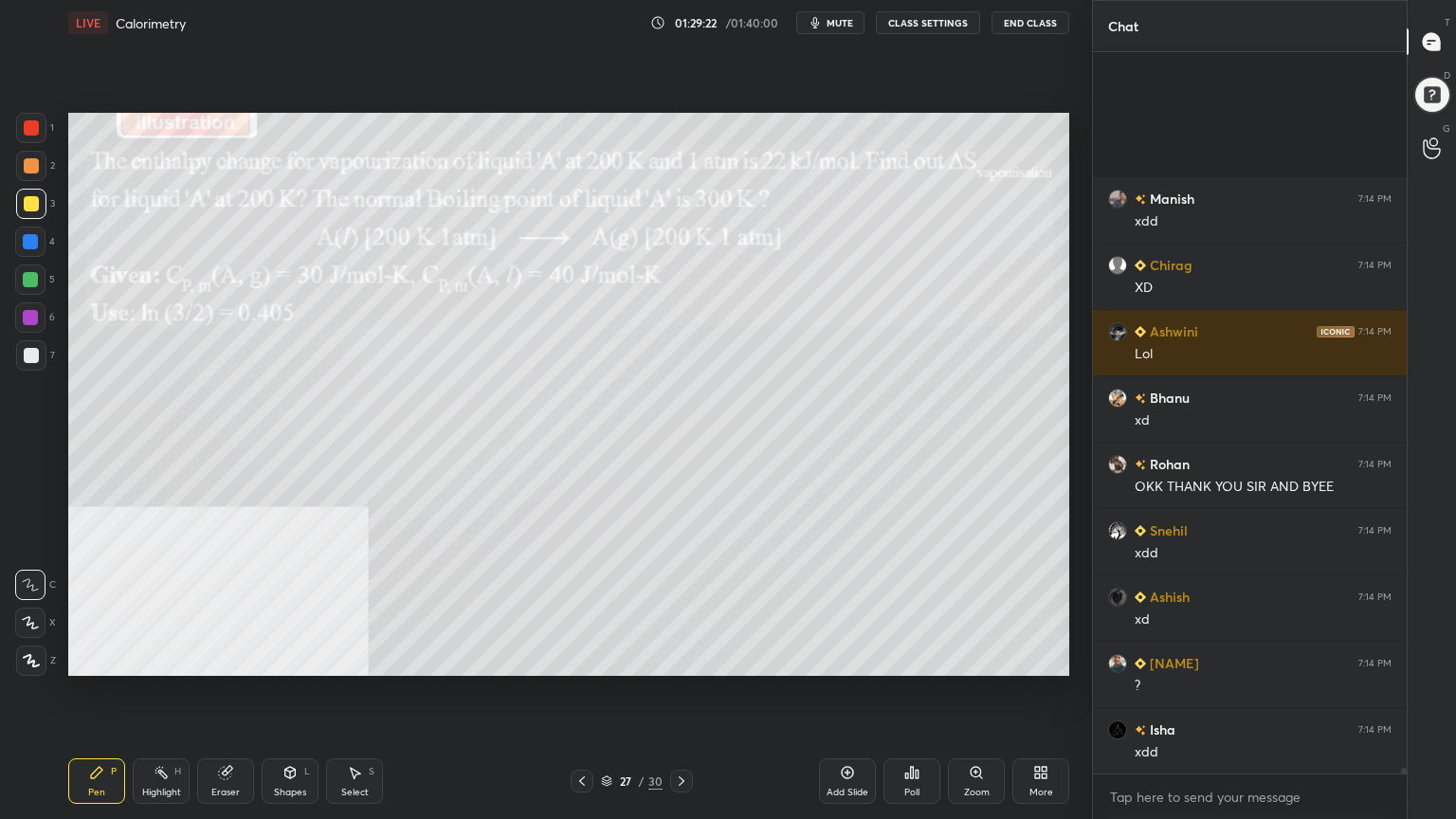 scroll, scrollTop: 86574, scrollLeft: 0, axis: vertical 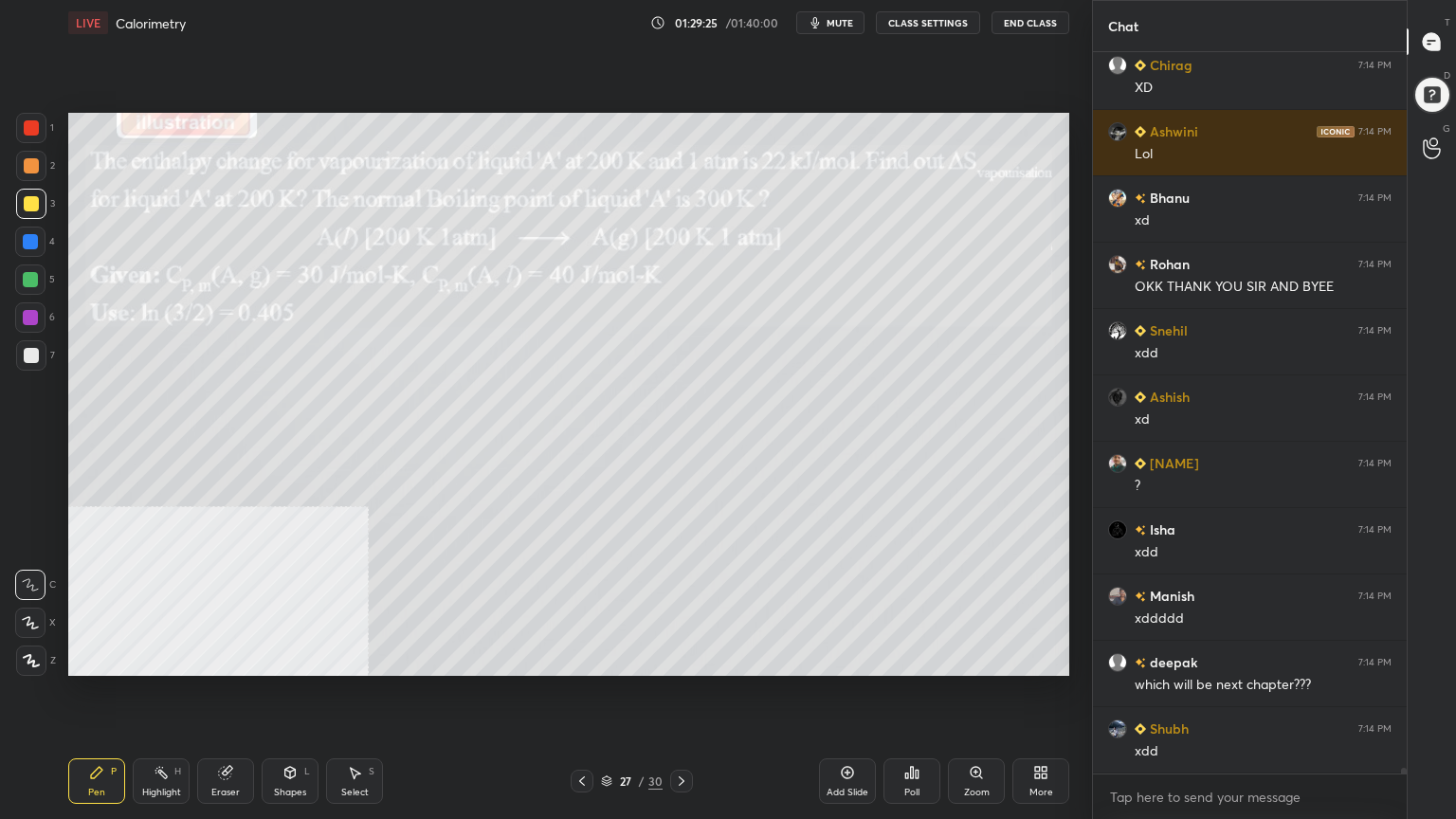 click on "27 / 30" at bounding box center [631, 781] 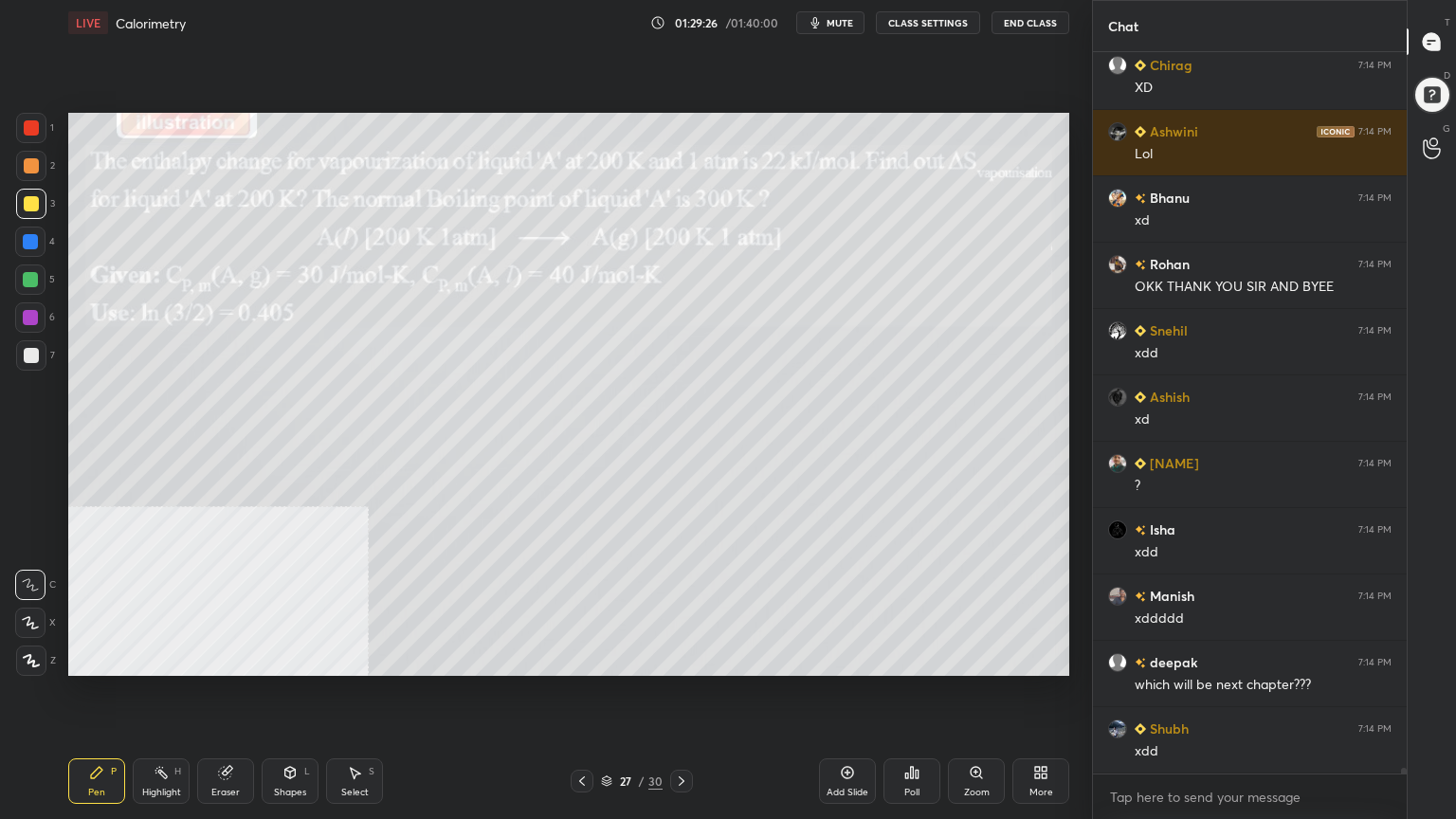 click 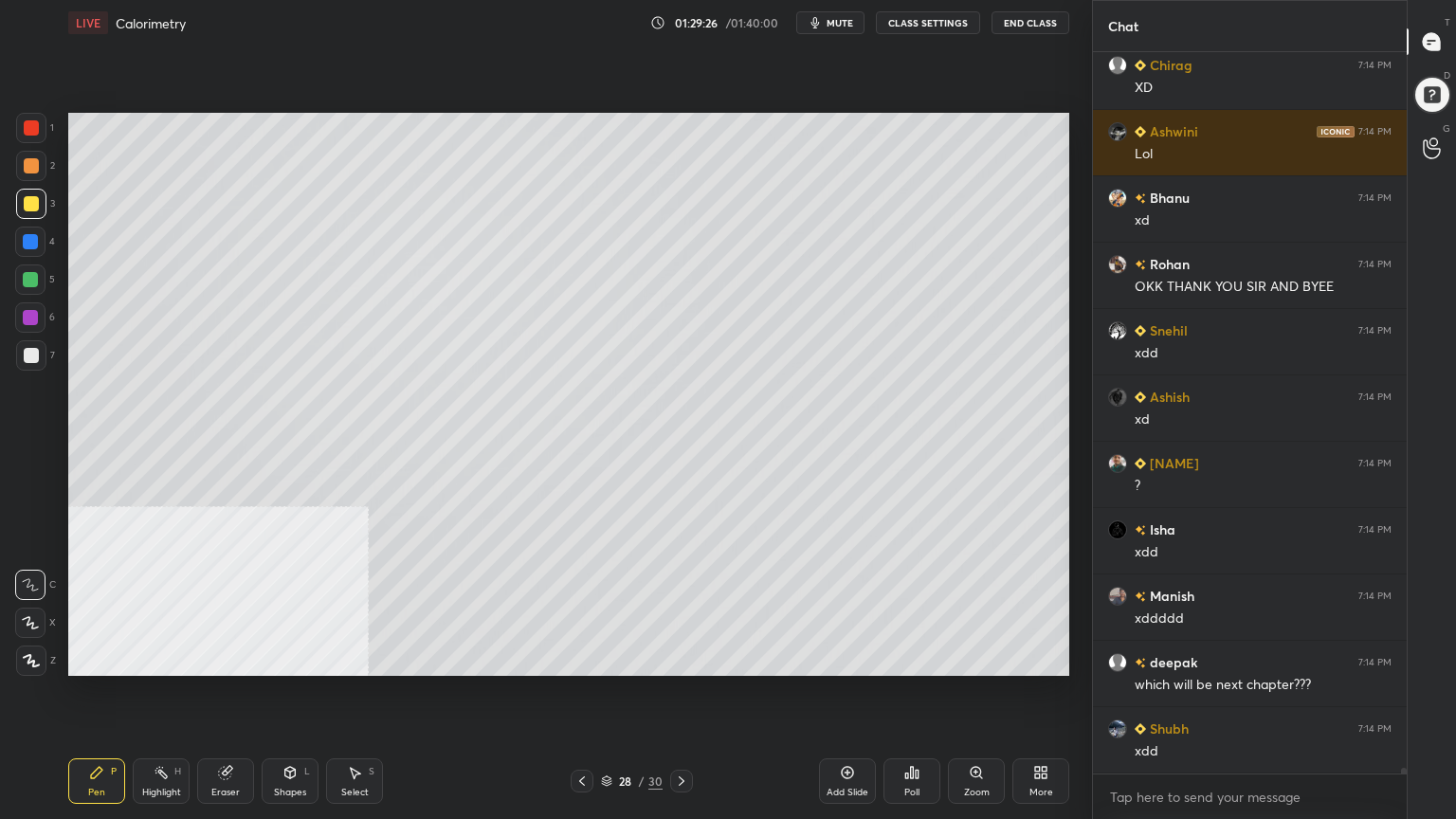 click 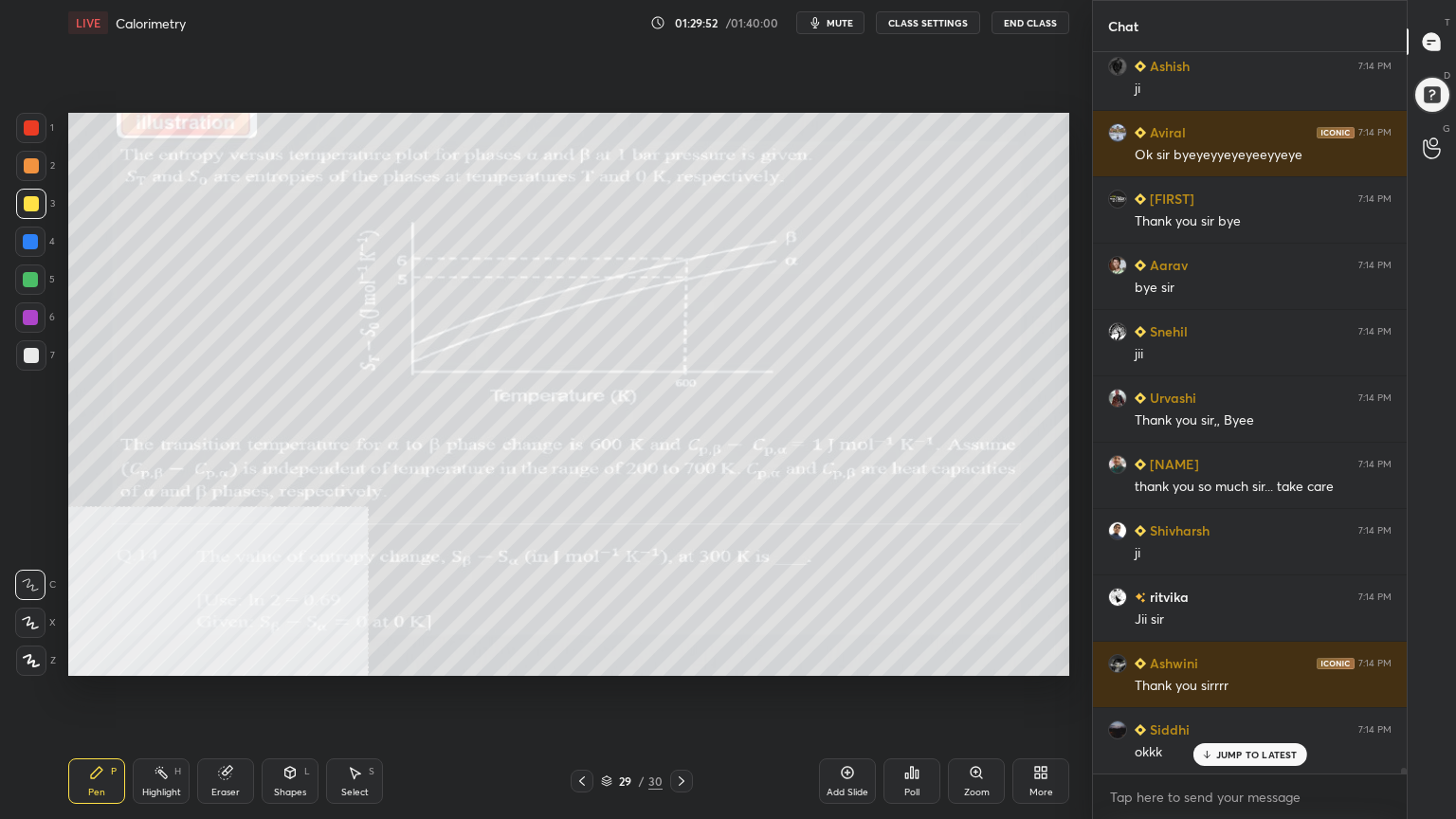 scroll, scrollTop: 90590, scrollLeft: 0, axis: vertical 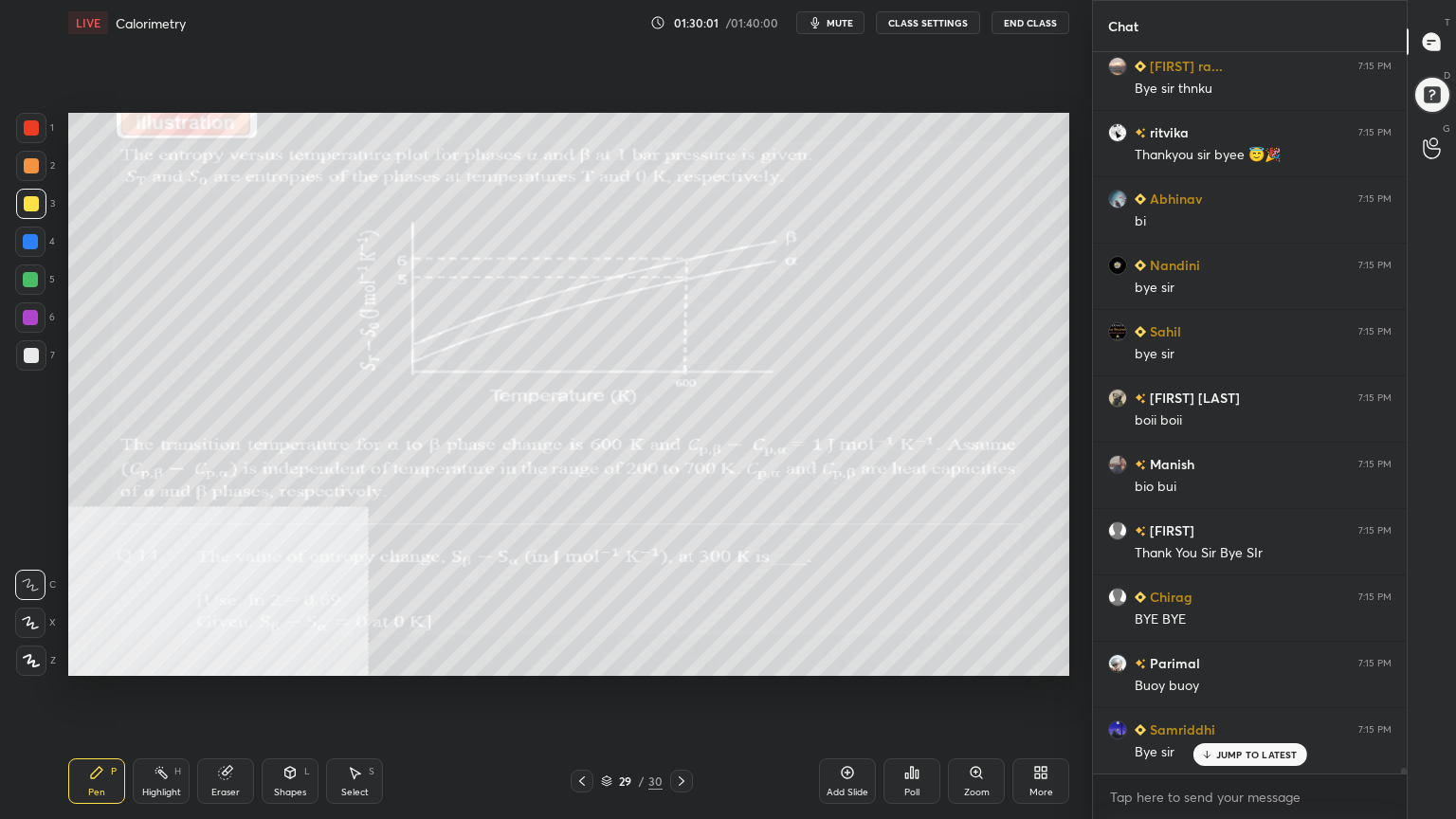 click on "End Class" at bounding box center (1030, 23) 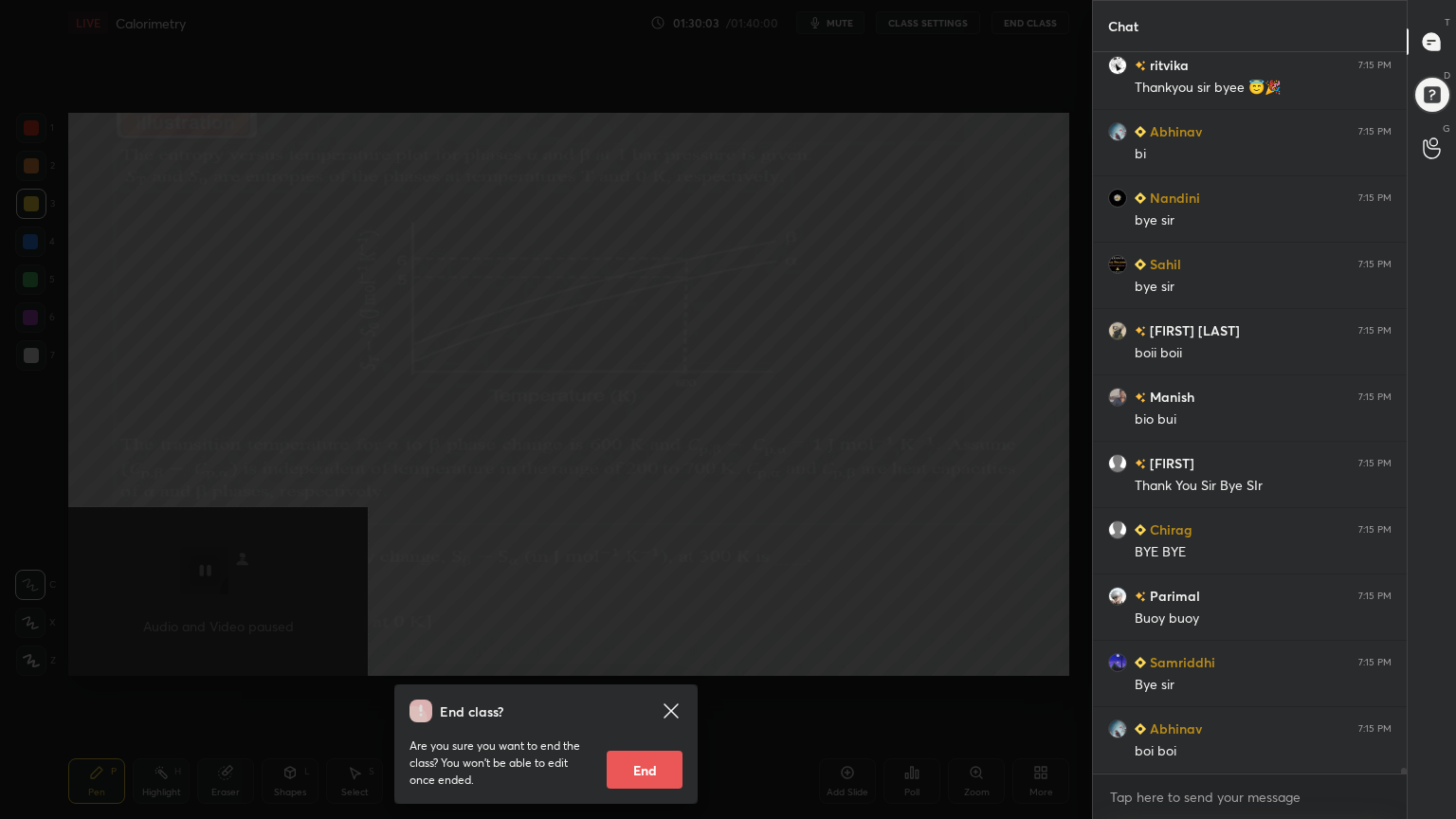 click on "End" at bounding box center [645, 770] 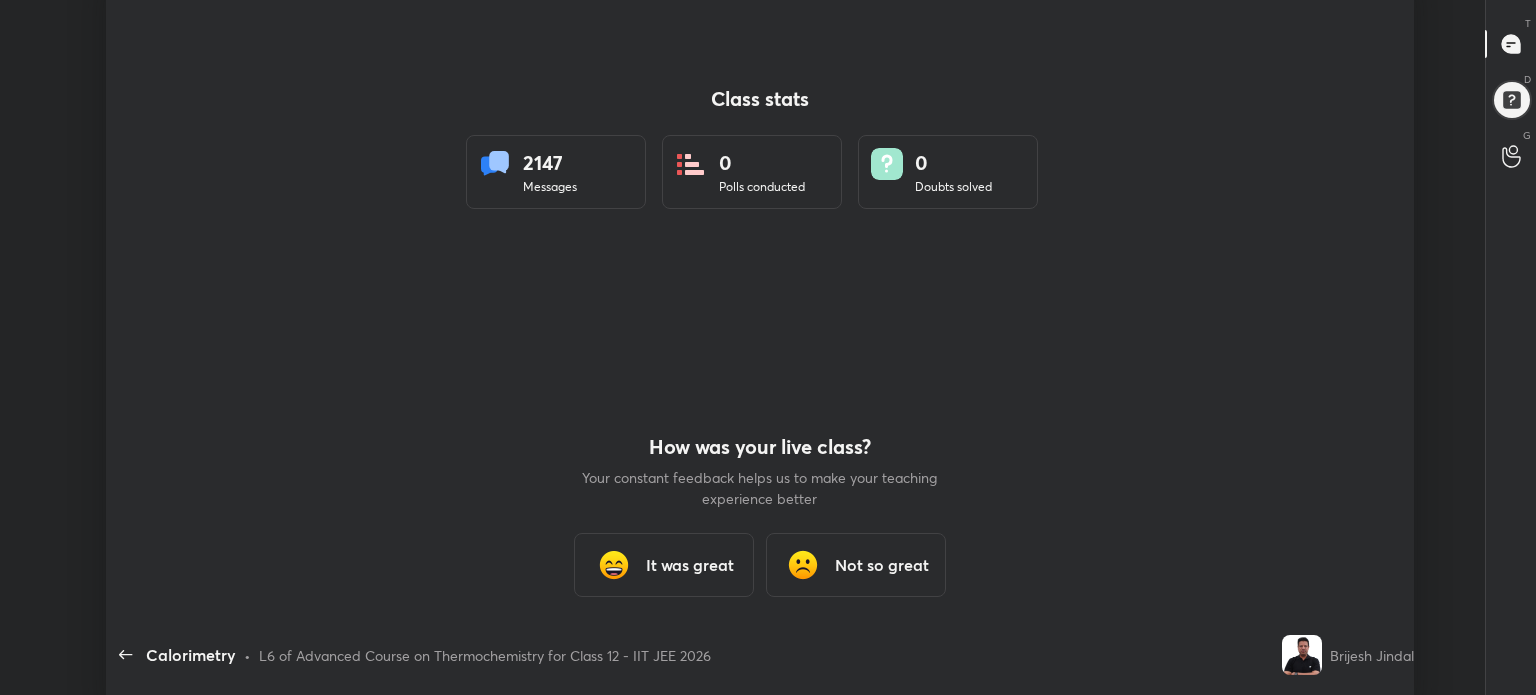 type on "x" 